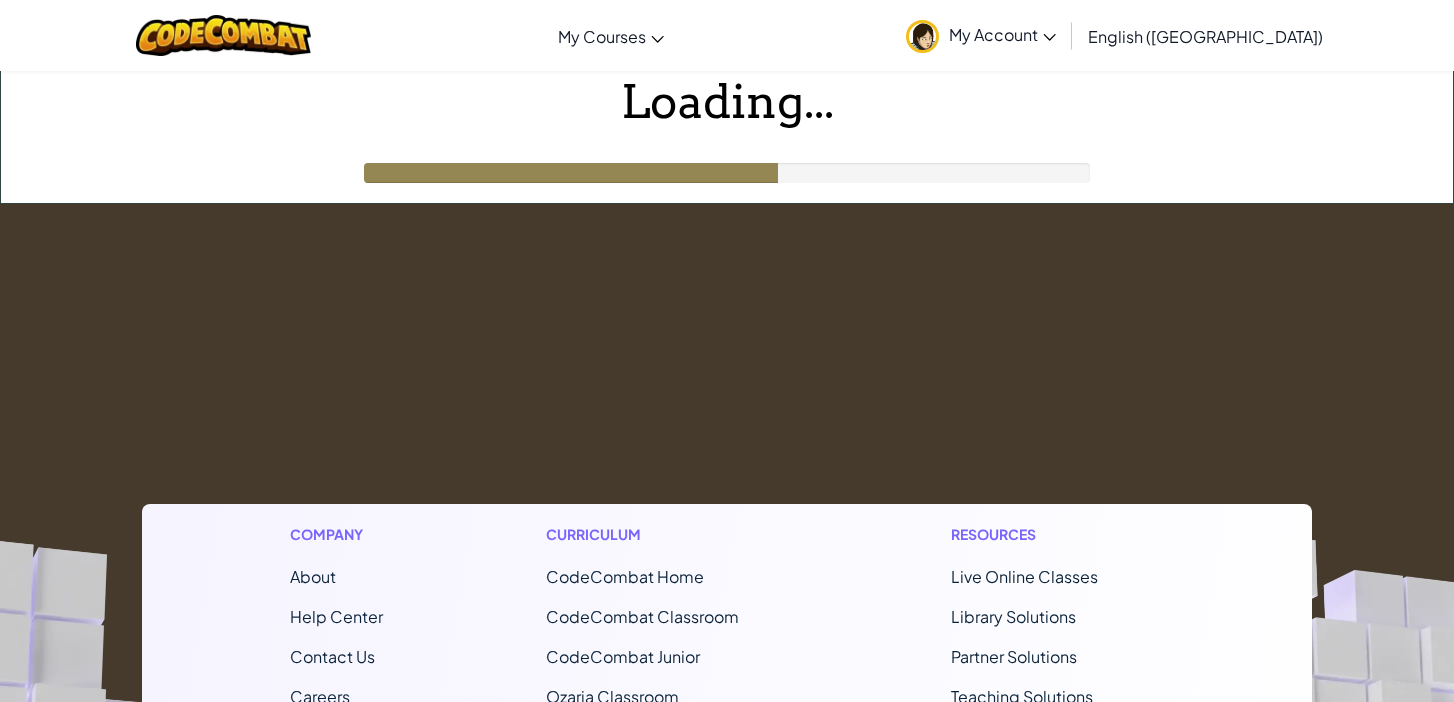 scroll, scrollTop: 0, scrollLeft: 0, axis: both 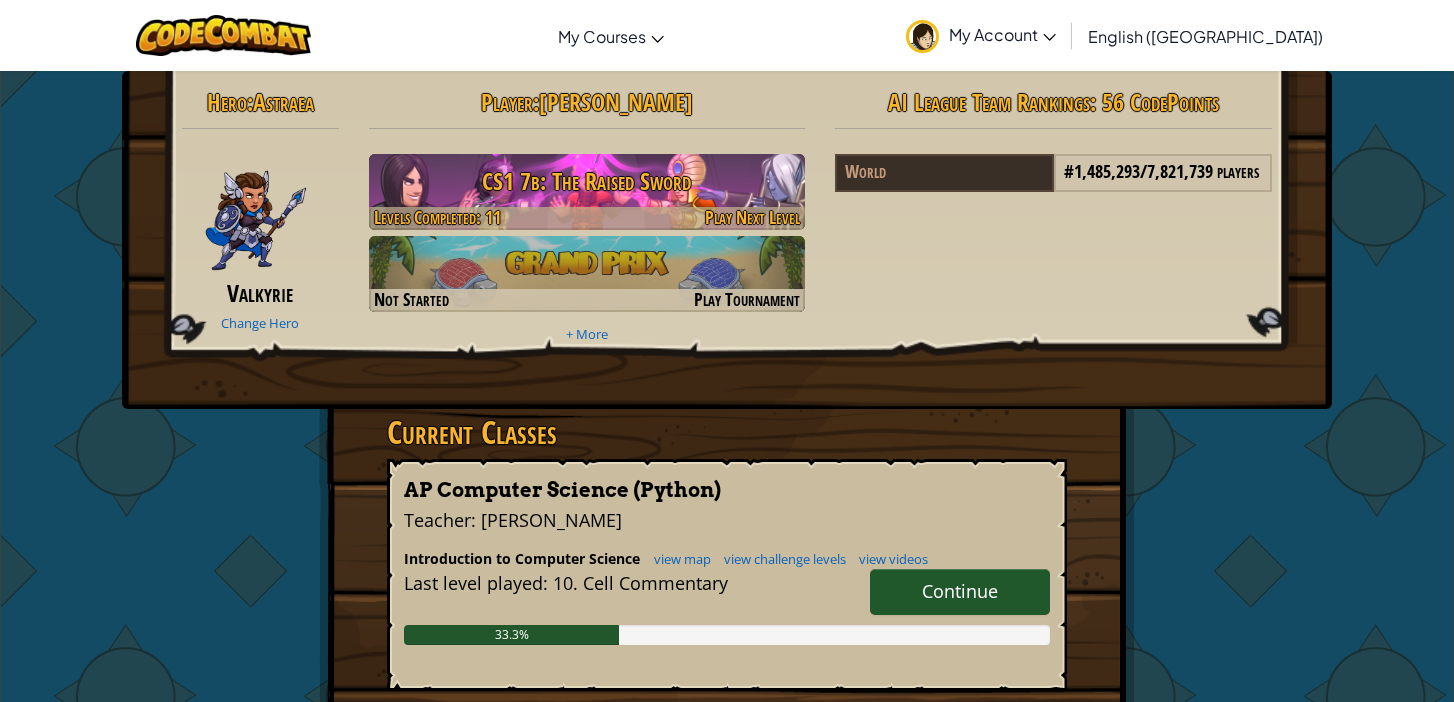 click on "CS1 7b: The Raised Sword" at bounding box center (587, 181) 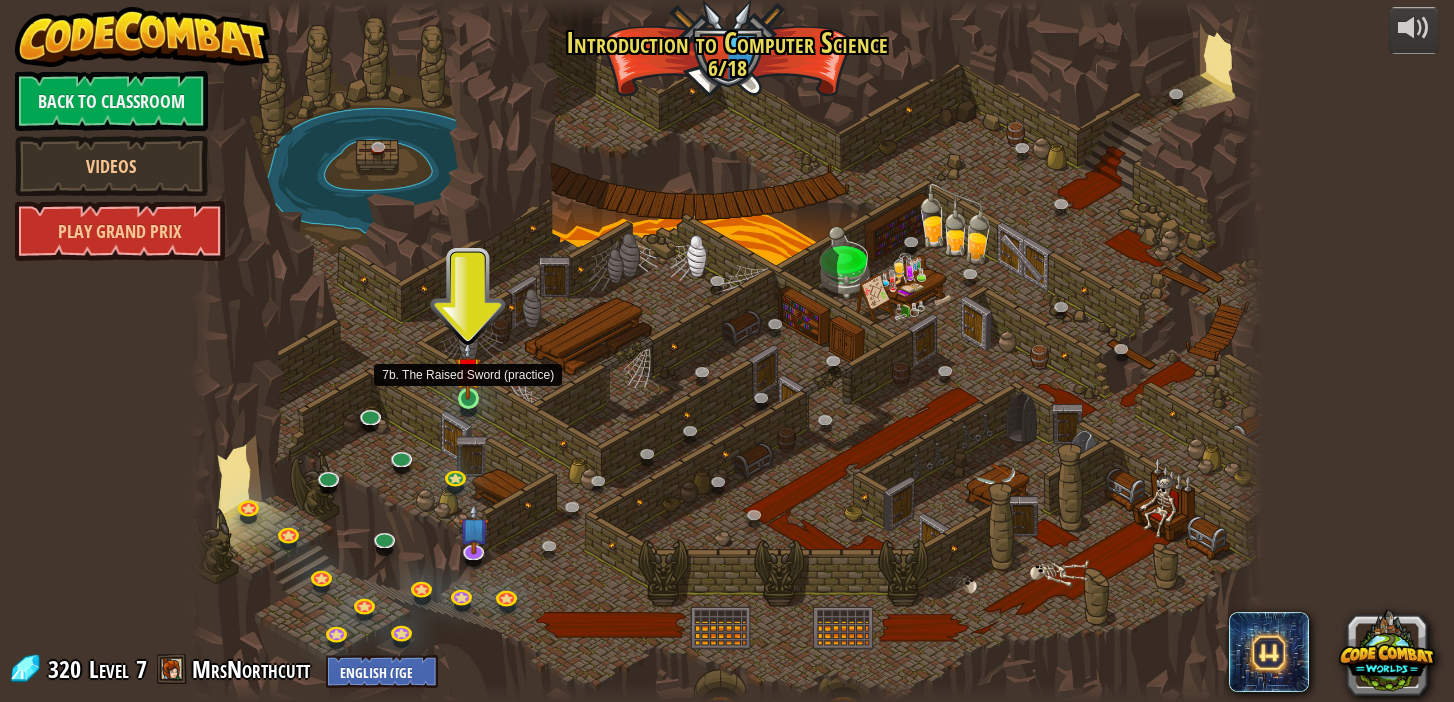 click at bounding box center (468, 370) 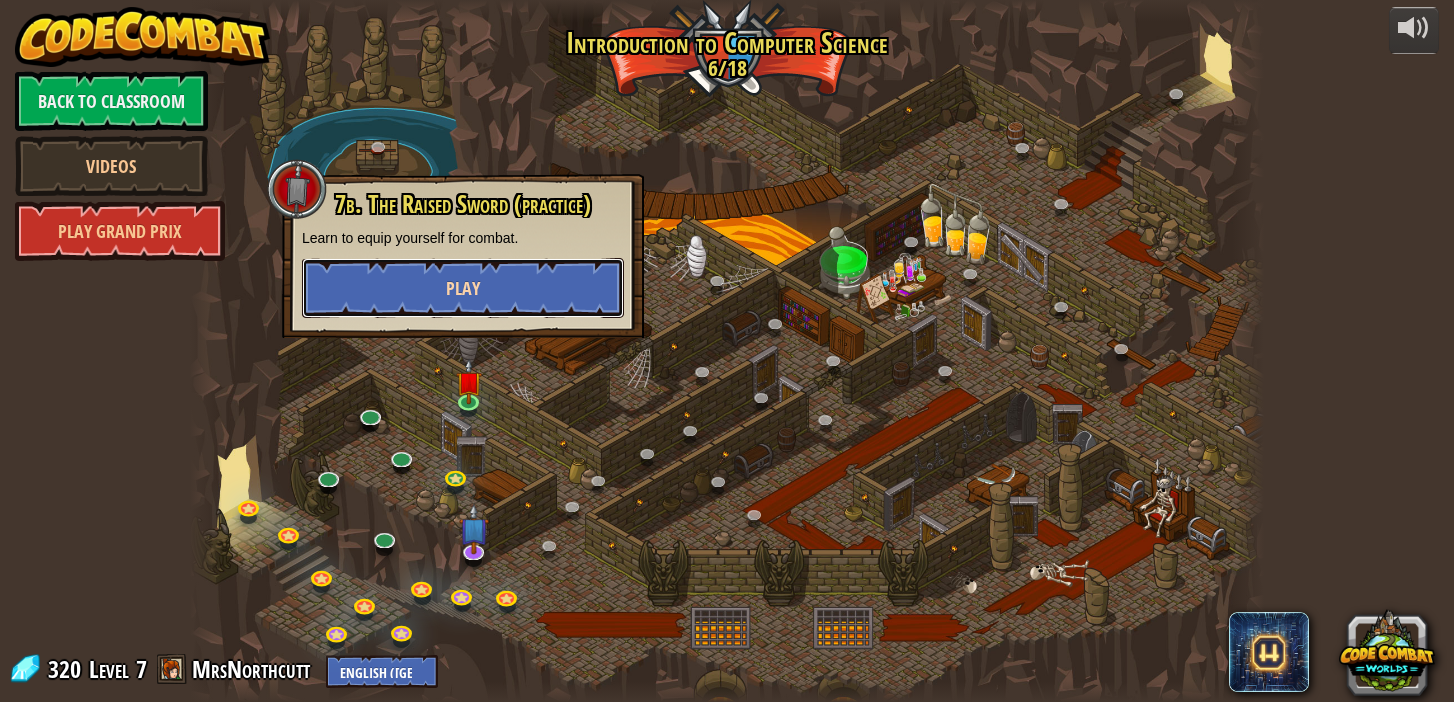 click on "Play" at bounding box center [463, 288] 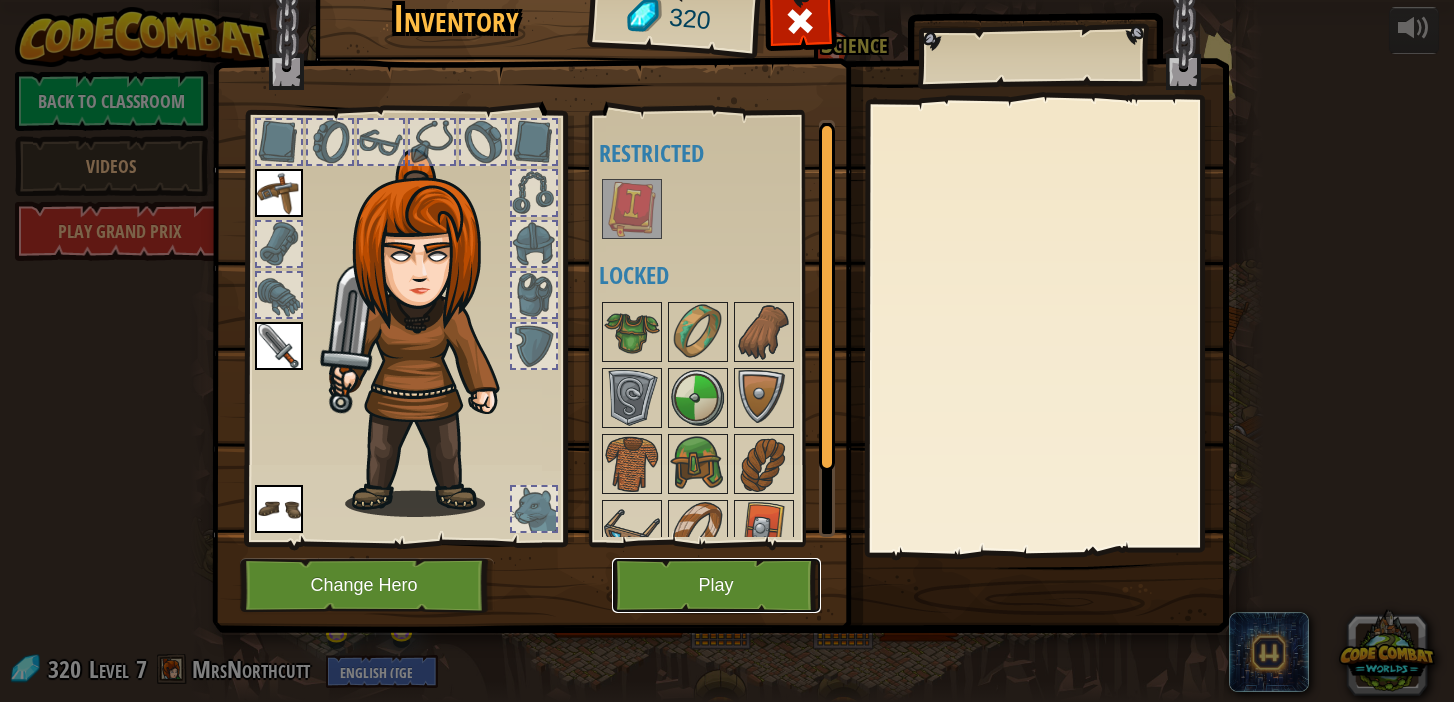 click on "Play" at bounding box center [716, 585] 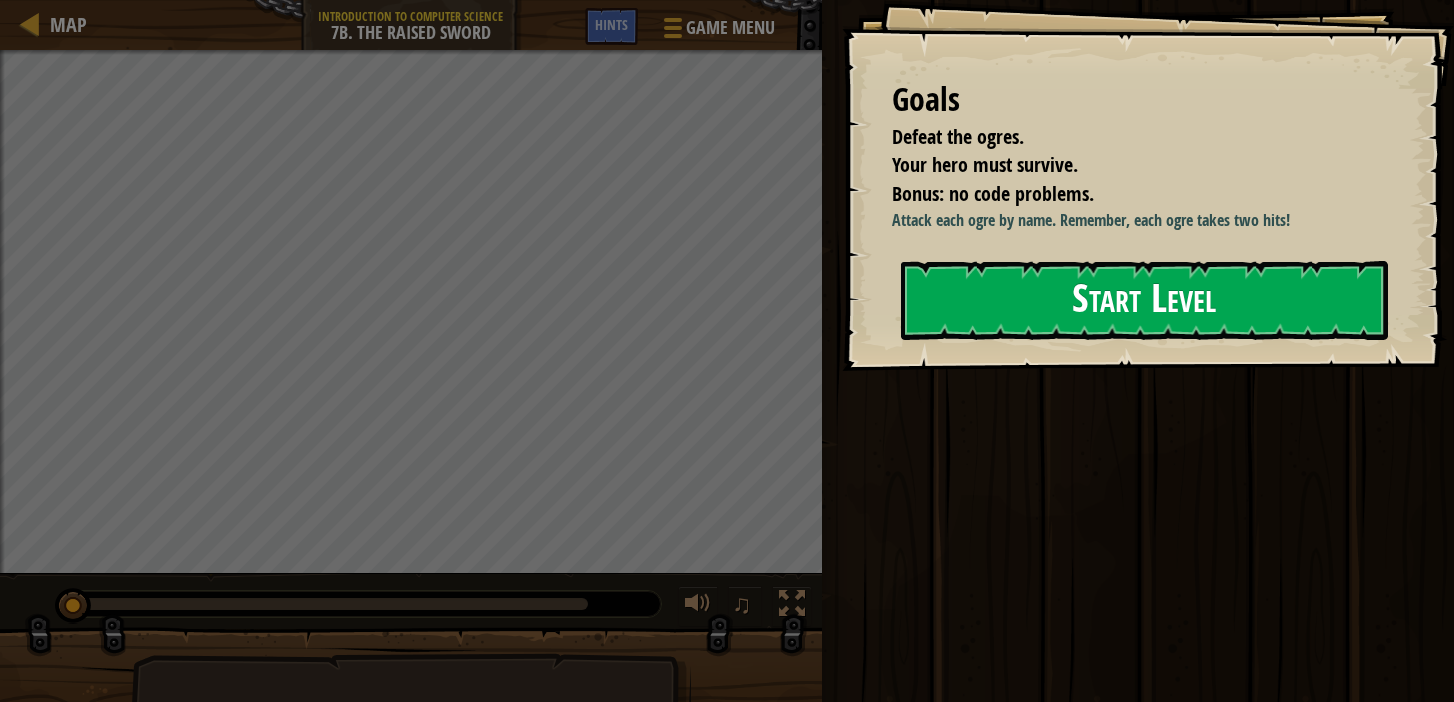 click on "Start Level" at bounding box center [1144, 300] 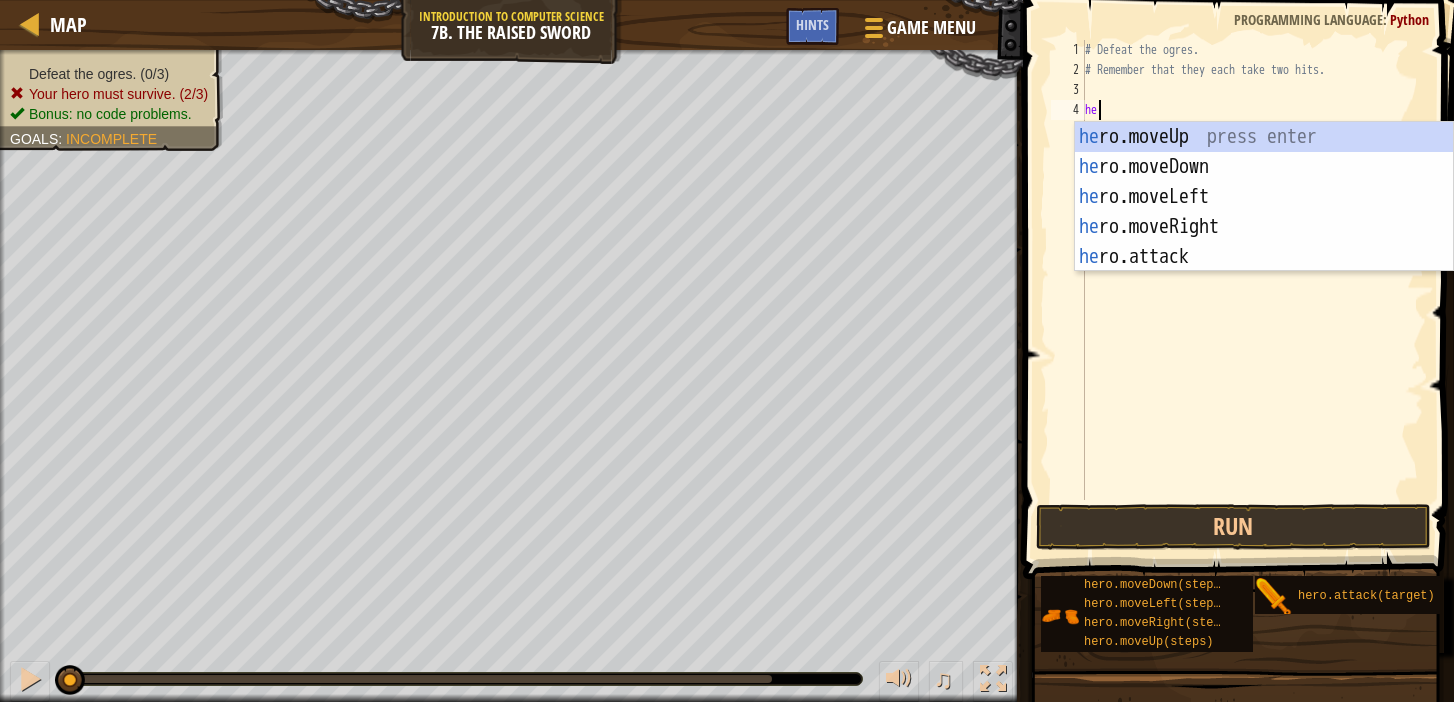 scroll, scrollTop: 9, scrollLeft: 0, axis: vertical 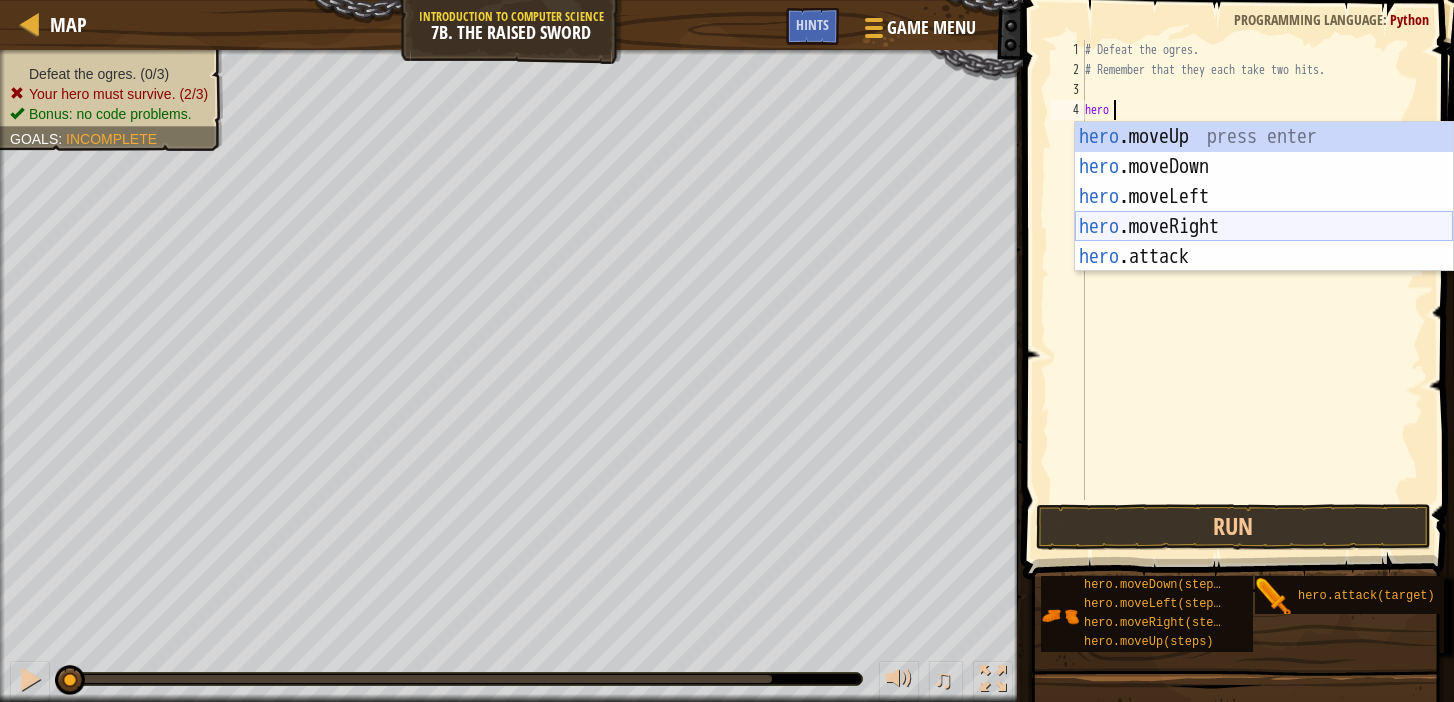 click on "hero .moveUp press enter hero .moveDown press enter hero .moveLeft press enter hero .moveRight press enter hero .attack press enter" at bounding box center [1264, 227] 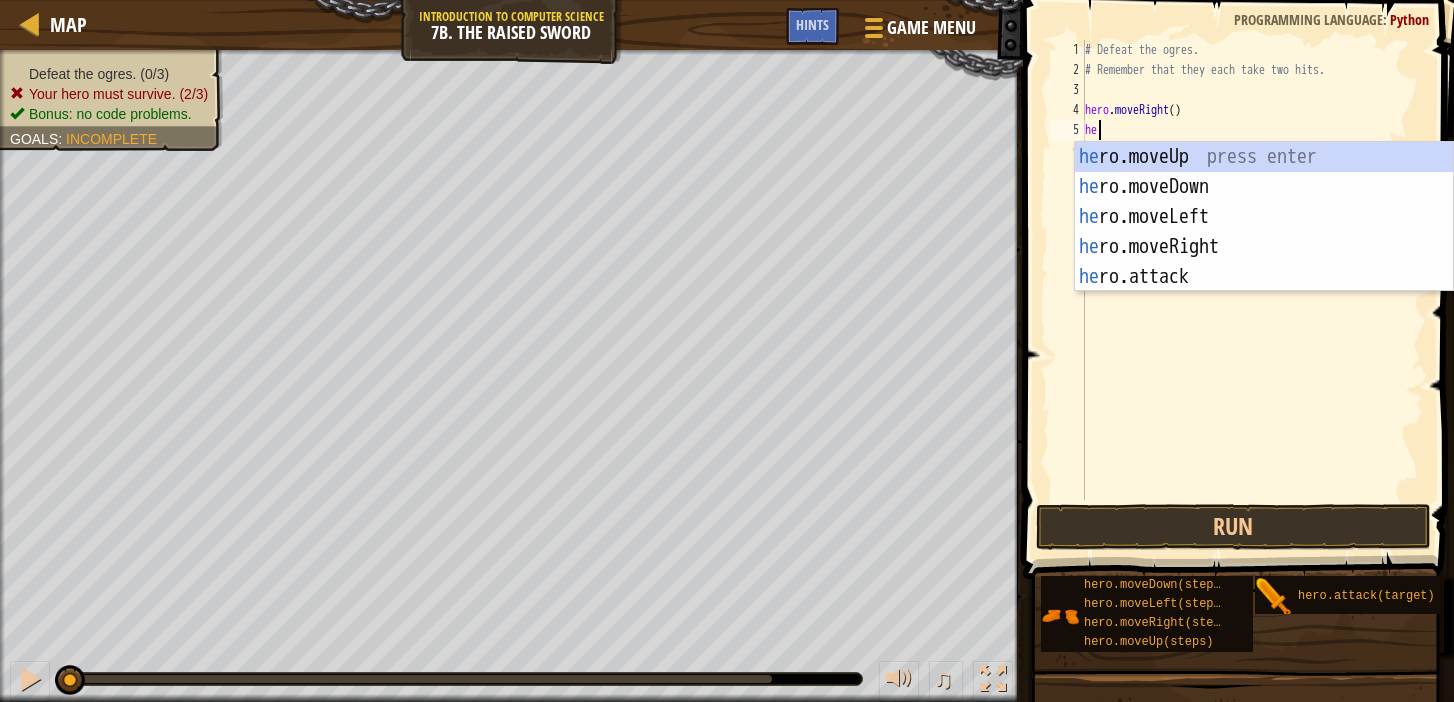 scroll, scrollTop: 9, scrollLeft: 1, axis: both 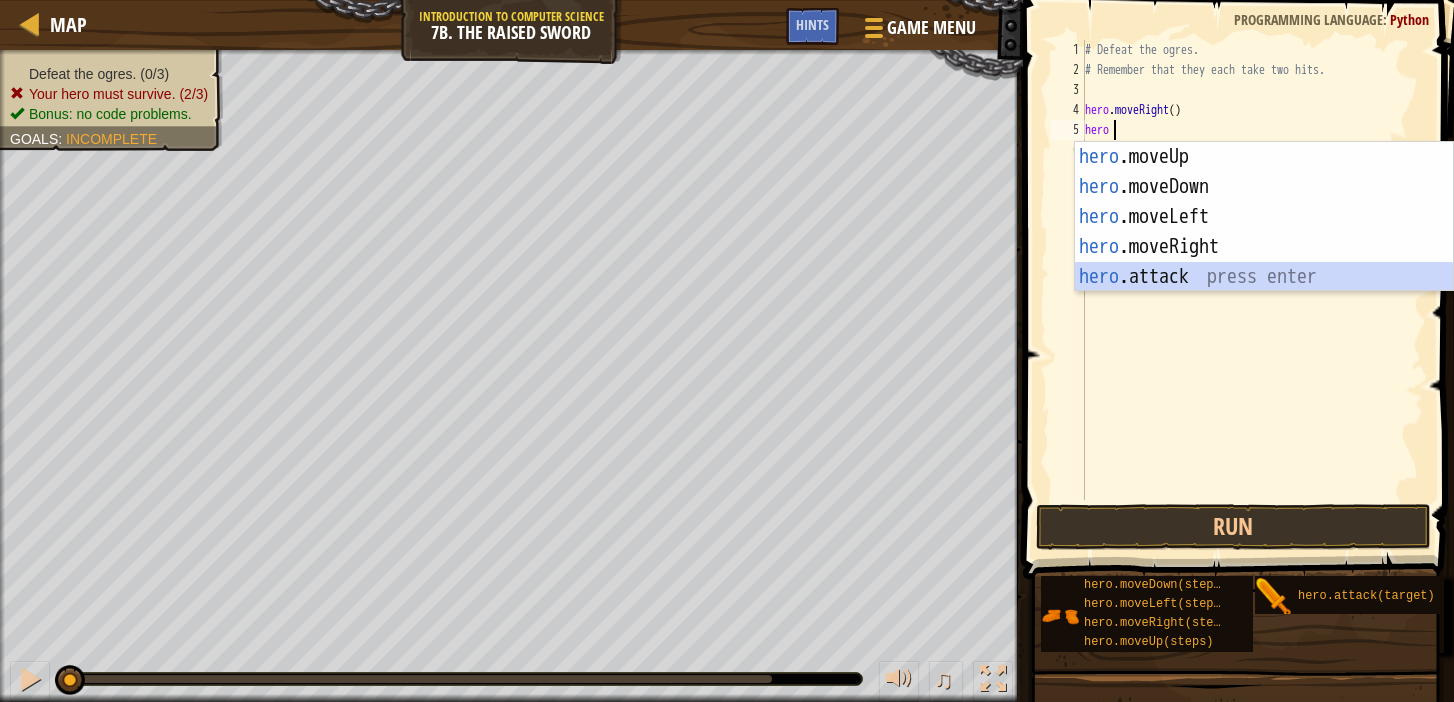 click on "hero .moveUp press enter hero .moveDown press enter hero .moveLeft press enter hero .moveRight press enter hero .attack press enter" at bounding box center (1264, 247) 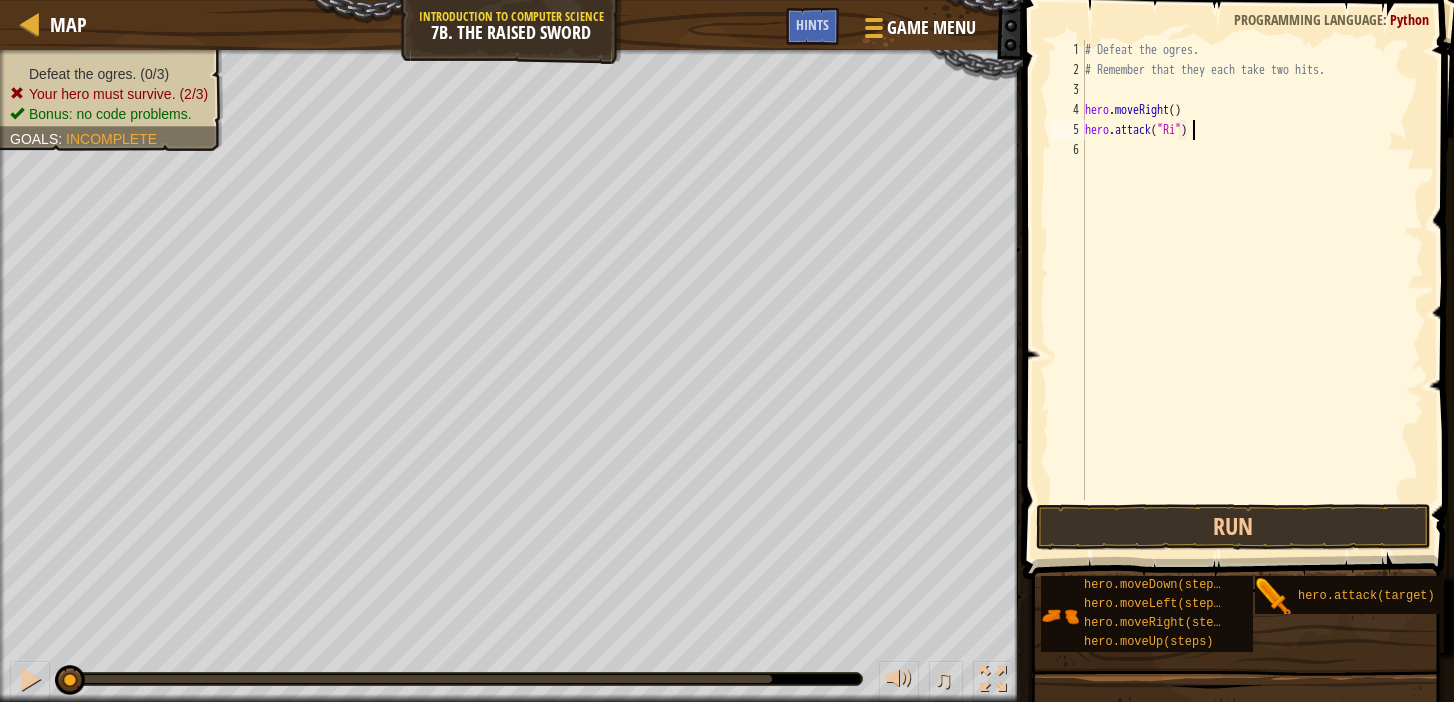 type on "hero.attack("Rig")" 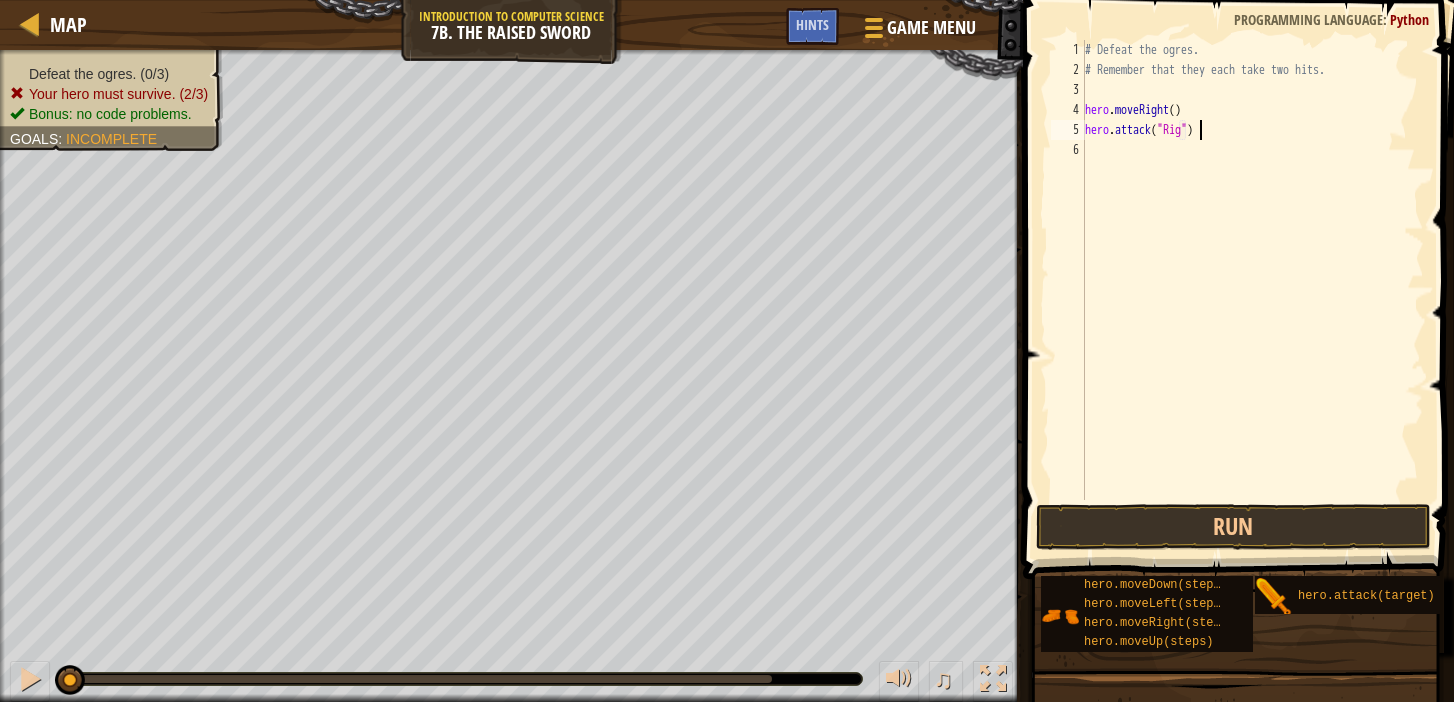 click on "# Defeat the ogres. # Remember that they each take two hits. hero . moveRight ( ) hero . attack ( "Rig" )" at bounding box center [1252, 290] 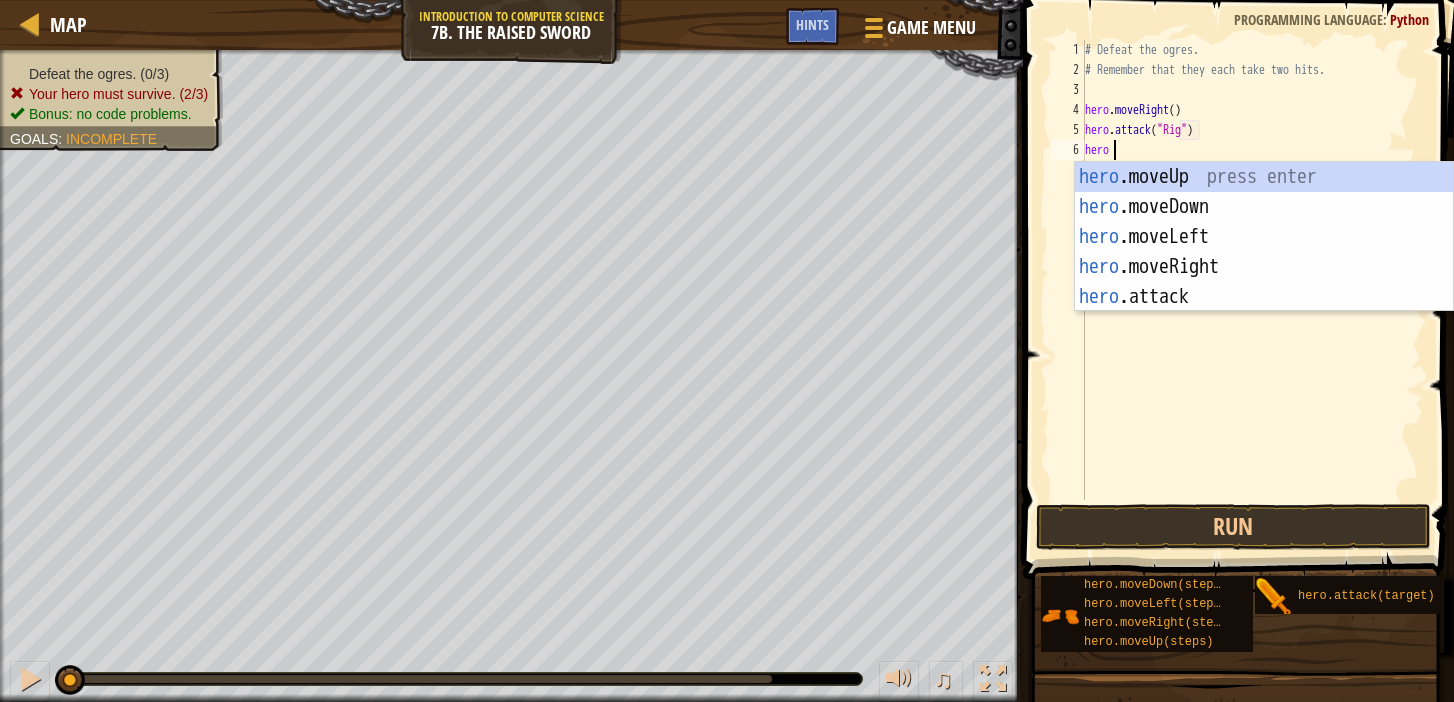 scroll, scrollTop: 9, scrollLeft: 1, axis: both 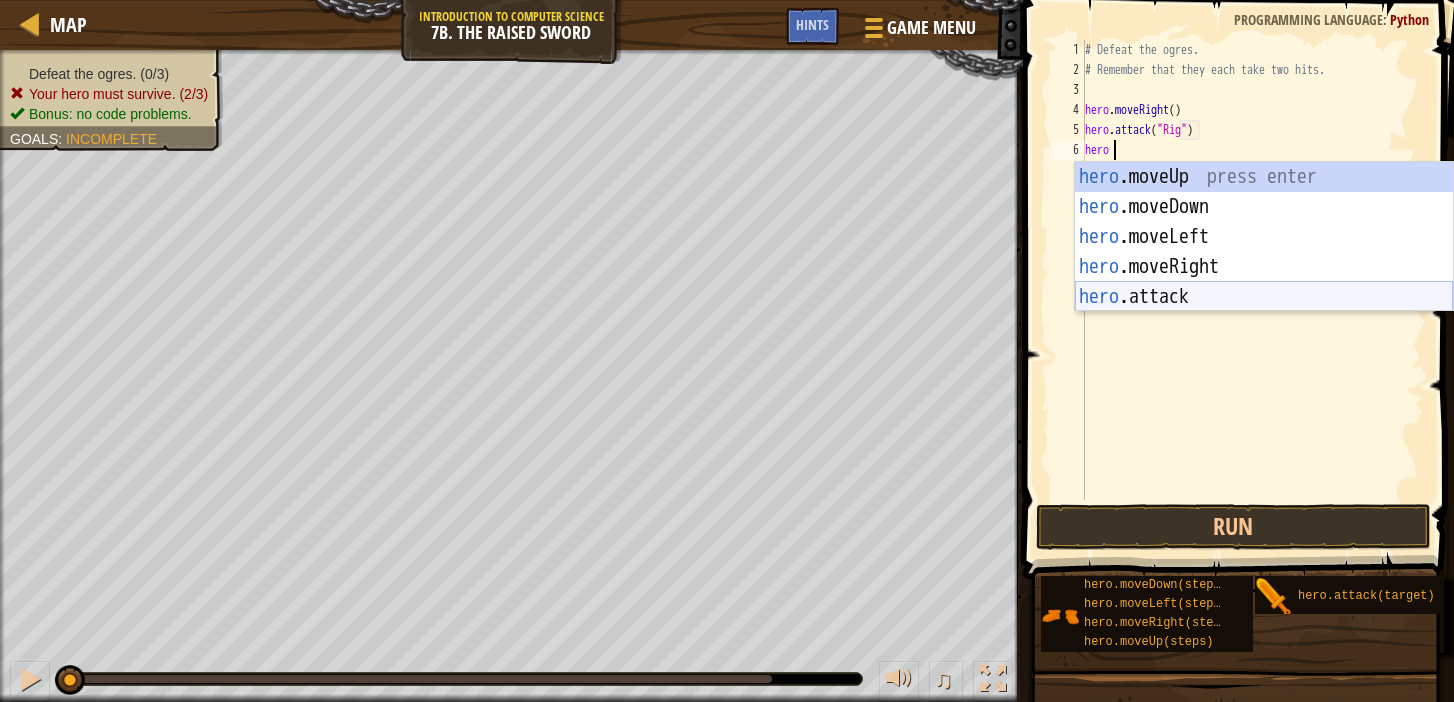 click on "hero .moveUp press enter hero .moveDown press enter hero .moveLeft press enter hero .moveRight press enter hero .attack press enter" at bounding box center (1264, 267) 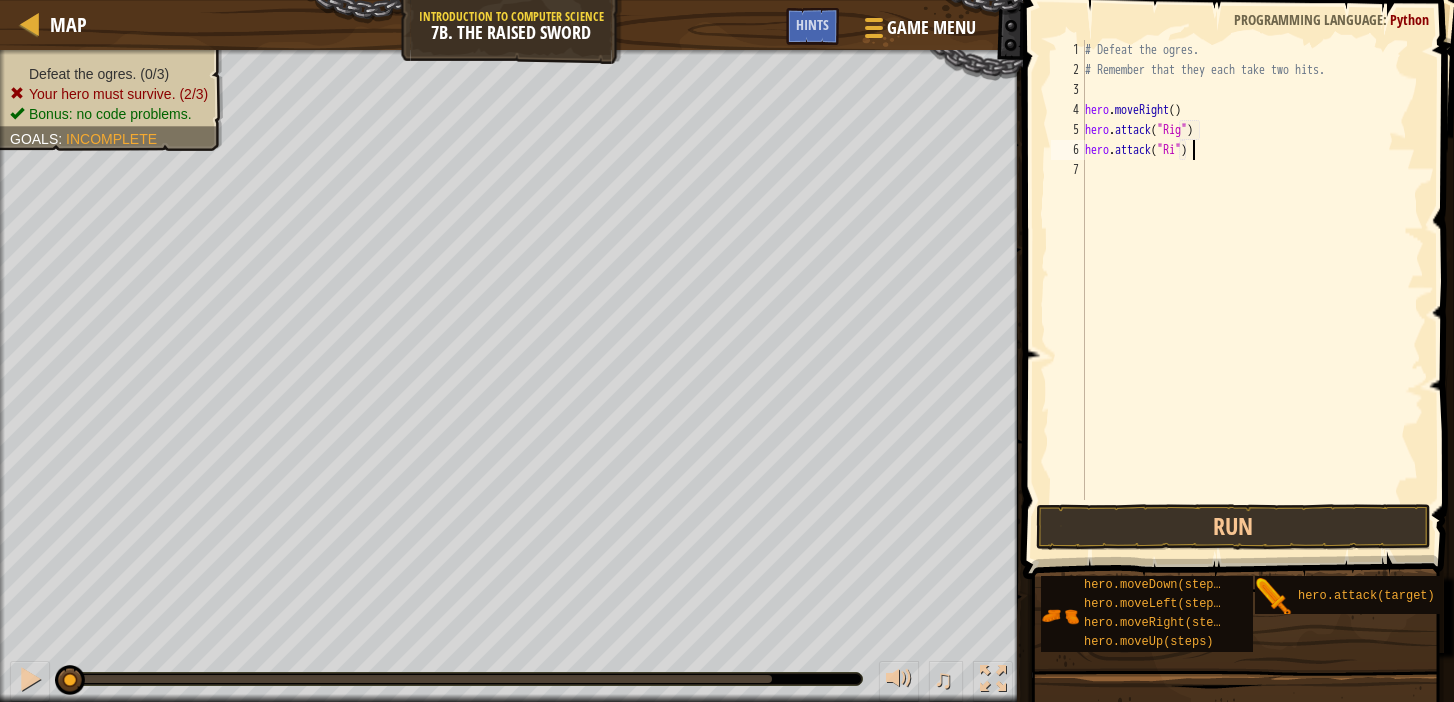 type on "hero.attack("Rig")" 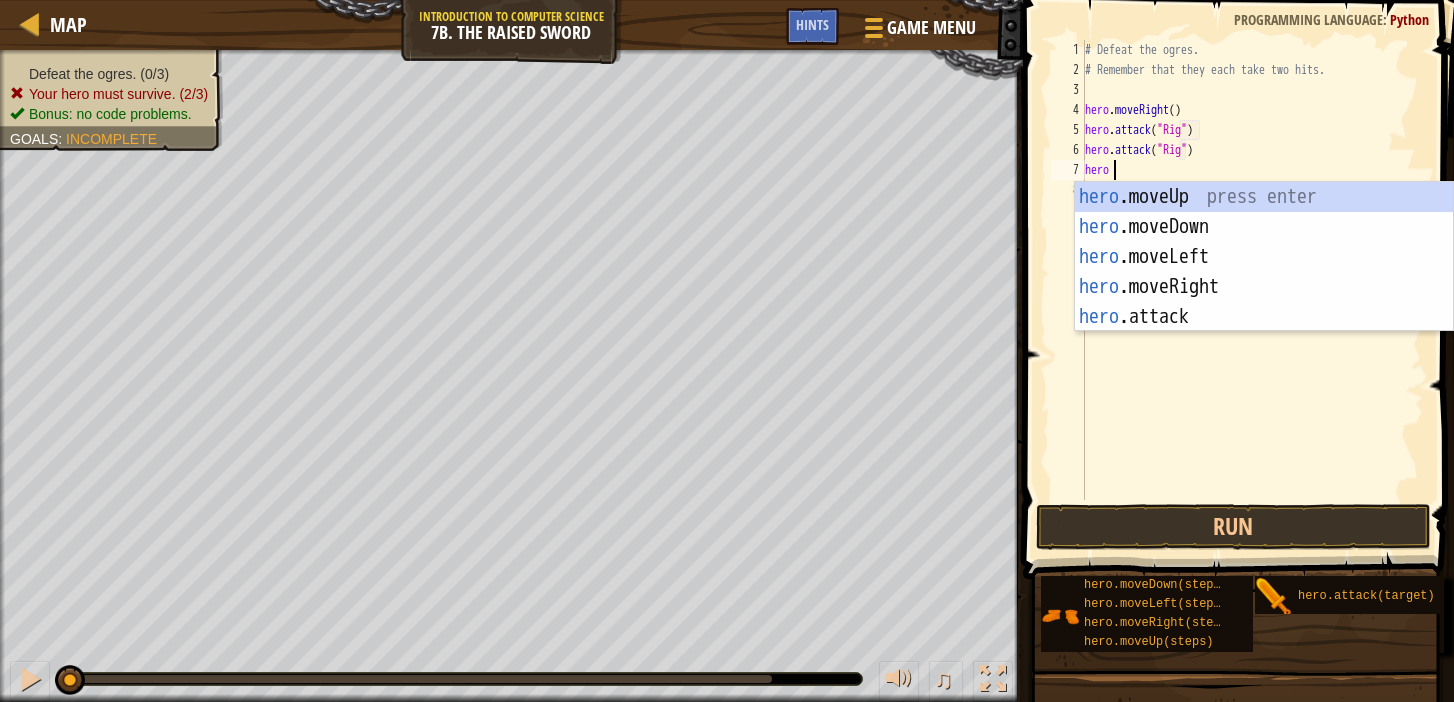 scroll, scrollTop: 9, scrollLeft: 1, axis: both 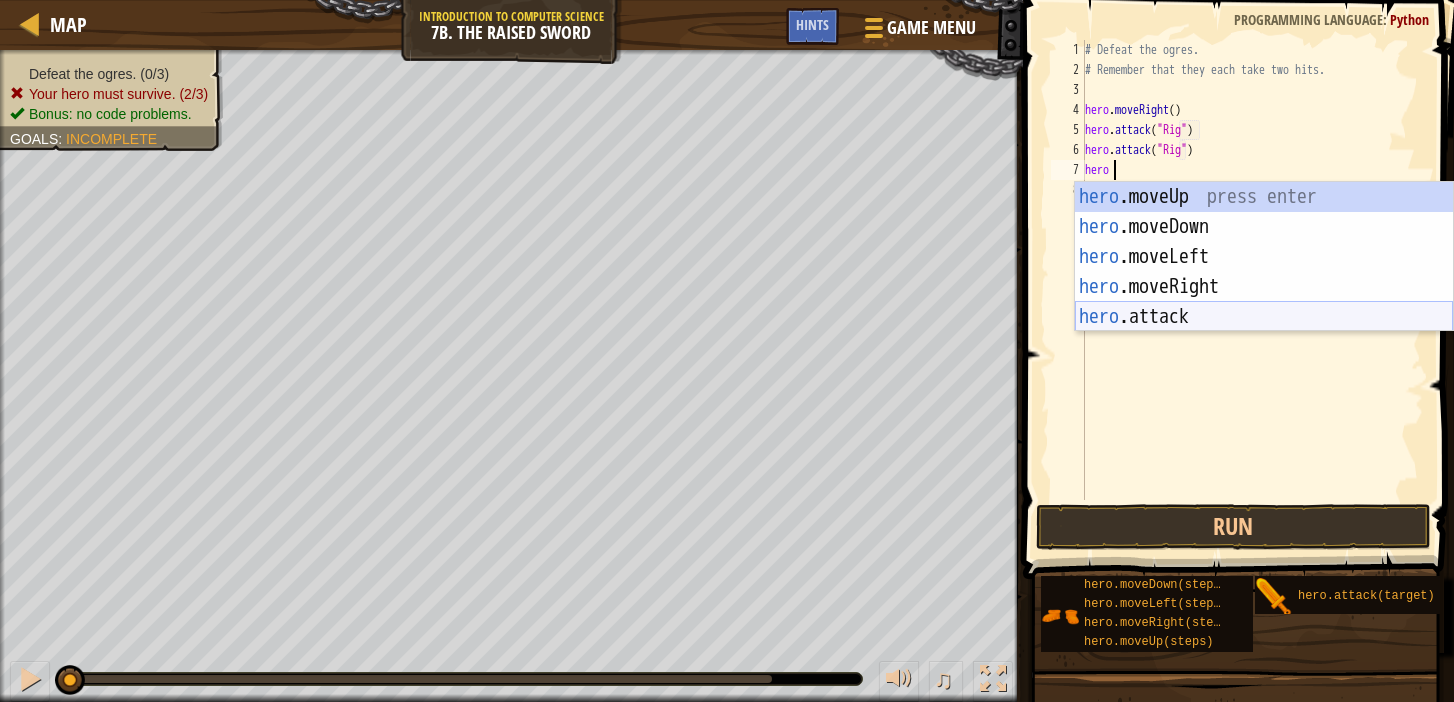 click on "hero .moveUp press enter hero .moveDown press enter hero .moveLeft press enter hero .moveRight press enter hero .attack press enter" at bounding box center [1264, 287] 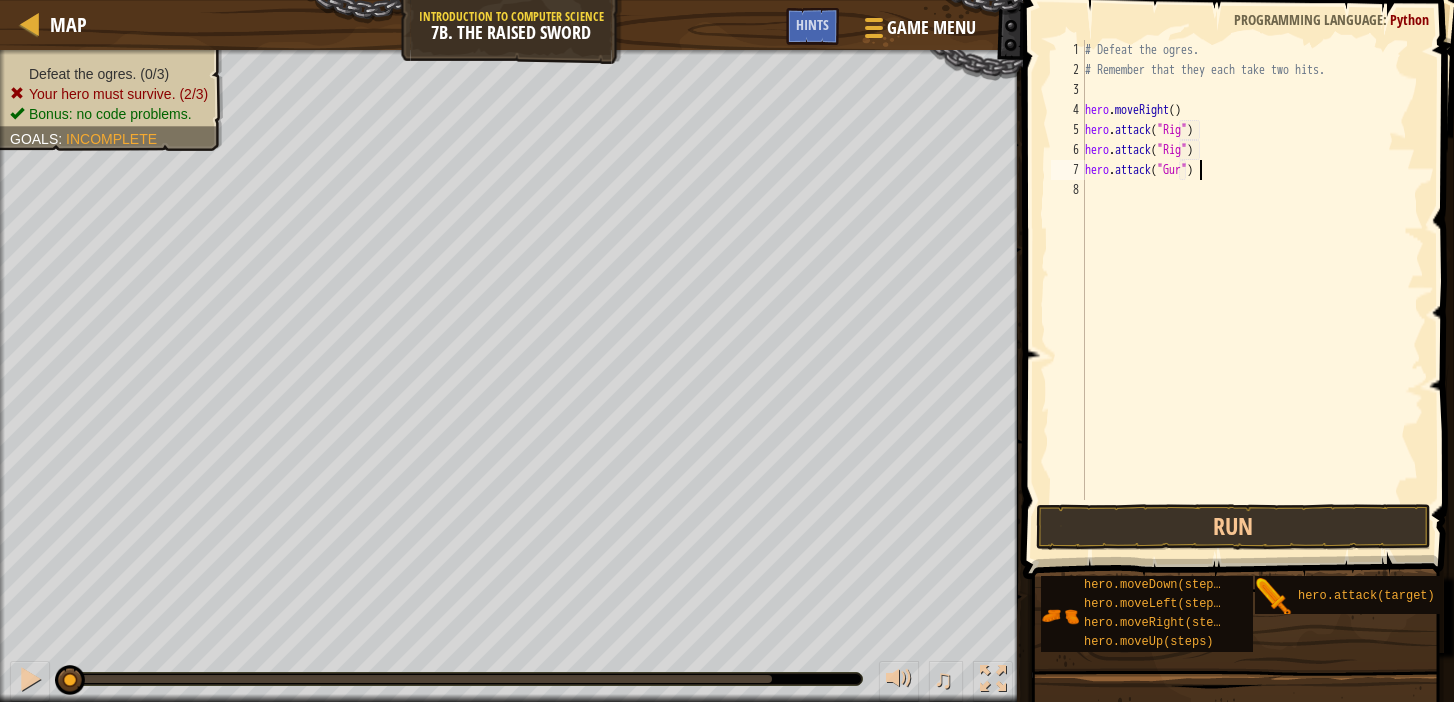 type on "hero.attack("Gurt")" 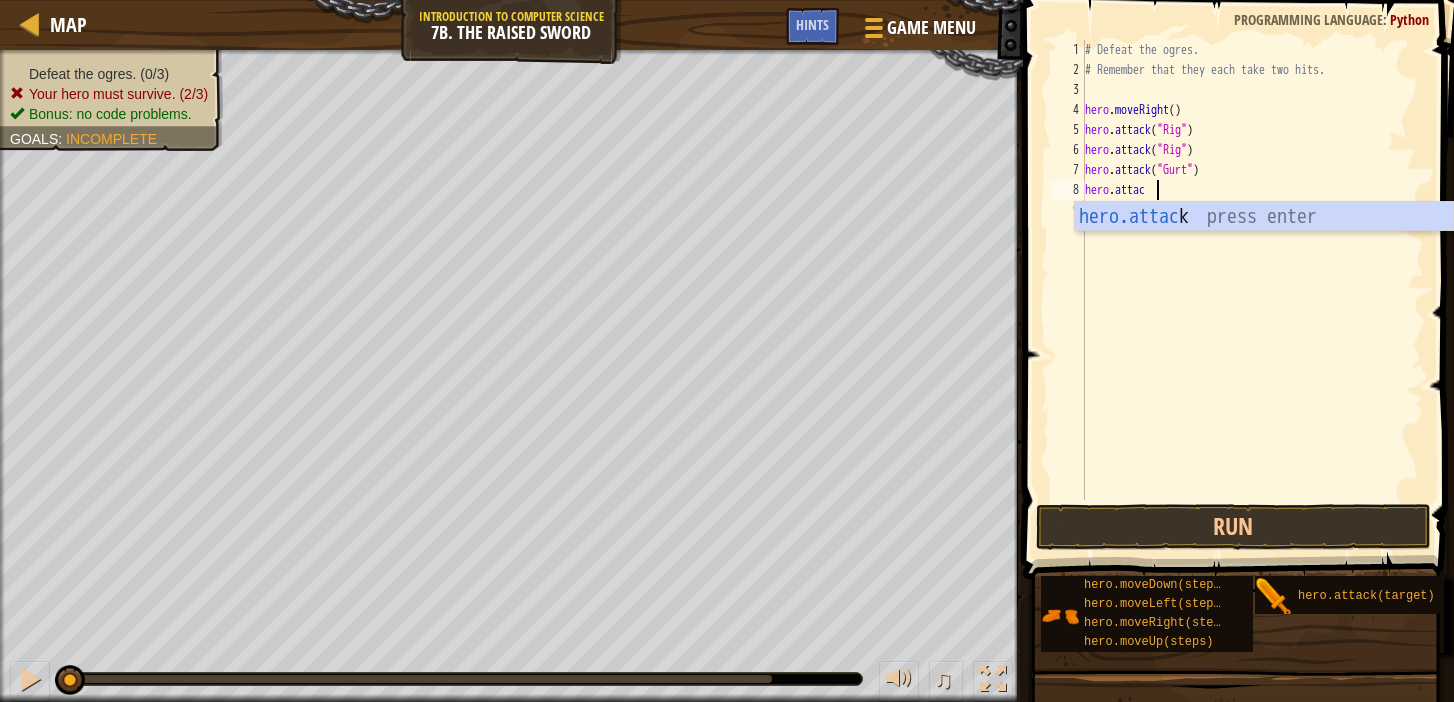 scroll, scrollTop: 9, scrollLeft: 5, axis: both 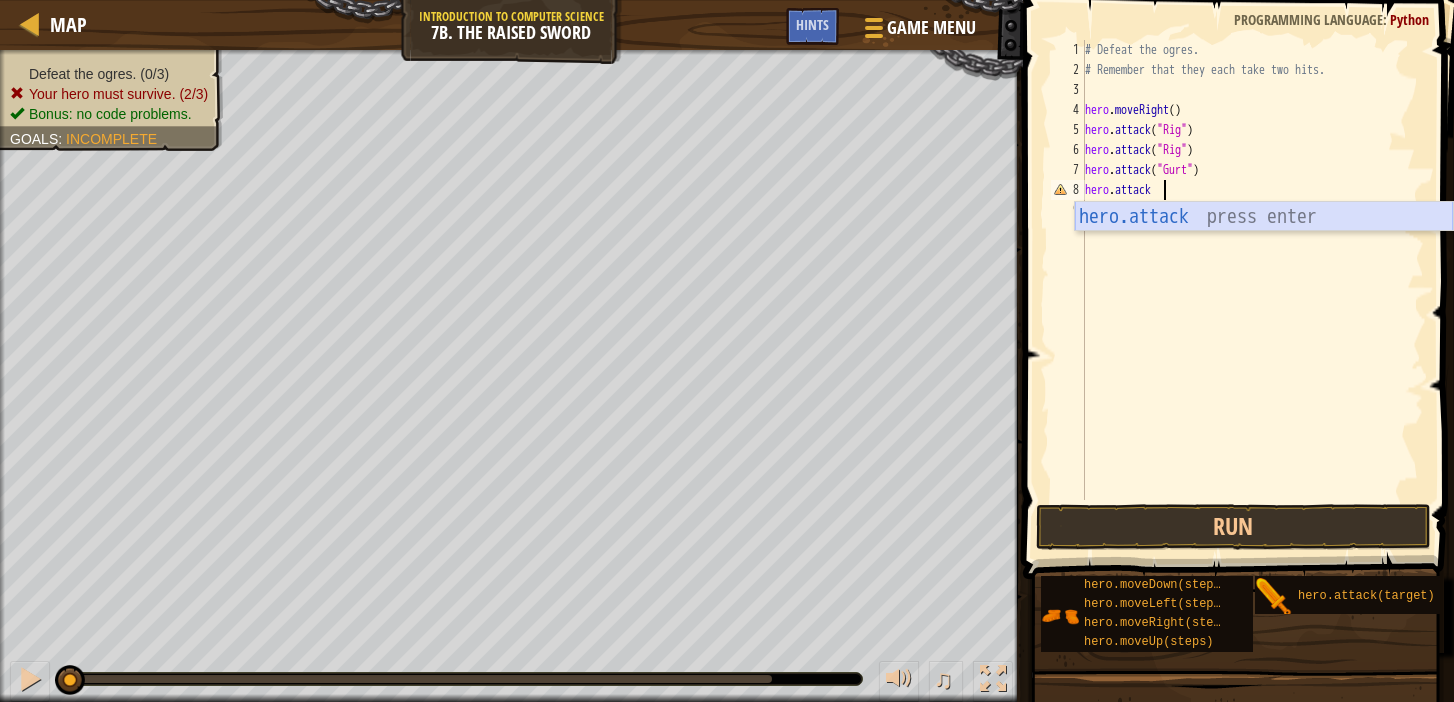click on "hero.attack press enter" at bounding box center (1264, 247) 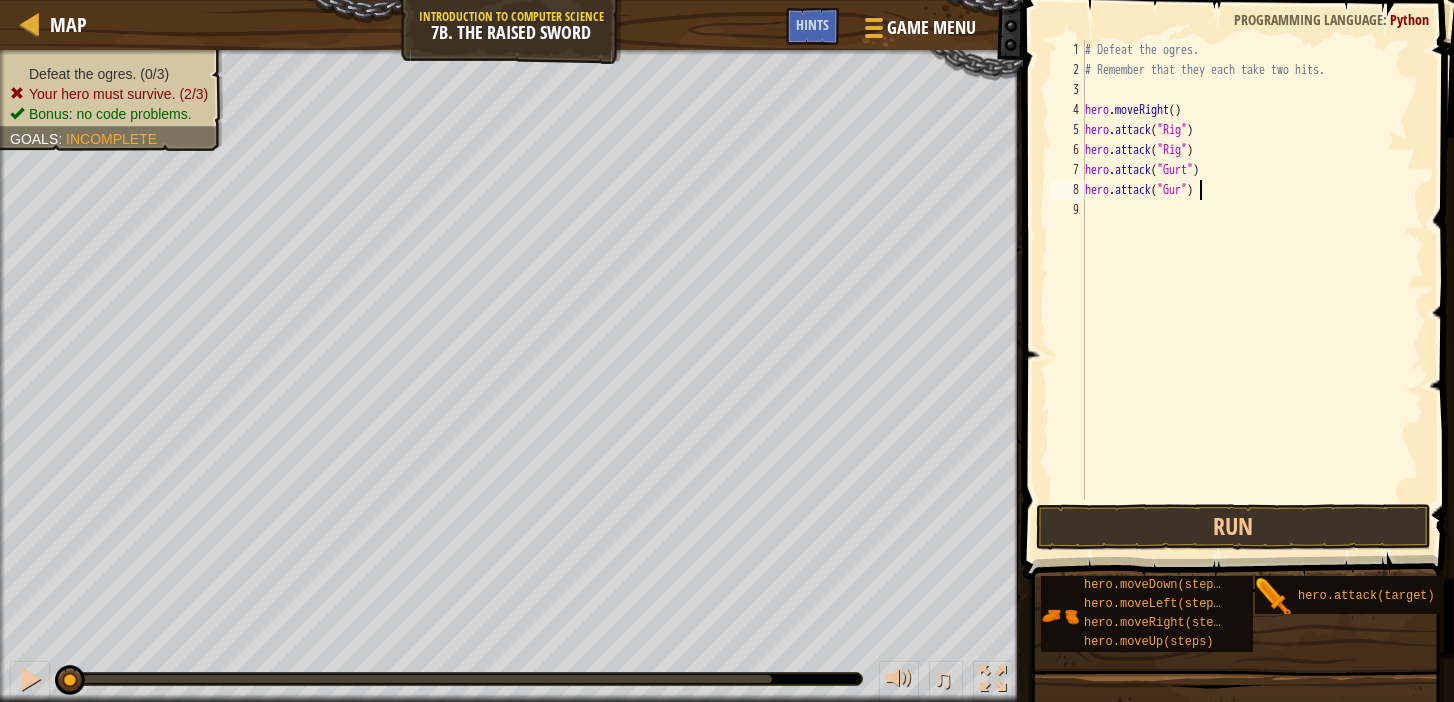 type on "hero.attack("Gurt")" 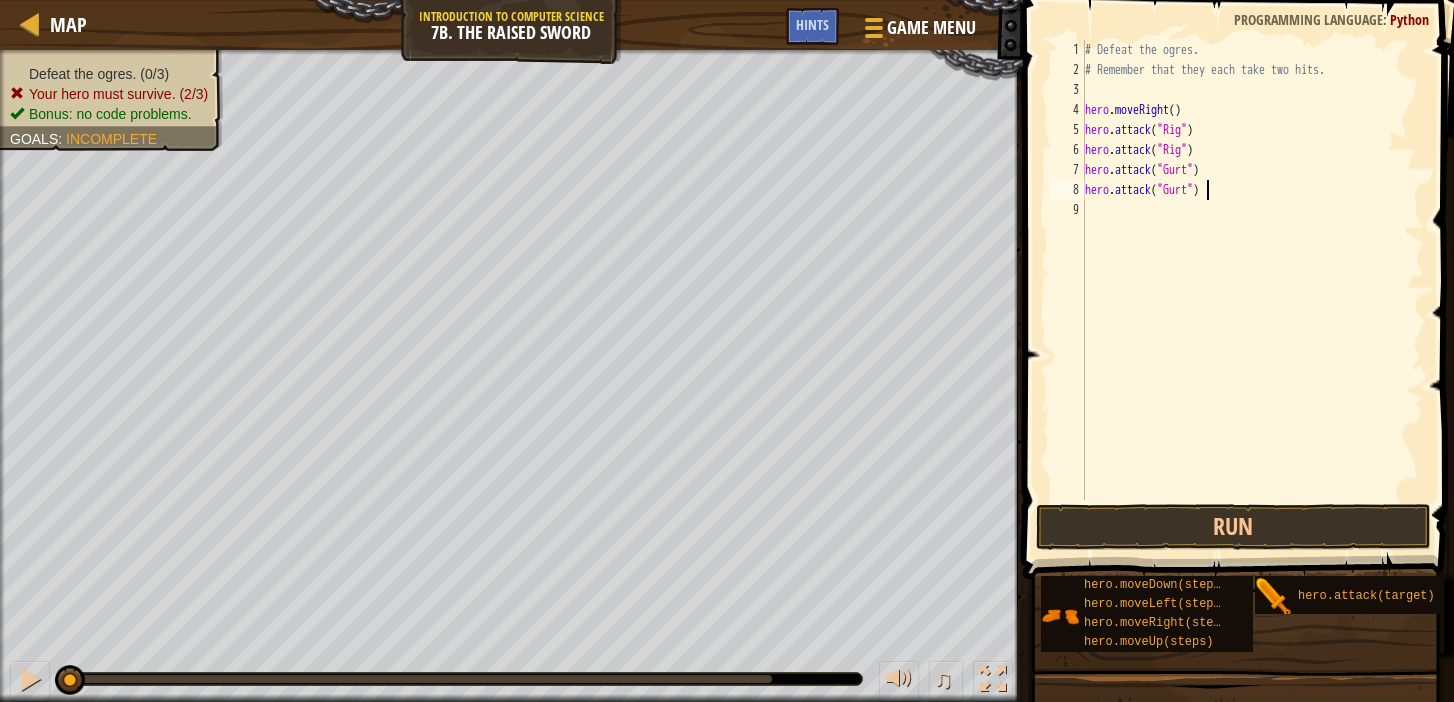 click on "# Defeat the ogres. # Remember that they each take two hits. hero . moveRight ( ) hero . attack ( "Rig" ) hero . attack ( "Rig" ) hero . attack ( "Gurt" ) hero . attack ( "Gurt" )" at bounding box center [1252, 290] 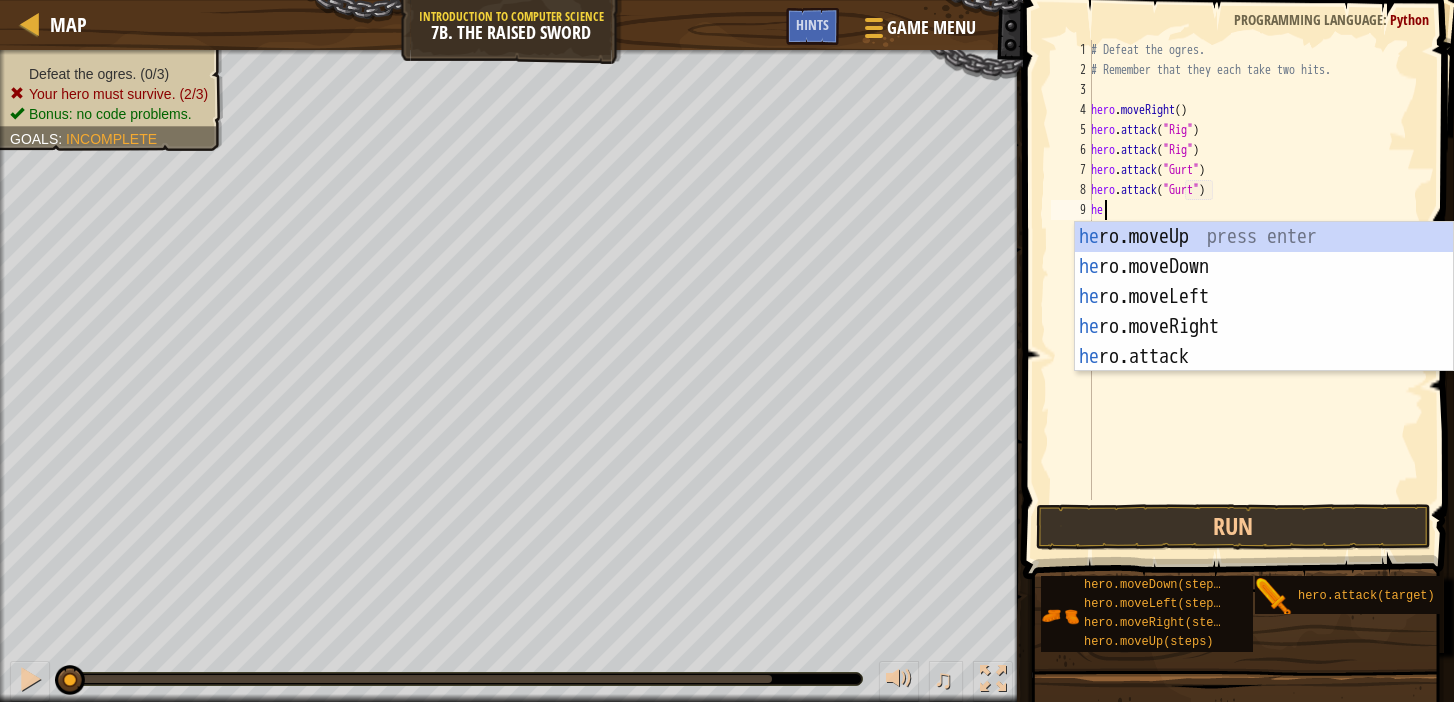 scroll, scrollTop: 9, scrollLeft: 1, axis: both 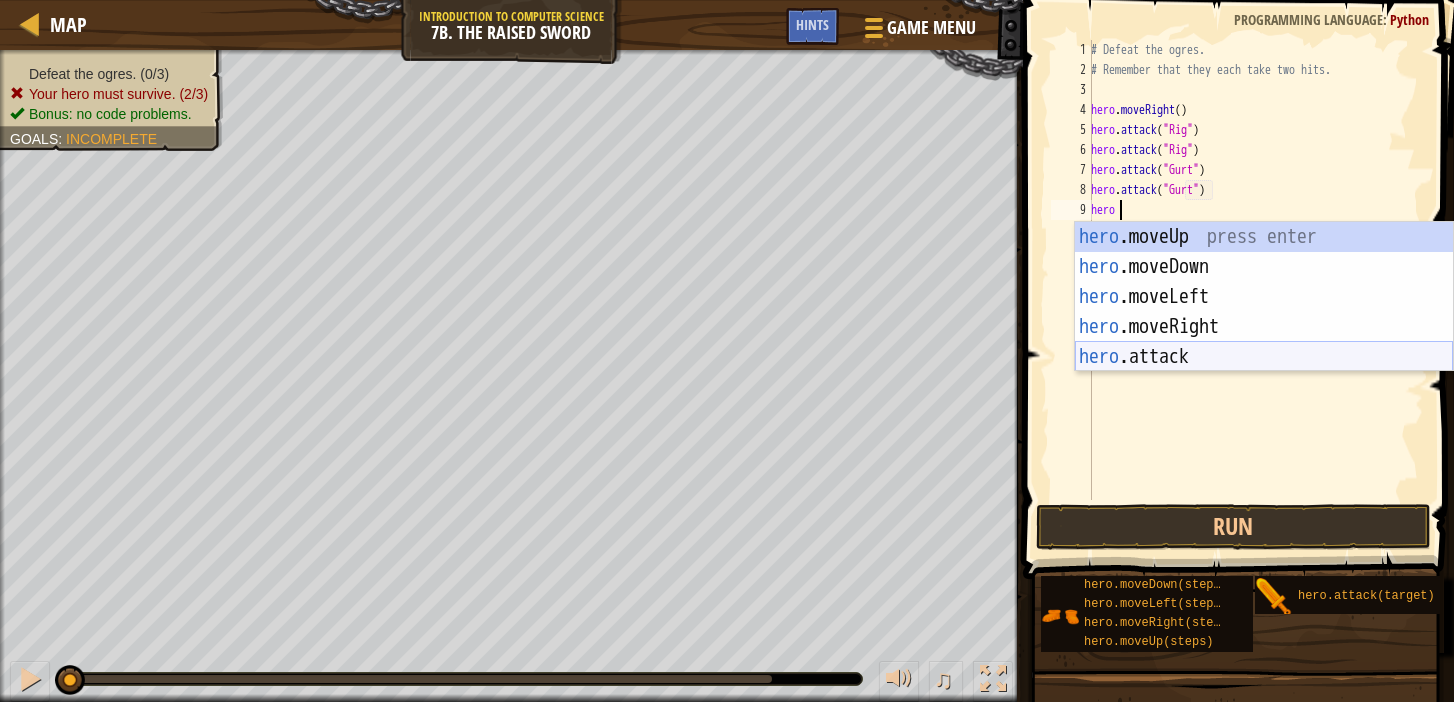 click on "hero .moveUp press enter hero .moveDown press enter hero .moveLeft press enter hero .moveRight press enter hero .attack press enter" at bounding box center [1264, 327] 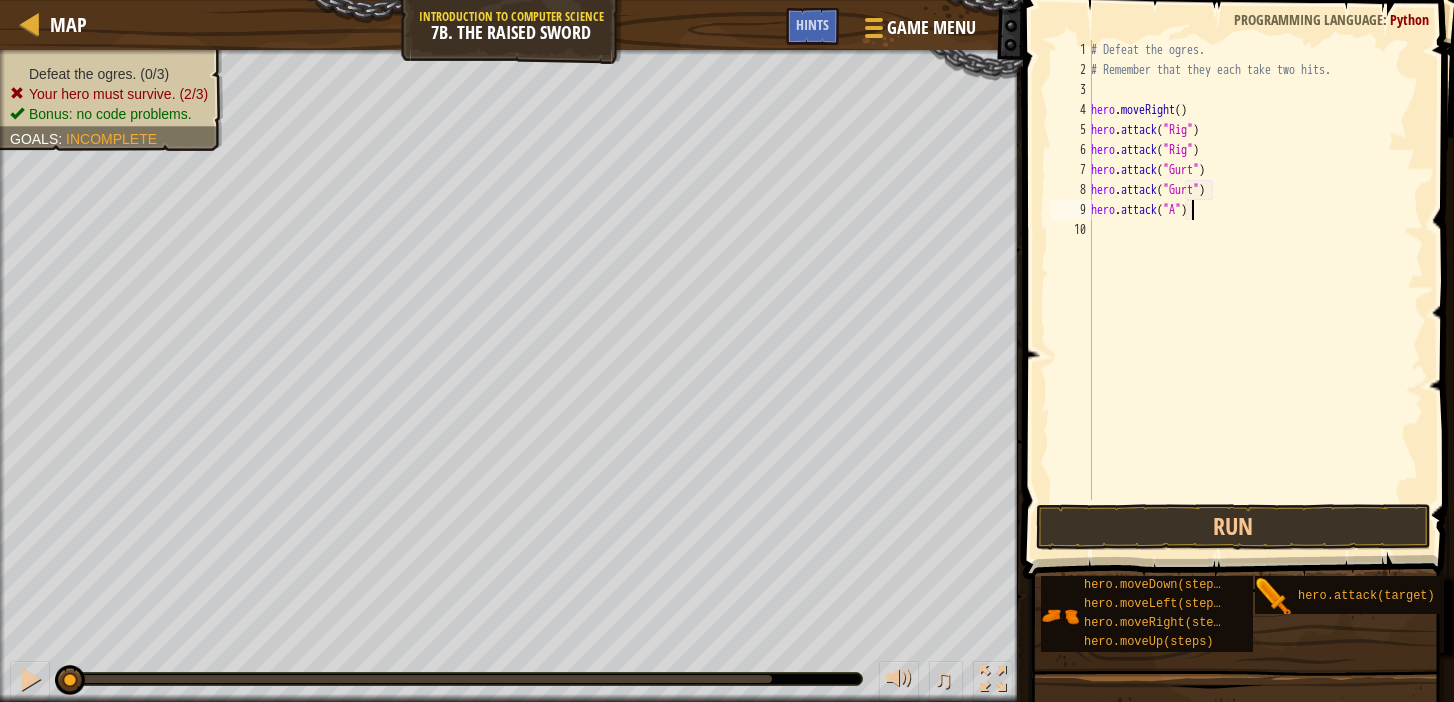 type on "hero.attack("Ack")" 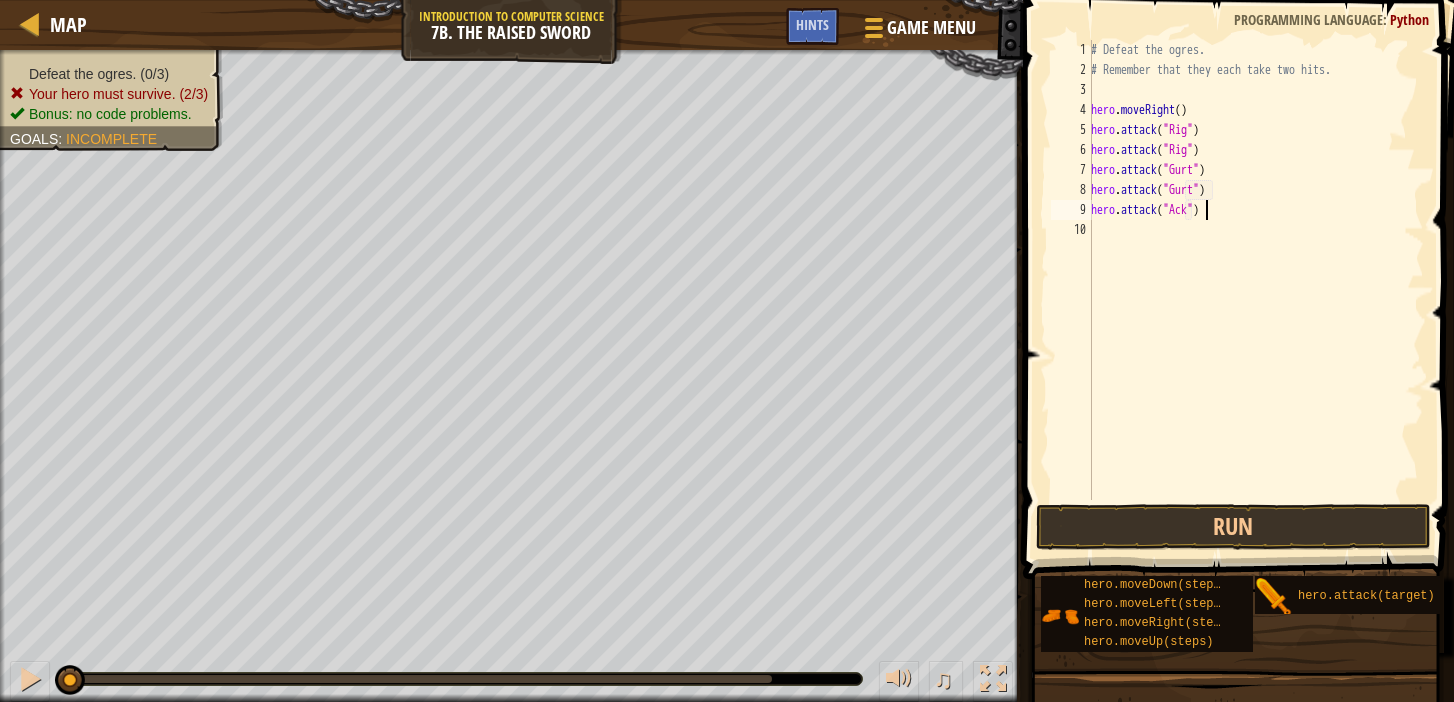 scroll, scrollTop: 9, scrollLeft: 9, axis: both 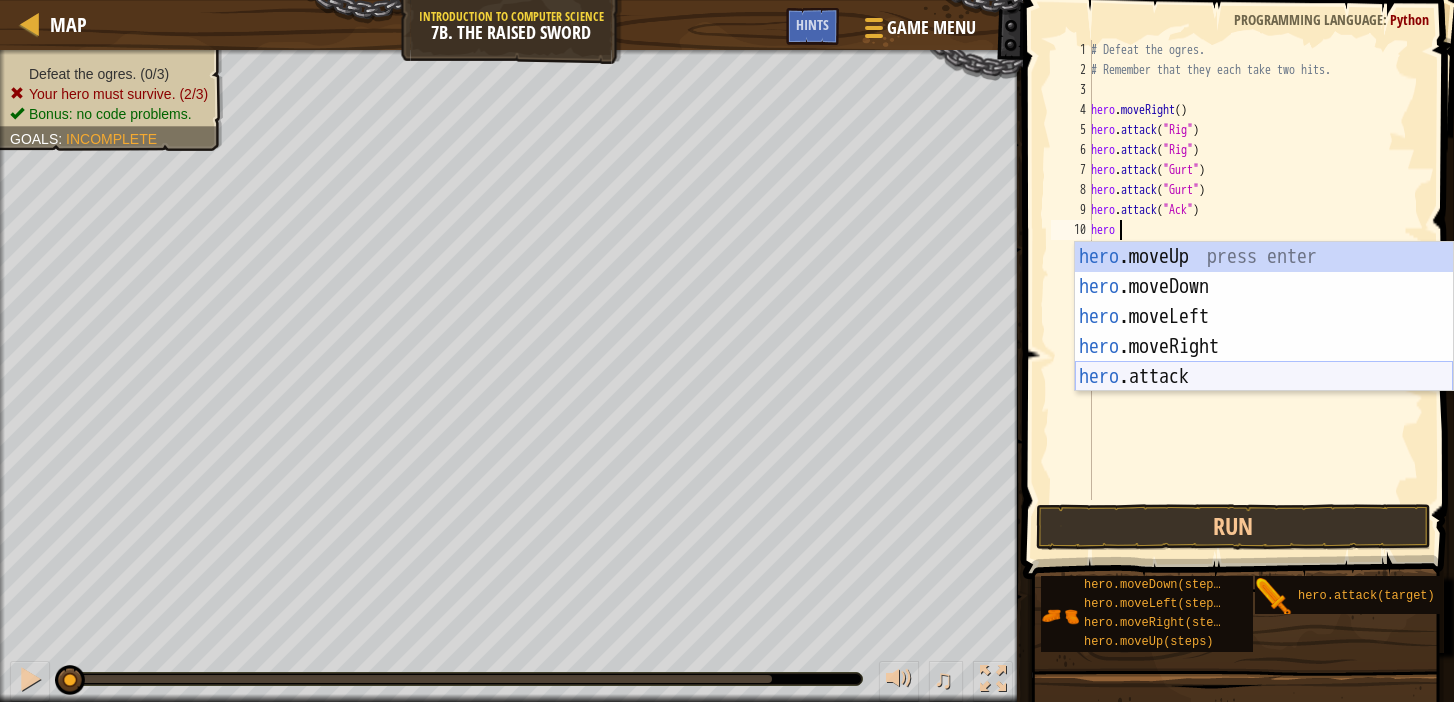 click on "hero .moveUp press enter hero .moveDown press enter hero .moveLeft press enter hero .moveRight press enter hero .attack press enter" at bounding box center [1264, 347] 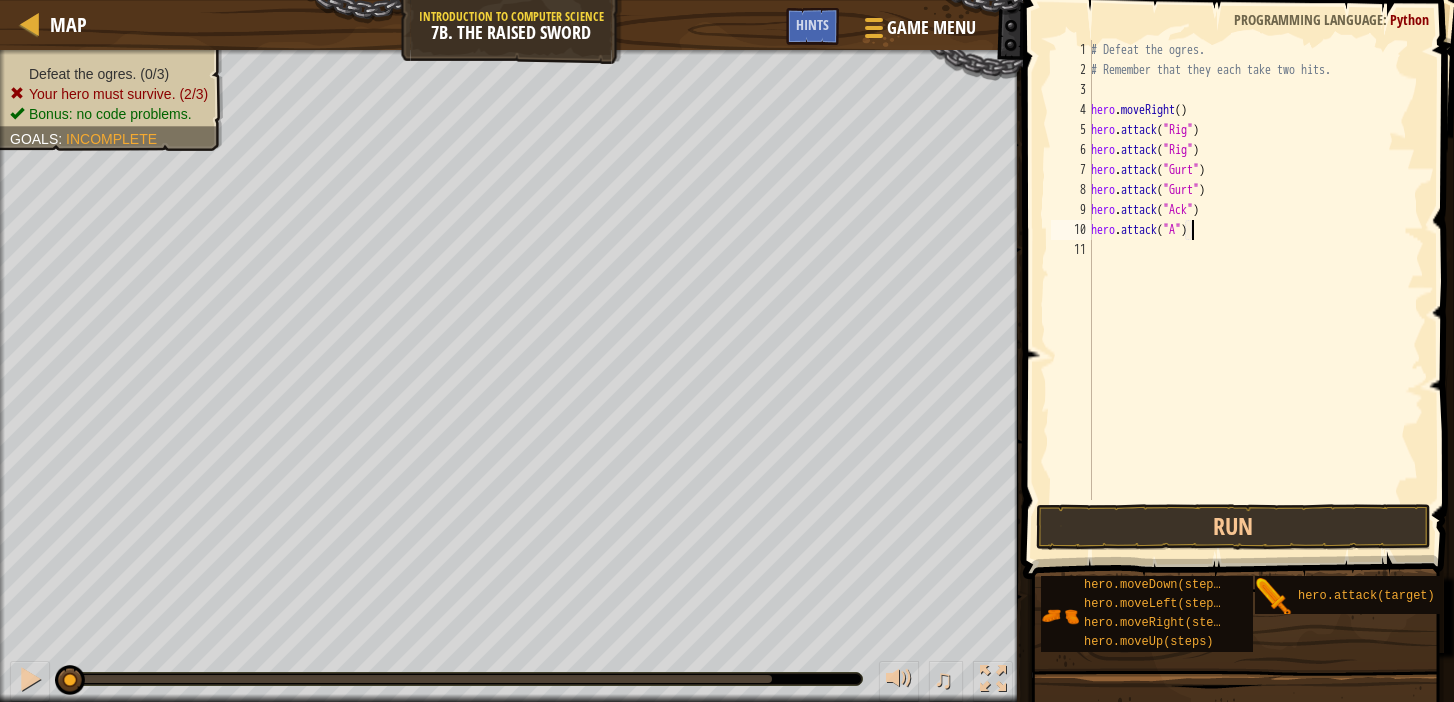 type on "hero.attack("Ack")" 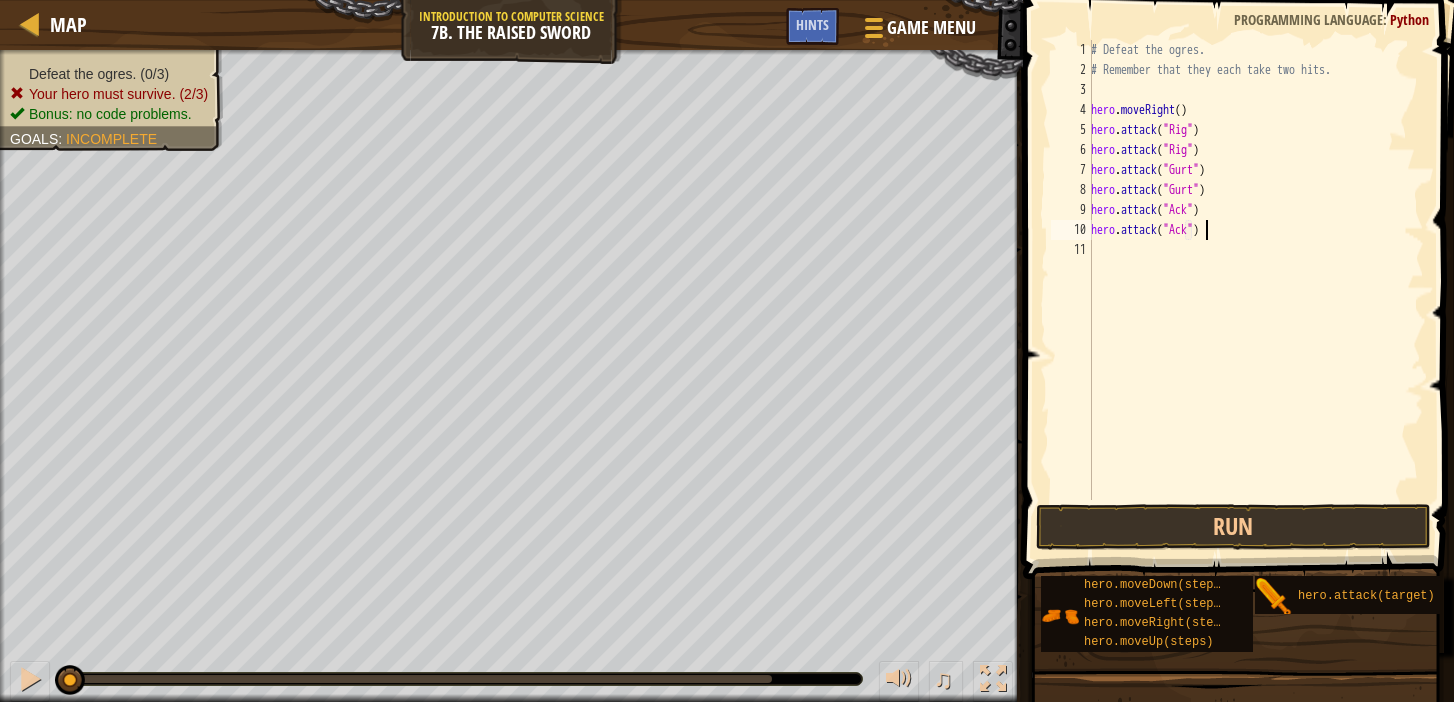 scroll, scrollTop: 9, scrollLeft: 0, axis: vertical 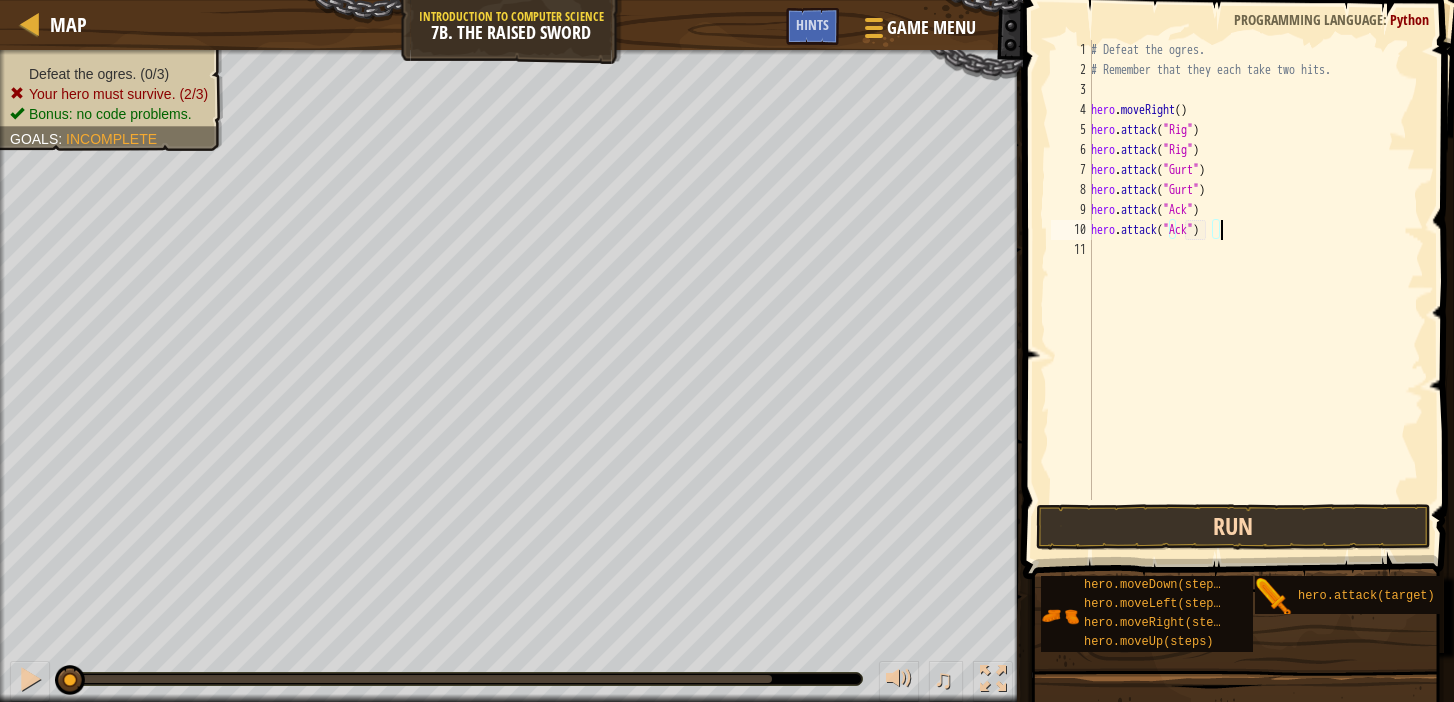 type on "hero.attack("Ack")" 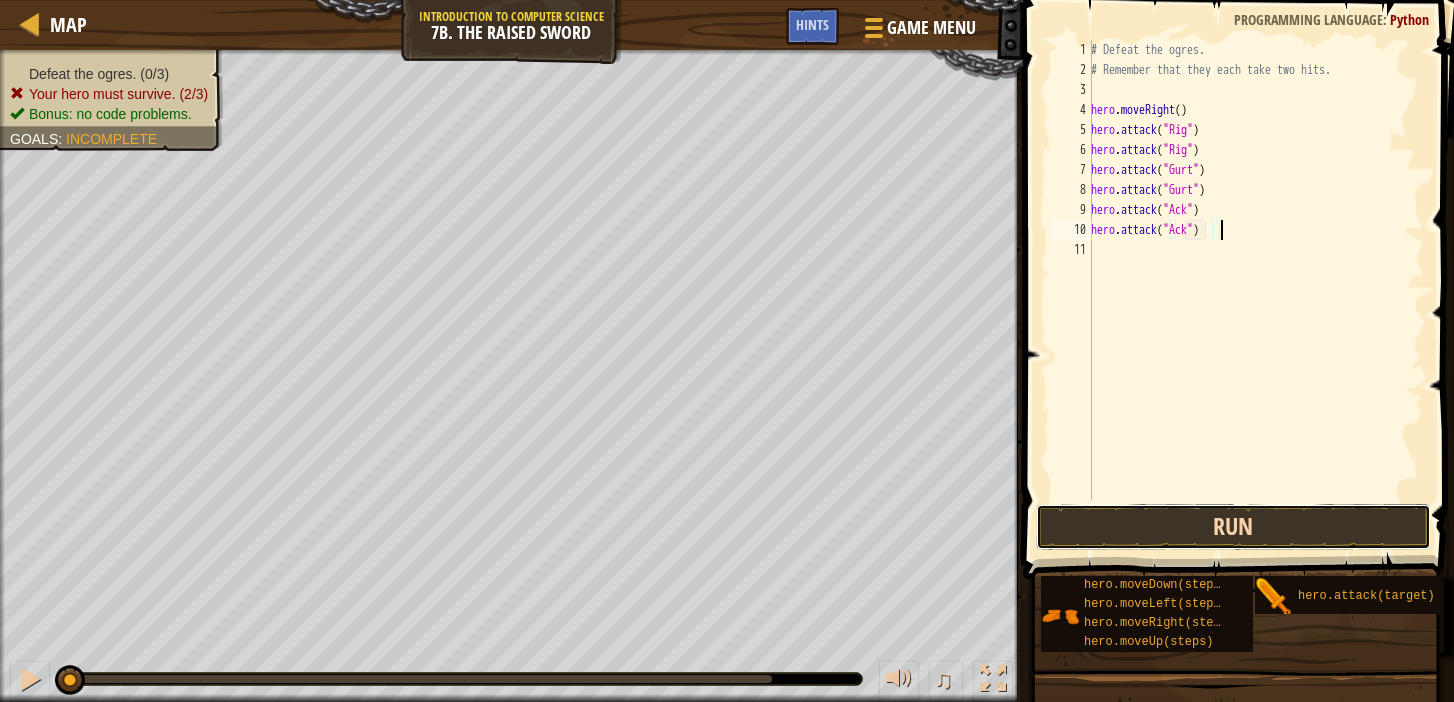 click on "Run" at bounding box center [1233, 527] 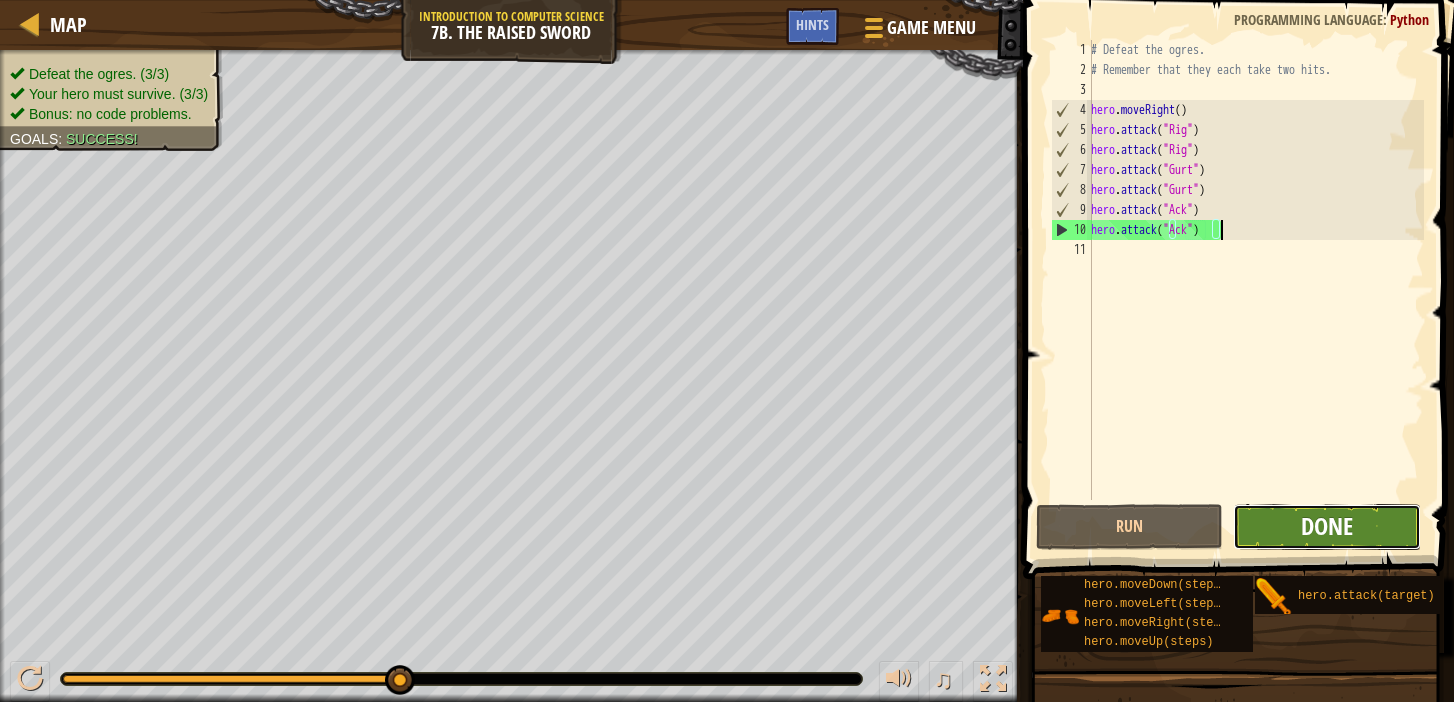 click on "Done" at bounding box center [1327, 526] 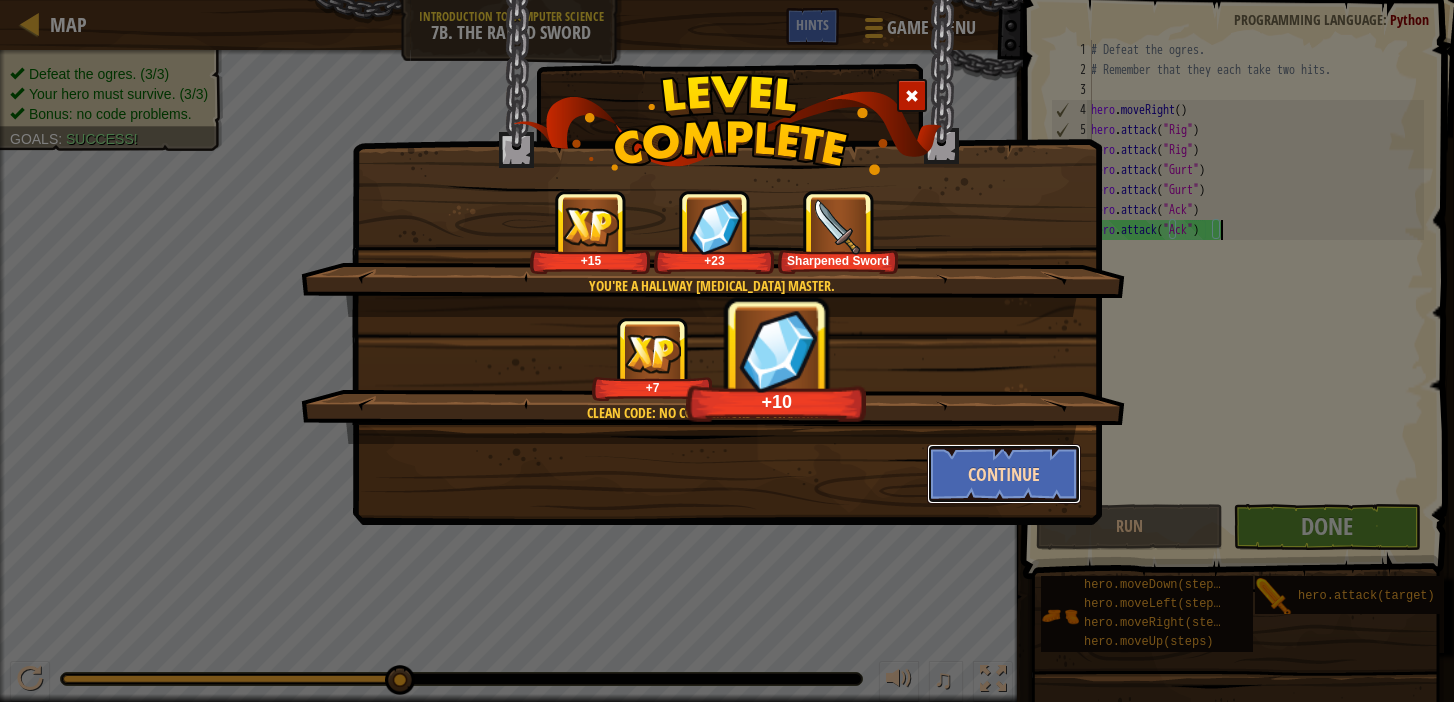 click on "Continue" at bounding box center (1004, 474) 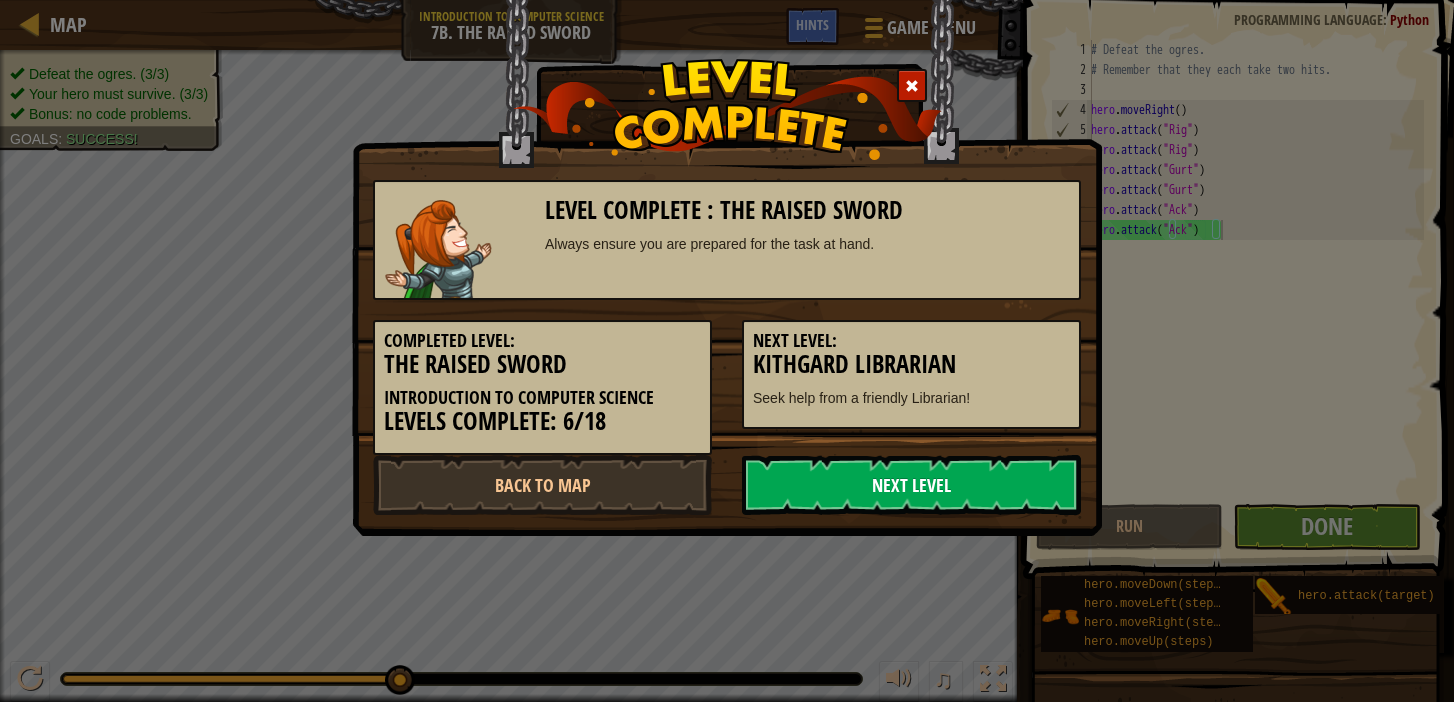 click on "Next Level" at bounding box center (911, 485) 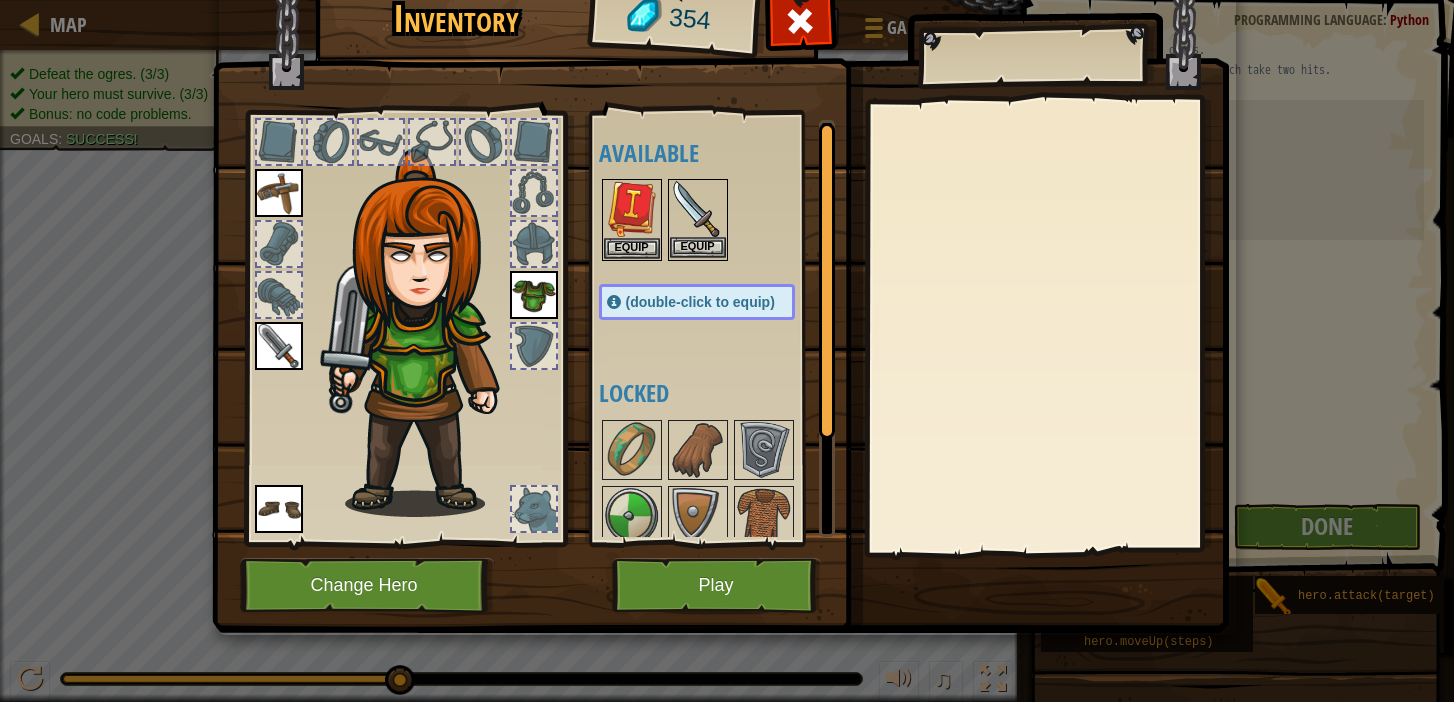 click at bounding box center (698, 209) 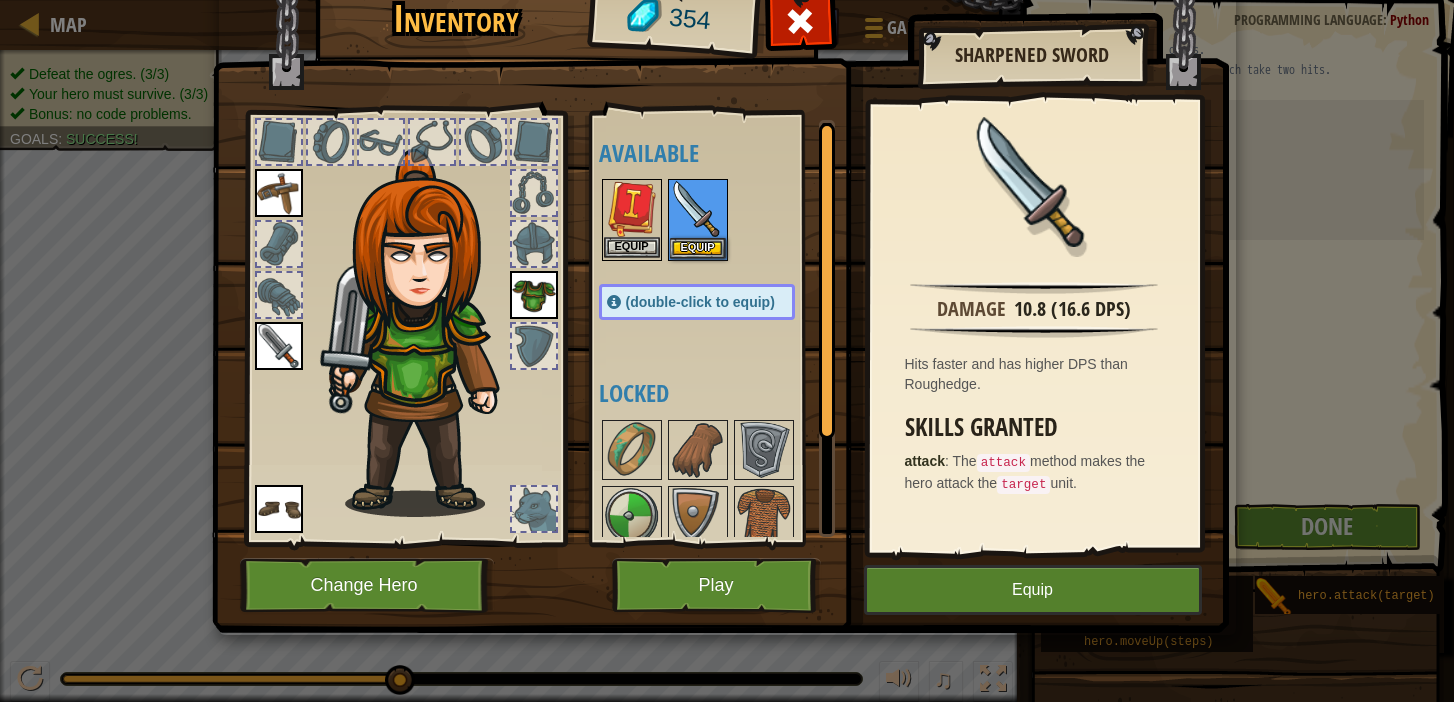 click at bounding box center (632, 209) 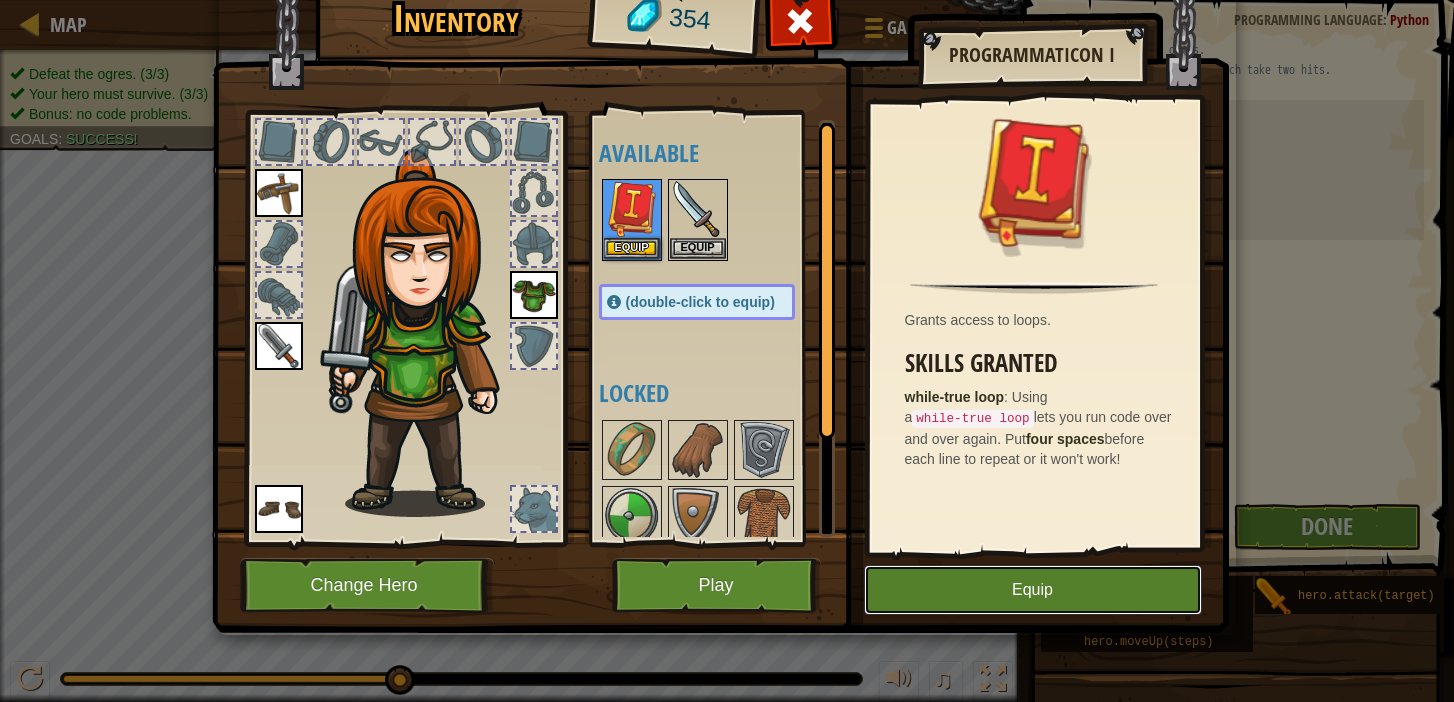 click on "Equip" at bounding box center (1033, 590) 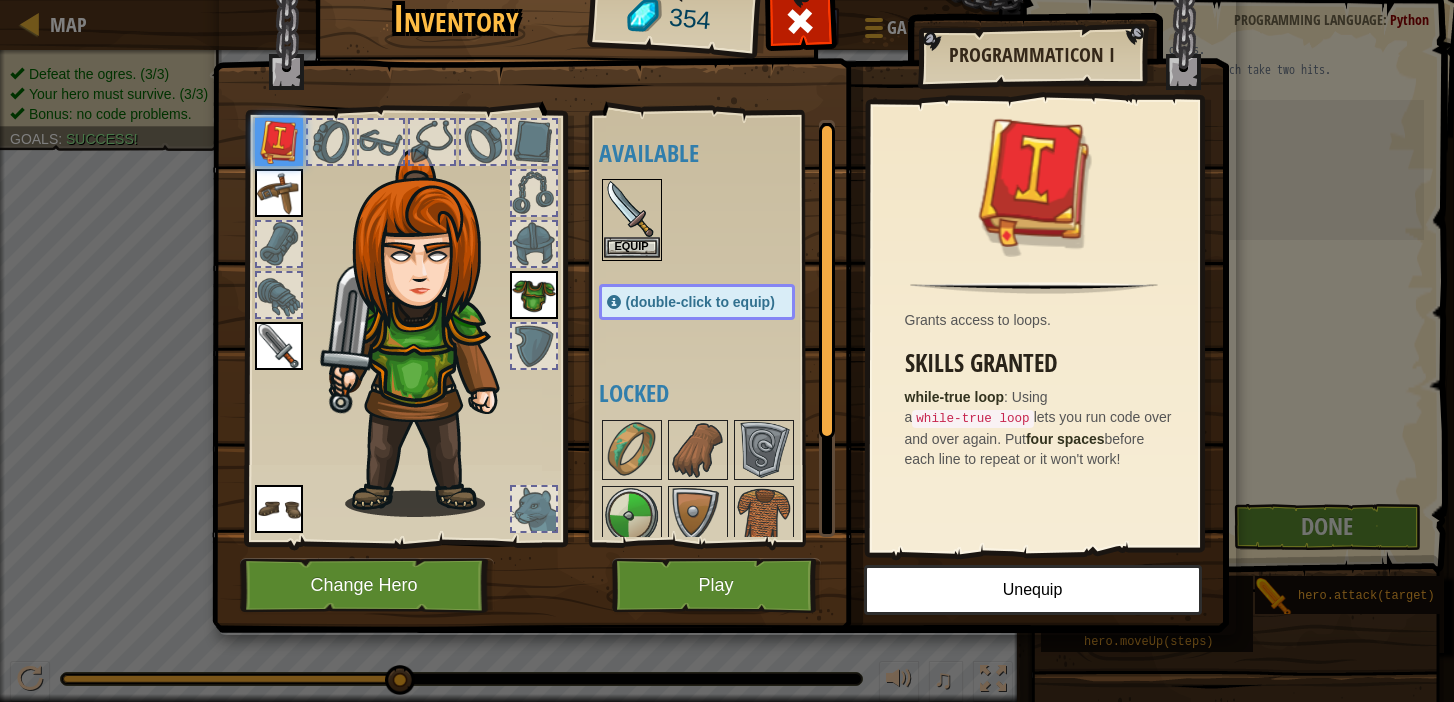 click at bounding box center (632, 209) 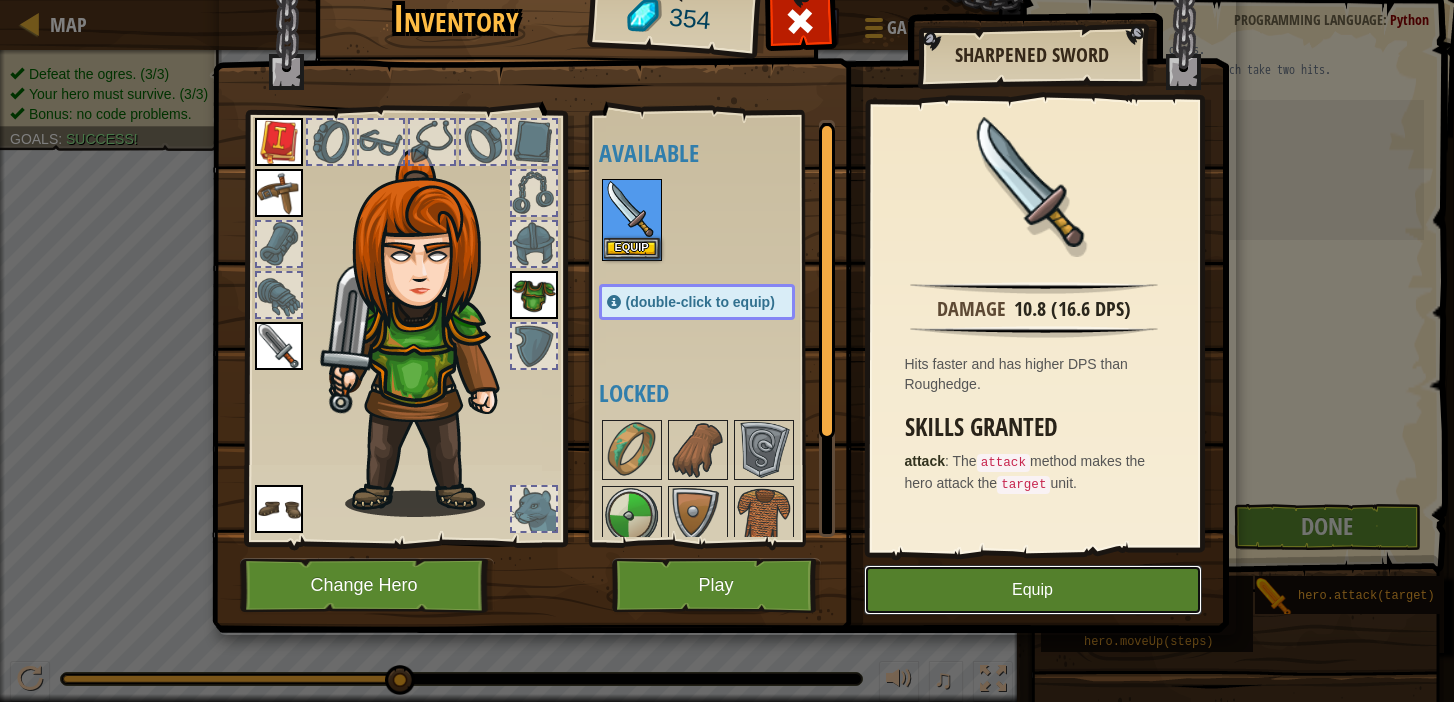 click on "Equip" at bounding box center [1033, 590] 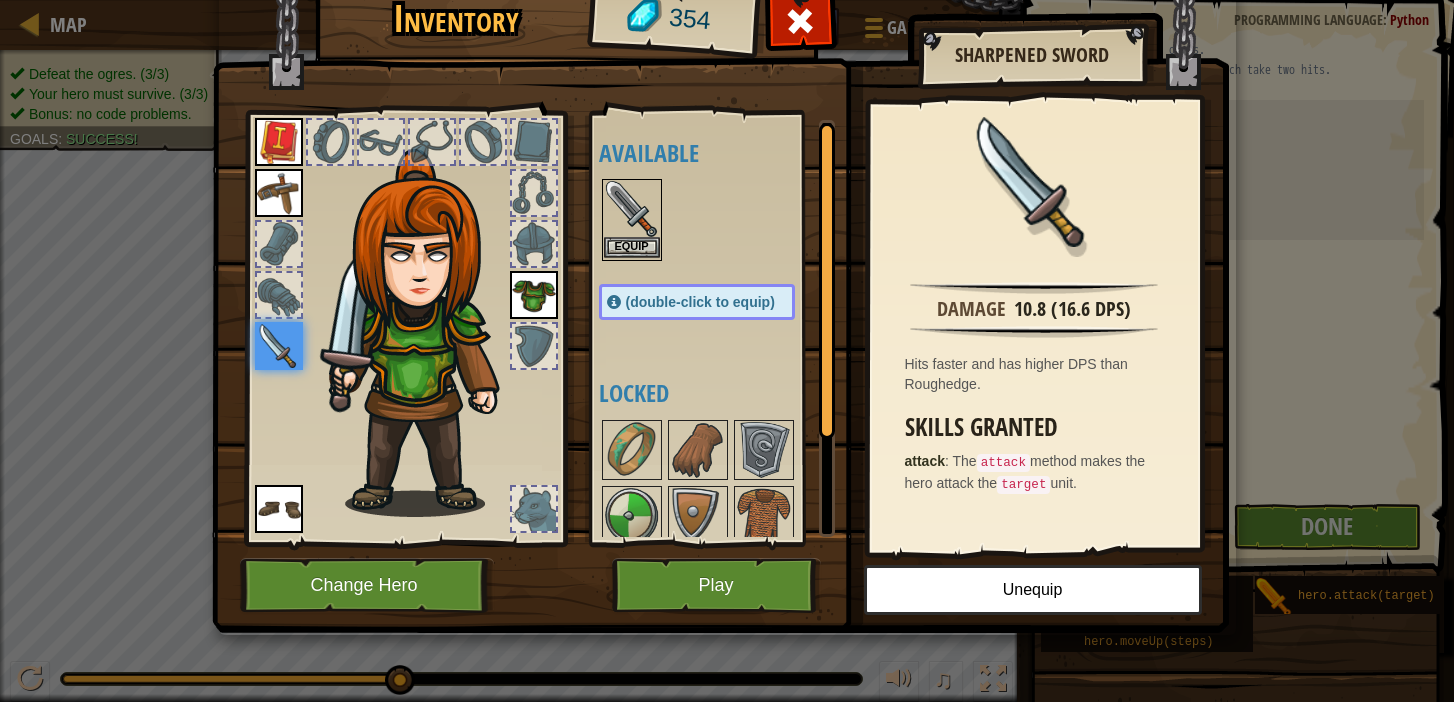 click at bounding box center (632, 209) 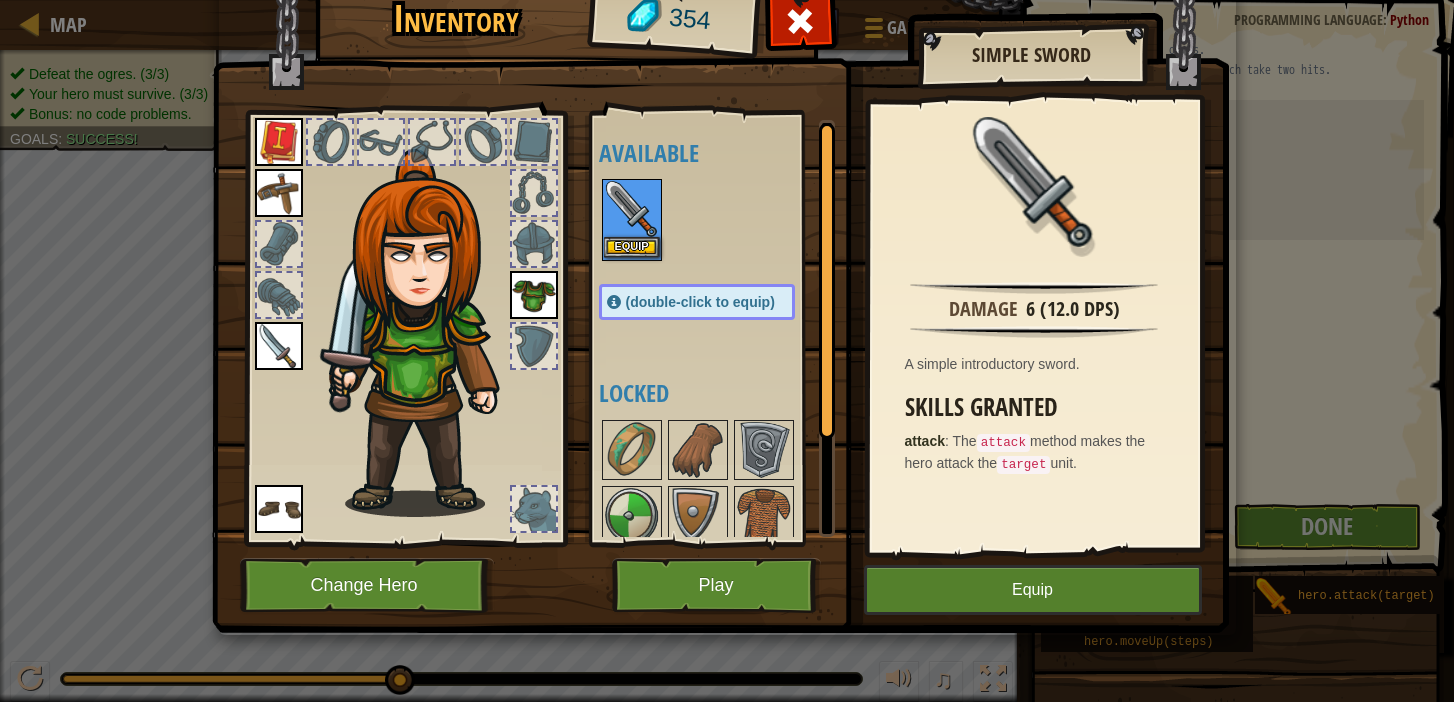 click at bounding box center [632, 209] 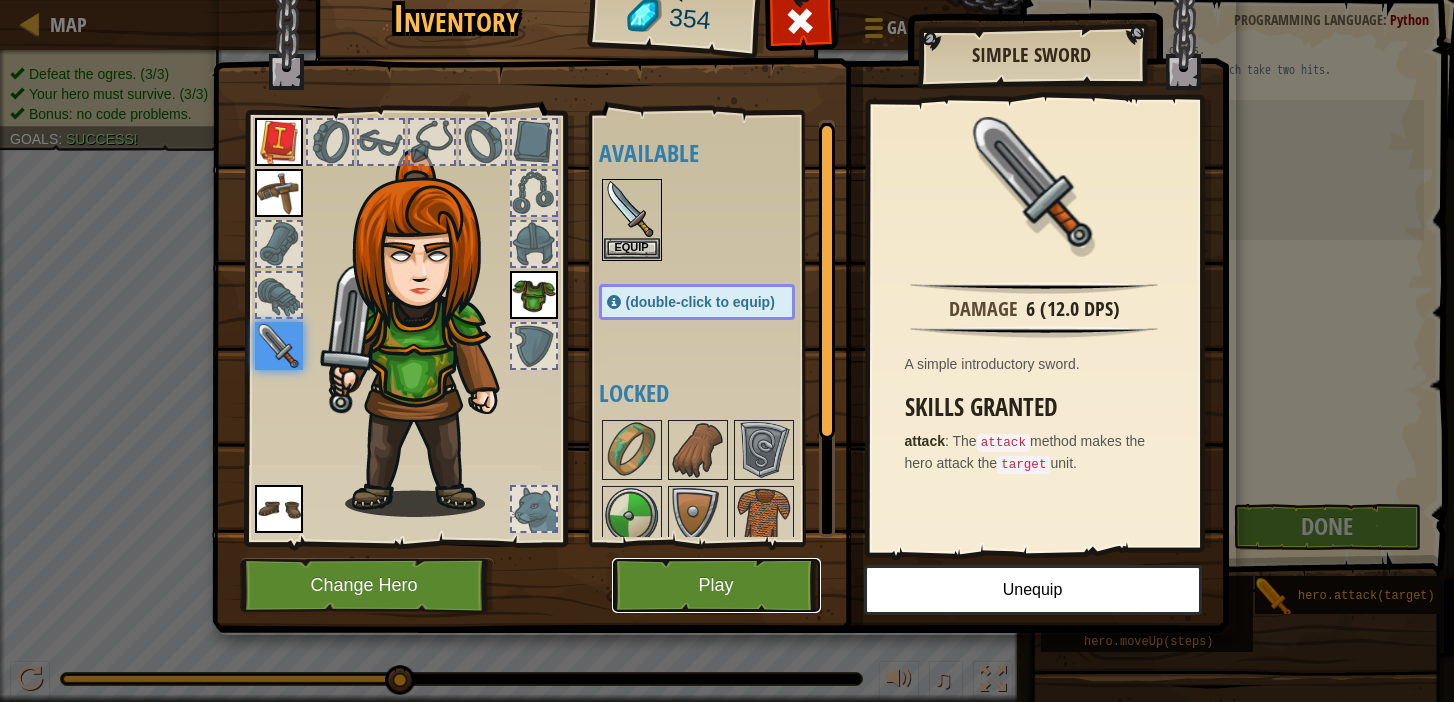 click on "Play" at bounding box center (716, 585) 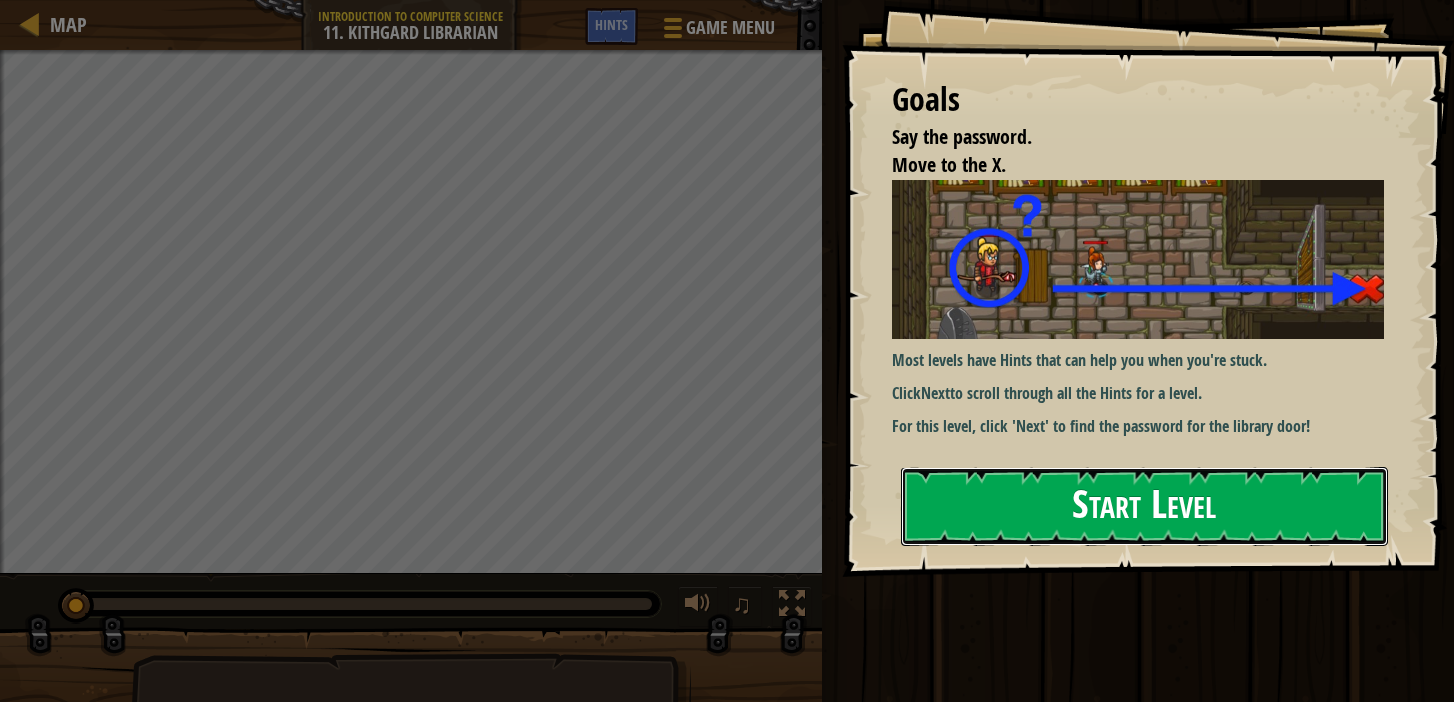 click on "Start Level" at bounding box center [1144, 506] 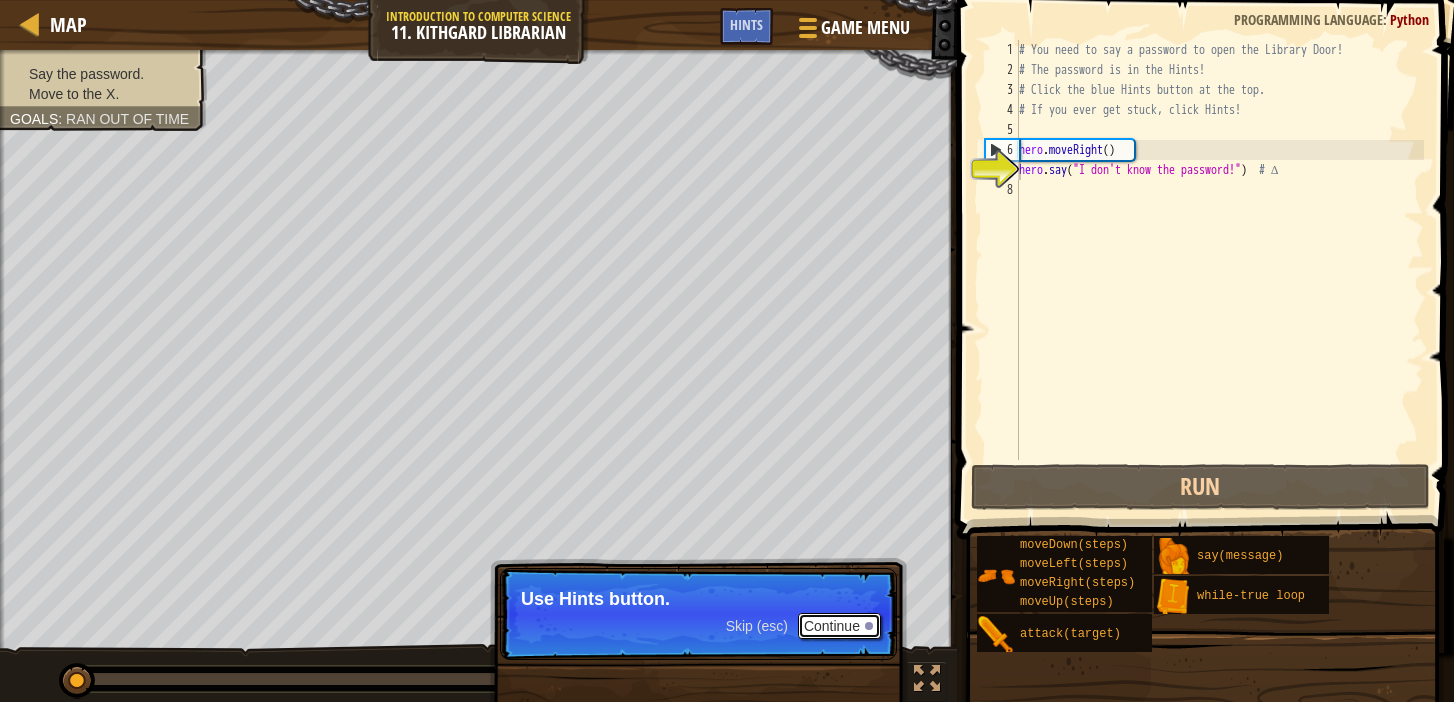 click on "Continue" at bounding box center (839, 626) 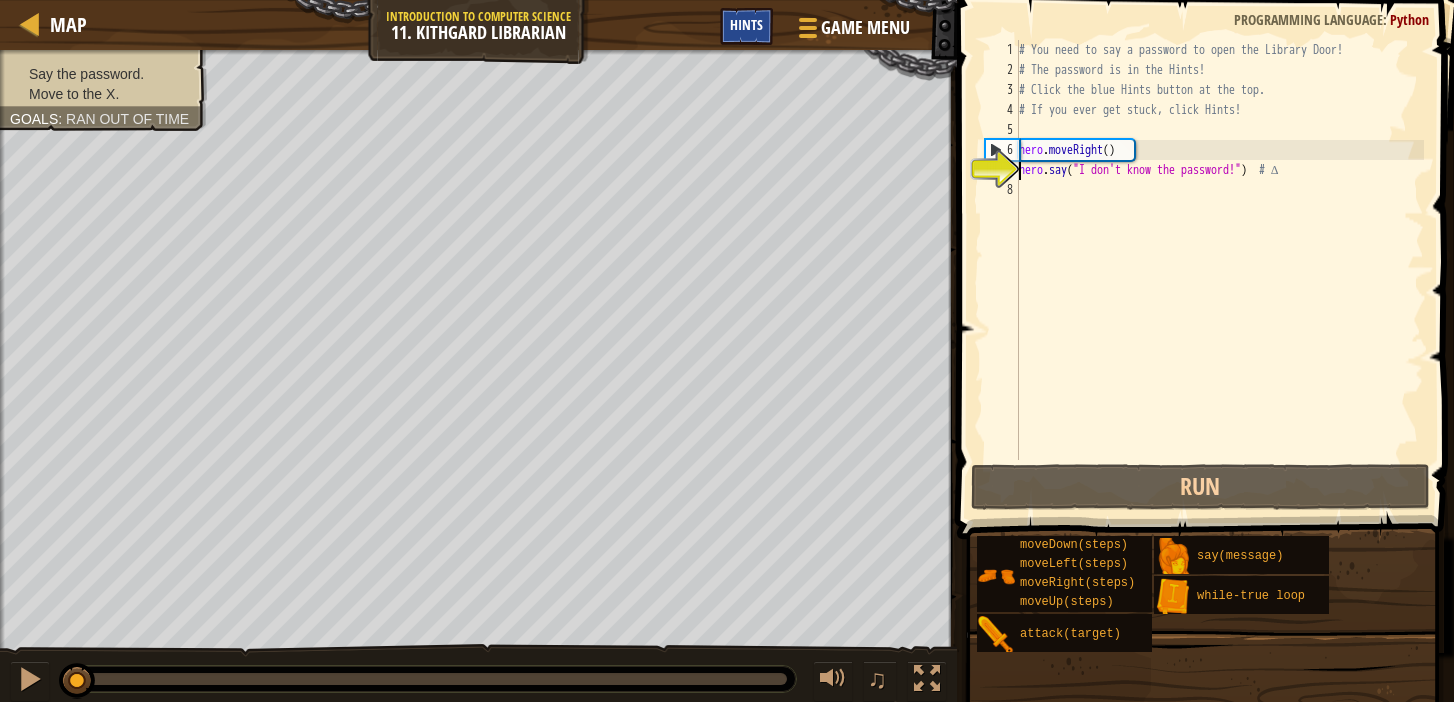 click on "Hints" at bounding box center (746, 24) 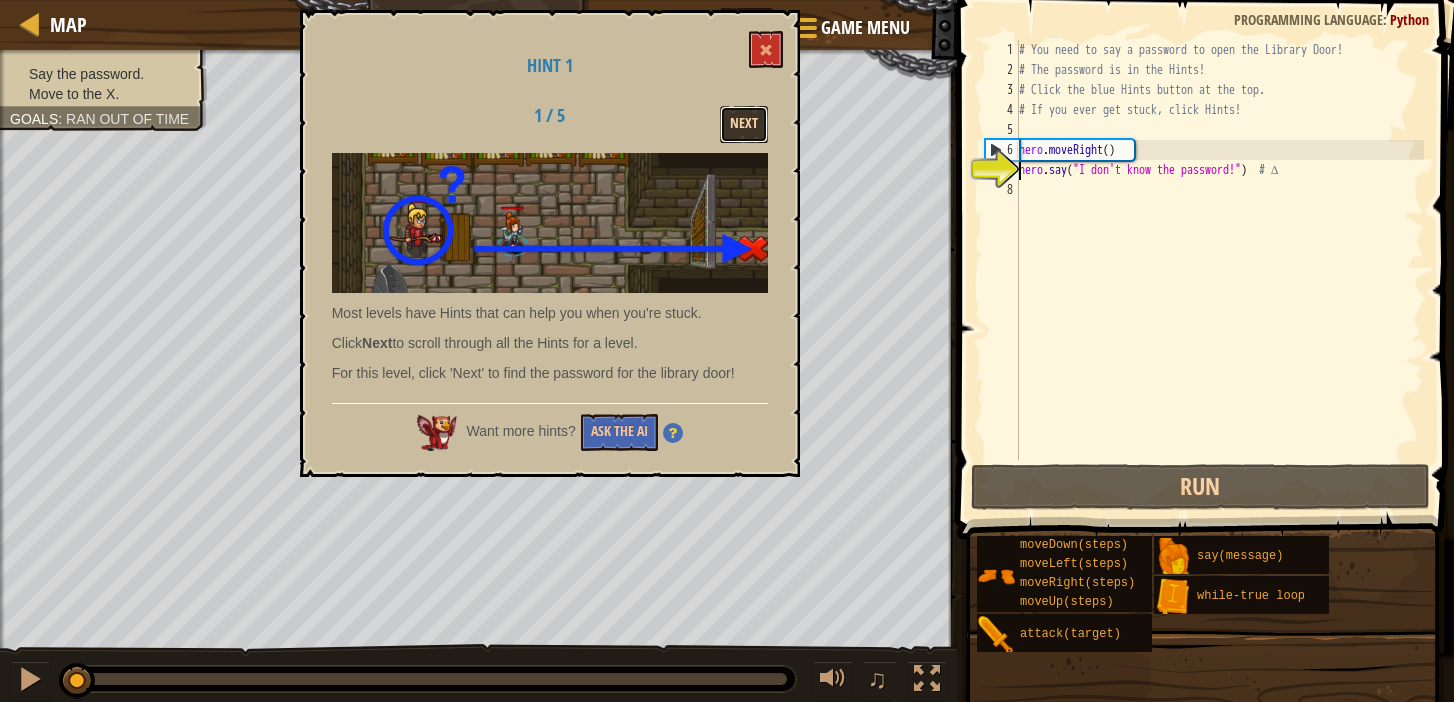 click on "Next" at bounding box center [744, 124] 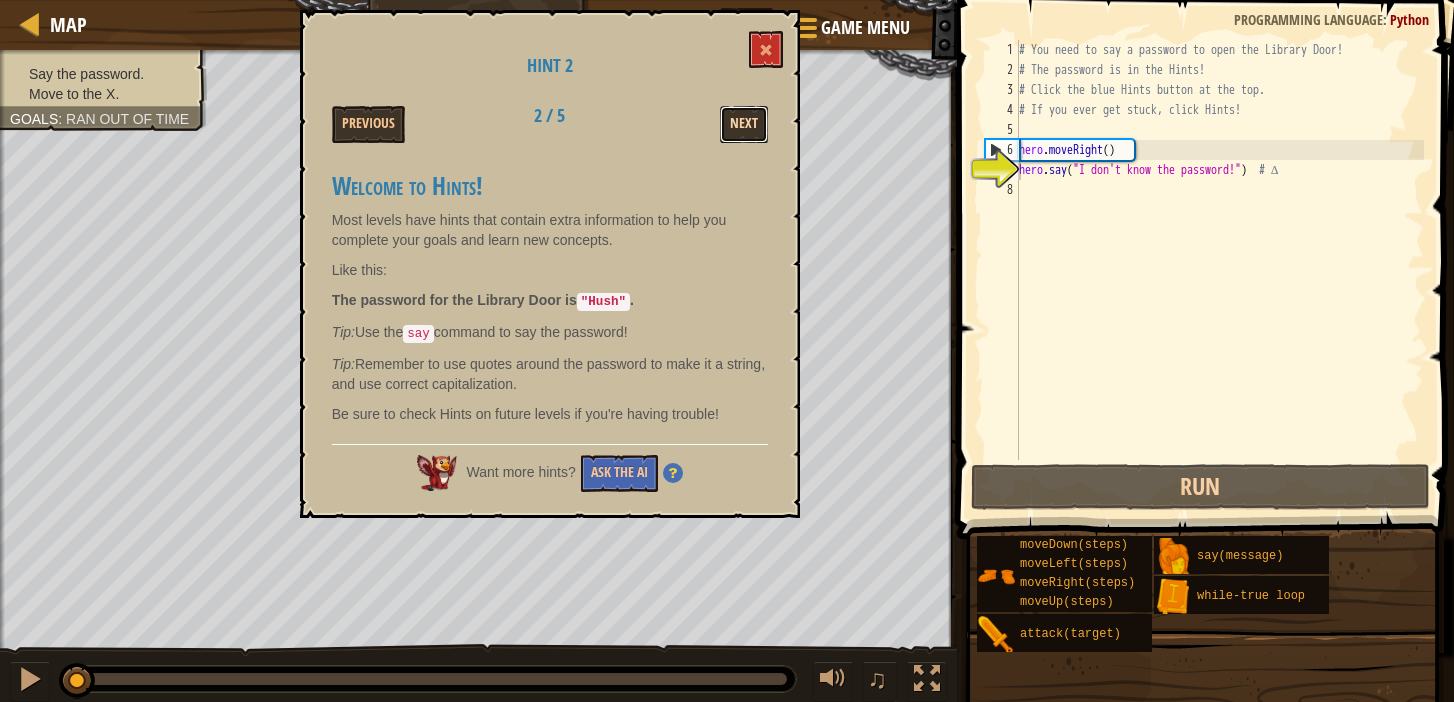 click on "Next" at bounding box center [744, 124] 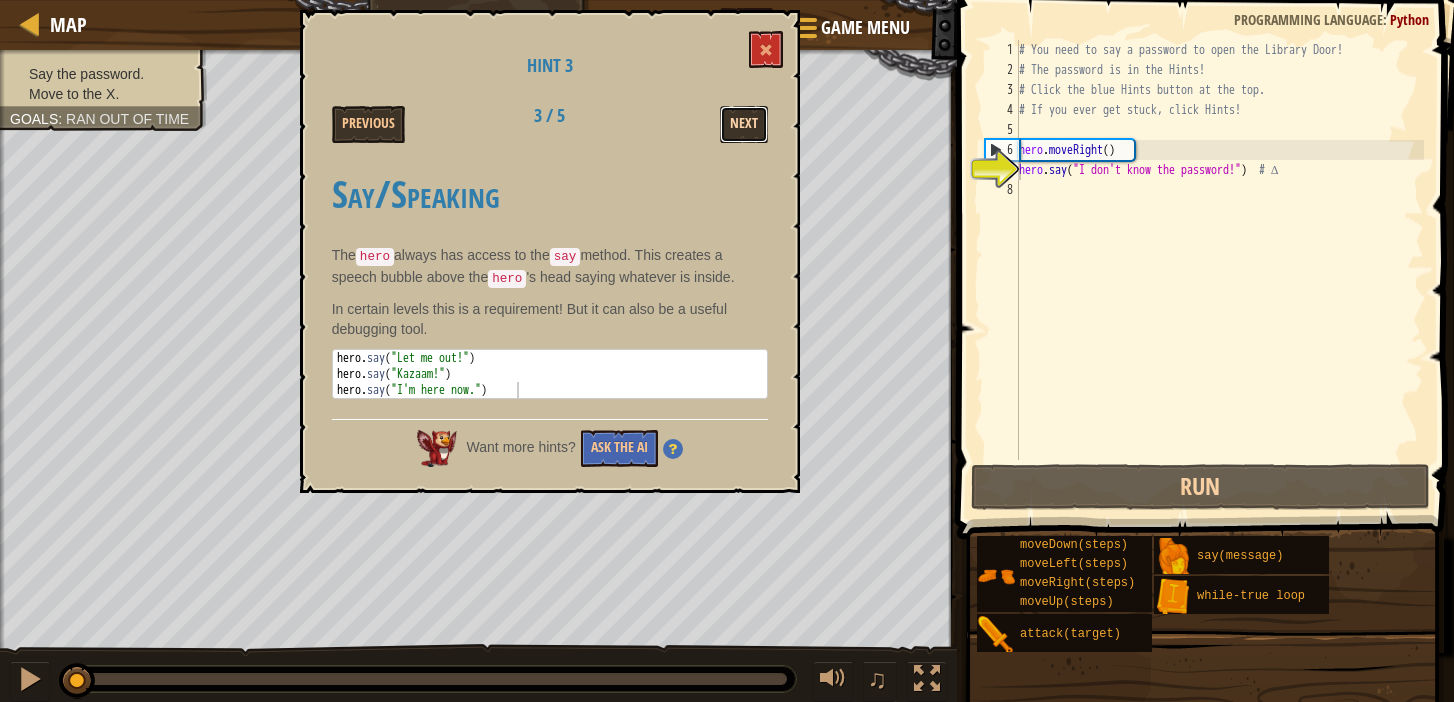 click on "Next" at bounding box center [744, 124] 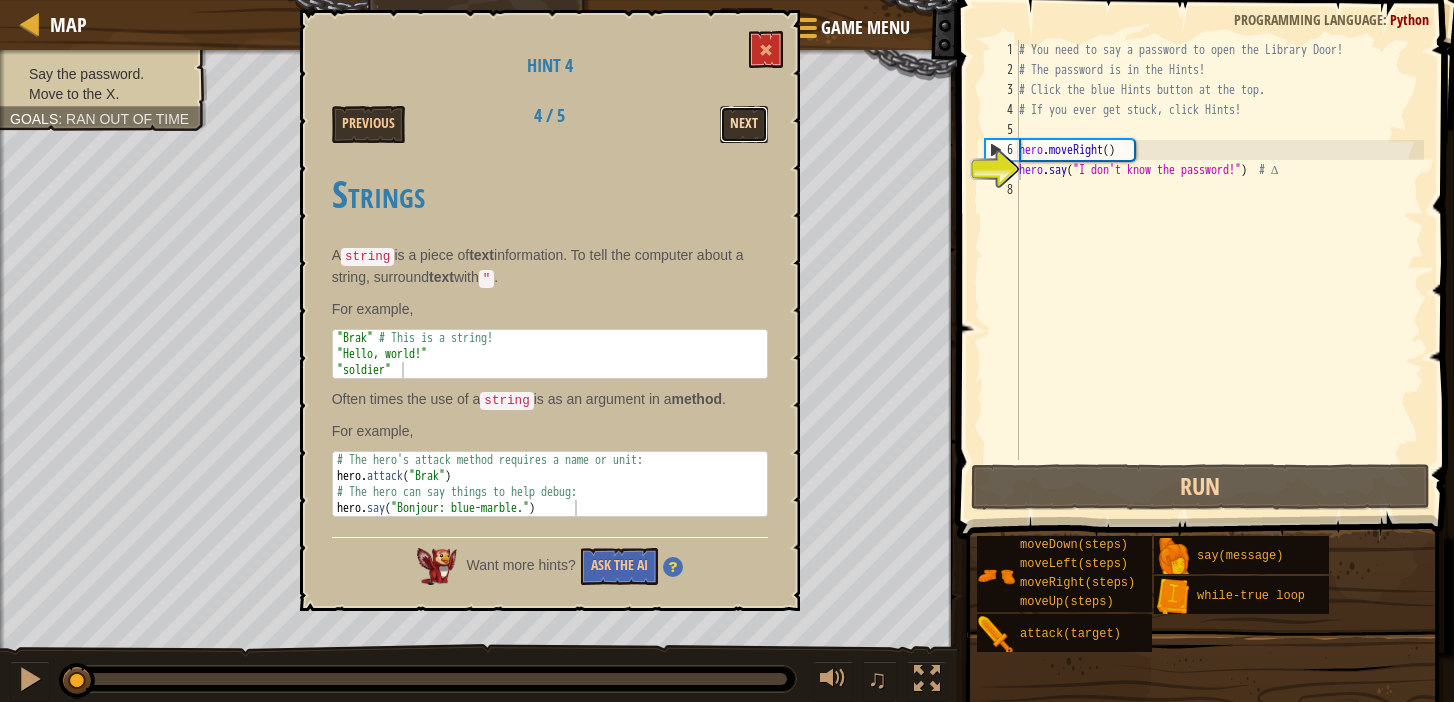 click on "Next" at bounding box center (744, 124) 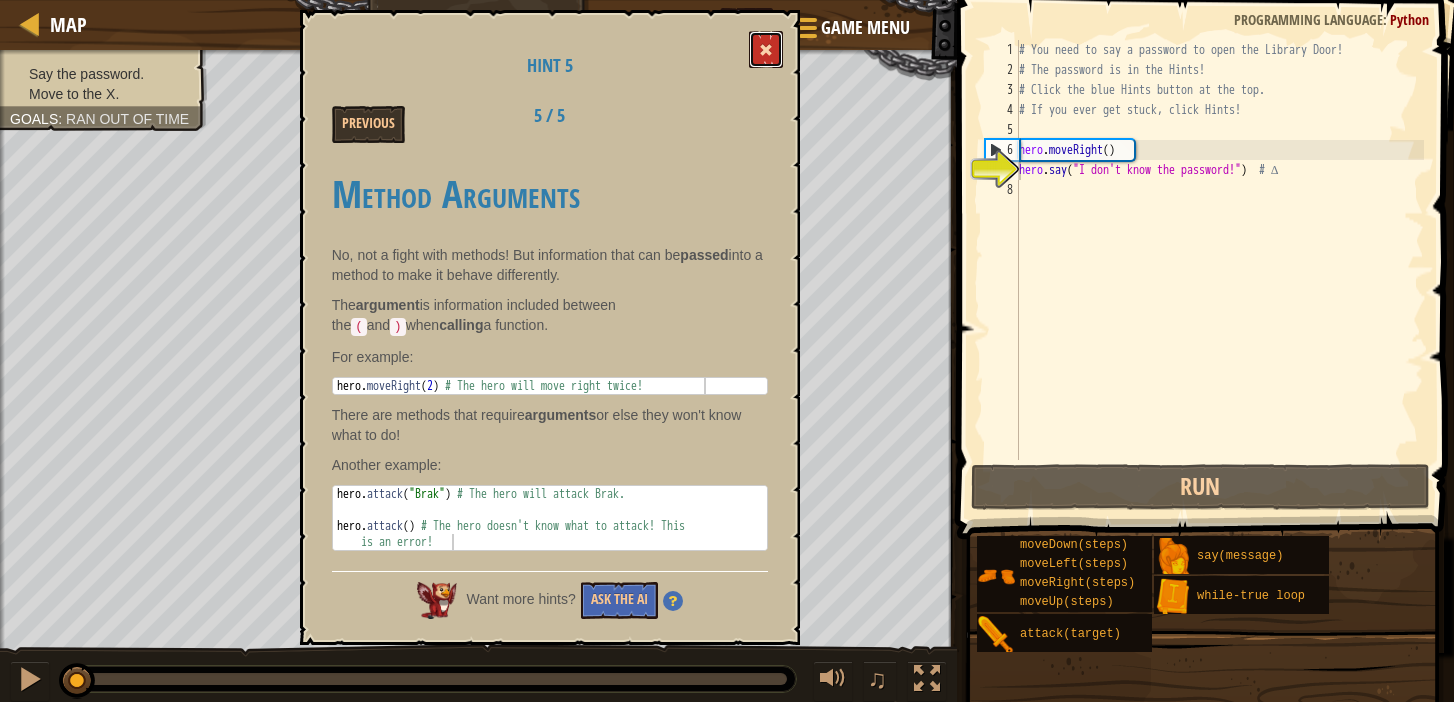 click at bounding box center (766, 50) 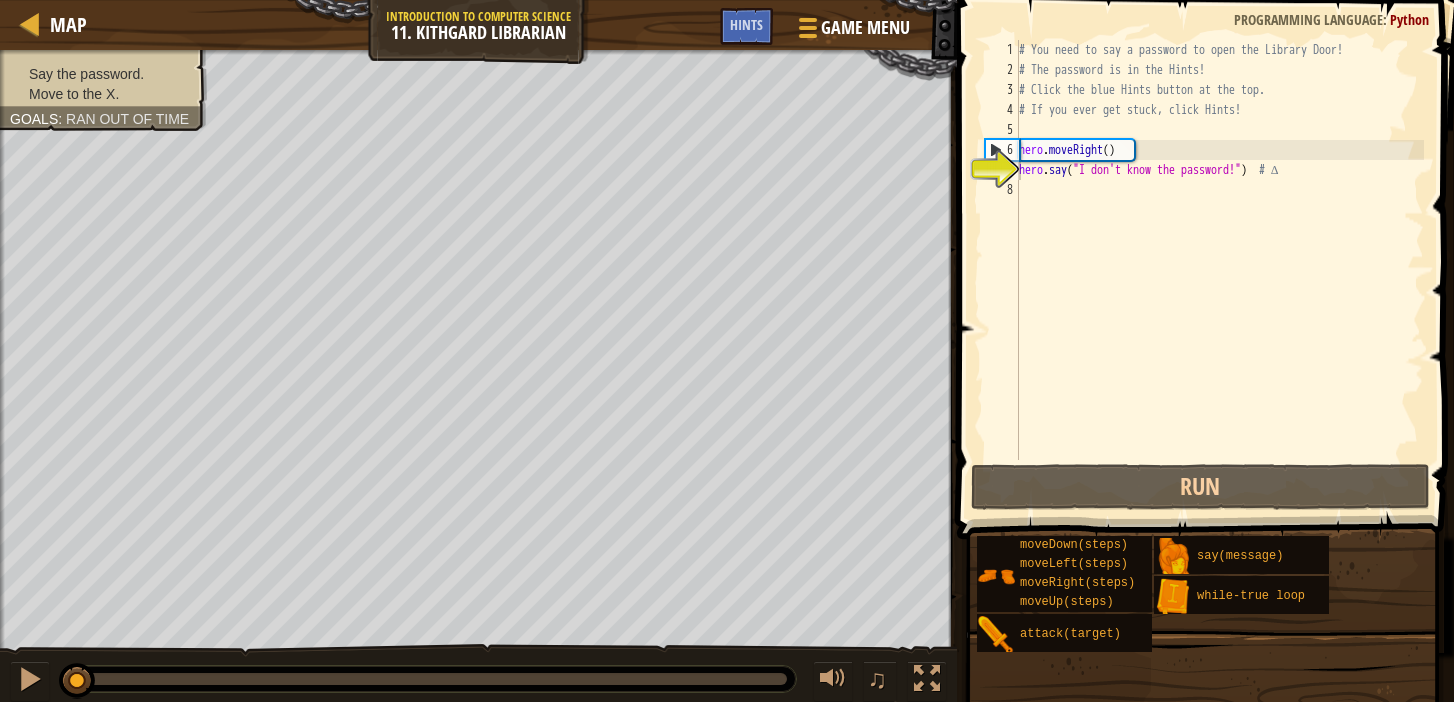 click on "# You need to say a password to open the Library Door! # The password is in the Hints! # Click the blue Hints button at the top. # If you ever get stuck, click Hints! hero . moveRight ( ) hero . say ( "I don't know the password!" )    # ∆" at bounding box center (1219, 270) 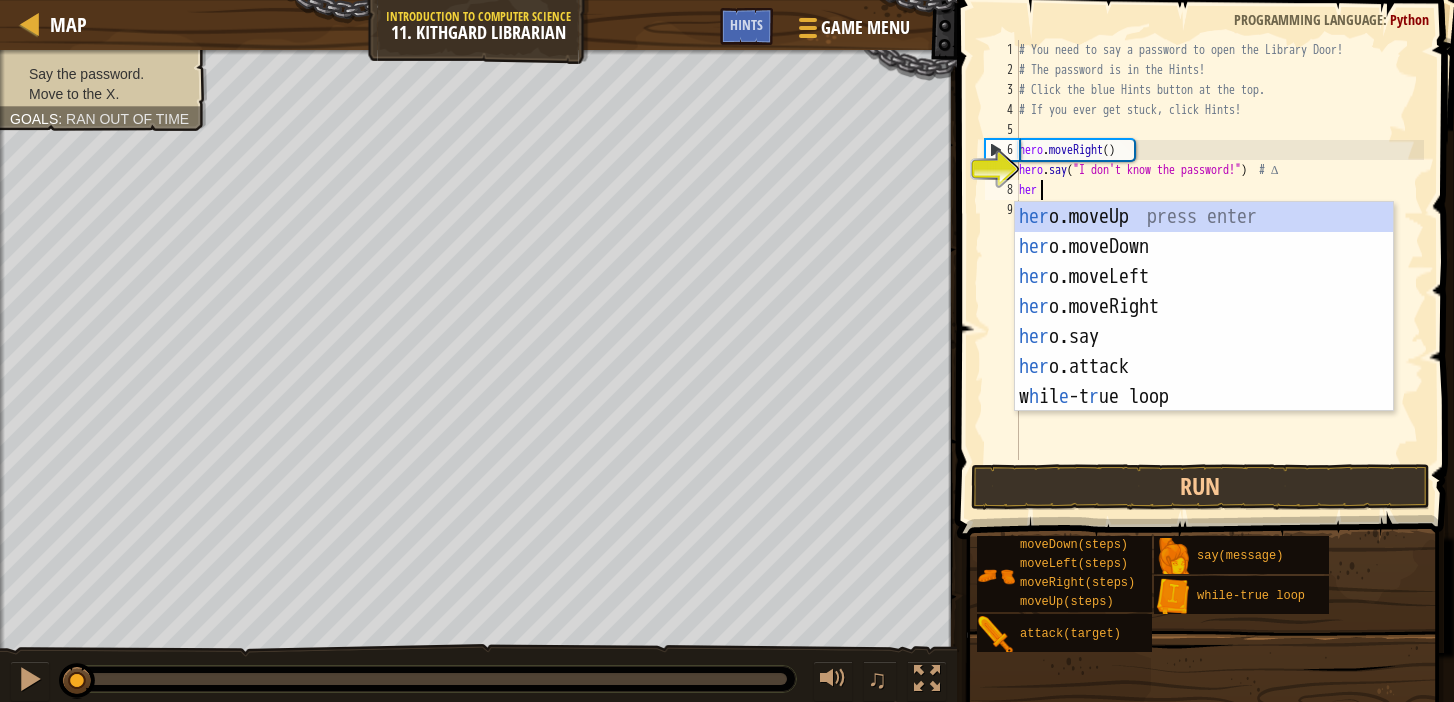 scroll, scrollTop: 9, scrollLeft: 1, axis: both 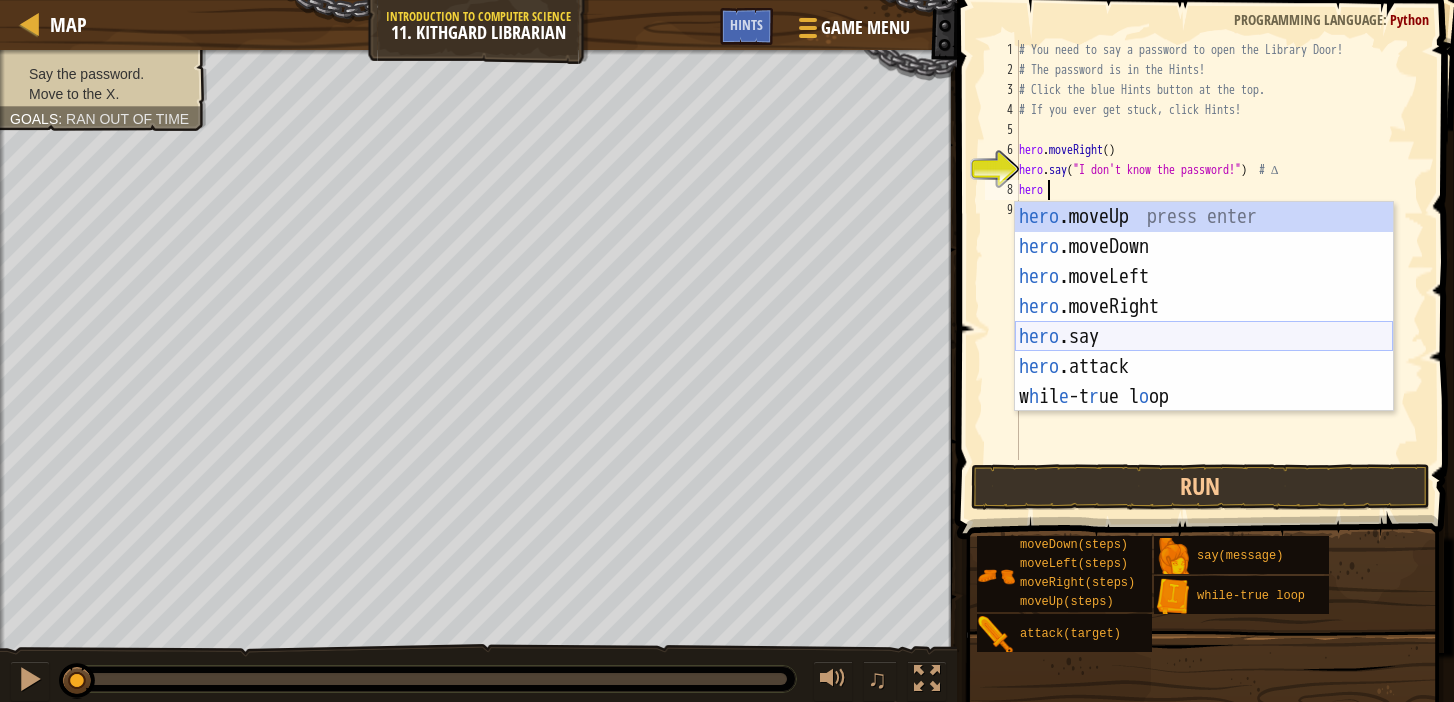 click on "hero .moveUp press enter hero .moveDown press enter hero .moveLeft press enter hero .moveRight press enter hero .say press enter hero .attack press enter w h il e -t r ue l o op press enter" at bounding box center (1204, 337) 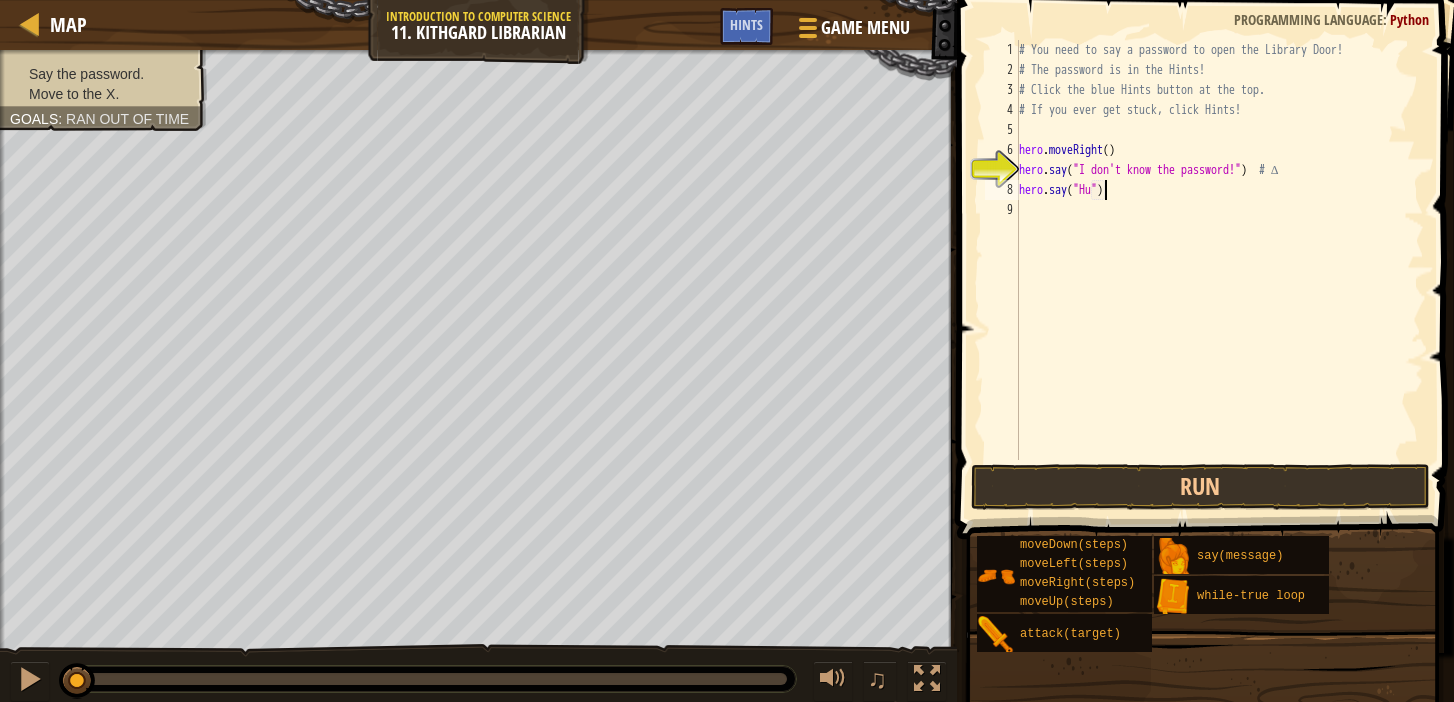 scroll, scrollTop: 9, scrollLeft: 8, axis: both 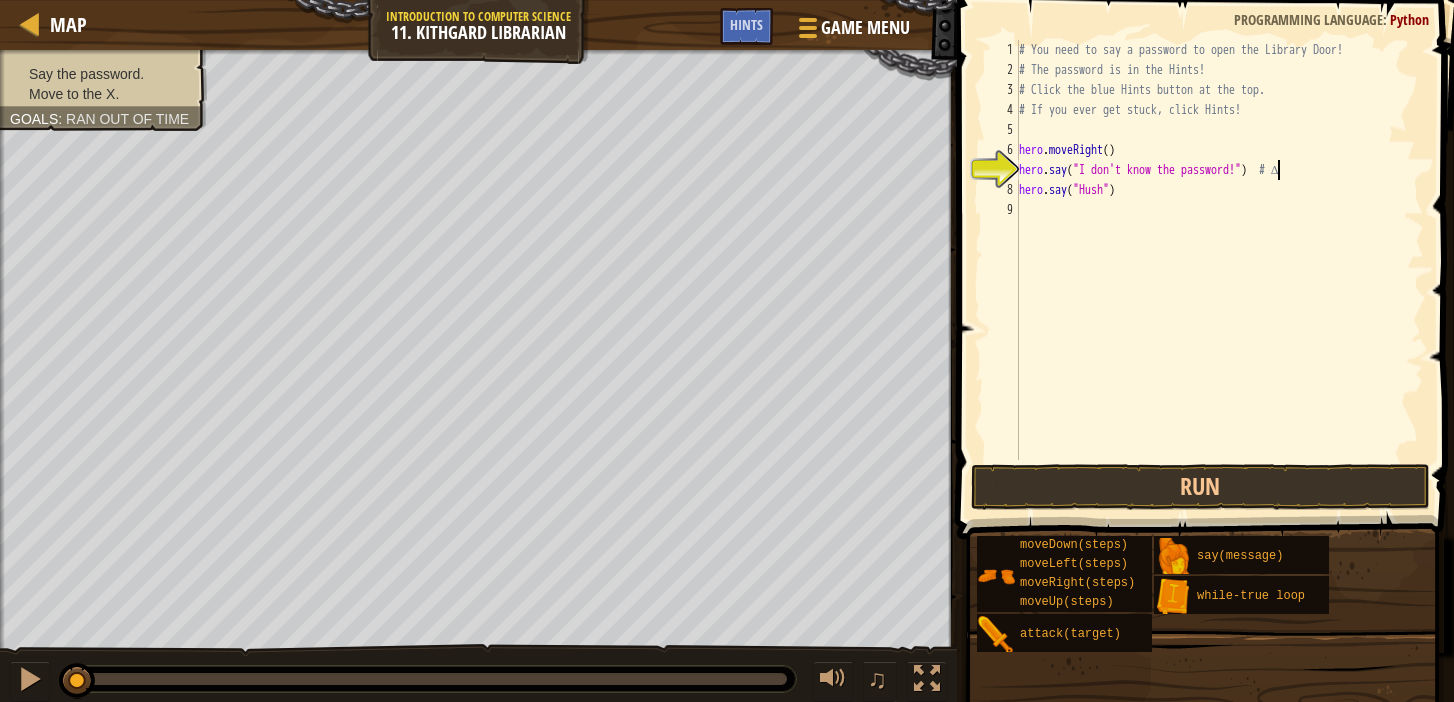 click on "# You need to say a password to open the Library Door! # The password is in the Hints! # Click the blue Hints button at the top. # If you ever get stuck, click Hints! hero . moveRight ( ) hero . say ( "I don't know the password!" )    # ∆ hero . say ( "Hush" )" at bounding box center [1219, 270] 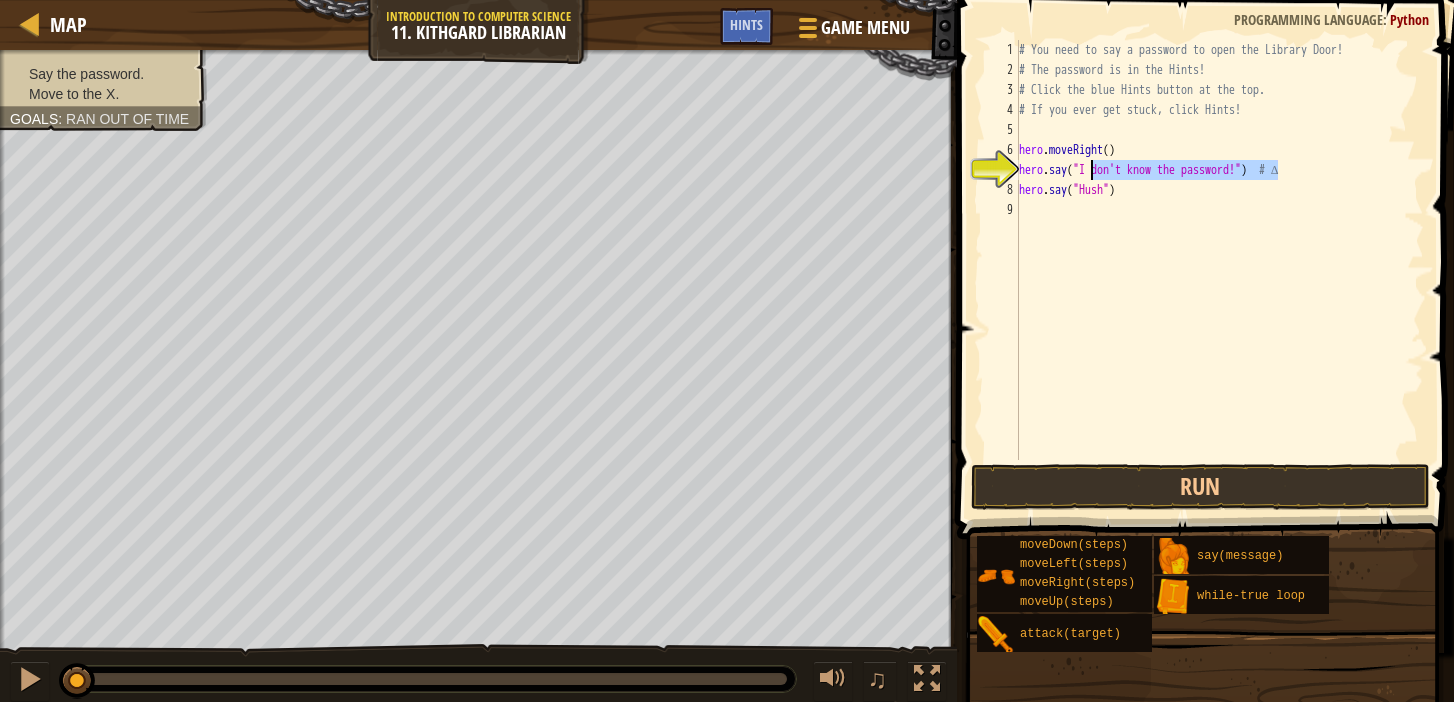 drag, startPoint x: 1277, startPoint y: 172, endPoint x: 1091, endPoint y: 171, distance: 186.00269 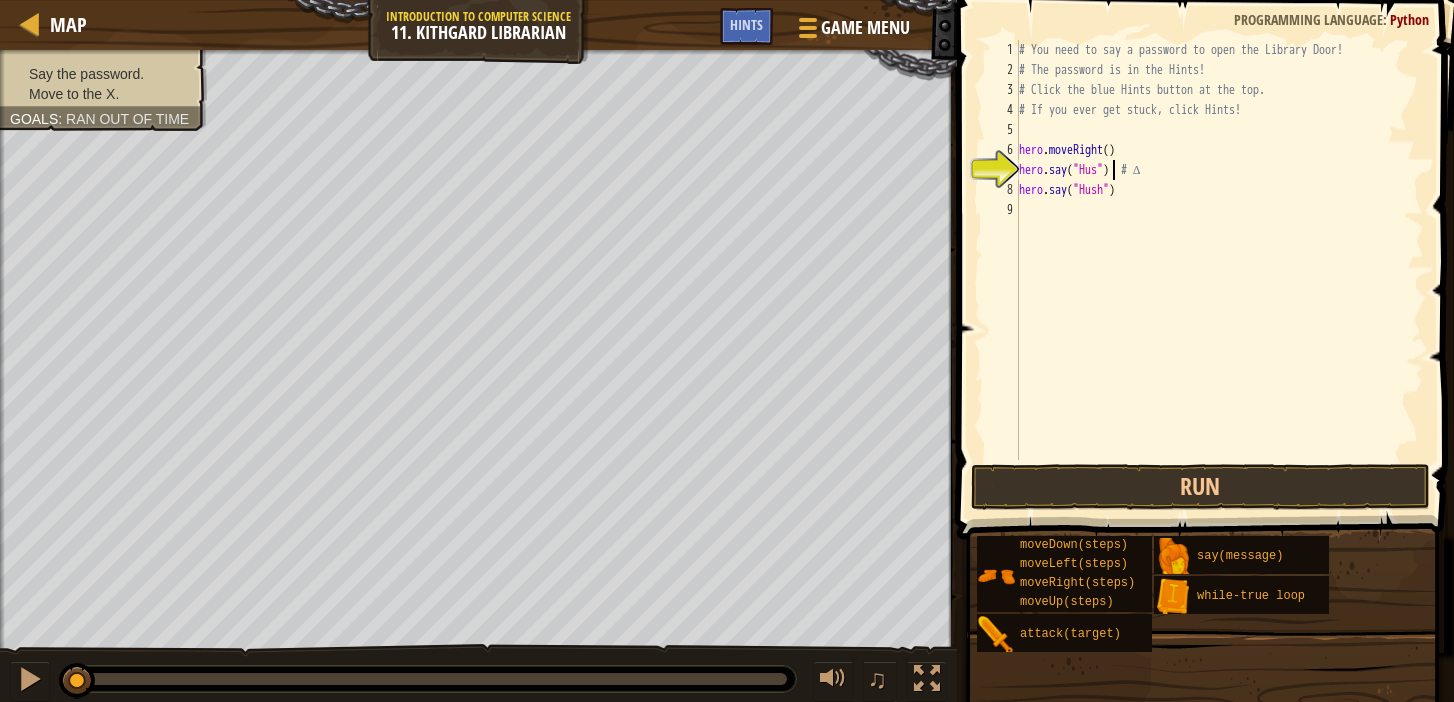 scroll, scrollTop: 9, scrollLeft: 8, axis: both 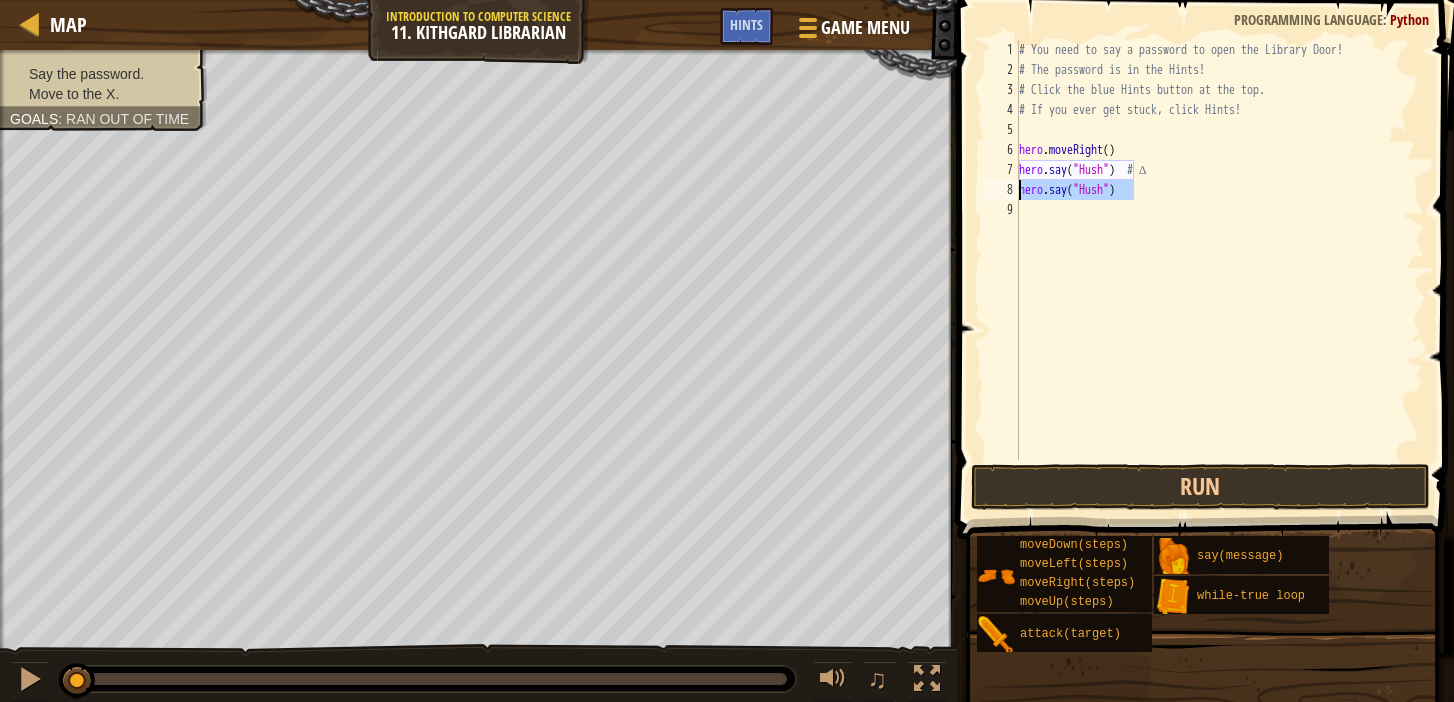 drag, startPoint x: 1142, startPoint y: 196, endPoint x: 1007, endPoint y: 197, distance: 135.00371 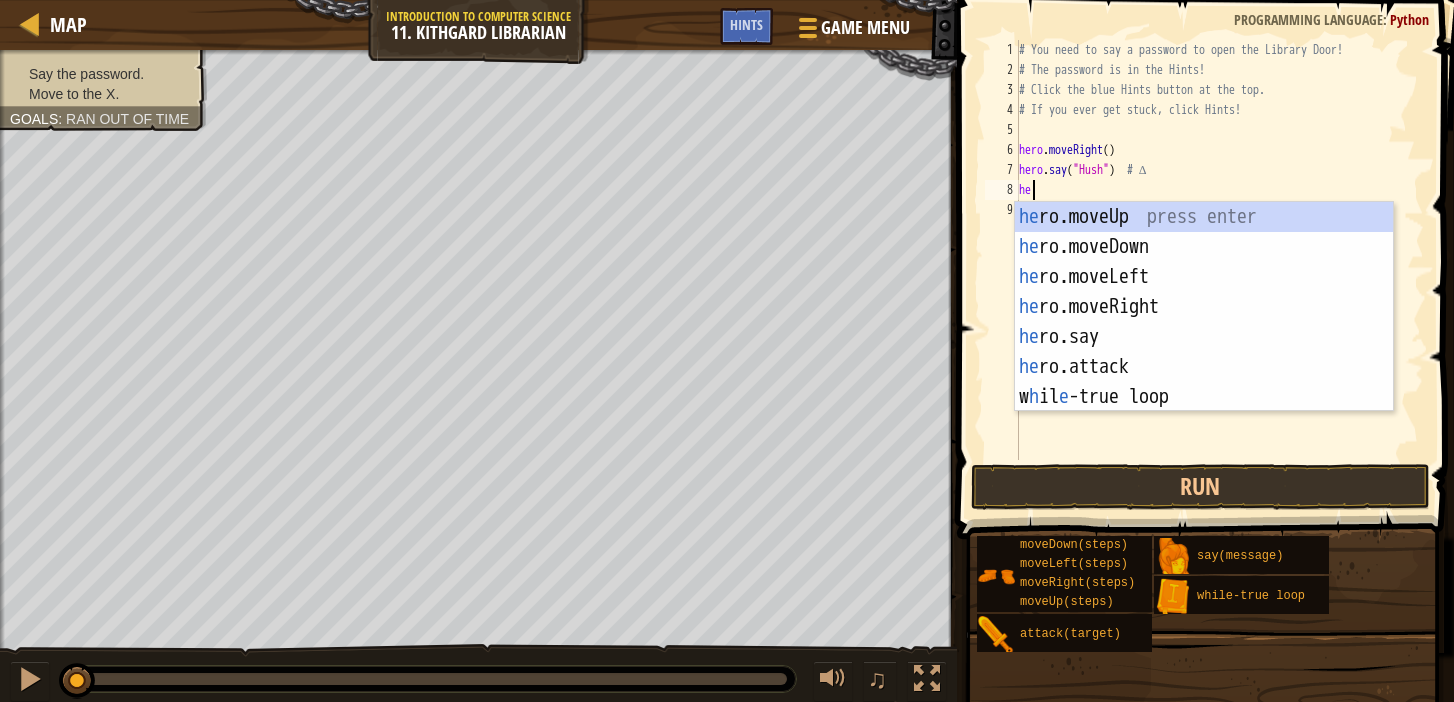 scroll, scrollTop: 9, scrollLeft: 0, axis: vertical 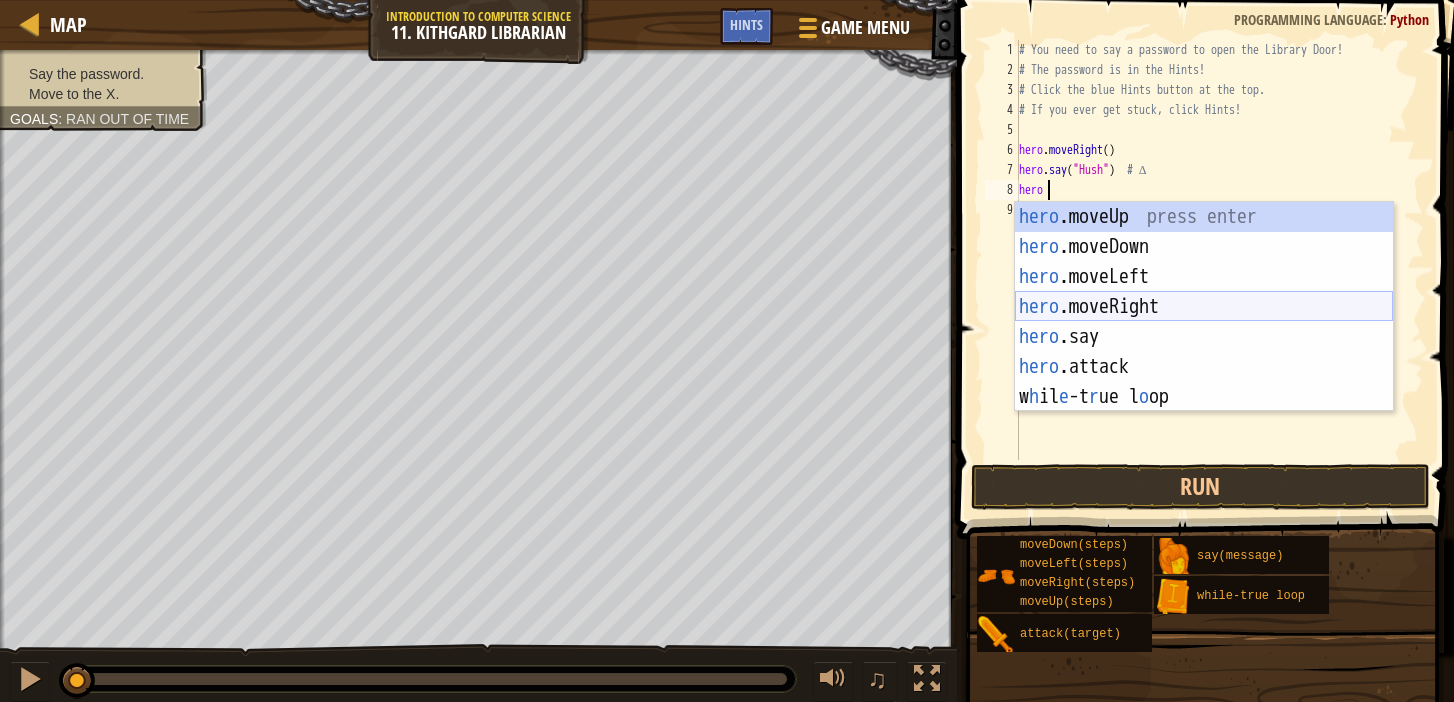 click on "hero .moveUp press enter hero .moveDown press enter hero .moveLeft press enter hero .moveRight press enter hero .say press enter hero .attack press enter w h il e -t r ue l o op press enter" at bounding box center (1204, 337) 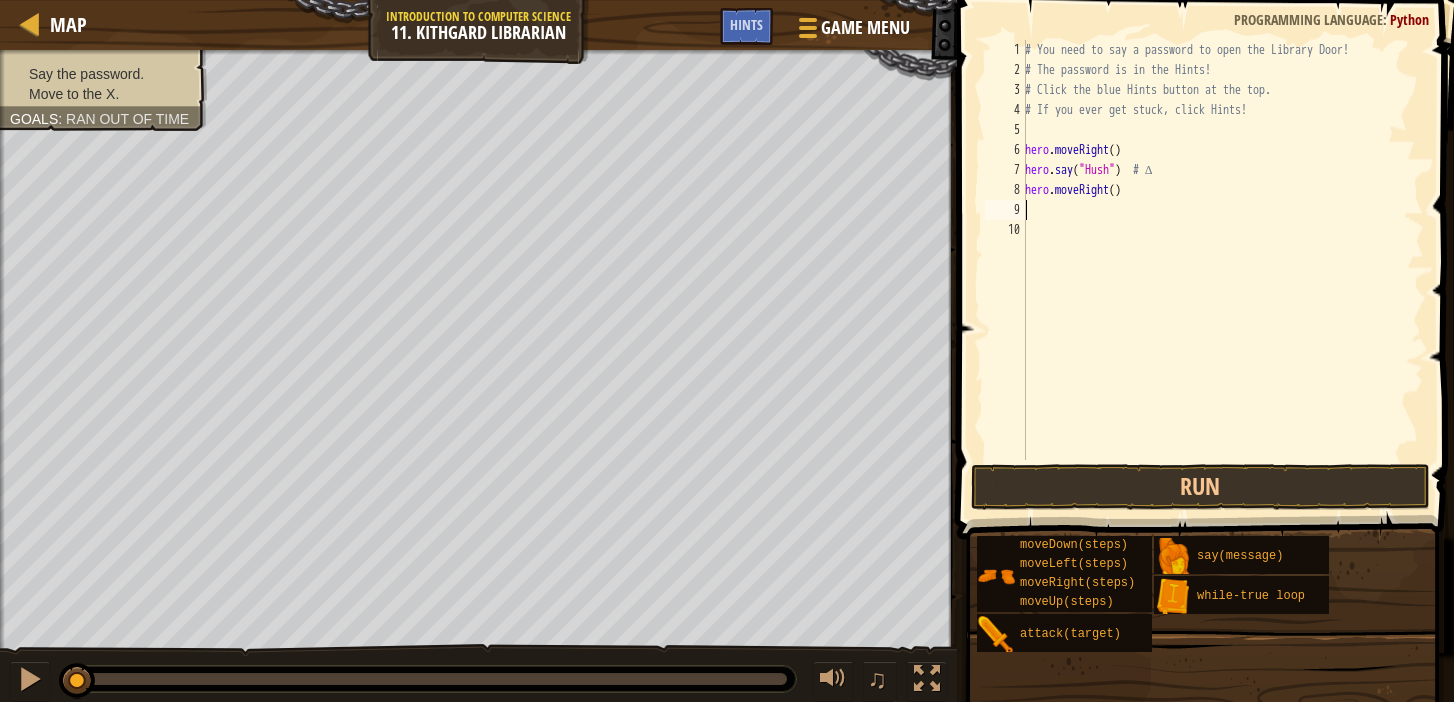 scroll, scrollTop: 9, scrollLeft: 0, axis: vertical 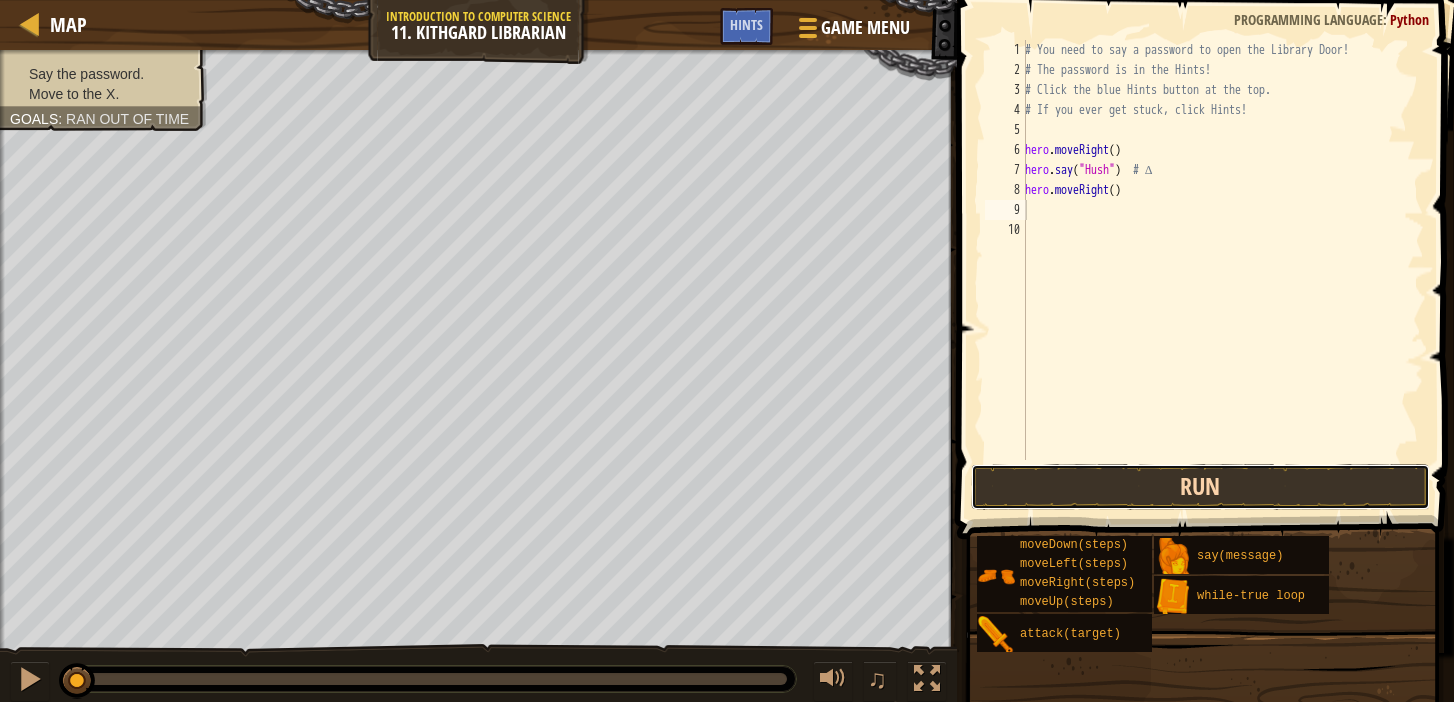 click on "Run" at bounding box center (1200, 487) 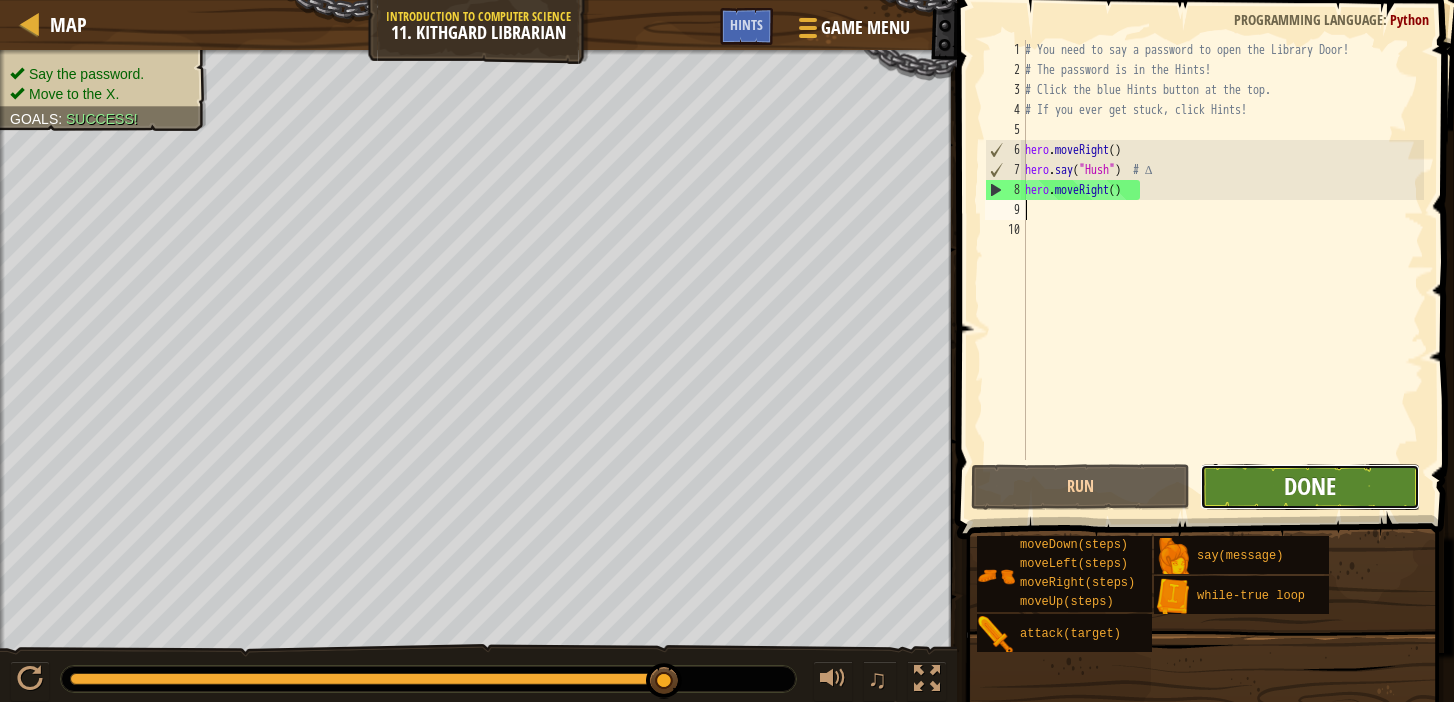 click on "Done" at bounding box center [1310, 486] 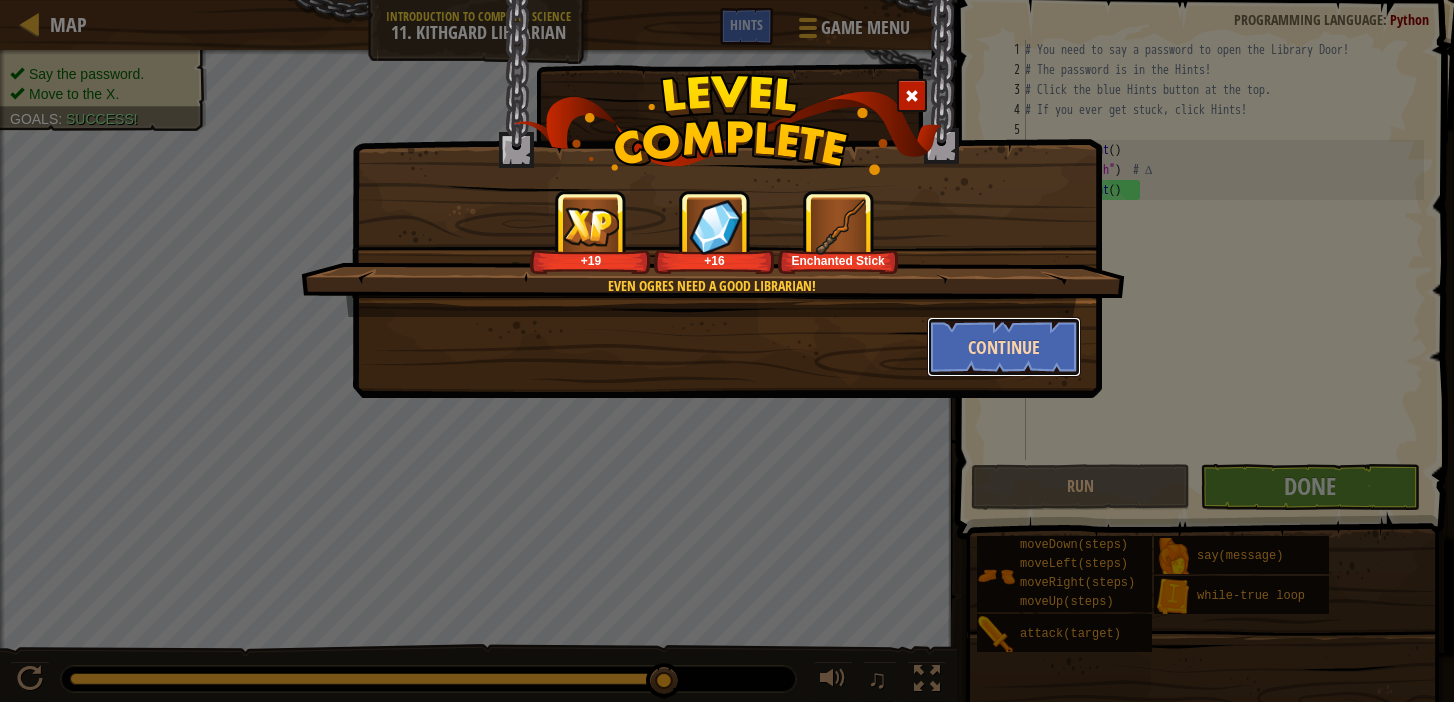 click on "Continue" at bounding box center (1004, 347) 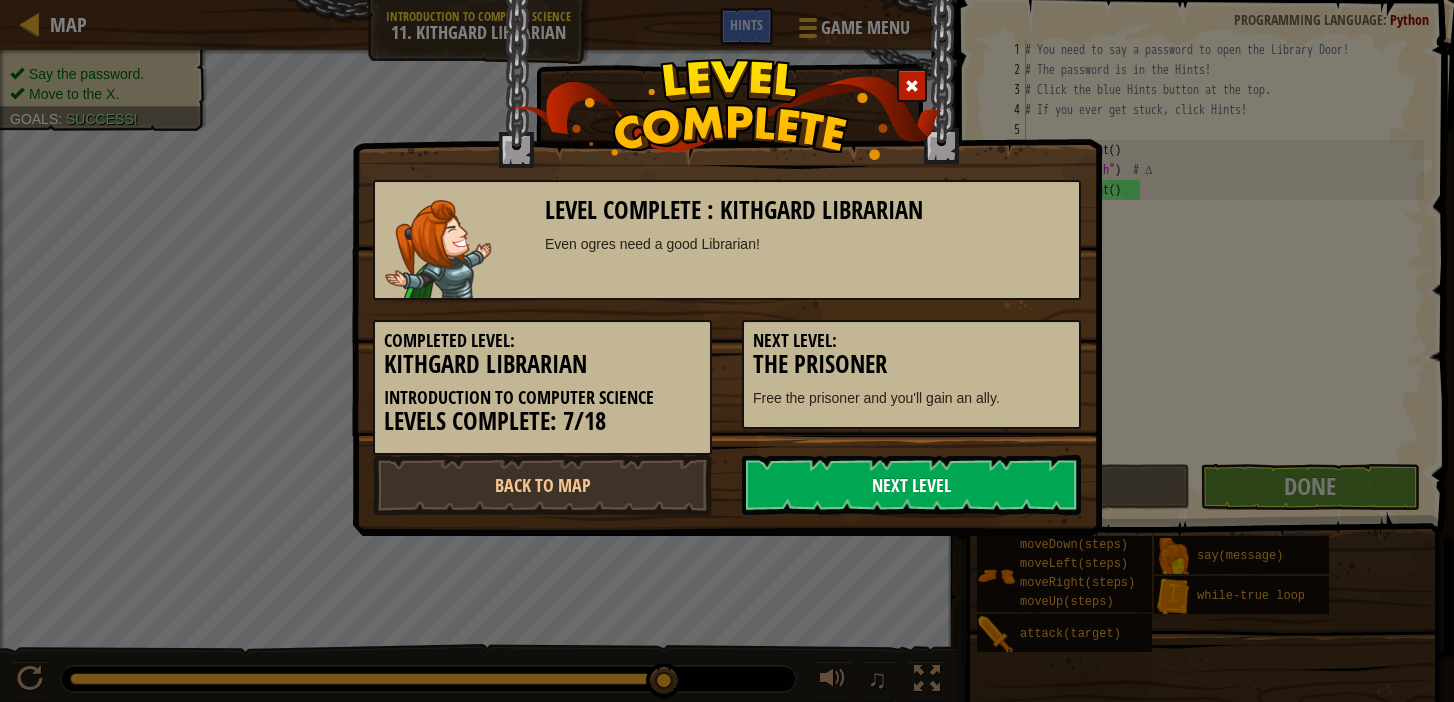 click on "Next Level" at bounding box center [911, 485] 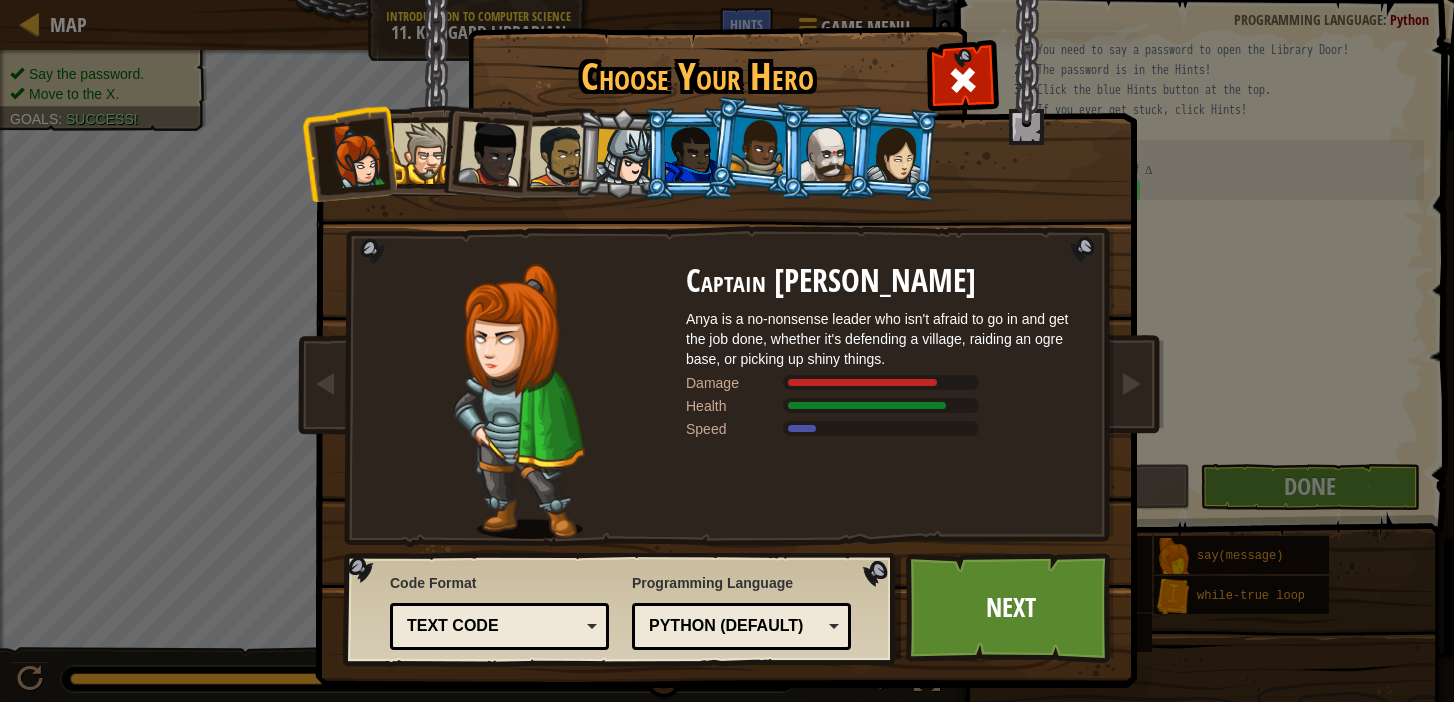click on "Text code" at bounding box center (493, 626) 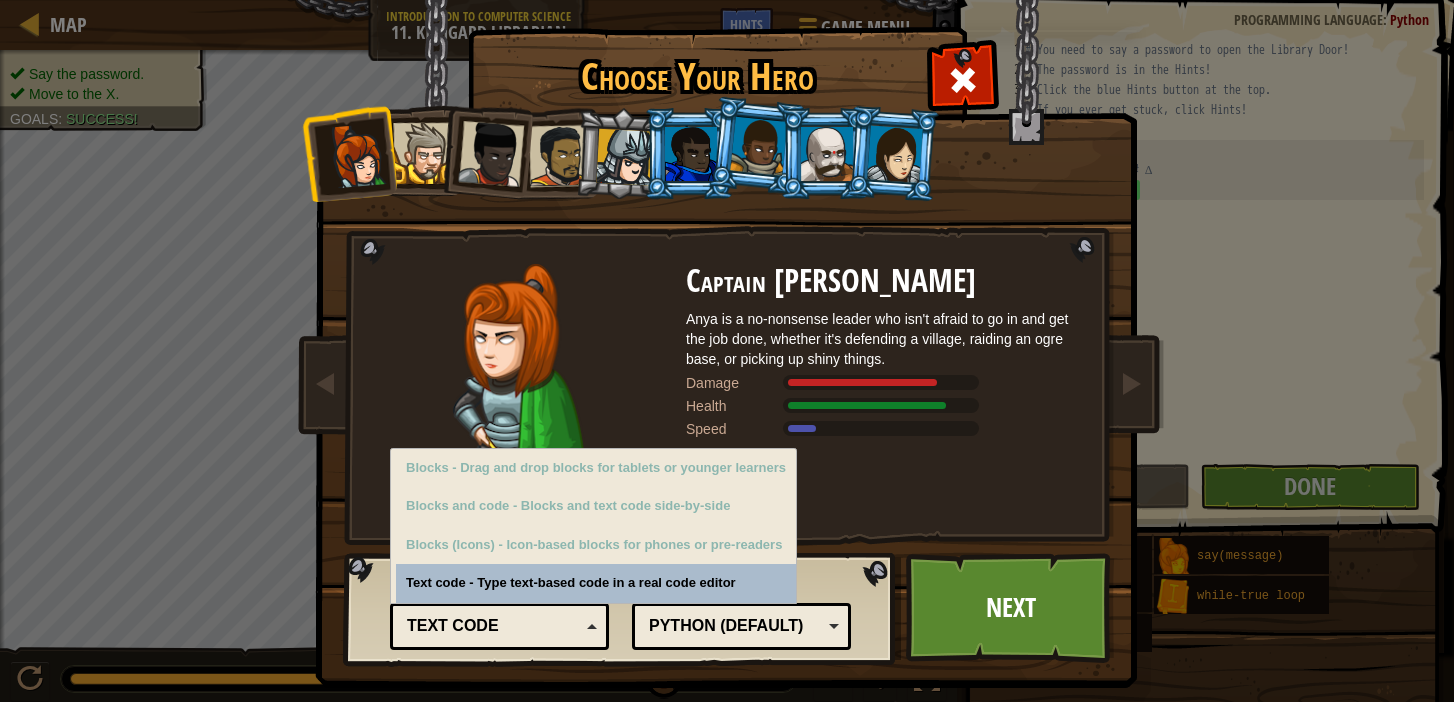 click on "Text code" at bounding box center [493, 626] 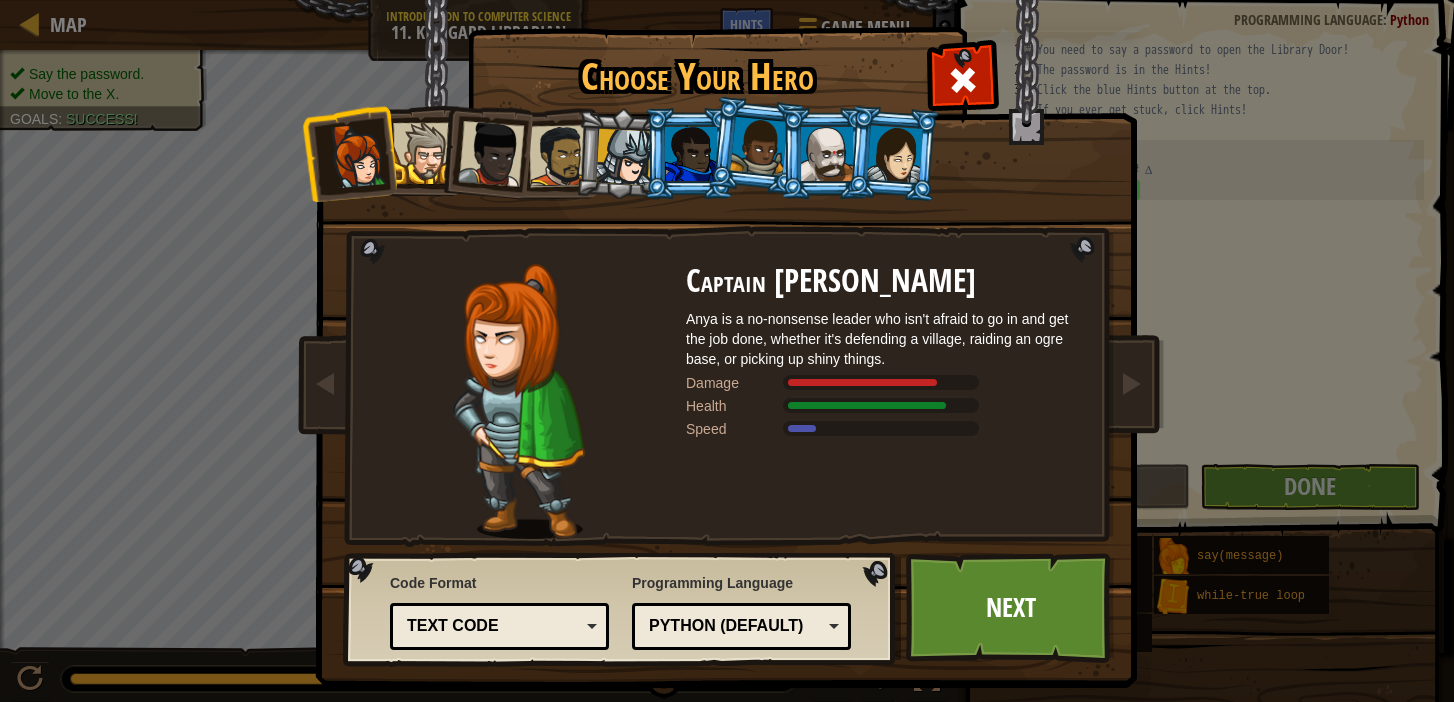 click at bounding box center (624, 157) 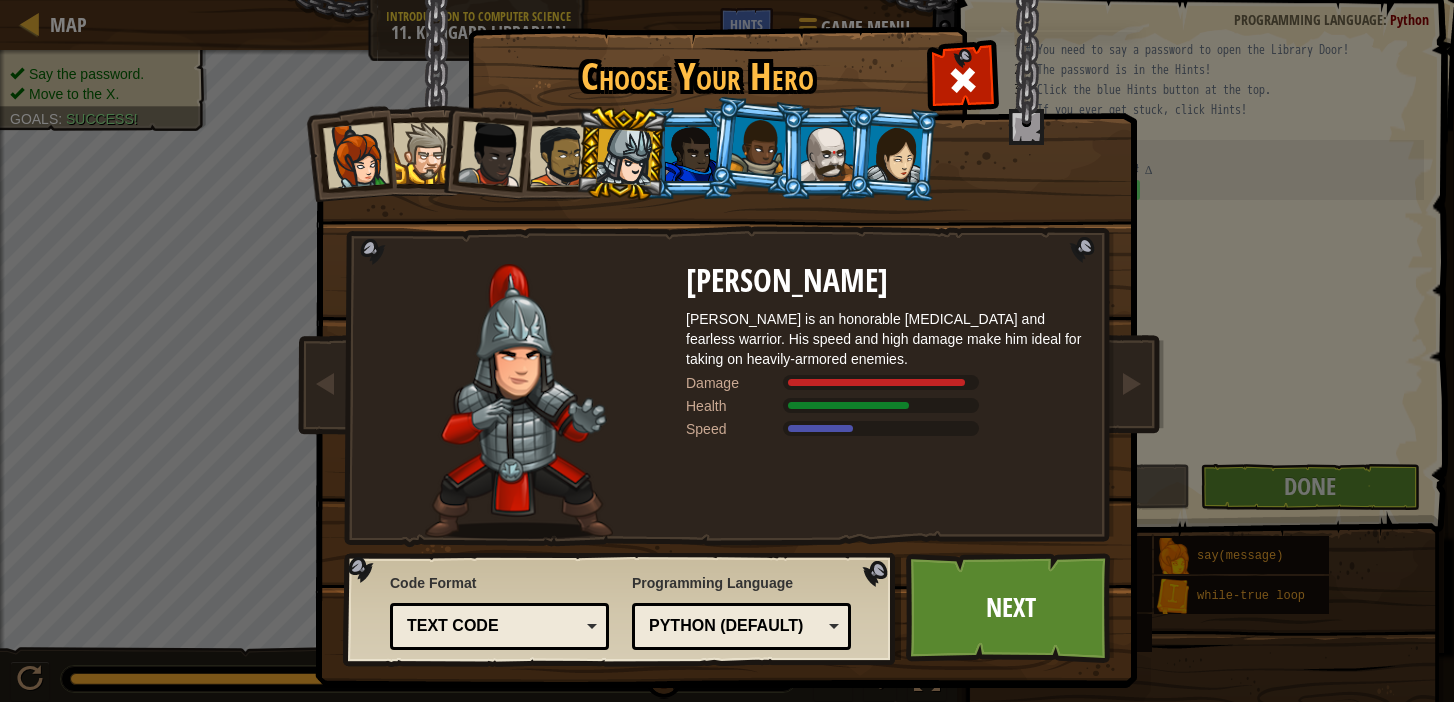 click at bounding box center (423, 153) 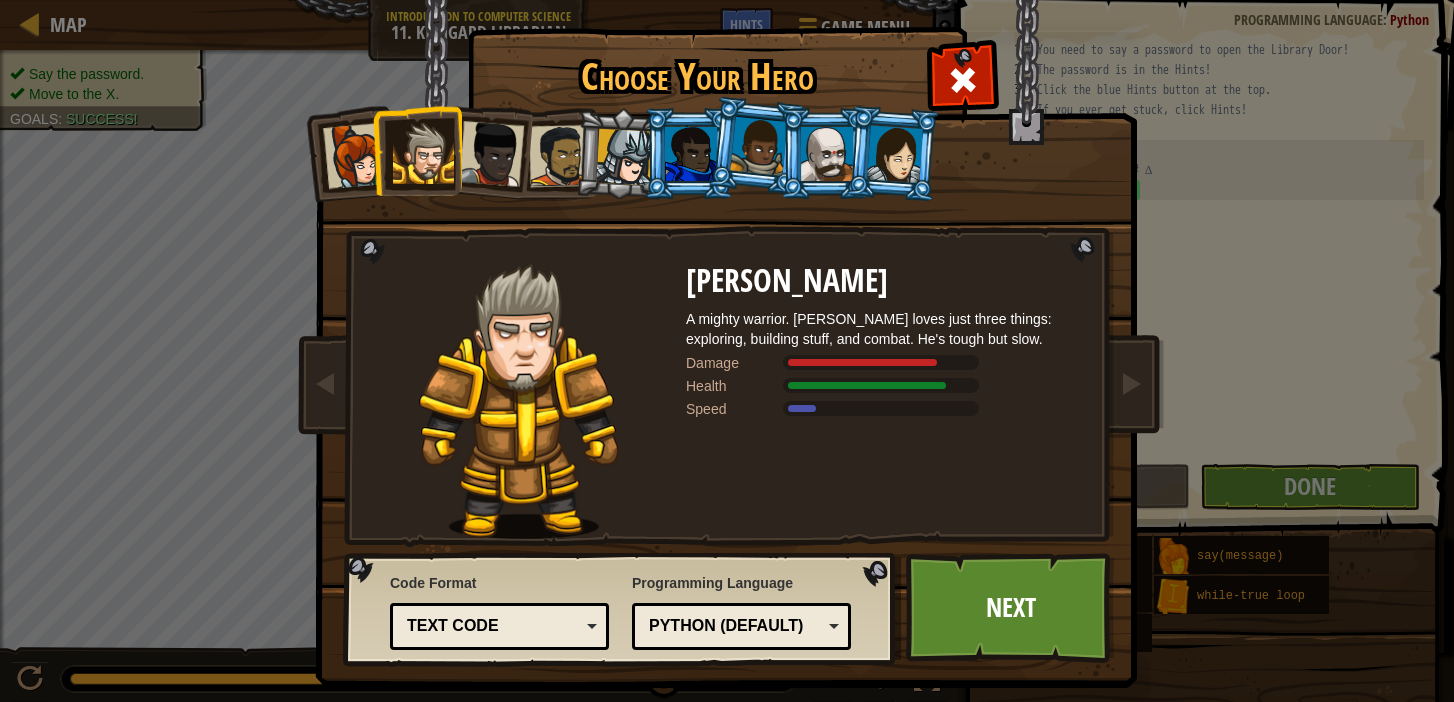 click at bounding box center (491, 154) 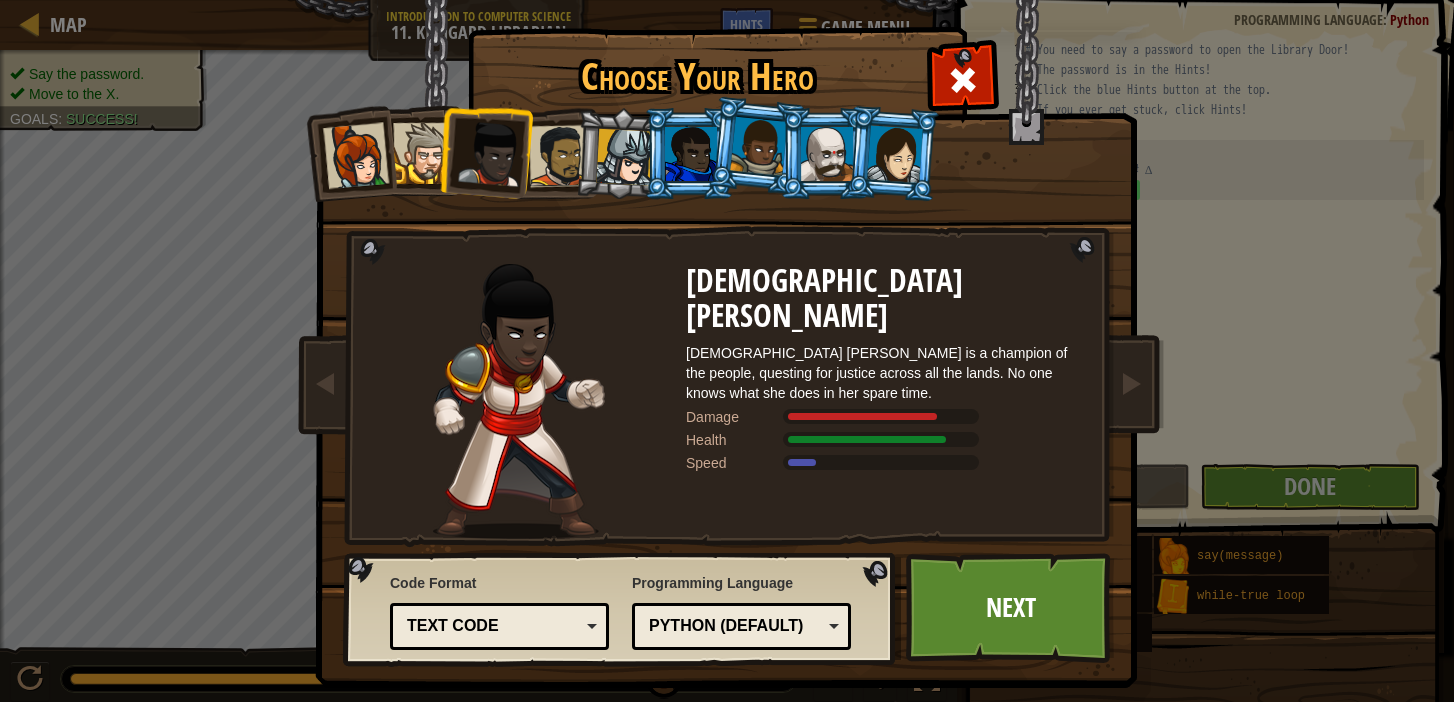 click at bounding box center (560, 156) 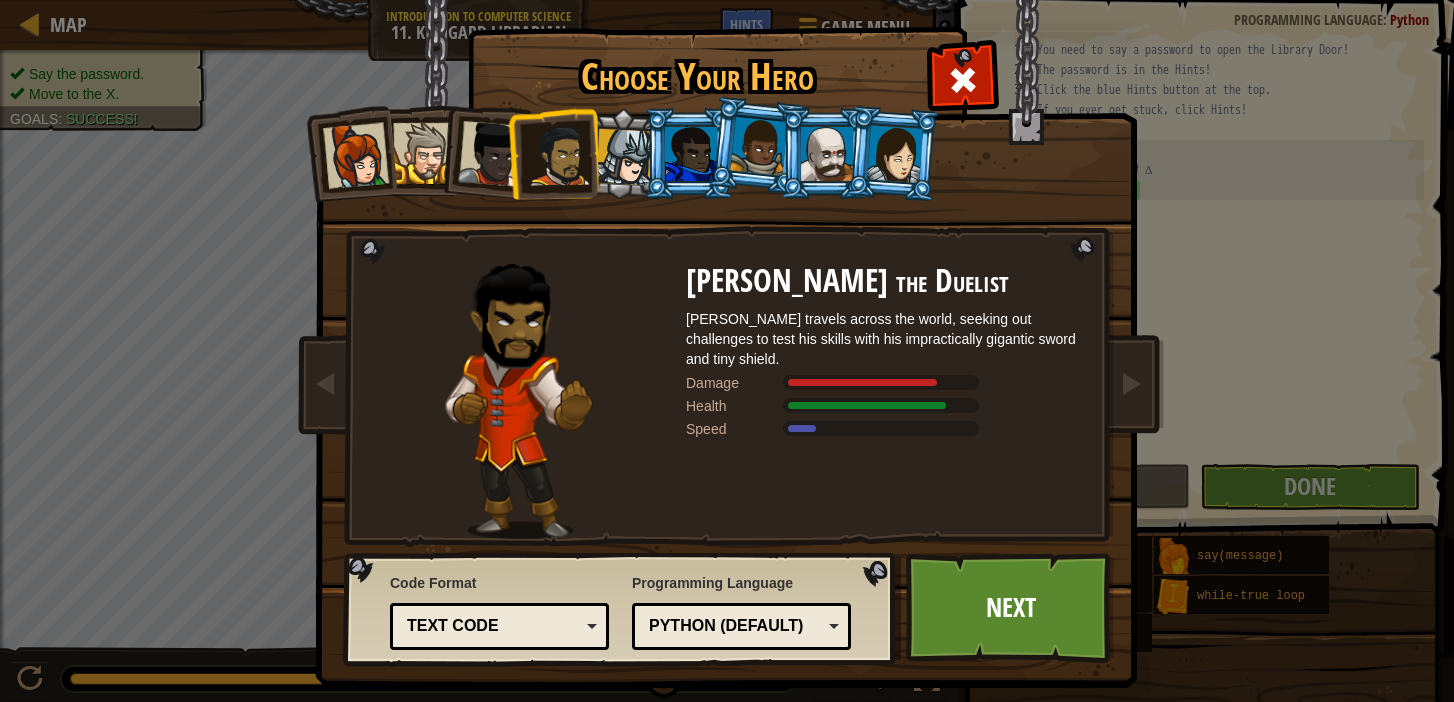 click at bounding box center (624, 157) 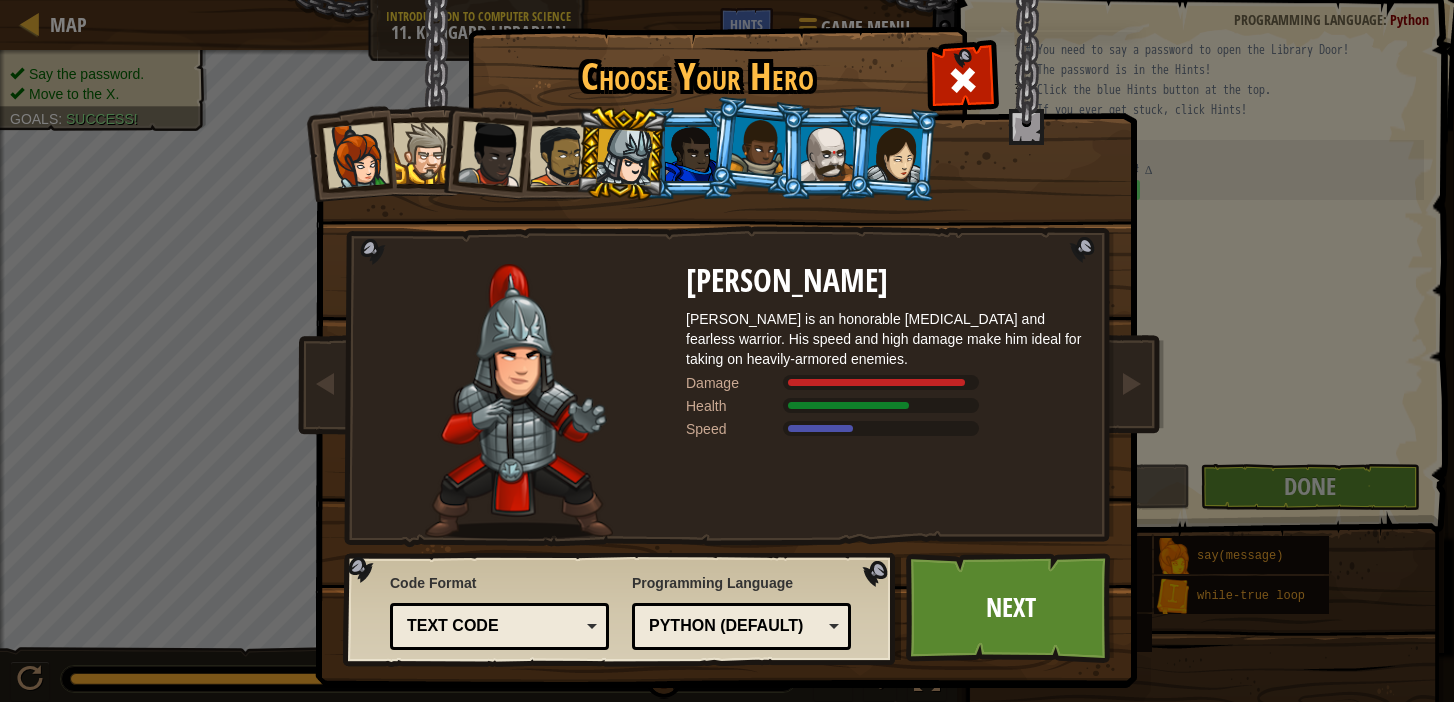 click at bounding box center (691, 154) 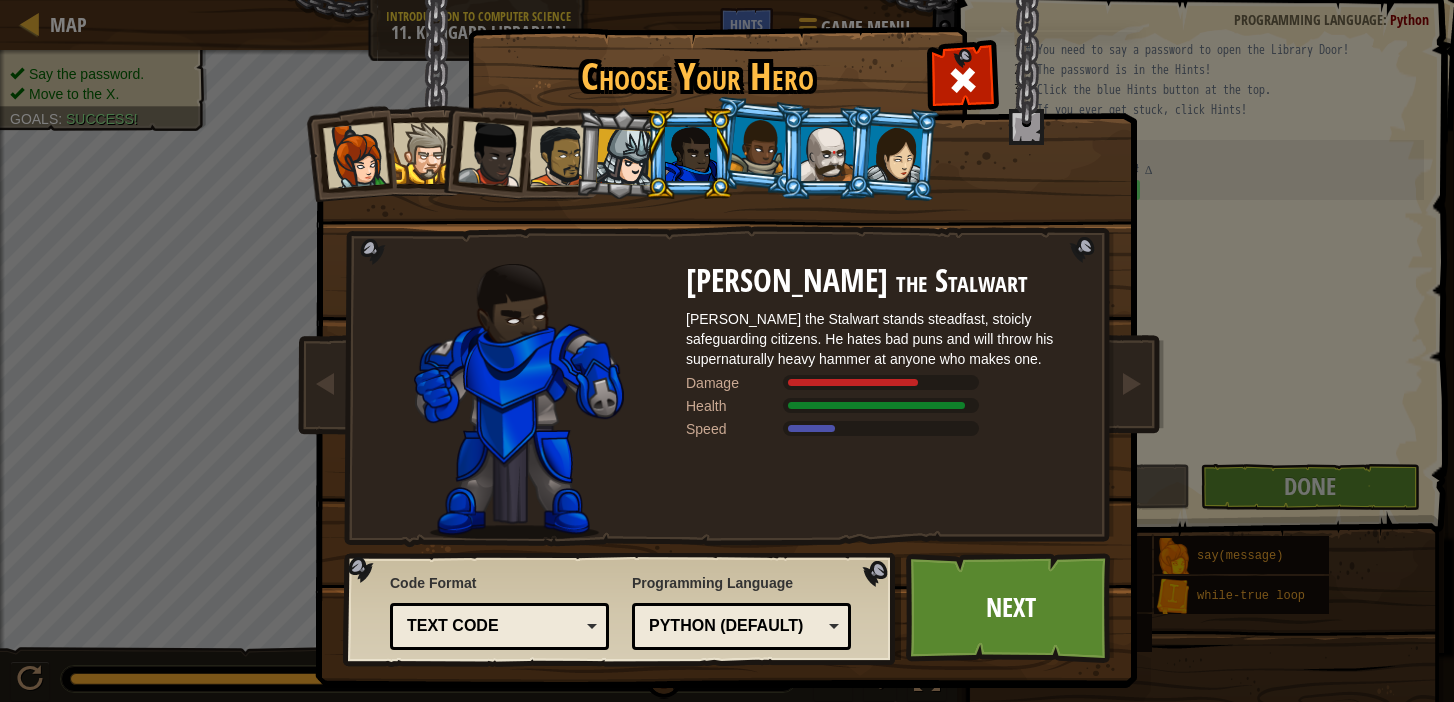 click at bounding box center (758, 146) 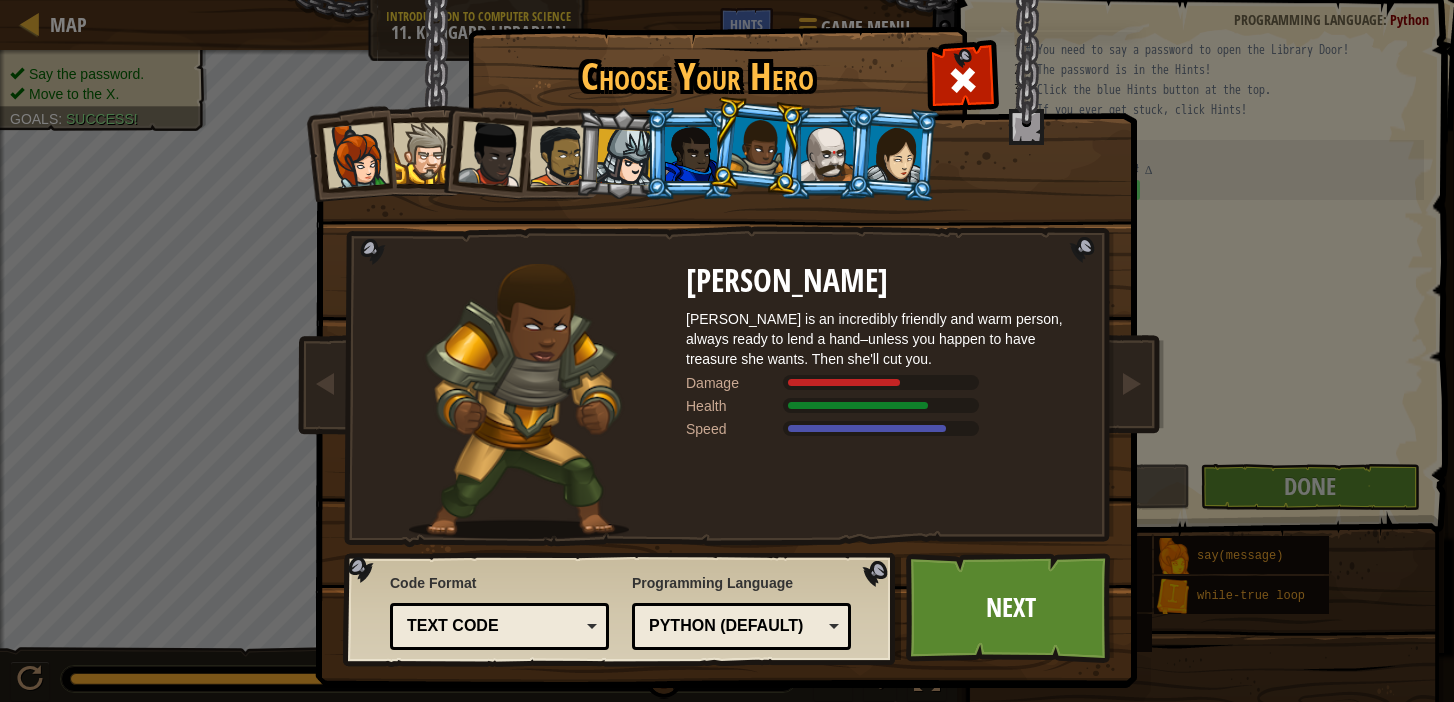 click at bounding box center (895, 153) 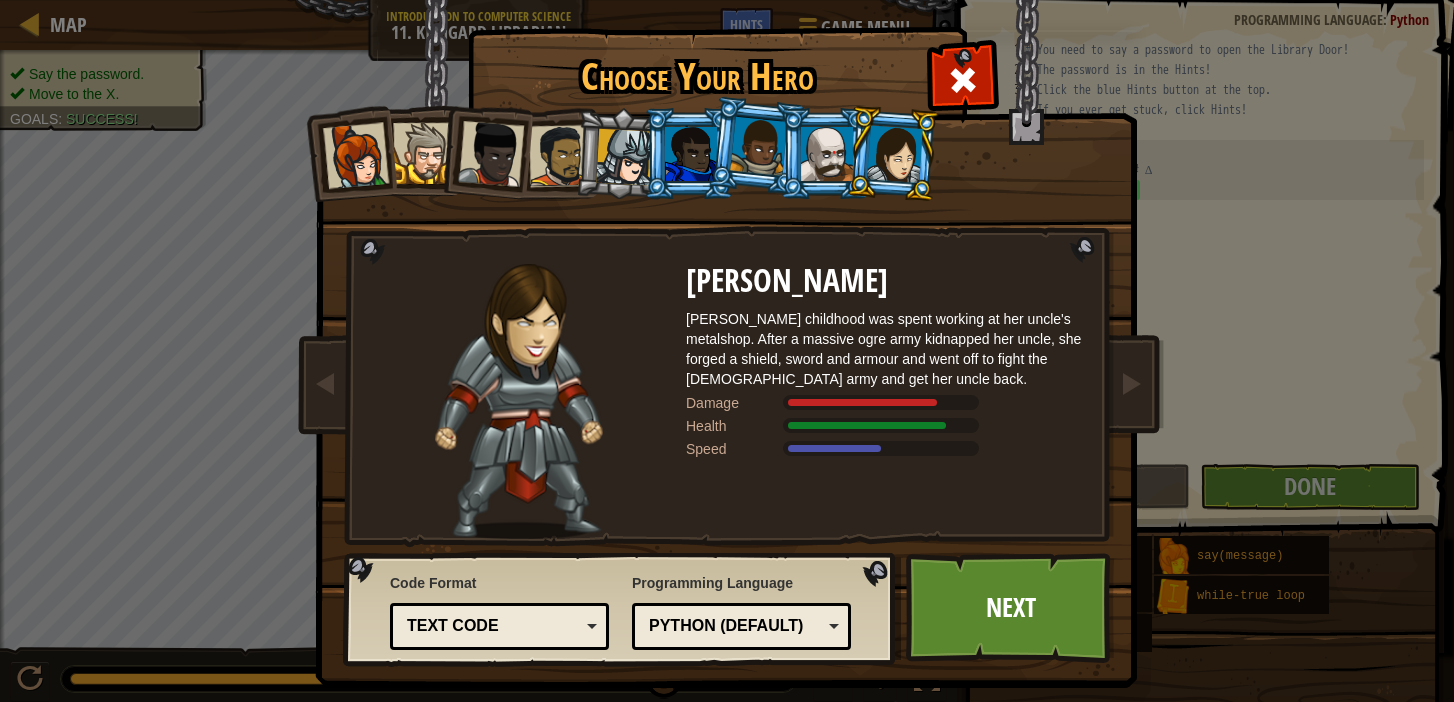 click at bounding box center [356, 156] 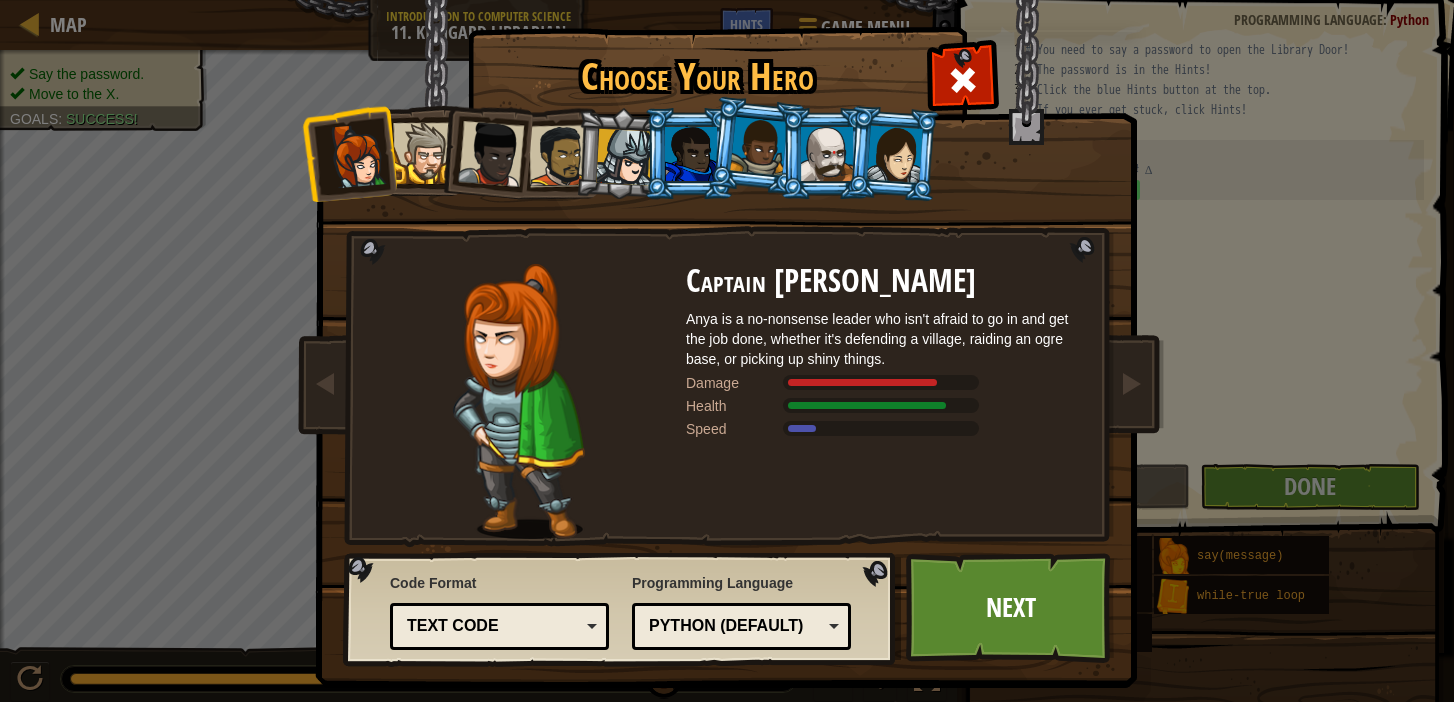 click at bounding box center [895, 153] 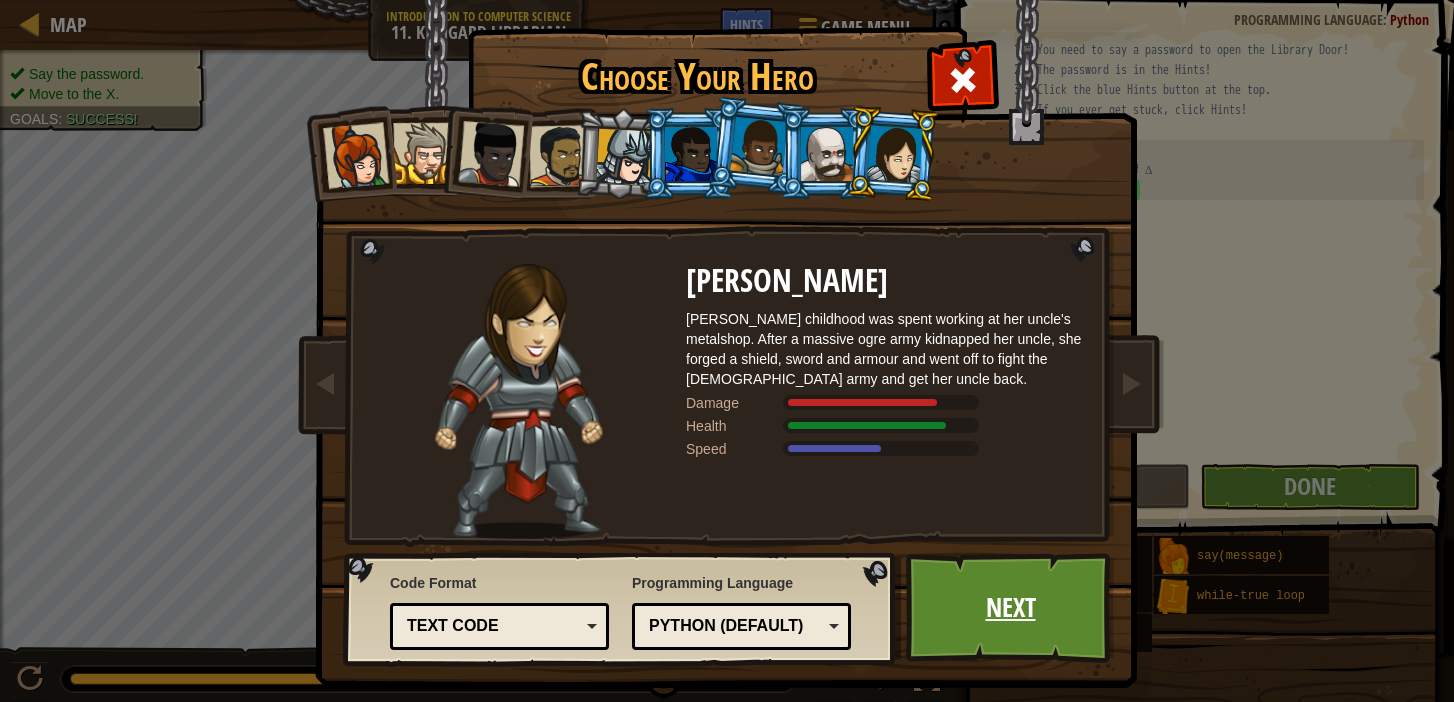 click on "Next" at bounding box center (1010, 608) 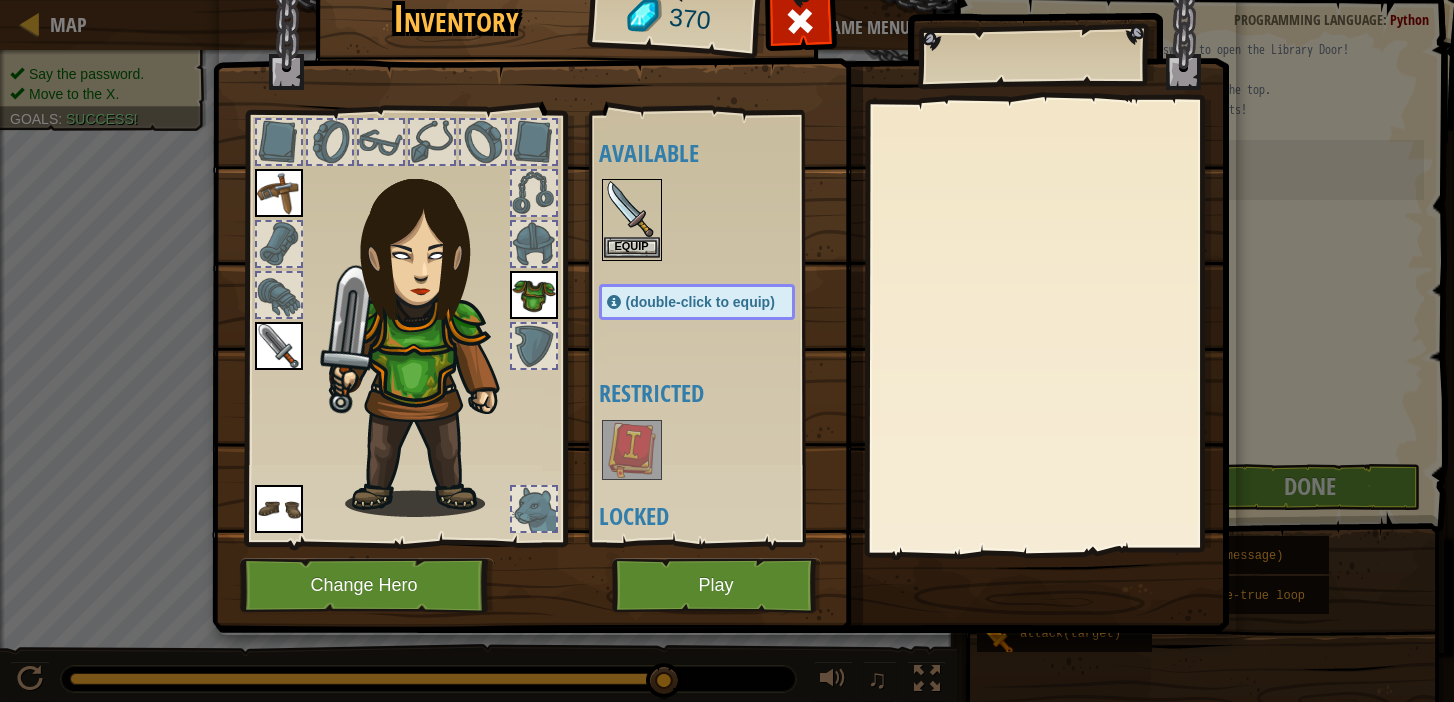 click at bounding box center [632, 209] 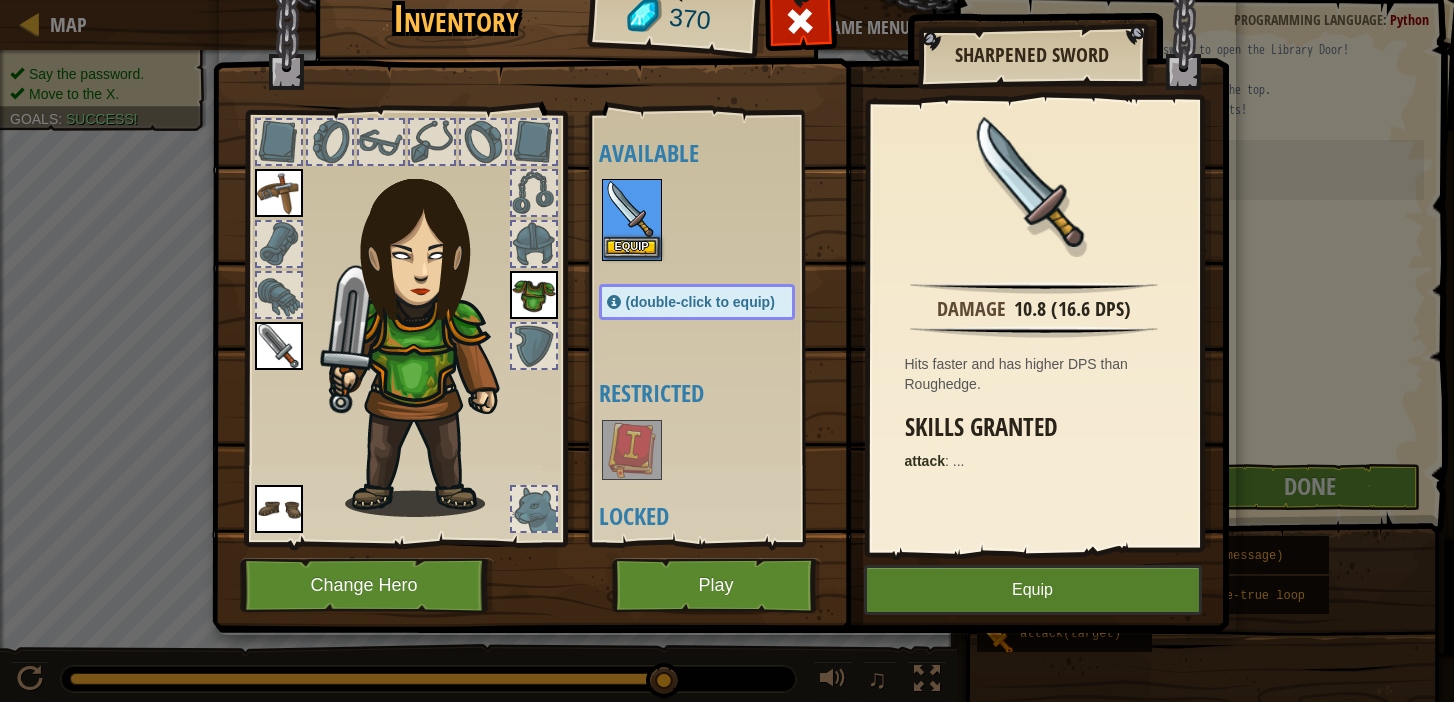 click at bounding box center (632, 209) 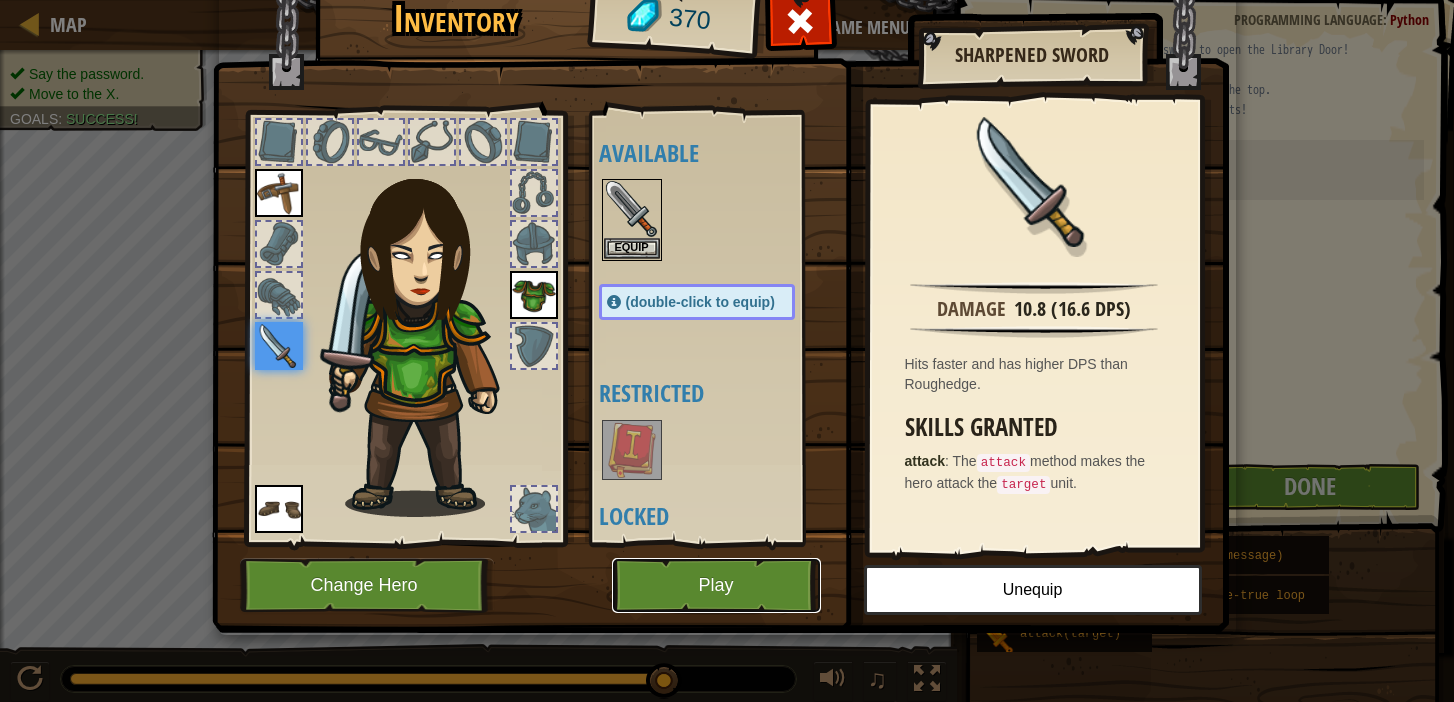 click on "Play" at bounding box center (716, 585) 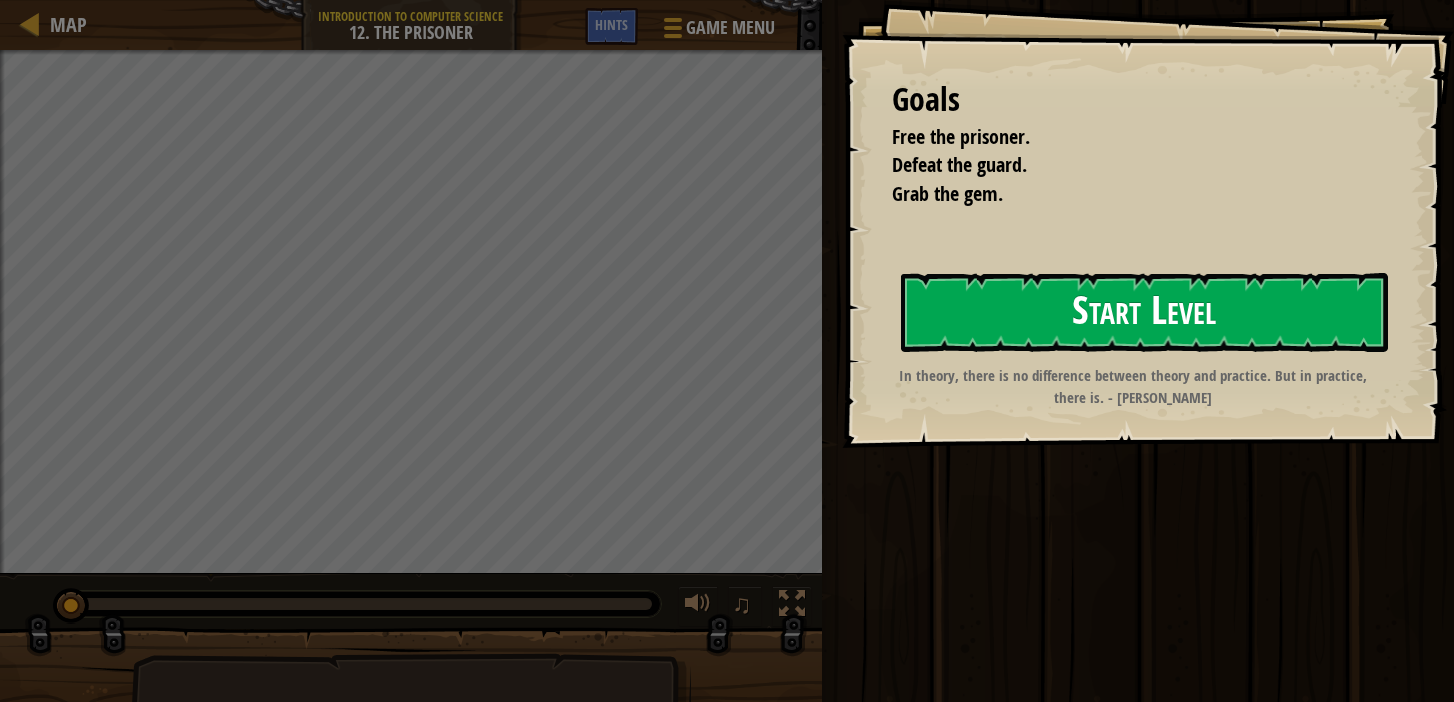 click on "Start Level" at bounding box center [1144, 312] 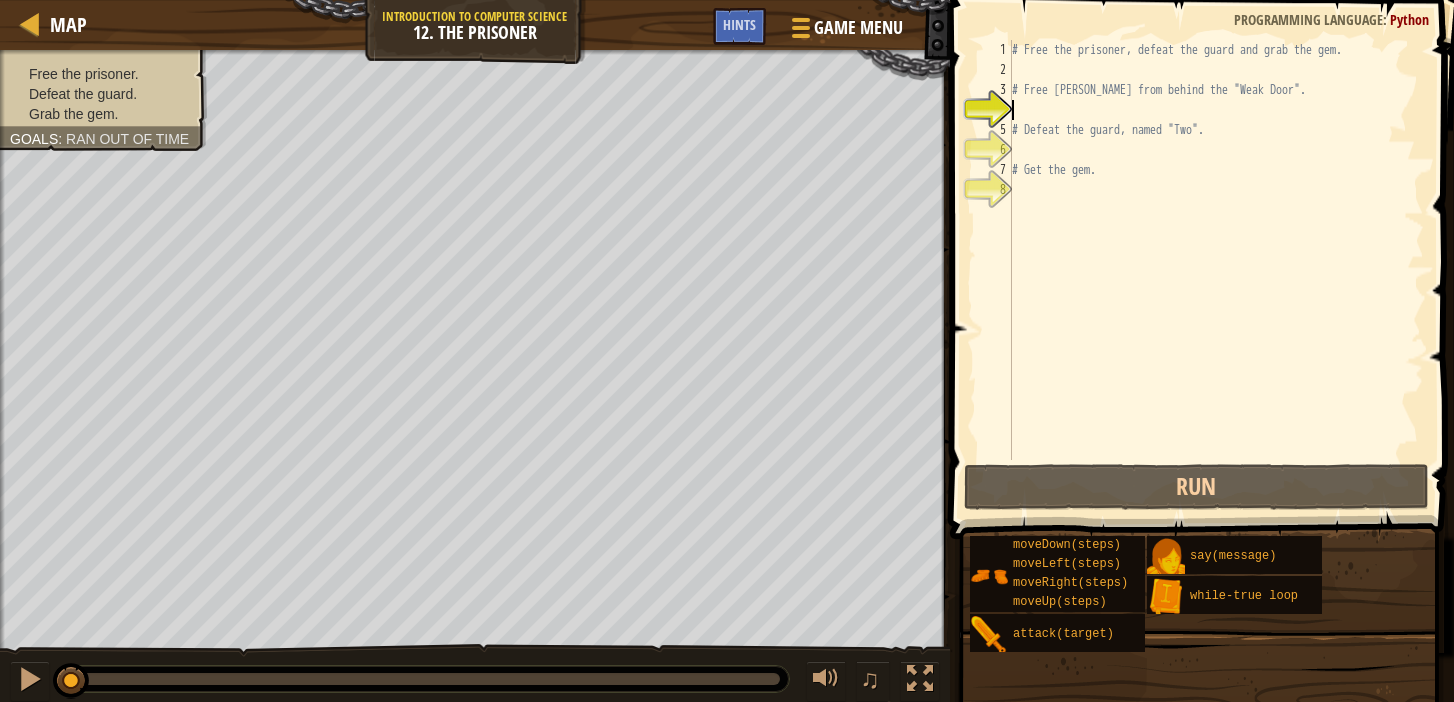 scroll, scrollTop: 9, scrollLeft: 0, axis: vertical 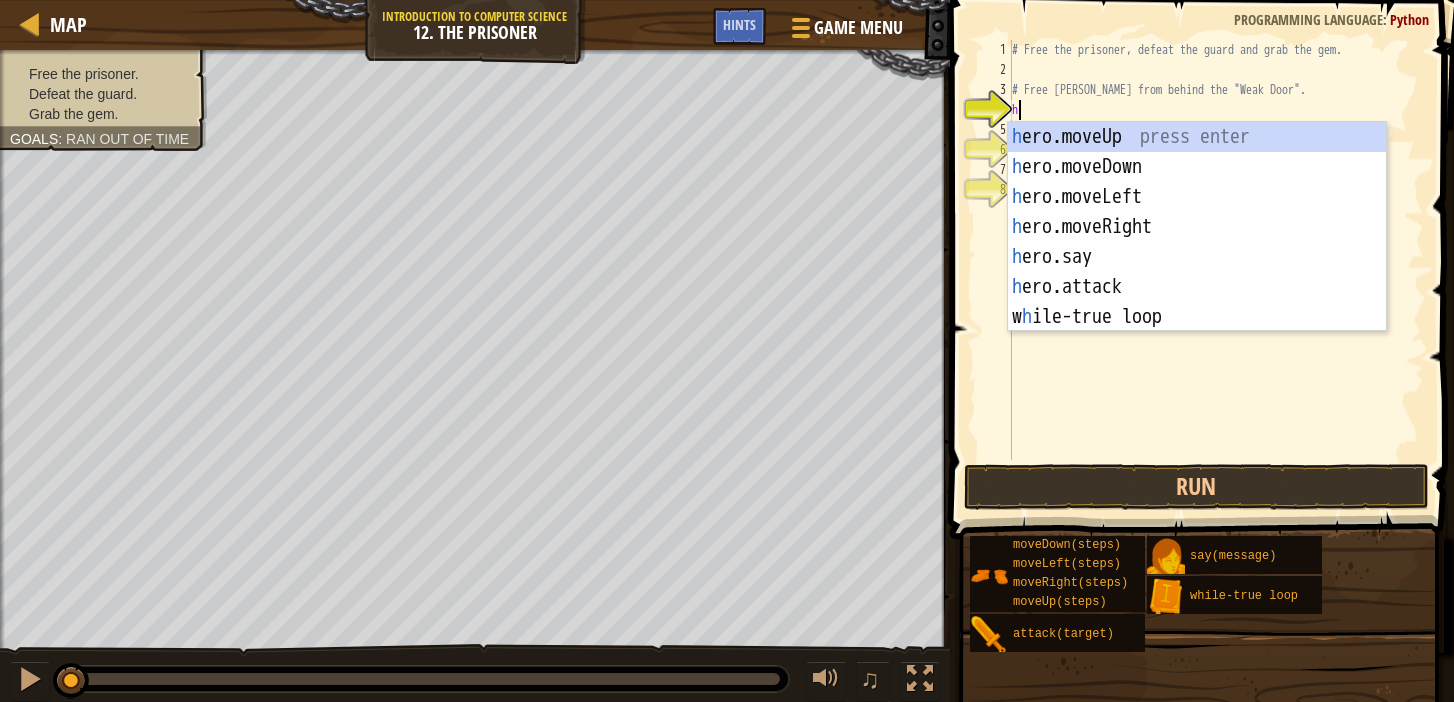 type on "he" 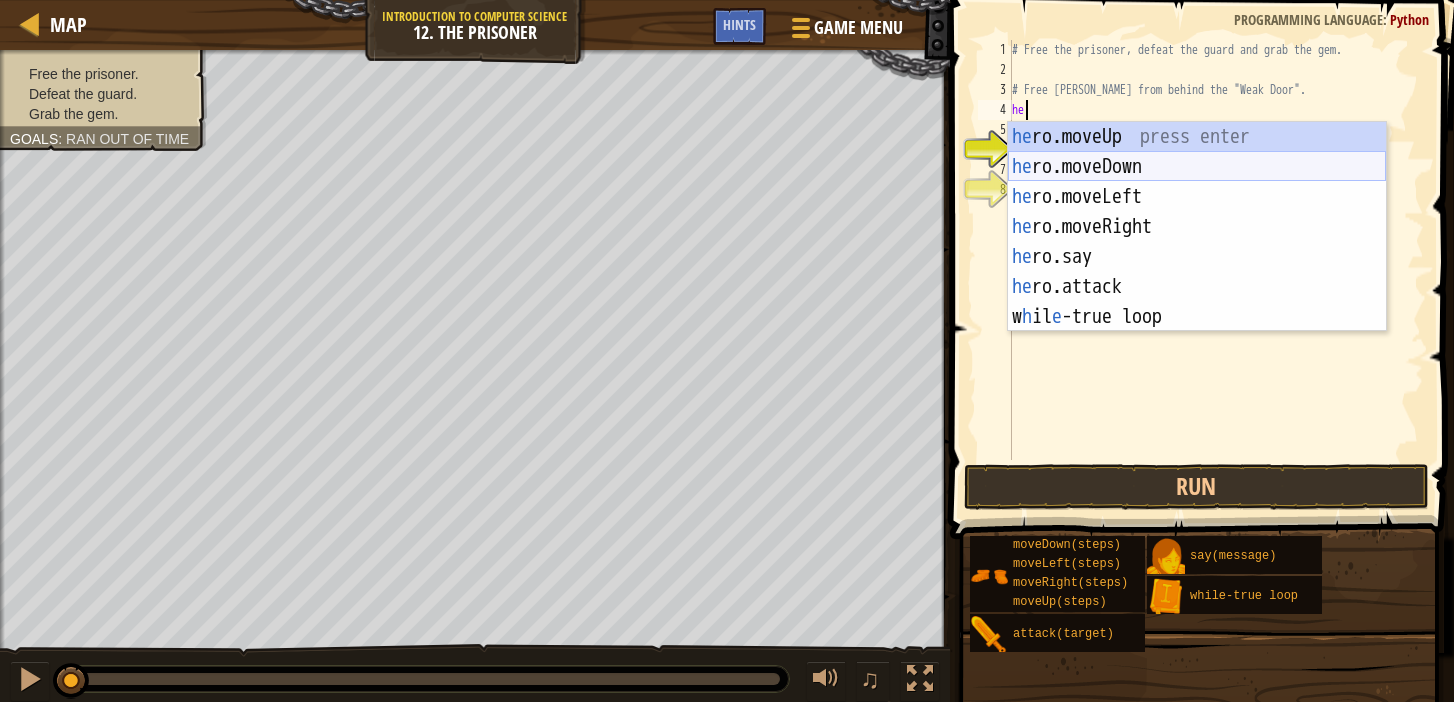 click on "he ro.moveUp press enter he ro.moveDown press enter he ro.moveLeft press enter he ro.moveRight press enter he ro.say press enter he ro.attack press enter w h il e -true loop press enter" at bounding box center [1197, 257] 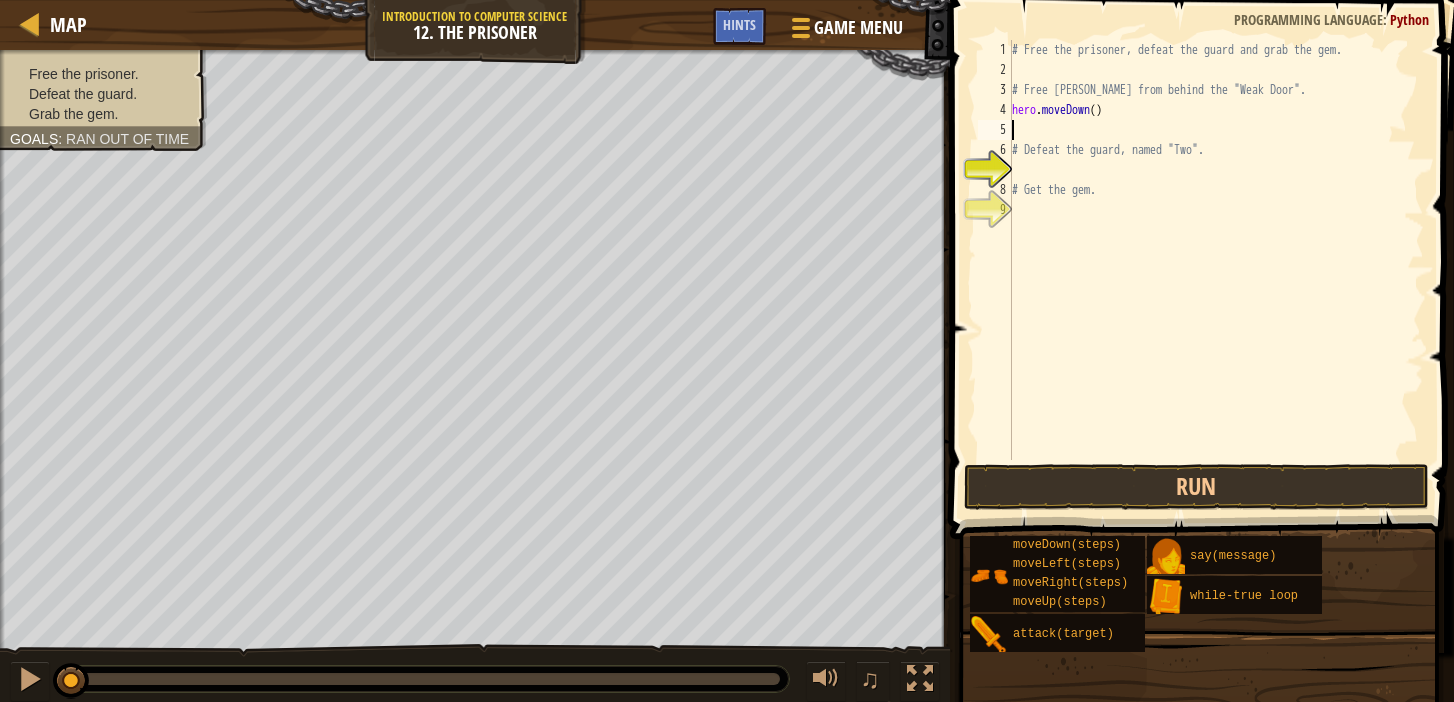 click on "# Free the prisoner, defeat the guard and grab the gem. # Free [PERSON_NAME] from behind the "Weak Door". hero . moveDown ( ) # Defeat the guard, named "Two". # Get the gem." at bounding box center [1216, 270] 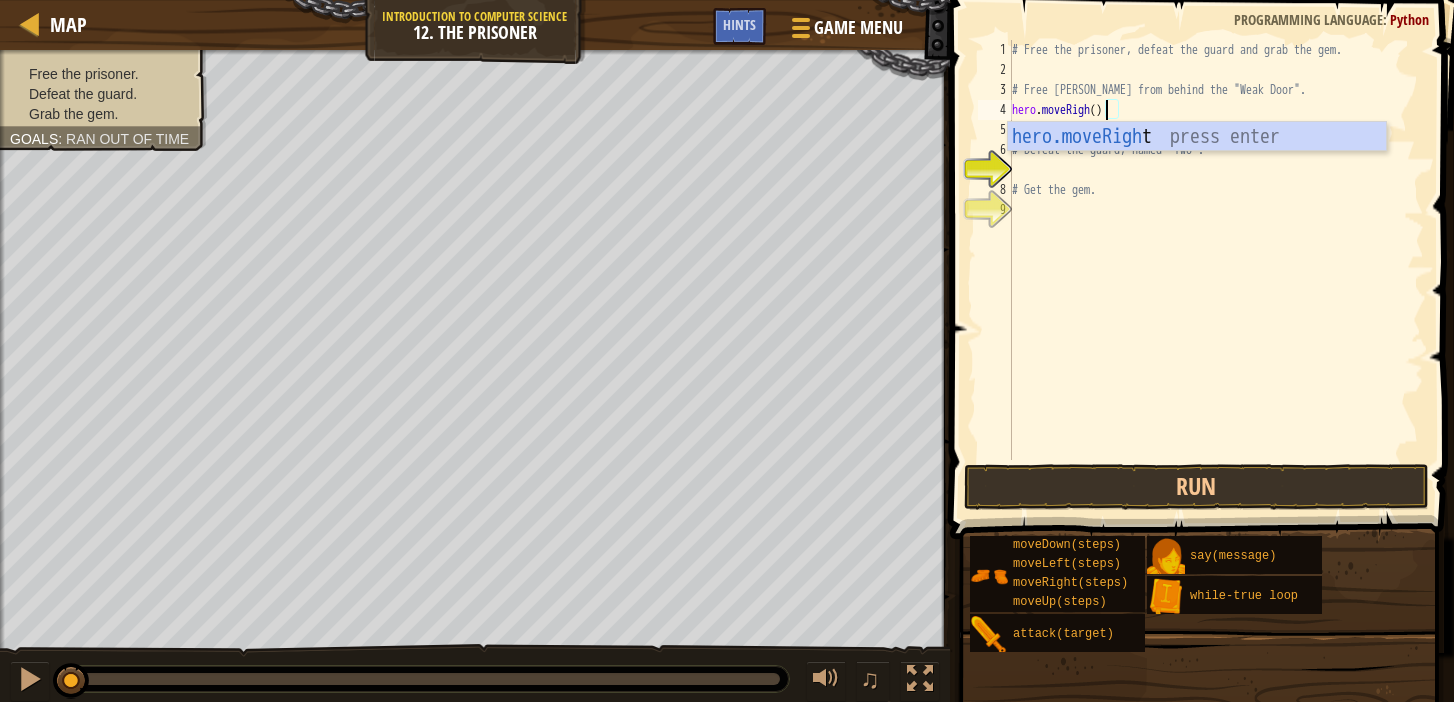 scroll, scrollTop: 9, scrollLeft: 8, axis: both 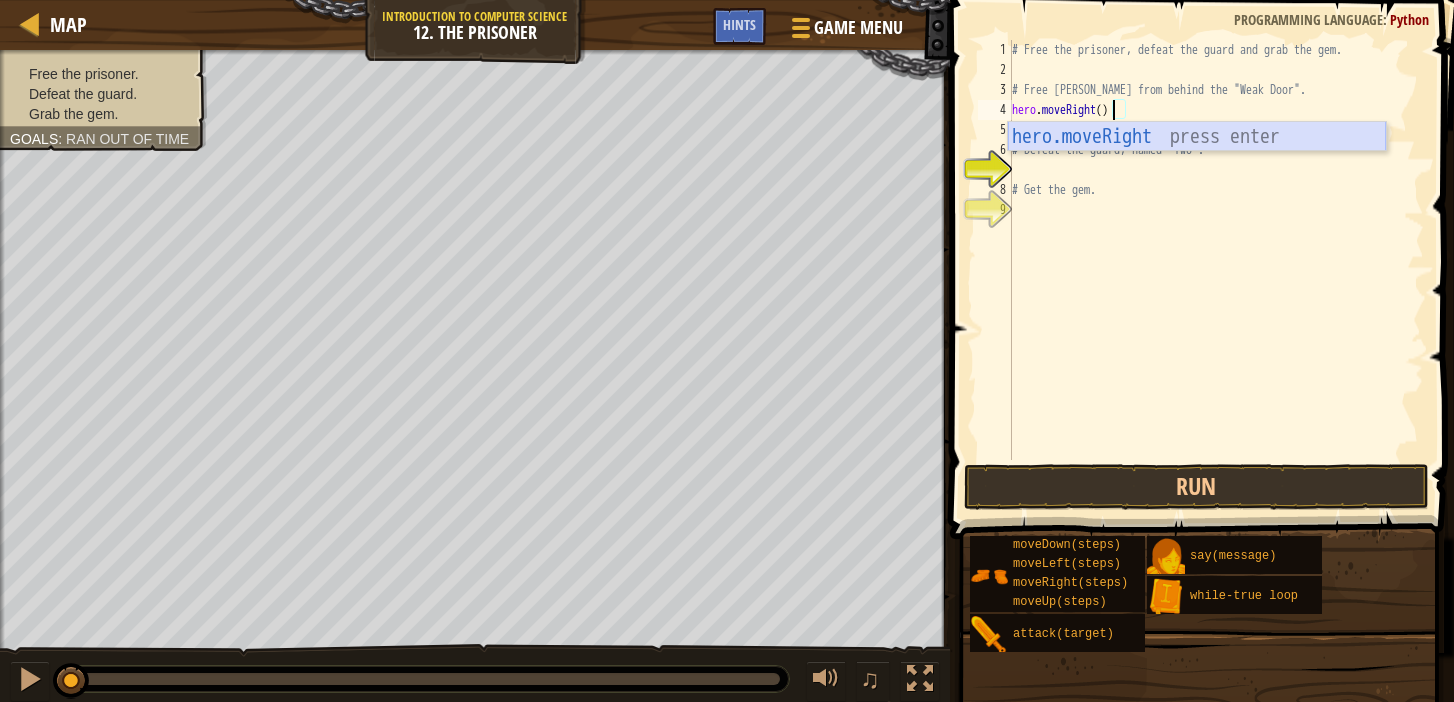 click on "hero.moveRight press enter" at bounding box center [1197, 167] 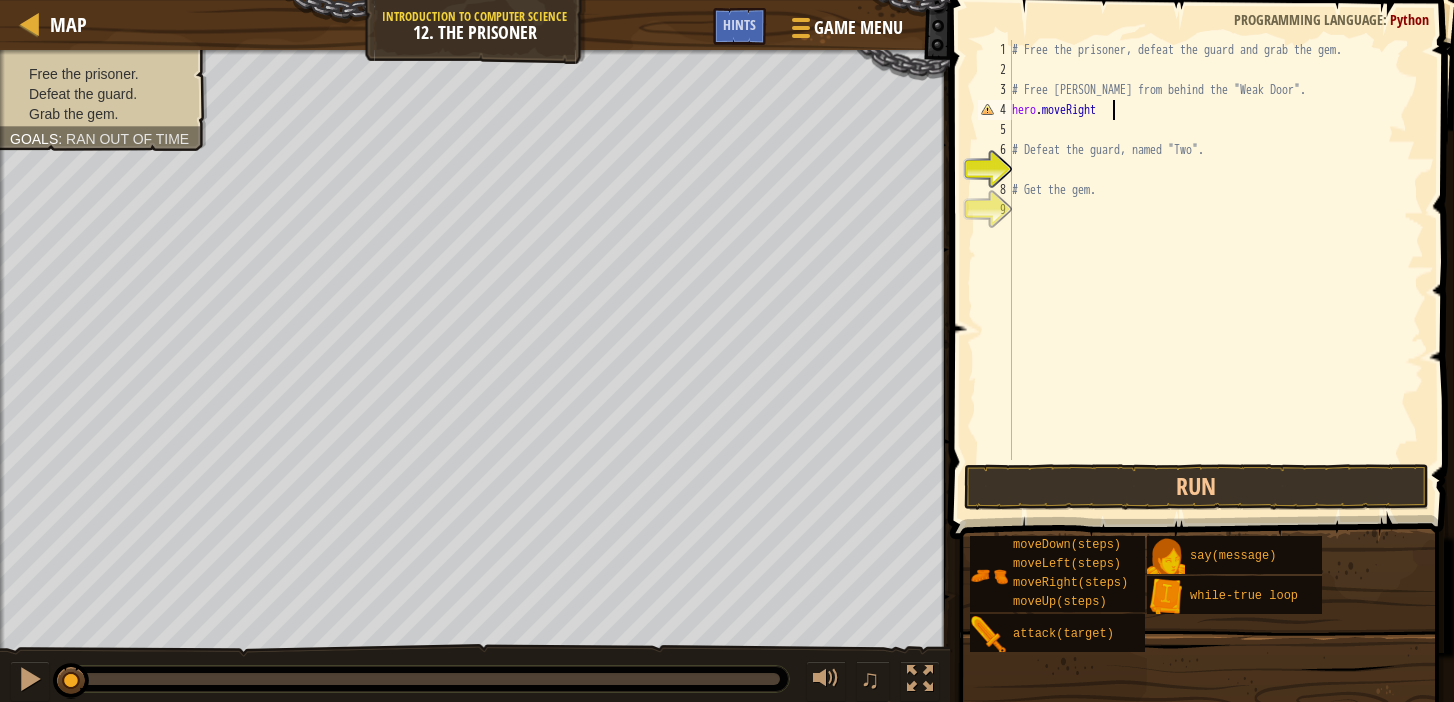 click on "# Free the prisoner, defeat the guard and grab the gem. # Free [PERSON_NAME] from behind the "Weak Door". hero . moveRight # Defeat the guard, named "Two". # Get the gem." at bounding box center [1216, 270] 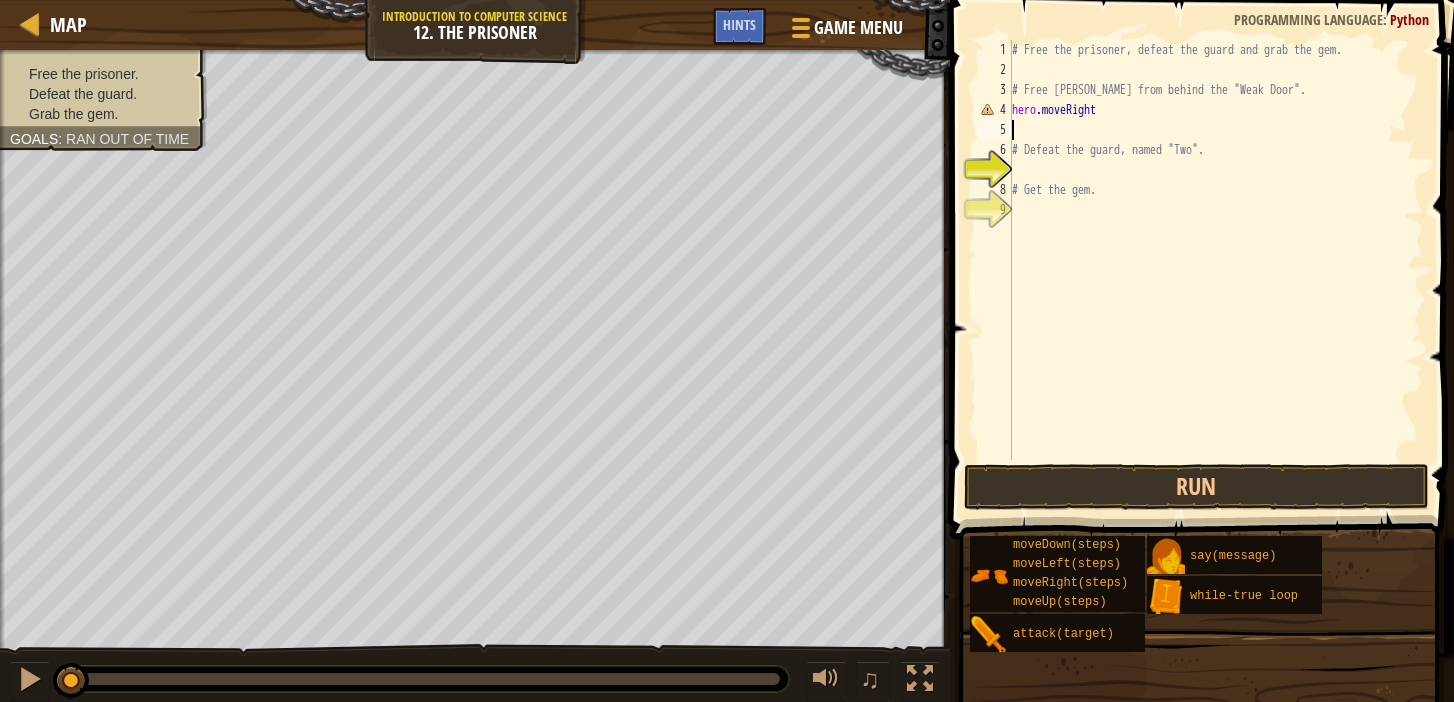 scroll, scrollTop: 9, scrollLeft: 0, axis: vertical 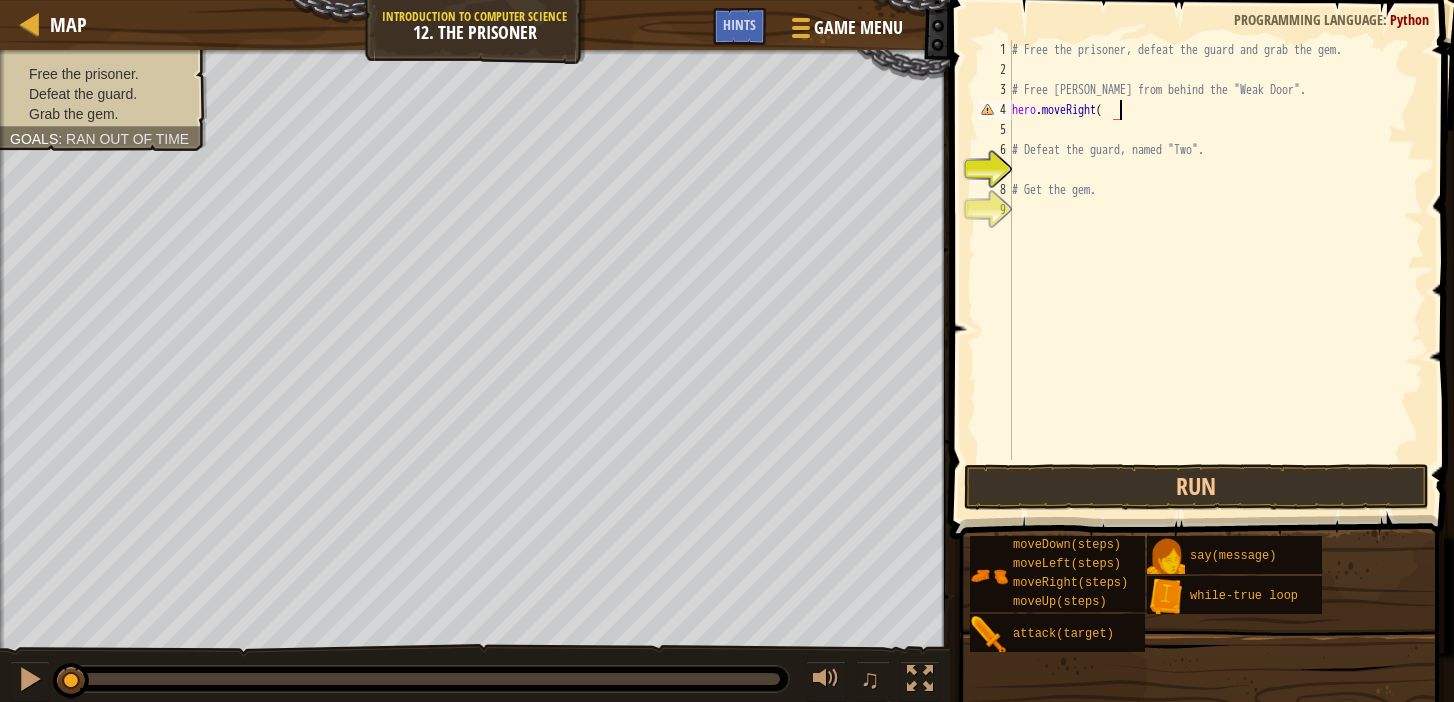 type on "hero.moveRight()" 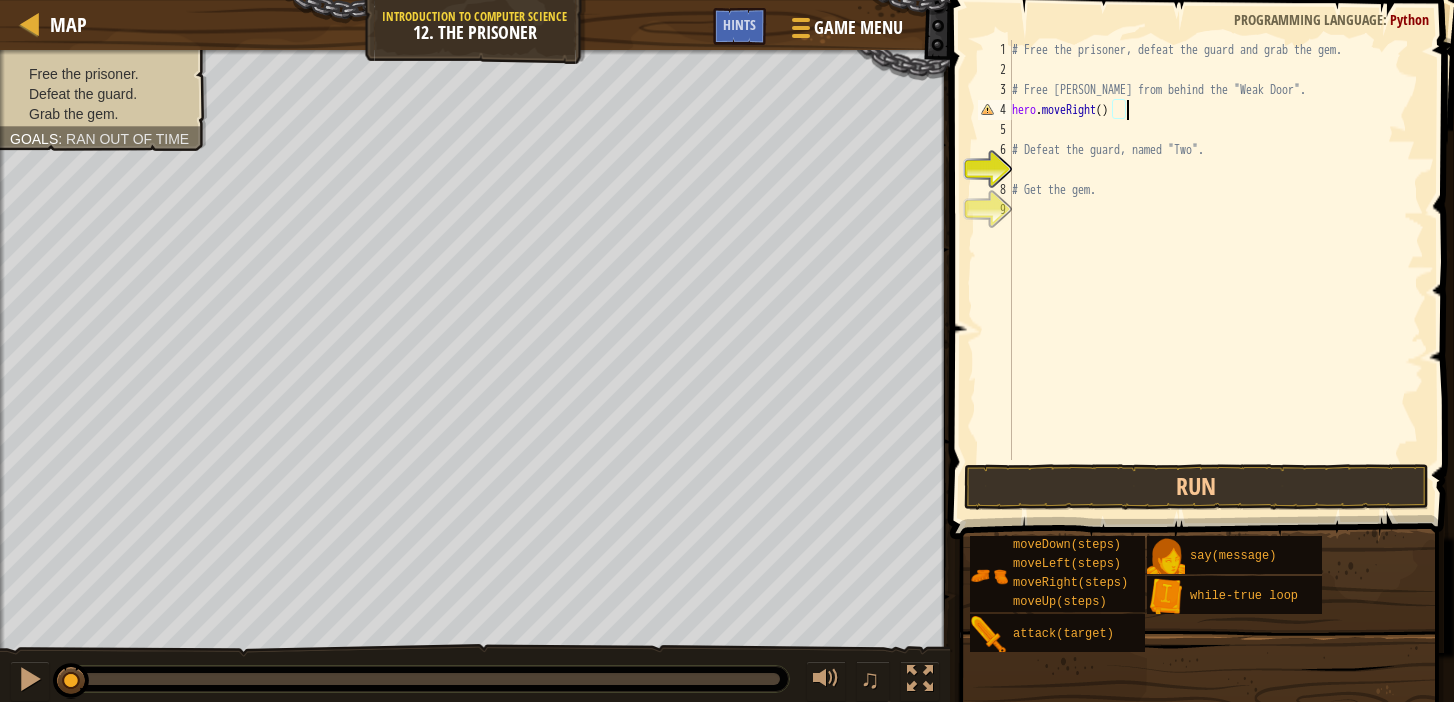 scroll, scrollTop: 9, scrollLeft: 8, axis: both 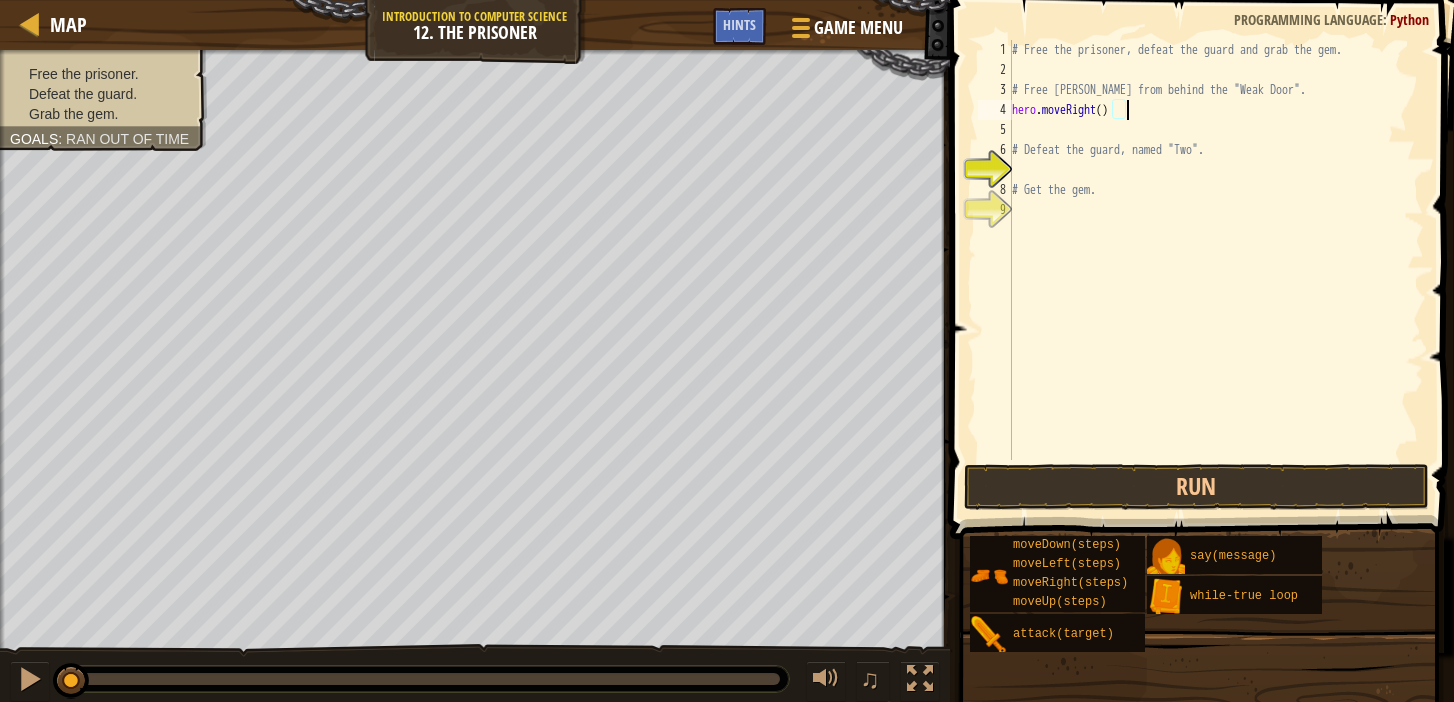 click on "# Free the prisoner, defeat the guard and grab the gem. # Free [PERSON_NAME] from behind the "Weak Door". hero . moveRight ( ) # Defeat the guard, named "Two". # Get the gem." at bounding box center (1216, 270) 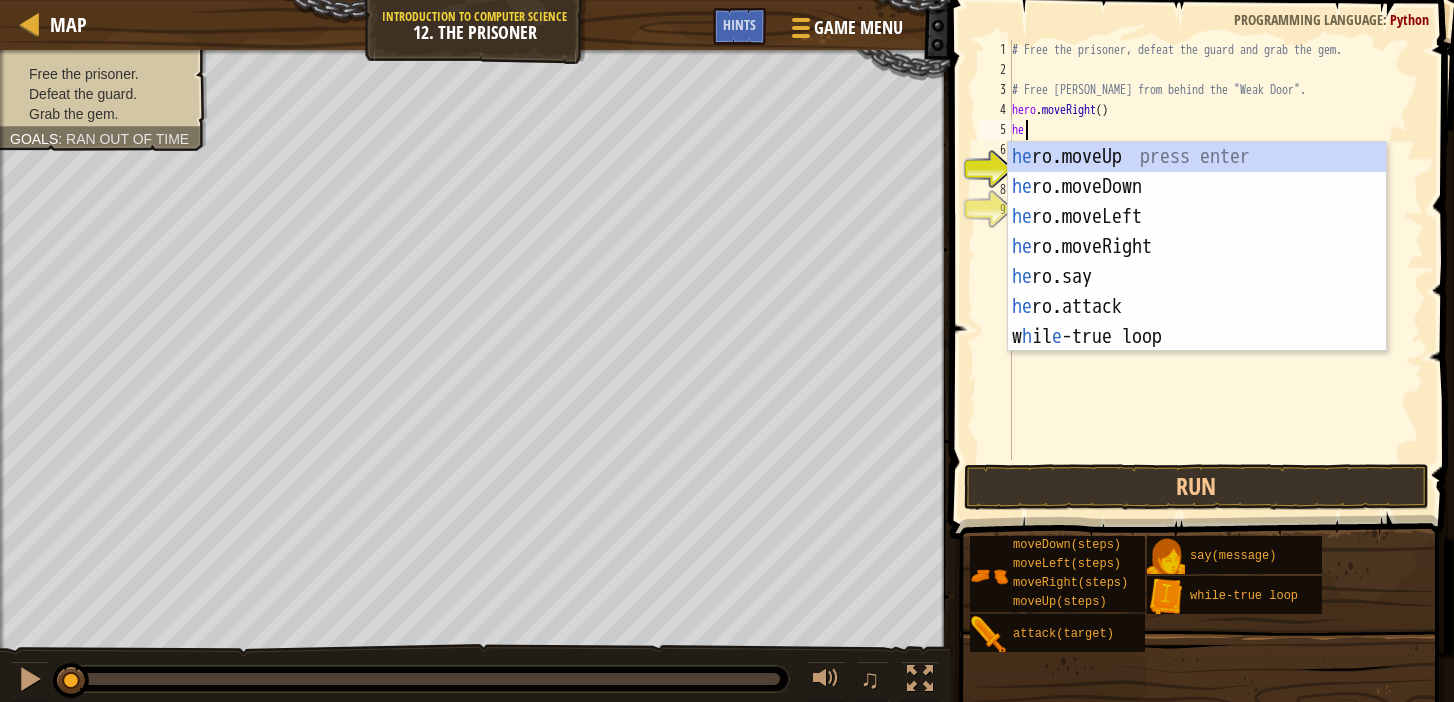 scroll, scrollTop: 9, scrollLeft: 1, axis: both 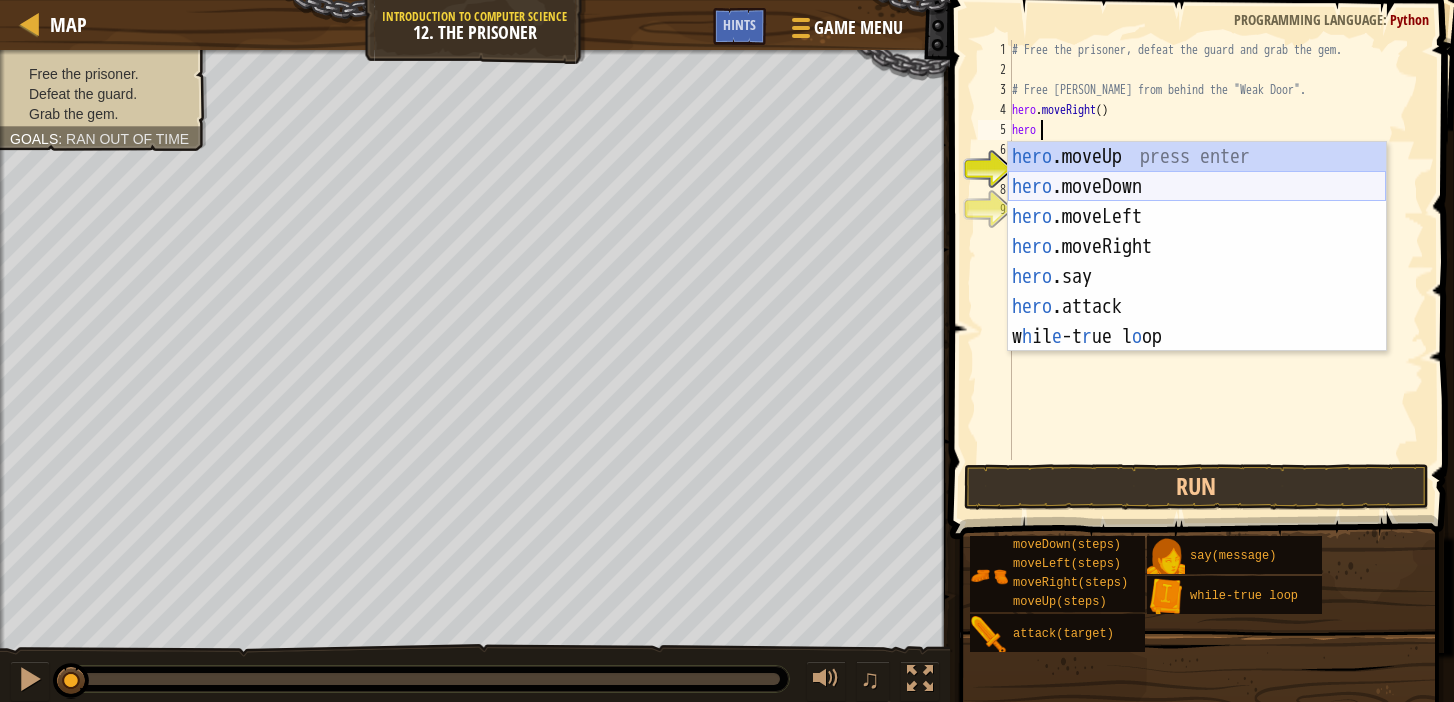 click on "hero .moveUp press enter hero .moveDown press enter hero .moveLeft press enter hero .moveRight press enter hero .say press enter hero .attack press enter w h il e -t r ue l o op press enter" at bounding box center [1197, 277] 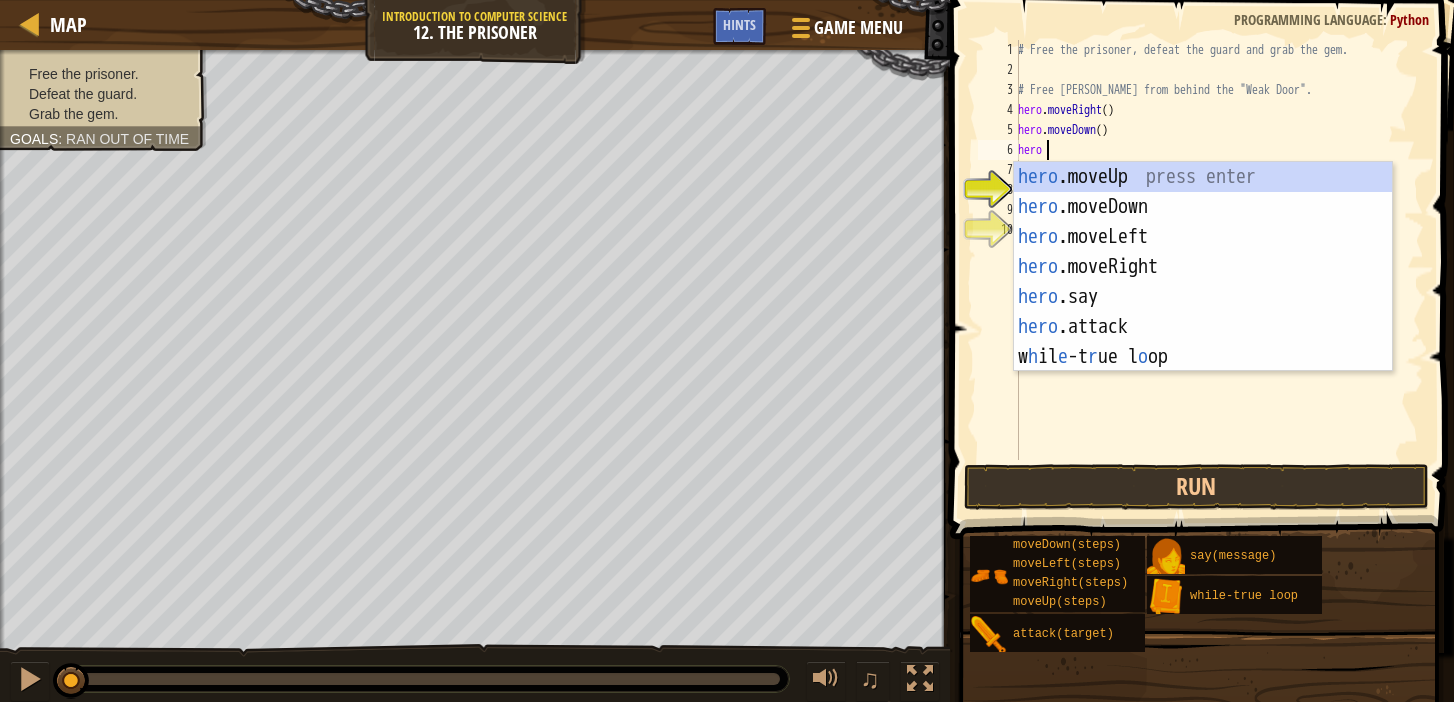 scroll, scrollTop: 9, scrollLeft: 1, axis: both 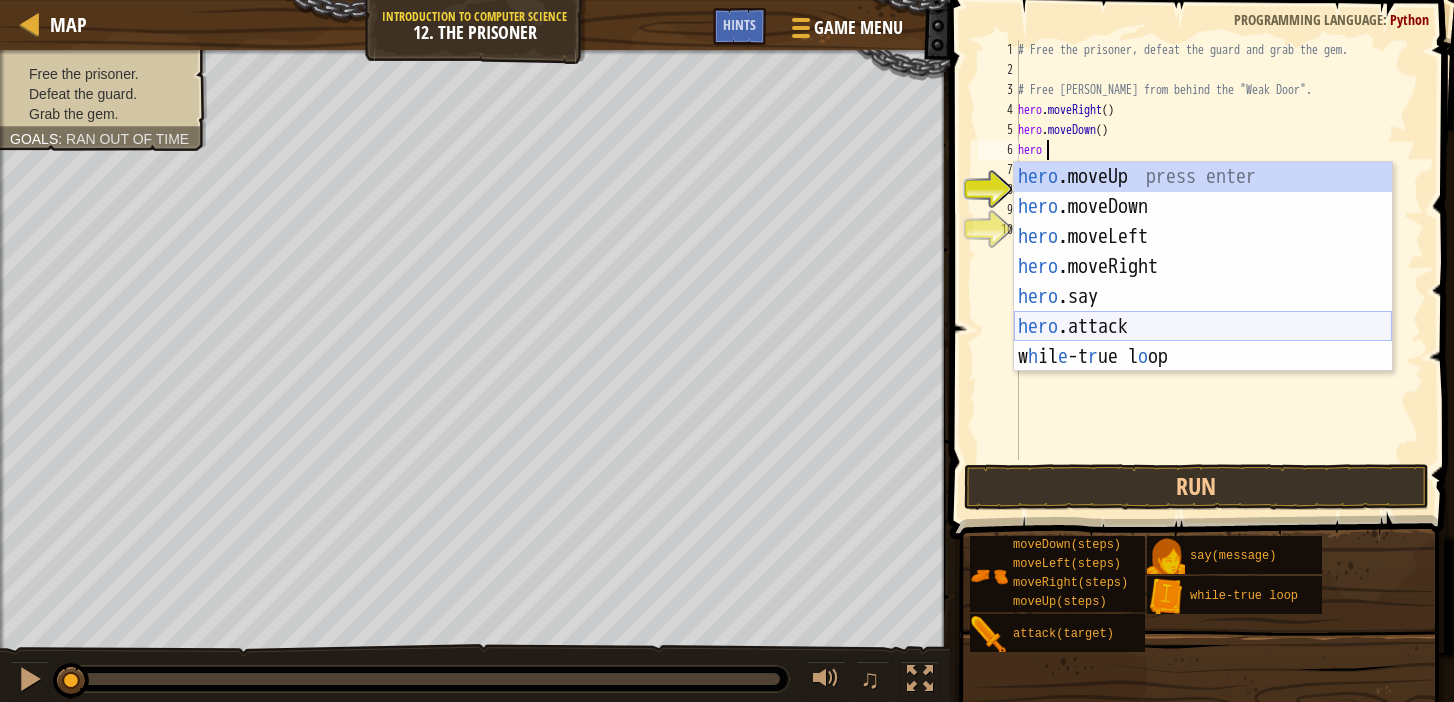 click on "hero .moveUp press enter hero .moveDown press enter hero .moveLeft press enter hero .moveRight press enter hero .say press enter hero .attack press enter w h il e -t r ue l o op press enter" at bounding box center (1203, 297) 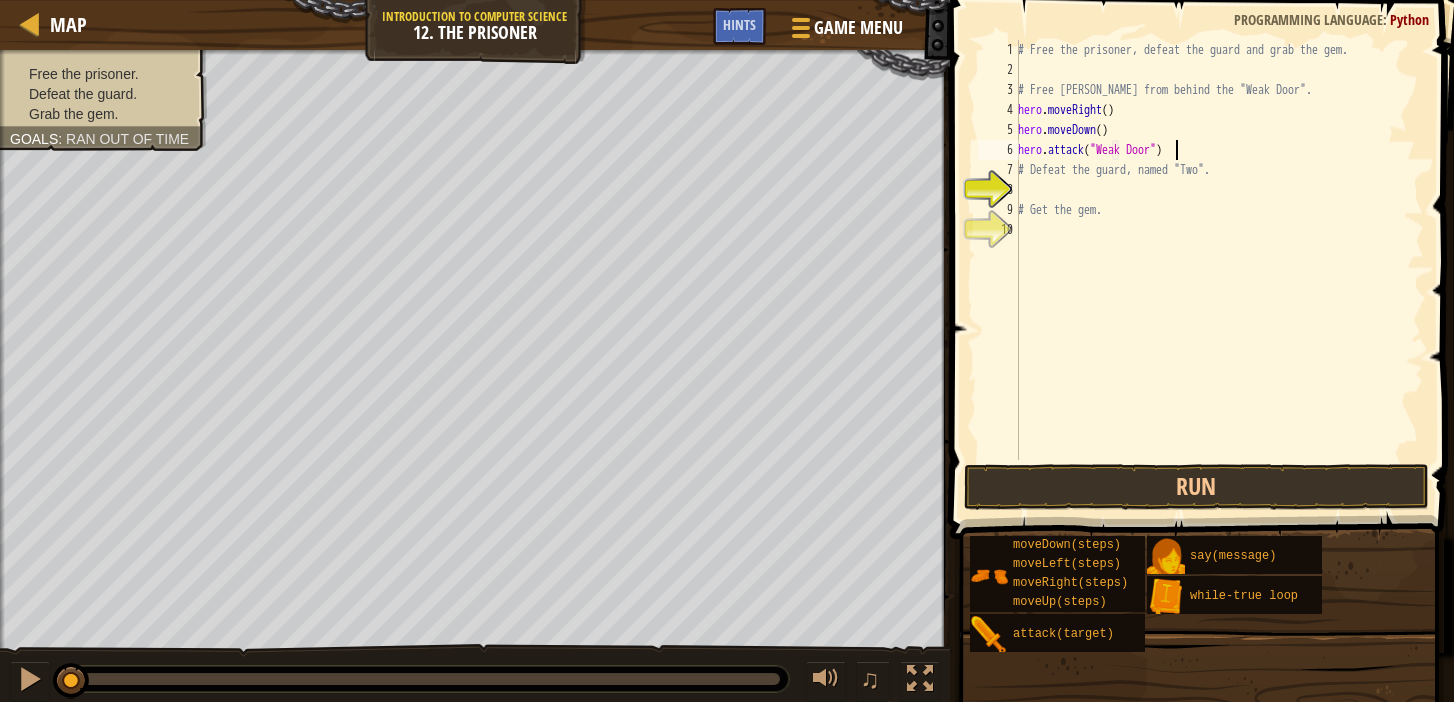 scroll, scrollTop: 9, scrollLeft: 13, axis: both 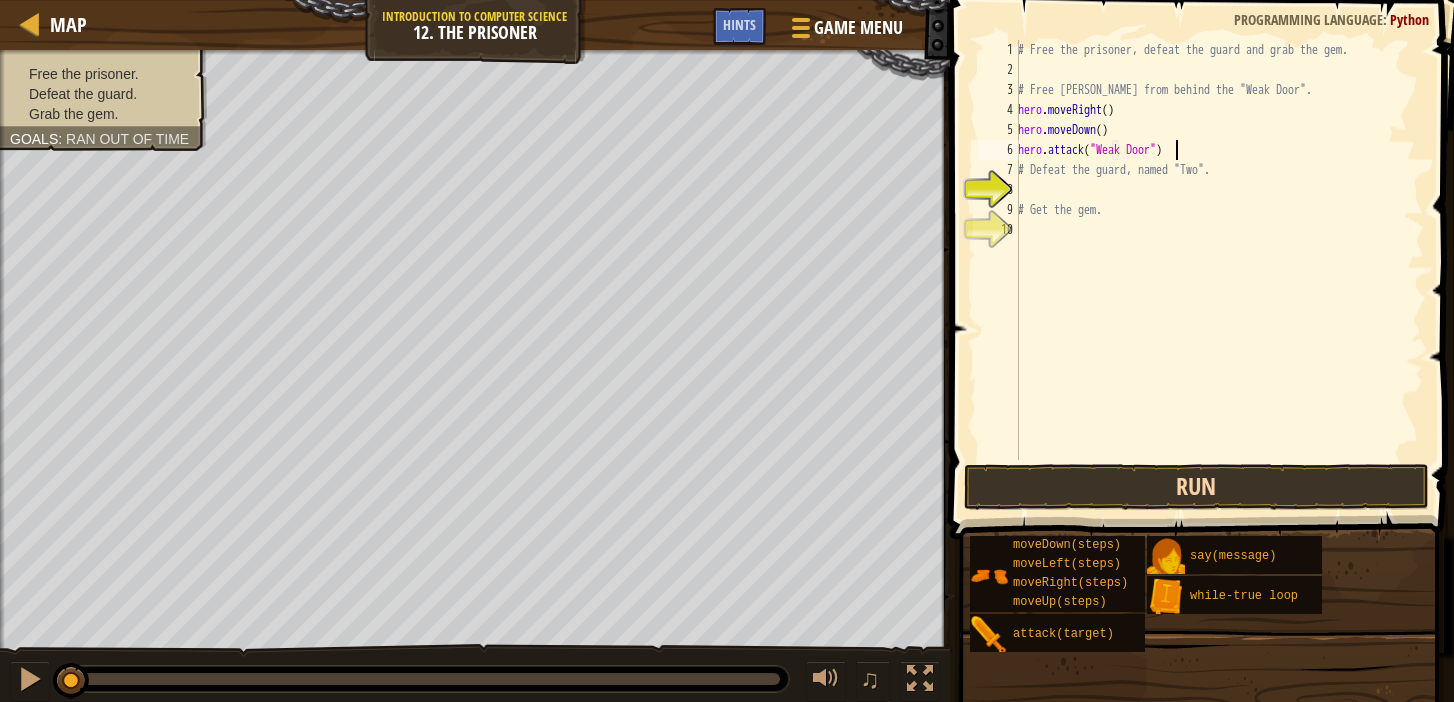 type on "hero.attack("Weak Door")" 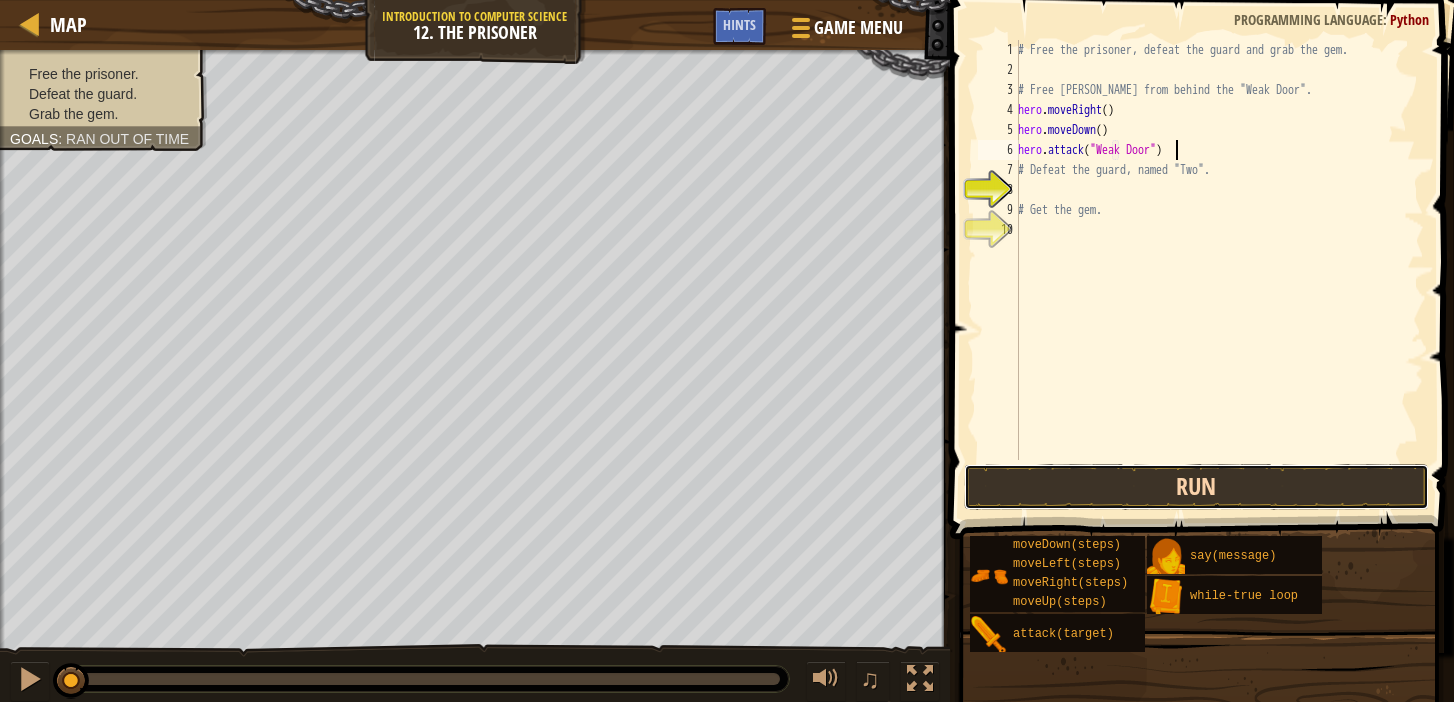click on "Run" at bounding box center [1197, 487] 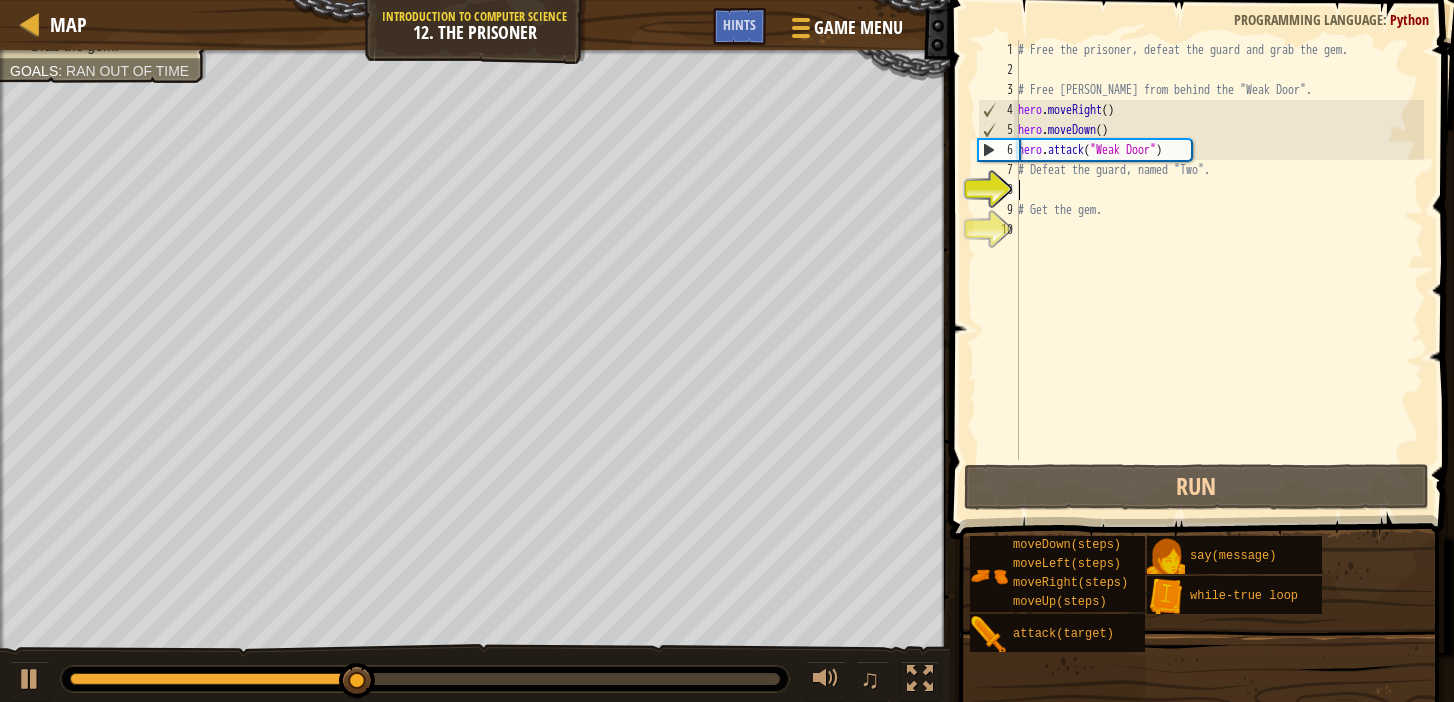 click on "# Free the prisoner, defeat the guard and grab the gem. # Free [PERSON_NAME] from behind the "Weak Door". hero . moveRight ( ) hero . moveDown ( ) hero . attack ( "Weak Door" ) # Defeat the guard, named "Two". # Get the gem." at bounding box center (1219, 270) 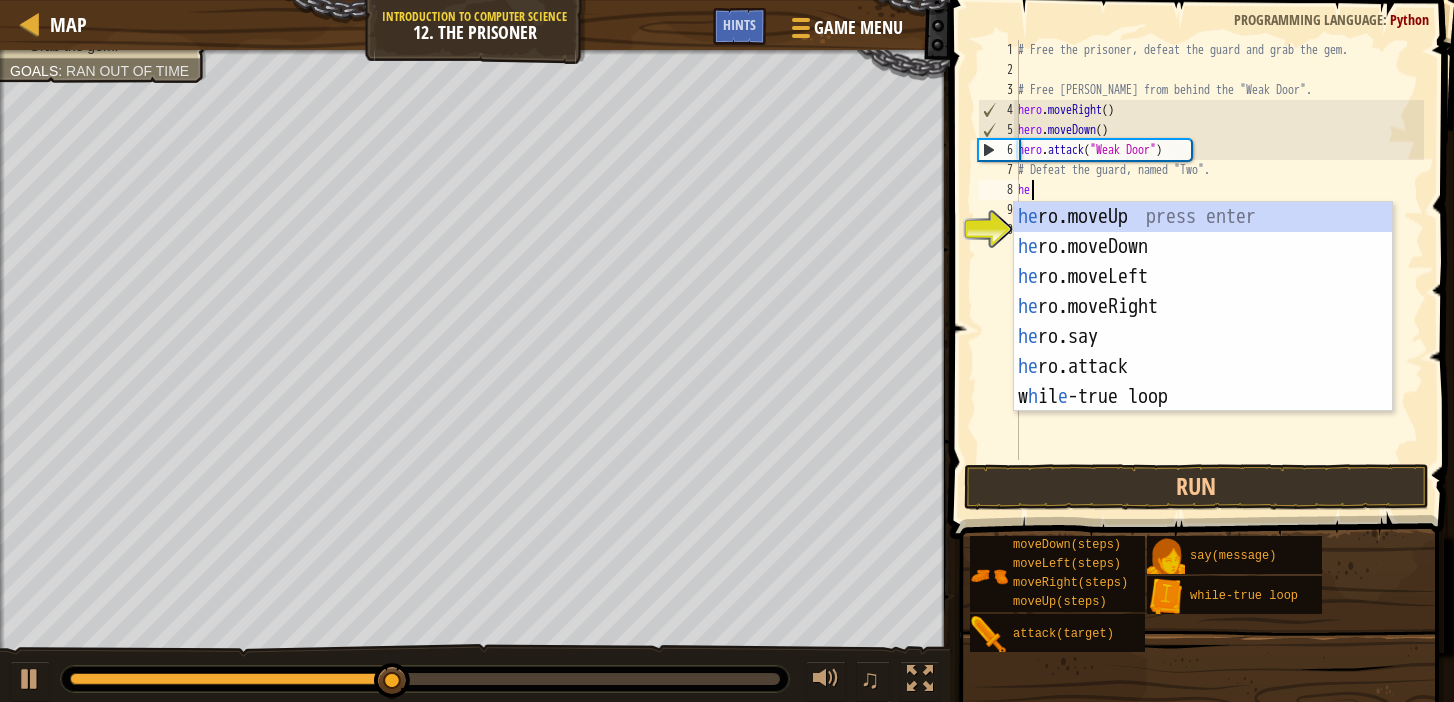 type on "hero" 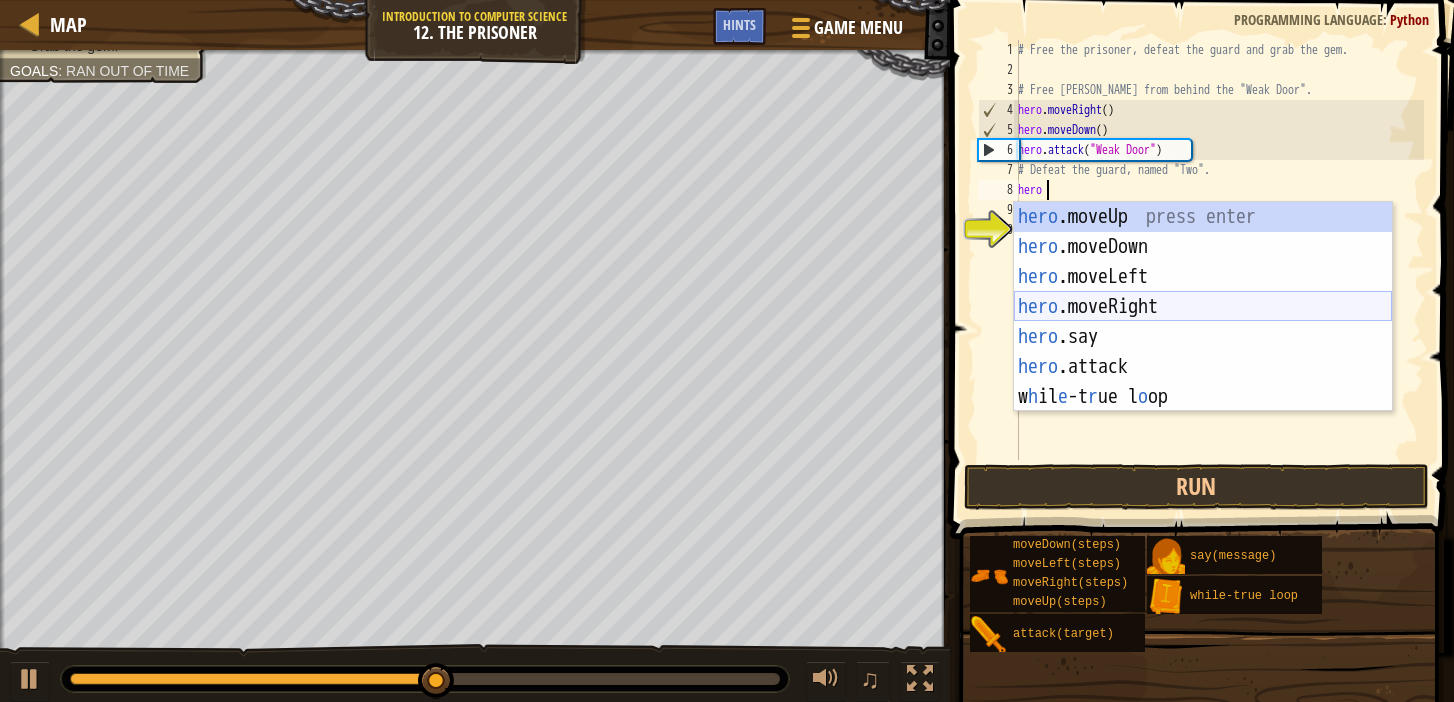 click on "hero .moveUp press enter hero .moveDown press enter hero .moveLeft press enter hero .moveRight press enter hero .say press enter hero .attack press enter w h il e -t r ue l o op press enter" at bounding box center (1203, 337) 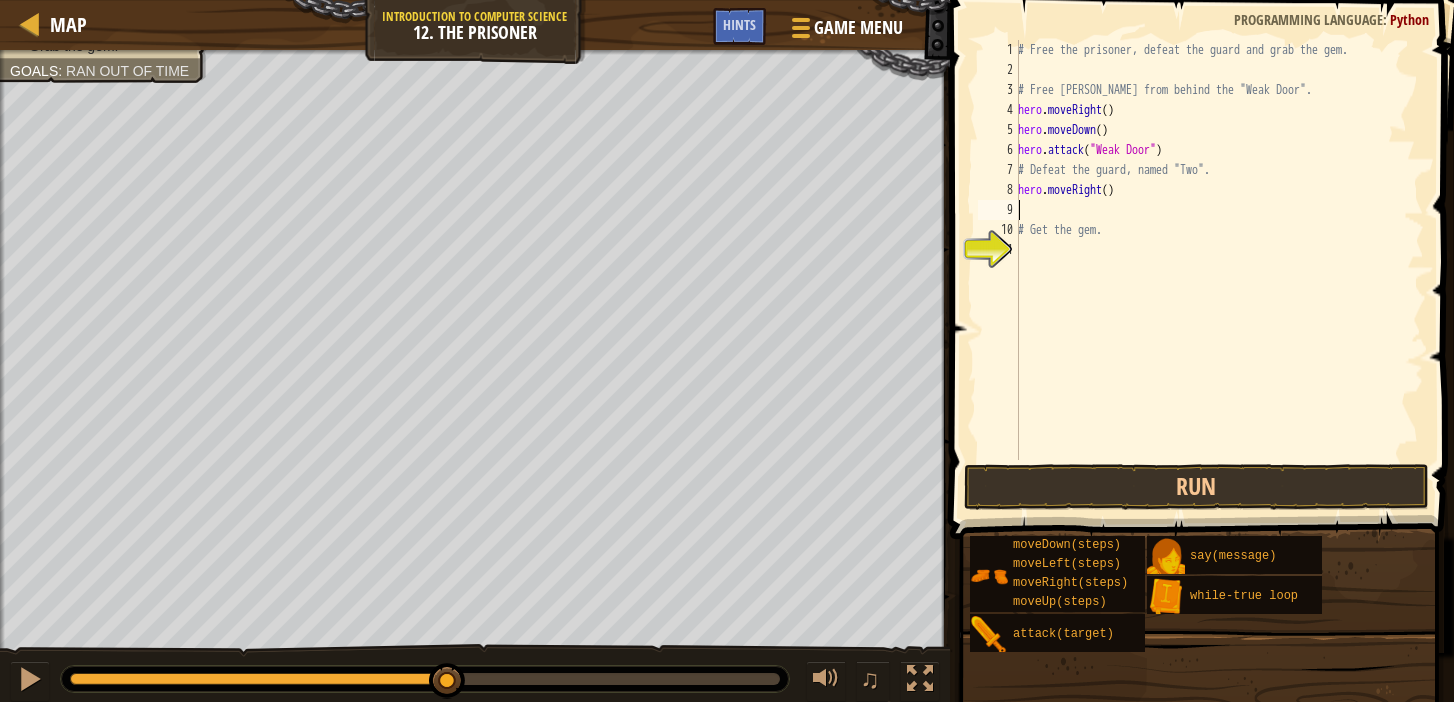 click on "# Free the prisoner, defeat the guard and grab the gem. # Free [PERSON_NAME] from behind the "Weak Door". hero . moveRight ( ) hero . moveDown ( ) hero . attack ( "Weak Door" ) # Defeat the guard, named "Two". hero . moveRight ( ) # Get the gem." at bounding box center (1219, 270) 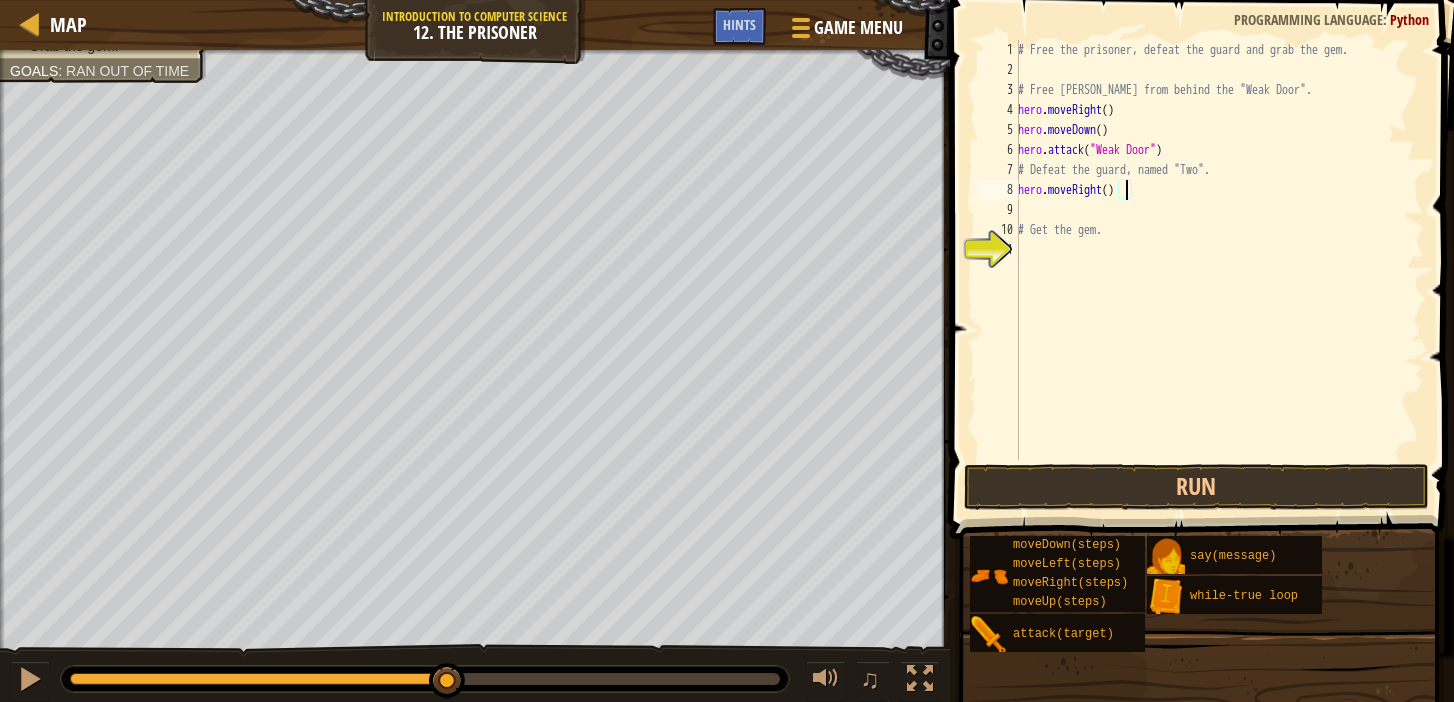 type on "hero.moveRight(2)" 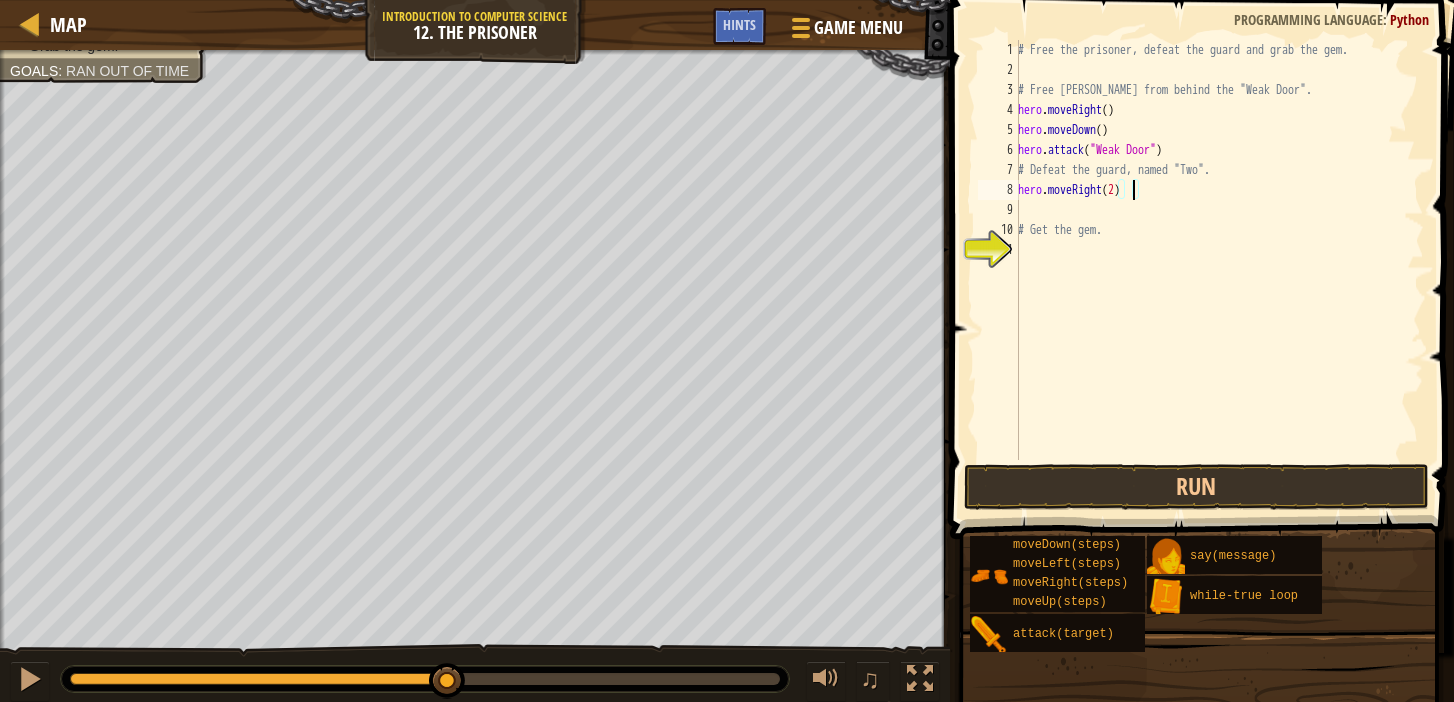 click on "# Free the prisoner, defeat the guard and grab the gem. # Free [PERSON_NAME] from behind the "Weak Door". hero . moveRight ( ) hero . moveDown ( ) hero . attack ( "Weak Door" ) # Defeat the guard, named "Two". hero . moveRight ( 2 ) # Get the gem." at bounding box center (1219, 270) 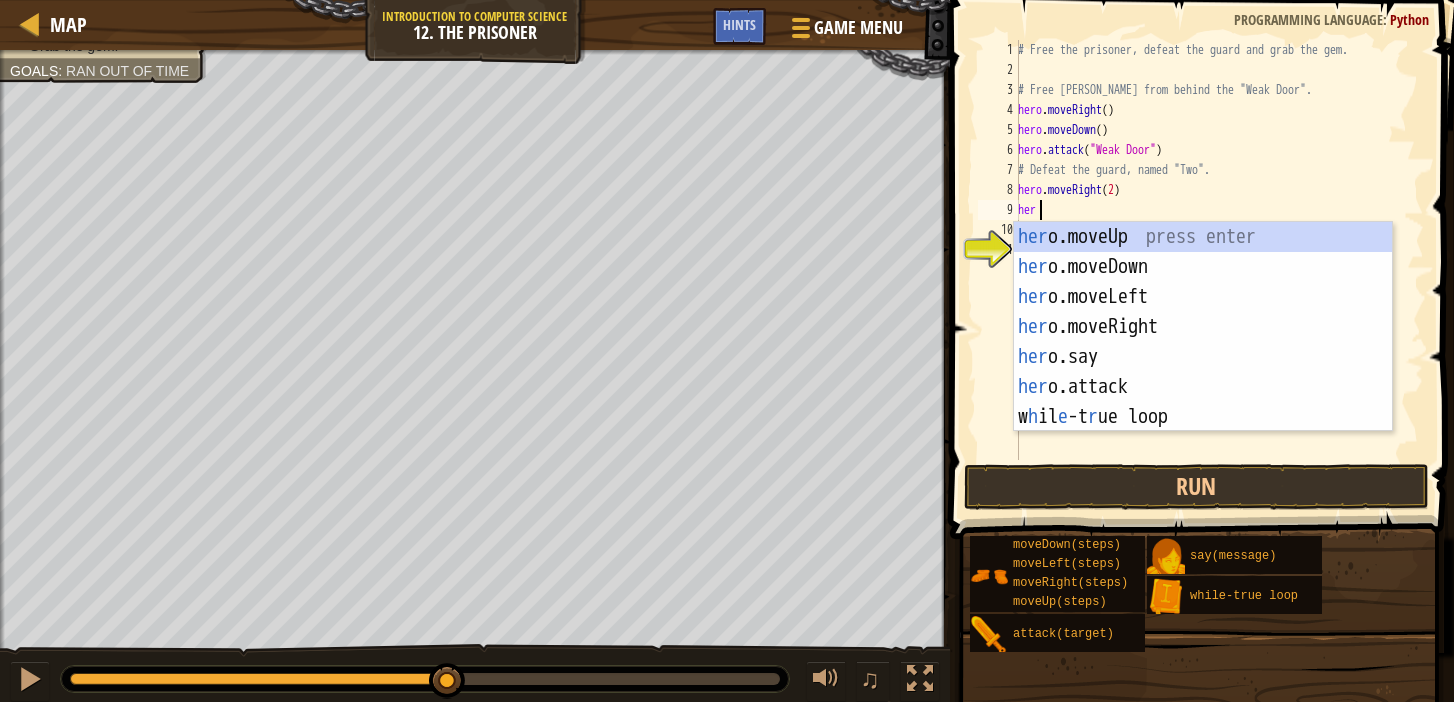 scroll, scrollTop: 9, scrollLeft: 1, axis: both 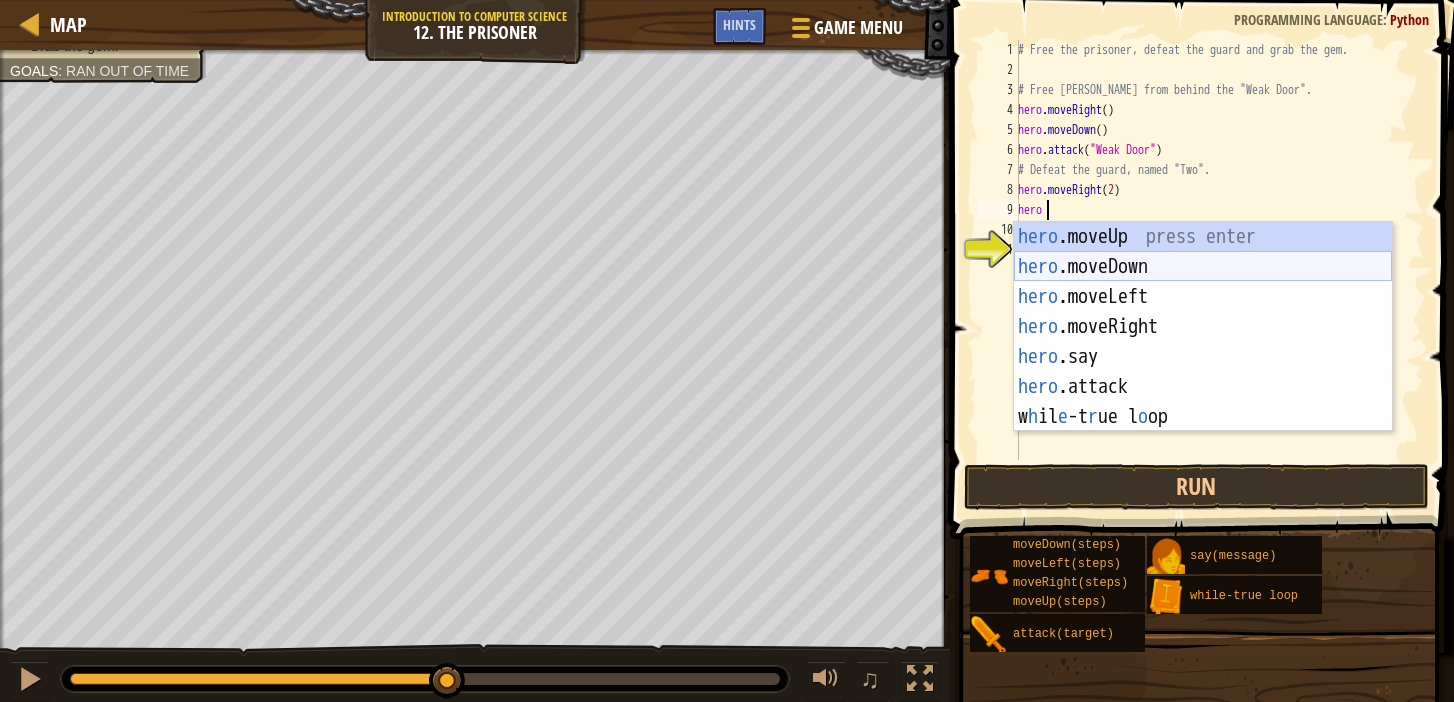 click on "hero .moveUp press enter hero .moveDown press enter hero .moveLeft press enter hero .moveRight press enter hero .say press enter hero .attack press enter w h il e -t r ue l o op press enter" at bounding box center [1203, 357] 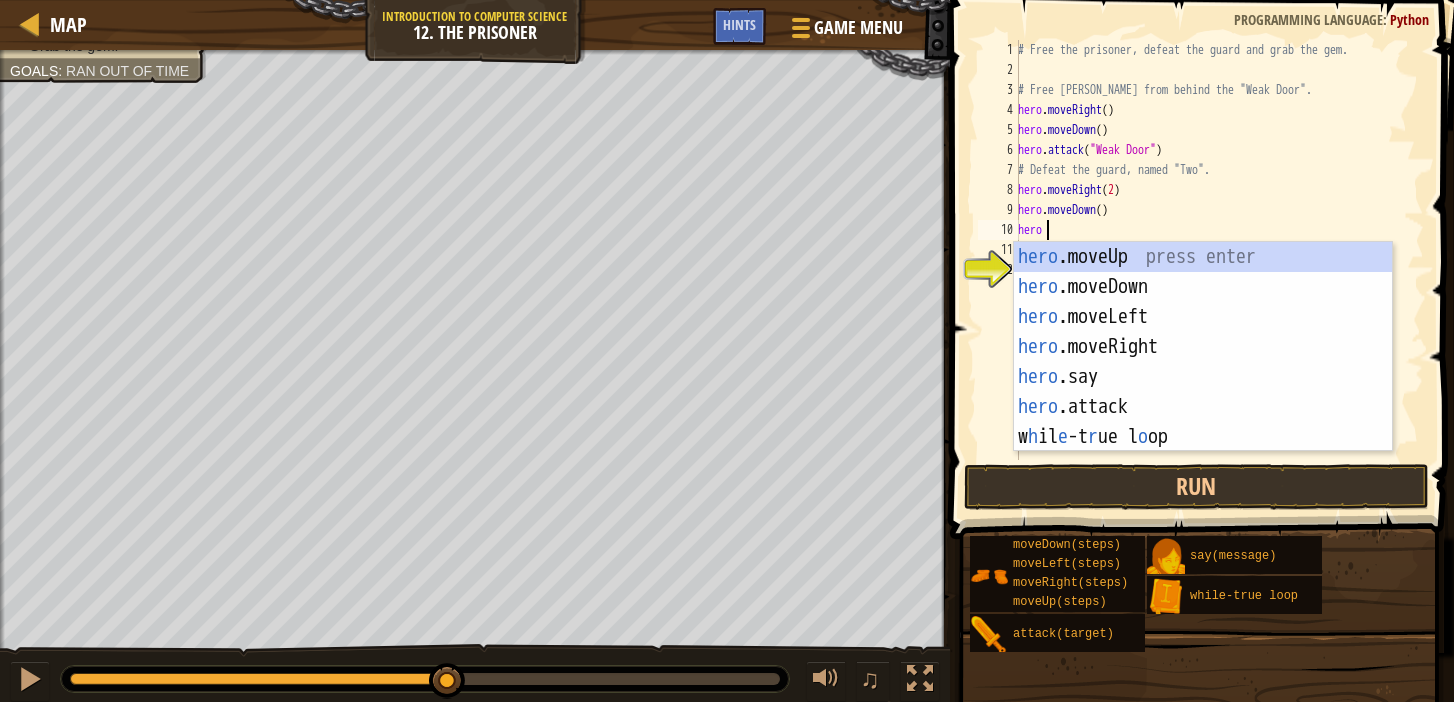 scroll, scrollTop: 9, scrollLeft: 1, axis: both 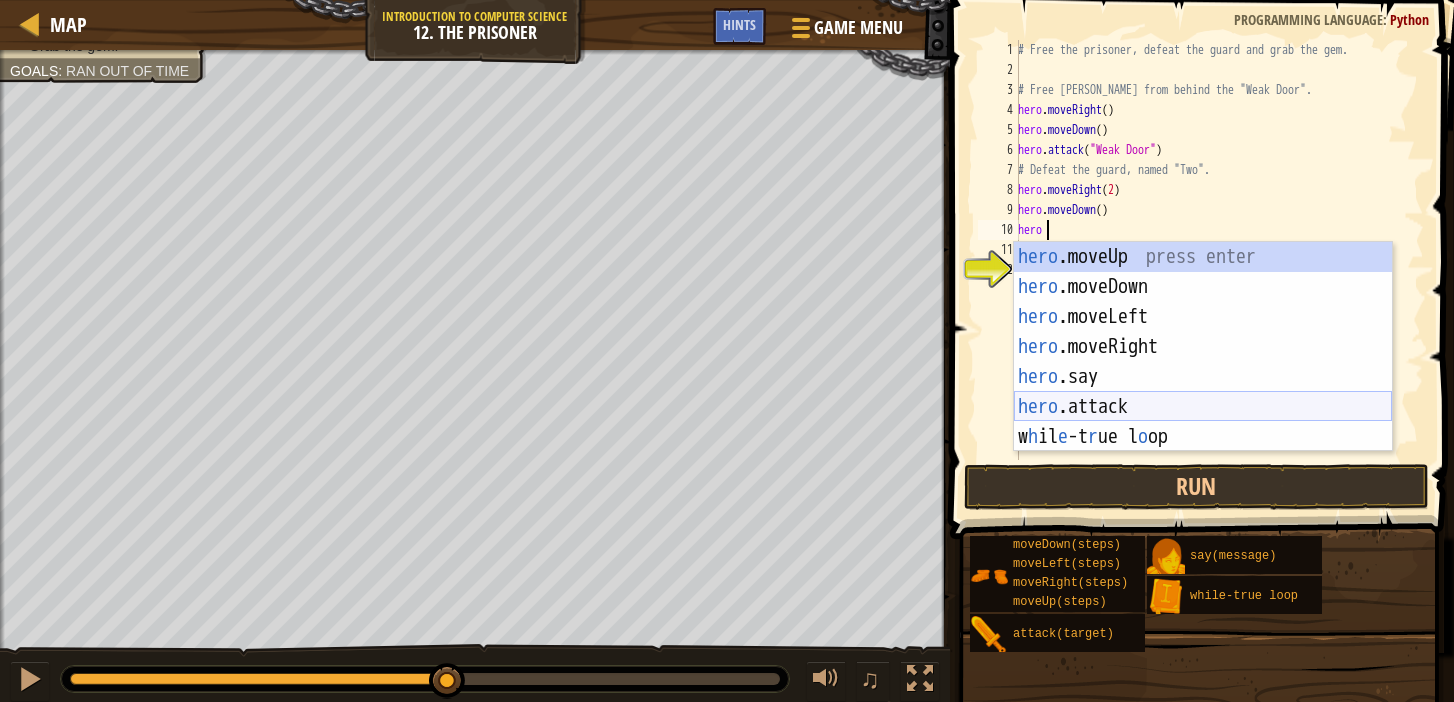 click on "hero .moveUp press enter hero .moveDown press enter hero .moveLeft press enter hero .moveRight press enter hero .say press enter hero .attack press enter w h il e -t r ue l o op press enter" at bounding box center (1203, 377) 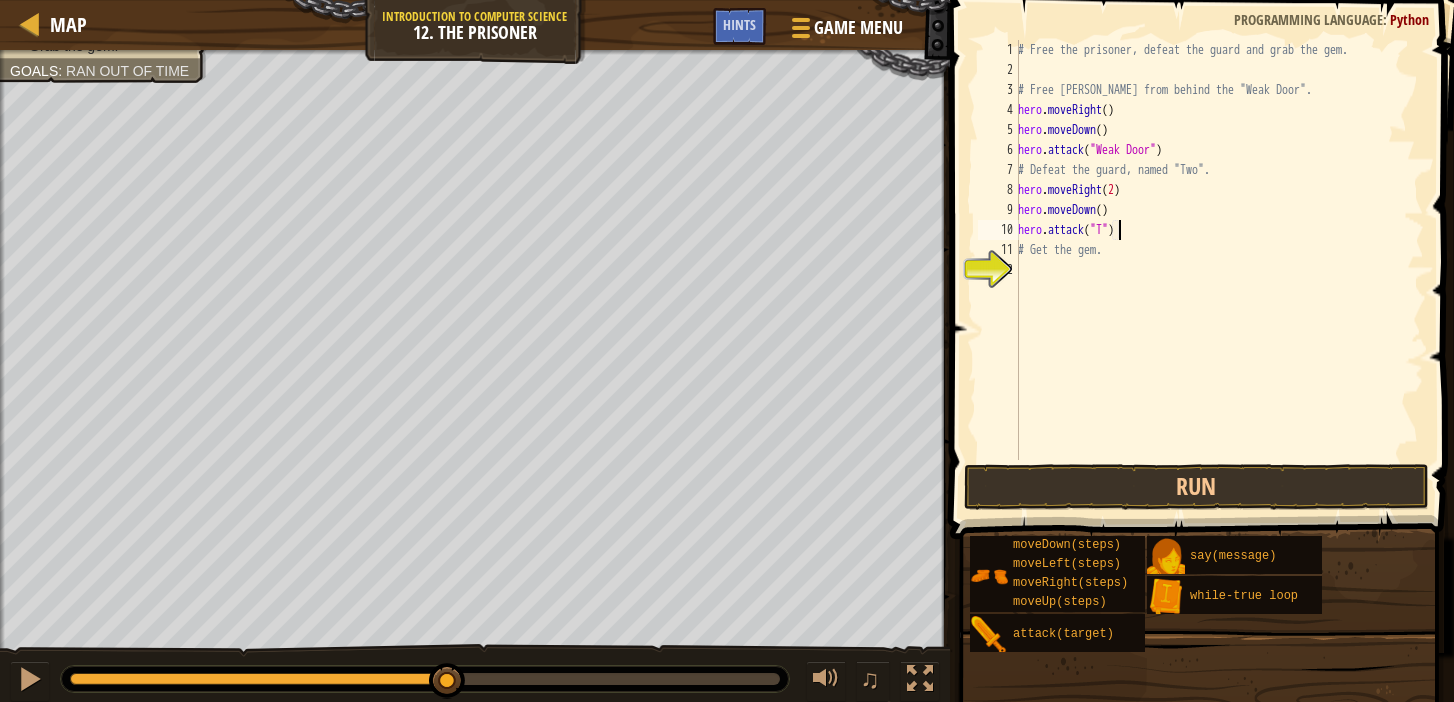 scroll, scrollTop: 9, scrollLeft: 9, axis: both 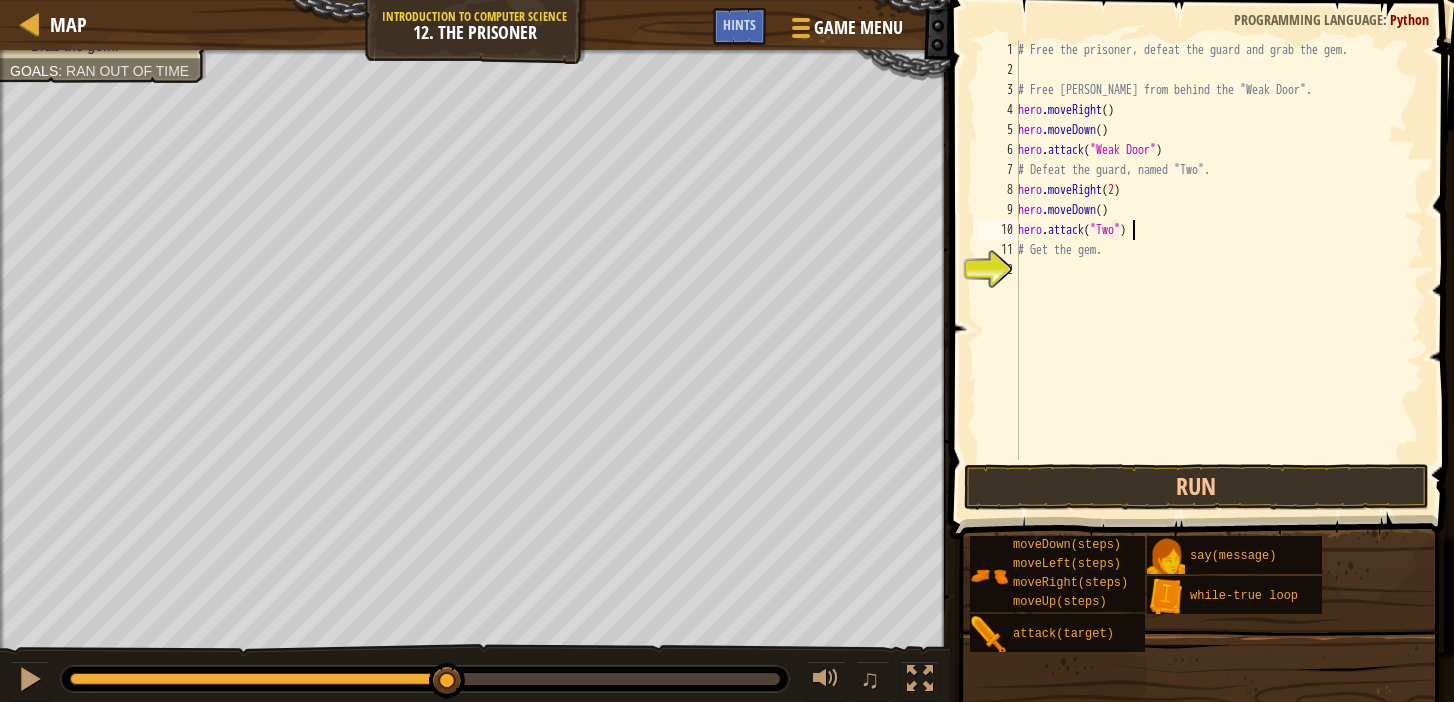 click on "# Free the prisoner, defeat the guard and grab the gem. # Free [PERSON_NAME] from behind the "Weak Door". hero . moveRight ( ) hero . moveDown ( ) hero . attack ( "Weak Door" ) # Defeat the guard, named "Two". hero . moveRight ( 2 ) hero . moveDown ( ) hero . attack ( "Two" ) # Get the gem." at bounding box center [1219, 270] 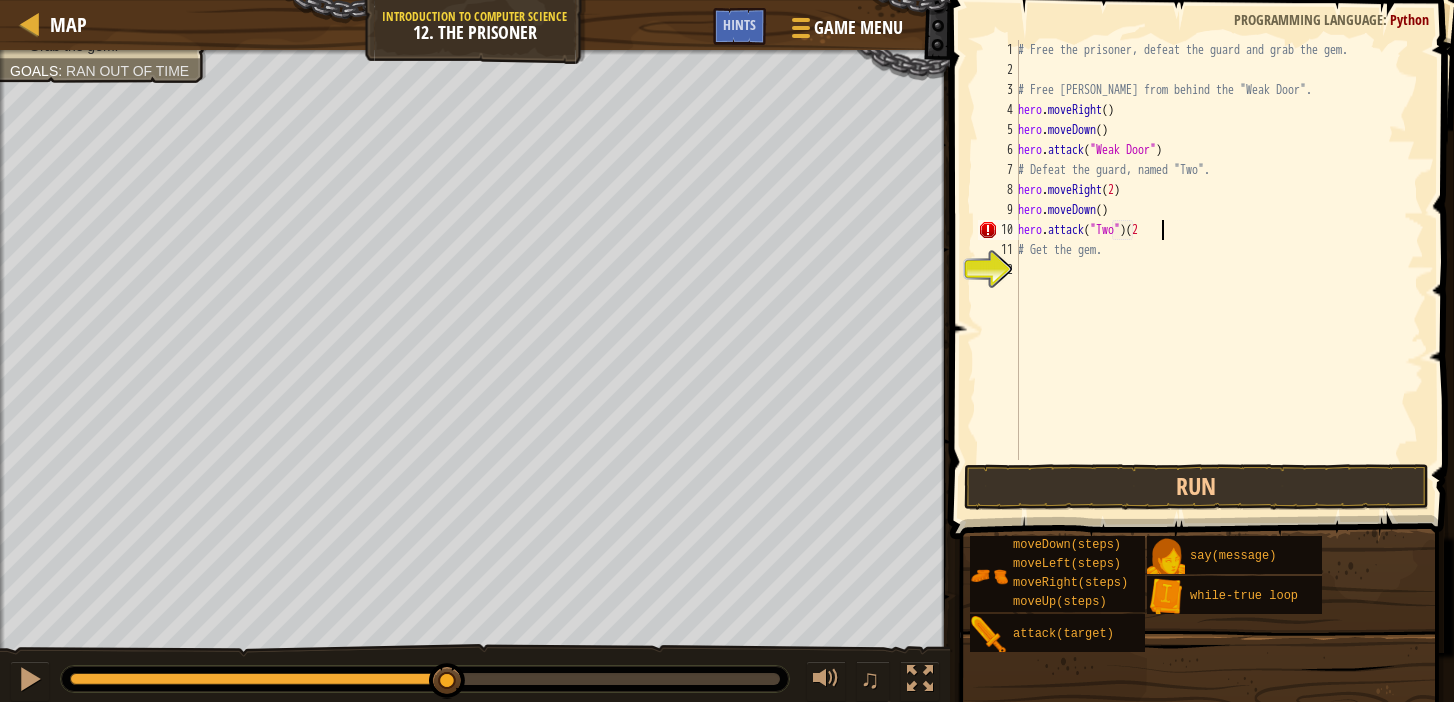 type on "hero.attack("Two")(2)" 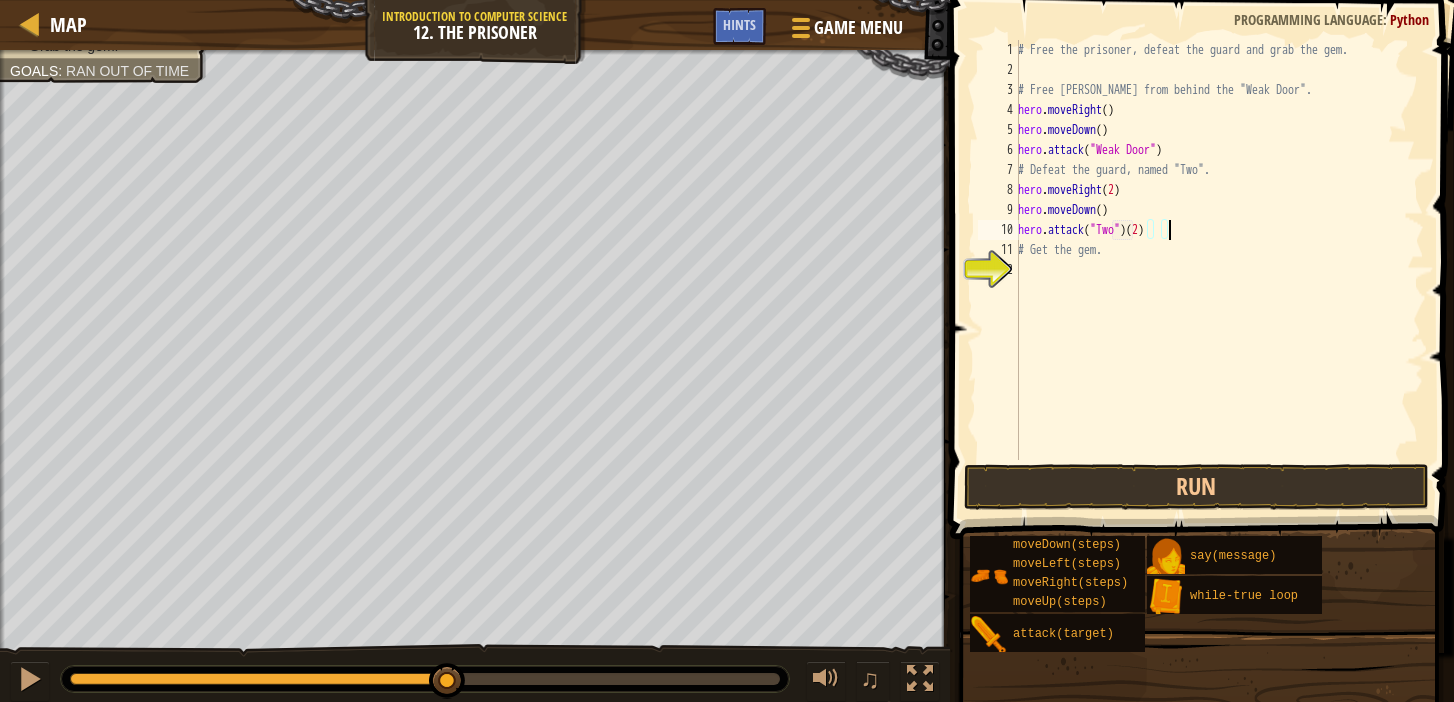 click on "# Free the prisoner, defeat the guard and grab the gem. # Free [PERSON_NAME] from behind the "Weak Door". hero . moveRight ( ) hero . moveDown ( ) hero . attack ( "Weak Door" ) # Defeat the guard, named "Two". hero . moveRight ( 2 ) hero . moveDown ( ) hero . attack ( "Two" ) ( 2 ) # Get the gem." at bounding box center (1219, 270) 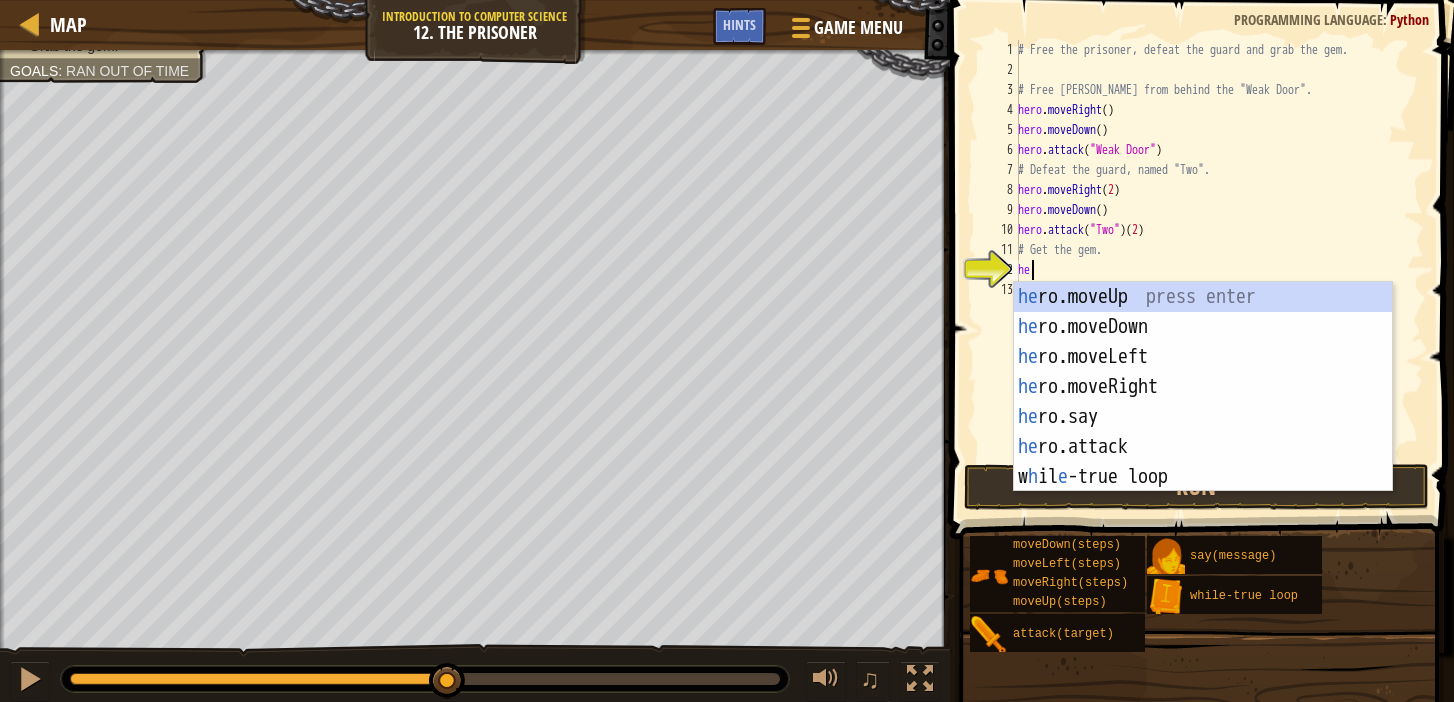 scroll, scrollTop: 9, scrollLeft: 1, axis: both 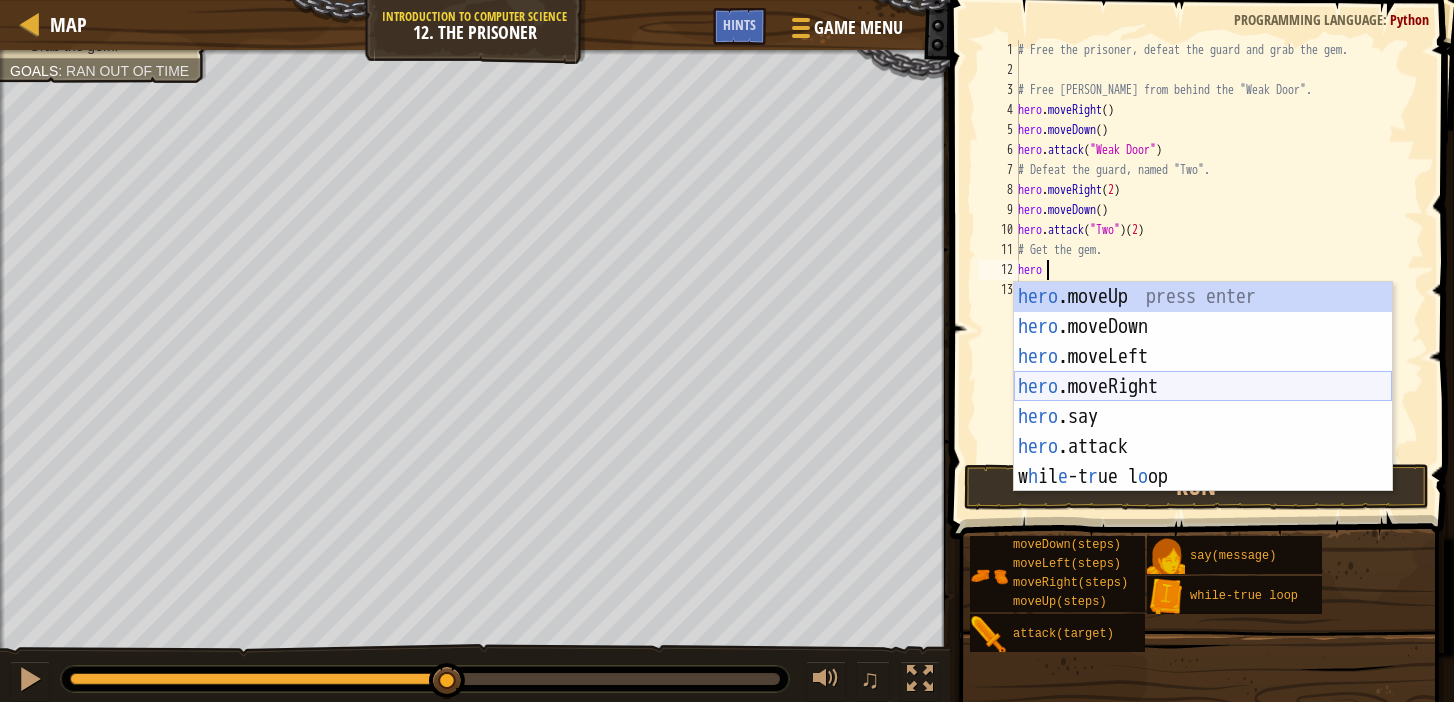 click on "hero .moveUp press enter hero .moveDown press enter hero .moveLeft press enter hero .moveRight press enter hero .say press enter hero .attack press enter w h il e -t r ue l o op press enter" at bounding box center [1203, 417] 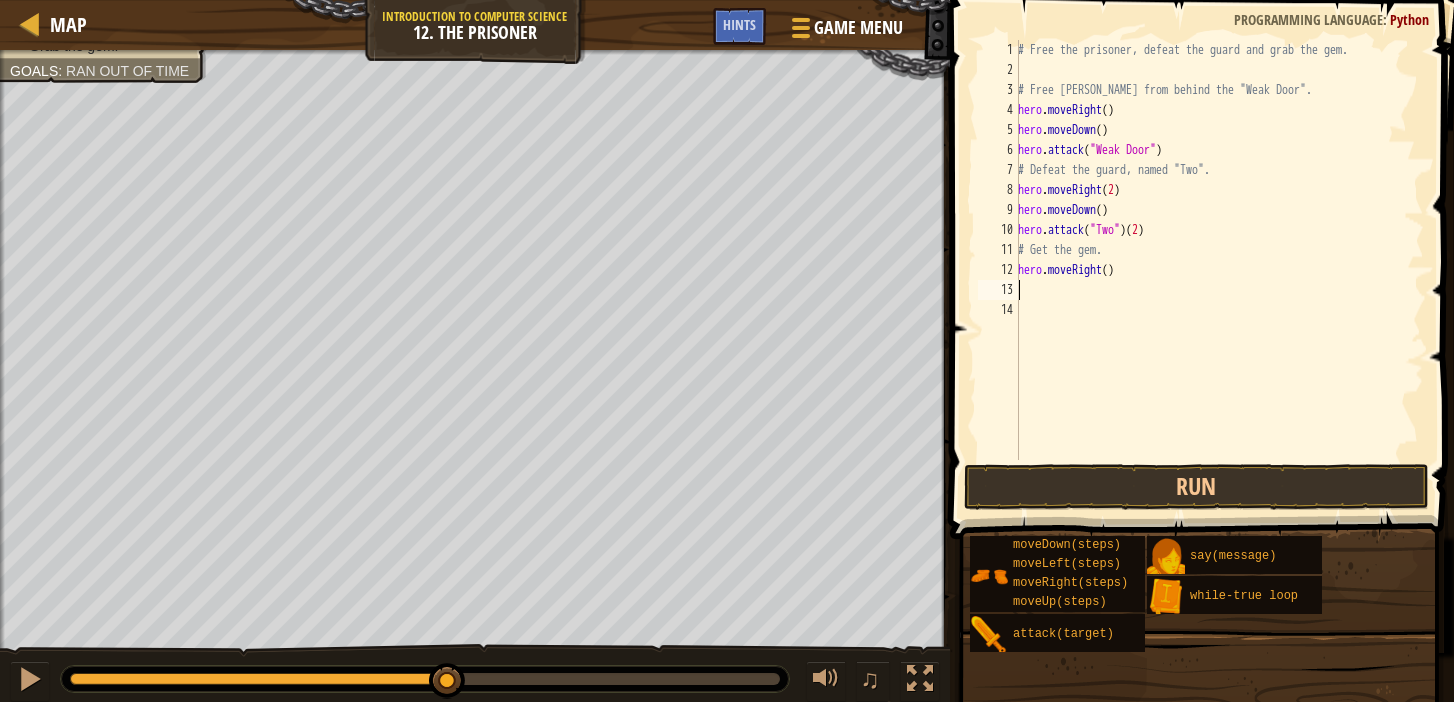scroll, scrollTop: 9, scrollLeft: 0, axis: vertical 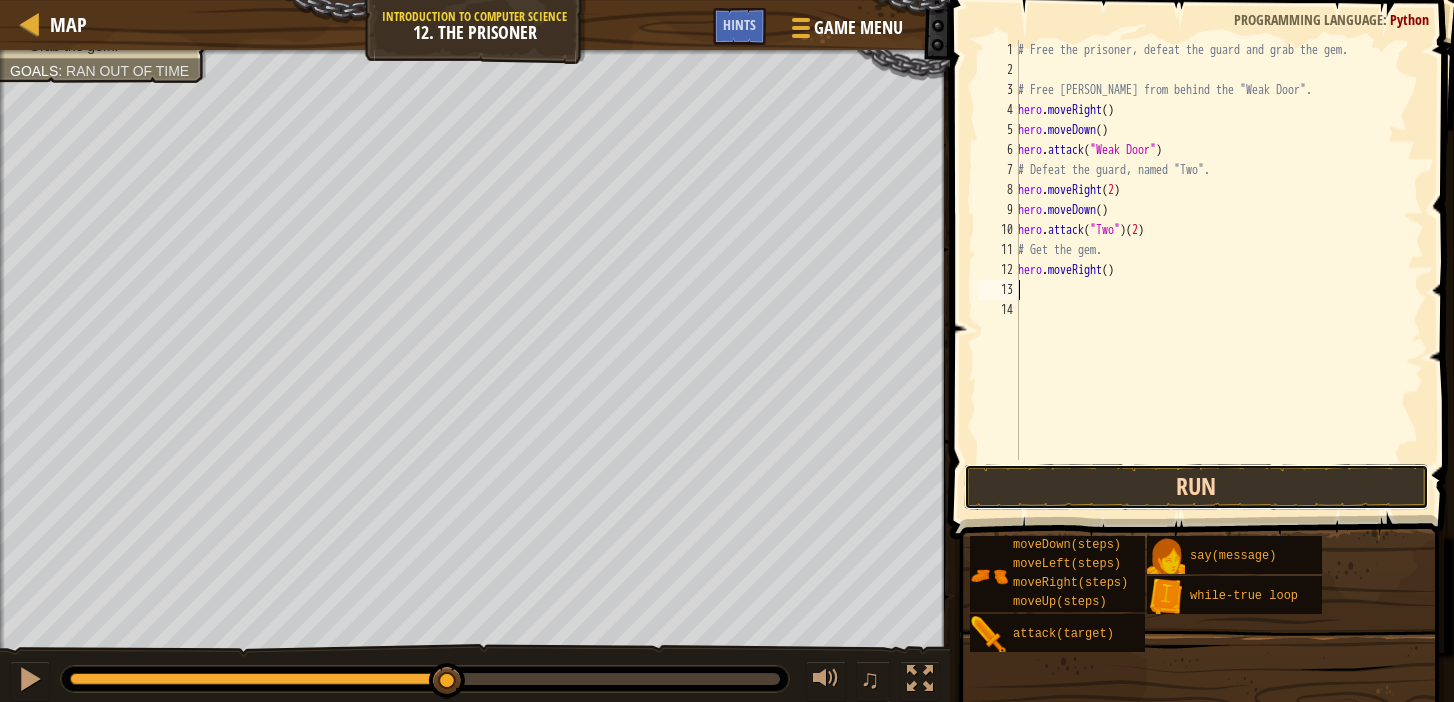 click on "Run" at bounding box center (1197, 487) 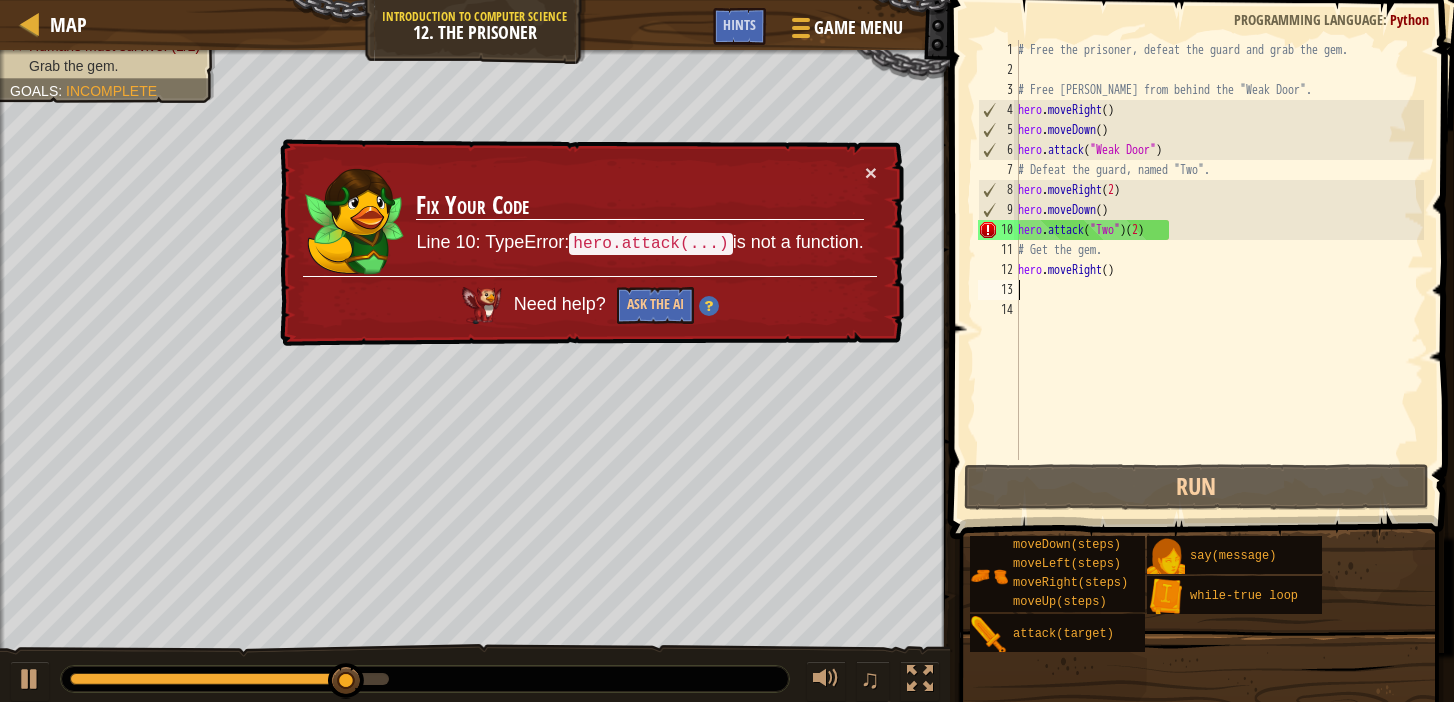 click on "# Free the prisoner, defeat the guard and grab the gem. # Free [PERSON_NAME] from behind the "Weak Door". hero . moveRight ( ) hero . moveDown ( ) hero . attack ( "Weak Door" ) # Defeat the guard, named "Two". hero . moveRight ( 2 ) hero . moveDown ( ) hero . attack ( "Two" ) ( 2 ) # Get the gem. hero . moveRight ( )" at bounding box center (1219, 270) 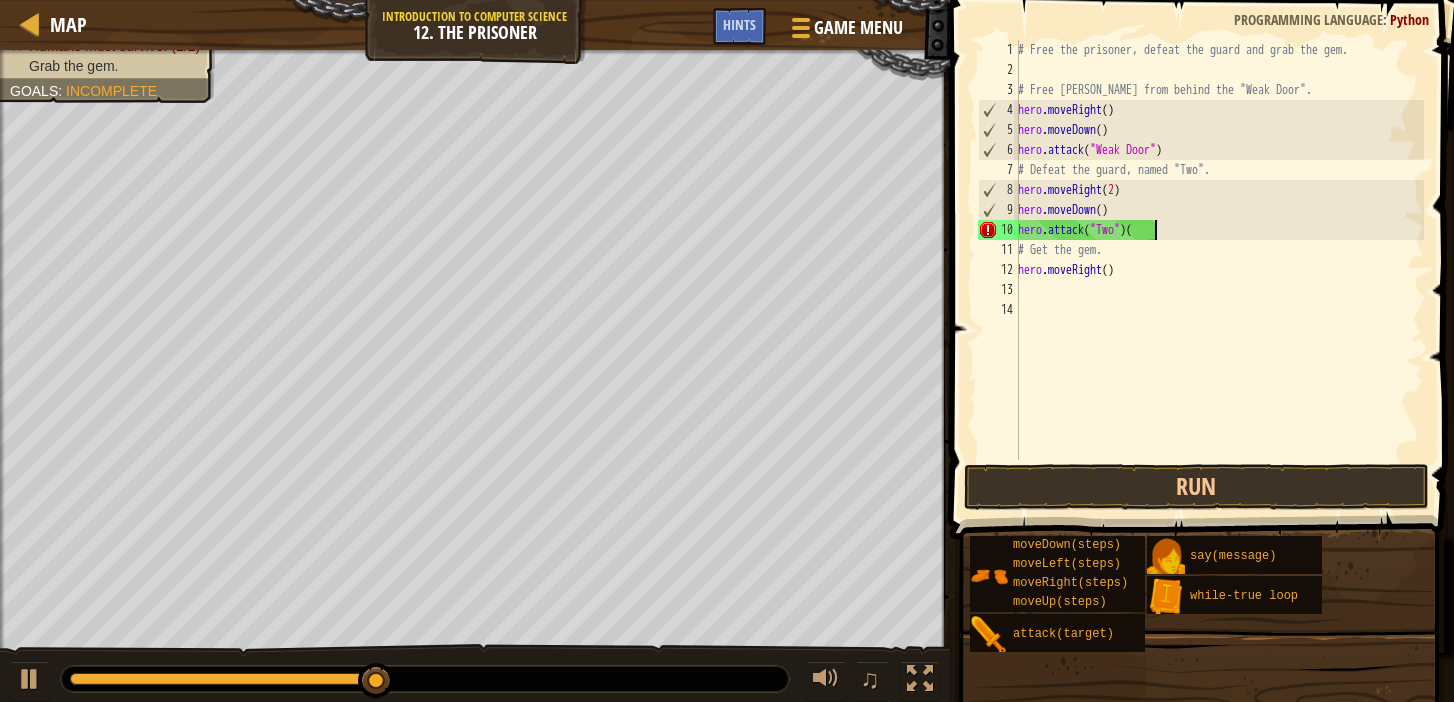 type on "hero.attack("Two")" 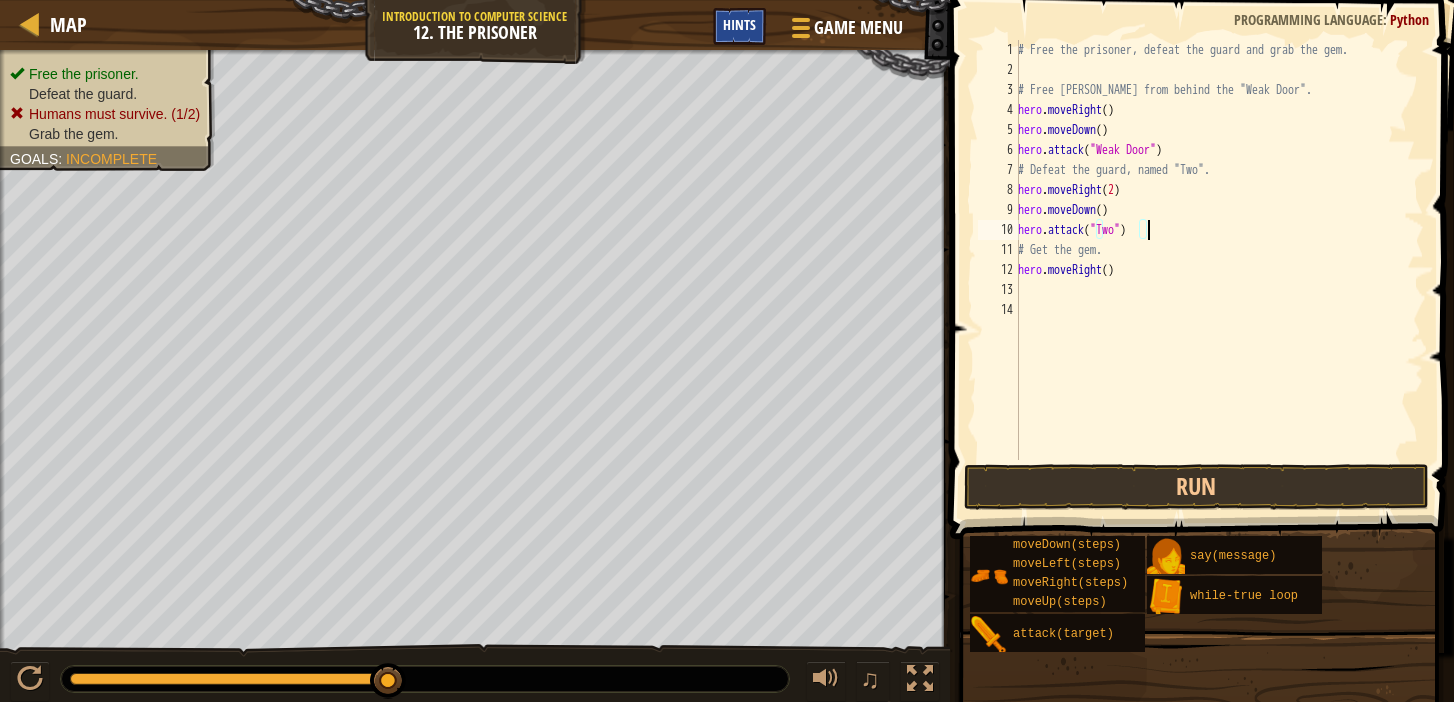 click on "Hints" at bounding box center (739, 24) 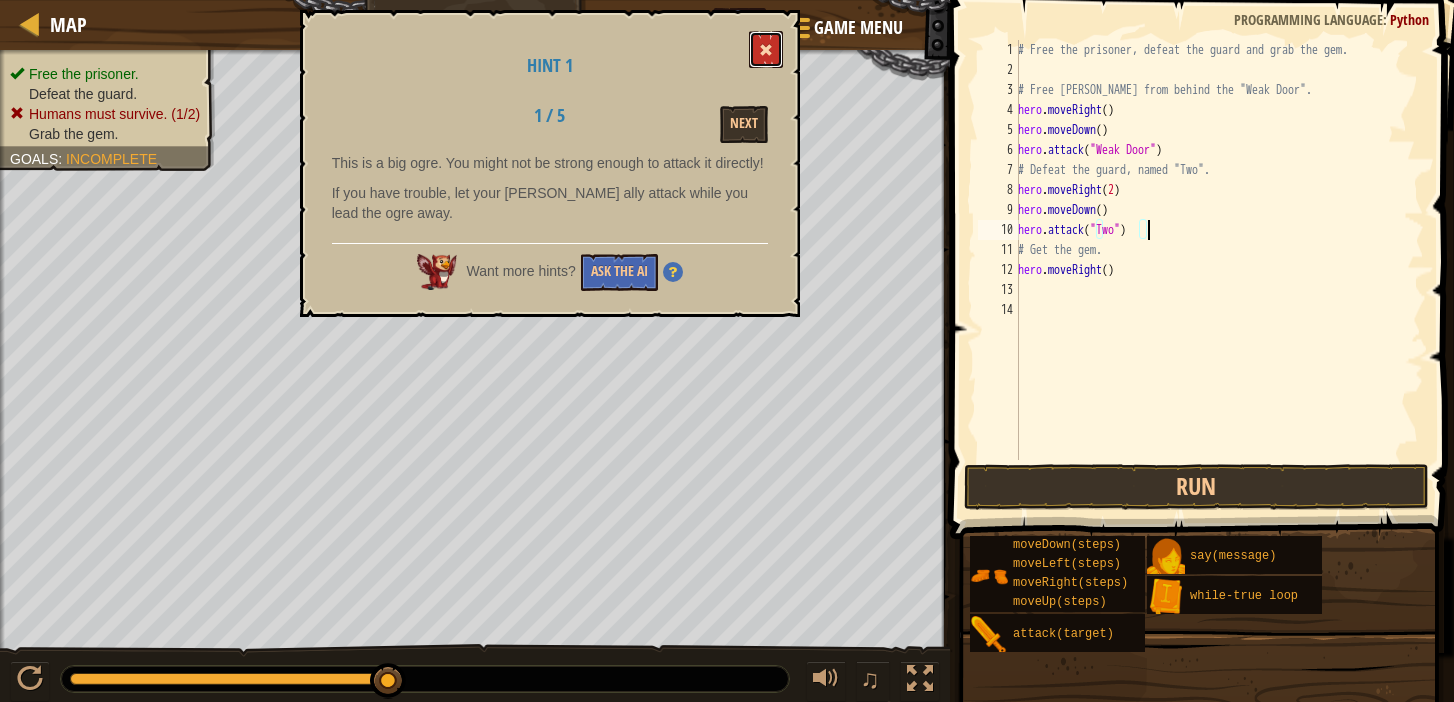 click at bounding box center (766, 50) 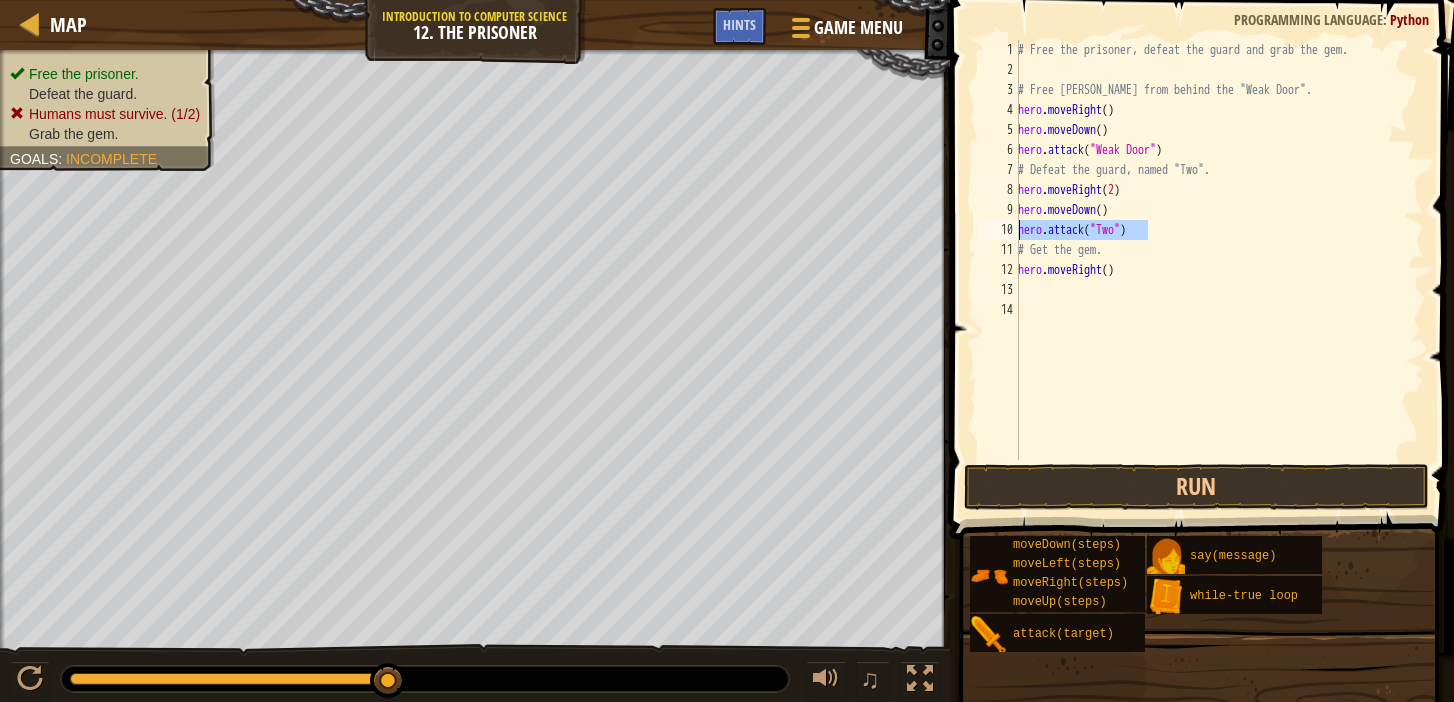 drag, startPoint x: 1164, startPoint y: 229, endPoint x: 988, endPoint y: 233, distance: 176.04546 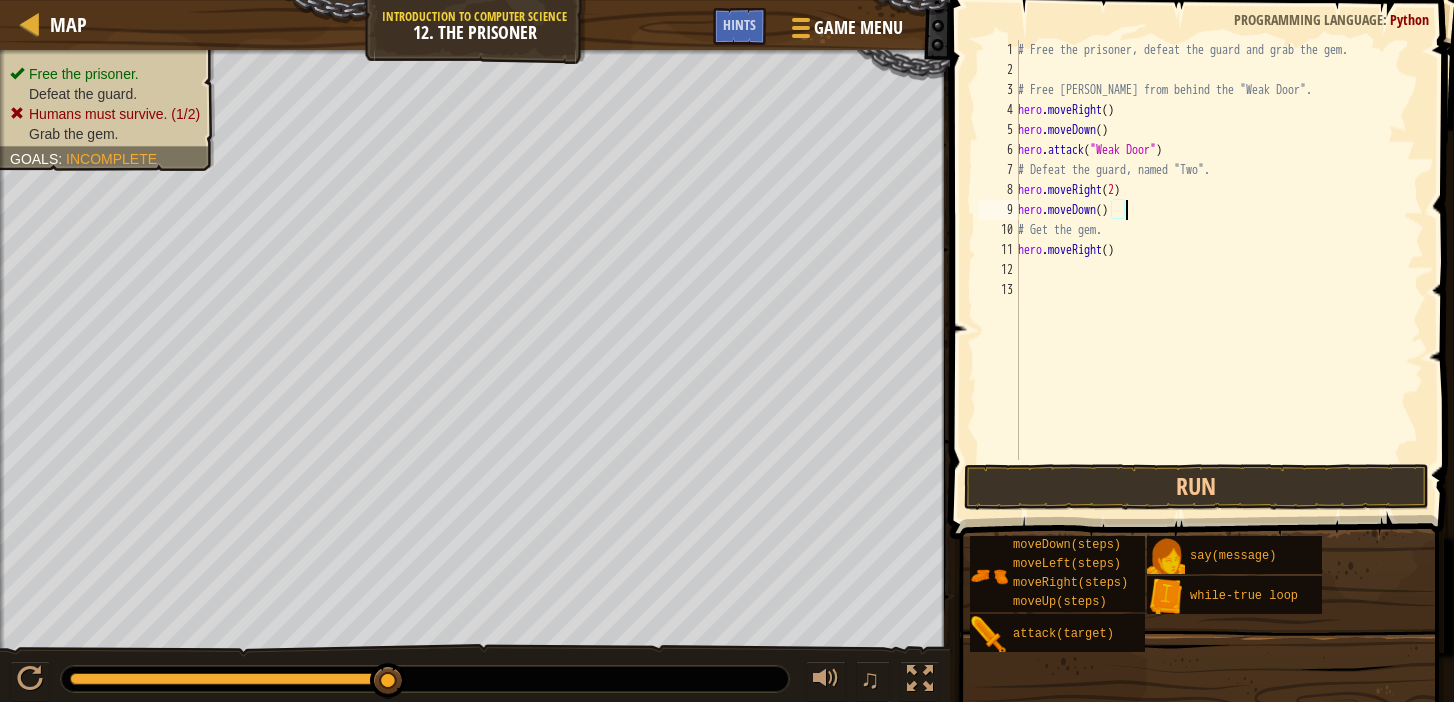 click on "# Free the prisoner, defeat the guard and grab the gem. # Free [PERSON_NAME] from behind the "Weak Door". hero . moveRight ( ) hero . moveDown ( ) hero . attack ( "Weak Door" ) # Defeat the guard, named "Two". hero . moveRight ( 2 ) hero . moveDown ( ) # Get the gem. hero . moveRight ( )" at bounding box center (1219, 270) 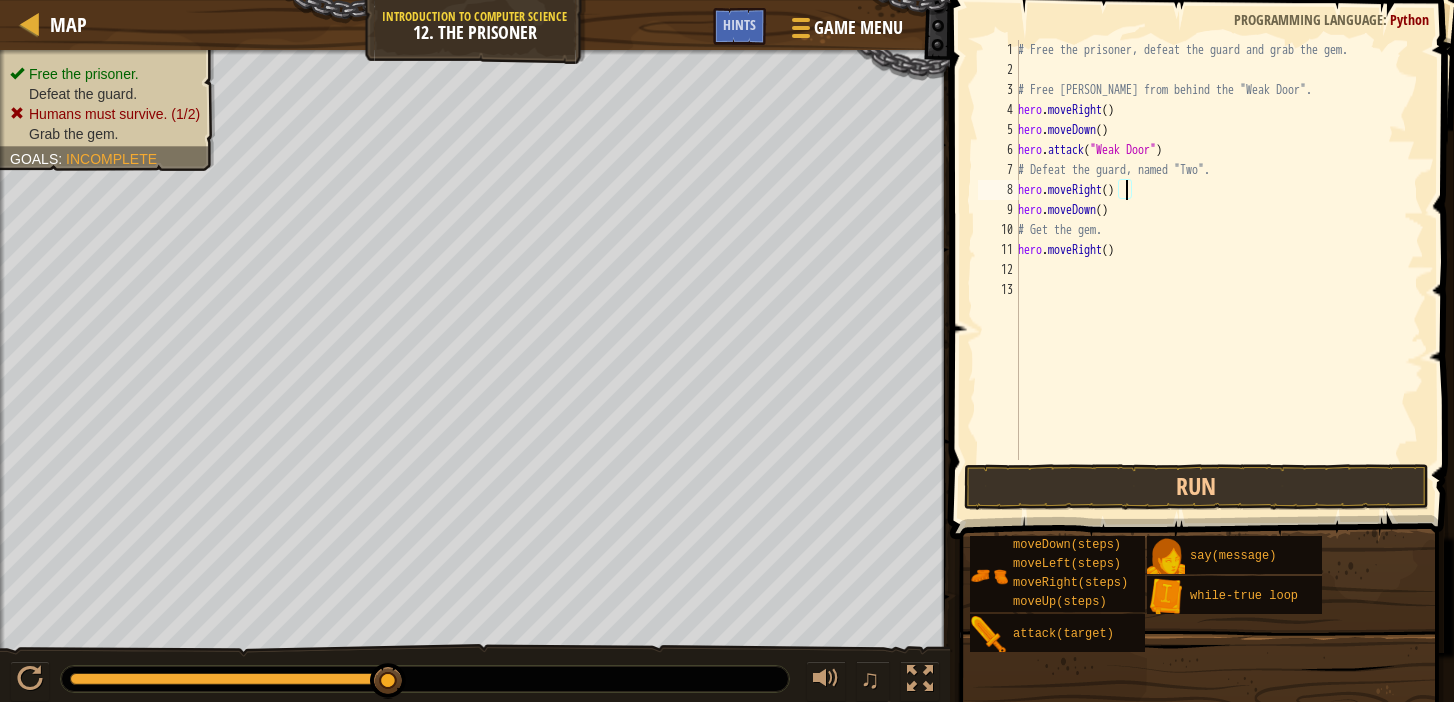 scroll, scrollTop: 9, scrollLeft: 9, axis: both 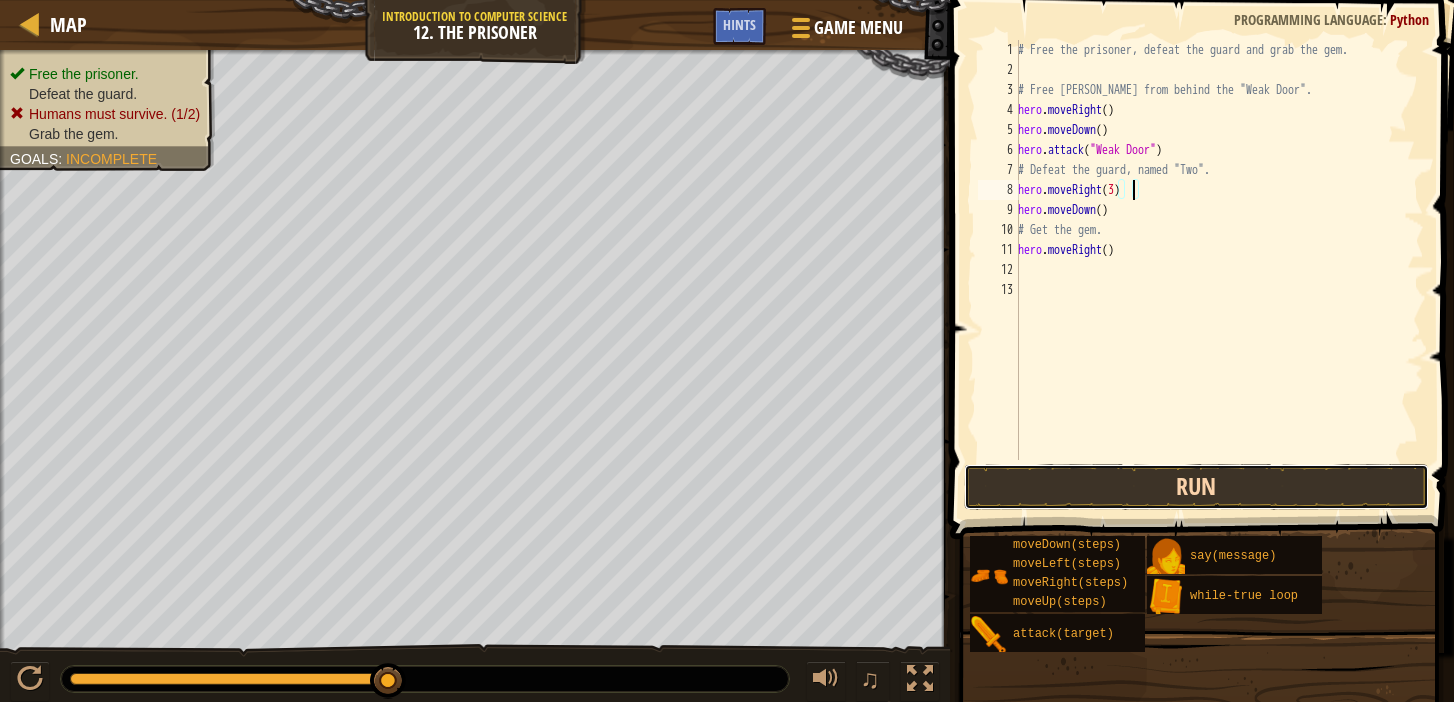 click on "Run" at bounding box center (1197, 487) 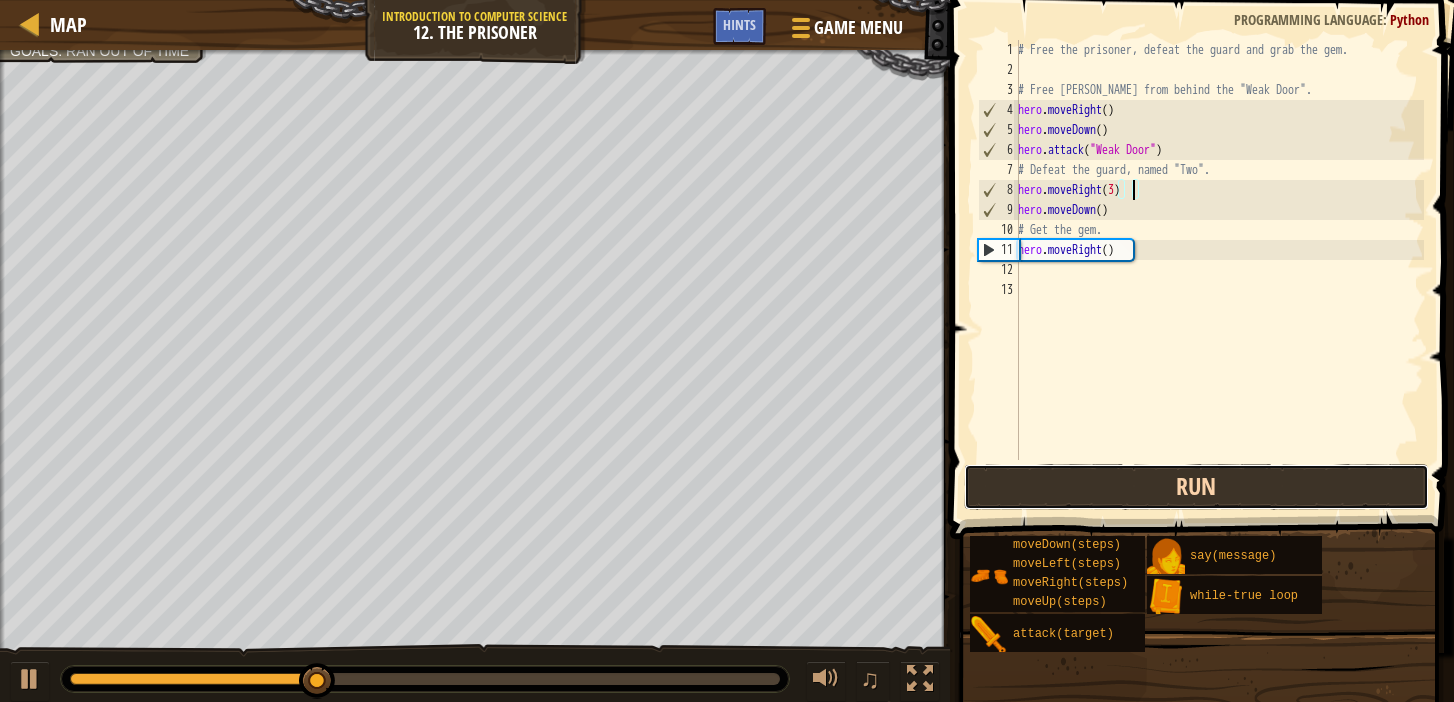 click on "Run" at bounding box center (1197, 487) 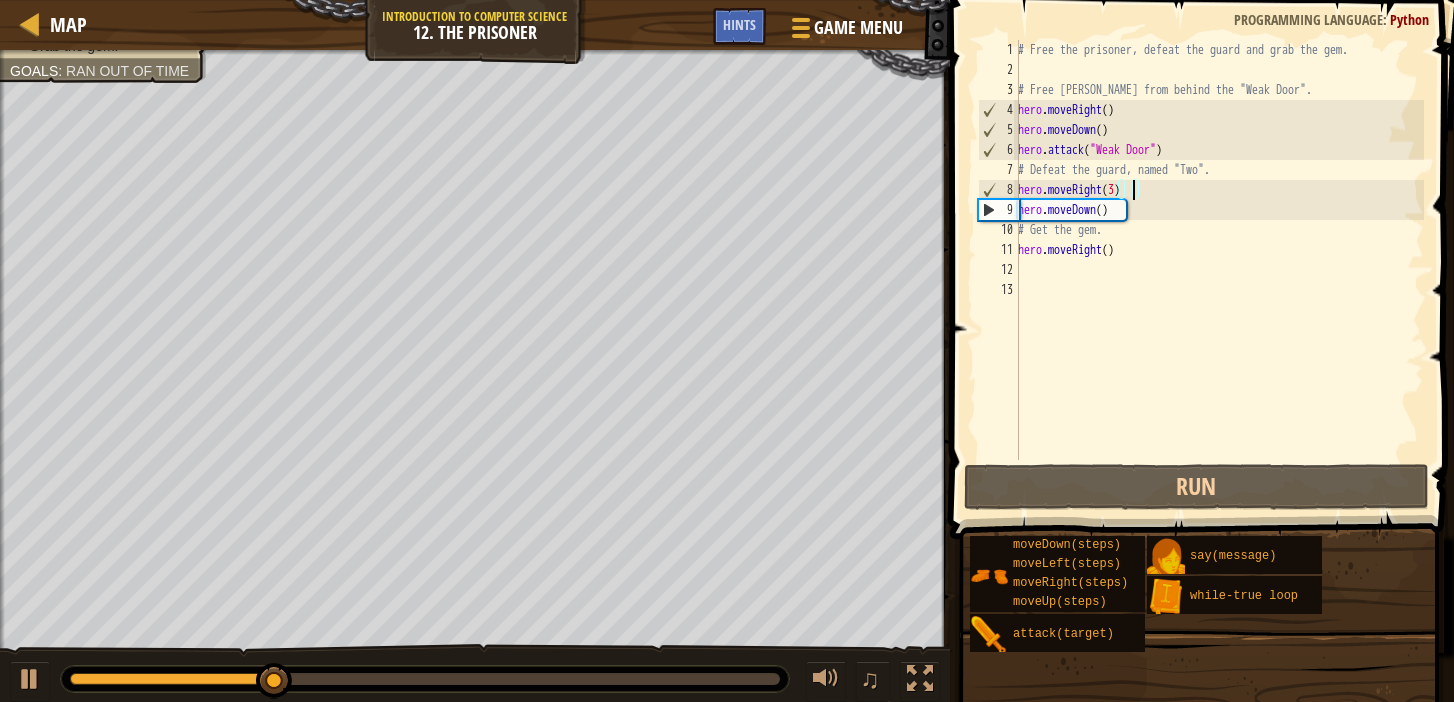 click on "# Free the prisoner, defeat the guard and grab the gem. # Free [PERSON_NAME] from behind the "Weak Door". hero . moveRight ( ) hero . moveDown ( ) hero . attack ( "Weak Door" ) # Defeat the guard, named "Two". hero . moveRight ( 3 ) hero . moveDown ( ) # Get the gem. hero . moveRight ( )" at bounding box center [1219, 270] 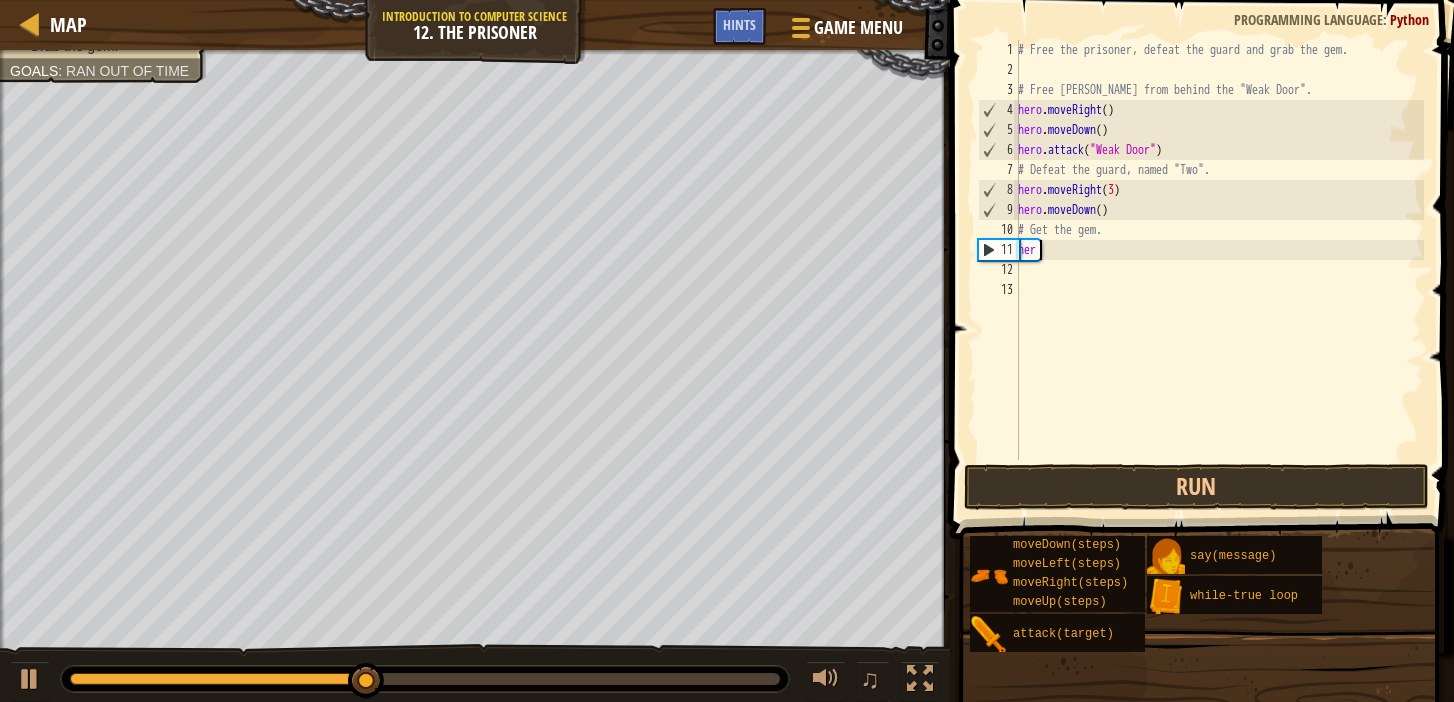 scroll, scrollTop: 9, scrollLeft: 0, axis: vertical 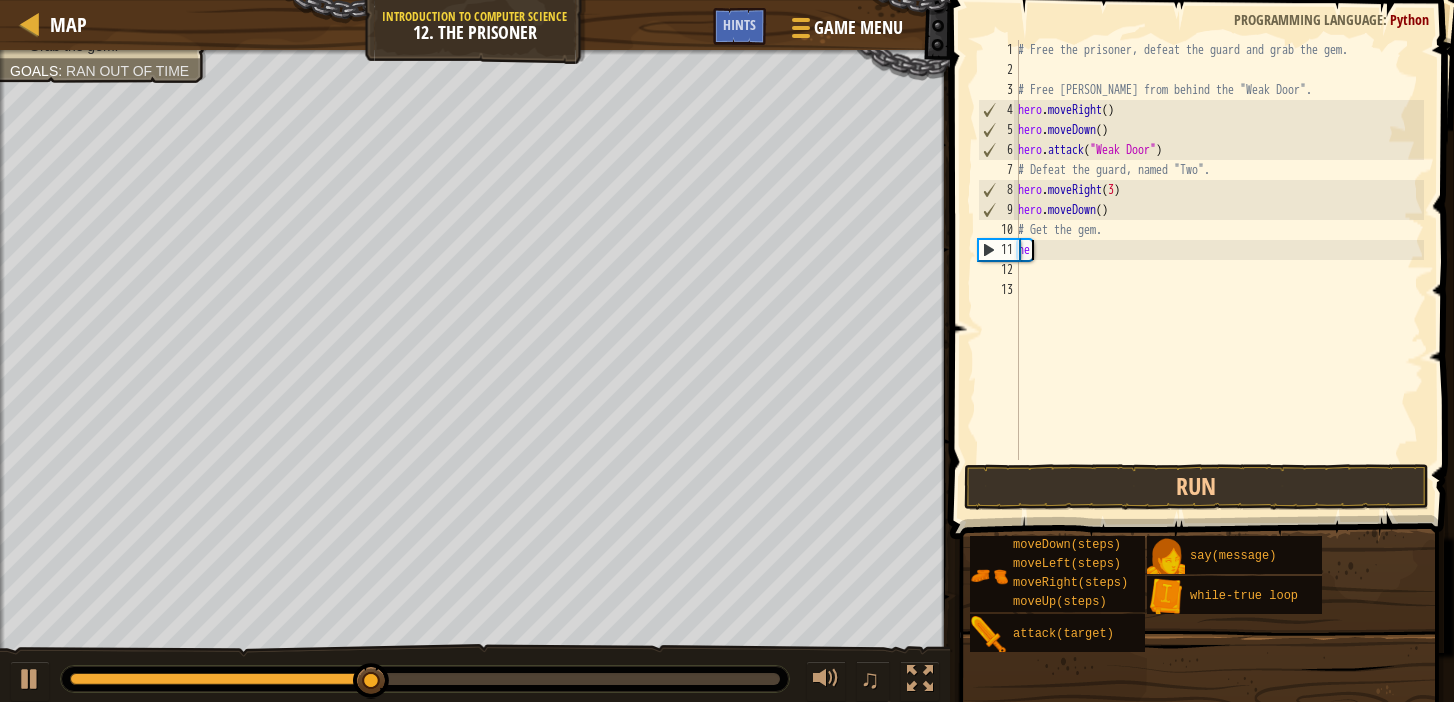 type on "h" 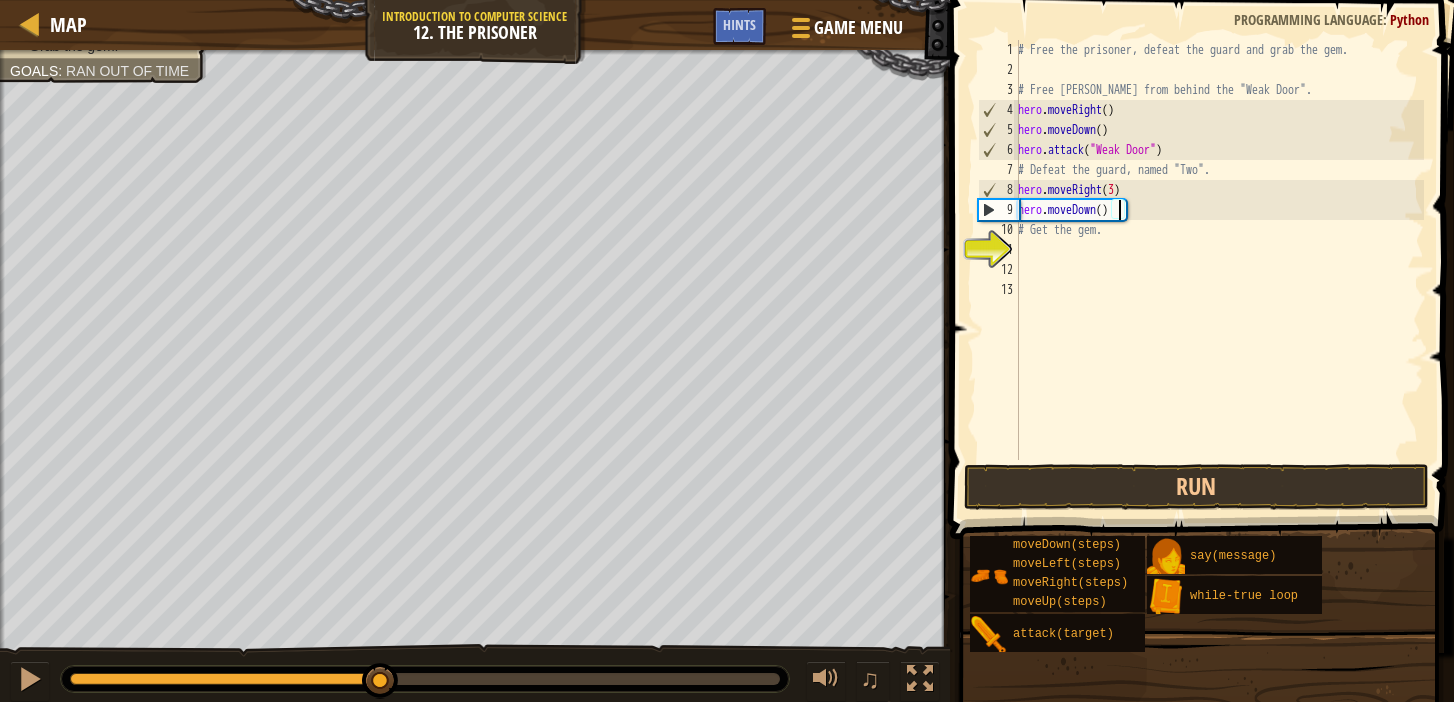 click on "# Free the prisoner, defeat the guard and grab the gem. # Free [PERSON_NAME] from behind the "Weak Door". hero . moveRight ( ) hero . moveDown ( ) hero . attack ( "Weak Door" ) # Defeat the guard, named "Two". hero . moveRight ( 3 ) hero . moveDown ( ) # Get the gem." at bounding box center [1219, 270] 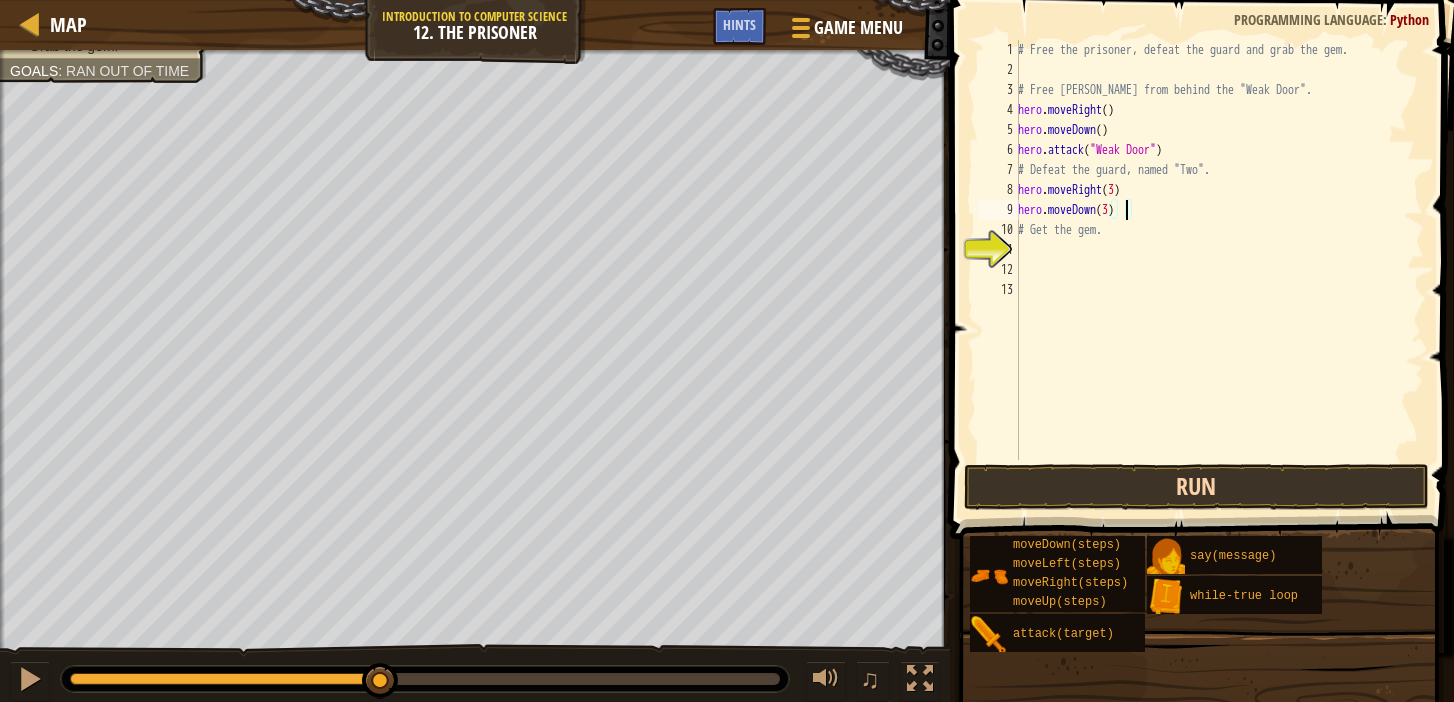type on "hero.moveDown(3)" 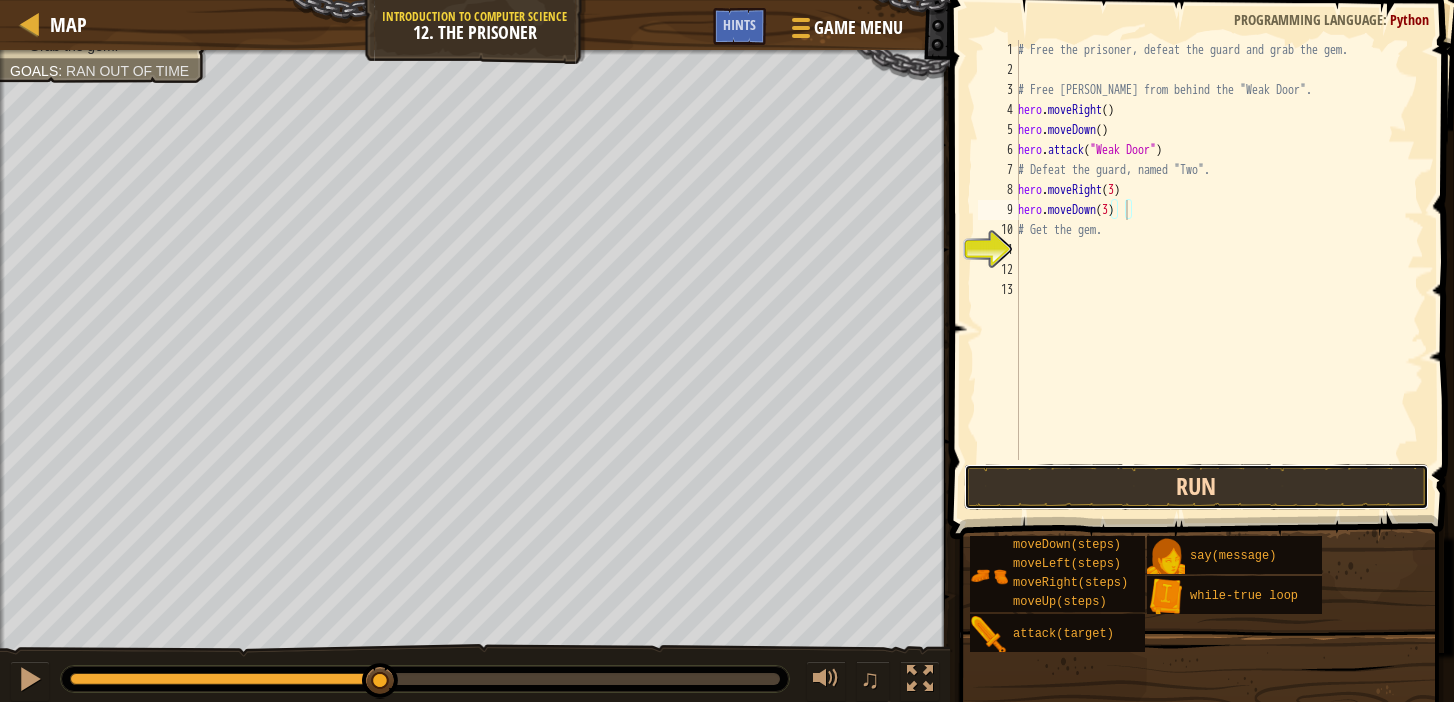 click on "Run" at bounding box center (1197, 487) 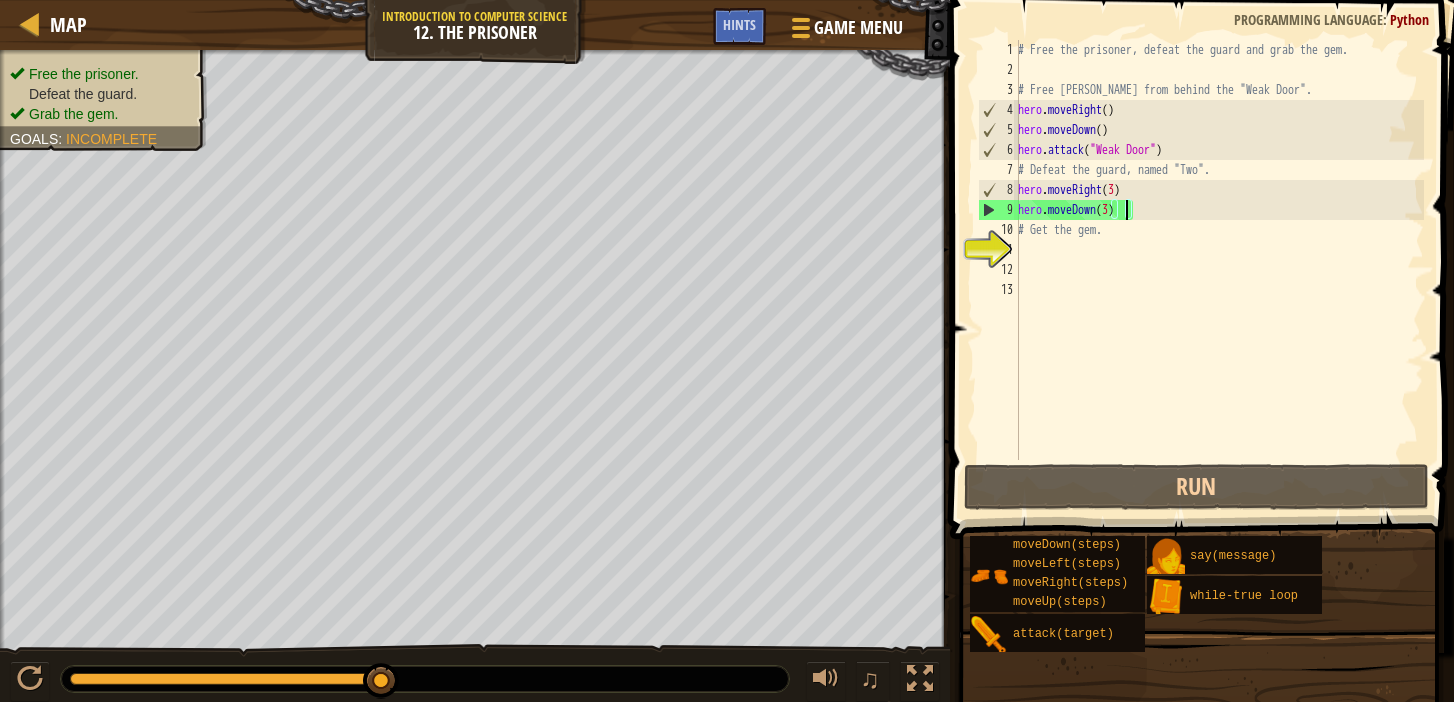 click on "# Free the prisoner, defeat the guard and grab the gem. # Free [PERSON_NAME] from behind the "Weak Door". hero . moveRight ( ) hero . moveDown ( ) hero . attack ( "Weak Door" ) # Defeat the guard, named "Two". hero . moveRight ( 3 ) hero . moveDown ( 3 ) # Get the gem." at bounding box center (1219, 270) 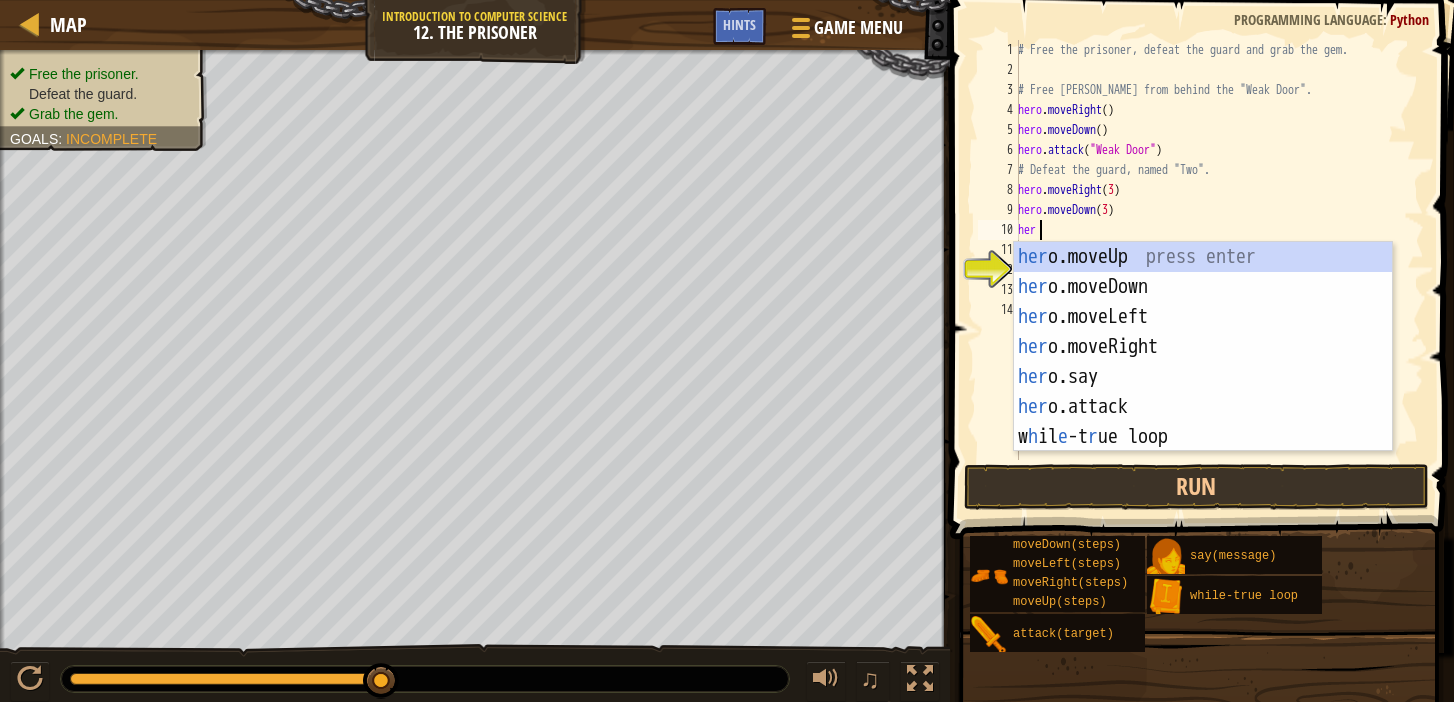 scroll, scrollTop: 9, scrollLeft: 1, axis: both 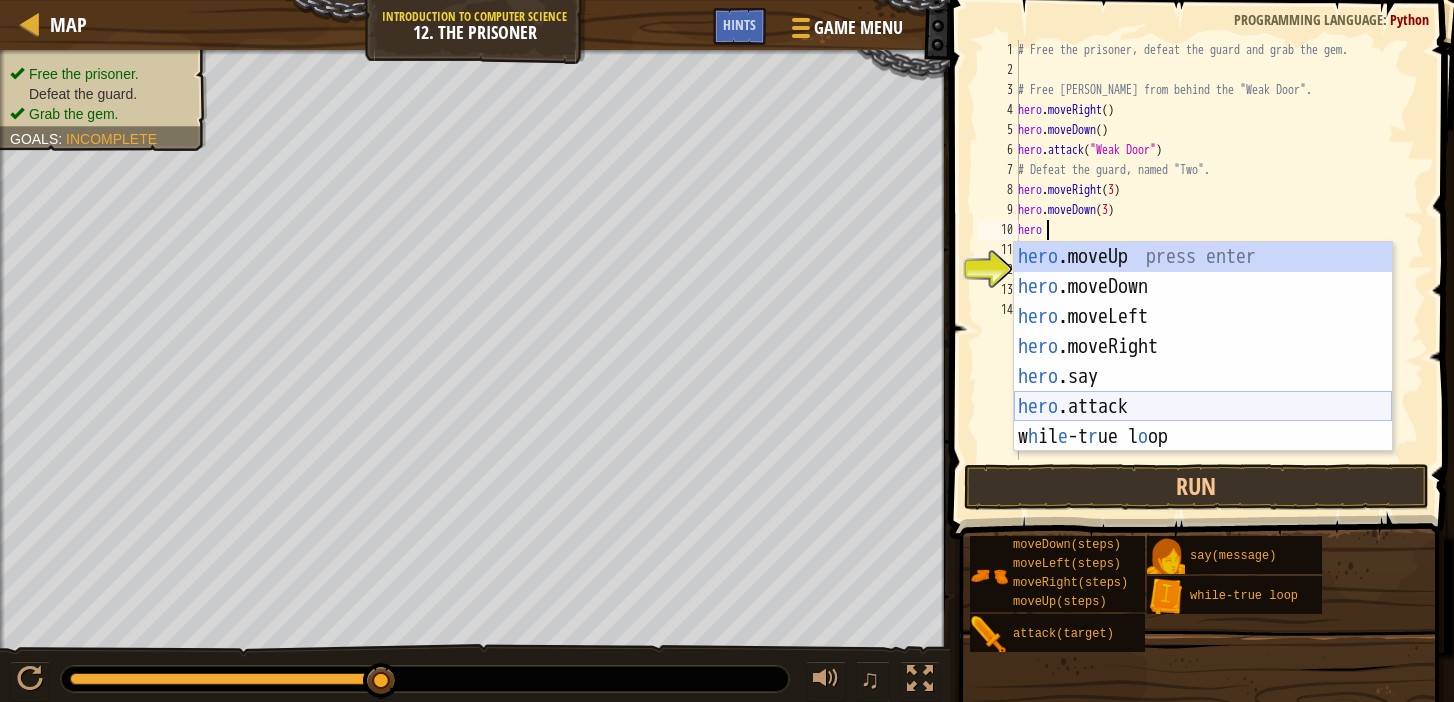 click on "hero .moveUp press enter hero .moveDown press enter hero .moveLeft press enter hero .moveRight press enter hero .say press enter hero .attack press enter w h il e -t r ue l o op press enter" at bounding box center [1203, 377] 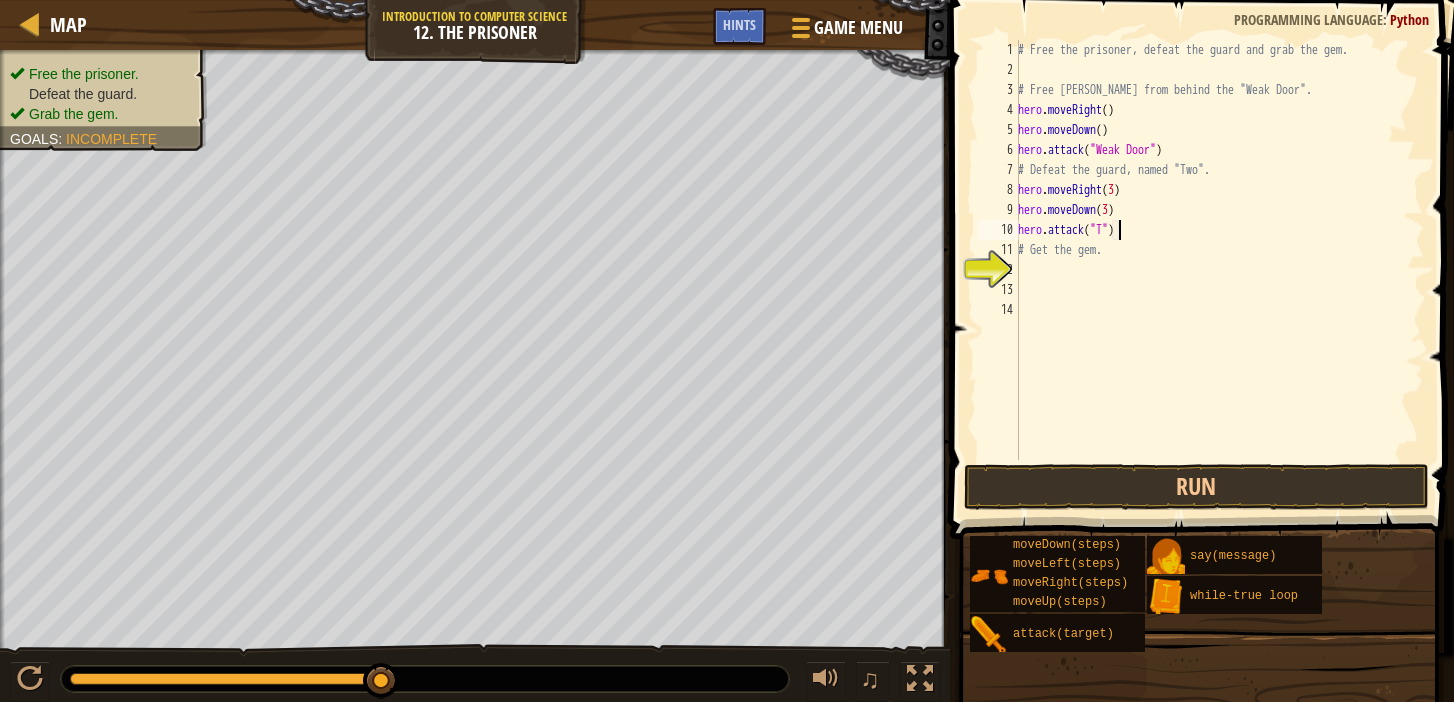 scroll, scrollTop: 9, scrollLeft: 9, axis: both 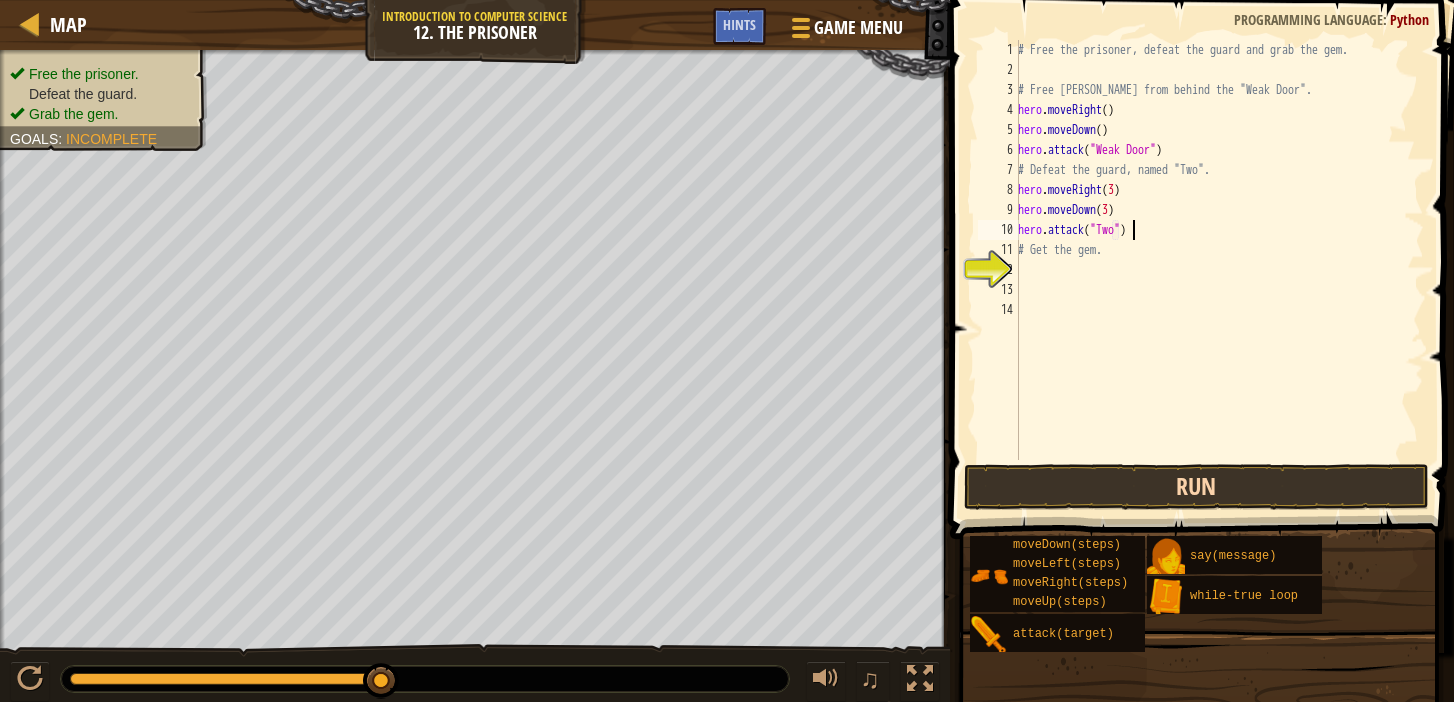 type on "hero.attack("Two")" 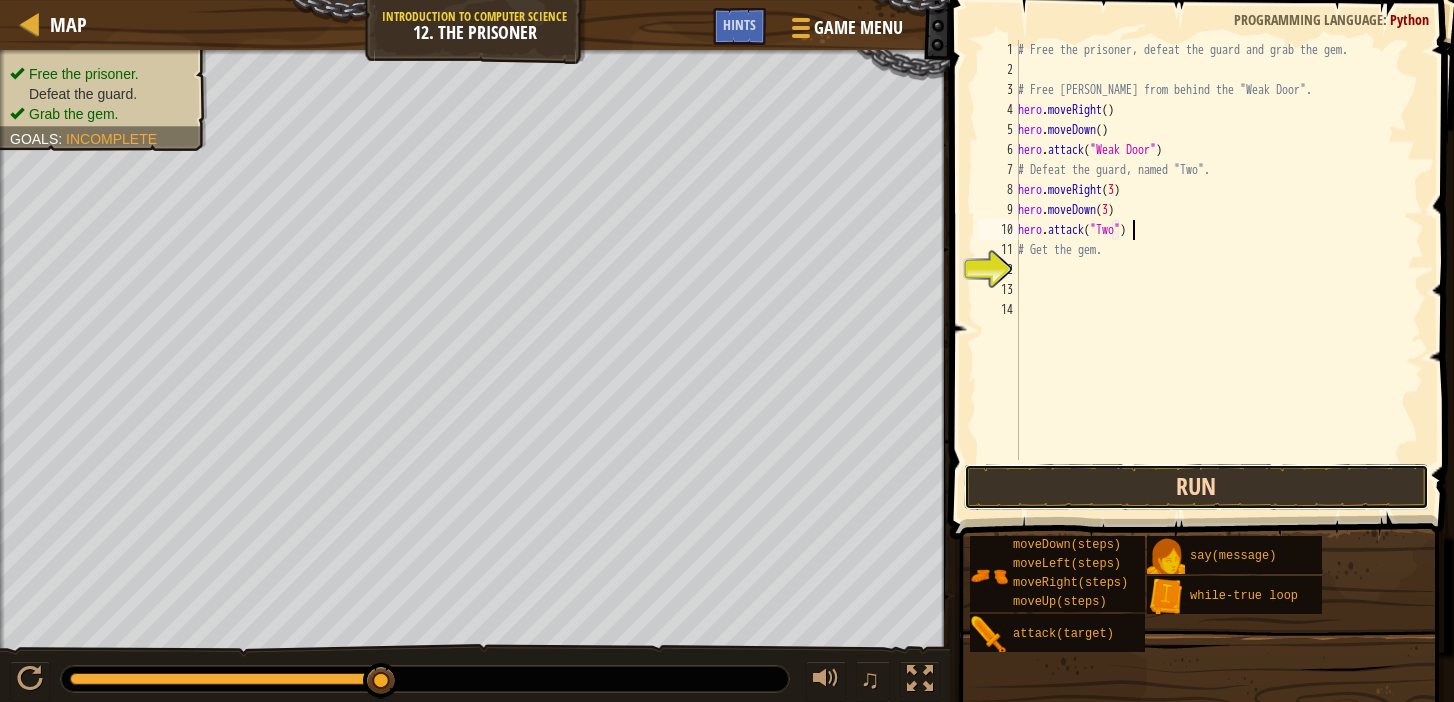 click on "Run" at bounding box center [1197, 487] 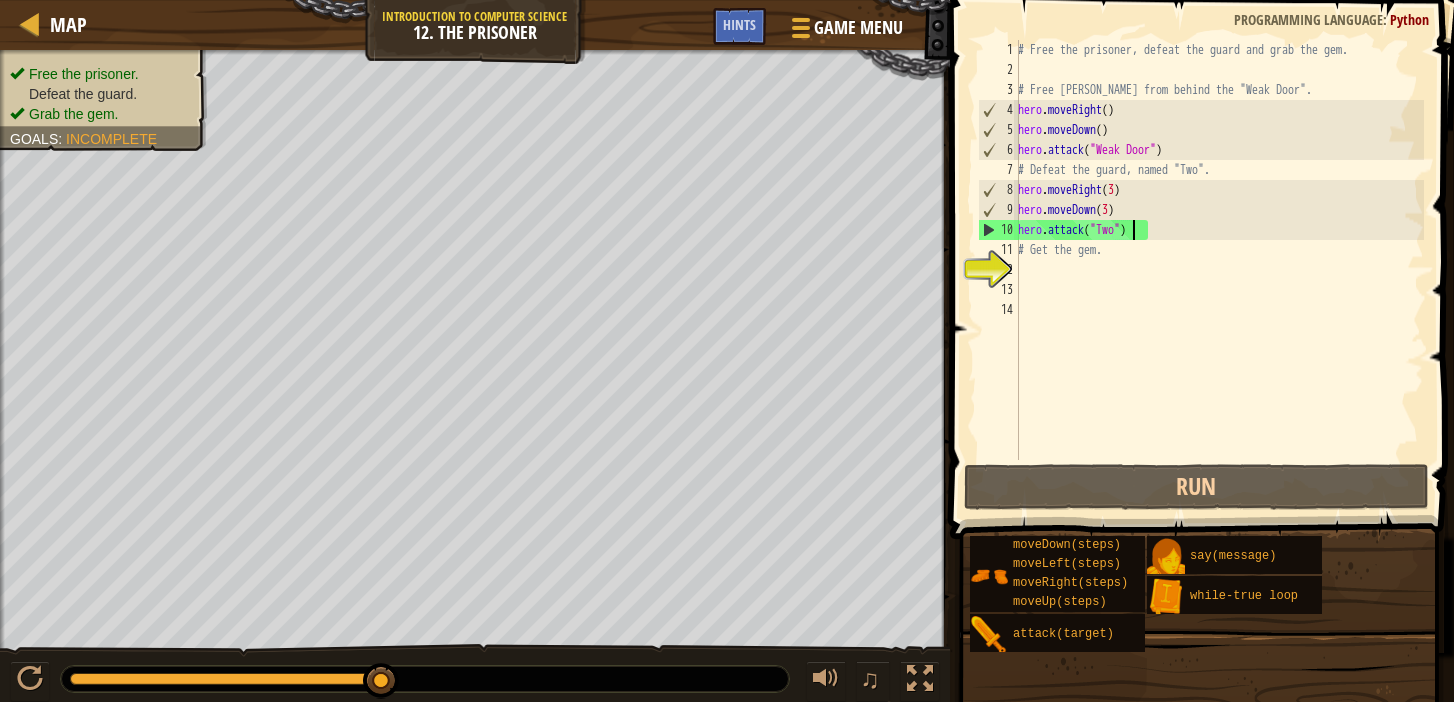 click on "# Free the prisoner, defeat the guard and grab the gem. # Free [PERSON_NAME] from behind the "Weak Door". hero . moveRight ( ) hero . moveDown ( ) hero . attack ( "Weak Door" ) # Defeat the guard, named "Two". hero . moveRight ( 3 ) hero . moveDown ( 3 ) hero . attack ( "Two" ) # Get the gem." at bounding box center (1219, 270) 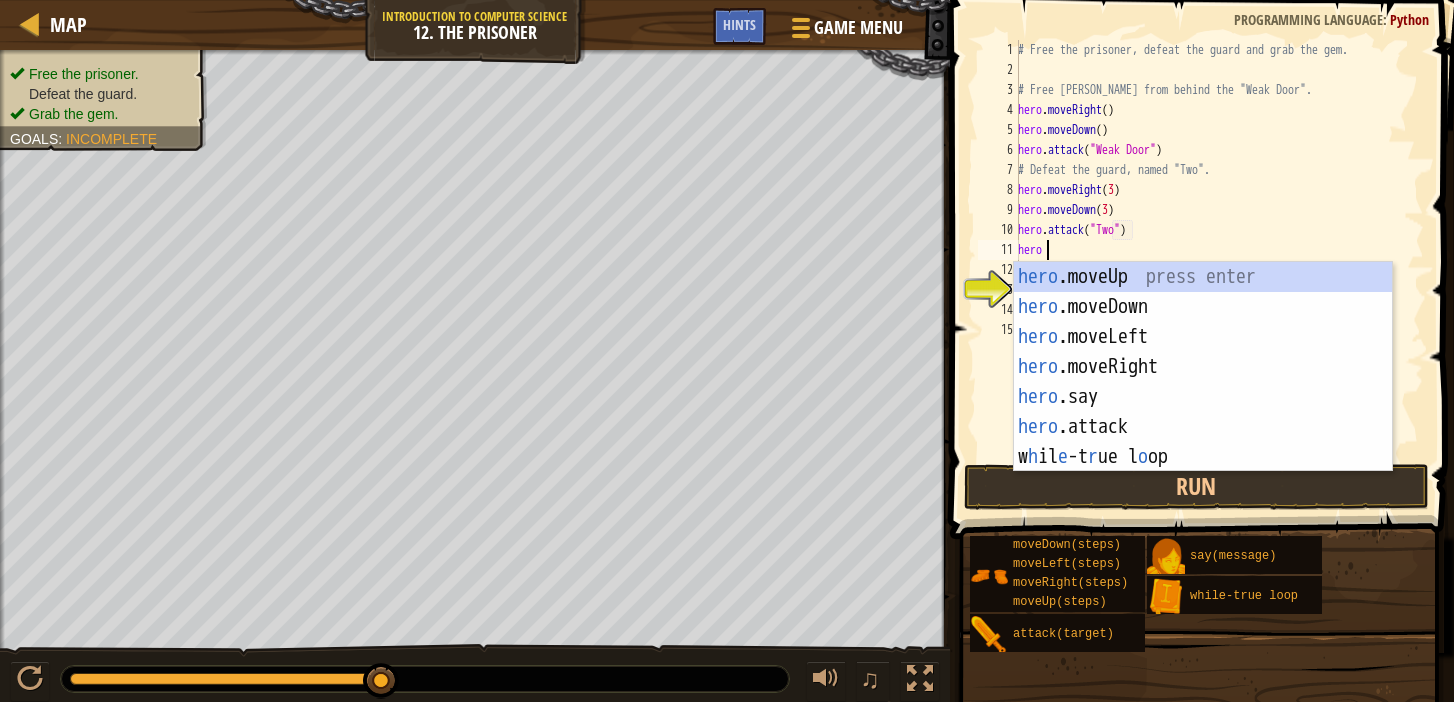 scroll, scrollTop: 9, scrollLeft: 1, axis: both 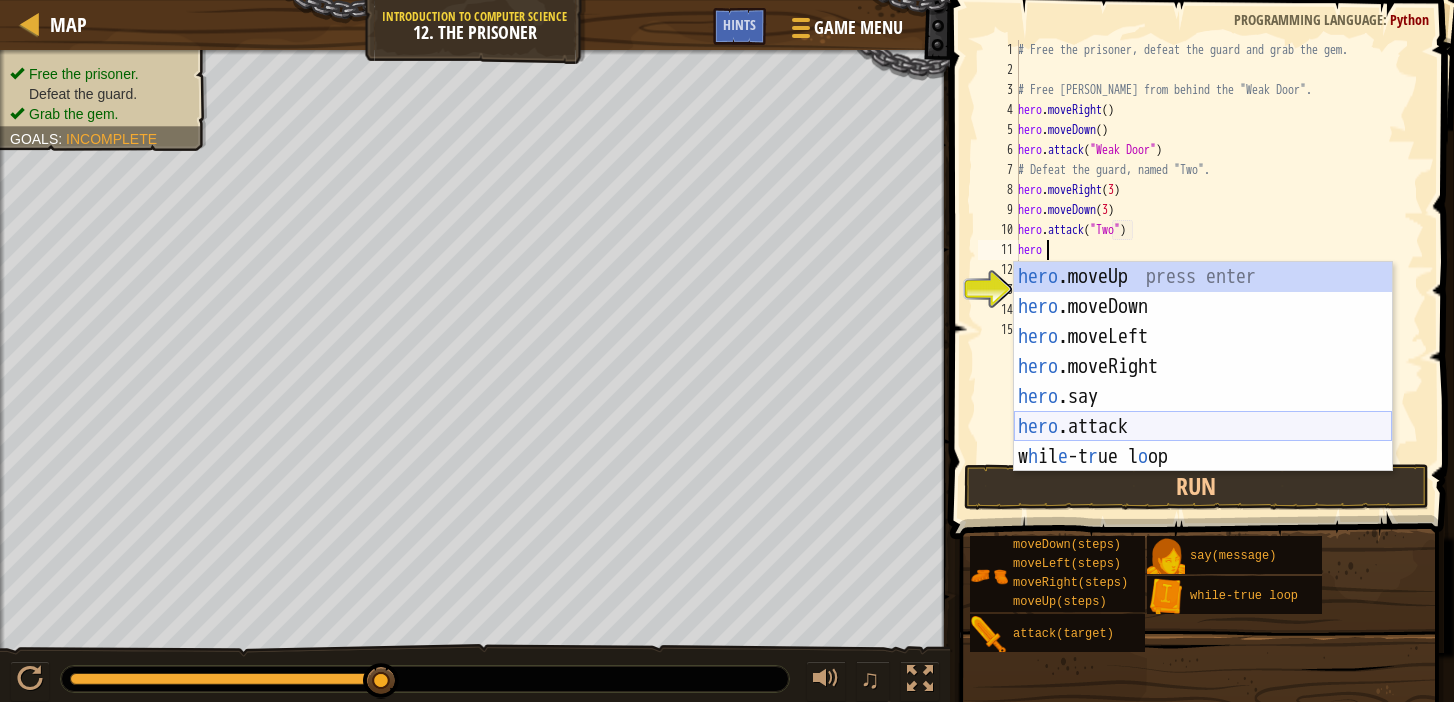 click on "hero .moveUp press enter hero .moveDown press enter hero .moveLeft press enter hero .moveRight press enter hero .say press enter hero .attack press enter w h il e -t r ue l o op press enter" at bounding box center [1203, 397] 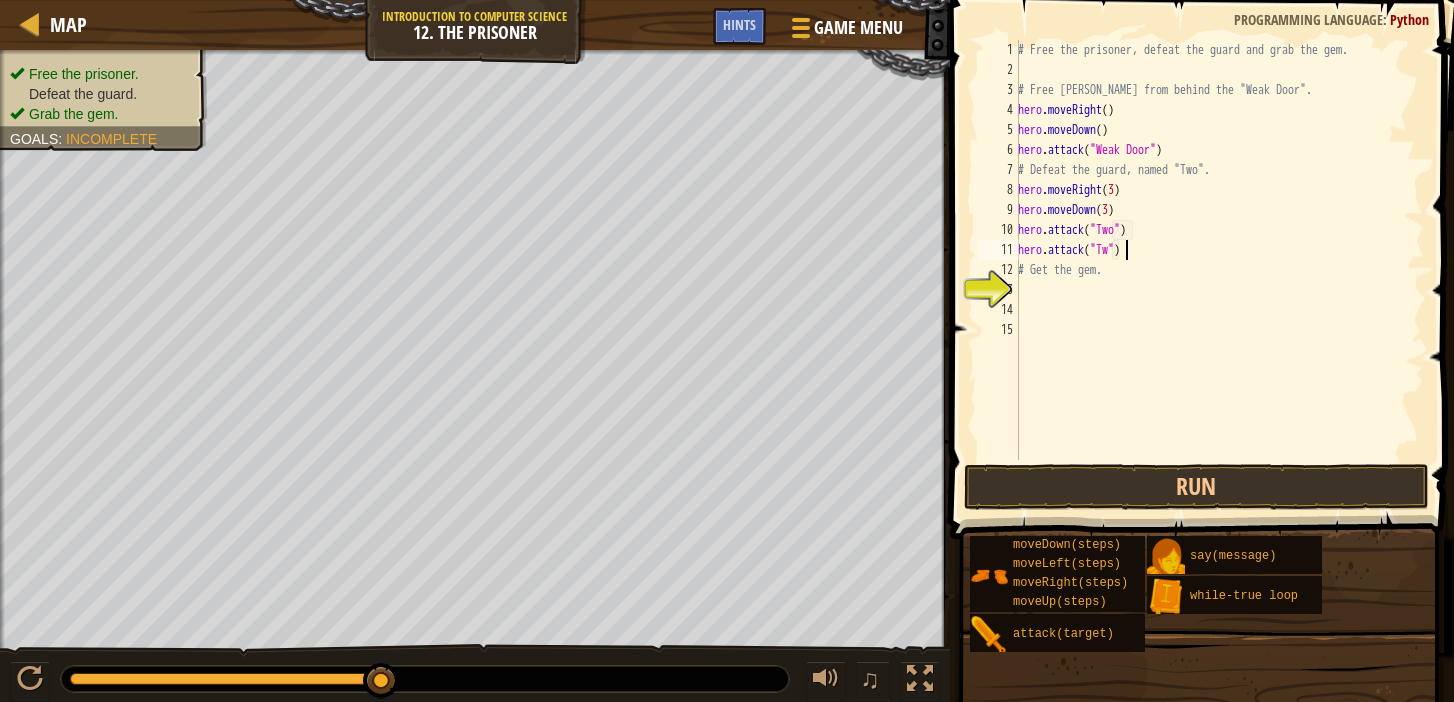 scroll, scrollTop: 9, scrollLeft: 9, axis: both 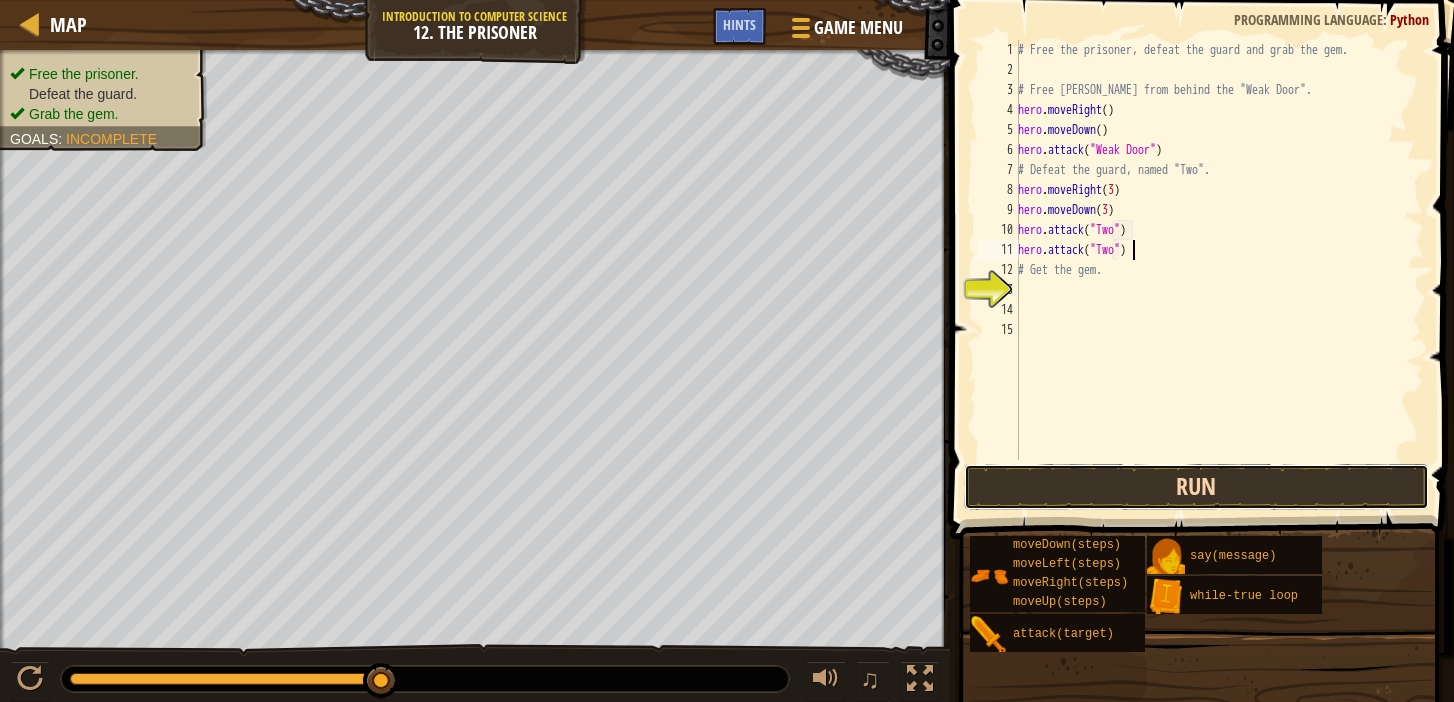 click on "Run" at bounding box center [1197, 487] 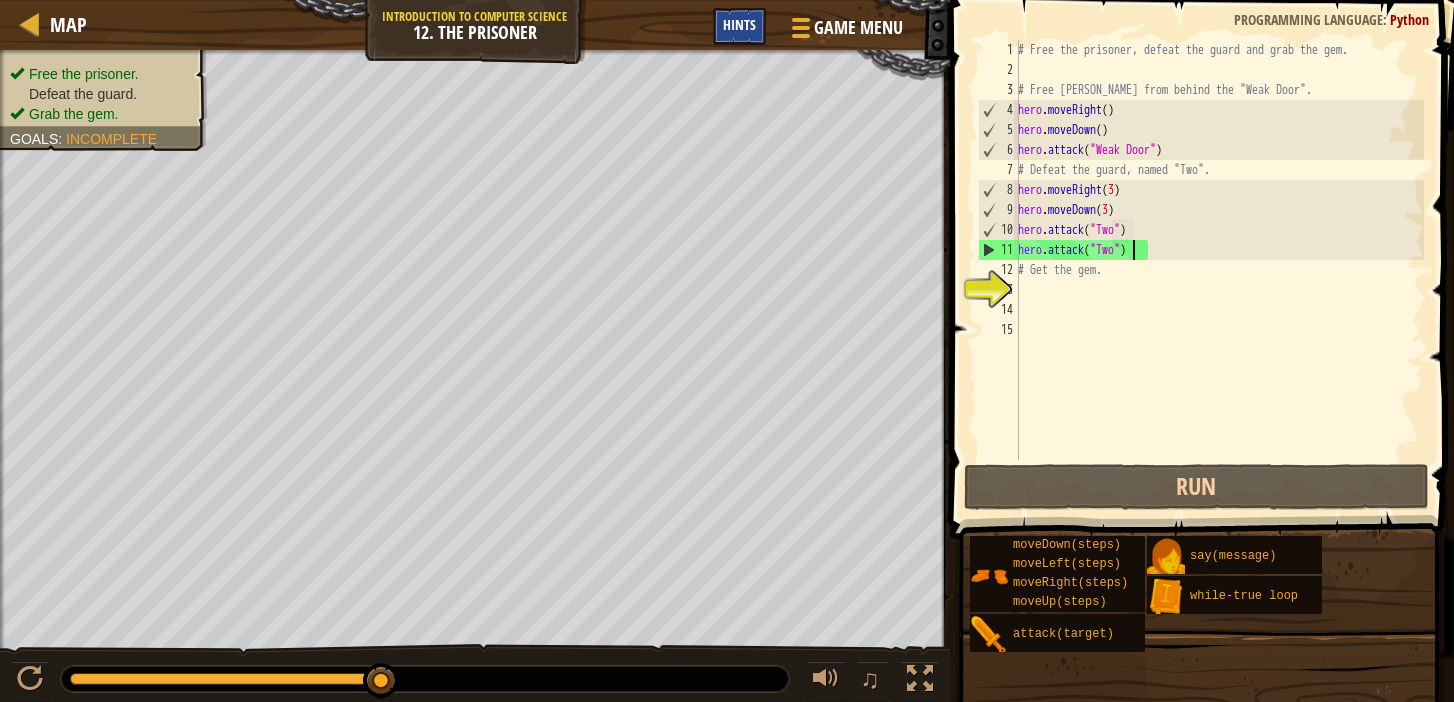 click on "Hints" at bounding box center (739, 24) 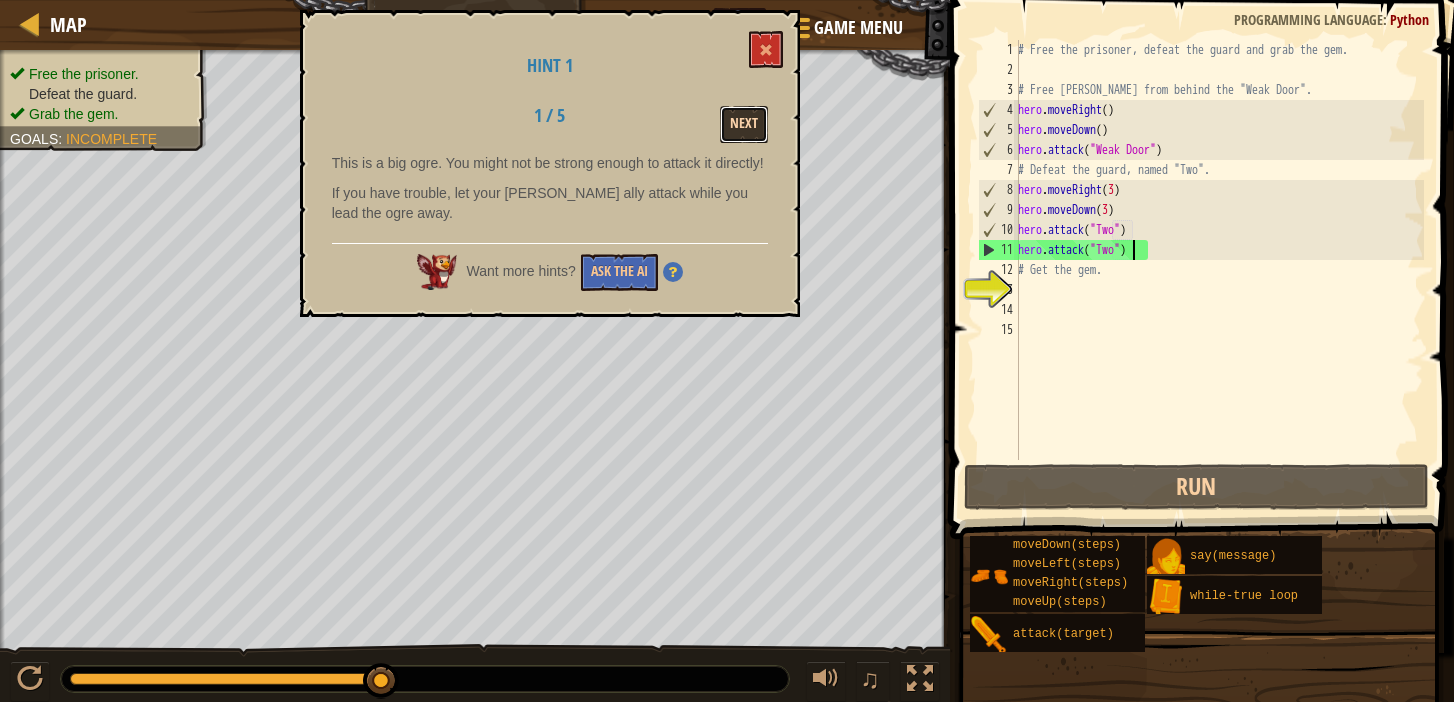 click on "Next" at bounding box center [744, 124] 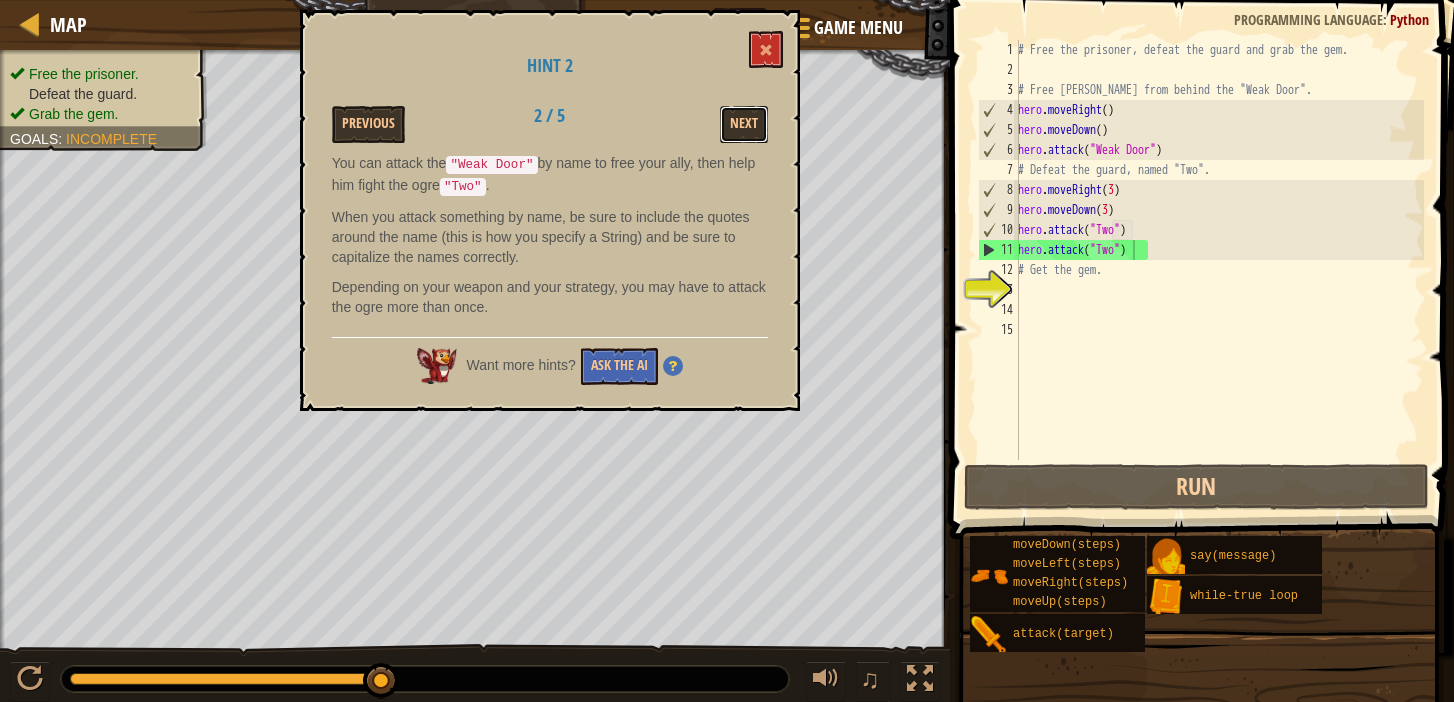 click on "Next" at bounding box center [744, 124] 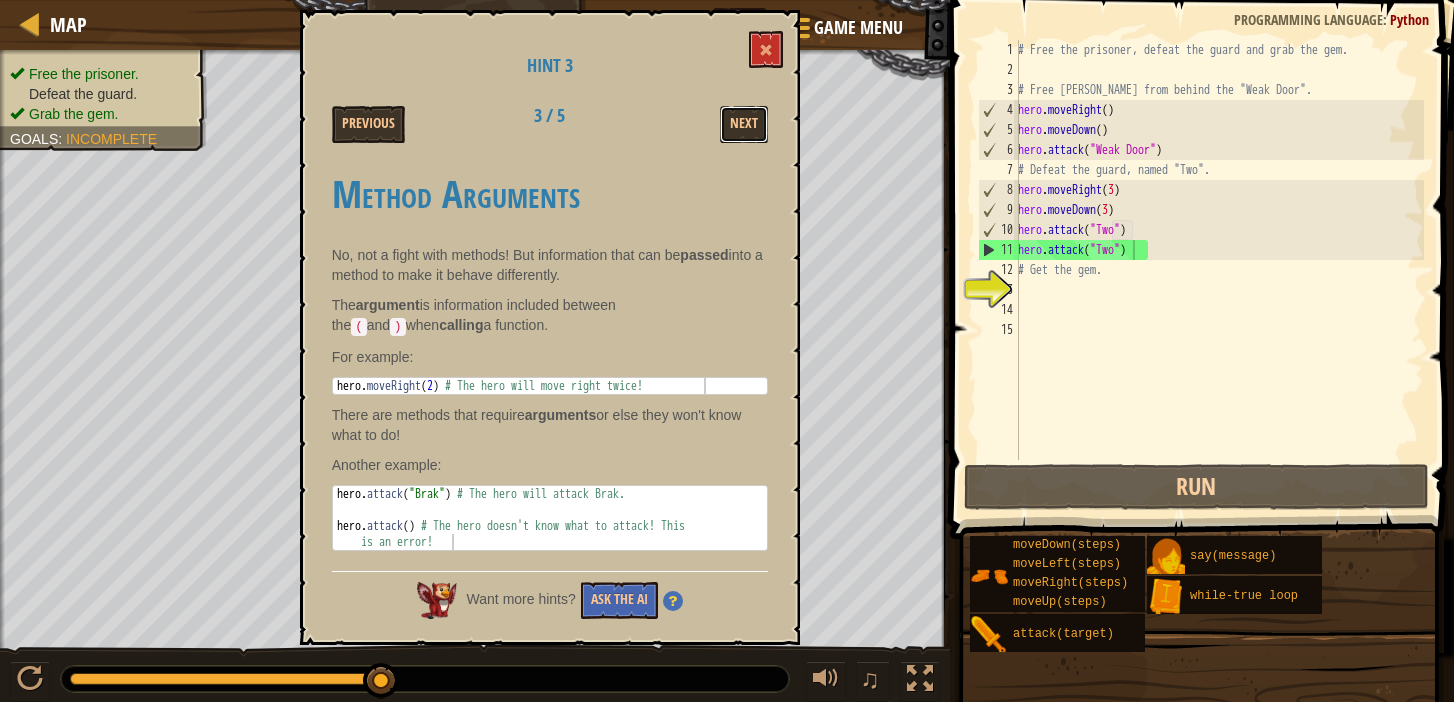 click on "Next" at bounding box center (744, 124) 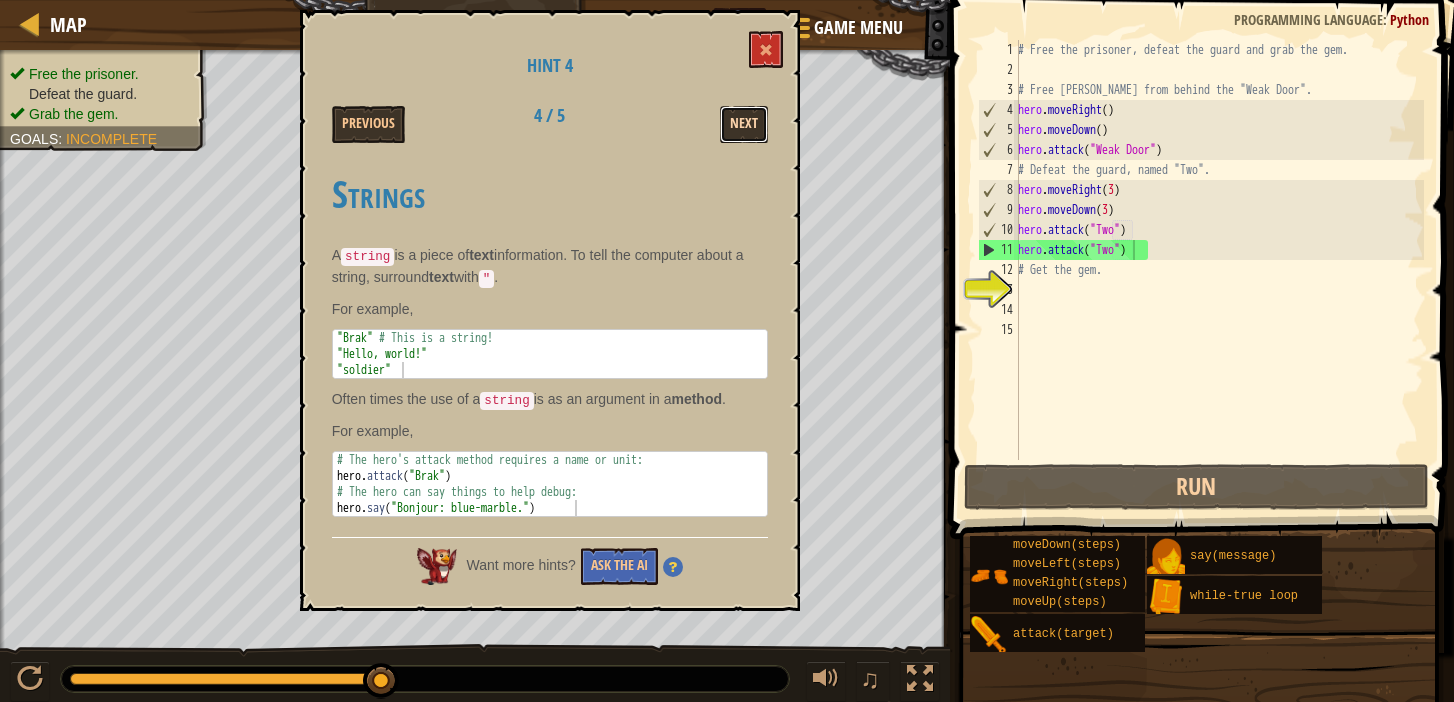 click on "Next" at bounding box center (744, 124) 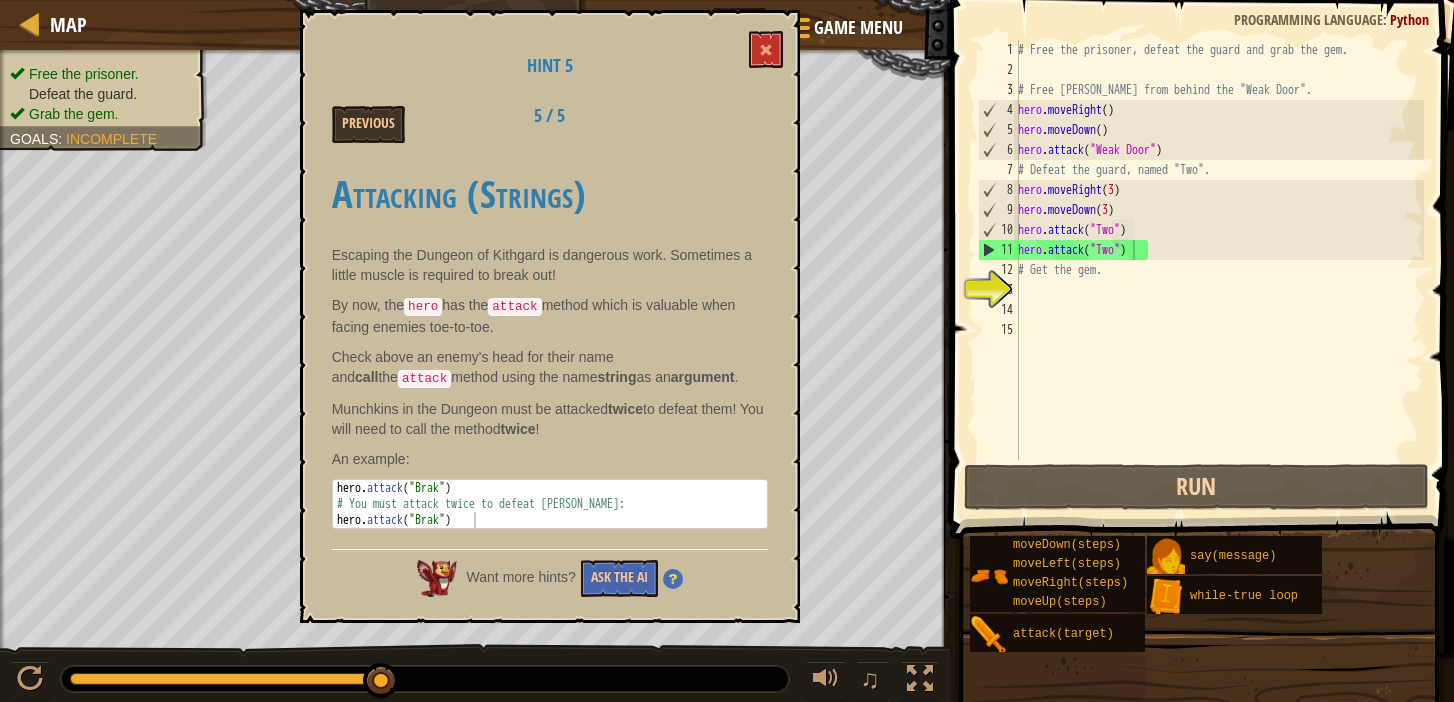 click on "Previous 5 / 5" at bounding box center (550, 124) 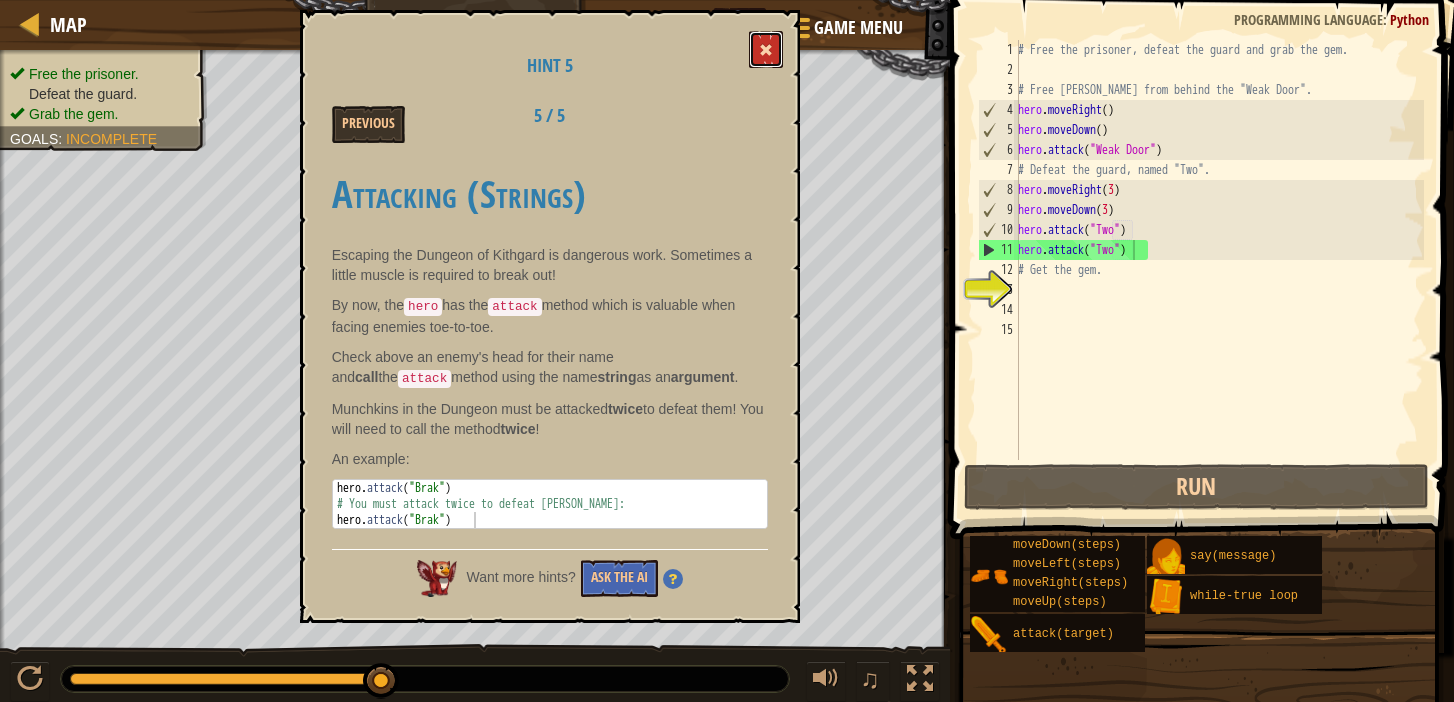 click at bounding box center (766, 50) 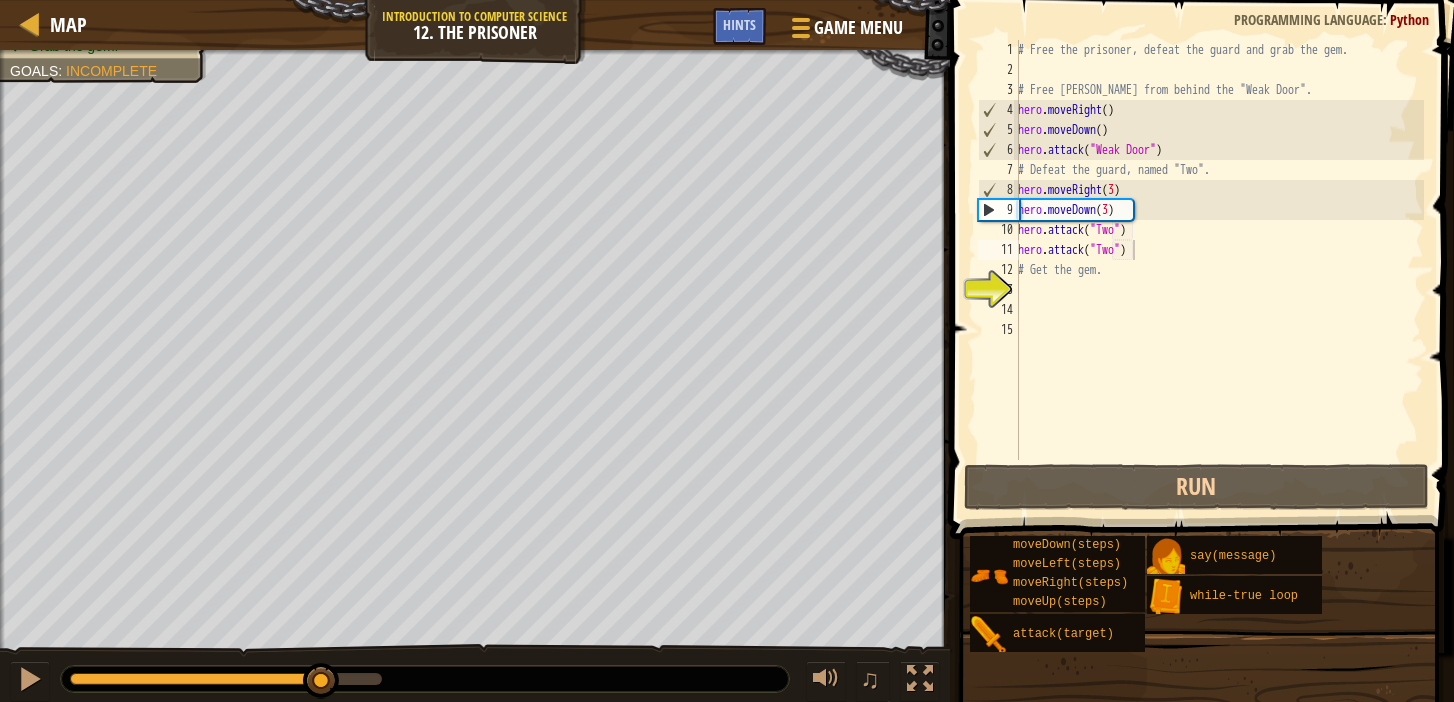 drag, startPoint x: 389, startPoint y: 679, endPoint x: 322, endPoint y: 714, distance: 75.591 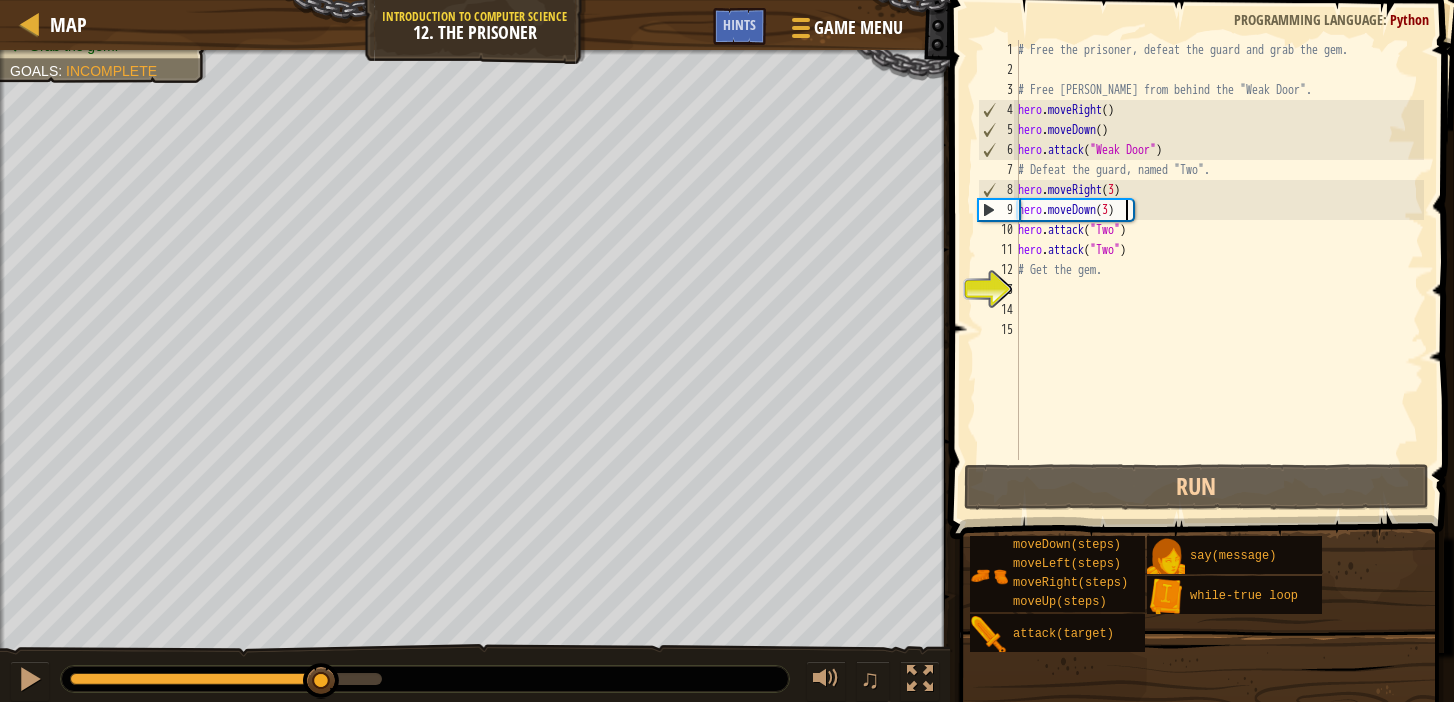 click on "# Free the prisoner, defeat the guard and grab the gem. # Free [PERSON_NAME] from behind the "Weak Door". hero . moveRight ( ) hero . moveDown ( ) hero . attack ( "Weak Door" ) # Defeat the guard, named "Two". hero . moveRight ( 3 ) hero . moveDown ( 3 ) hero . attack ( "Two" ) hero . attack ( "Two" ) # Get the gem." at bounding box center [1219, 270] 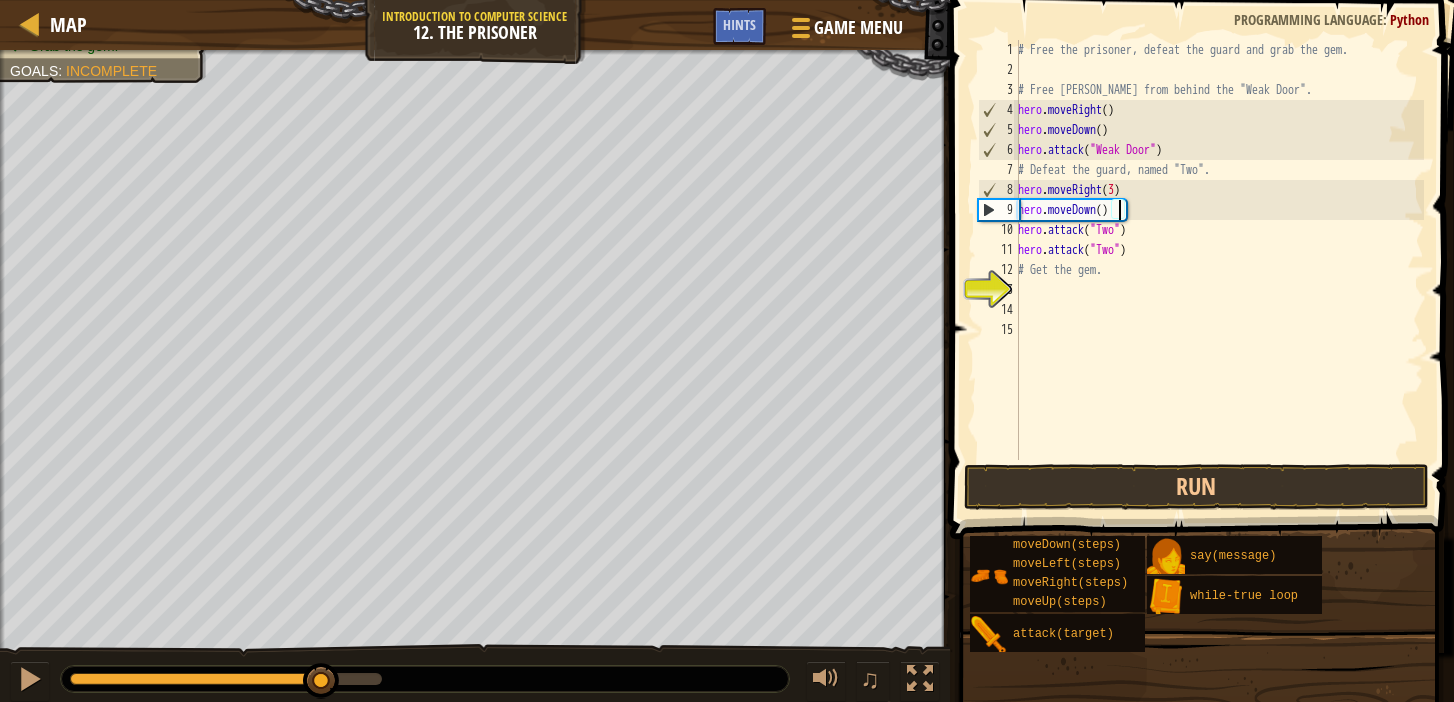 scroll, scrollTop: 9, scrollLeft: 8, axis: both 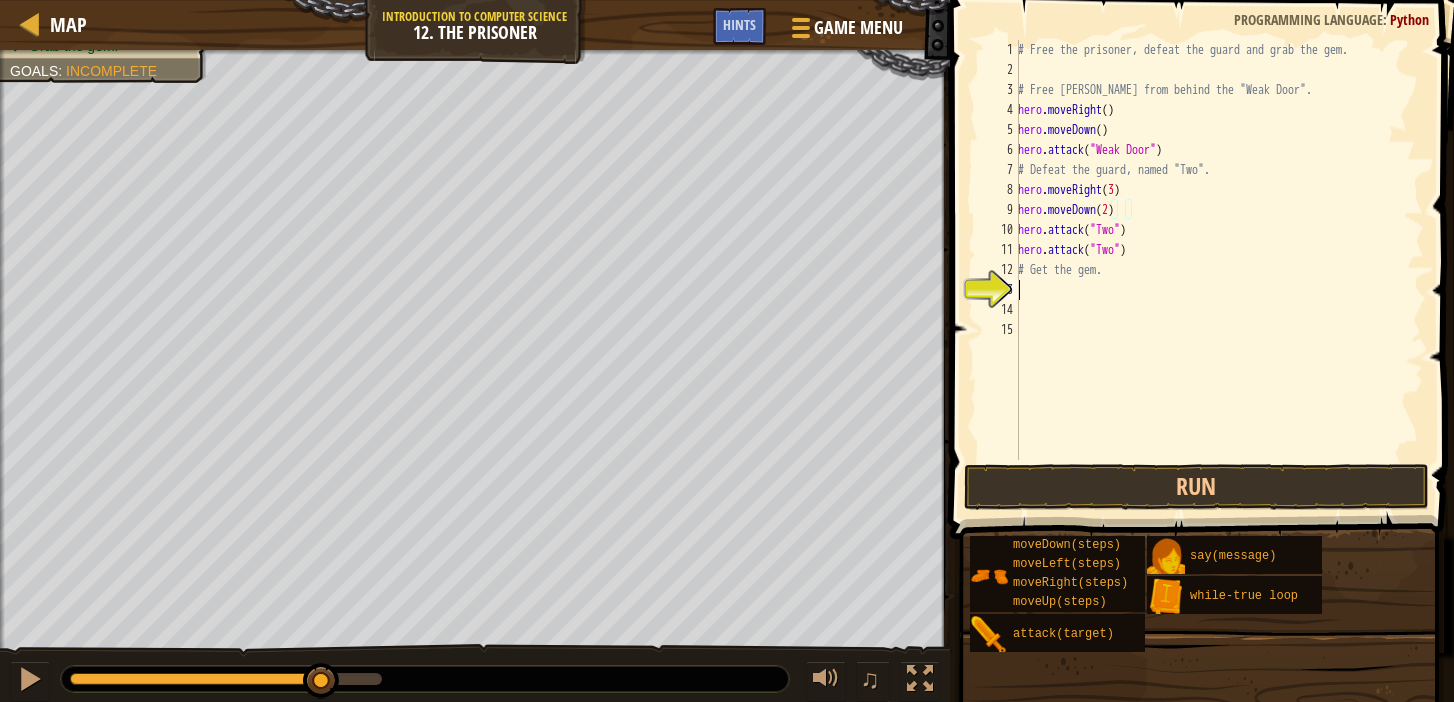 click on "# Free the prisoner, defeat the guard and grab the gem. # Free [PERSON_NAME] from behind the "Weak Door". hero . moveRight ( ) hero . moveDown ( ) hero . attack ( "Weak Door" ) # Defeat the guard, named "Two". hero . moveRight ( 3 ) hero . moveDown ( 2 ) hero . attack ( "Two" ) hero . attack ( "Two" ) # Get the gem." at bounding box center [1219, 270] 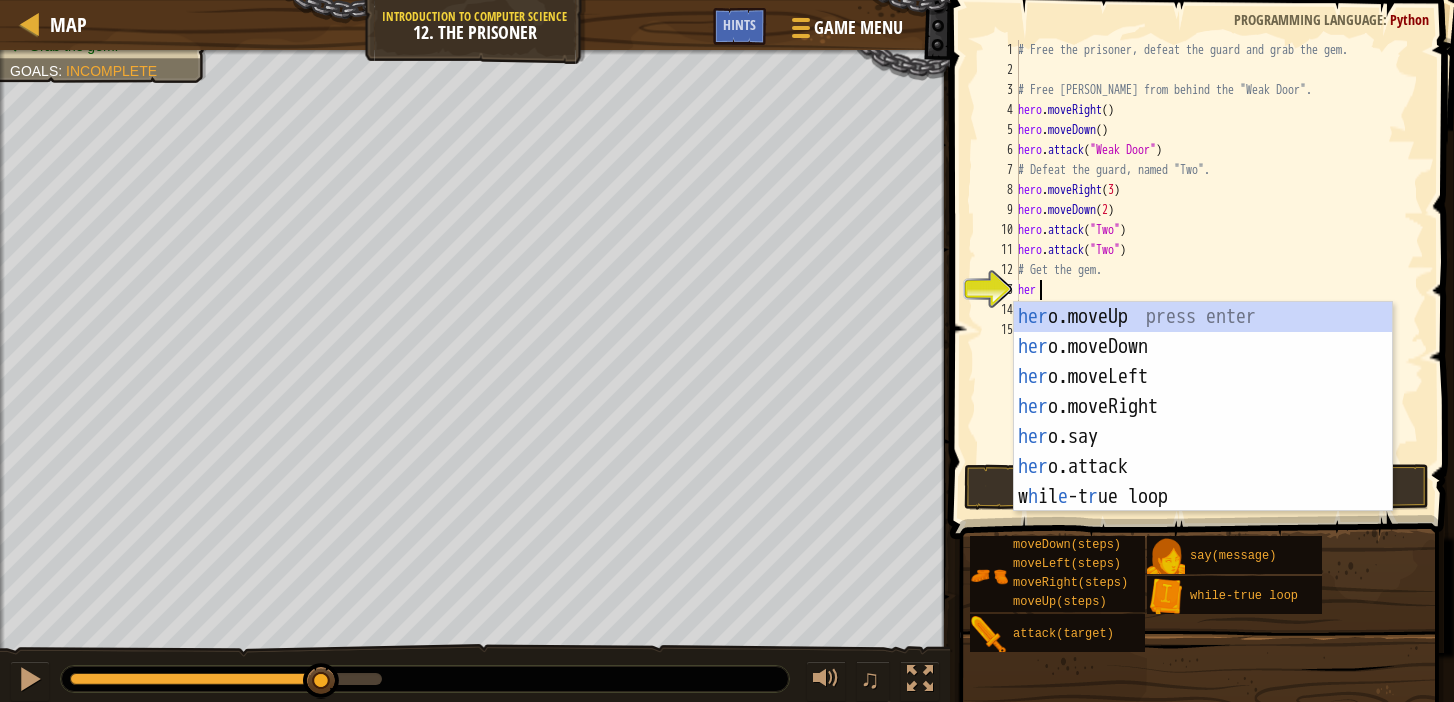 type on "hero" 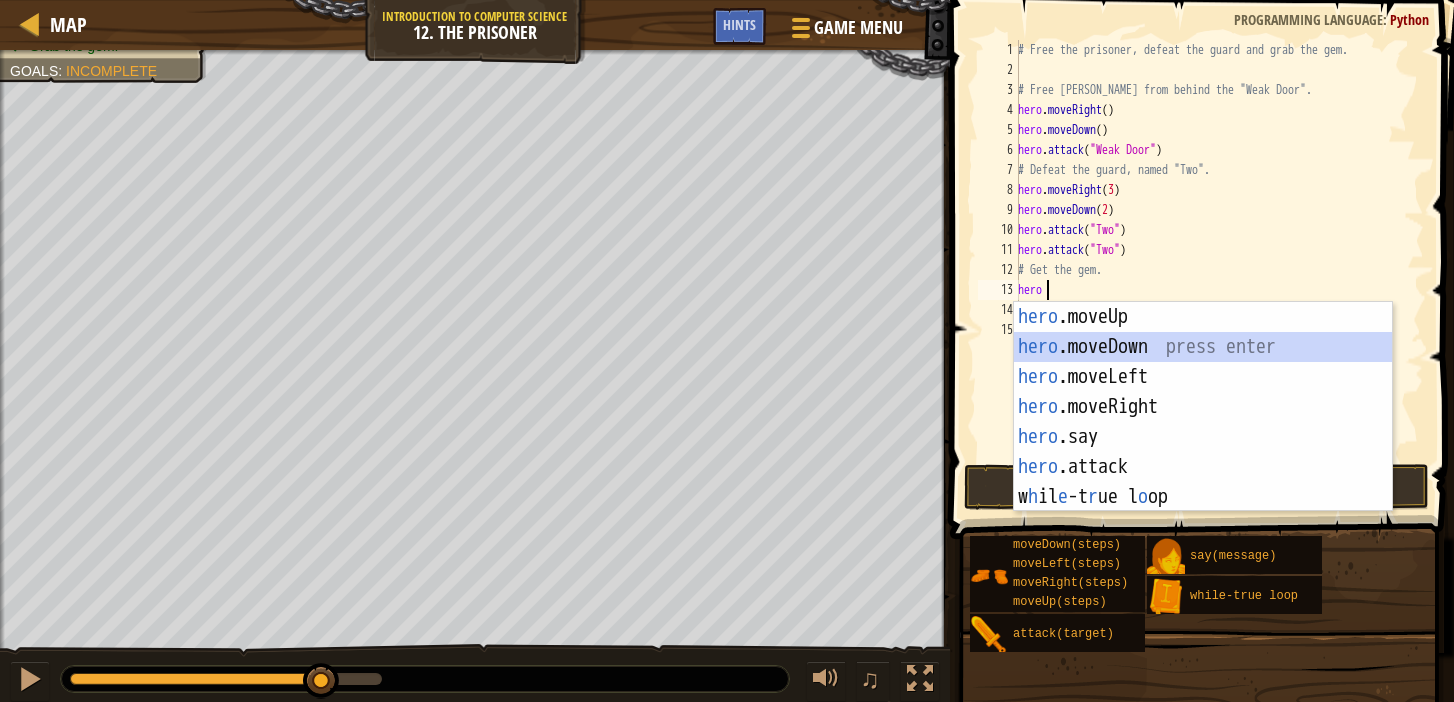 click on "hero .moveUp press enter hero .moveDown press enter hero .moveLeft press enter hero .moveRight press enter hero .say press enter hero .attack press enter w h il e -t r ue l o op press enter" at bounding box center (1203, 437) 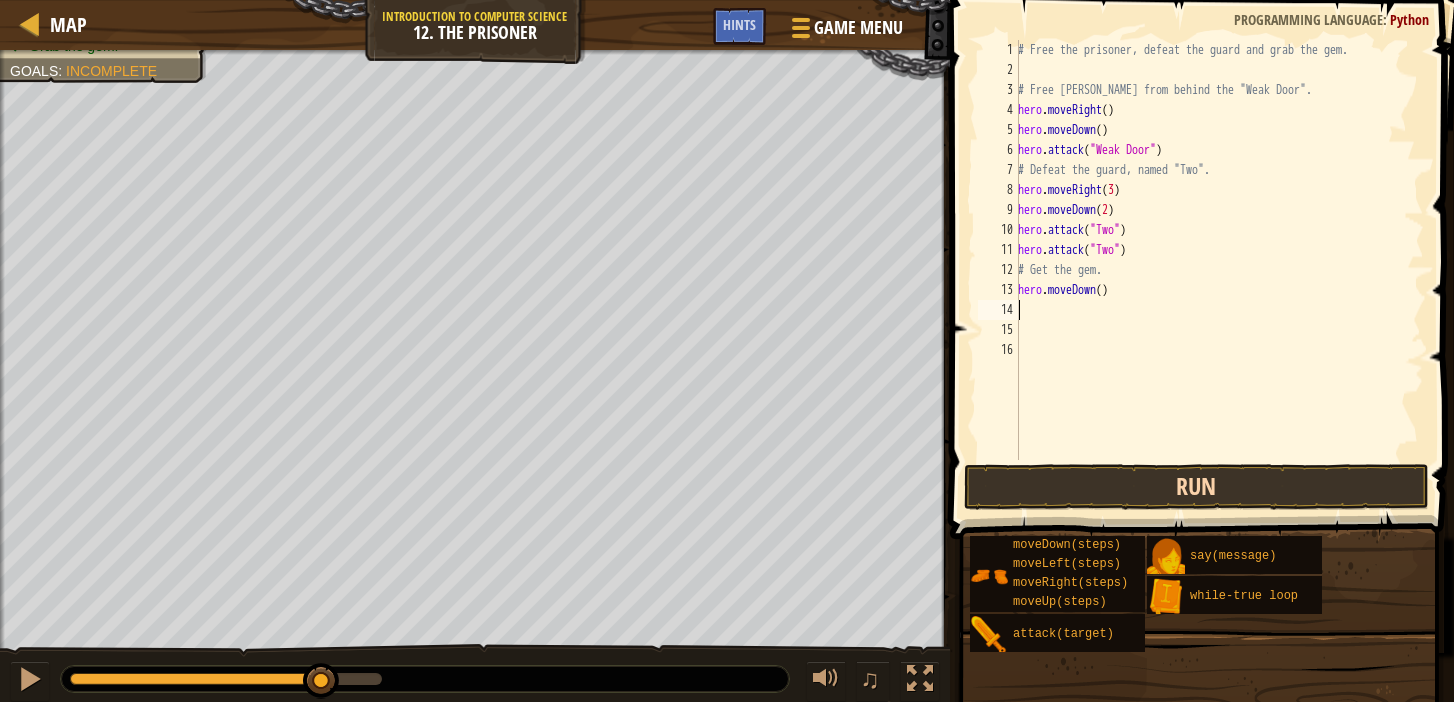 type 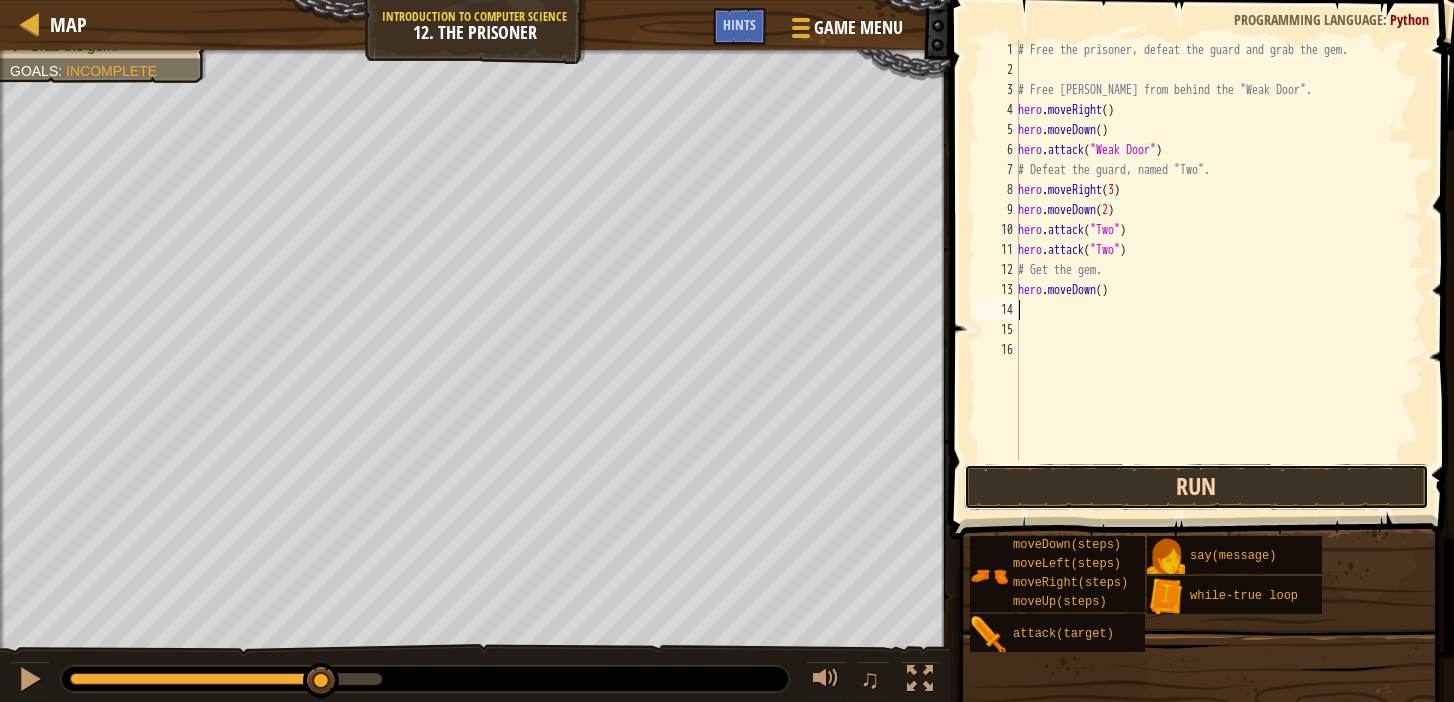 click on "Run" at bounding box center (1197, 487) 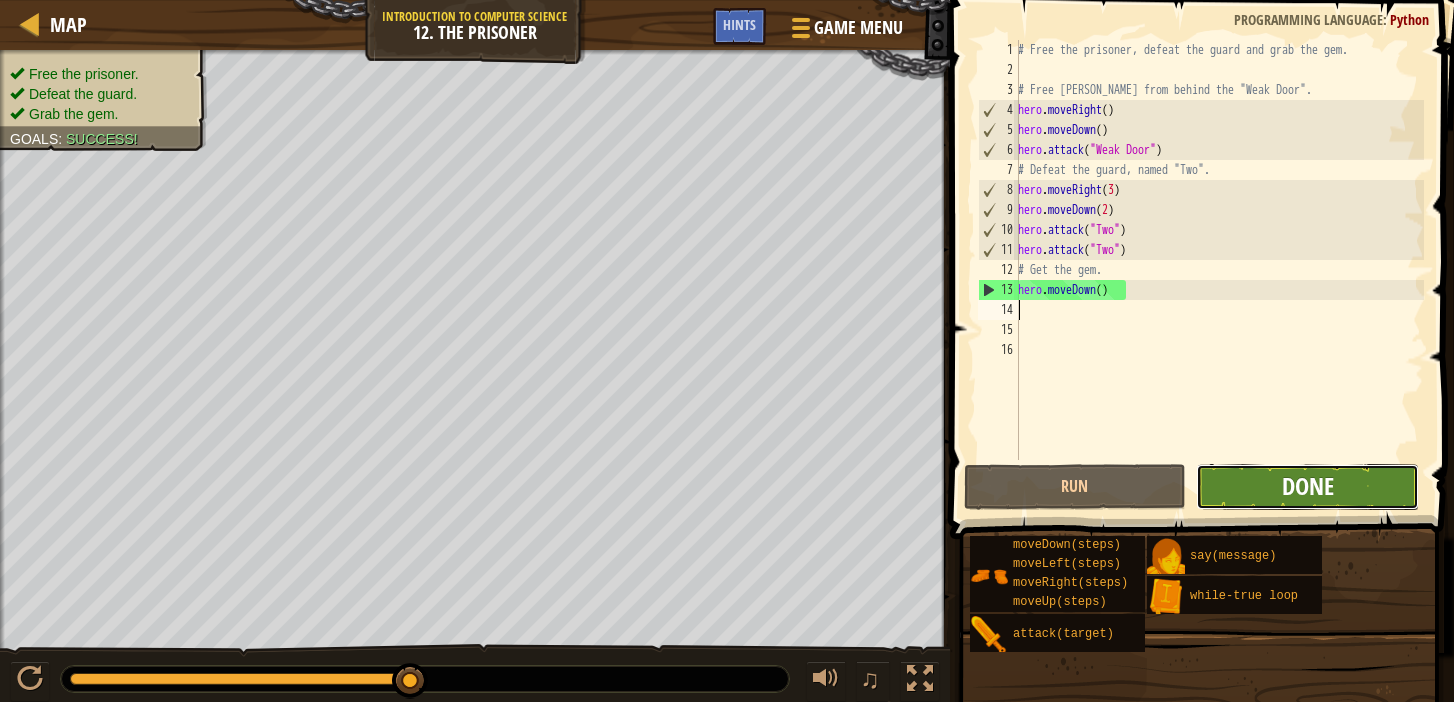 click on "Done" at bounding box center [1308, 486] 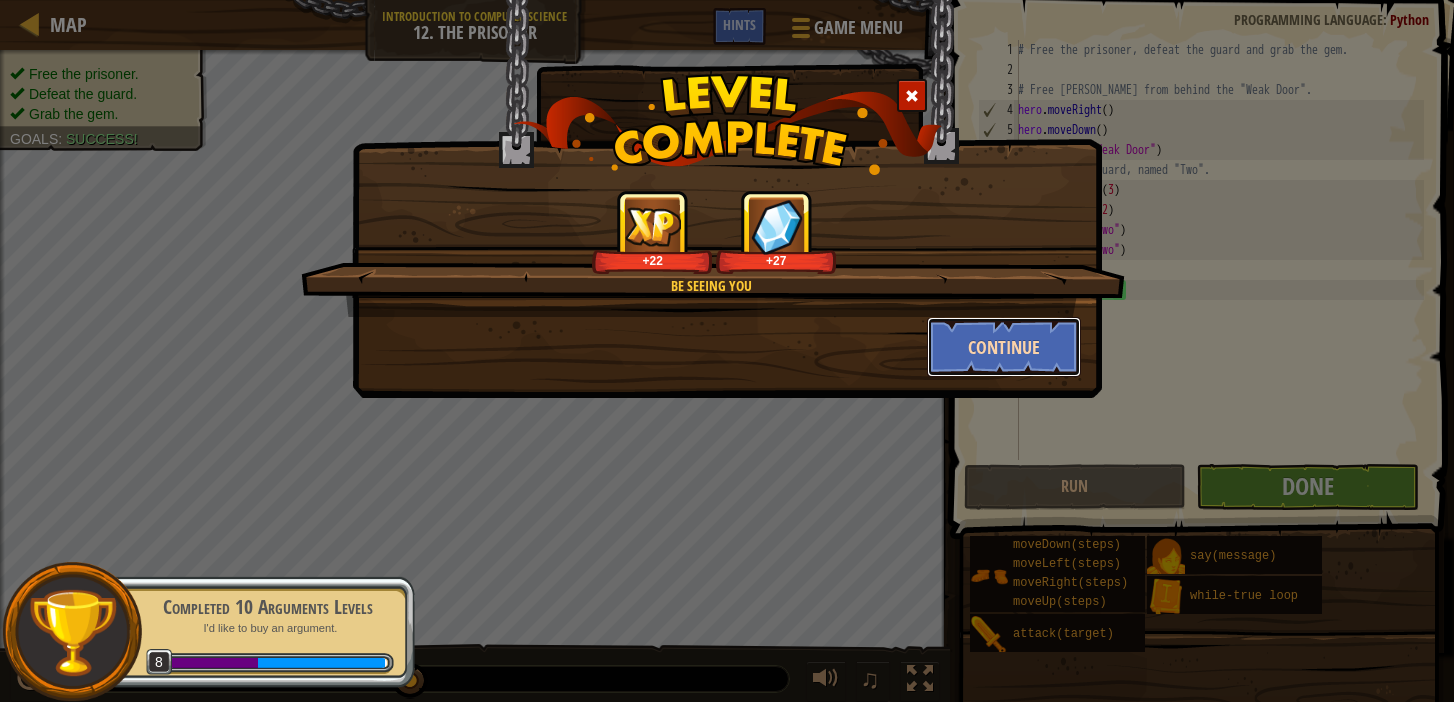 click on "Continue" at bounding box center (1004, 347) 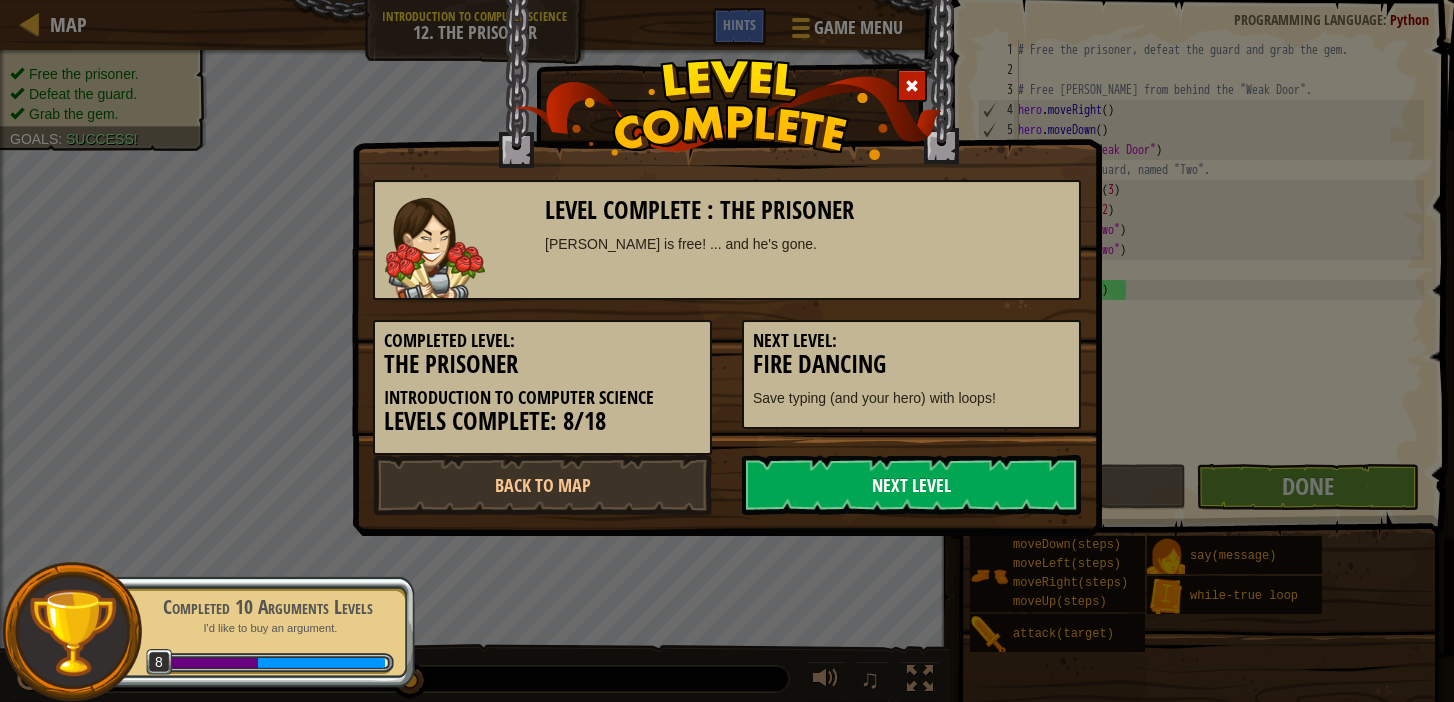 click on "Next Level" at bounding box center [911, 485] 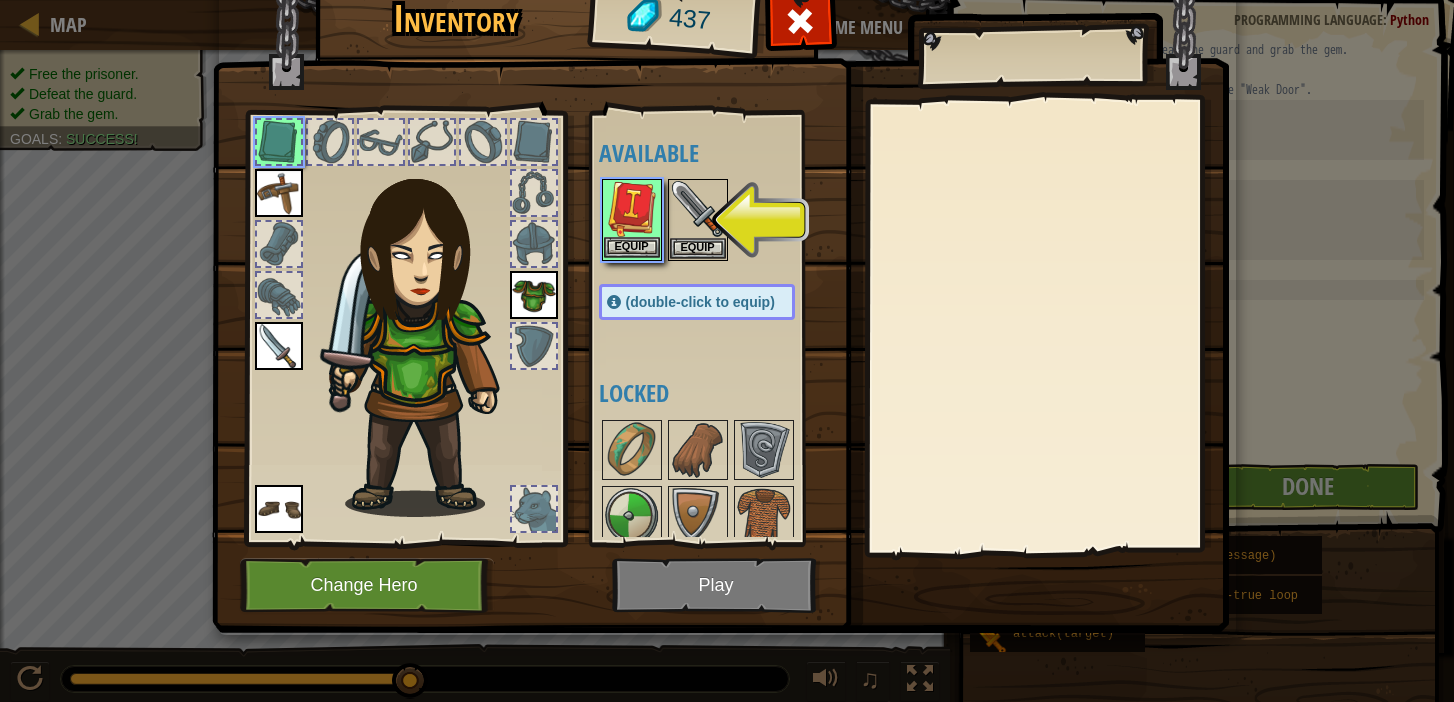click at bounding box center [632, 209] 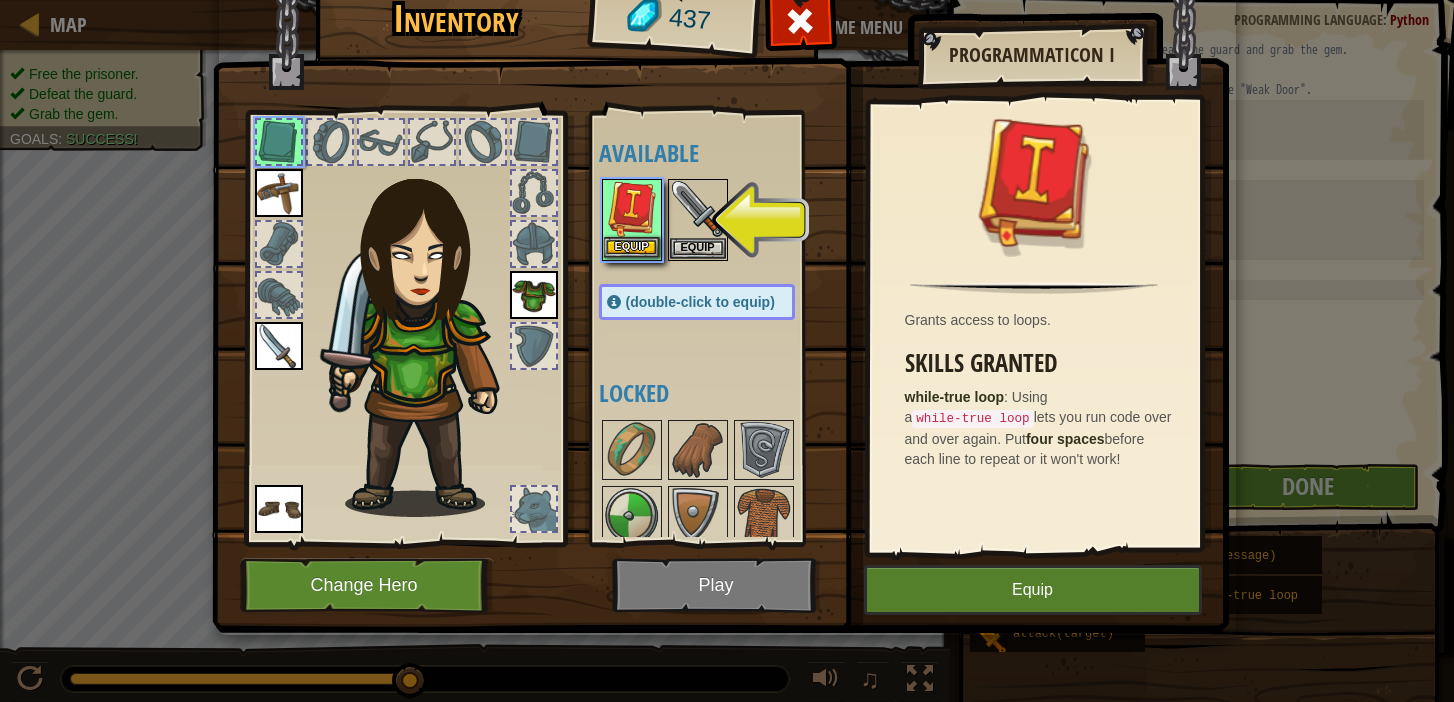 click at bounding box center (632, 209) 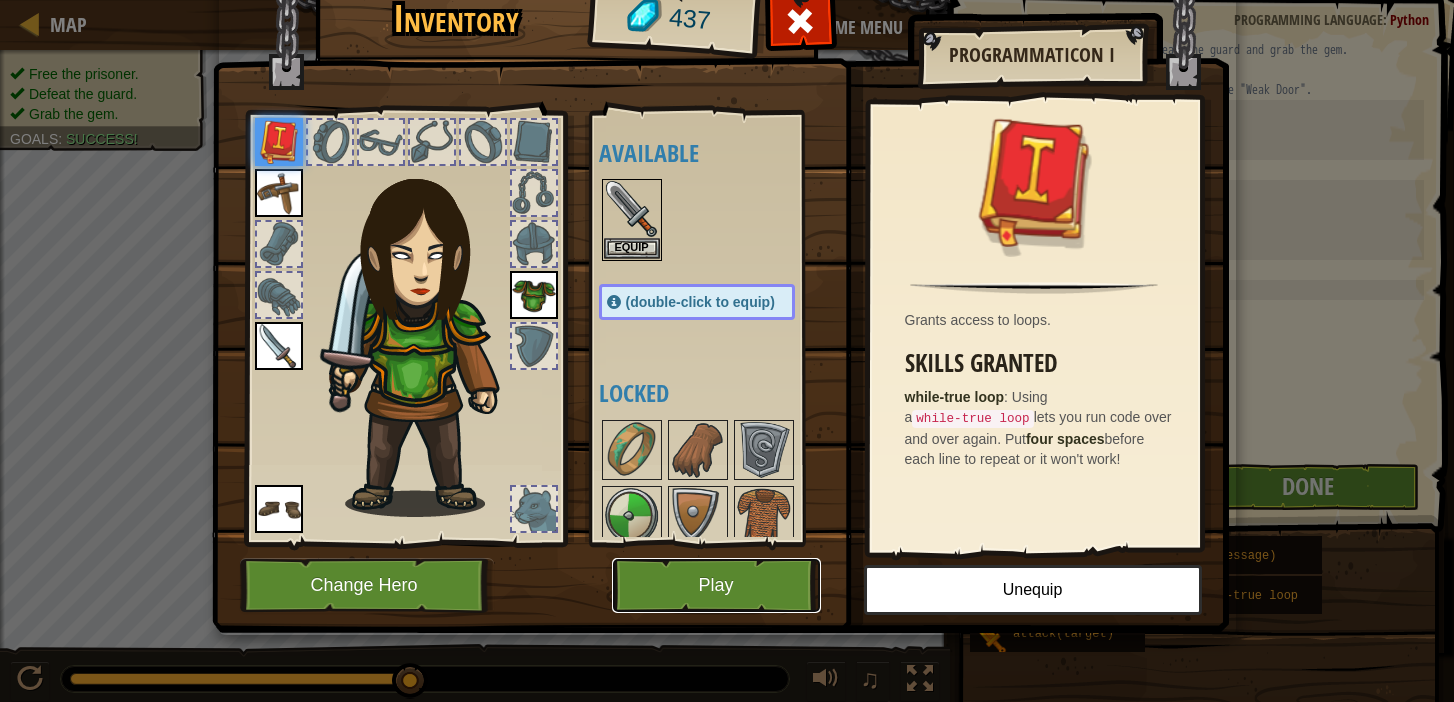 click on "Play" at bounding box center (716, 585) 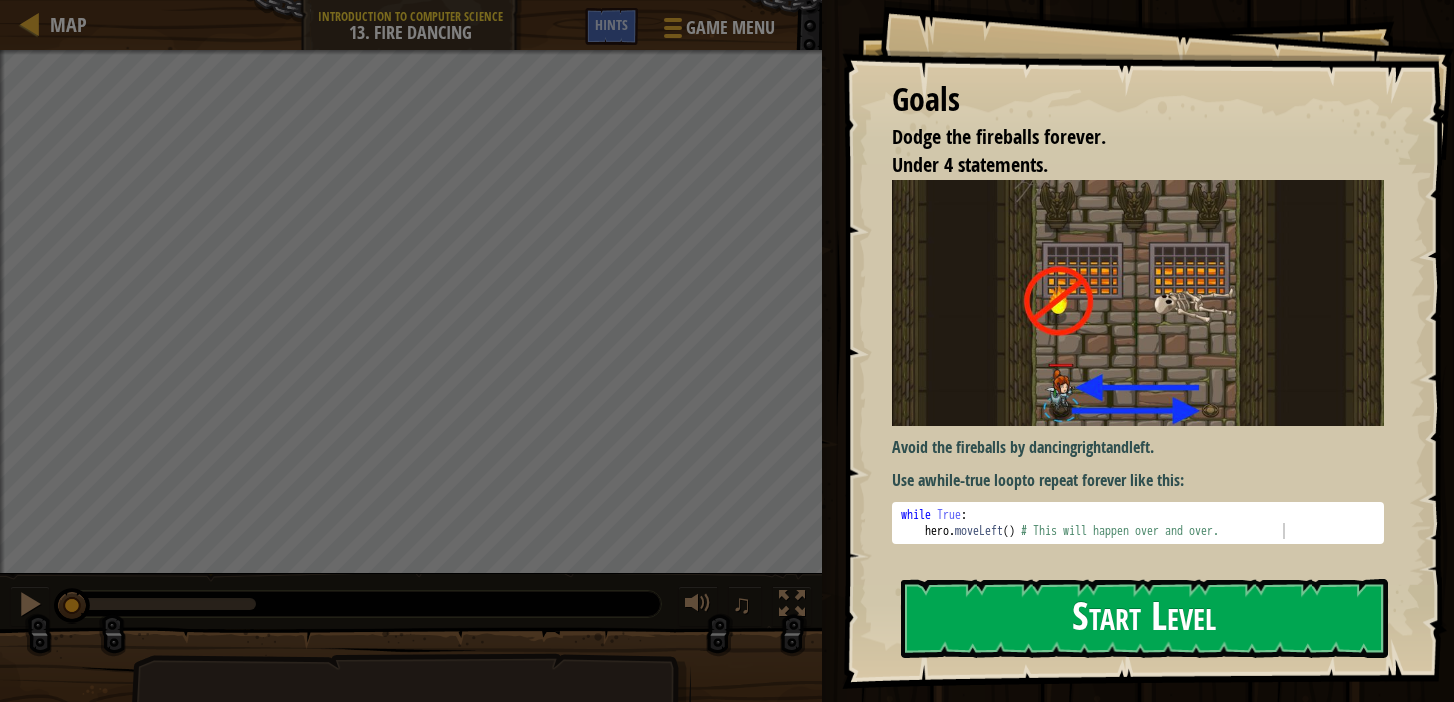 click on "Start Level" at bounding box center [1144, 618] 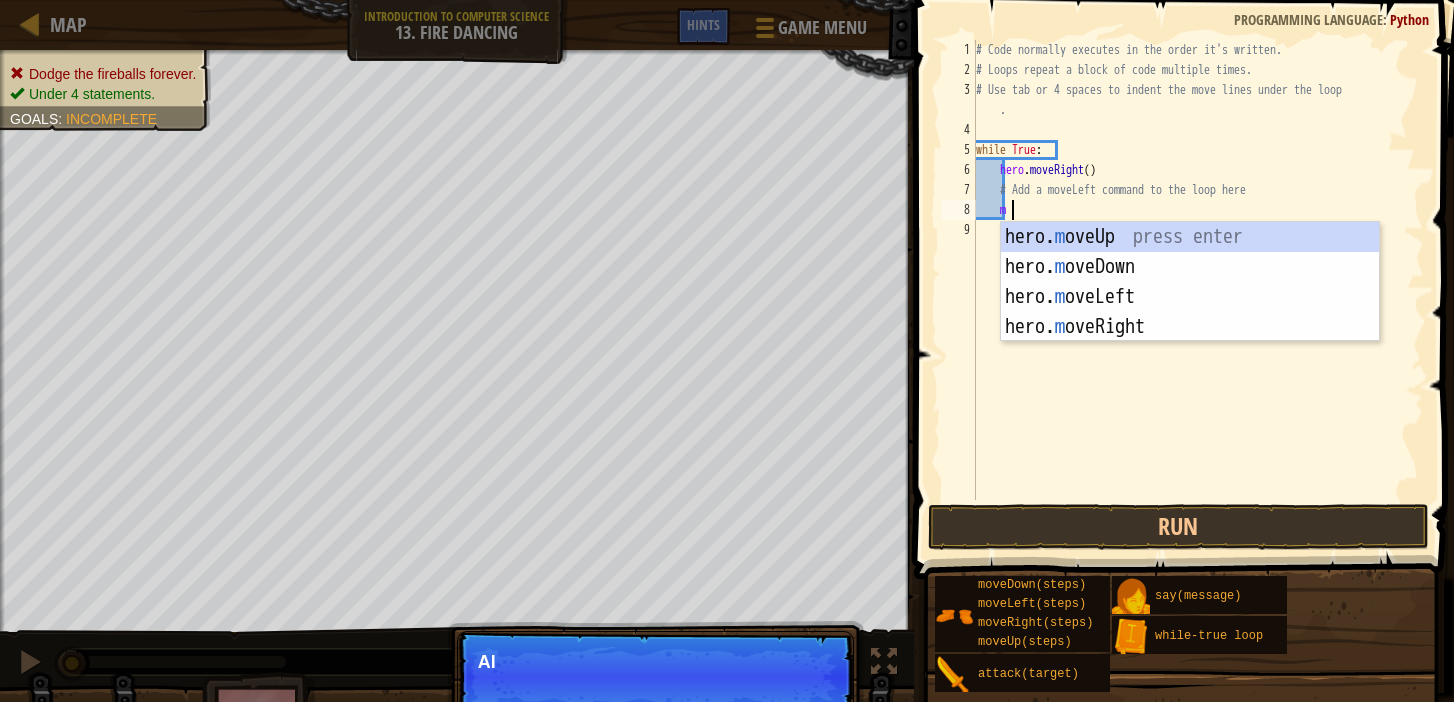 scroll, scrollTop: 9, scrollLeft: 3, axis: both 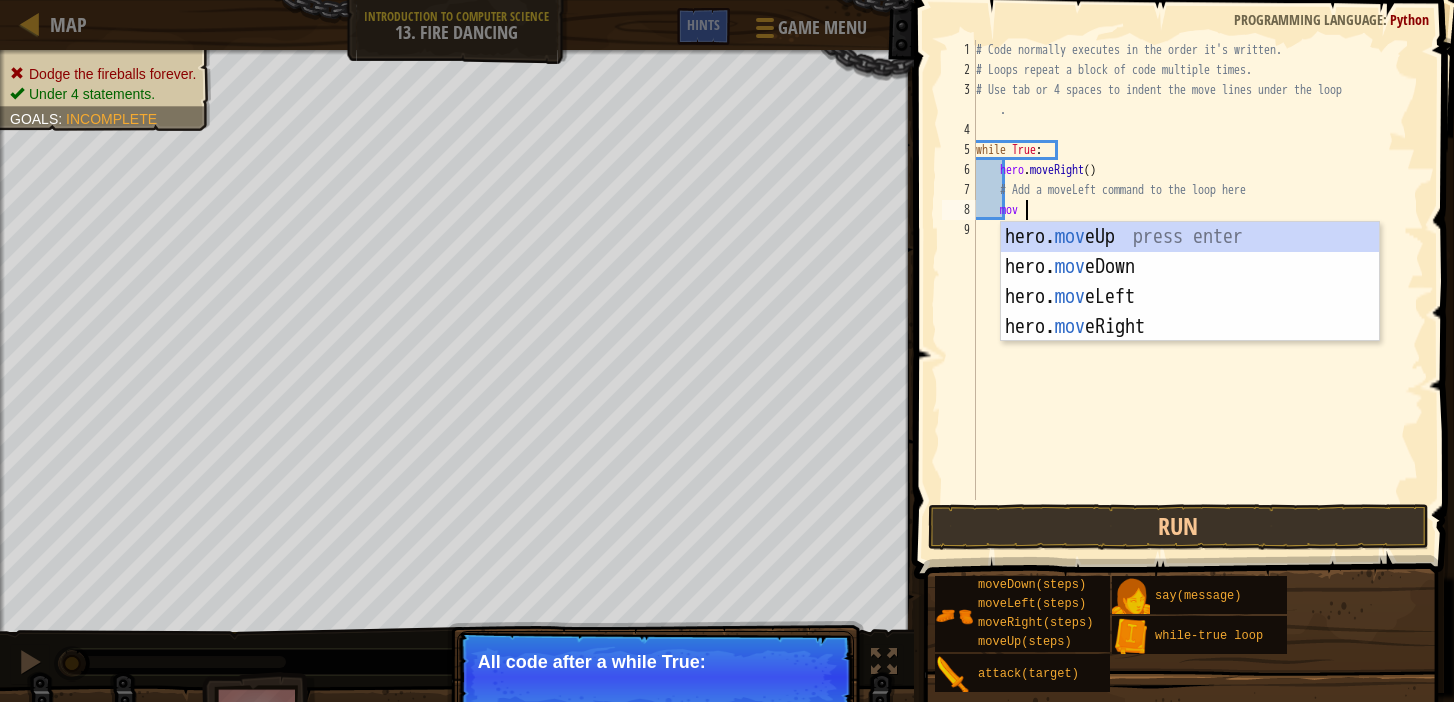 type on "move" 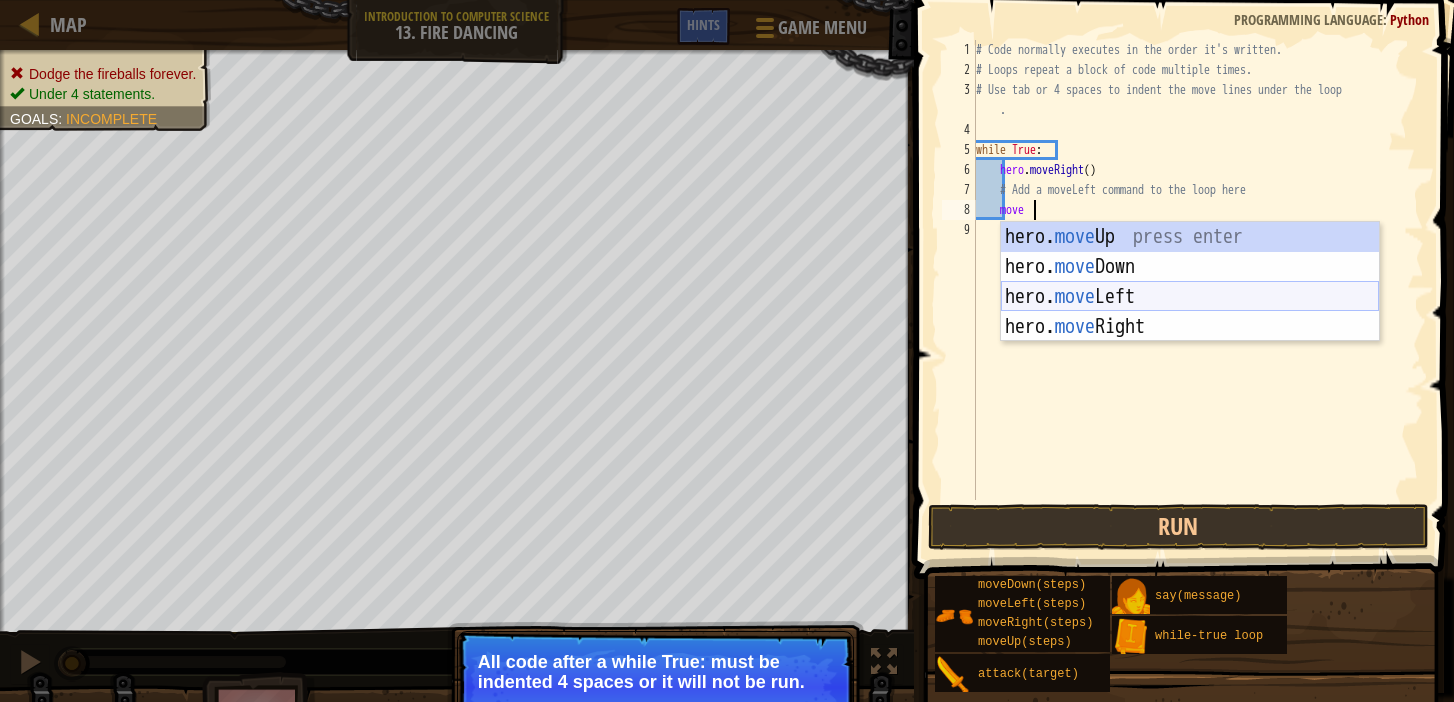 click on "hero. move Up press enter hero. move Down press enter hero. move Left press enter hero. move Right press enter" at bounding box center (1190, 312) 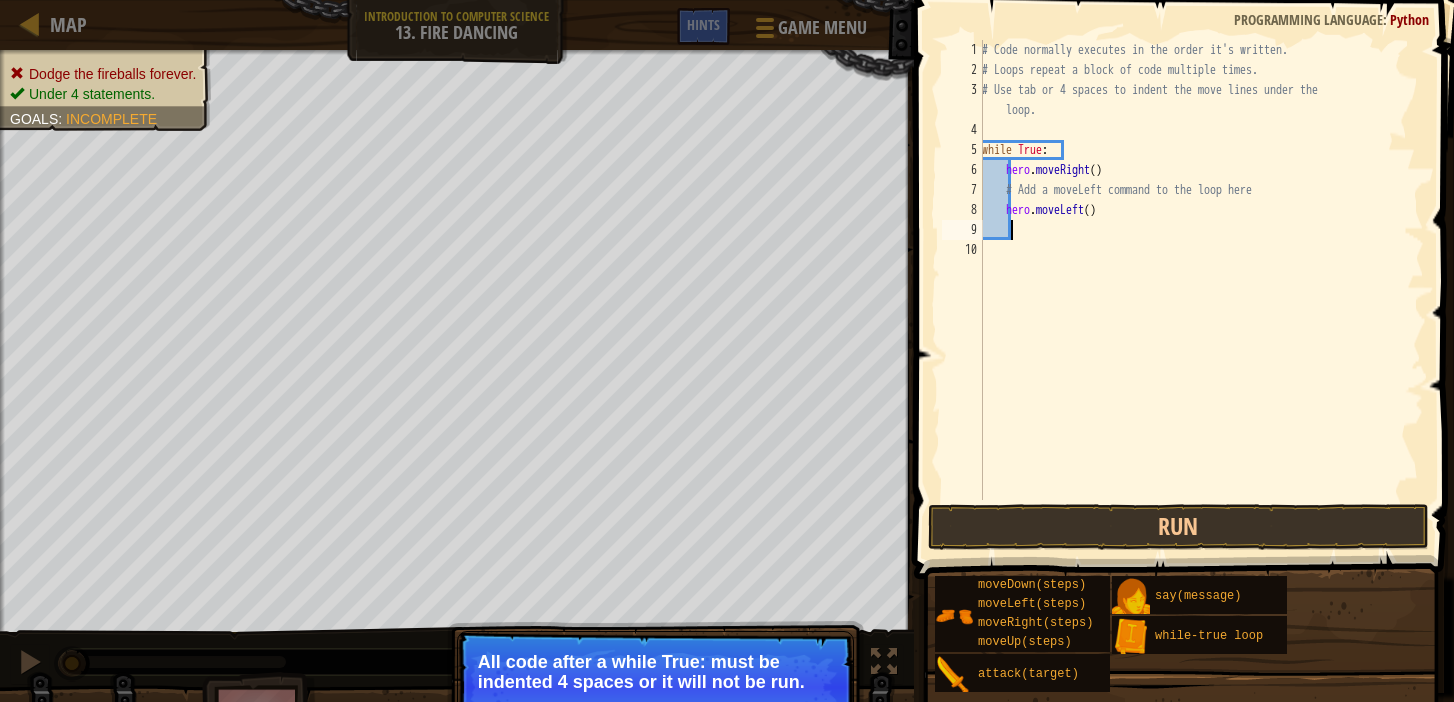 scroll, scrollTop: 9, scrollLeft: 1, axis: both 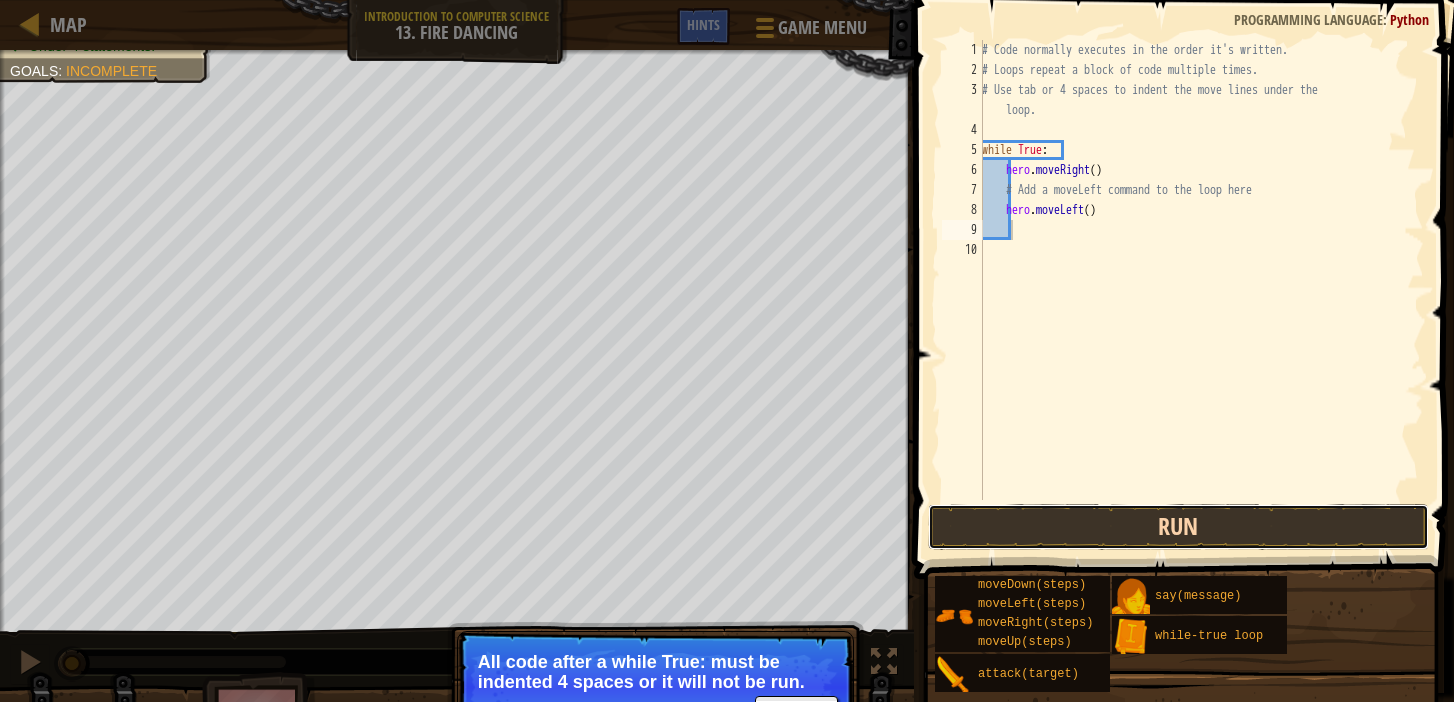 click on "Run" at bounding box center (1178, 527) 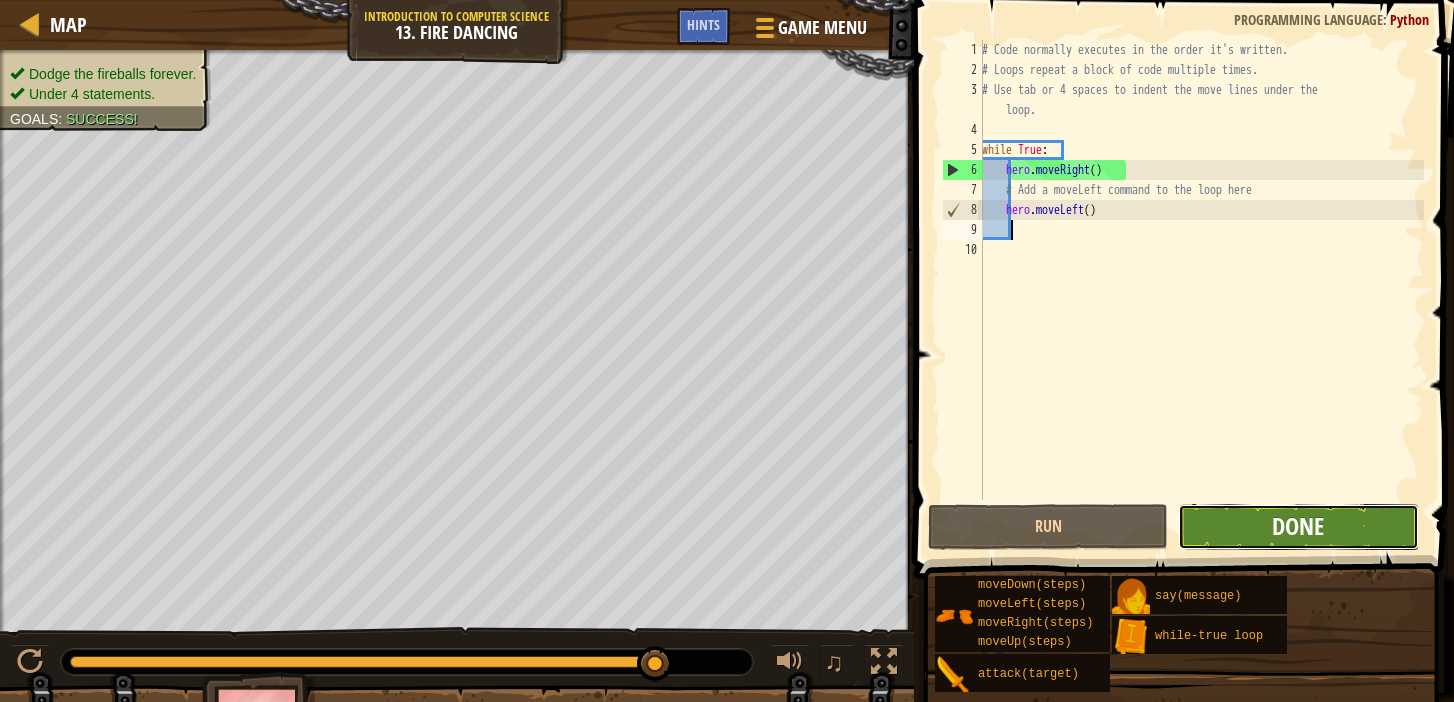 click on "Done" at bounding box center [1298, 526] 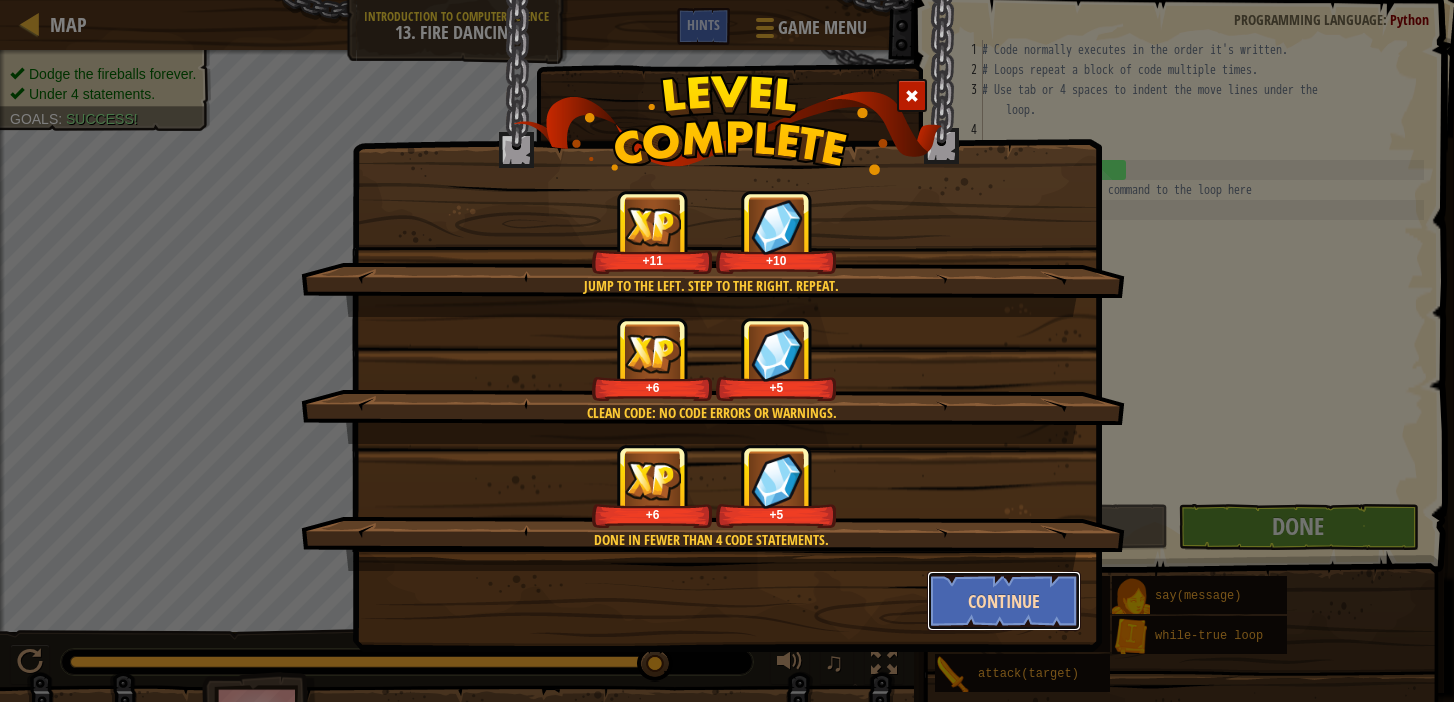 click on "Continue" at bounding box center [1004, 601] 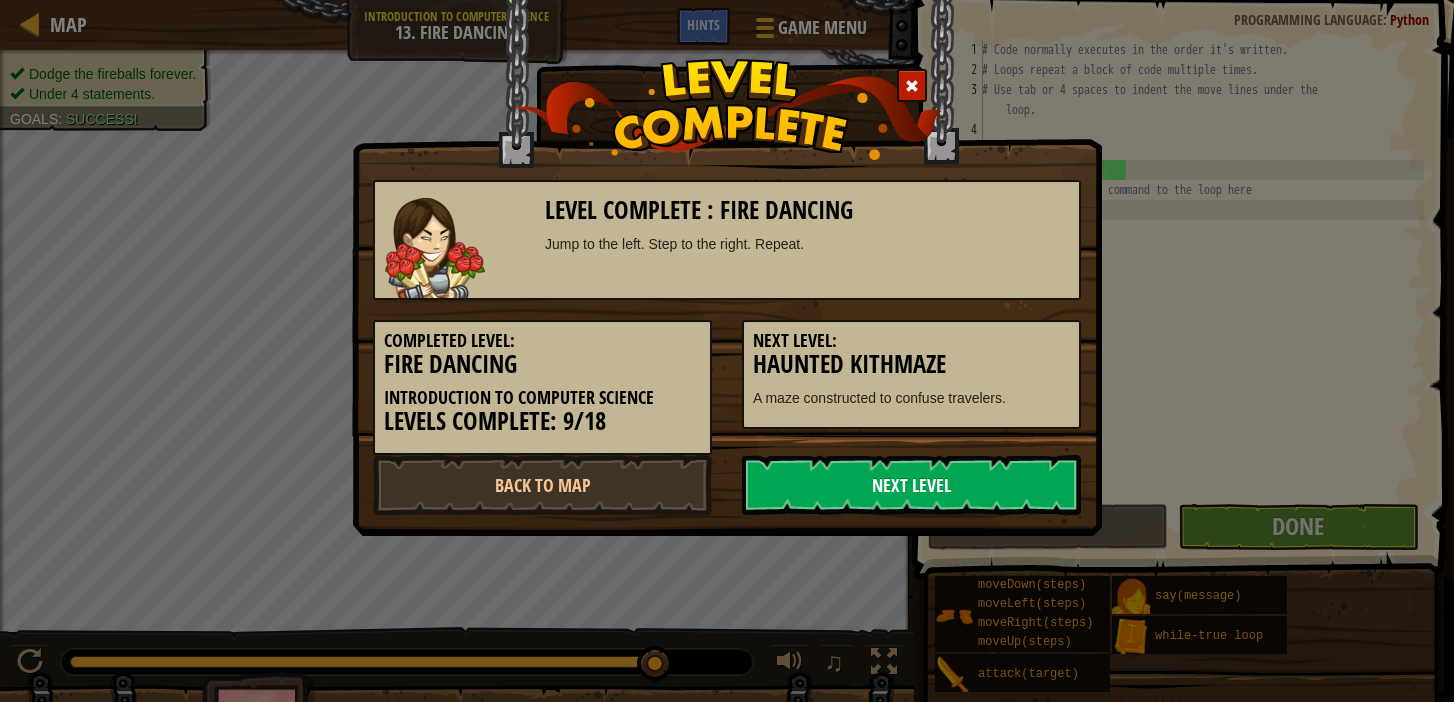 click on "Next Level" at bounding box center [911, 485] 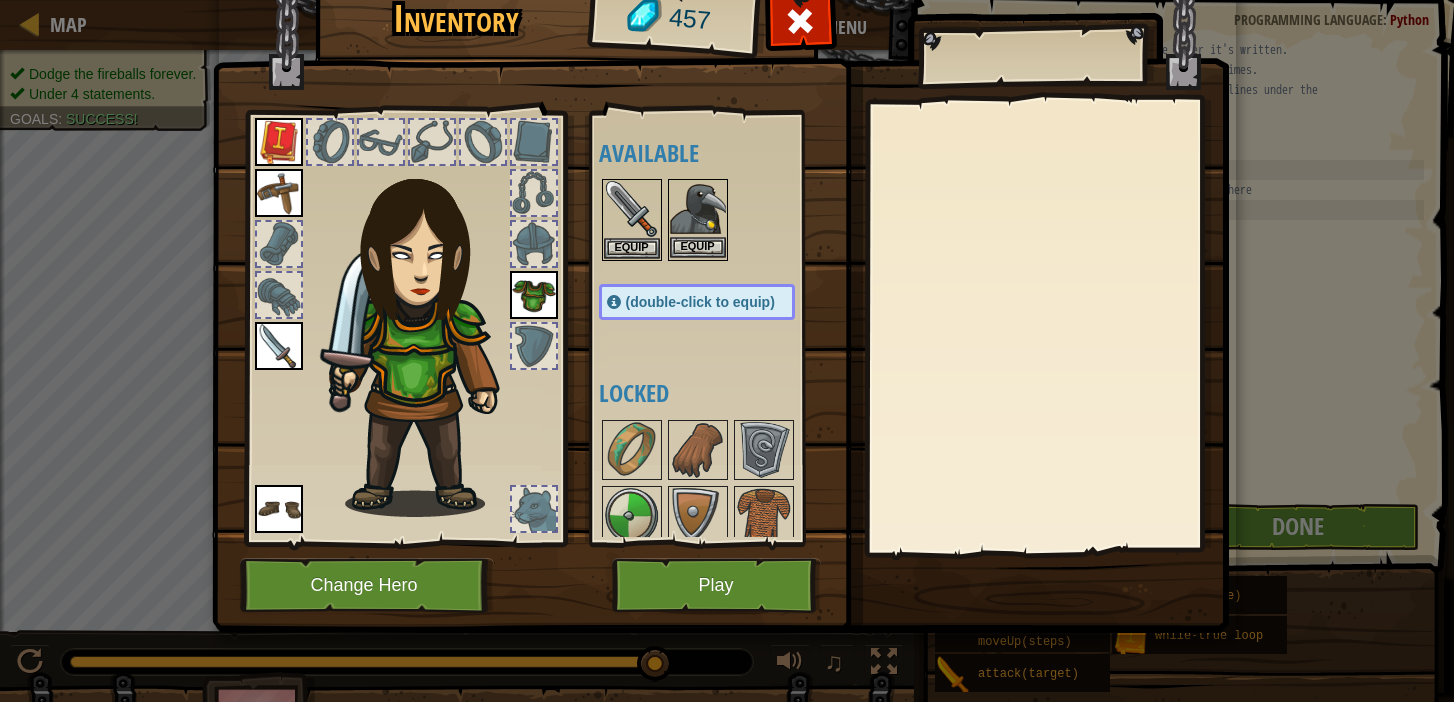 click at bounding box center (698, 209) 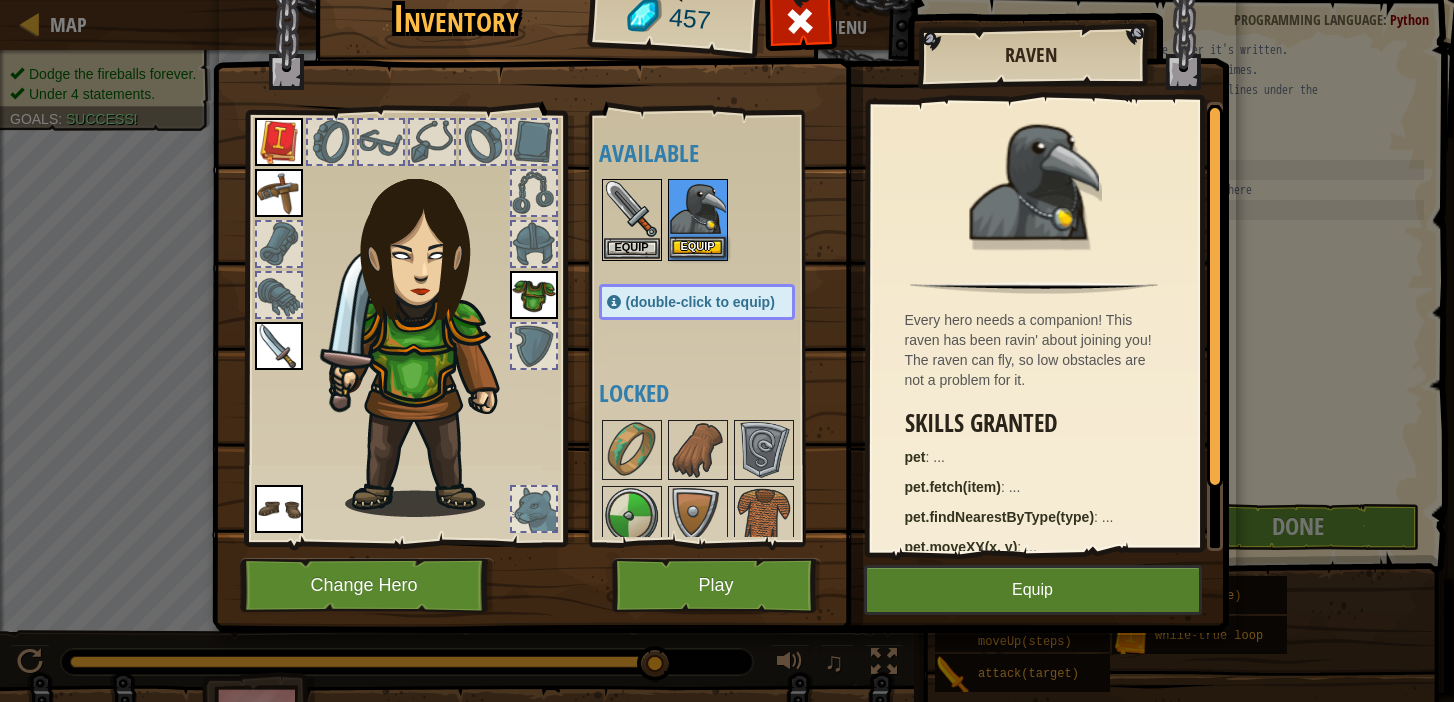 click at bounding box center [698, 209] 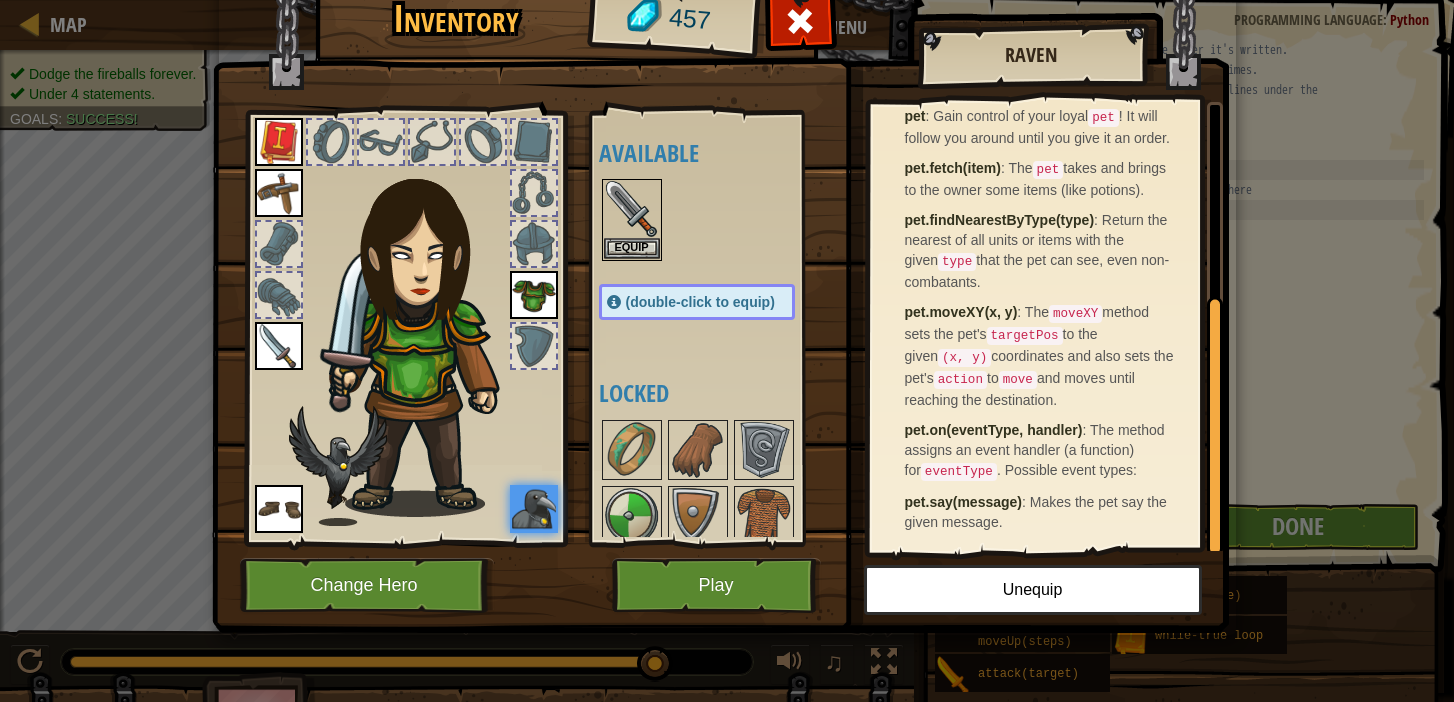 scroll, scrollTop: 346, scrollLeft: 0, axis: vertical 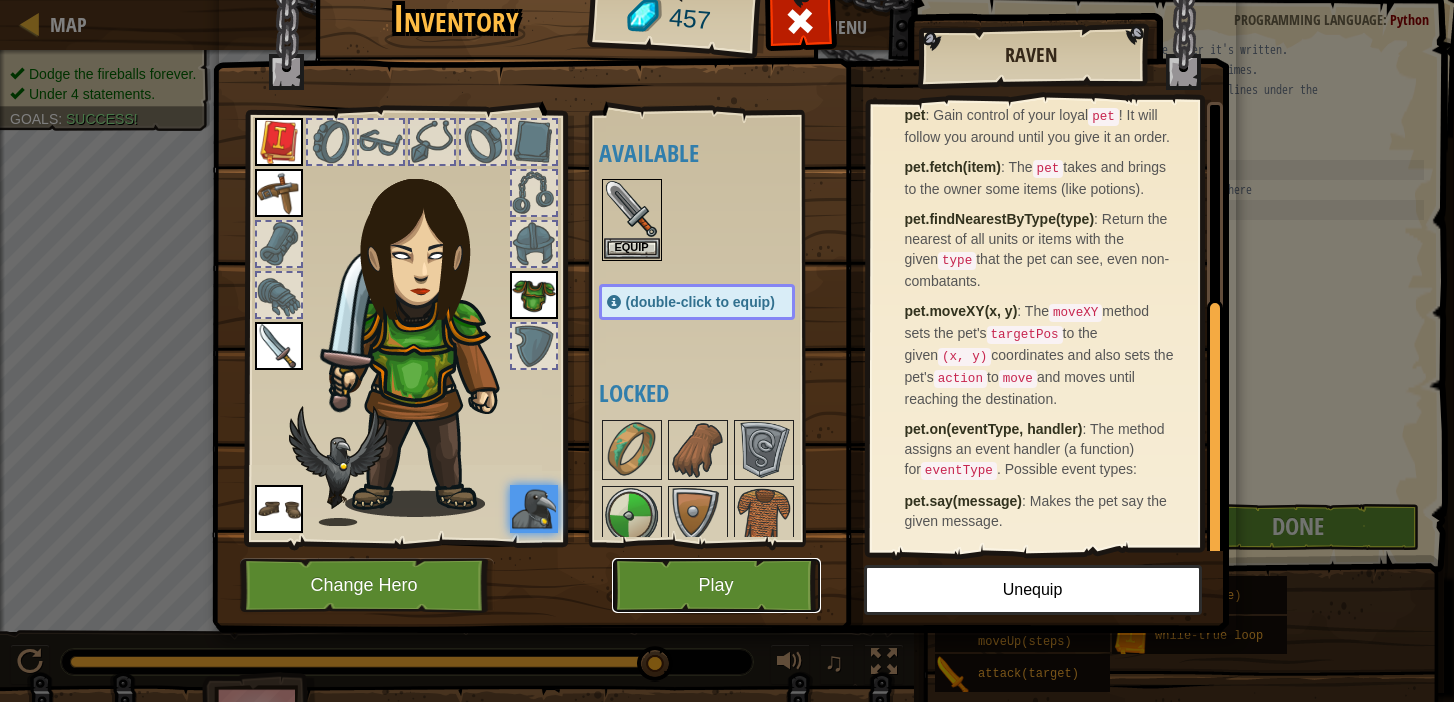 click on "Play" at bounding box center [716, 585] 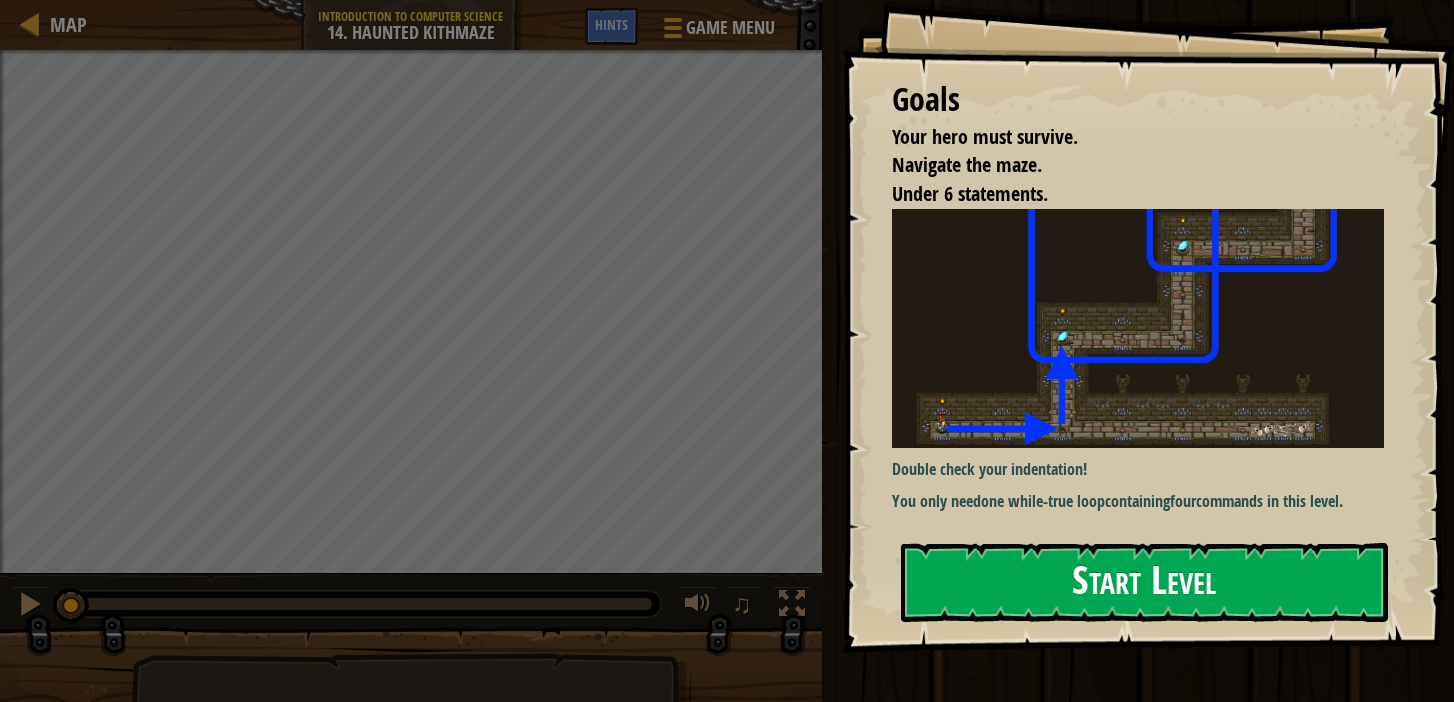 click on "Start Level" at bounding box center [1144, 582] 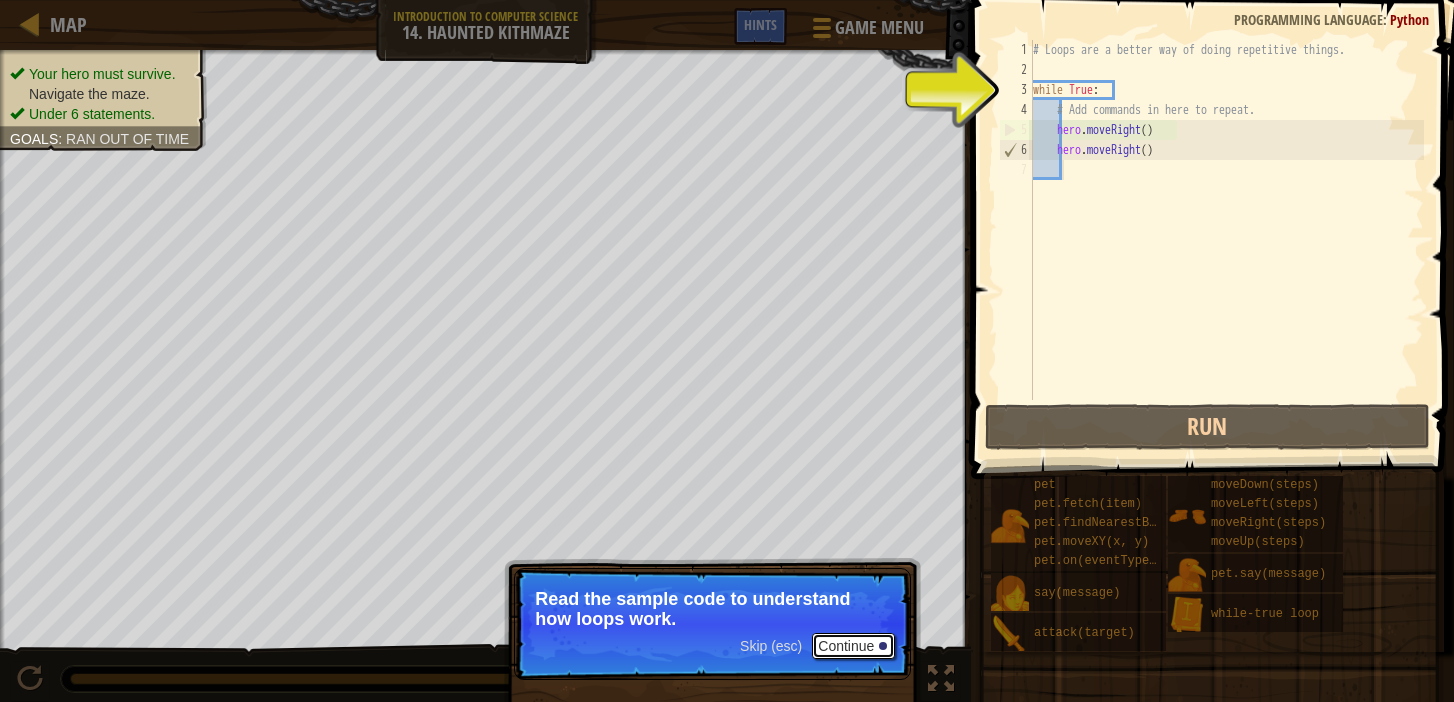 click on "Continue" at bounding box center [853, 646] 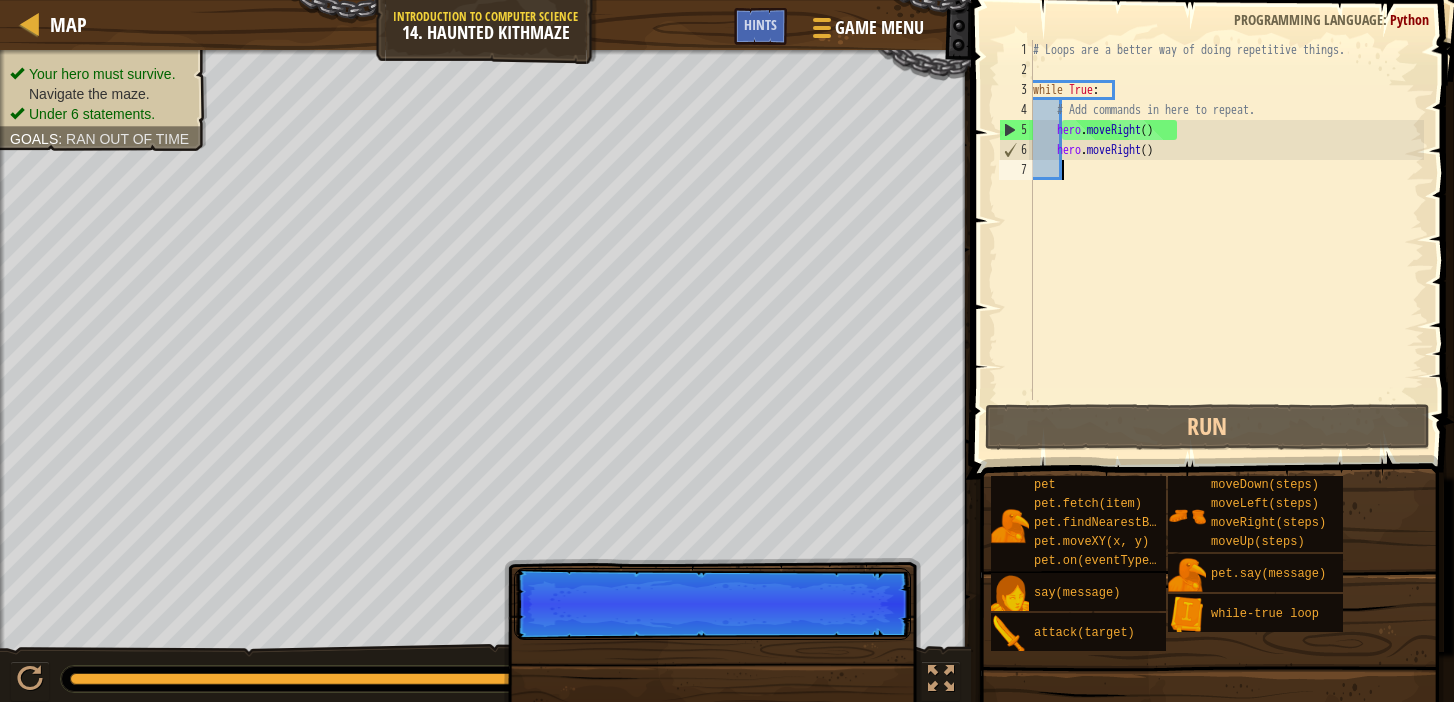 scroll, scrollTop: 9, scrollLeft: 1, axis: both 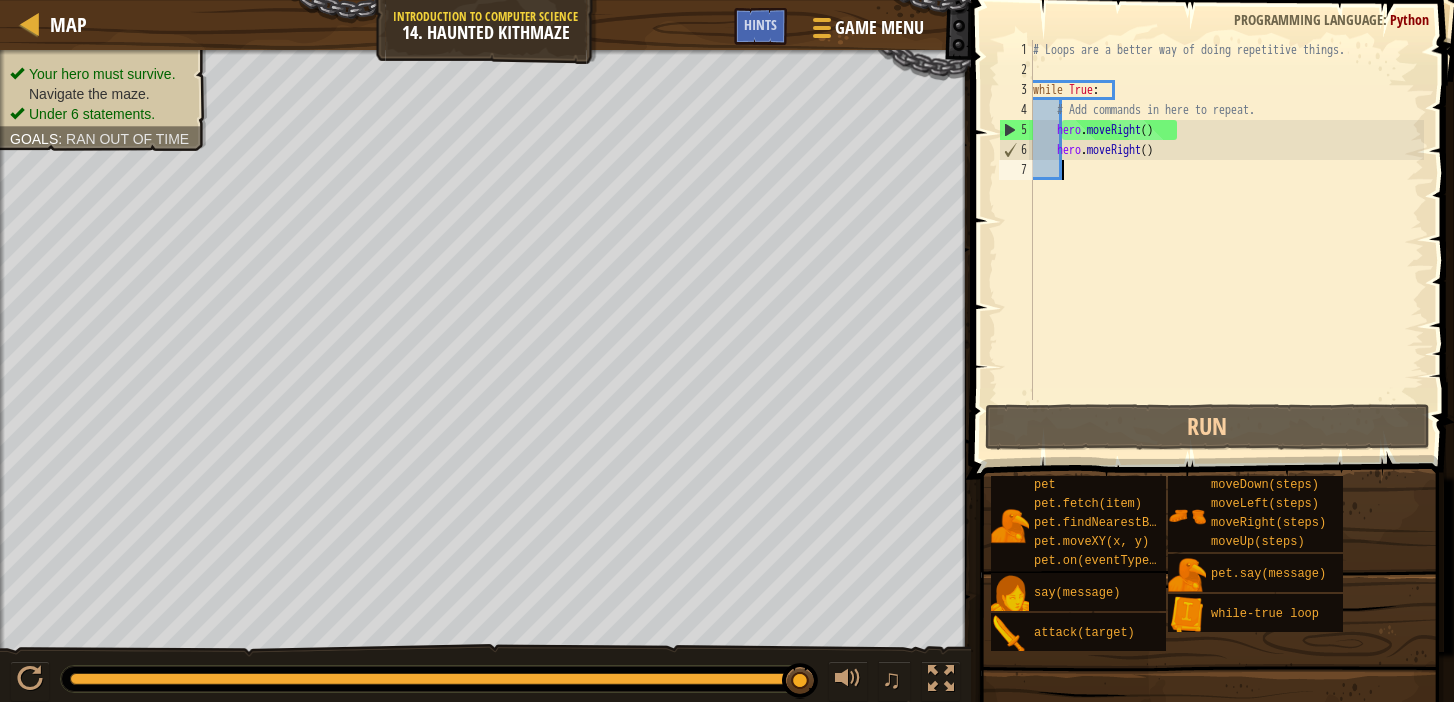click on "# Loops are a better way of doing repetitive things. while   True :      # Add commands in here to repeat.      hero . moveRight ( )      hero . moveRight ( )" at bounding box center [1226, 240] 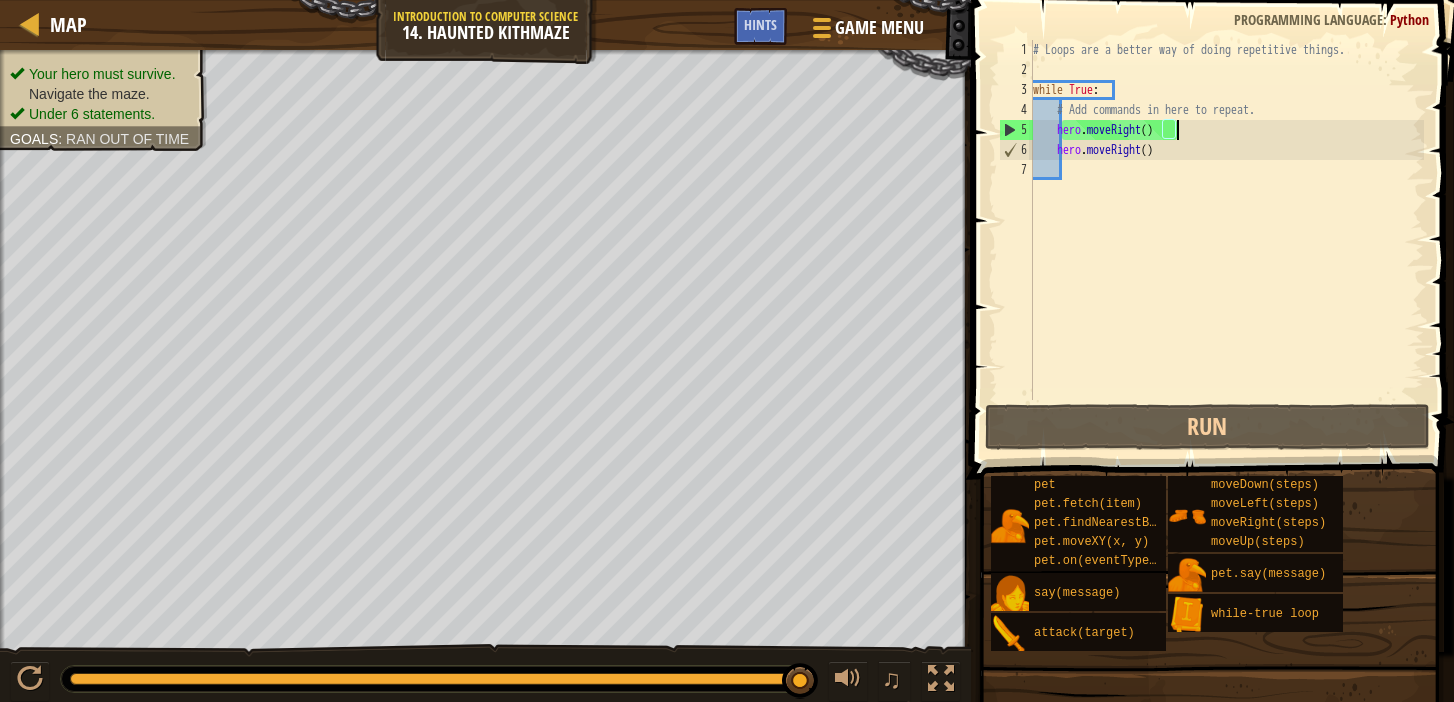 click on "# Loops are a better way of doing repetitive things. while   True :      # Add commands in here to repeat.      hero . moveRight ( )      hero . moveRight ( )" at bounding box center (1226, 240) 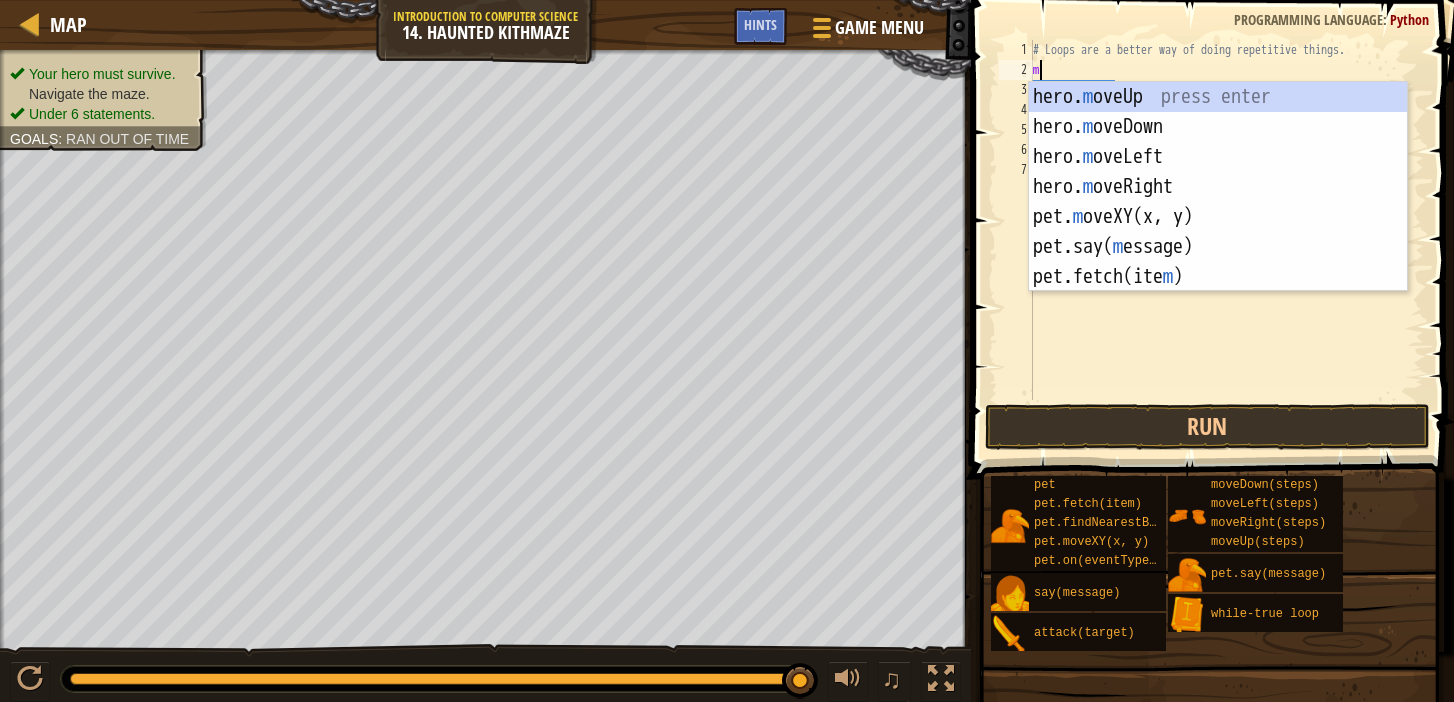 scroll, scrollTop: 9, scrollLeft: 0, axis: vertical 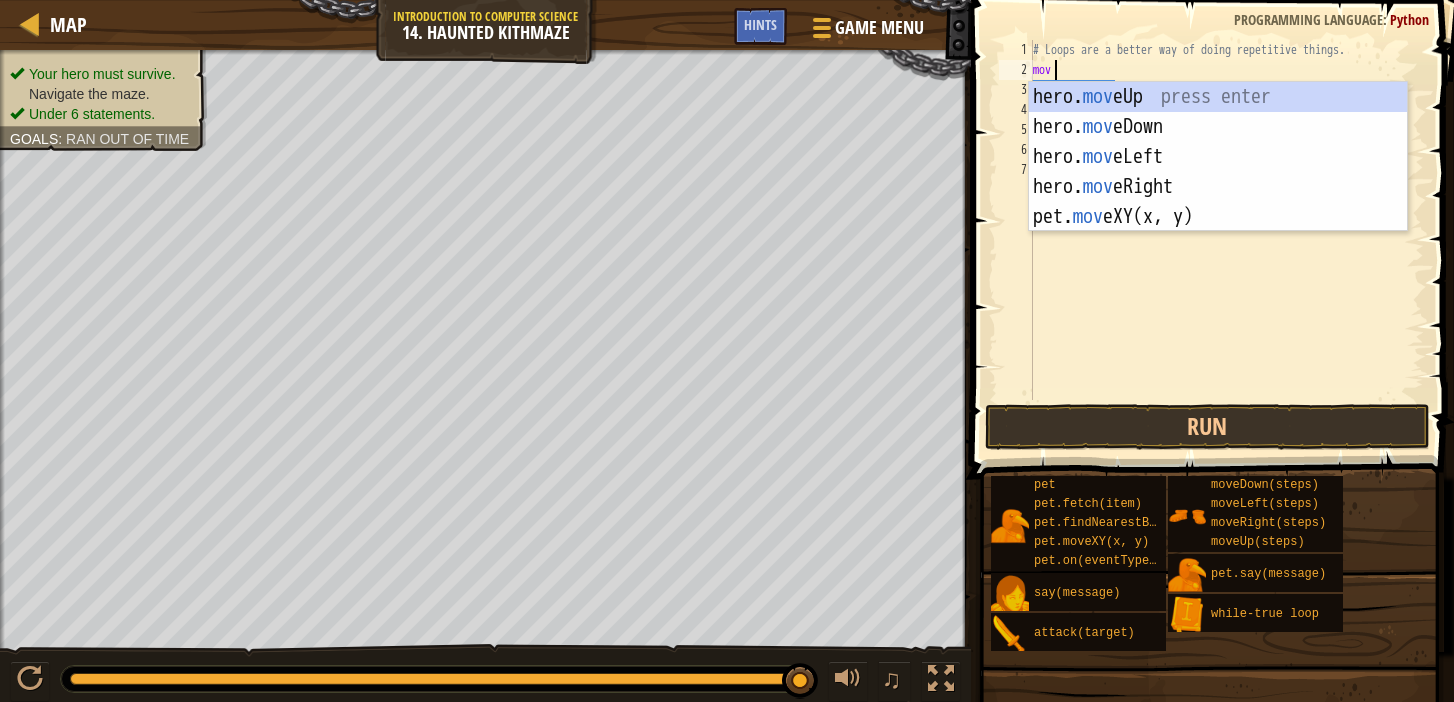 type on "move" 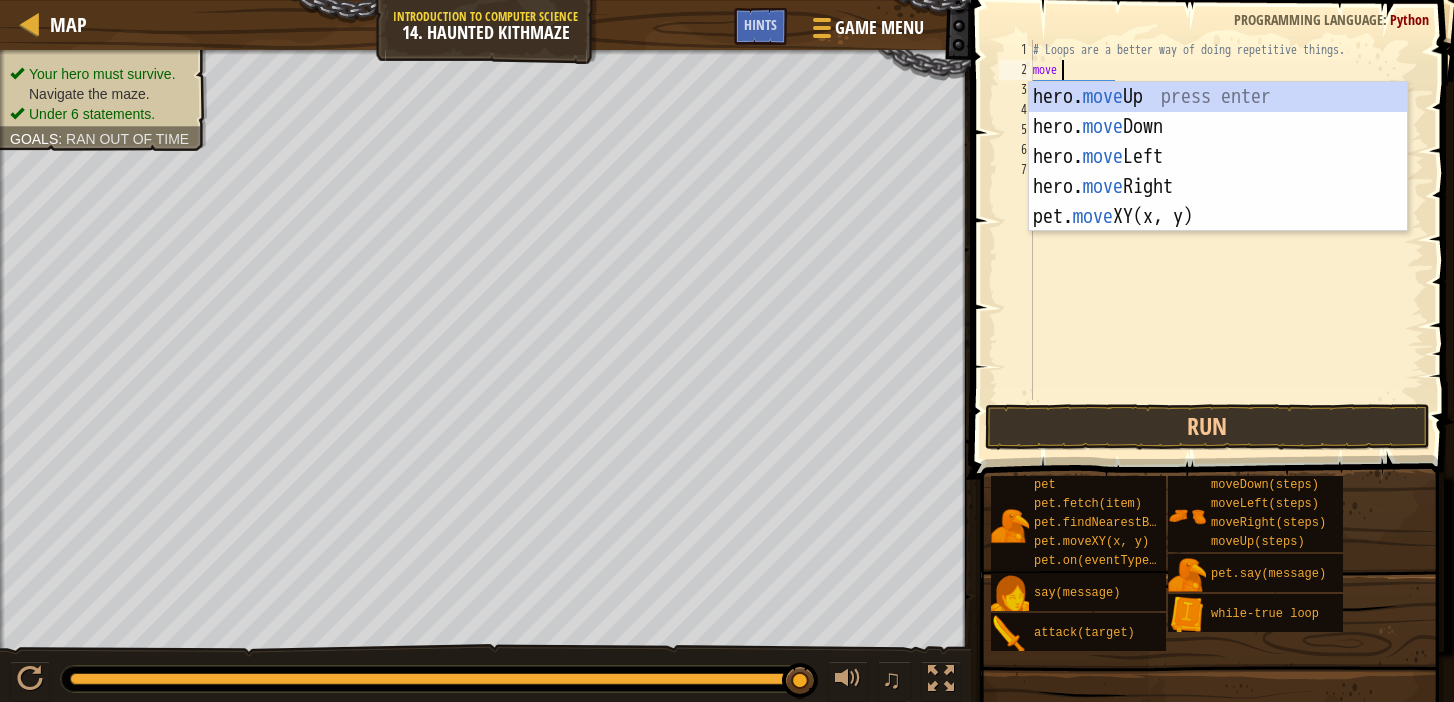 scroll, scrollTop: 9, scrollLeft: 1, axis: both 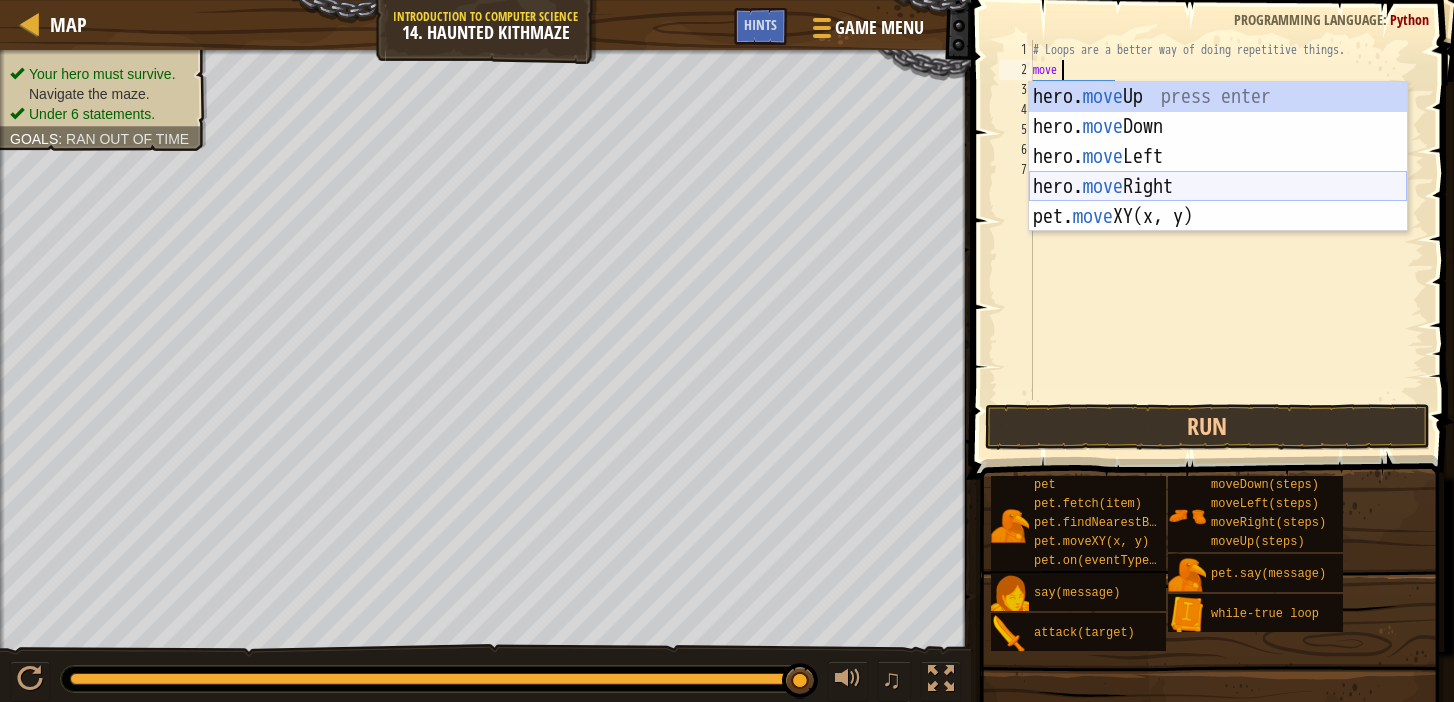 click on "hero. move Up press enter hero. move Down press enter hero. move Left press enter hero. move Right press enter pet. move XY(x, y) press enter" at bounding box center [1218, 187] 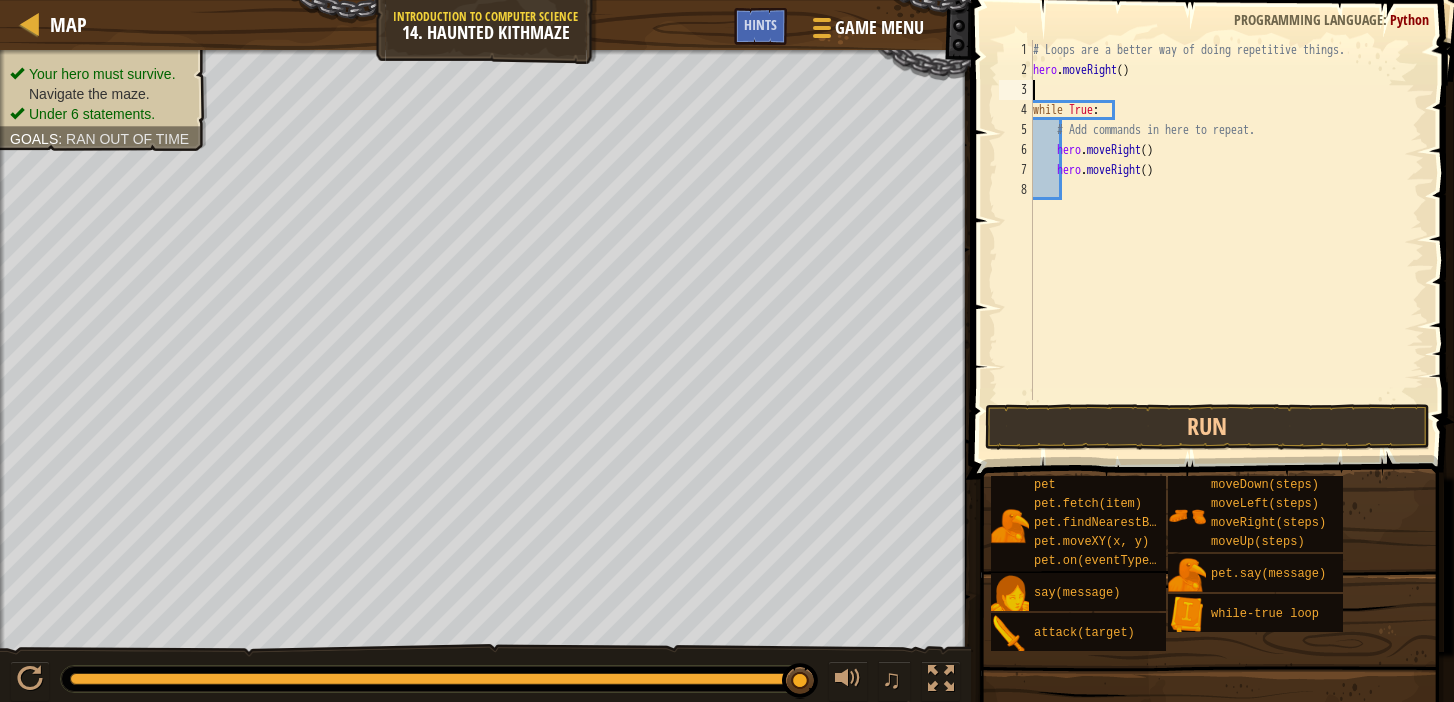 click on "# Loops are a better way of doing repetitive things. hero . moveRight ( ) while   True :      # Add commands in here to repeat.      hero . moveRight ( )      hero . moveRight ( )" at bounding box center (1226, 240) 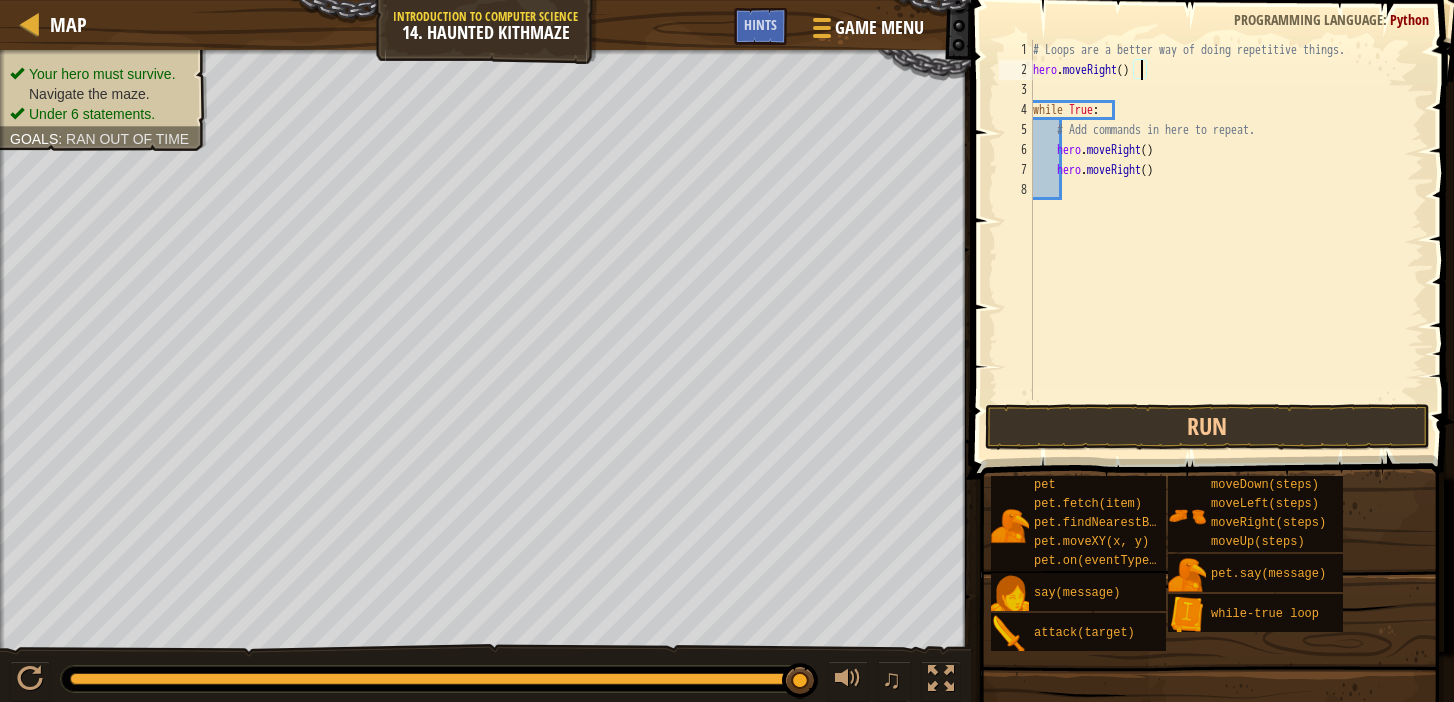scroll, scrollTop: 9, scrollLeft: 9, axis: both 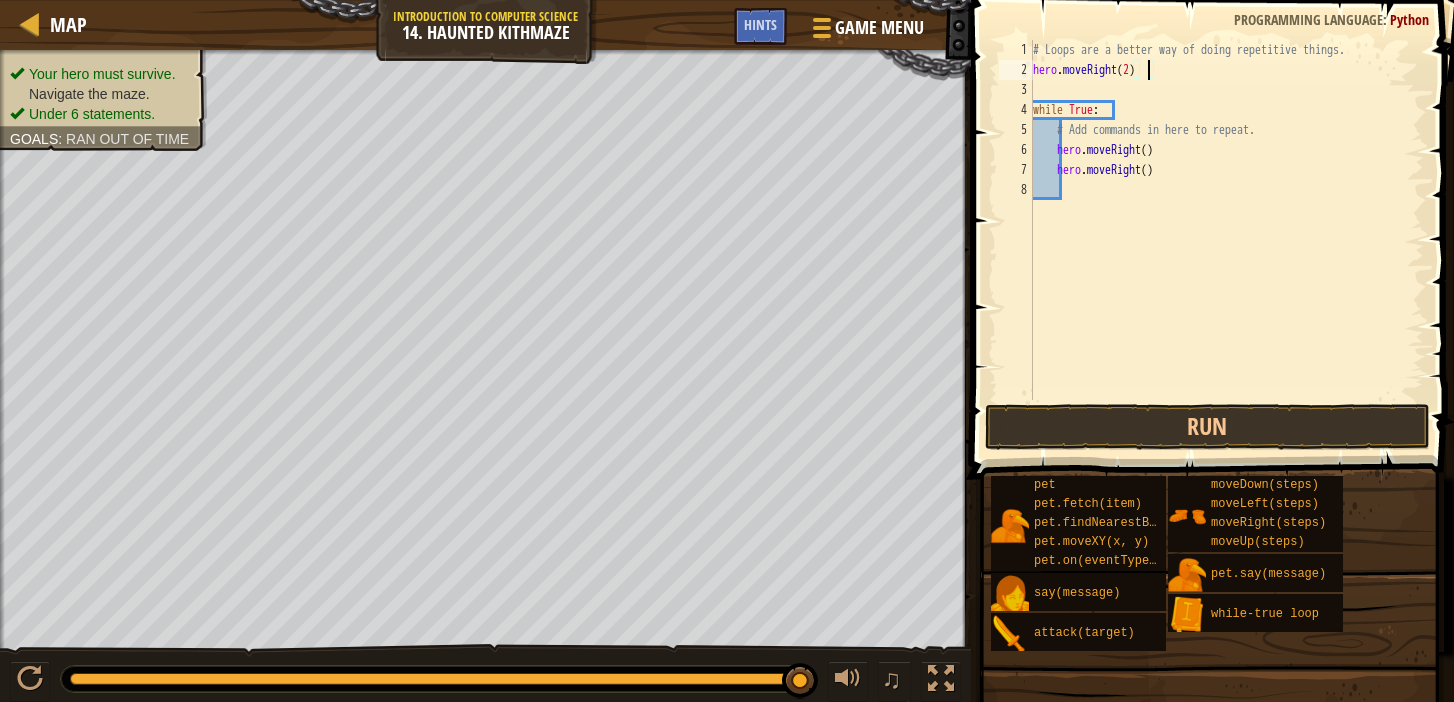 click on "# Loops are a better way of doing repetitive things. hero . moveRight ( 2 ) while   True :      # Add commands in here to repeat.      hero . moveRight ( )      hero . moveRight ( )" at bounding box center [1226, 240] 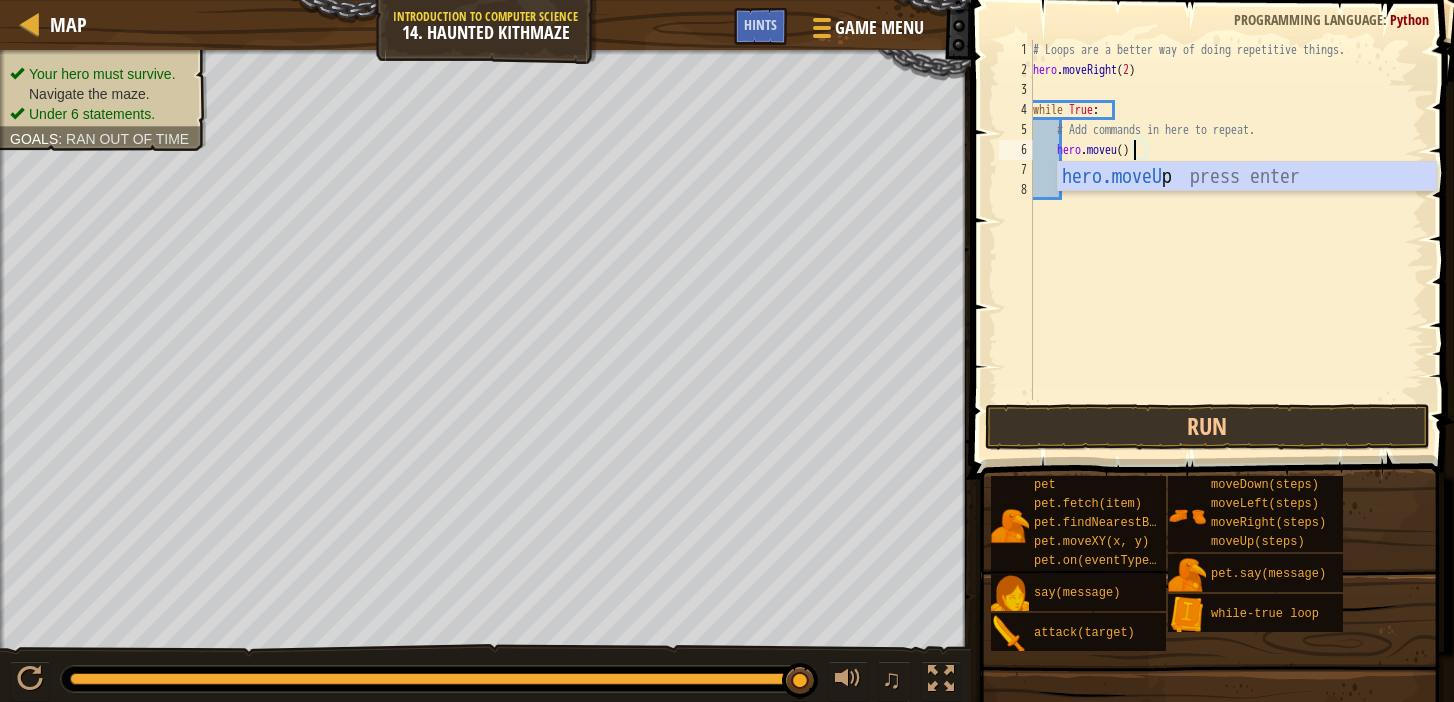 scroll, scrollTop: 9, scrollLeft: 8, axis: both 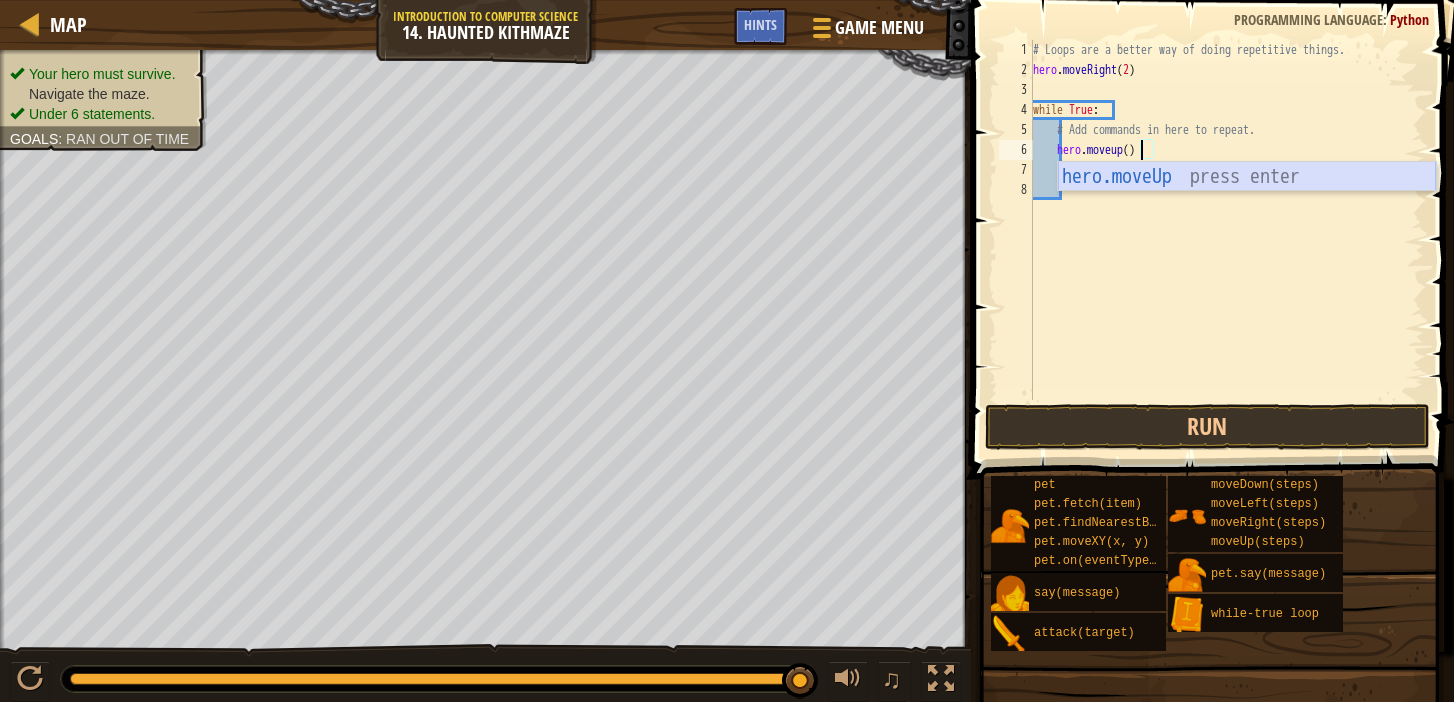 click on "hero.moveUp press enter" at bounding box center (1247, 207) 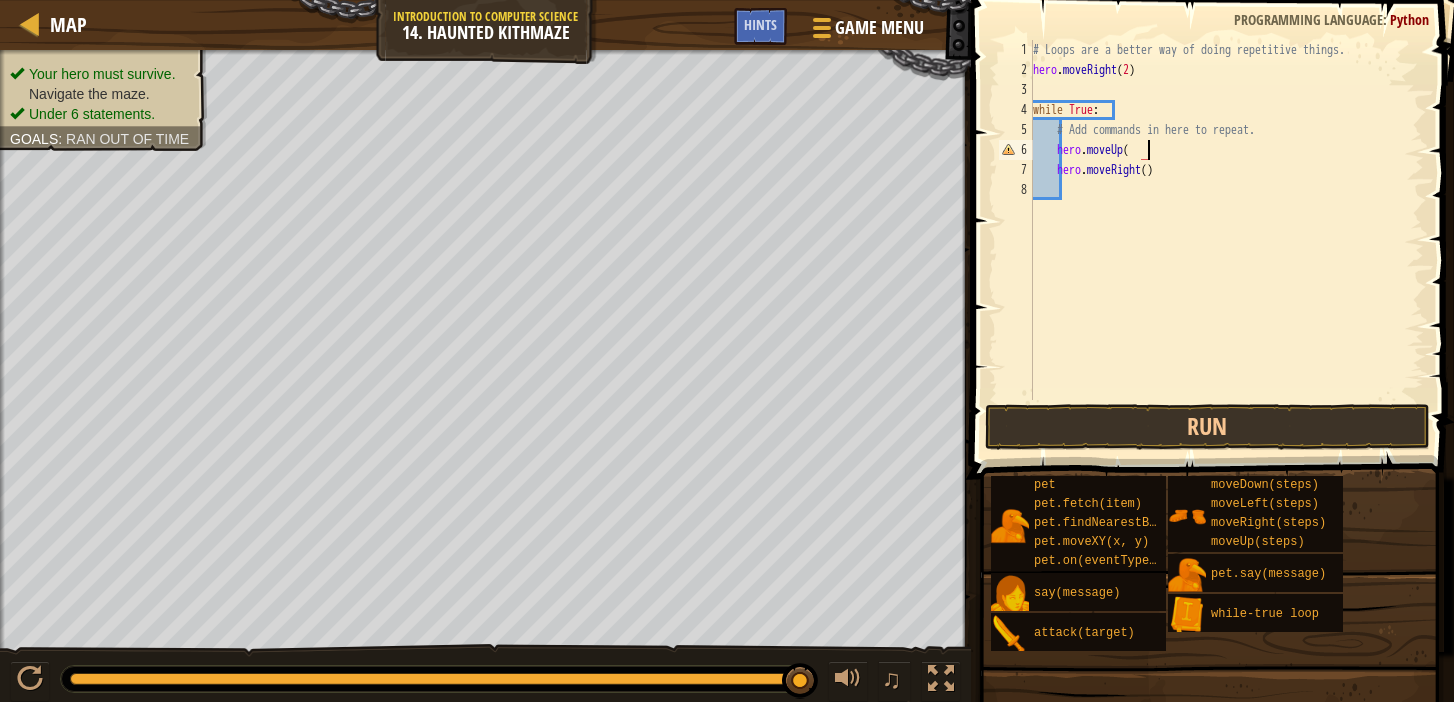 scroll, scrollTop: 9, scrollLeft: 9, axis: both 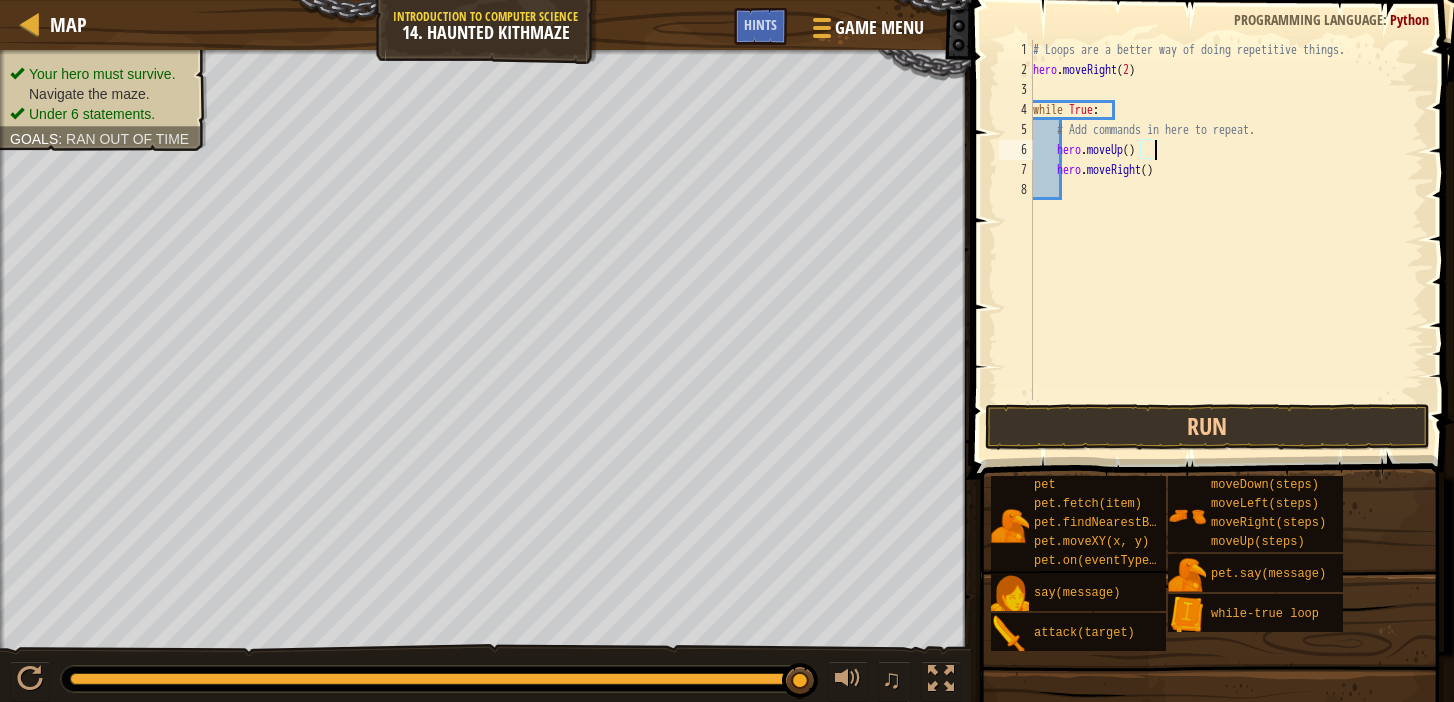 click on "# Loops are a better way of doing repetitive things. hero . moveRight ( 2 ) while   True :      # Add commands in here to repeat.      hero . moveUp ( )      hero . moveRight ( )" at bounding box center [1226, 240] 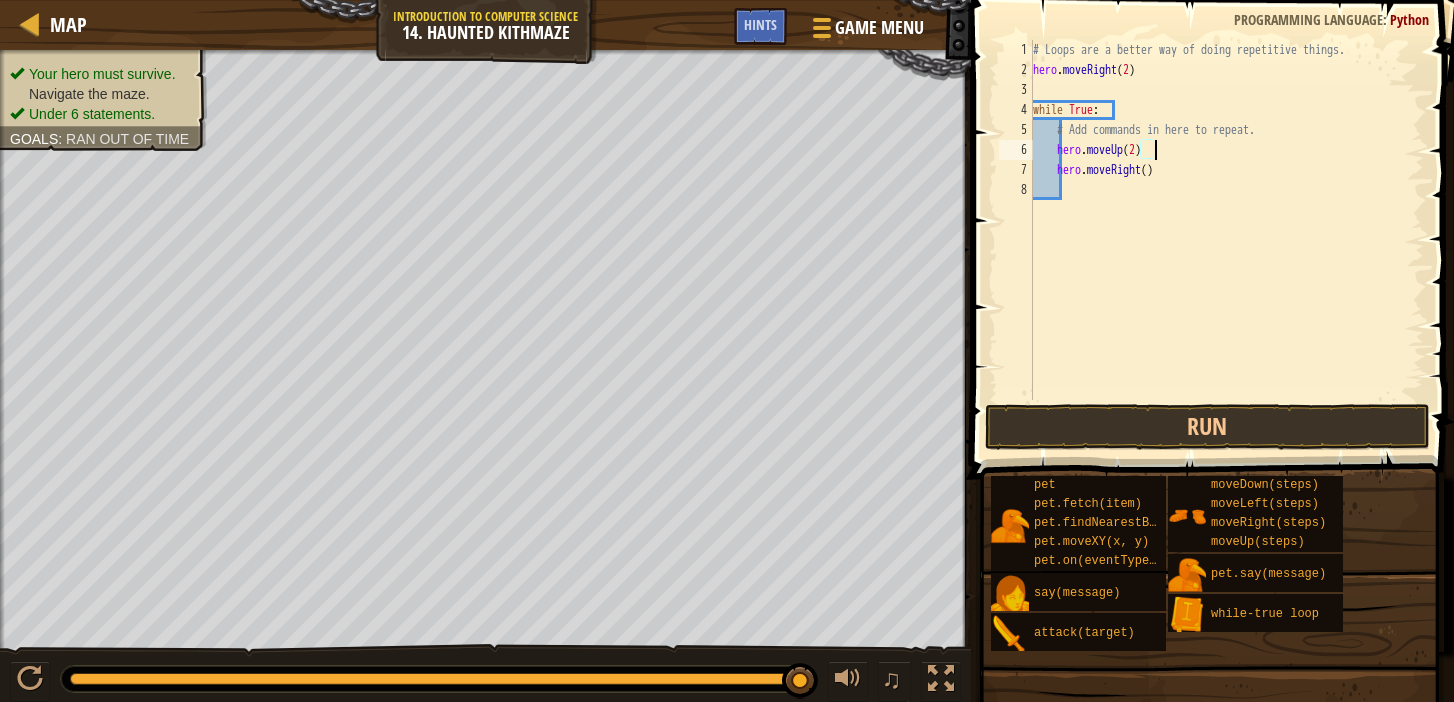 scroll, scrollTop: 9, scrollLeft: 9, axis: both 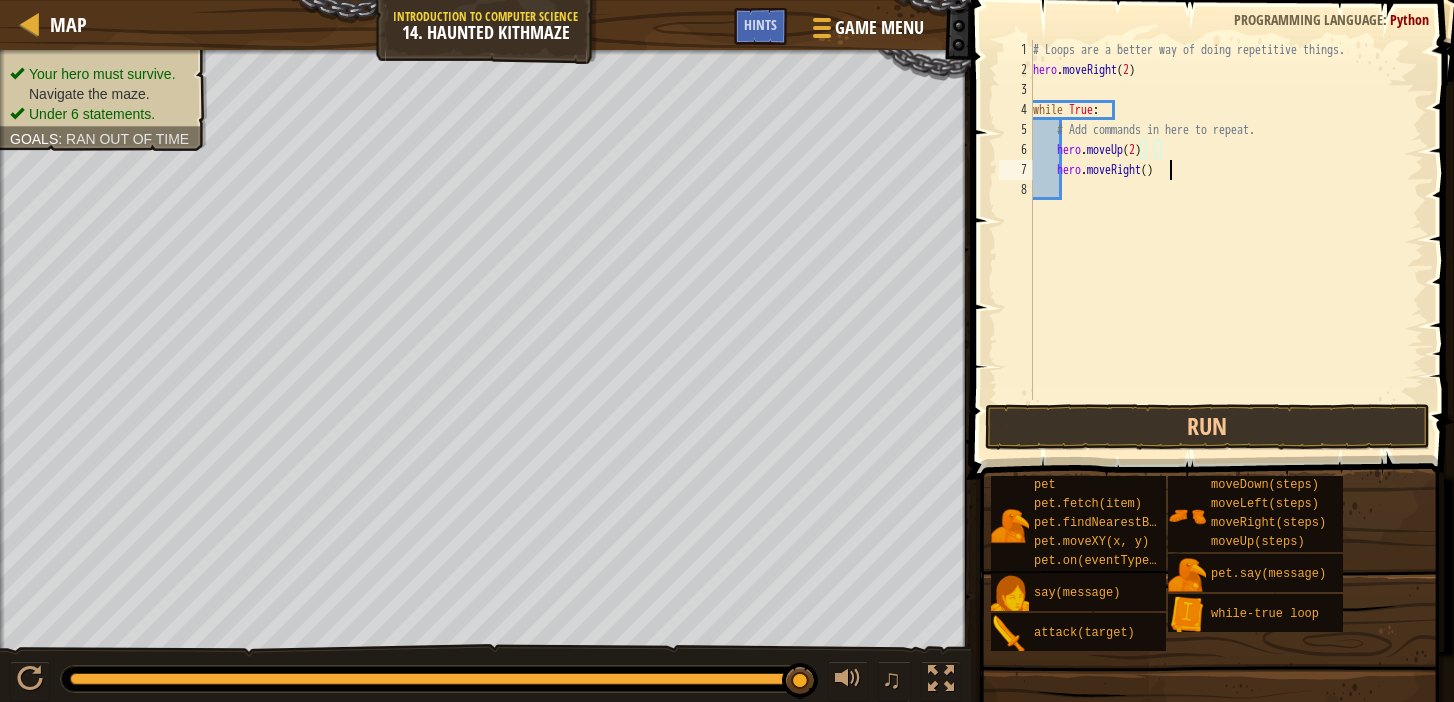 click on "# Loops are a better way of doing repetitive things. hero . moveRight ( 2 ) while   True :      # Add commands in here to repeat.      hero . moveUp ( 2 )      hero . moveRight ( )" at bounding box center [1226, 240] 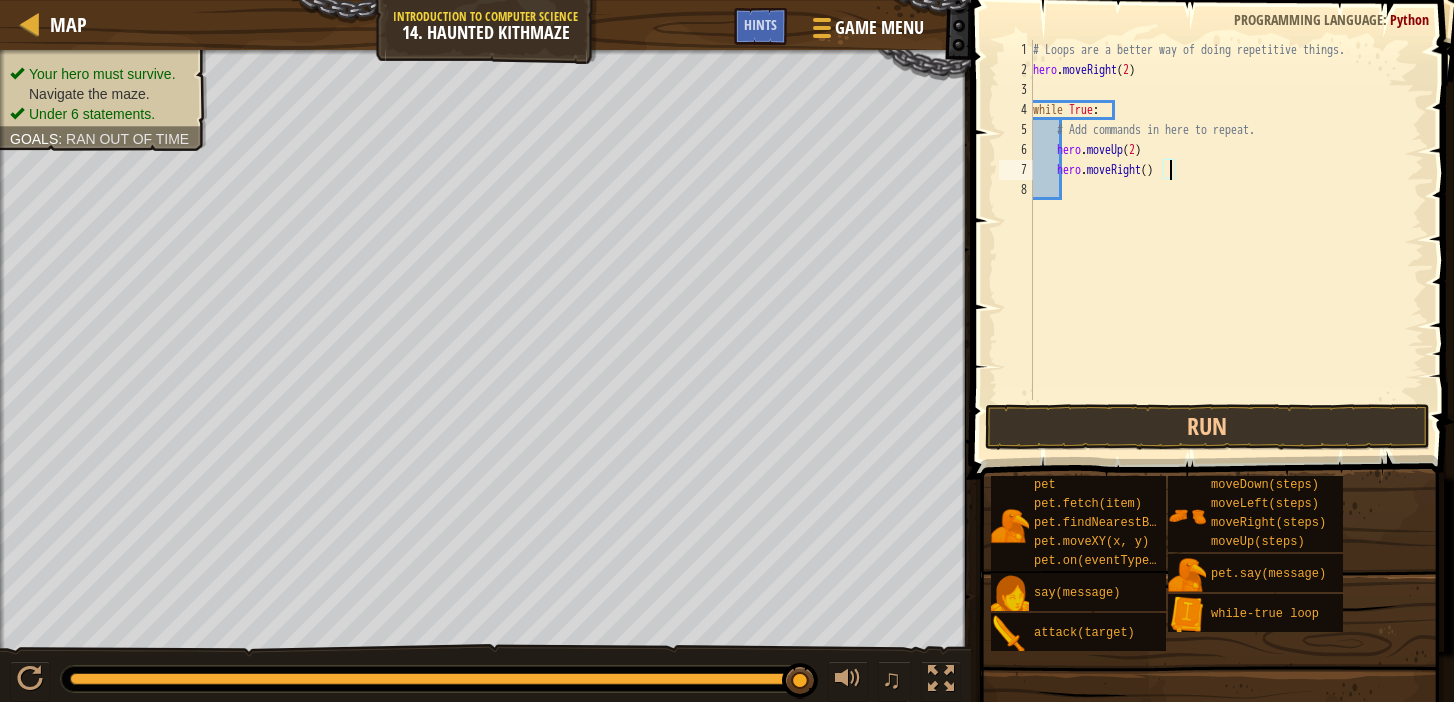 scroll, scrollTop: 9, scrollLeft: 11, axis: both 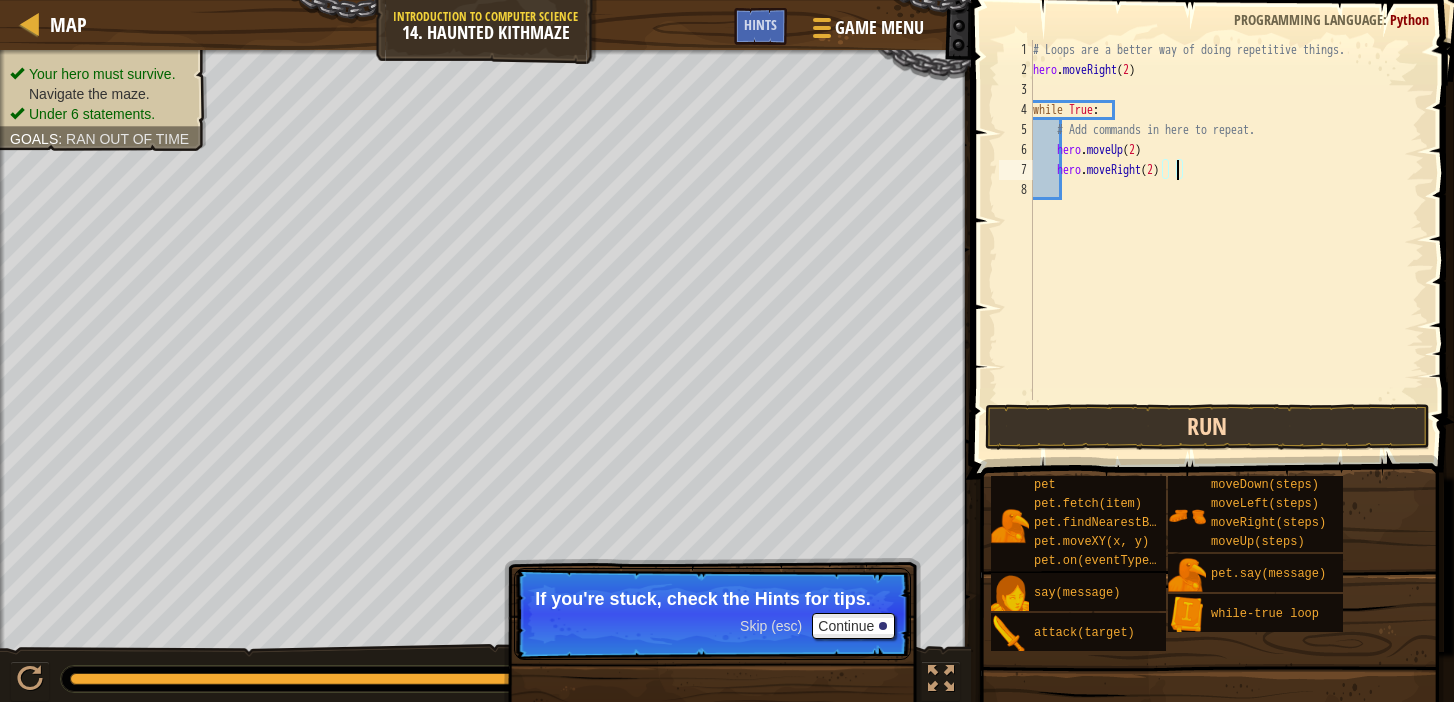 type on "hero.moveRight(2)" 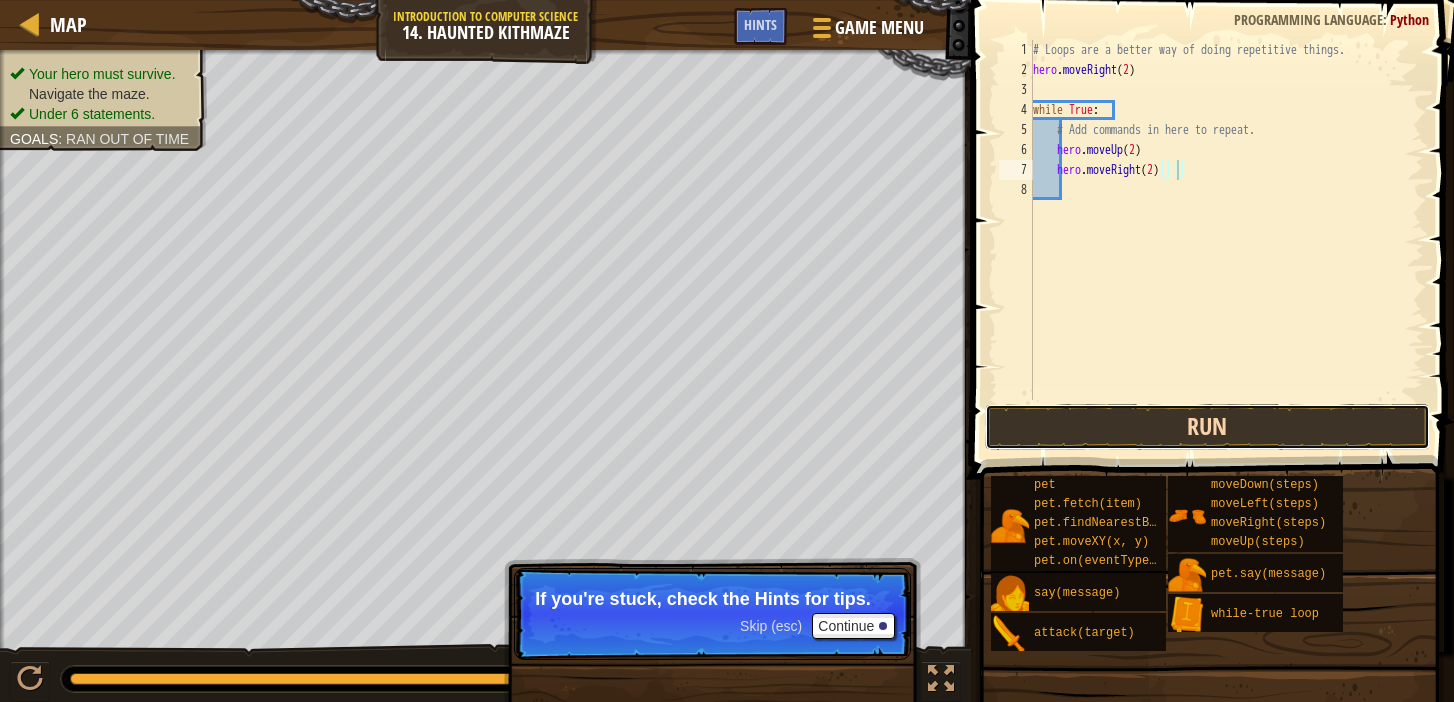 click on "Run" at bounding box center [1207, 427] 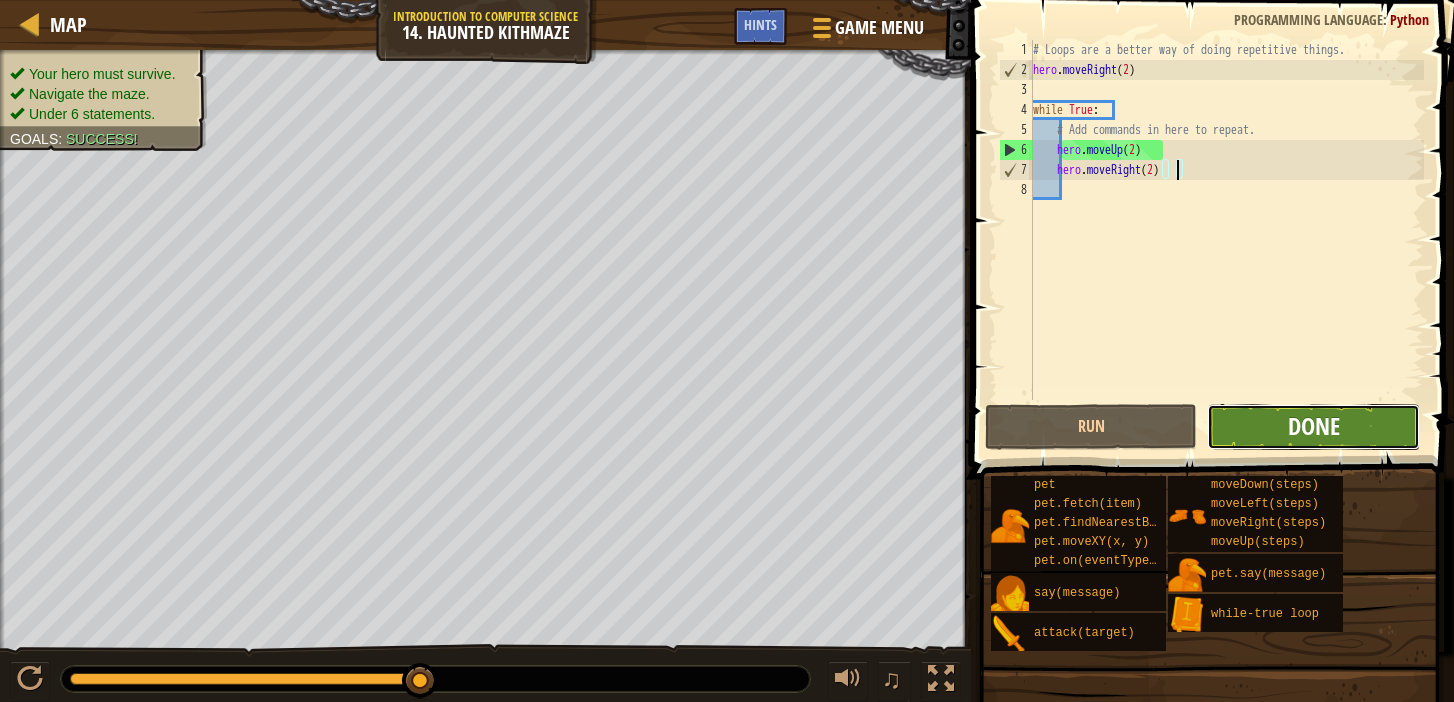 click on "Done" at bounding box center [1314, 426] 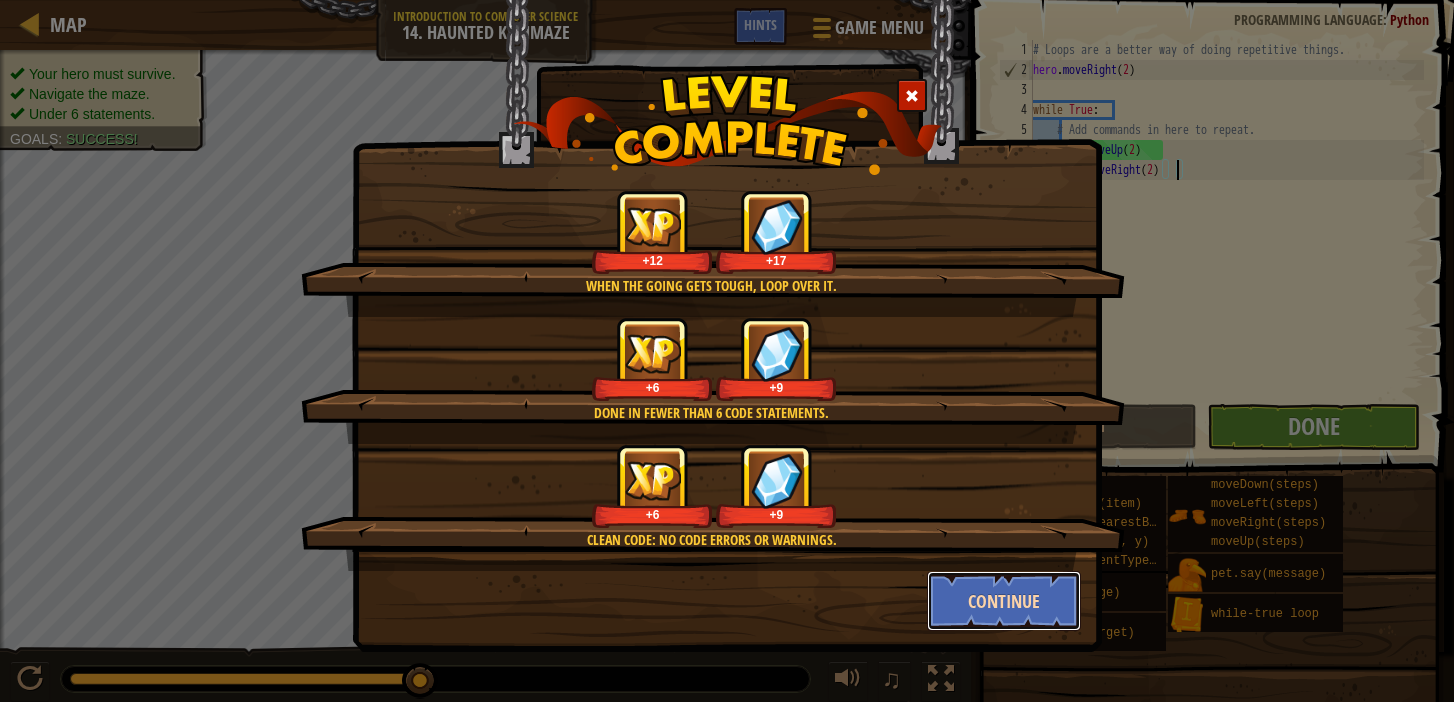 click on "Continue" at bounding box center [1004, 601] 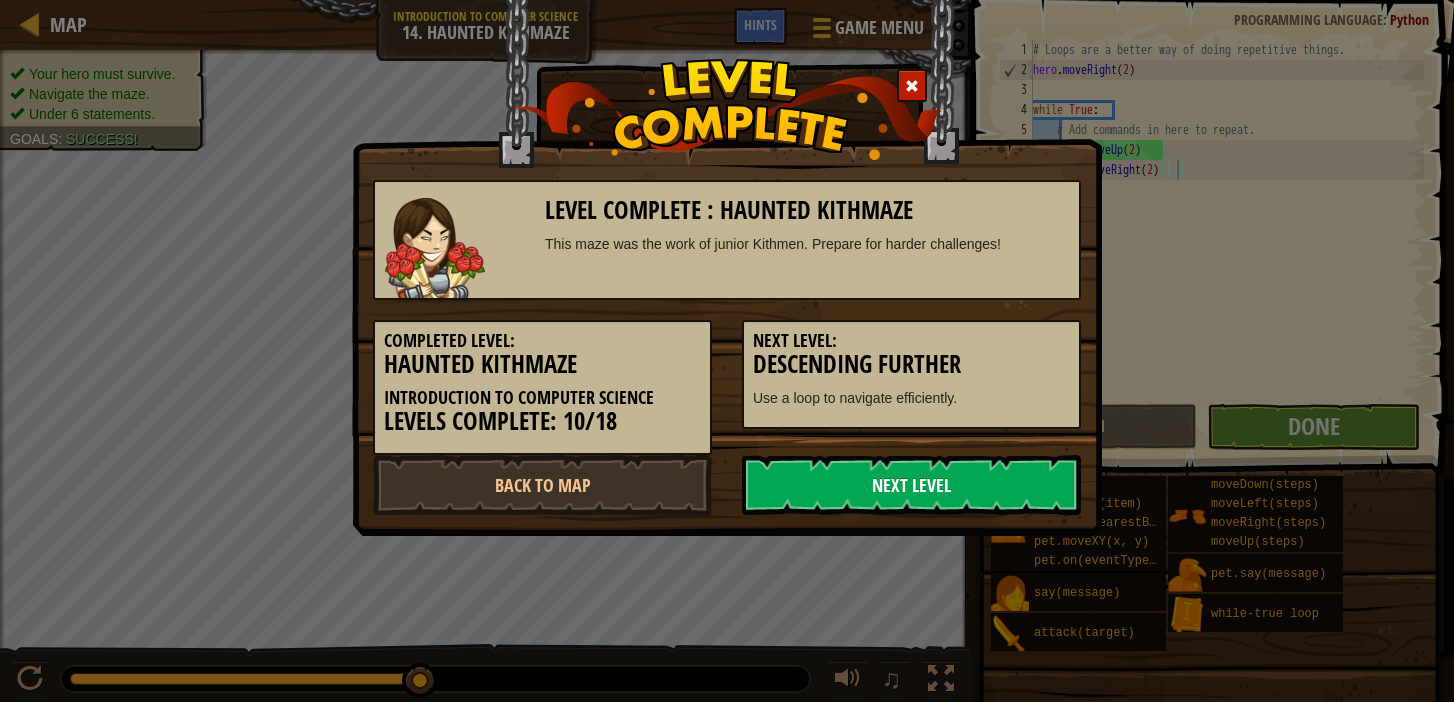 click on "Next Level" at bounding box center (911, 485) 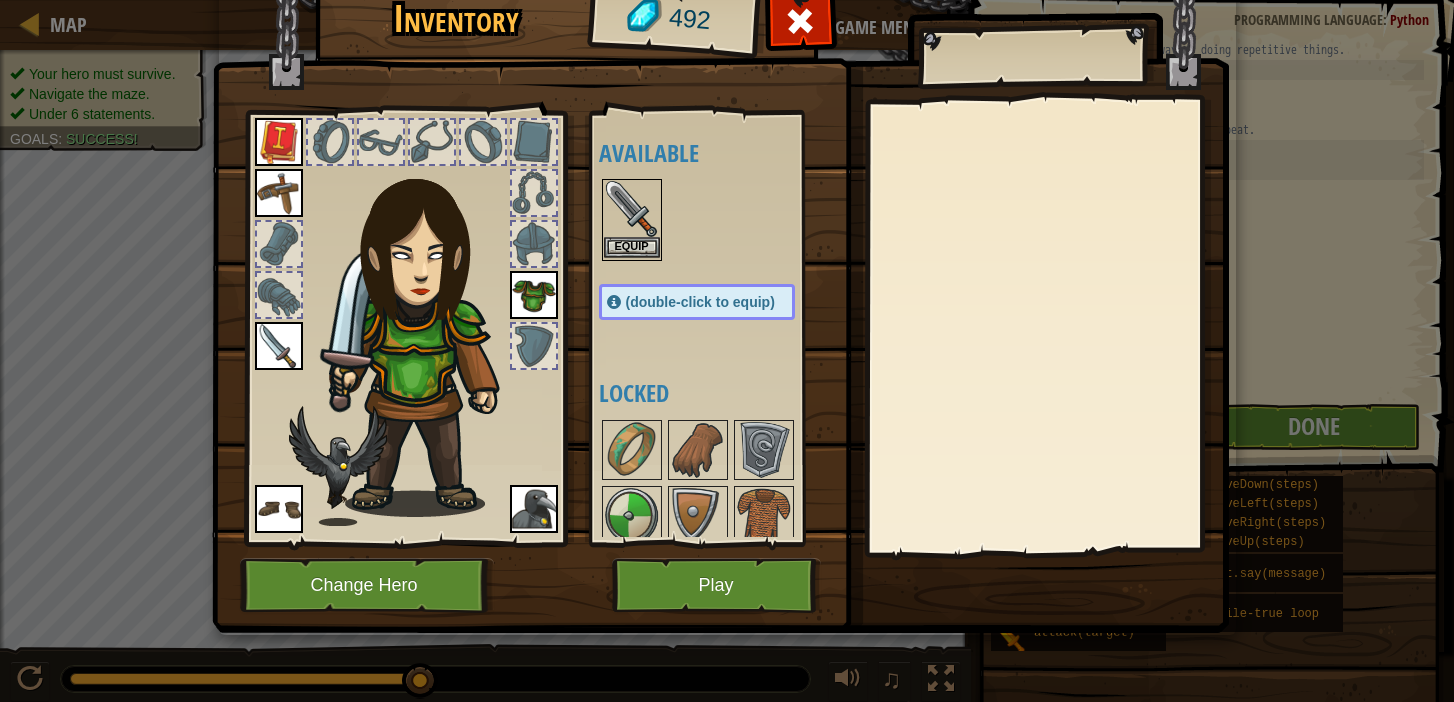 click at bounding box center [632, 209] 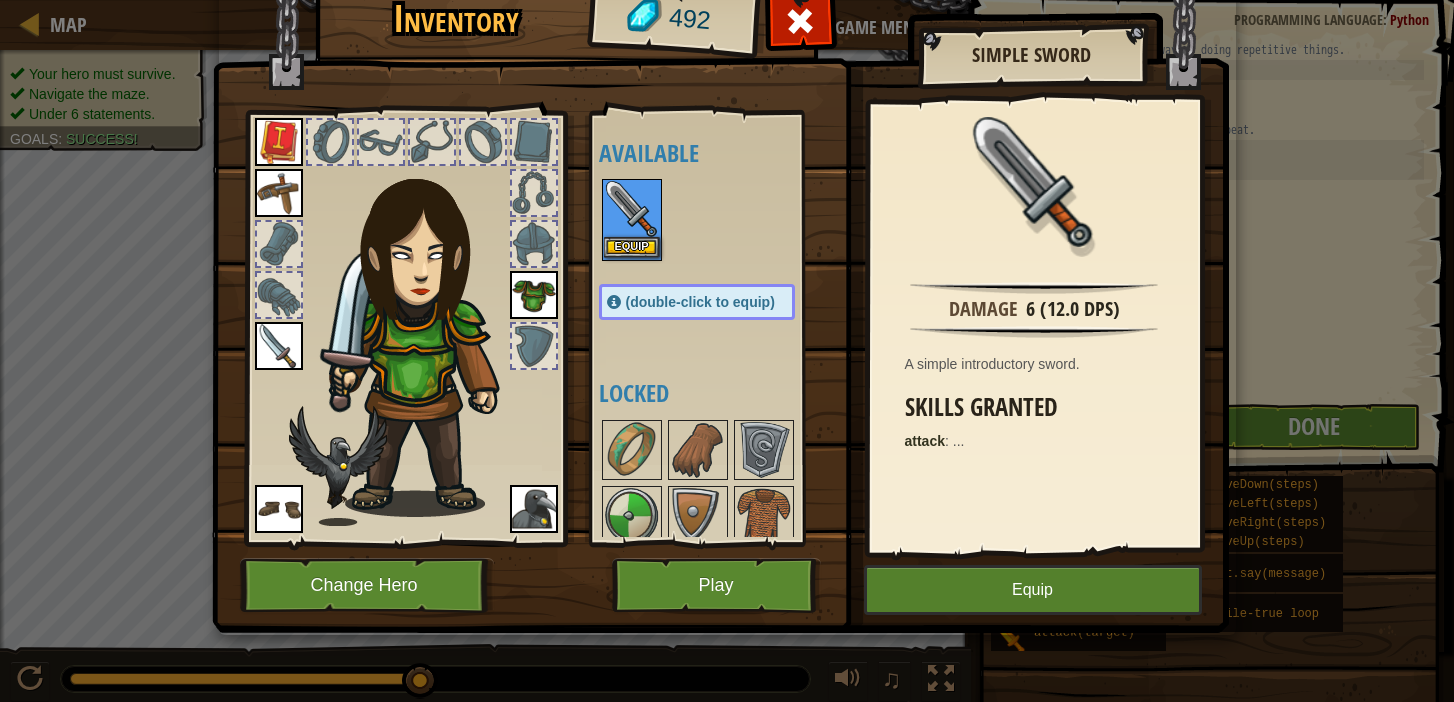 click at bounding box center (632, 209) 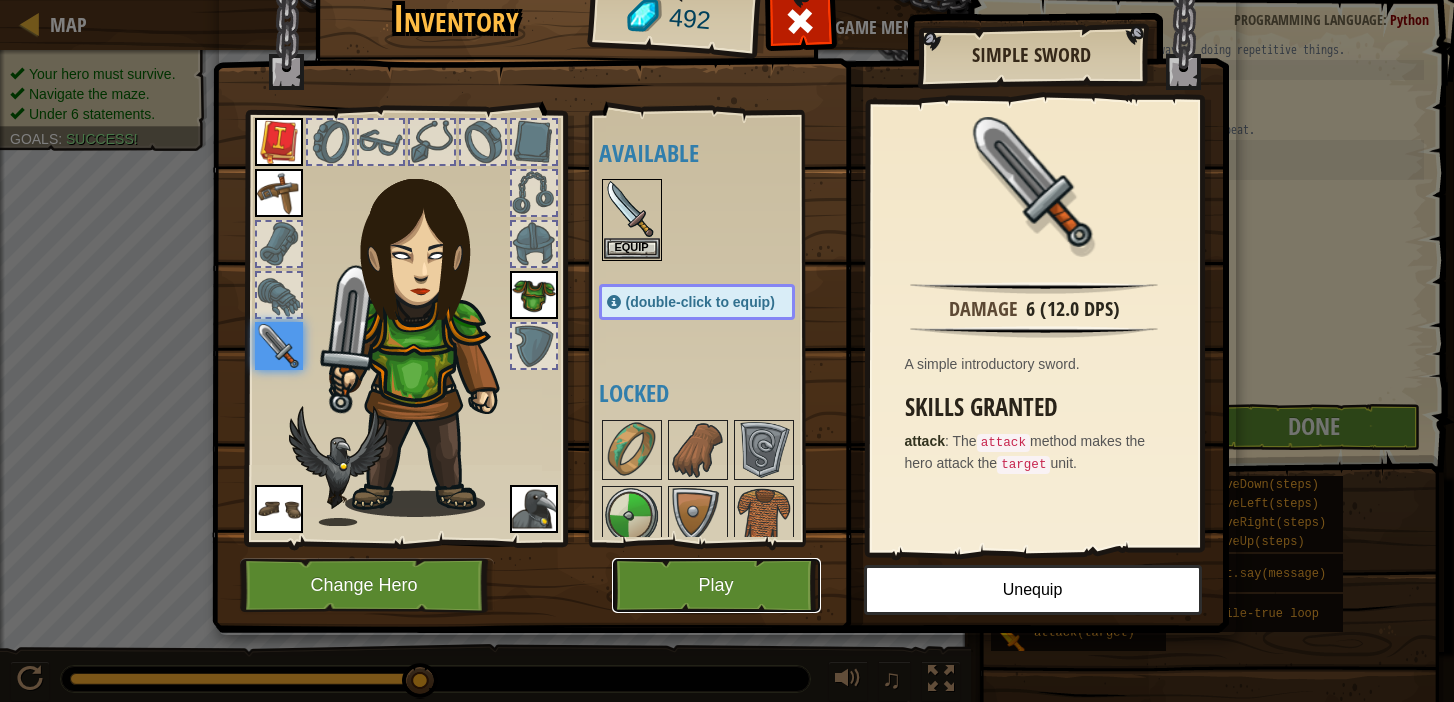 click on "Play" at bounding box center [716, 585] 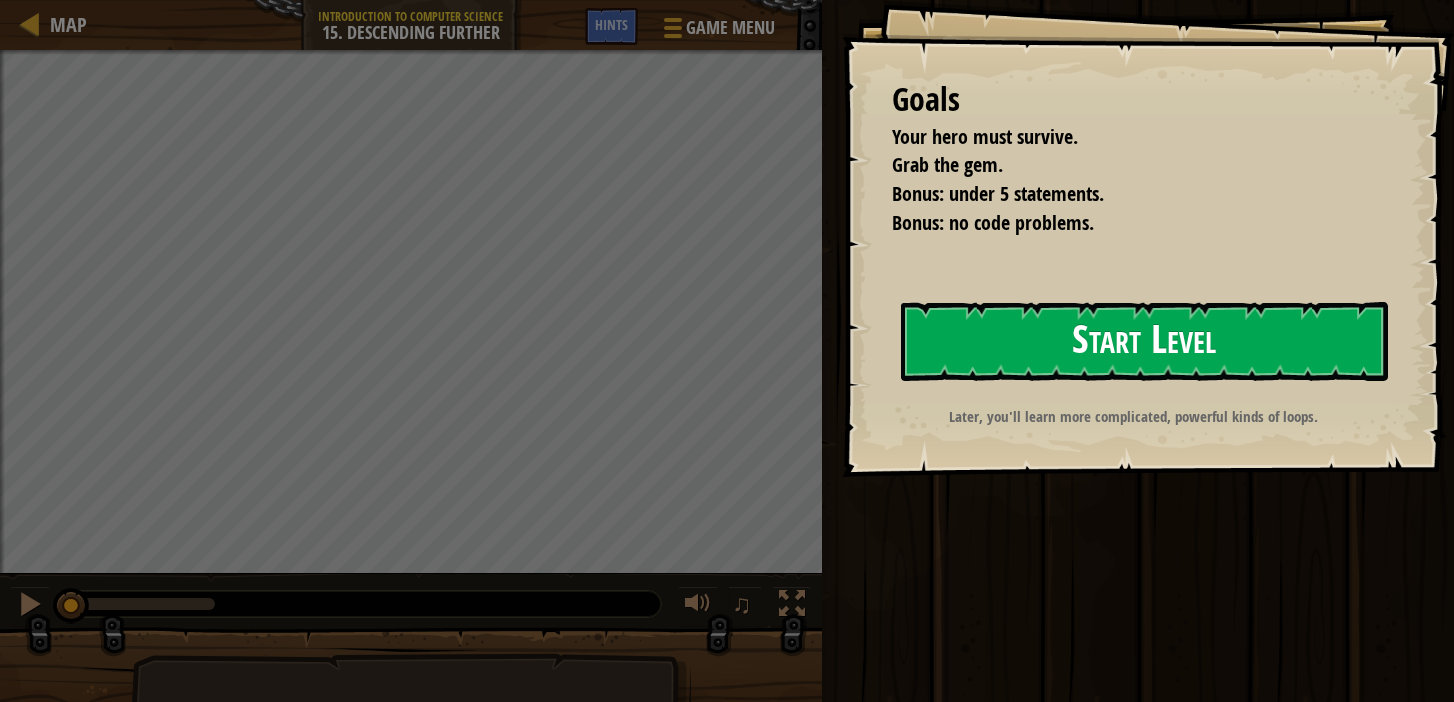 click on "Start Level" at bounding box center [1144, 341] 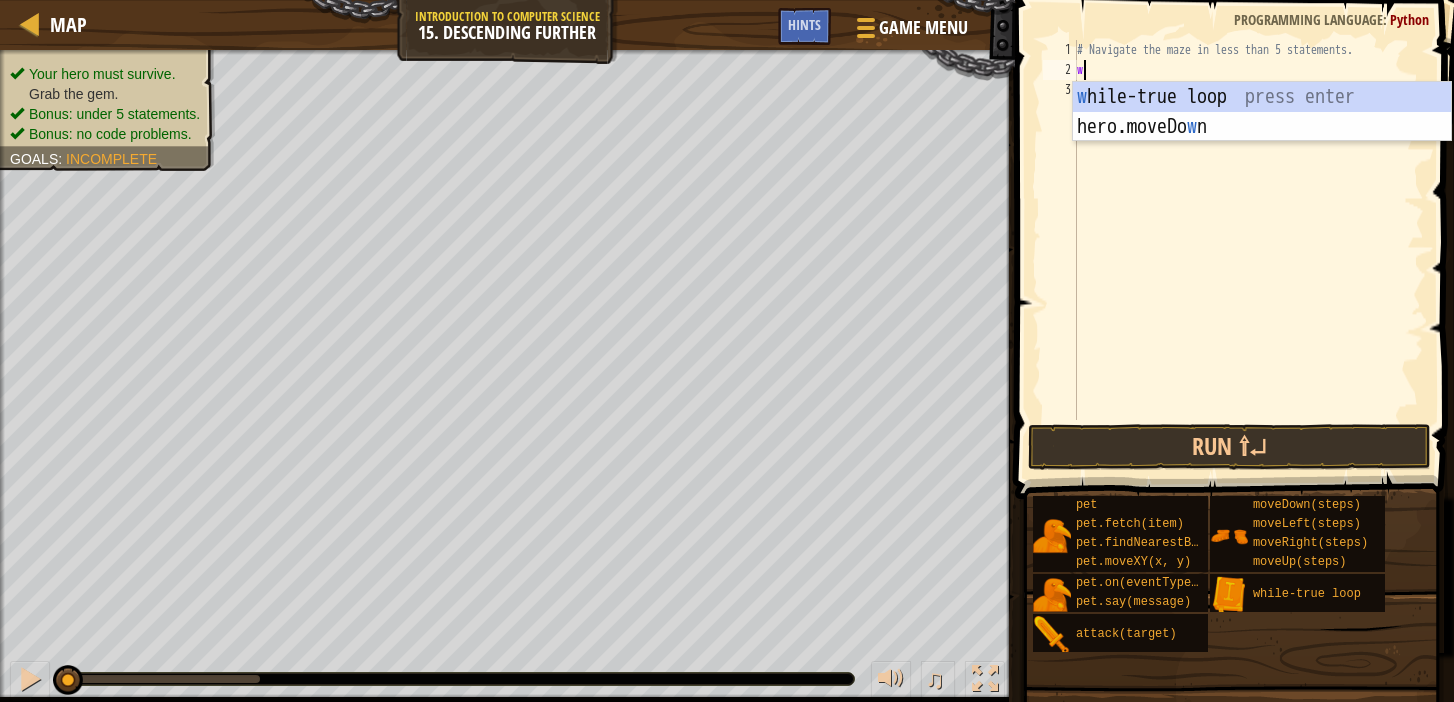 scroll, scrollTop: 9, scrollLeft: 0, axis: vertical 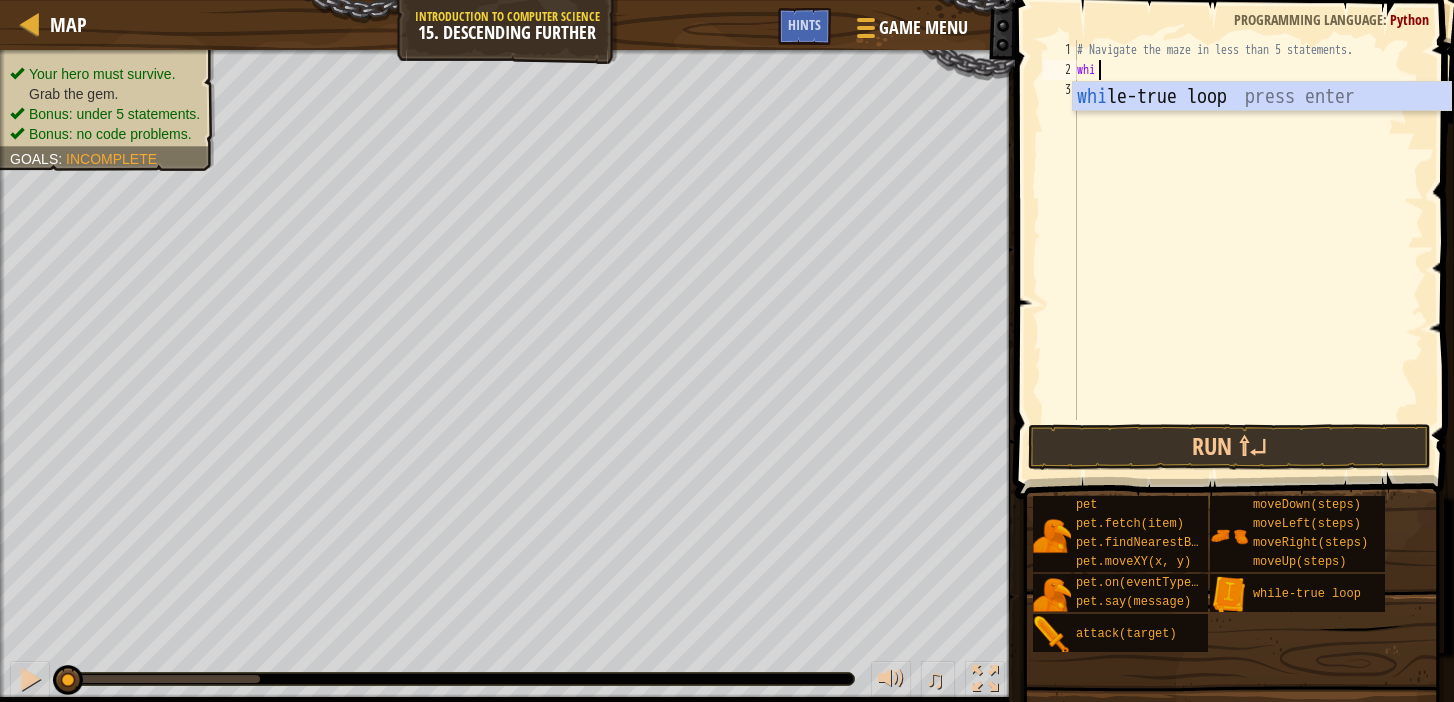 type on "while" 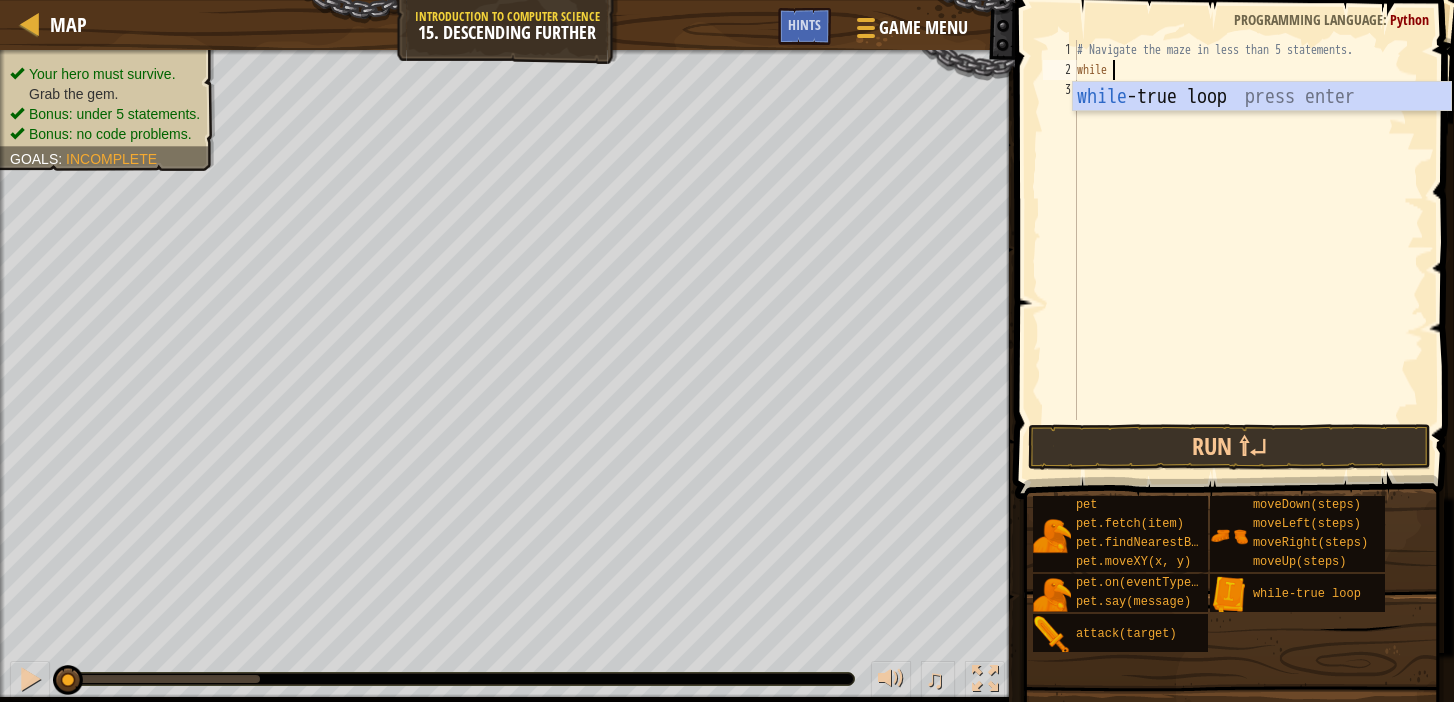 scroll, scrollTop: 9, scrollLeft: 2, axis: both 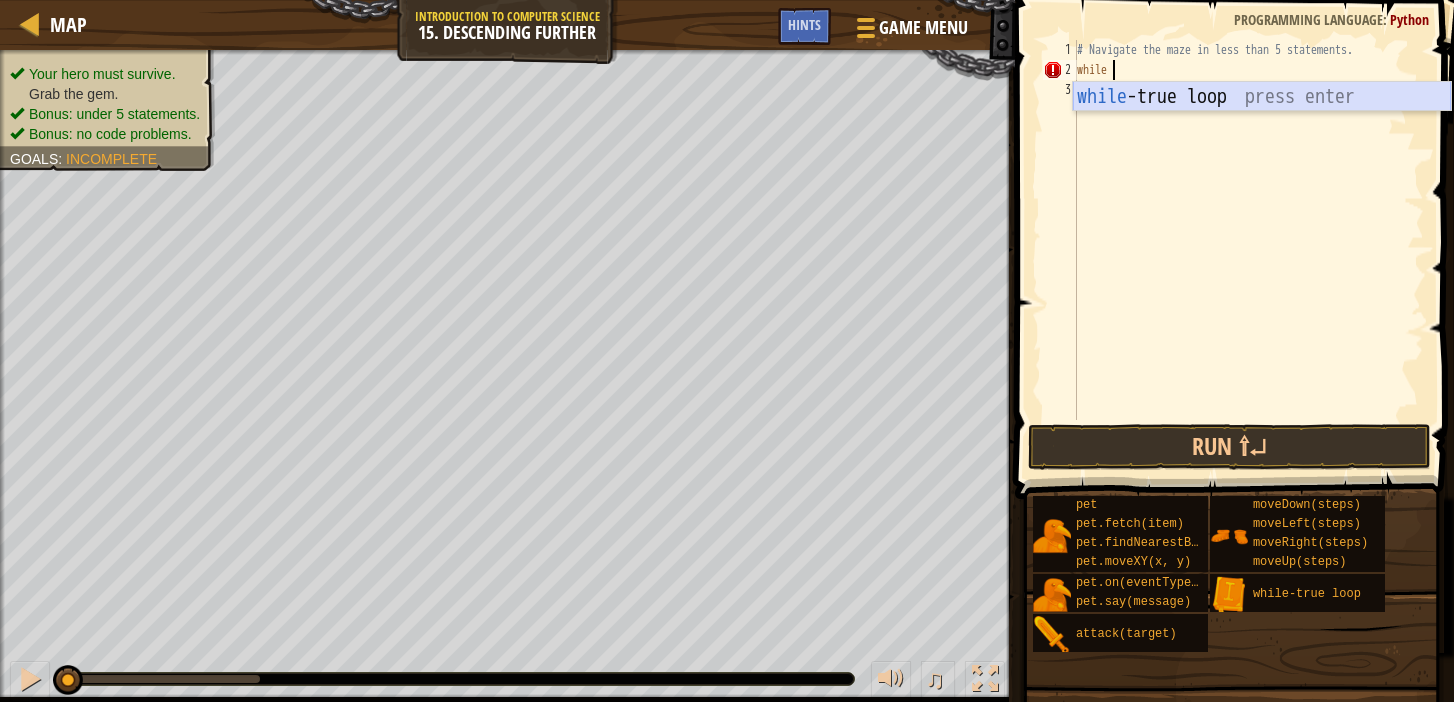 click on "while -true loop press enter" at bounding box center (1262, 127) 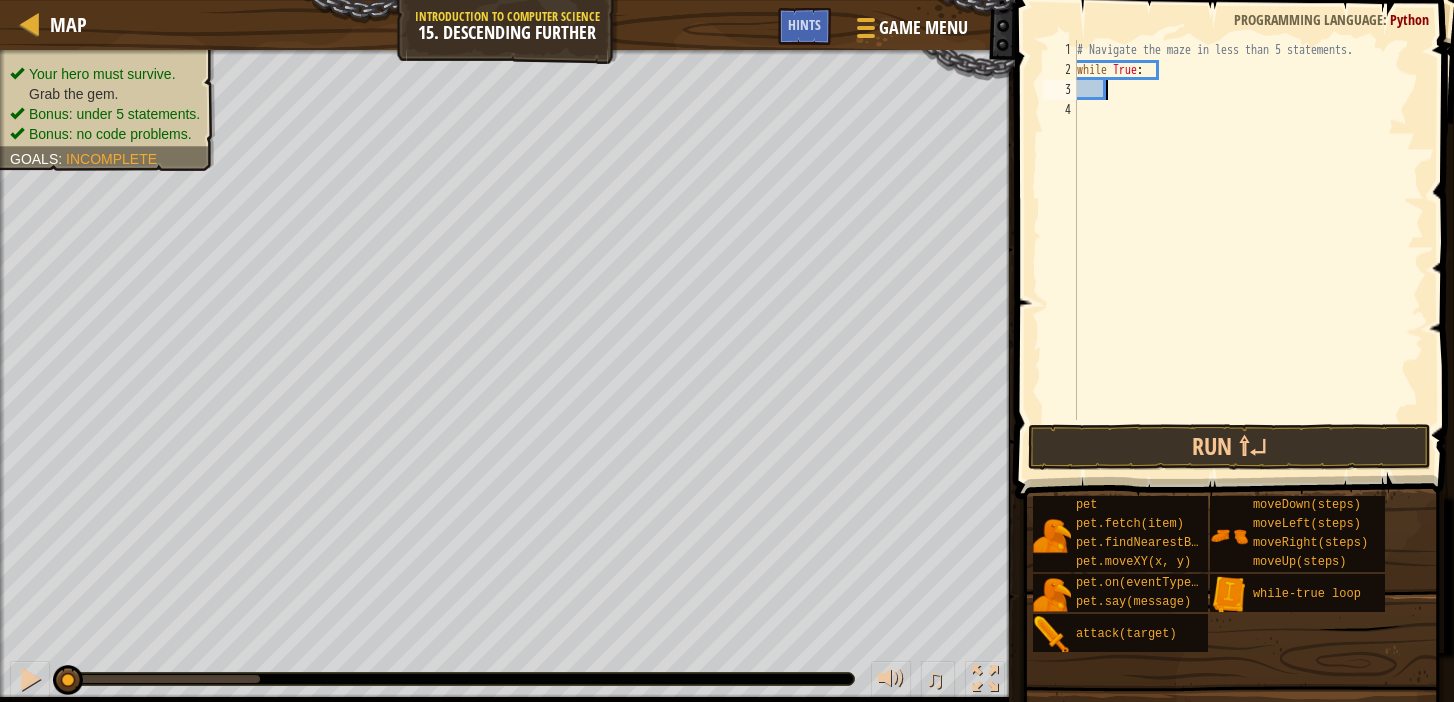 scroll, scrollTop: 9, scrollLeft: 1, axis: both 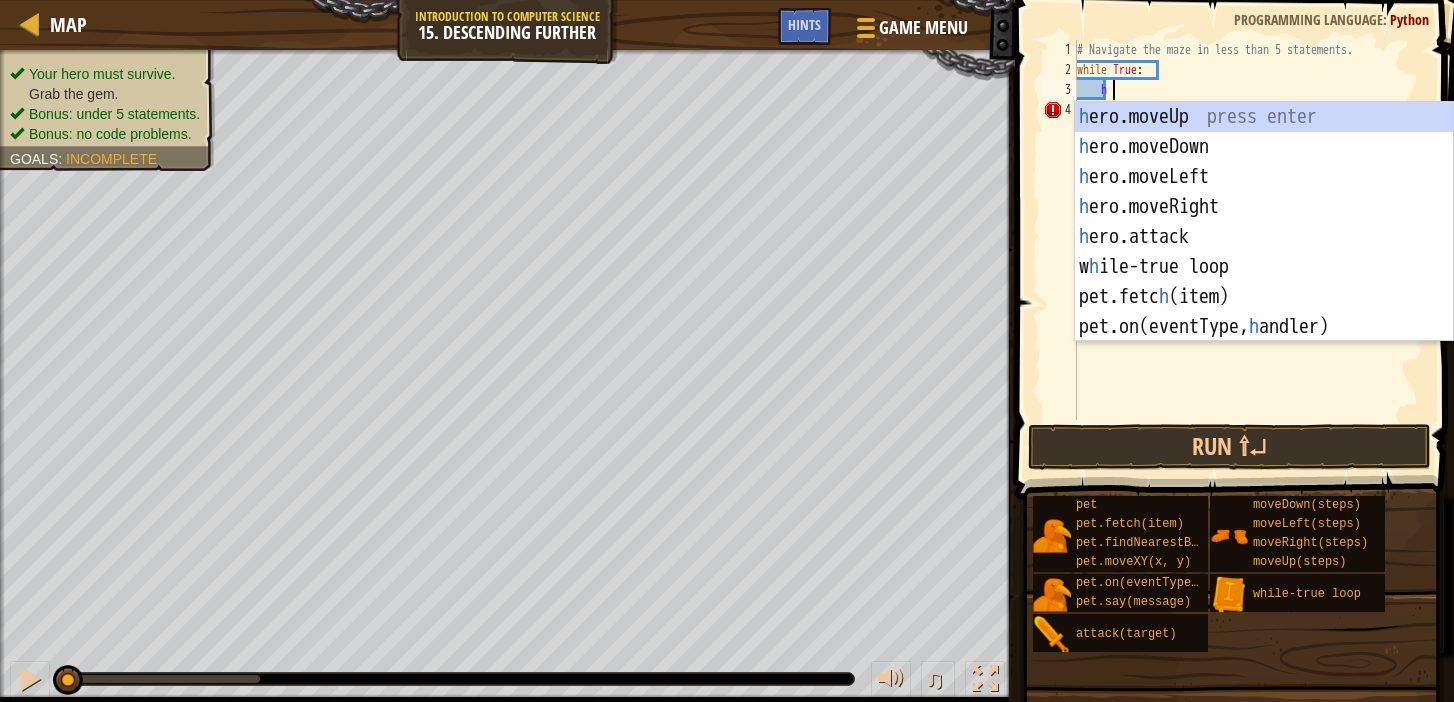 type on "her" 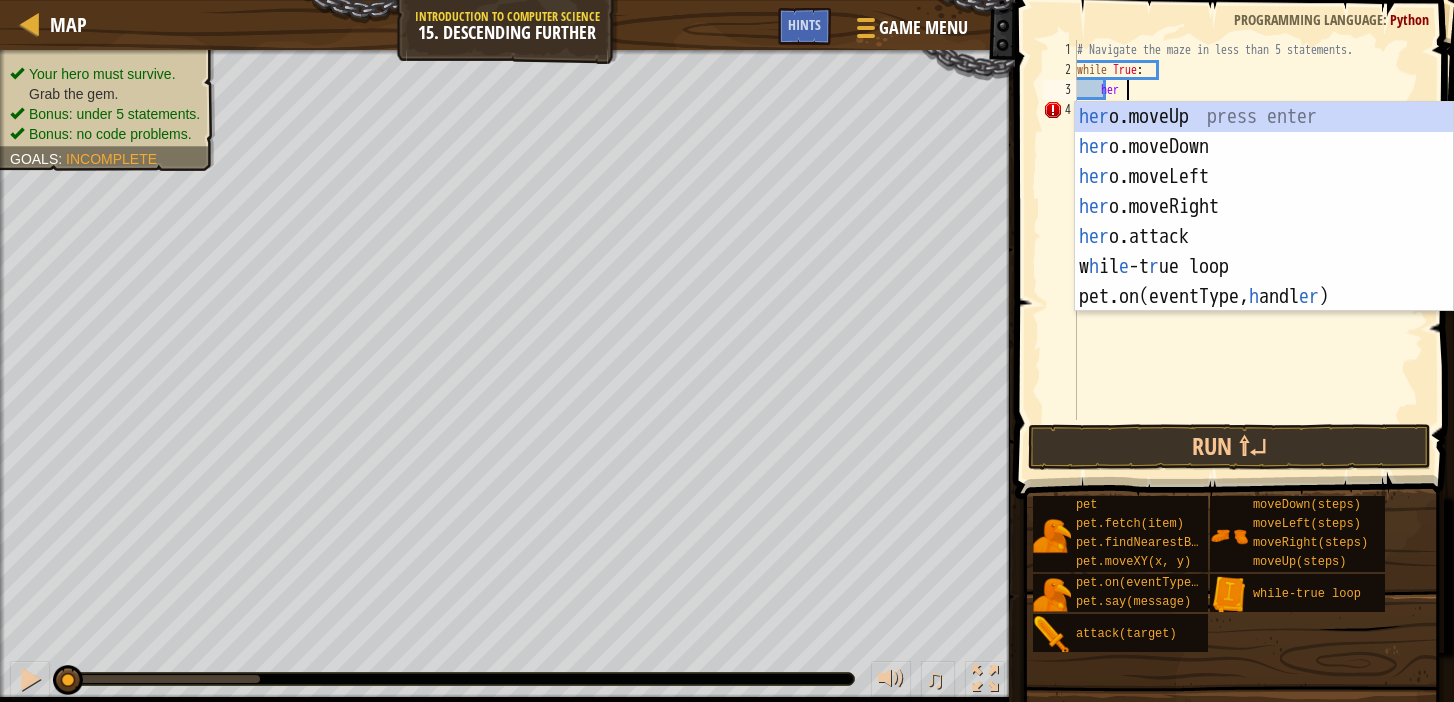 scroll, scrollTop: 9, scrollLeft: 3, axis: both 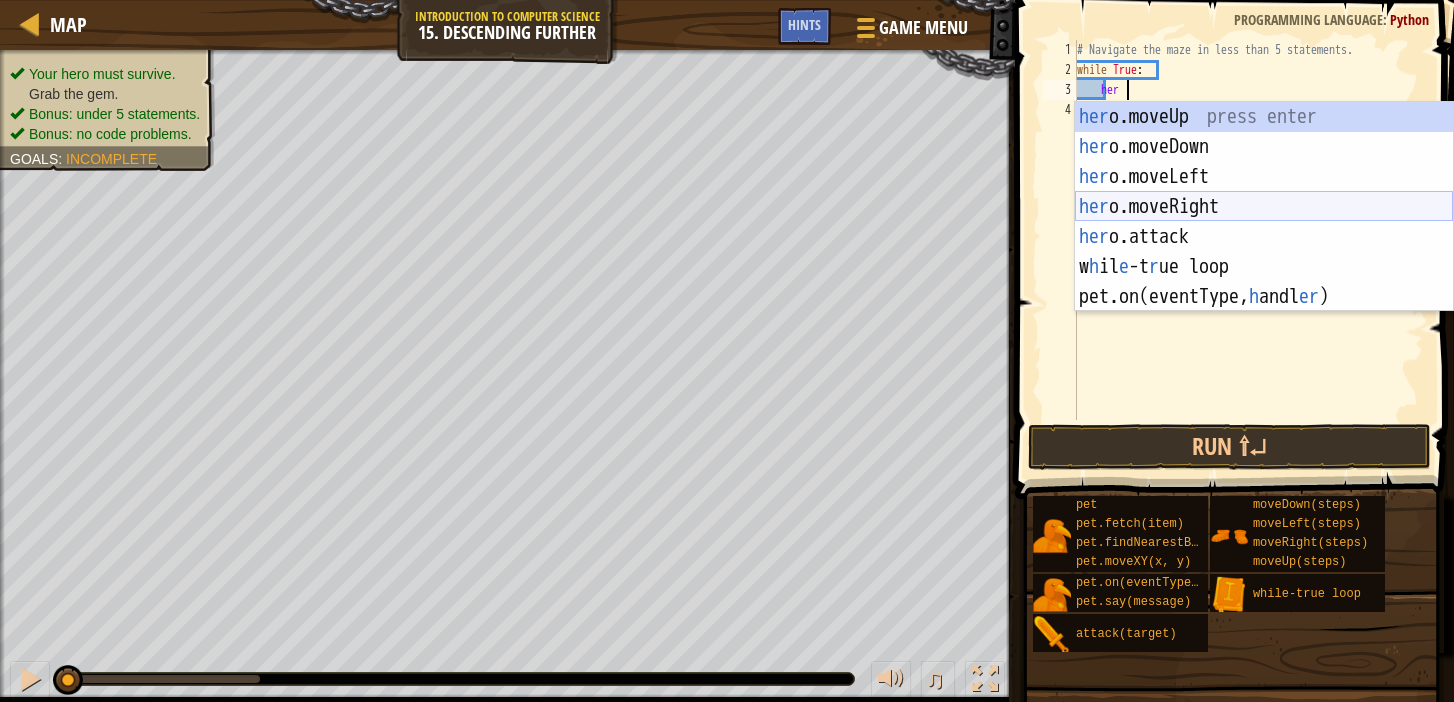 click on "her o.moveUp press enter her o.moveDown press enter her o.moveLeft press enter her o.moveRight press enter her o.attack press enter w h il e -t r ue loop press enter pet.on(eventType,  h andl er ) press enter" at bounding box center [1264, 237] 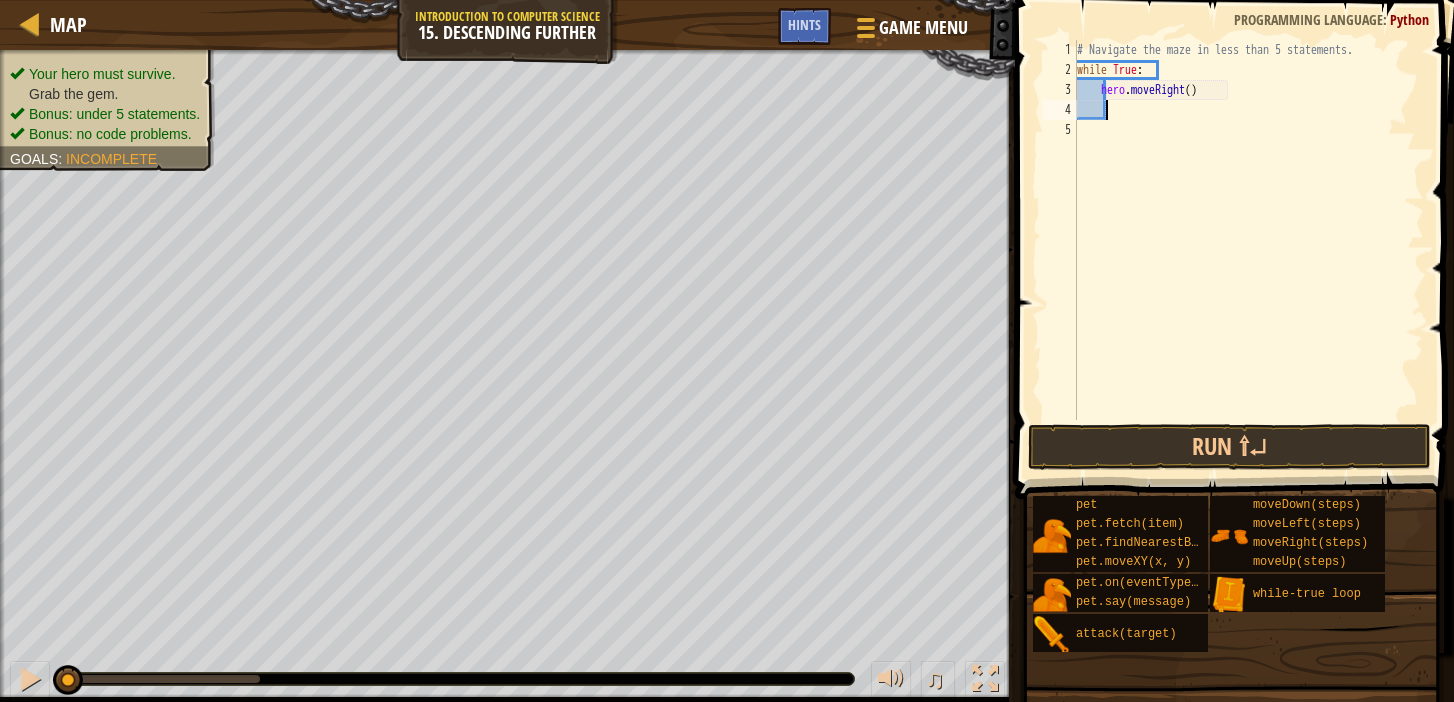 scroll, scrollTop: 9, scrollLeft: 1, axis: both 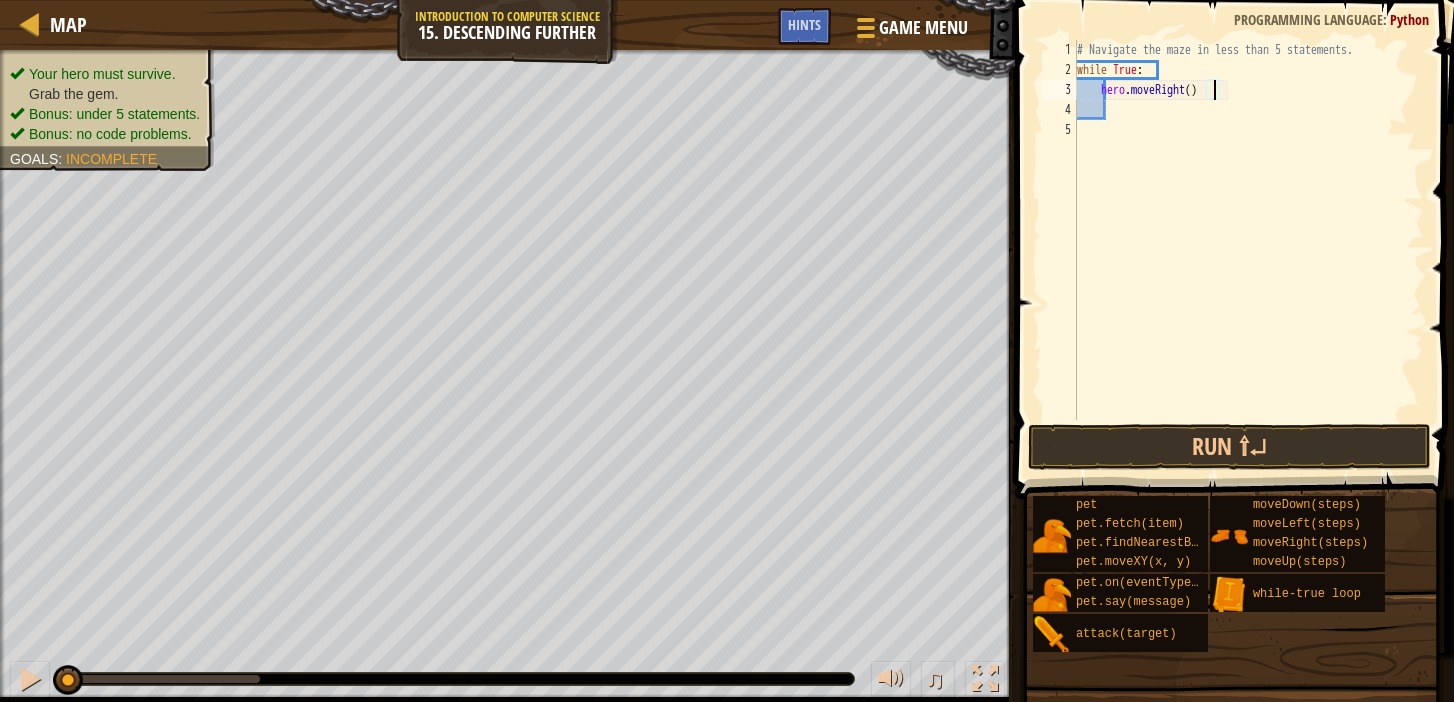 type on "hero.moveRight(2)" 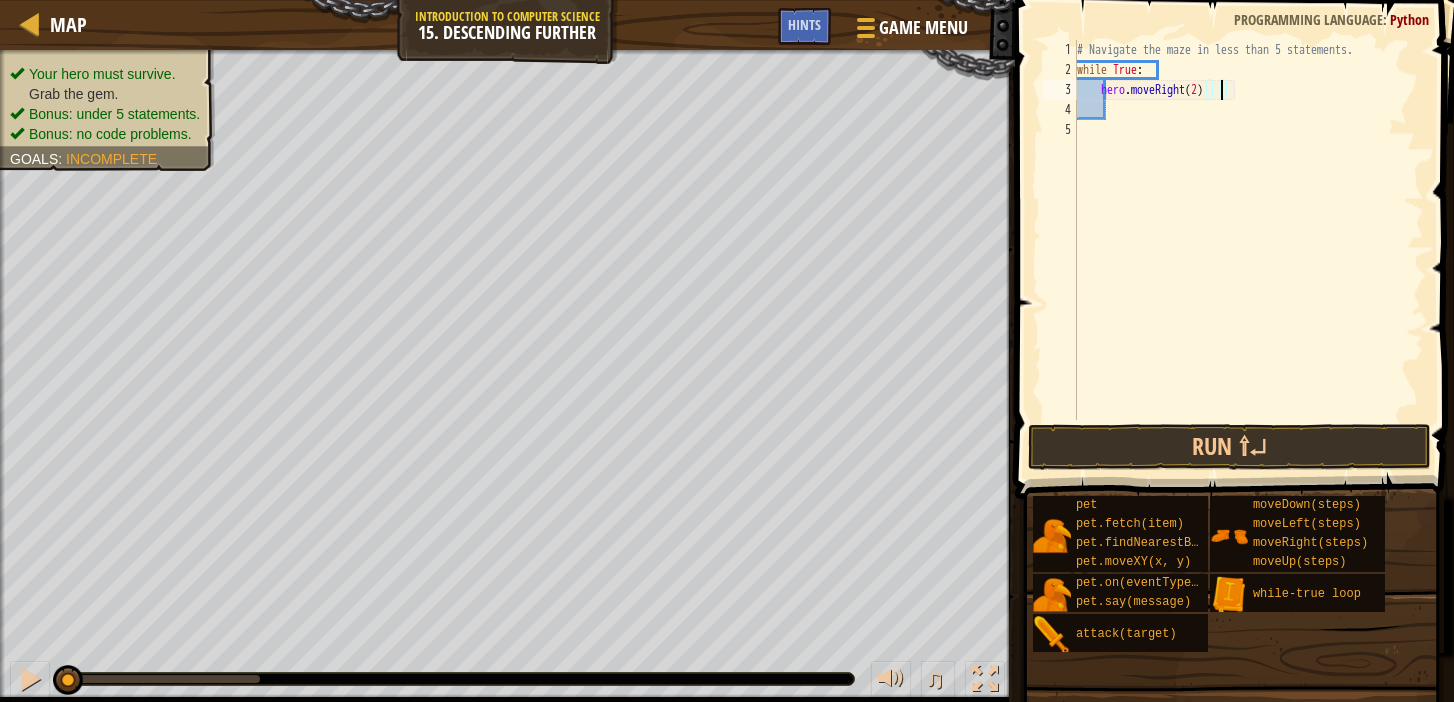 click on "# Navigate the maze in less than 5 statements. while   True :      hero . moveRight ( 2 )" at bounding box center [1248, 250] 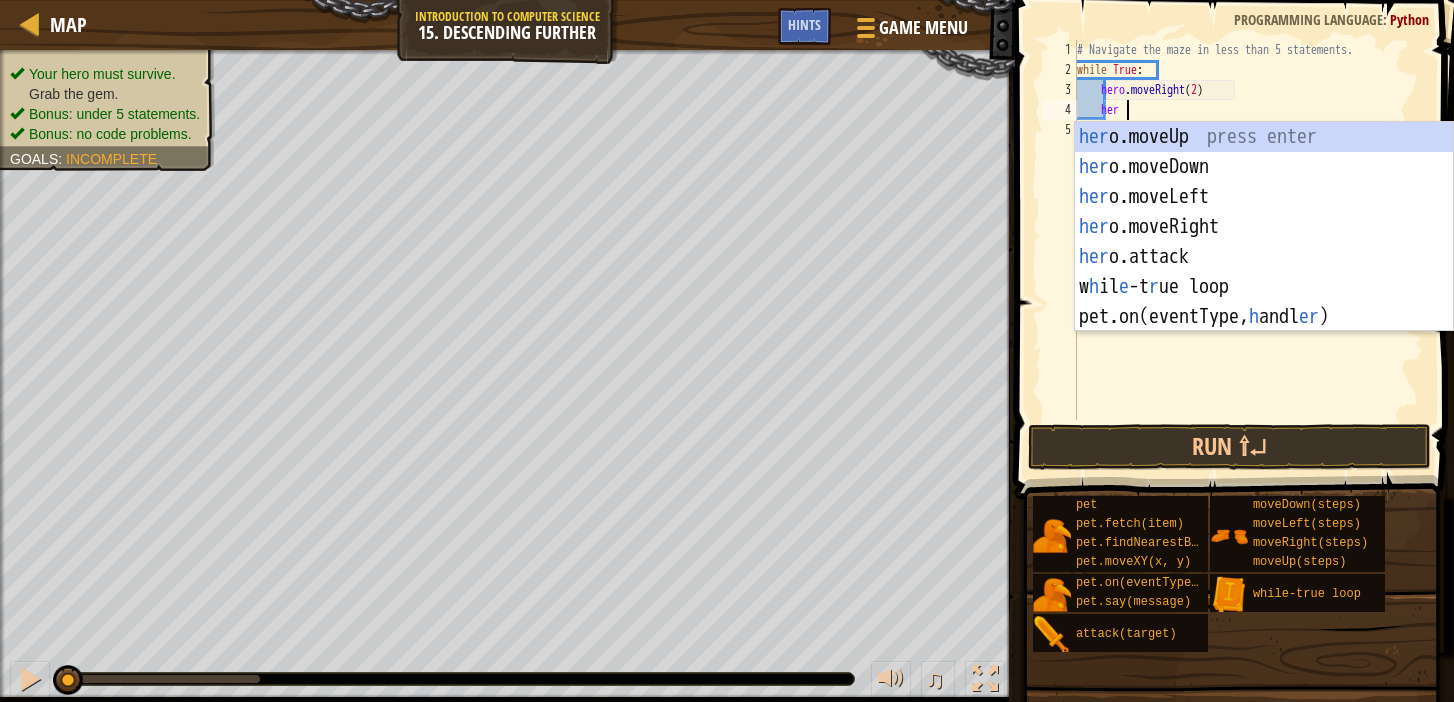 scroll, scrollTop: 9, scrollLeft: 4, axis: both 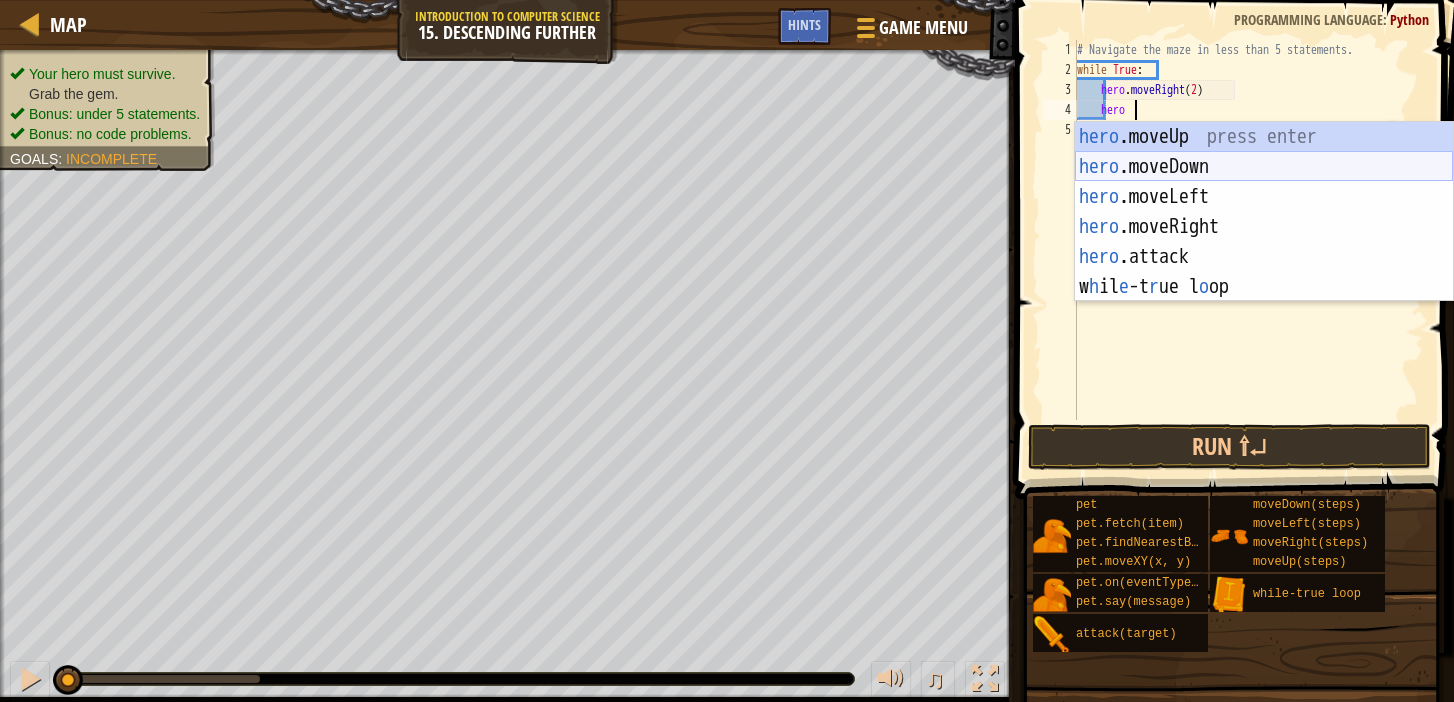 click on "hero .moveUp press enter hero .moveDown press enter hero .moveLeft press enter hero .moveRight press enter hero .attack press enter w h il e -t r ue l o op press enter" at bounding box center [1264, 242] 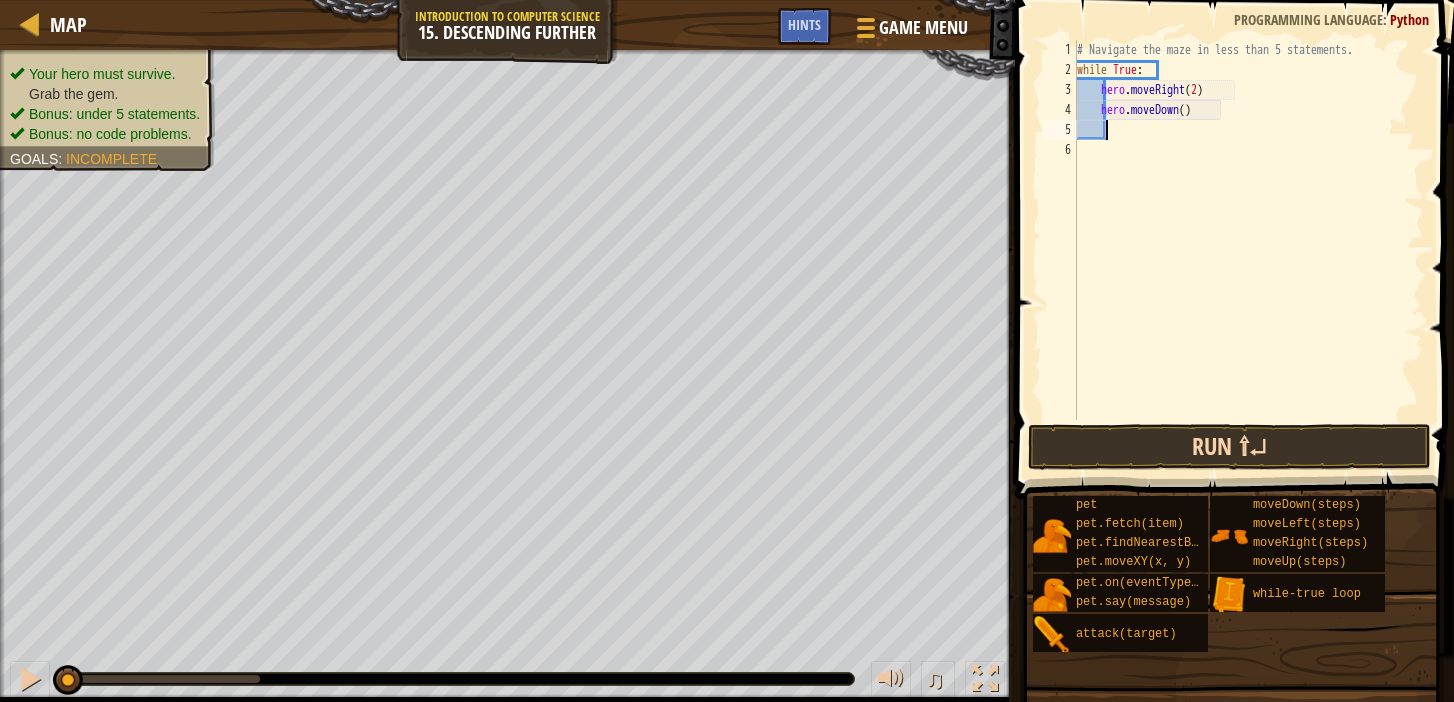 type 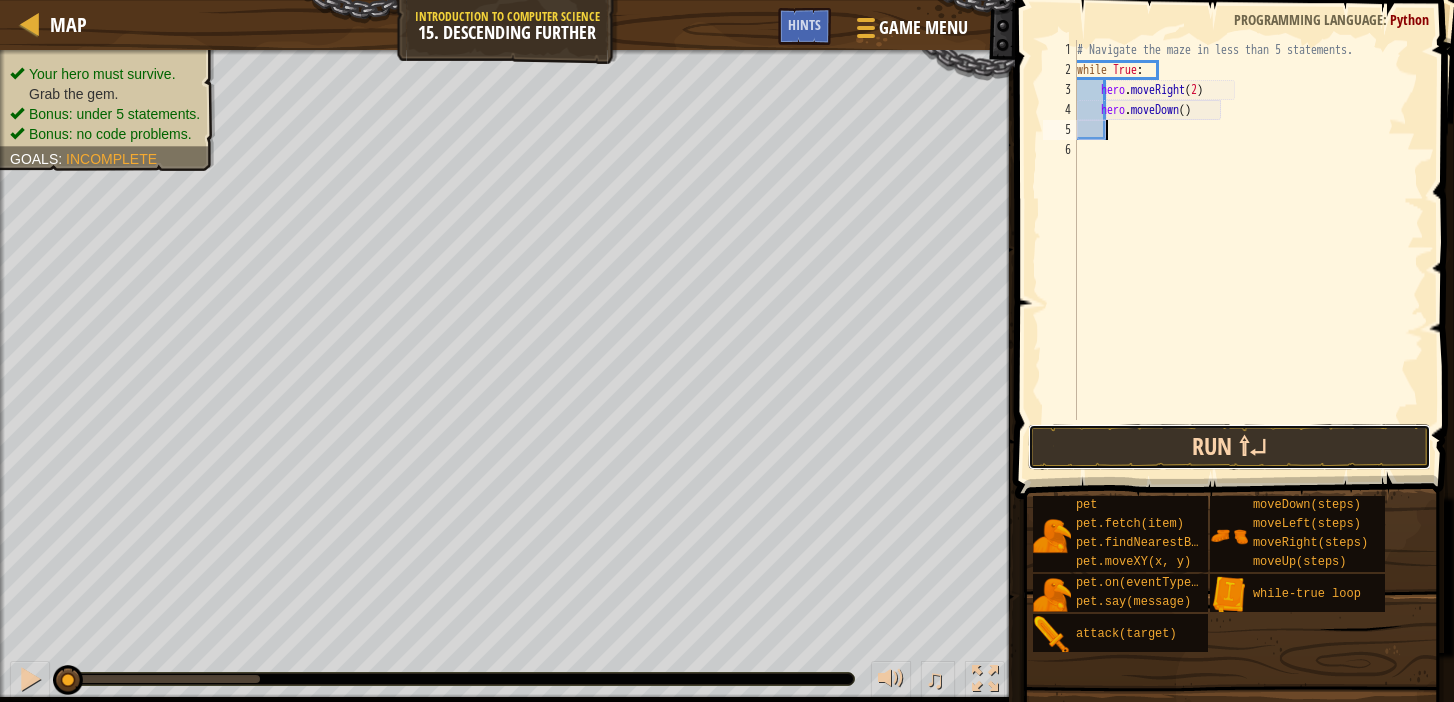 click on "Run ⇧↵" at bounding box center [1229, 447] 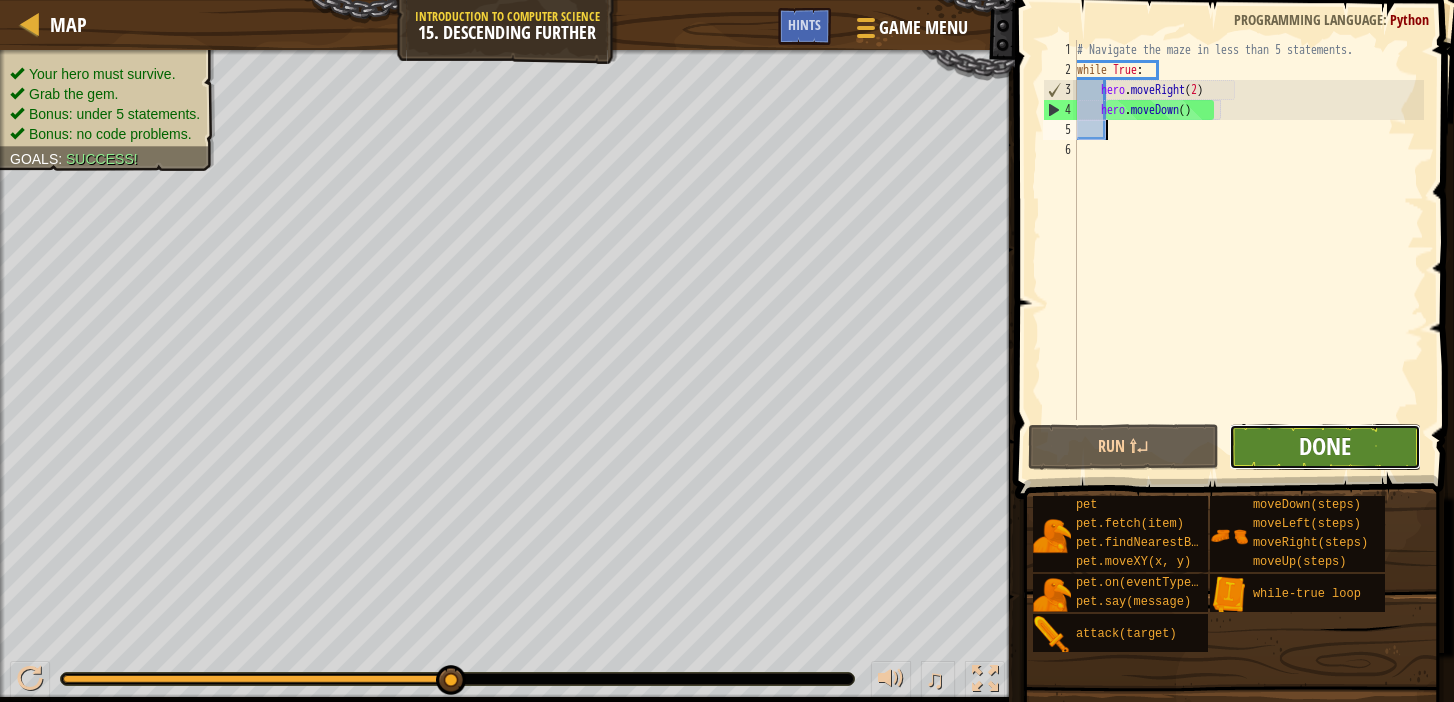 click on "Done" at bounding box center (1325, 446) 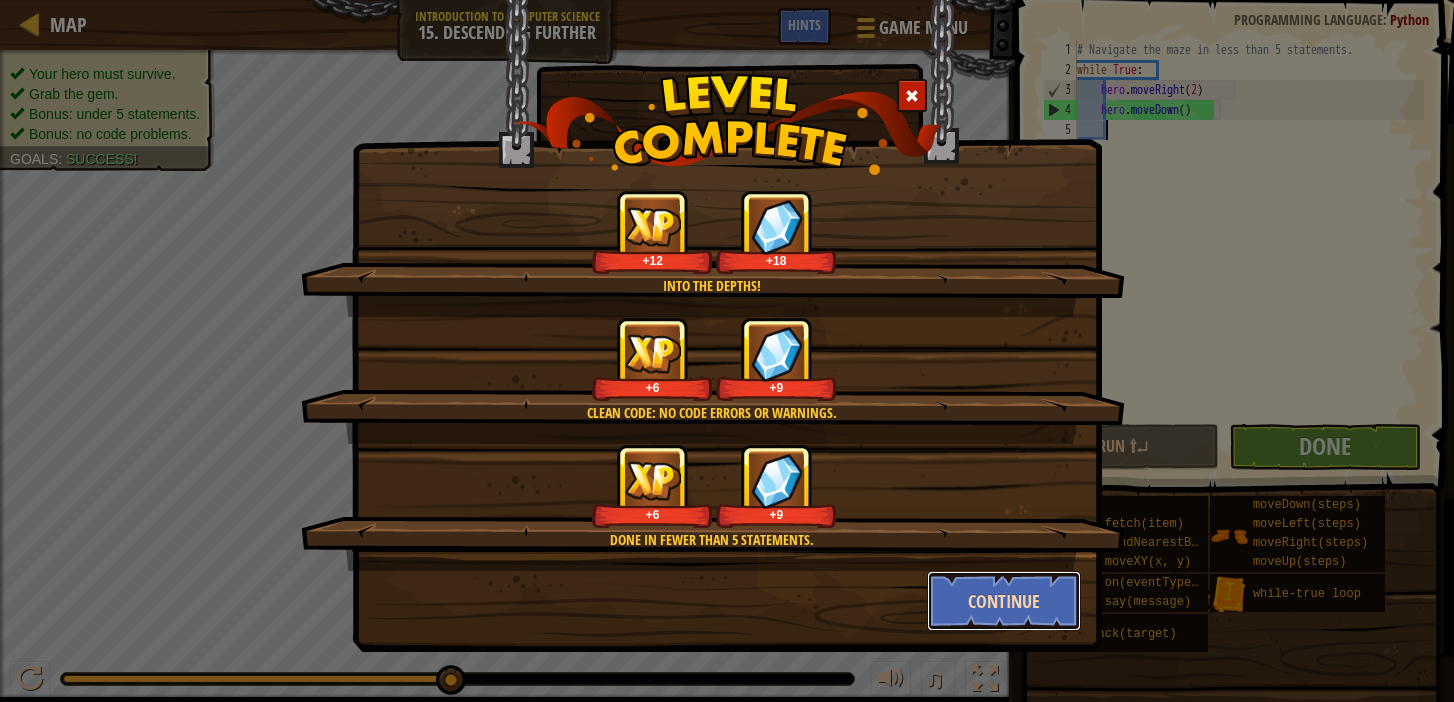 click on "Continue" at bounding box center (1004, 601) 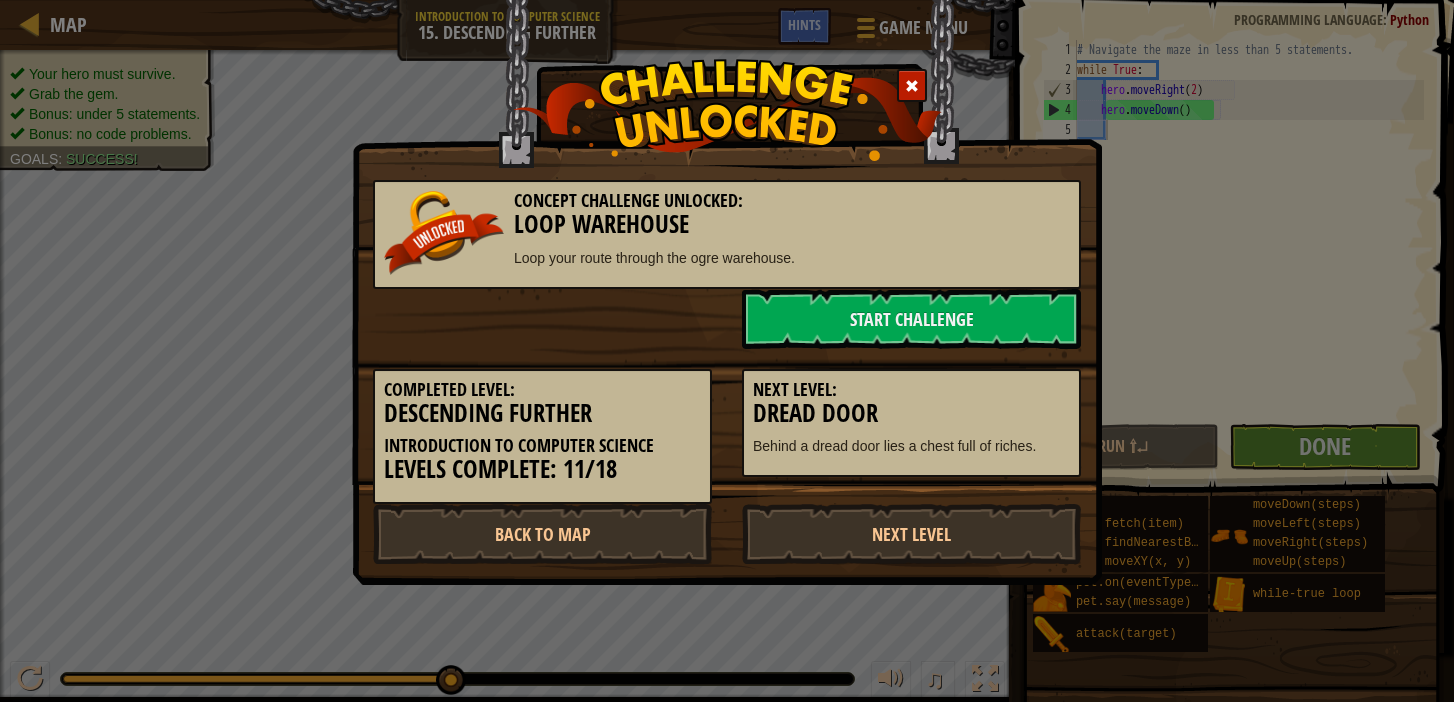 click on "Concept Challenge Unlocked: Loop Warehouse Loop your route through the ogre warehouse." at bounding box center (727, 234) 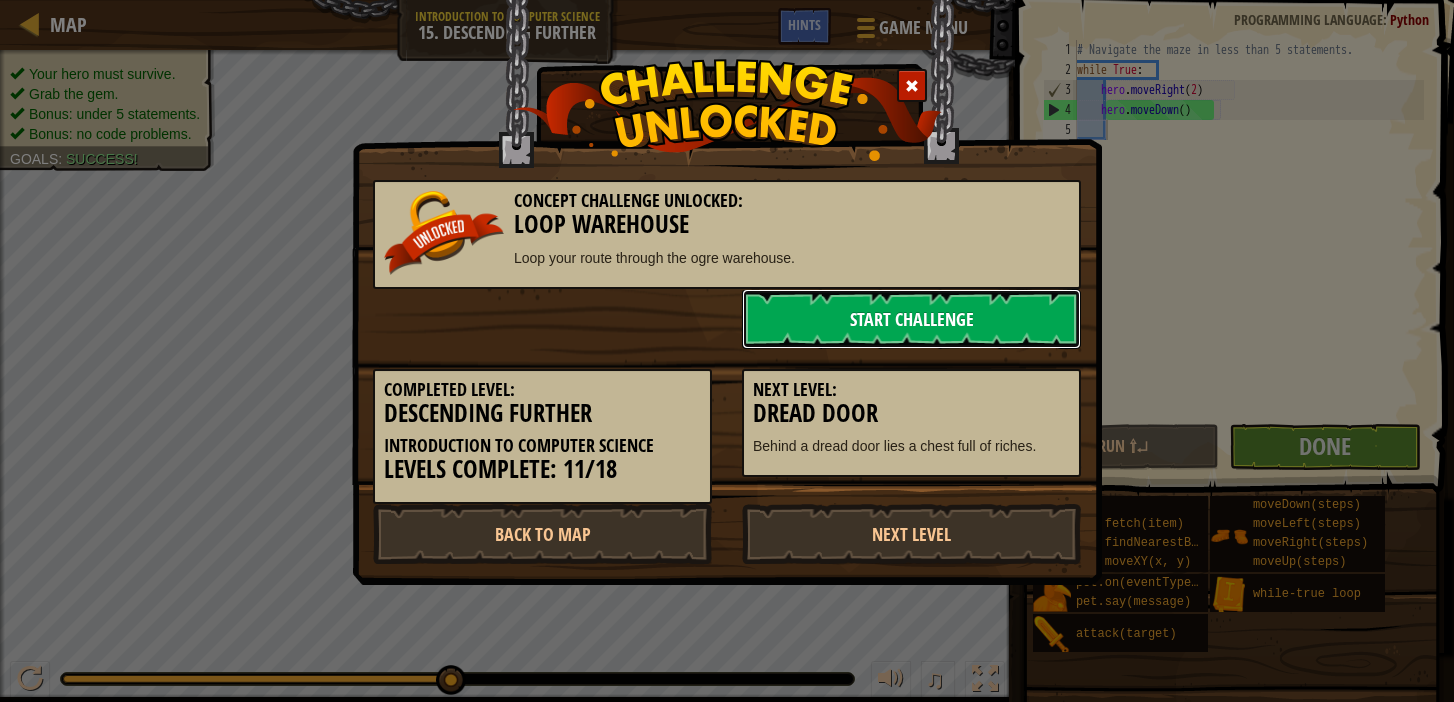 click on "Start Challenge" at bounding box center [911, 319] 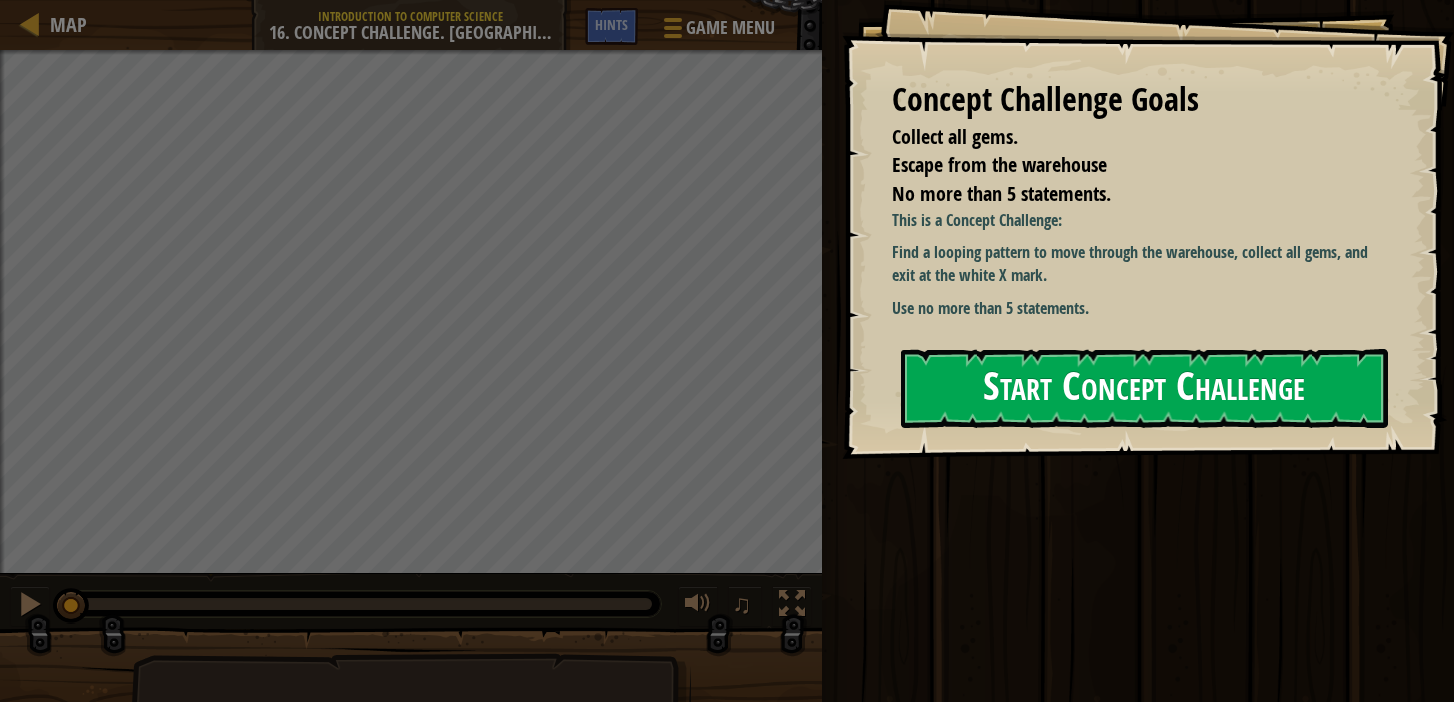 click on "Start Concept Challenge" at bounding box center [1144, 388] 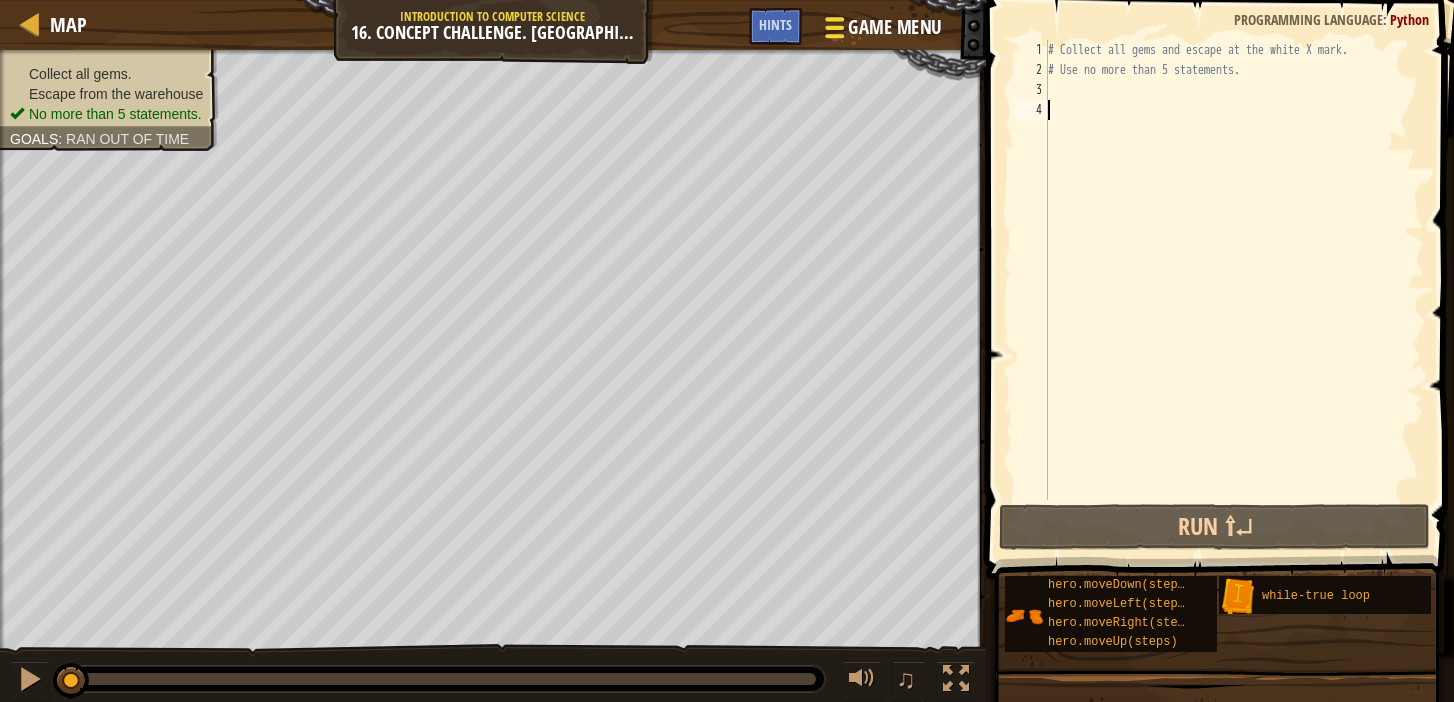 click at bounding box center (834, 36) 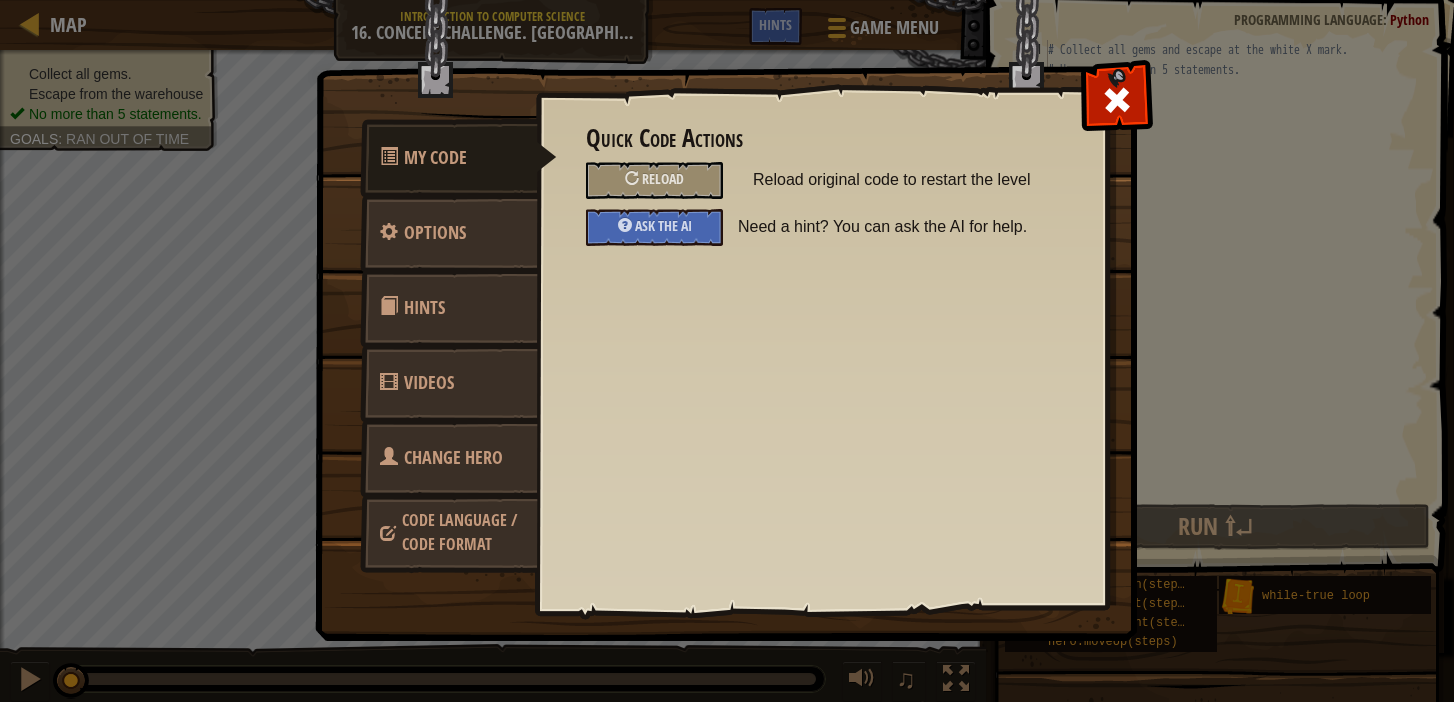 click on "Videos" at bounding box center [429, 382] 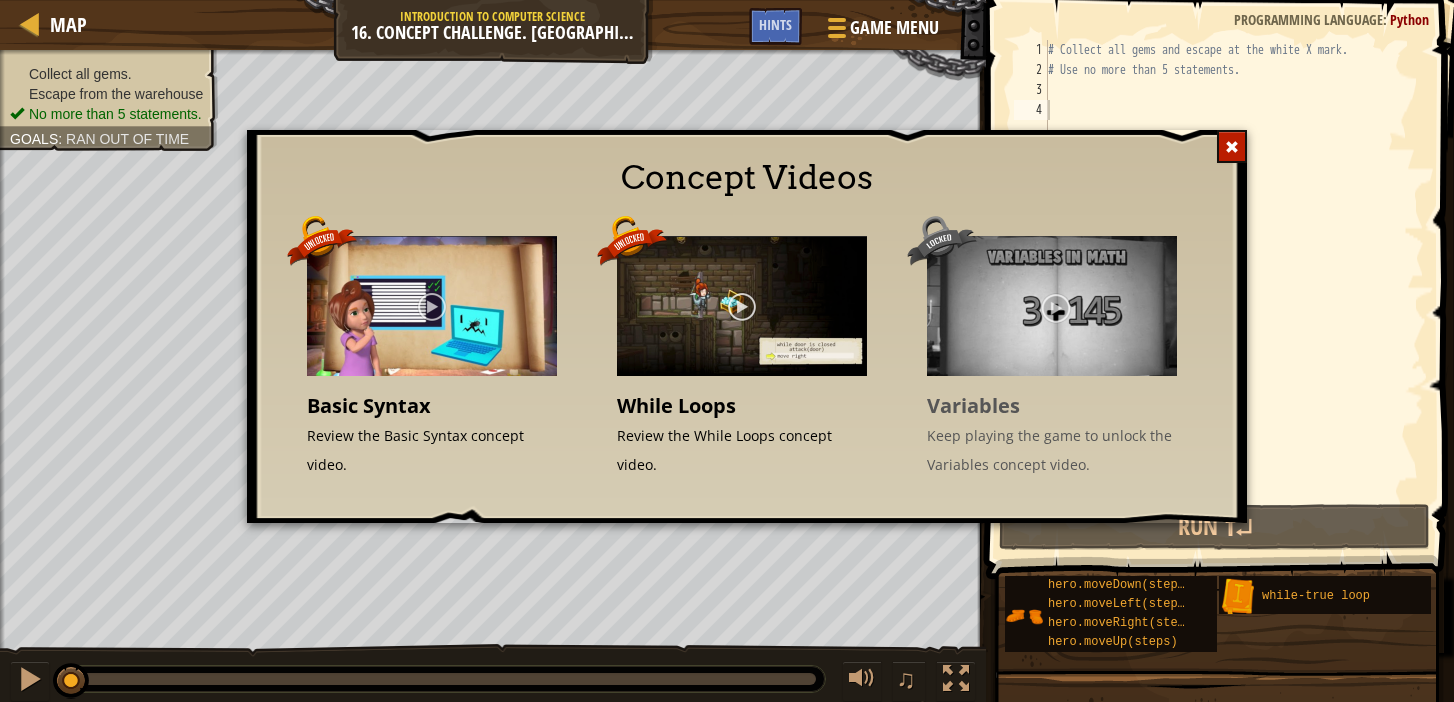 click at bounding box center (1232, 147) 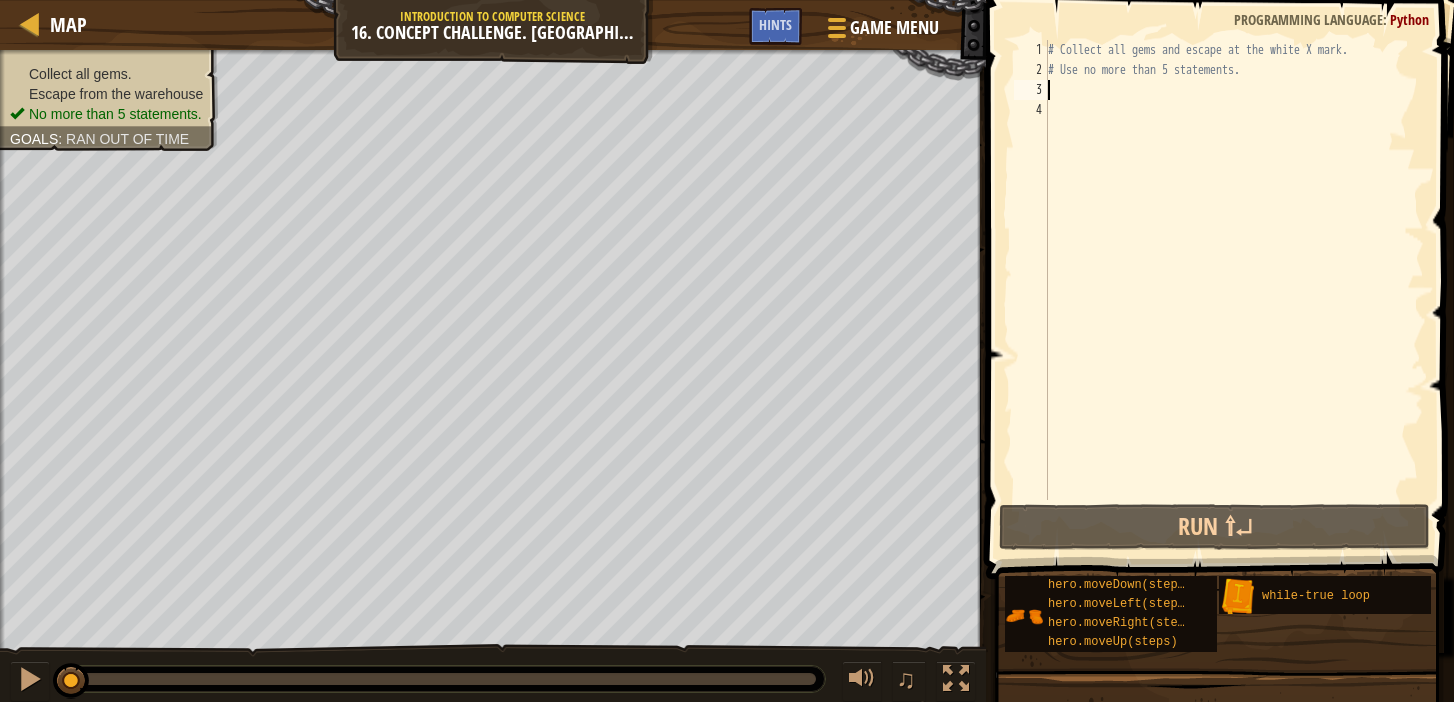 click on "# Collect all gems and escape at the white X mark. # Use no more than 5 statements." at bounding box center [1234, 290] 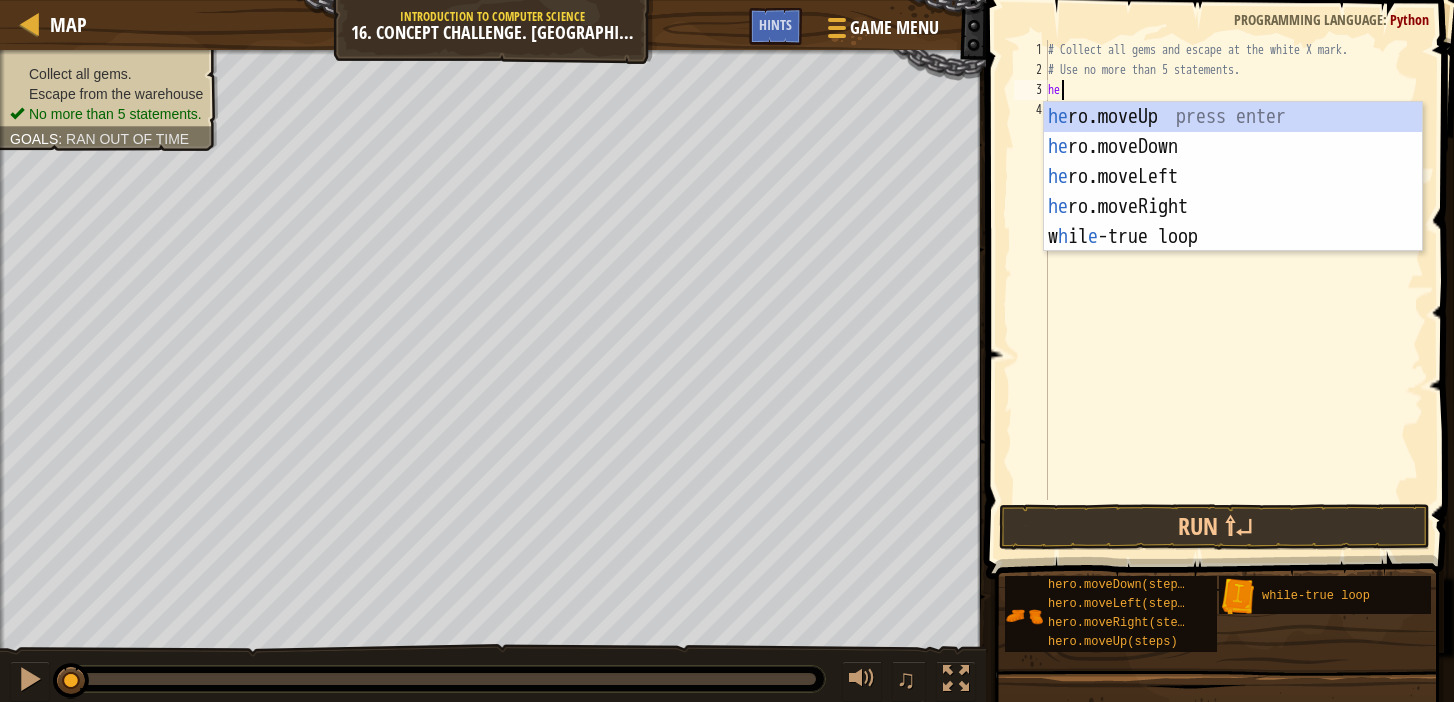 type on "hero" 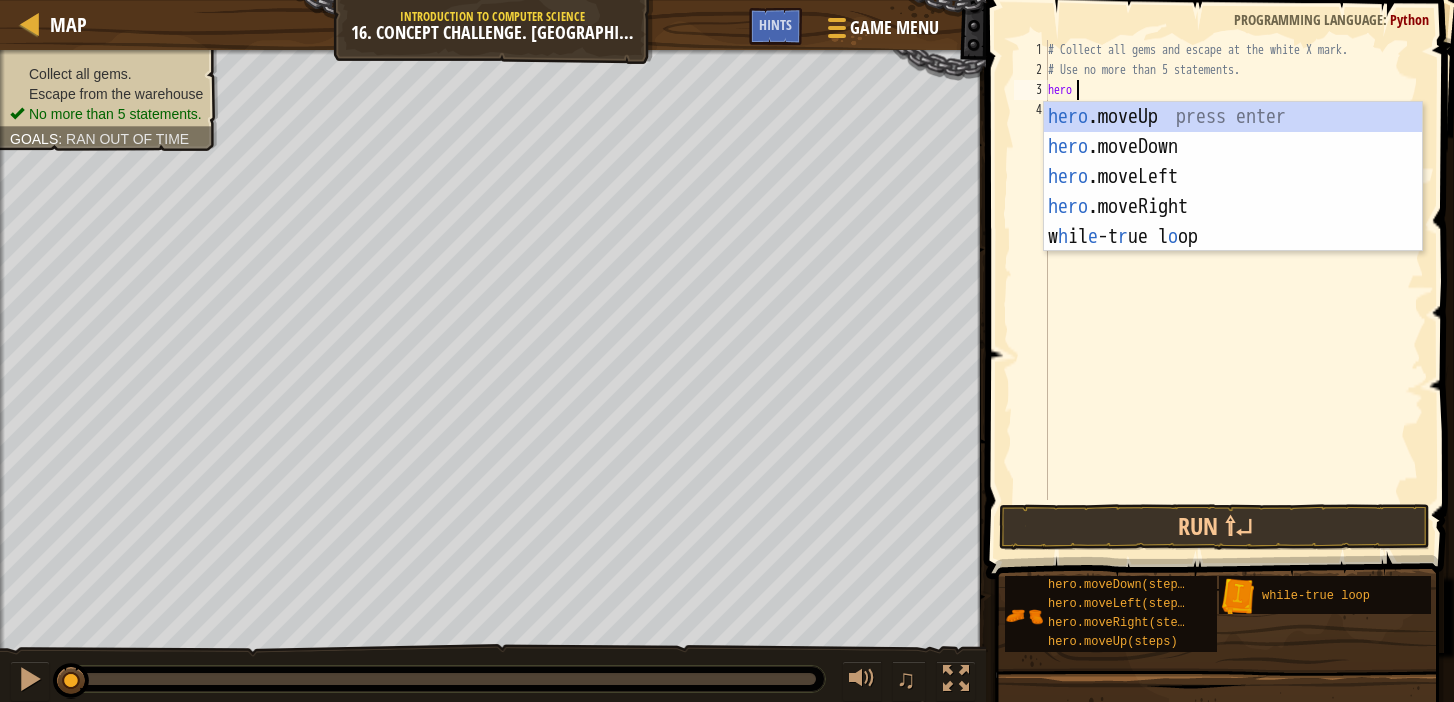 scroll, scrollTop: 9, scrollLeft: 1, axis: both 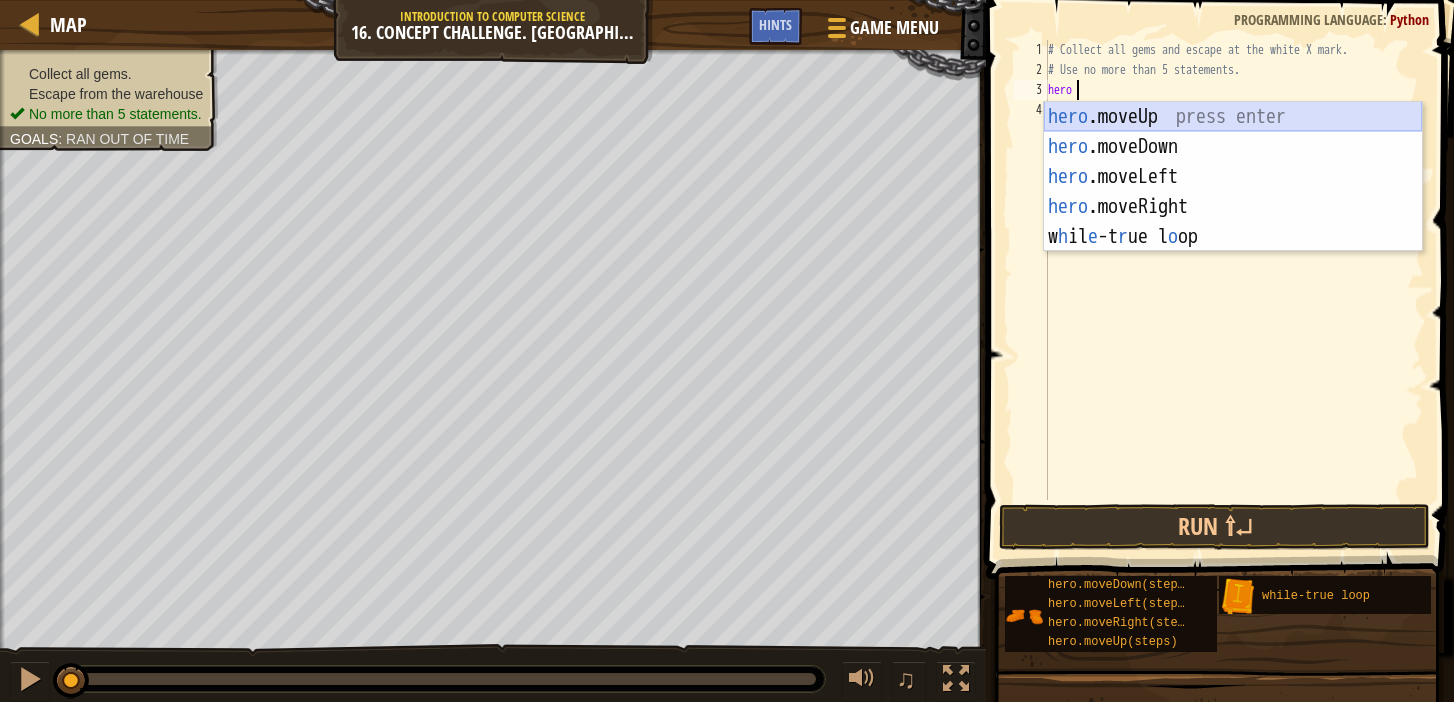 click on "hero .moveUp press enter hero .moveDown press enter hero .moveLeft press enter hero .moveRight press enter w h il e -t r ue l o op press enter" at bounding box center [1233, 207] 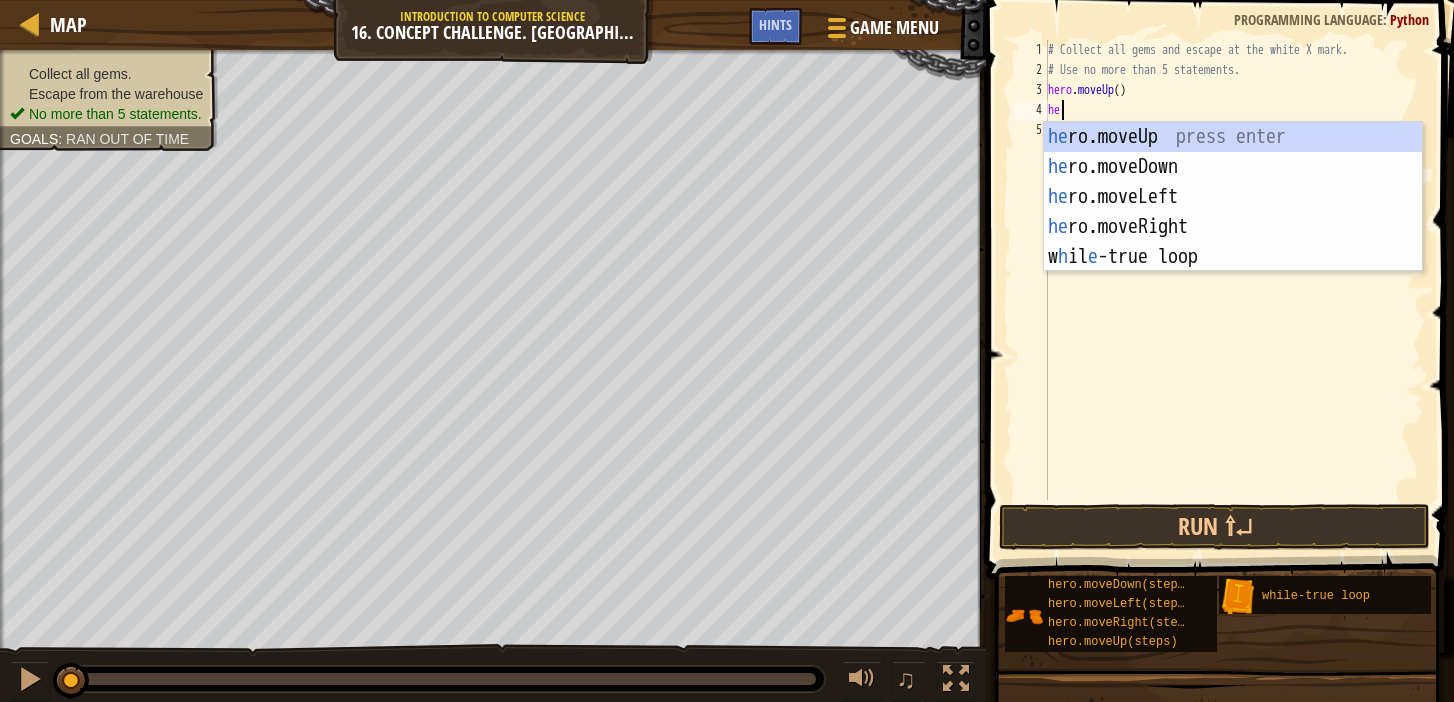 type on "hero" 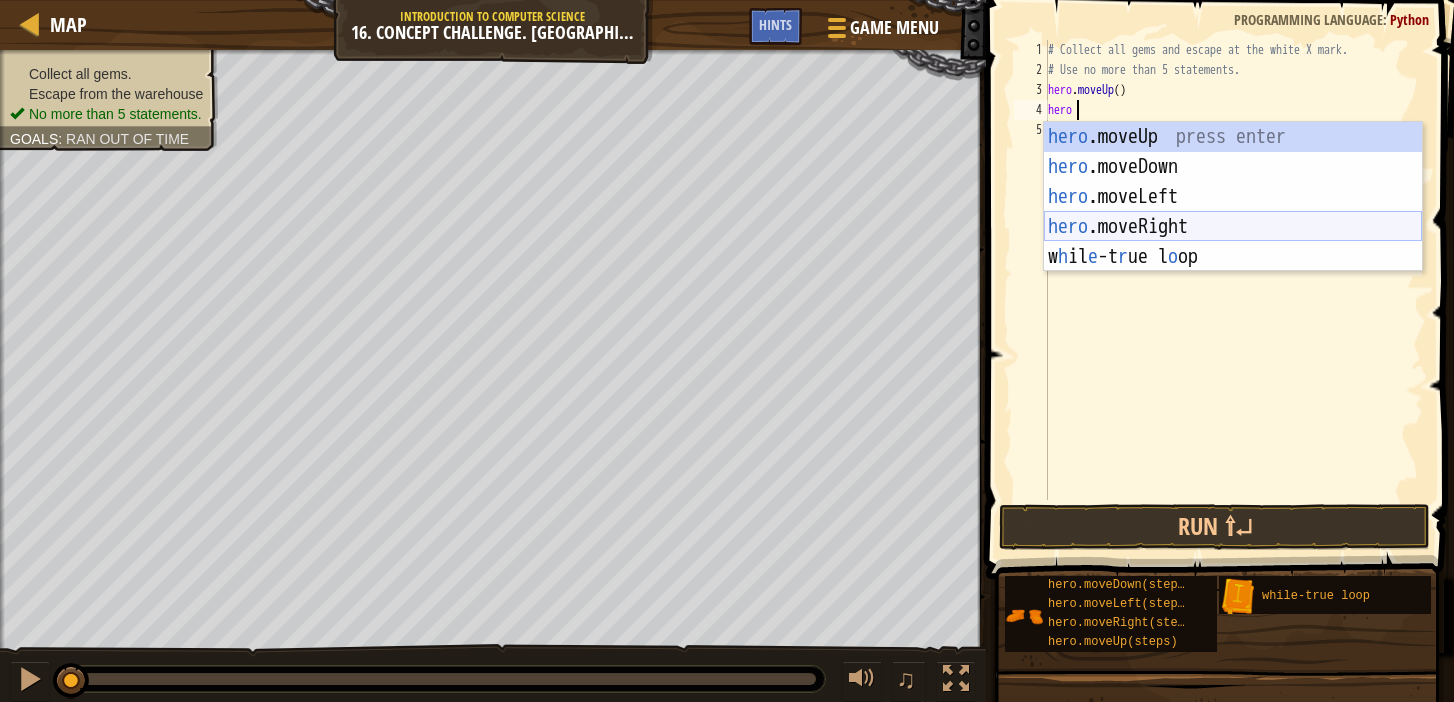 click on "hero .moveUp press enter hero .moveDown press enter hero .moveLeft press enter hero .moveRight press enter w h il e -t r ue l o op press enter" at bounding box center (1233, 227) 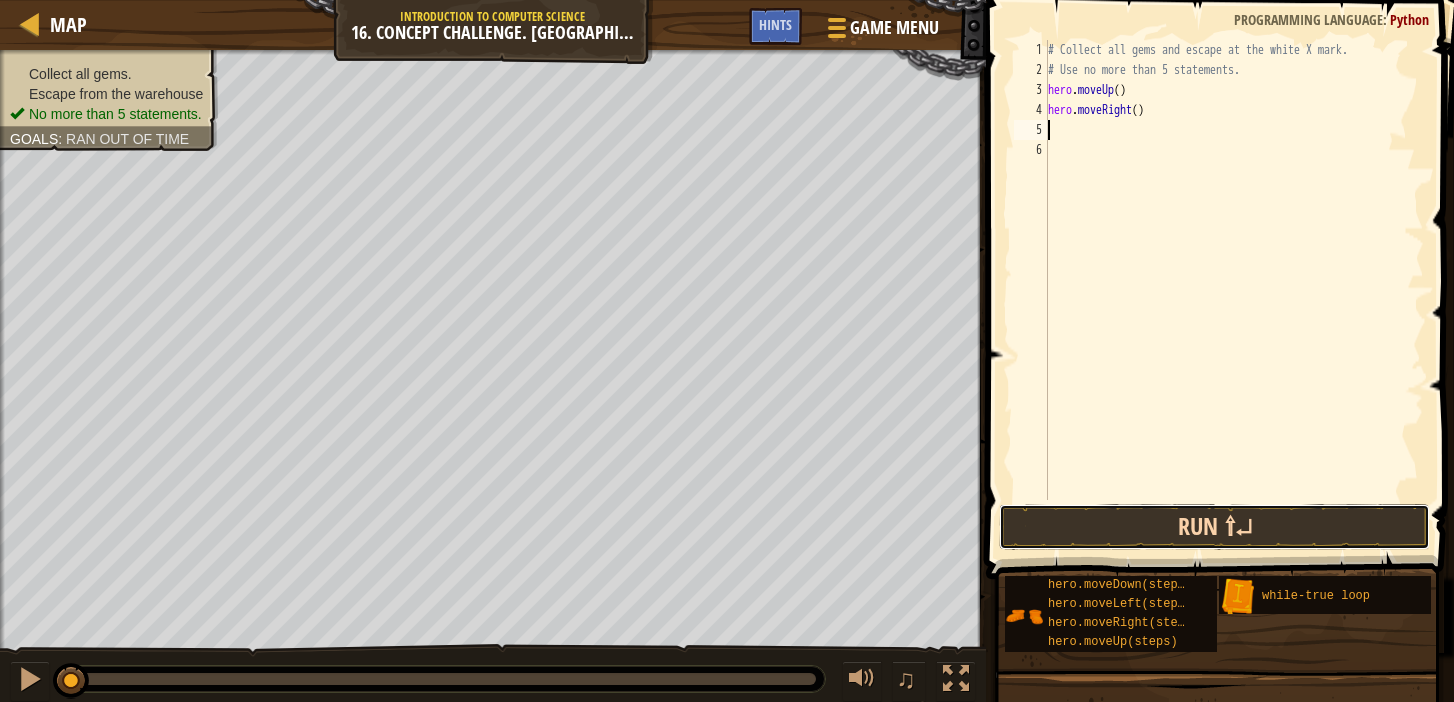 click on "Run ⇧↵" at bounding box center [1214, 527] 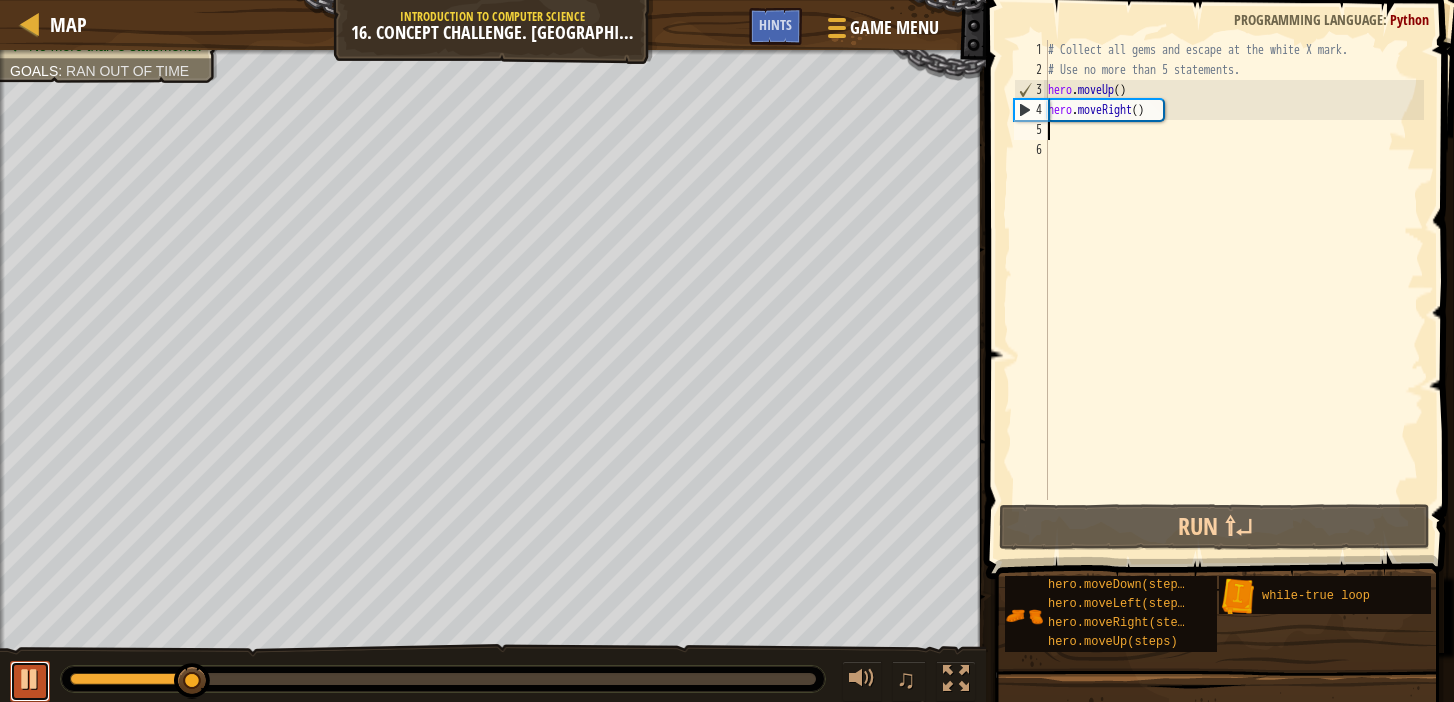 click at bounding box center (30, 679) 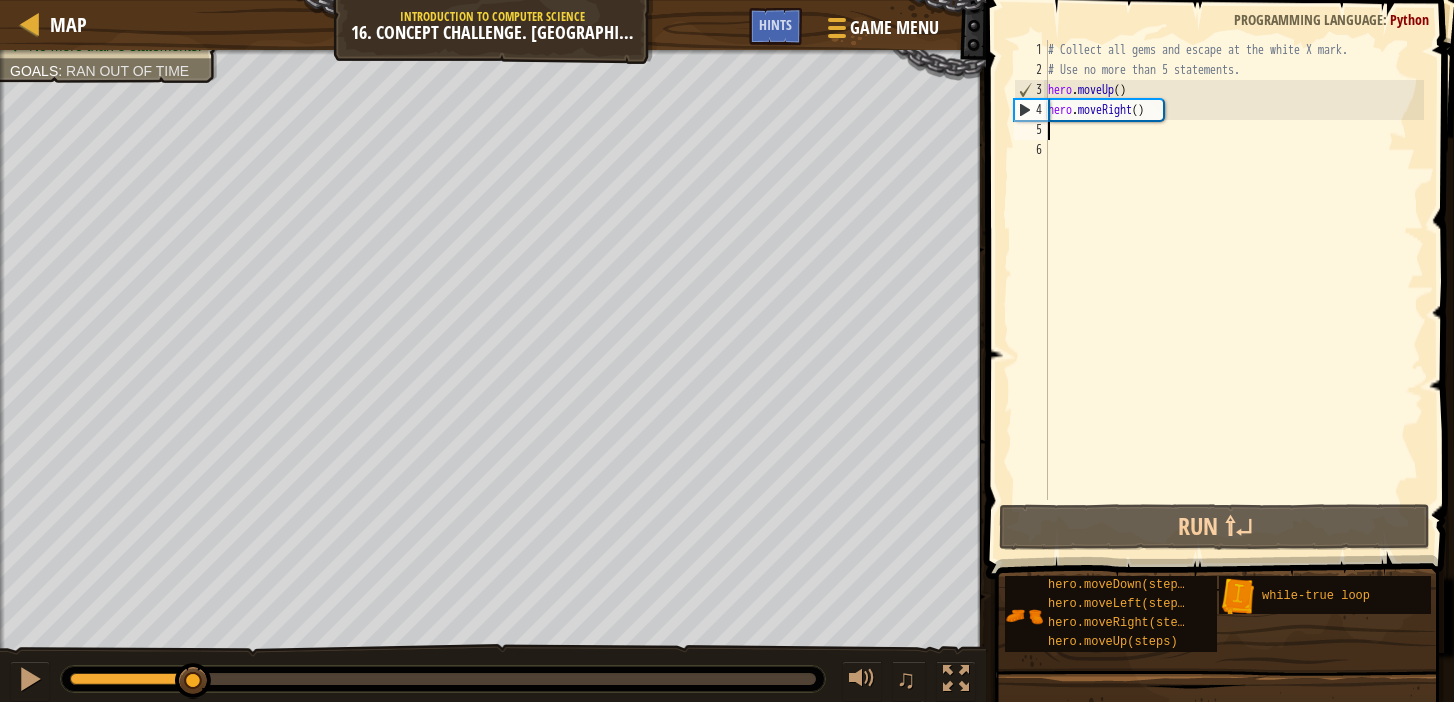 click on "# Collect all gems and escape at the white X mark. # Use no more than 5 statements. hero . moveUp ( ) hero . moveRight ( )" at bounding box center [1234, 290] 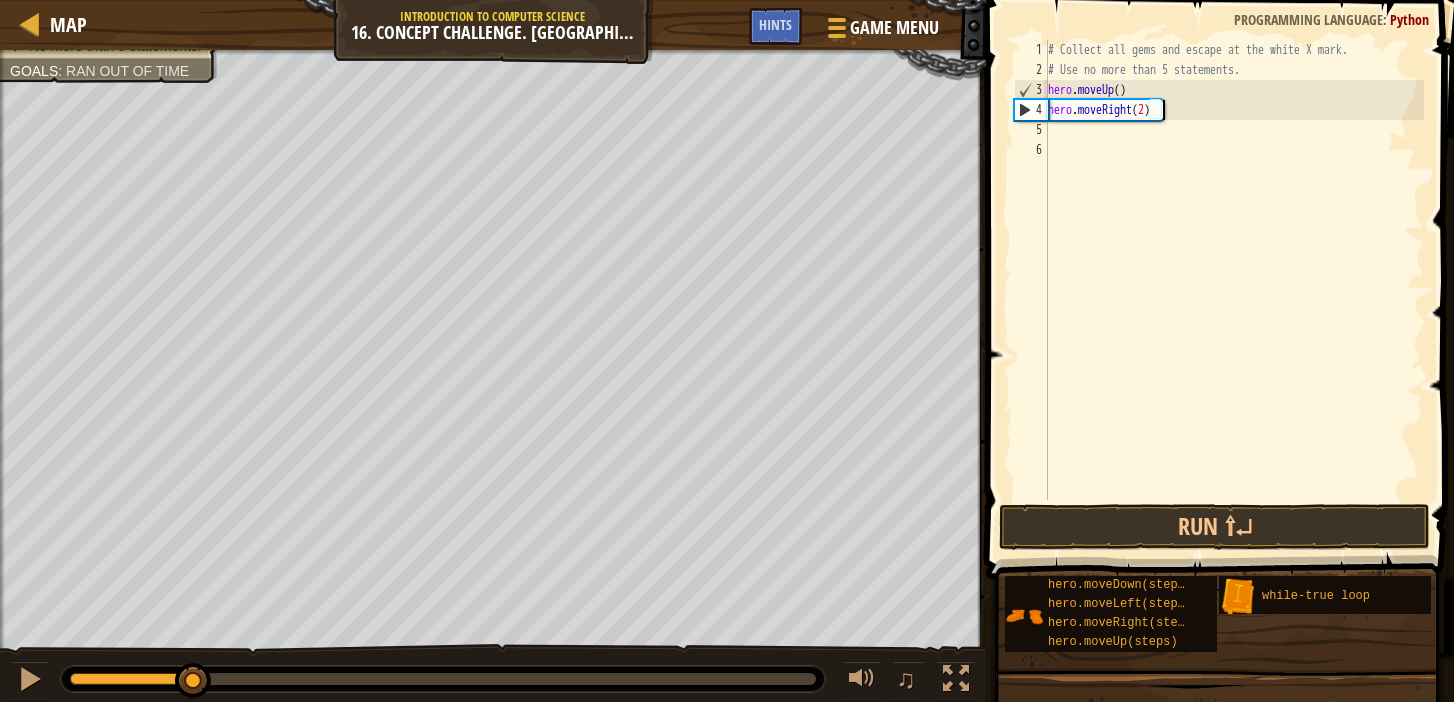 scroll, scrollTop: 9, scrollLeft: 9, axis: both 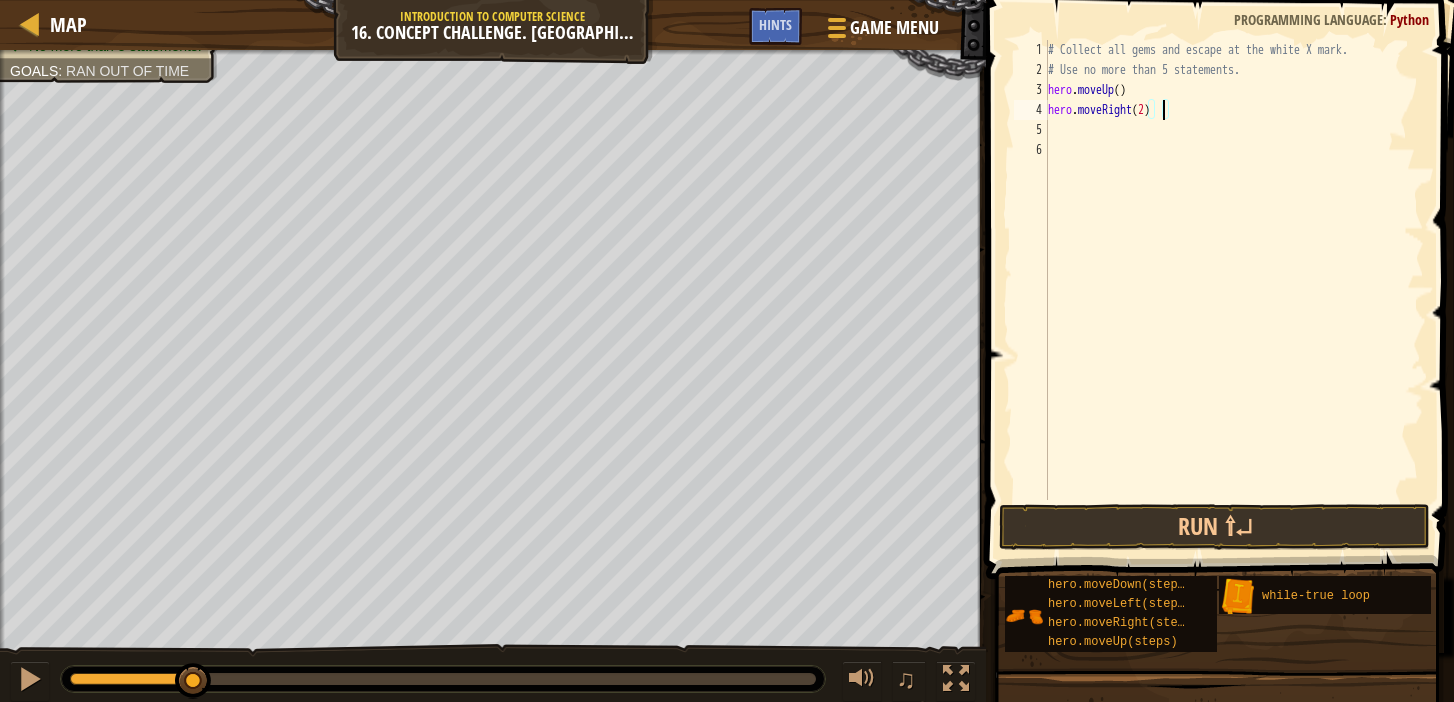 click on "# Collect all gems and escape at the white X mark. # Use no more than 5 statements. hero . moveUp ( ) hero . moveRight ( 2 )" at bounding box center (1234, 290) 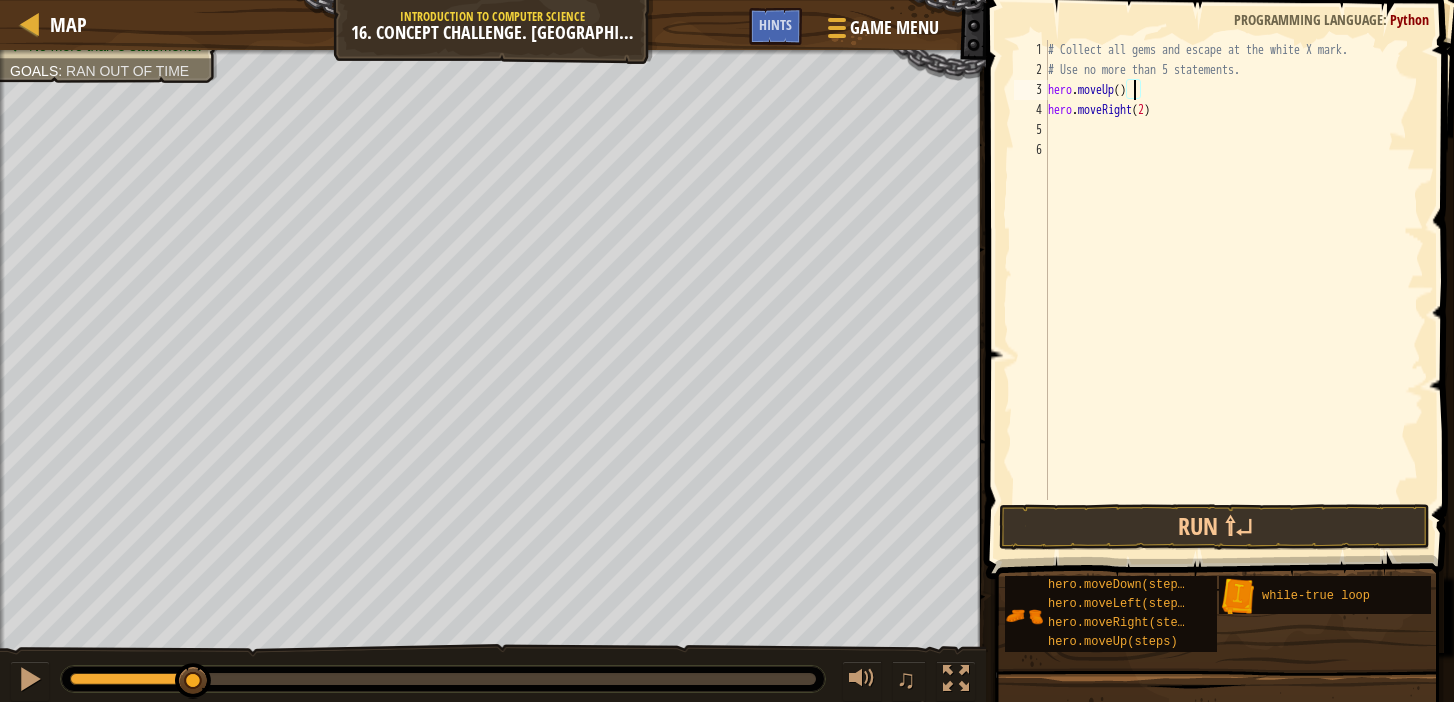 scroll, scrollTop: 9, scrollLeft: 7, axis: both 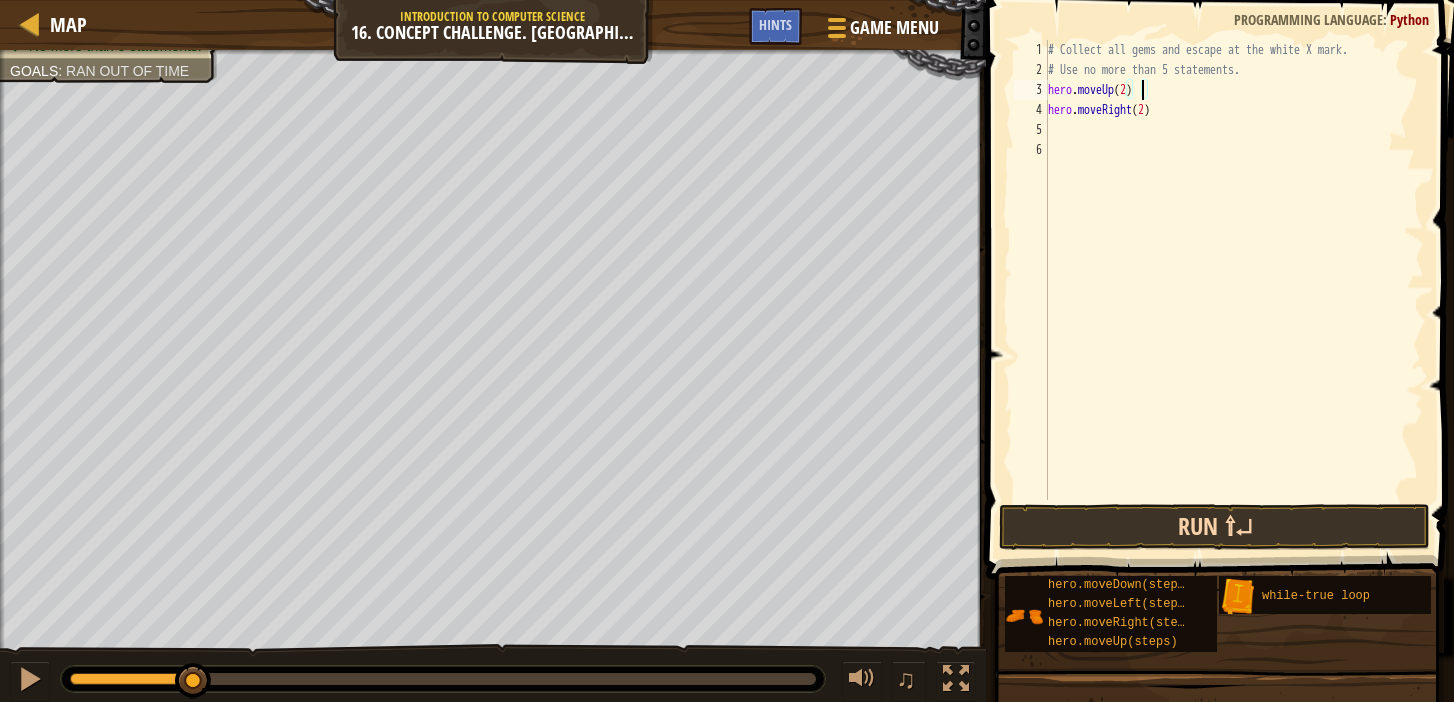 type on "hero.moveUp(2)" 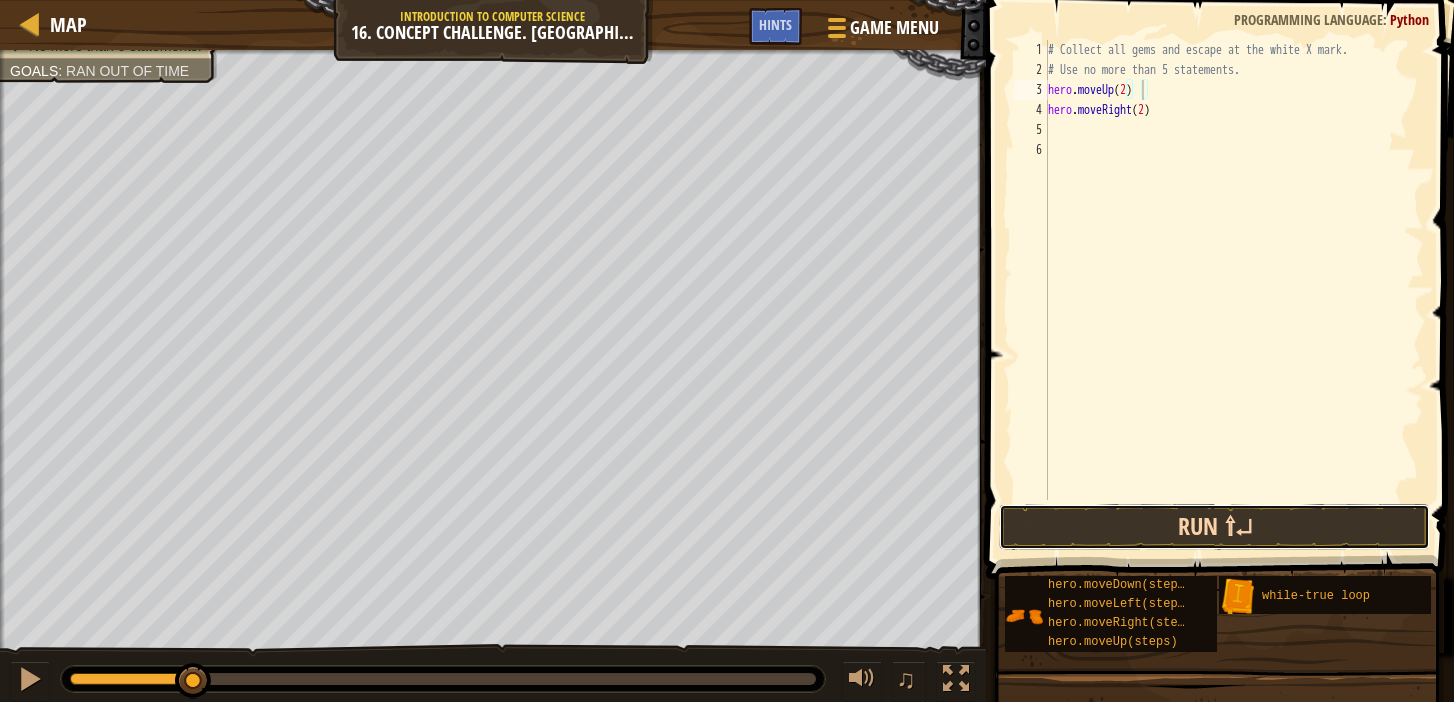 click on "Run ⇧↵" at bounding box center [1214, 527] 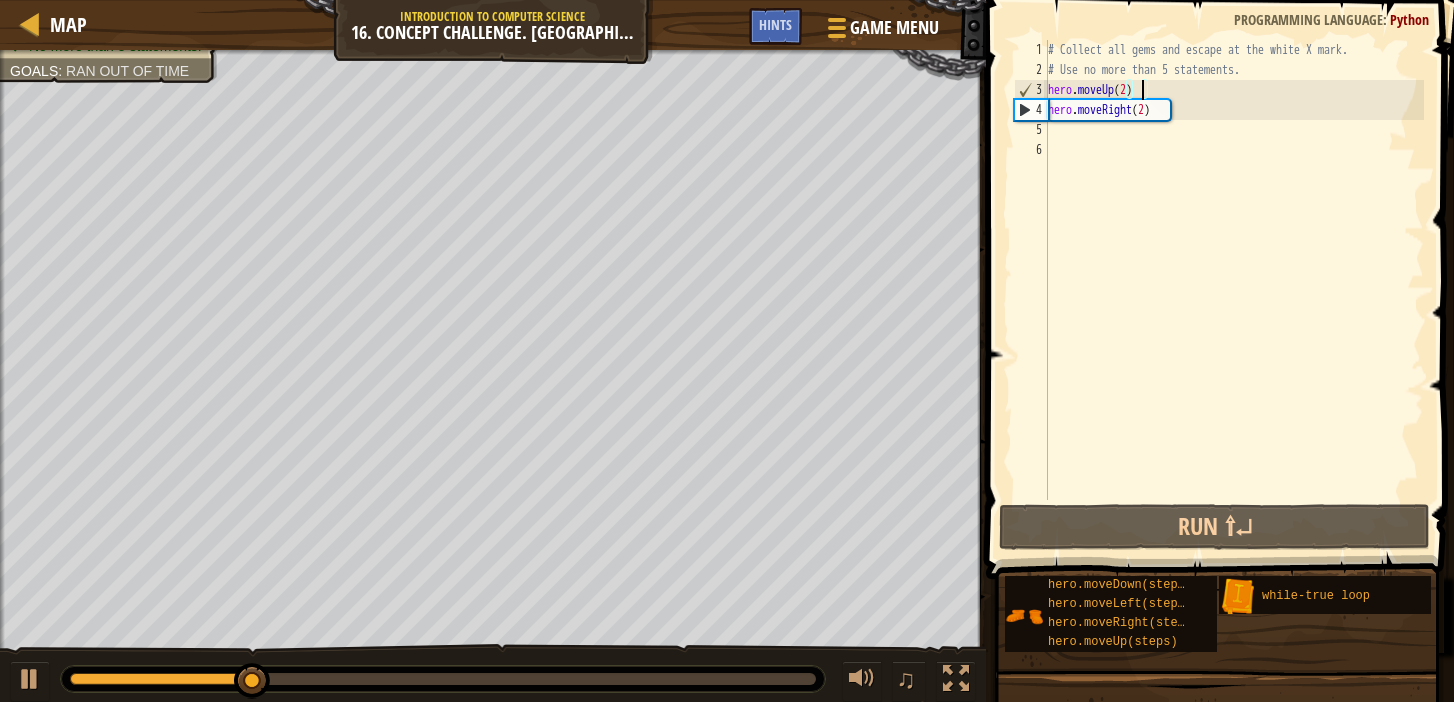 click on "# Collect all gems and escape at the white X mark. # Use no more than 5 statements. hero . moveUp ( 2 ) hero . moveRight ( 2 )" at bounding box center (1234, 290) 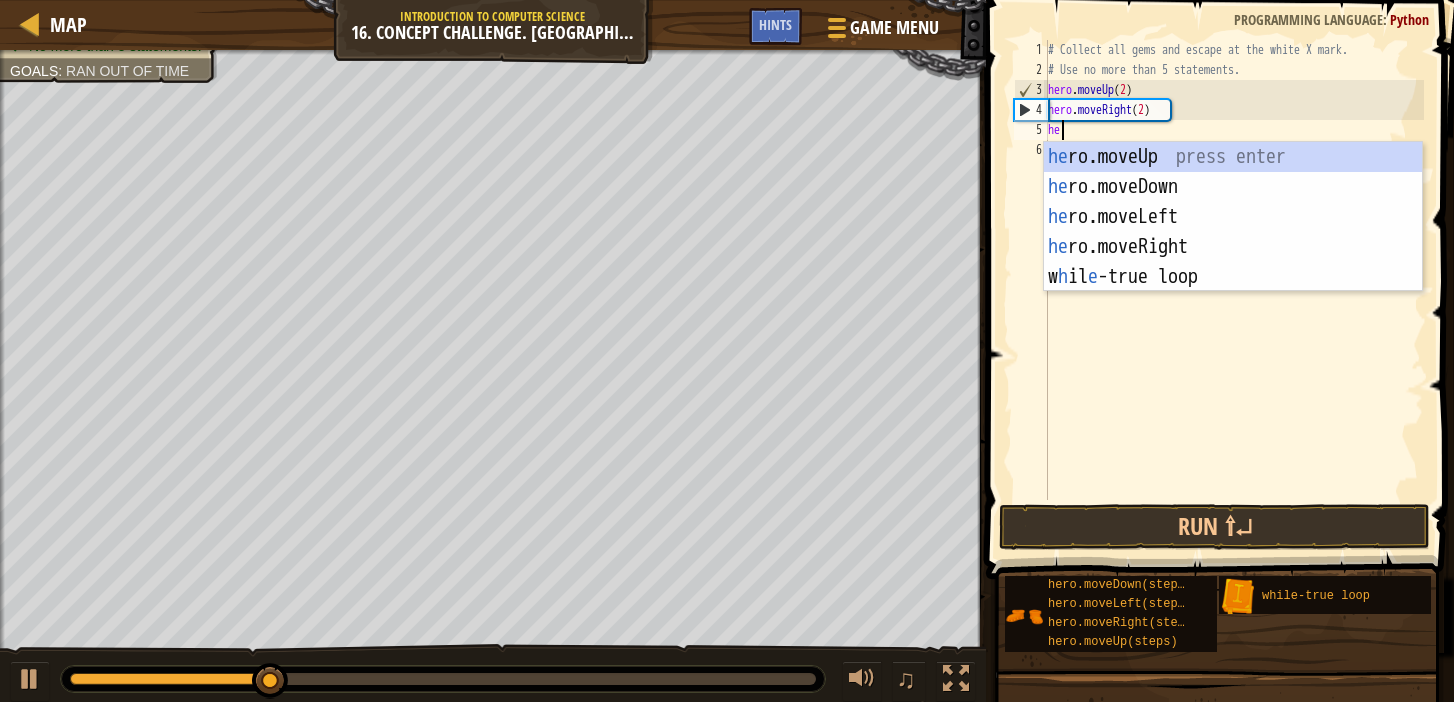 type on "hero" 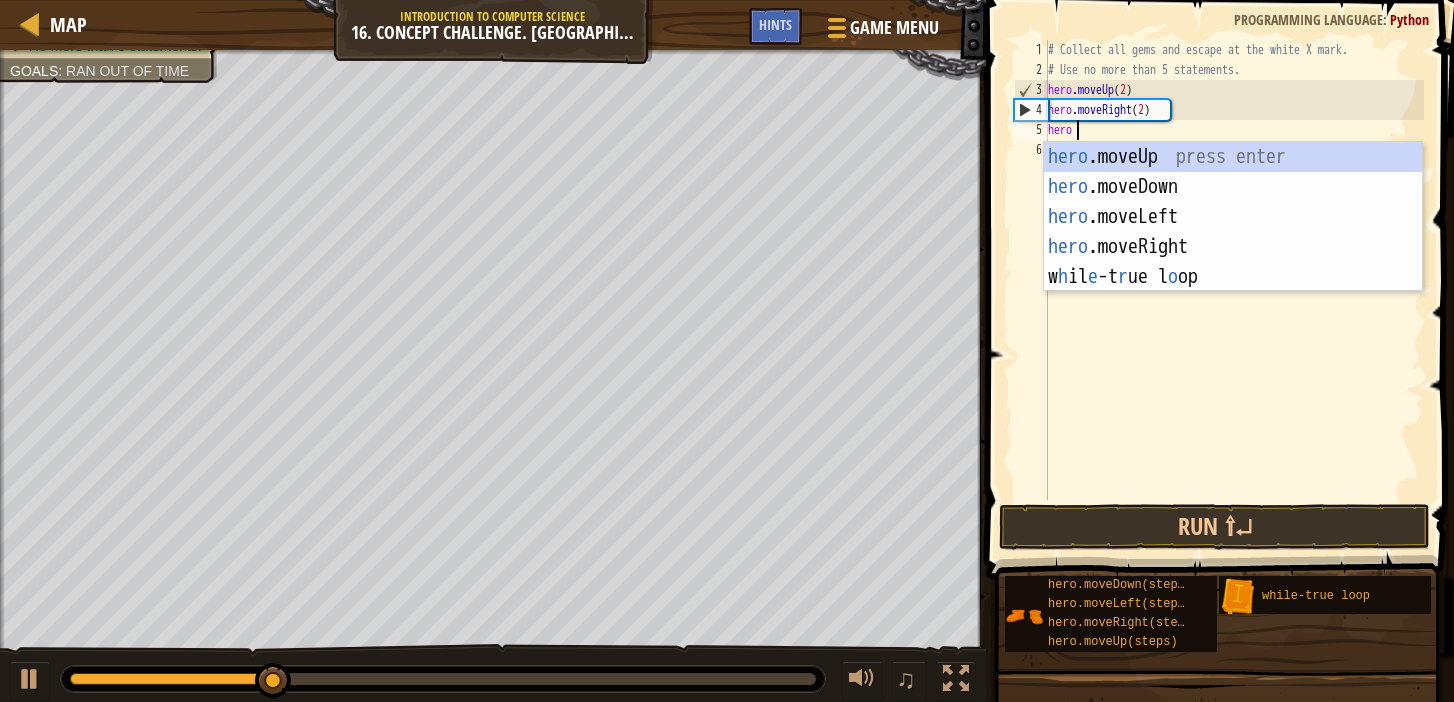 scroll, scrollTop: 9, scrollLeft: 1, axis: both 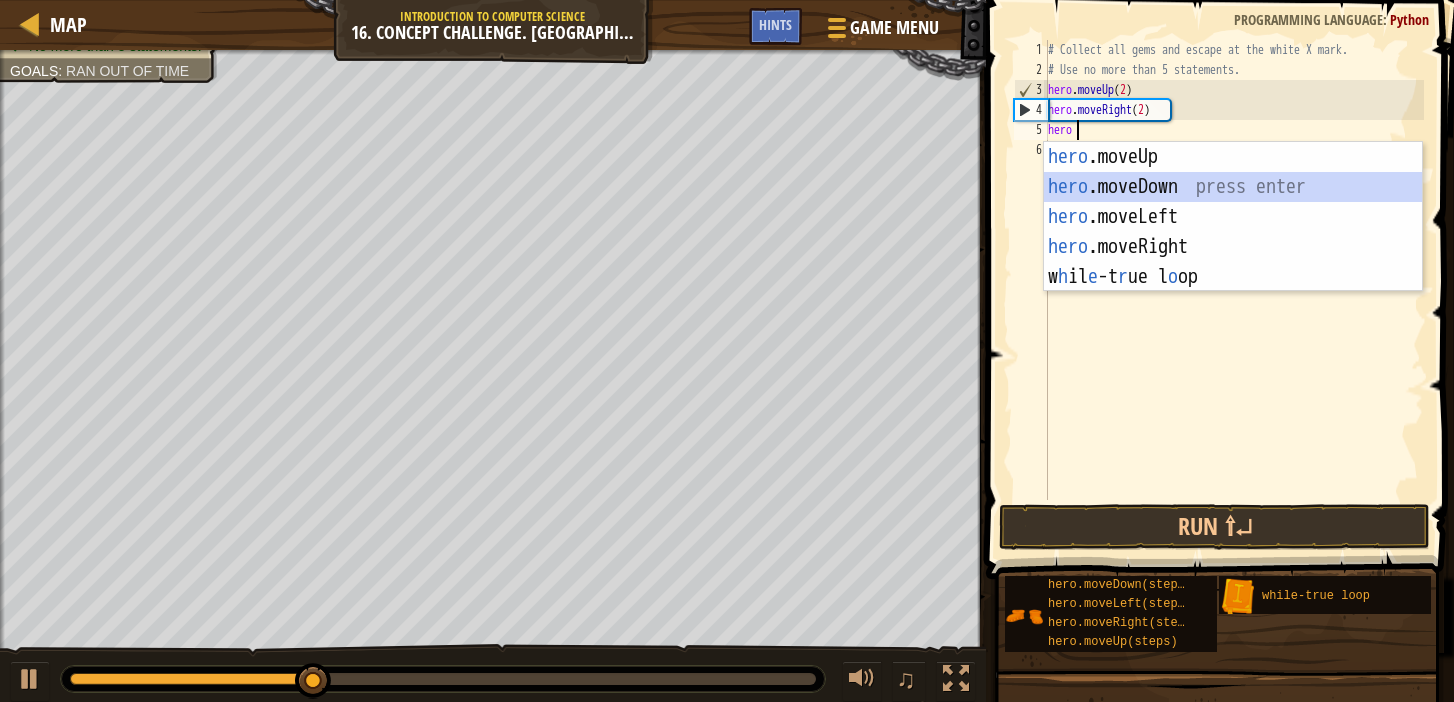 click on "hero .moveUp press enter hero .moveDown press enter hero .moveLeft press enter hero .moveRight press enter w h il e -t r ue l o op press enter" at bounding box center [1233, 247] 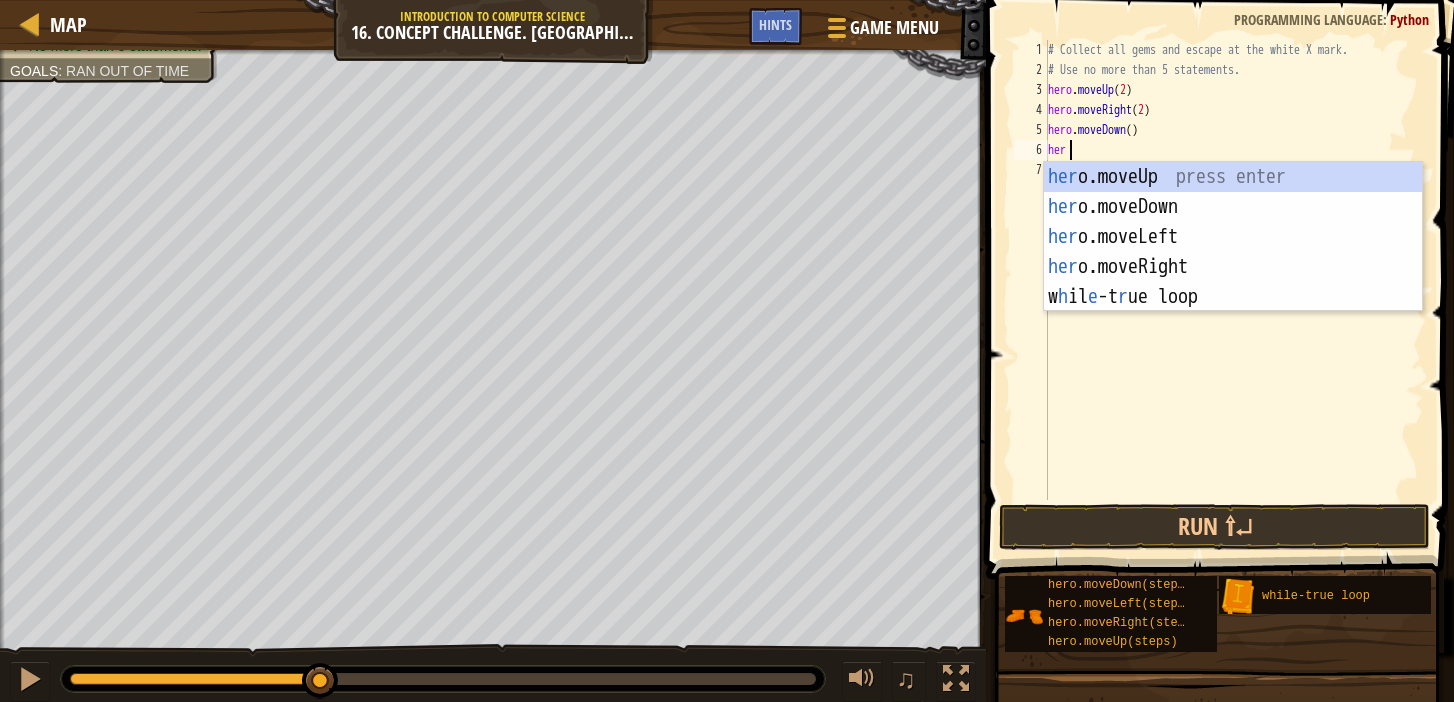 type on "hero" 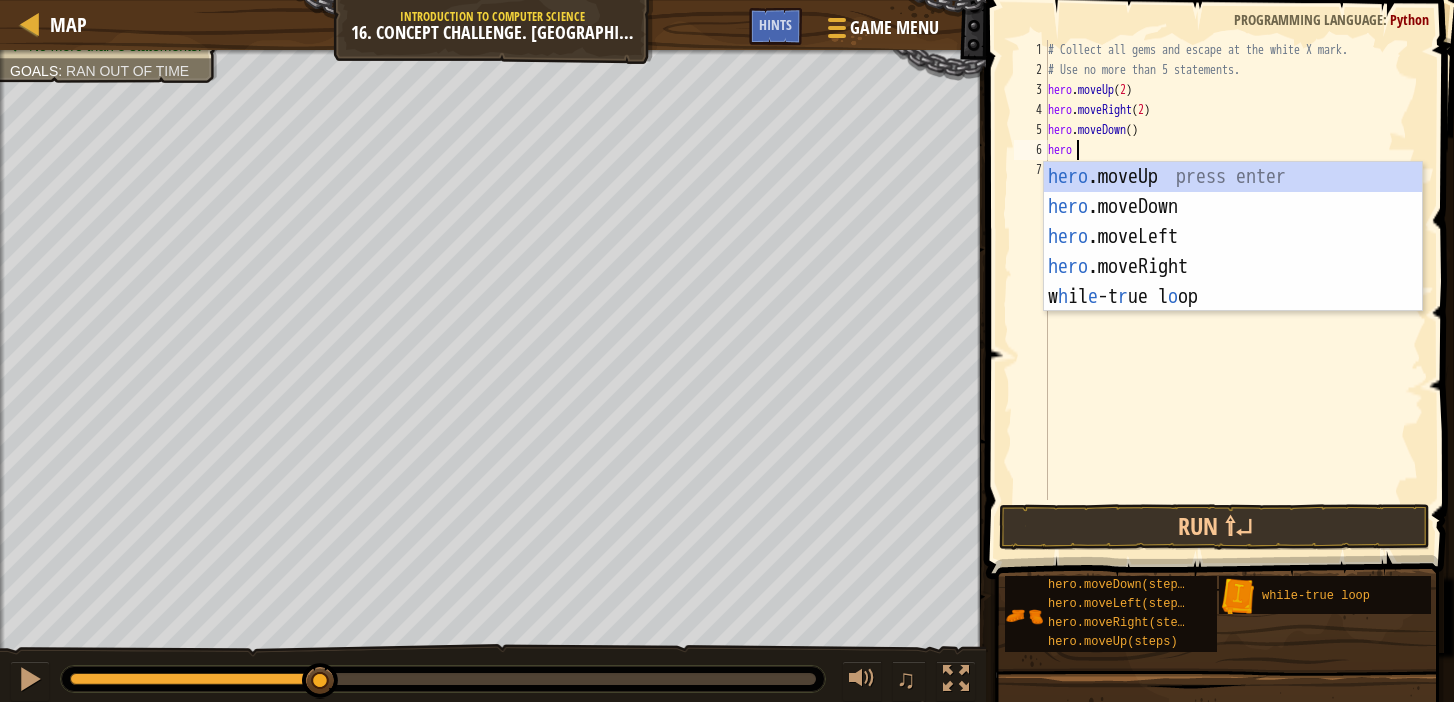 scroll, scrollTop: 9, scrollLeft: 1, axis: both 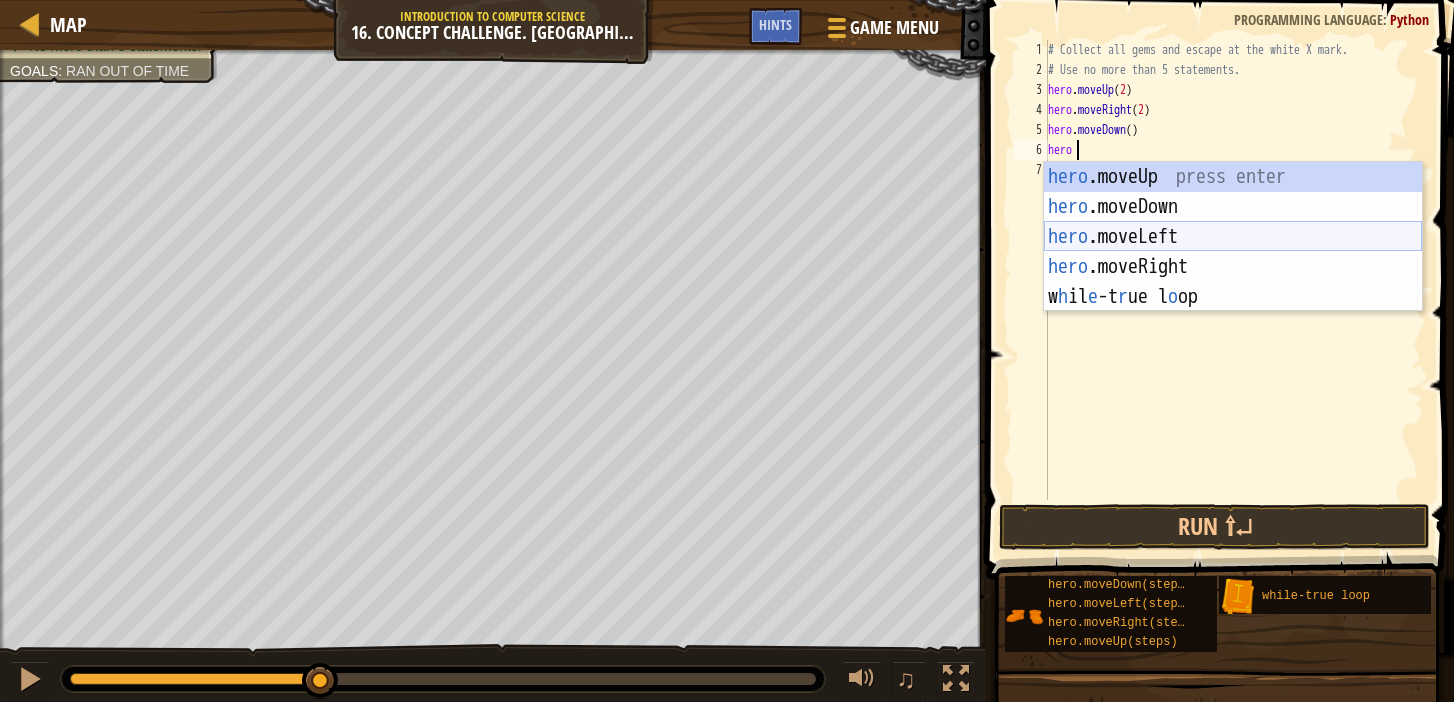 click on "hero .moveUp press enter hero .moveDown press enter hero .moveLeft press enter hero .moveRight press enter w h il e -t r ue l o op press enter" at bounding box center (1233, 267) 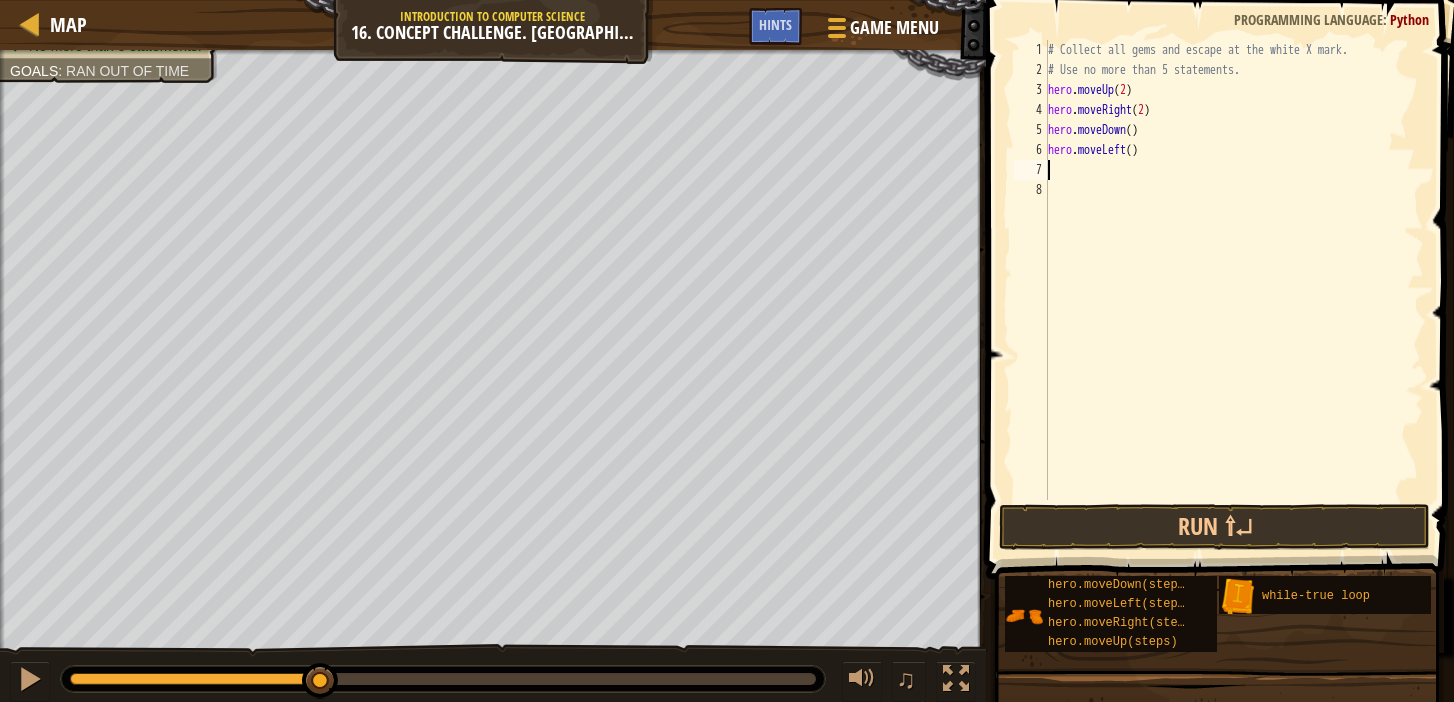 scroll, scrollTop: 9, scrollLeft: 0, axis: vertical 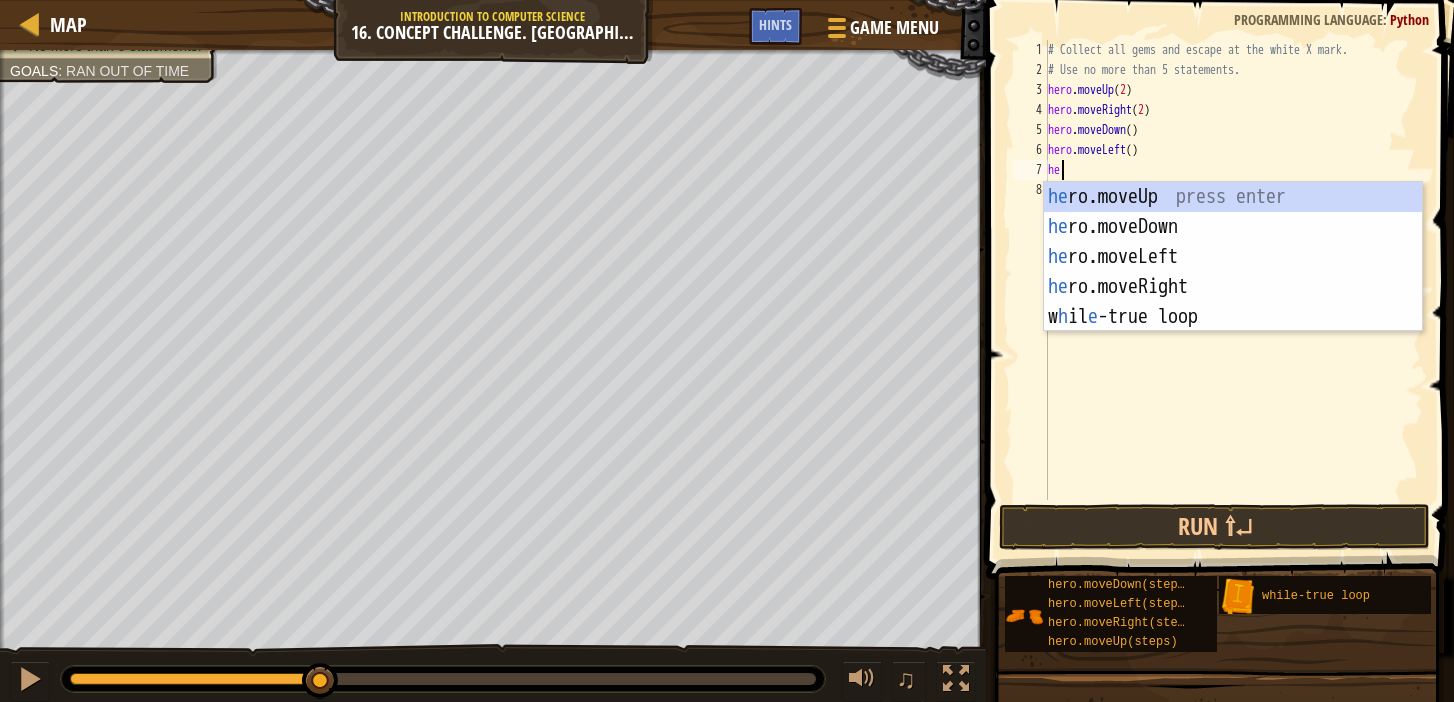 type on "hero" 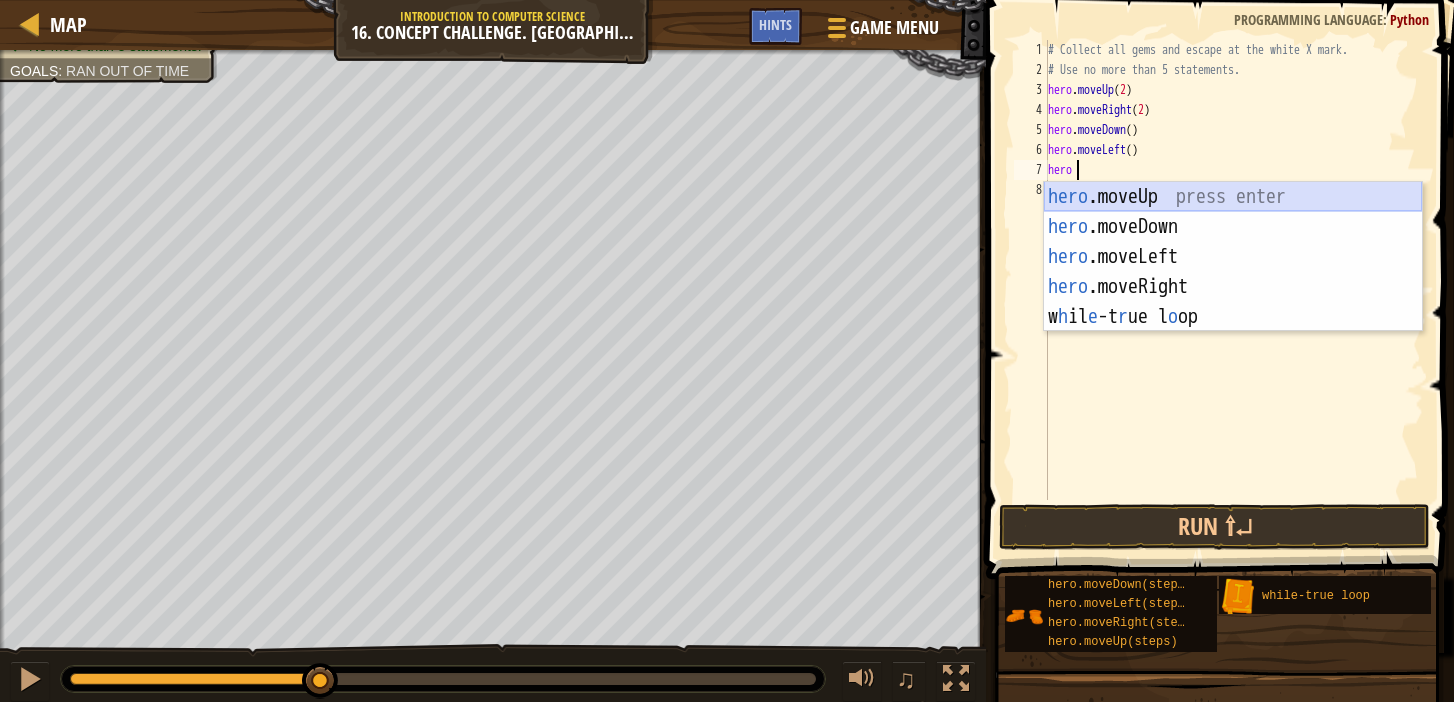 click on "hero .moveUp press enter hero .moveDown press enter hero .moveLeft press enter hero .moveRight press enter w h il e -t r ue l o op press enter" at bounding box center [1233, 287] 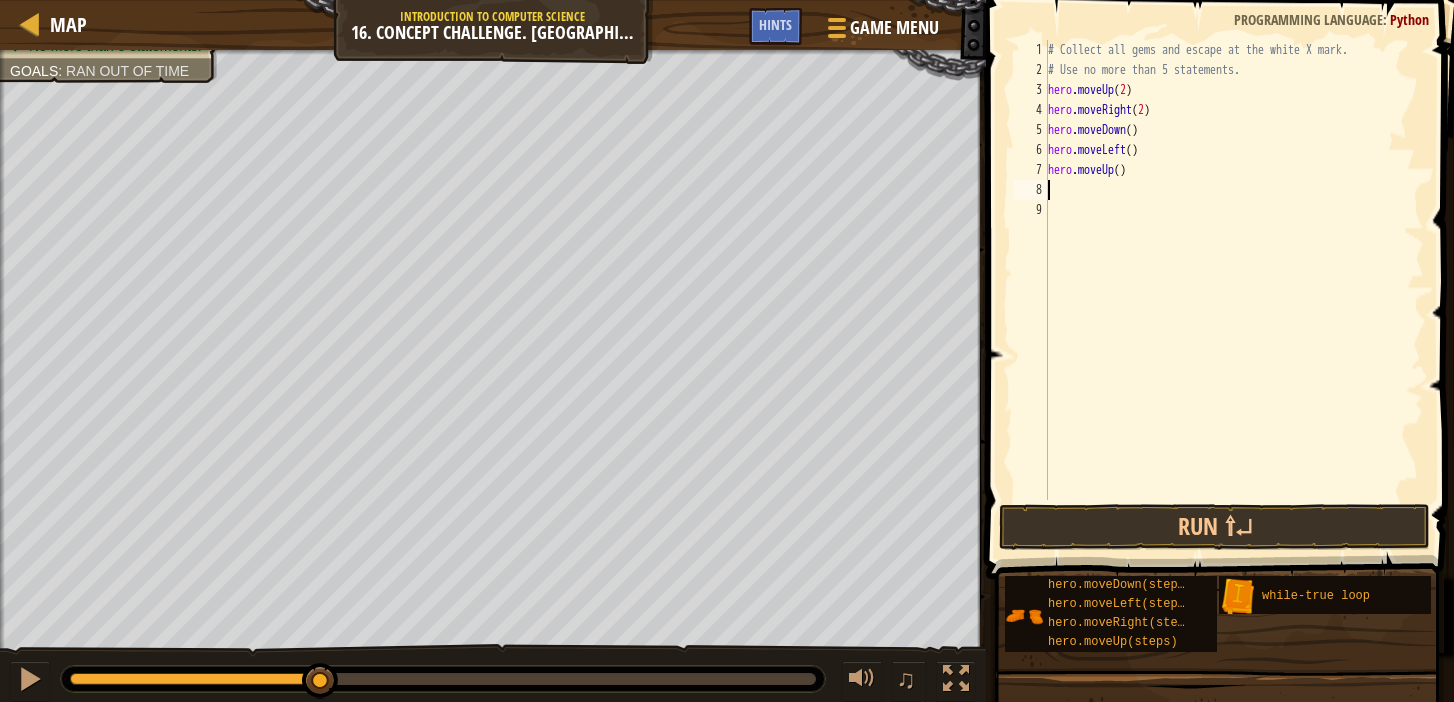 scroll, scrollTop: 9, scrollLeft: 0, axis: vertical 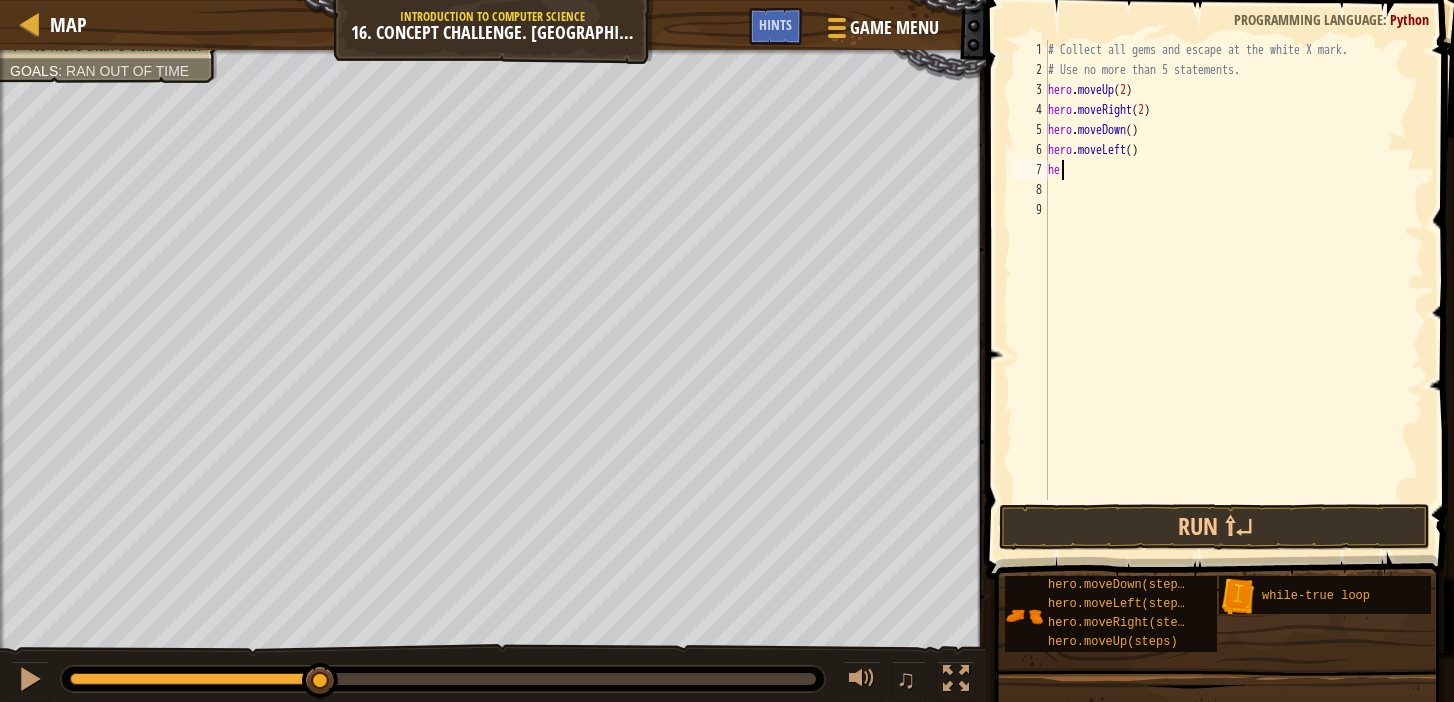type on "h" 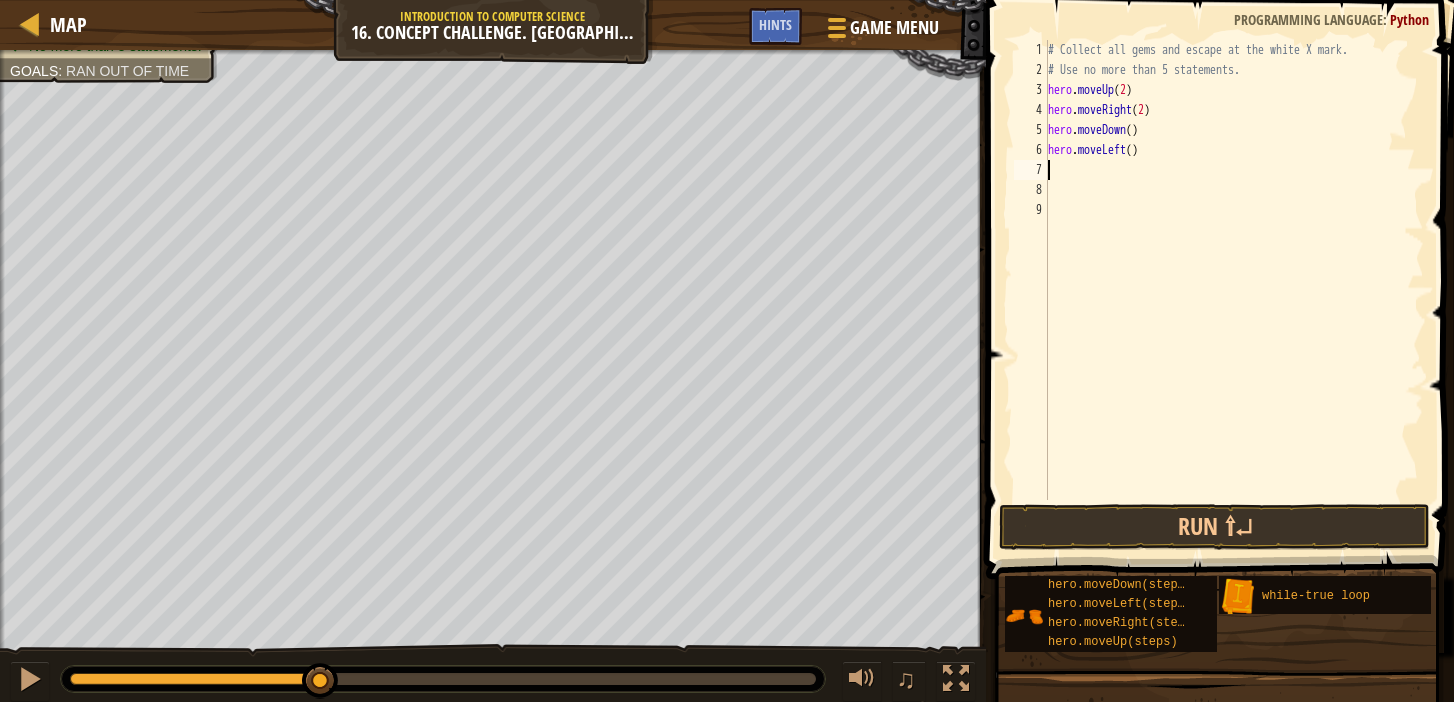 click on "# Collect all gems and escape at the white X mark. # Use no more than 5 statements. hero . moveUp ( 2 ) hero . moveRight ( 2 ) hero . moveDown ( ) hero . moveLeft ( )" at bounding box center (1234, 290) 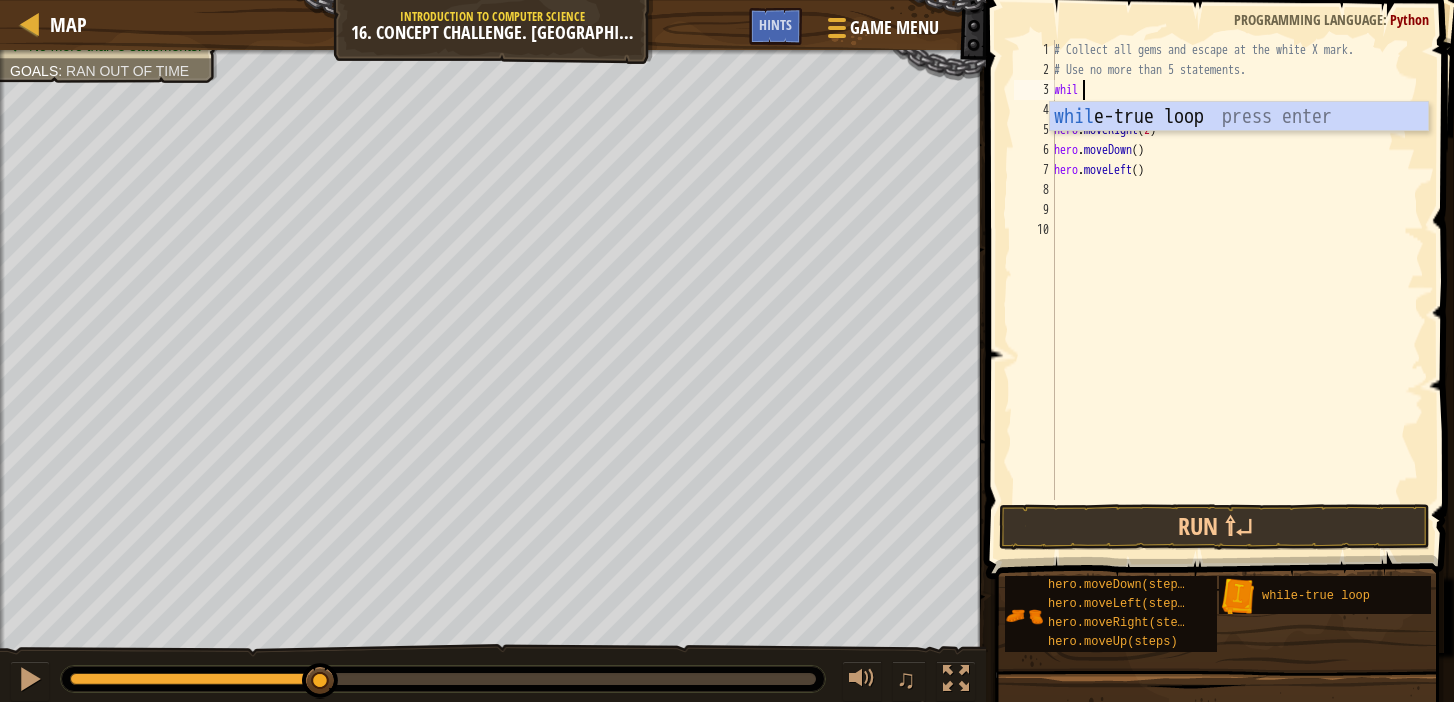type on "while" 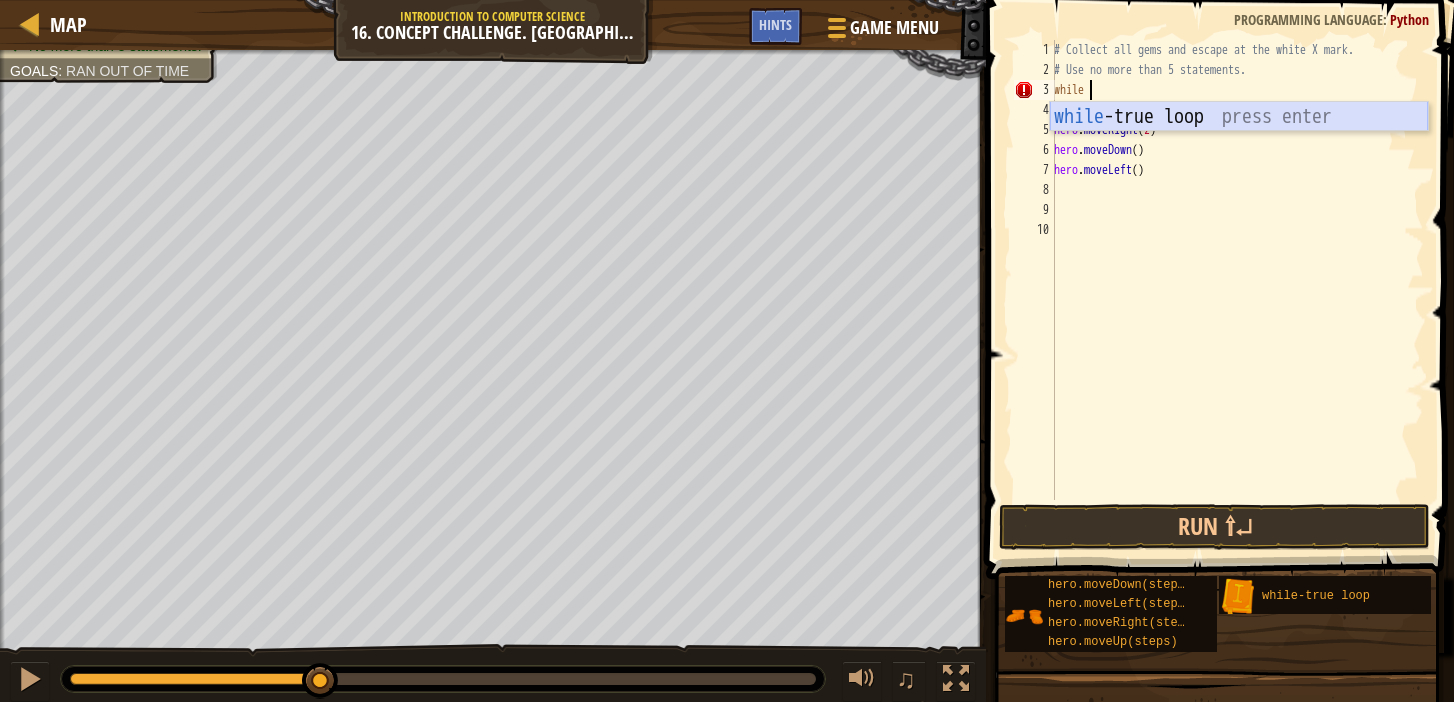 click on "while -true loop press enter" at bounding box center (1239, 147) 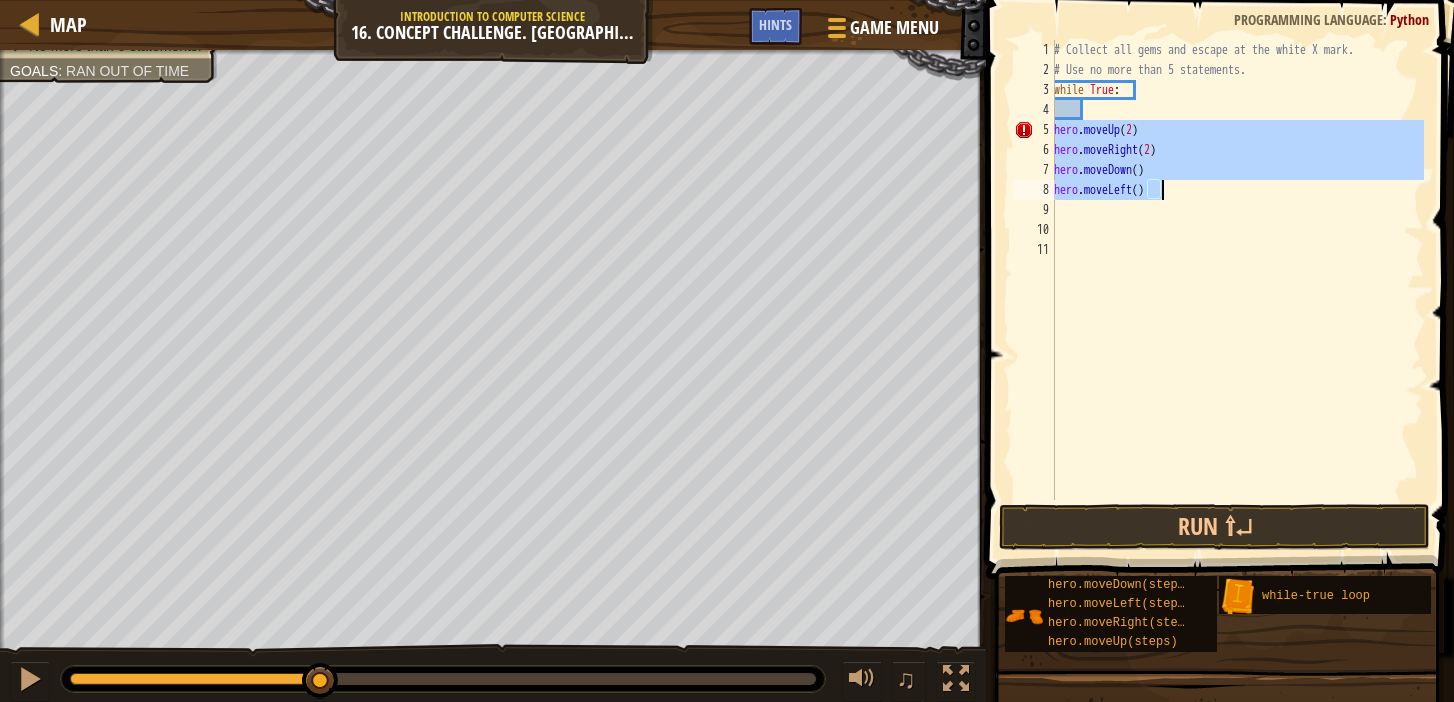 drag, startPoint x: 1054, startPoint y: 130, endPoint x: 1181, endPoint y: 198, distance: 144.05902 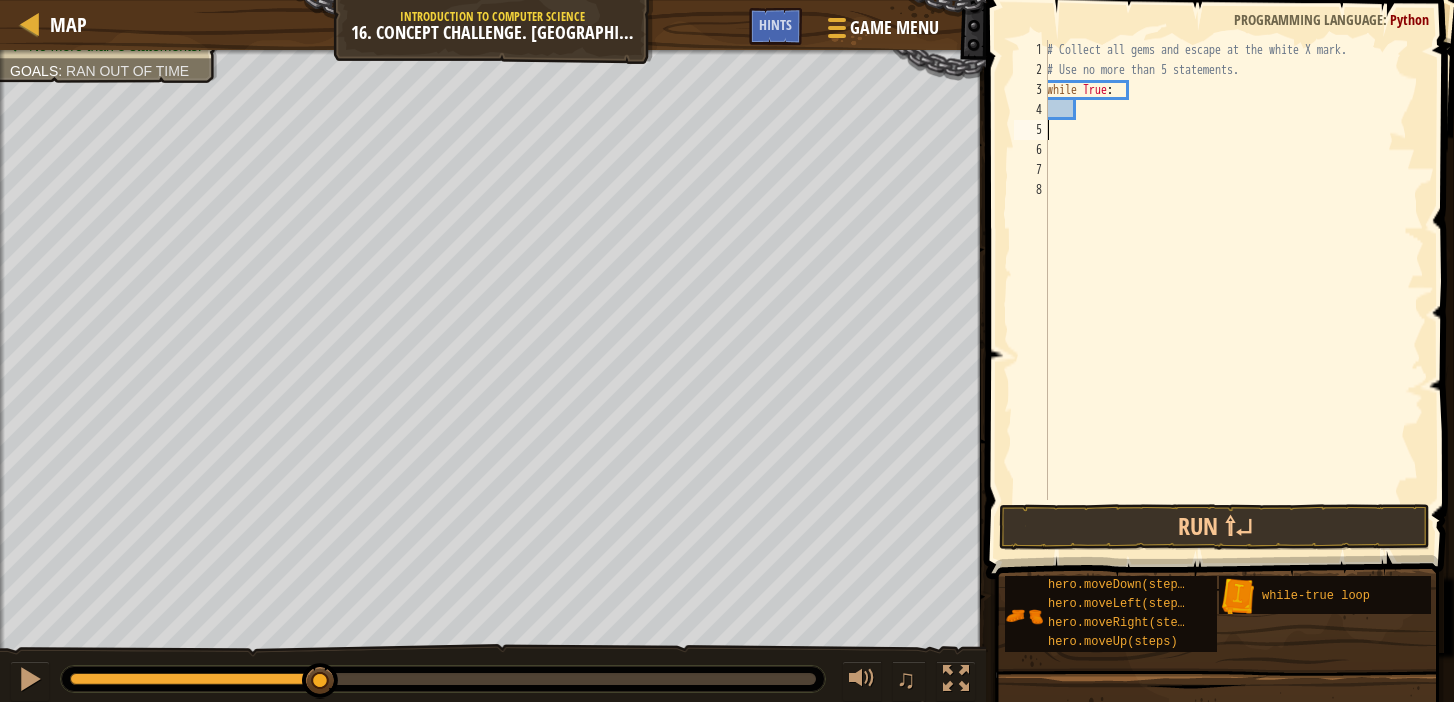 scroll, scrollTop: 9, scrollLeft: 0, axis: vertical 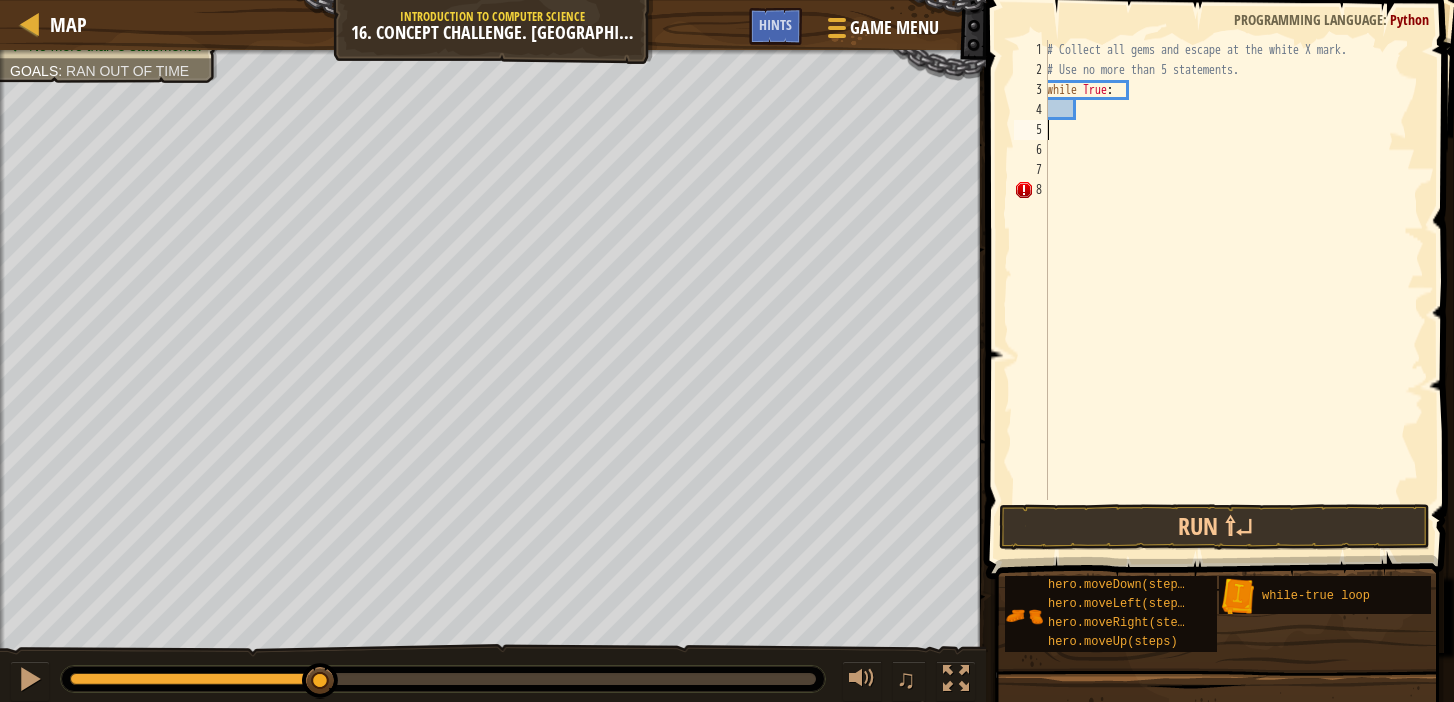 click on "# Collect all gems and escape at the white X mark. # Use no more than 5 statements. while   True :" at bounding box center (1233, 290) 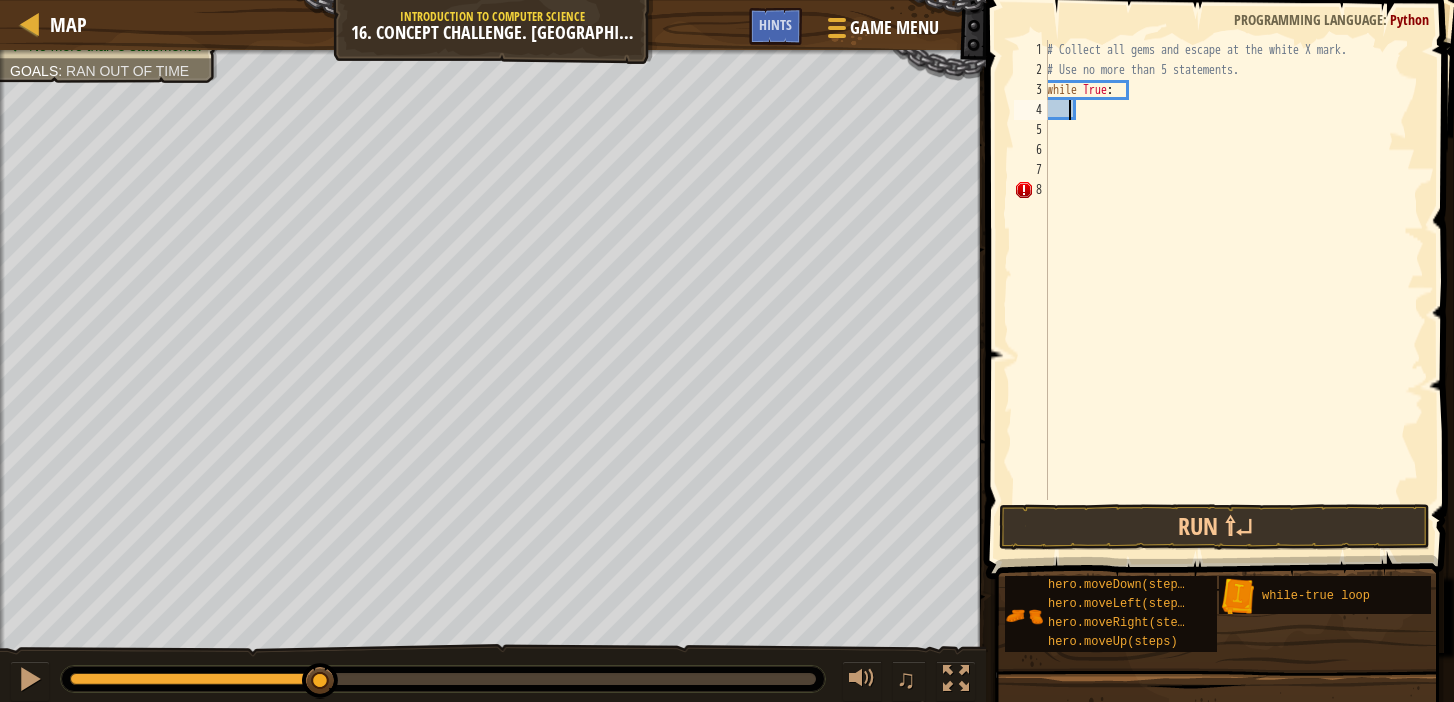 paste on "hero.moveLeft()" 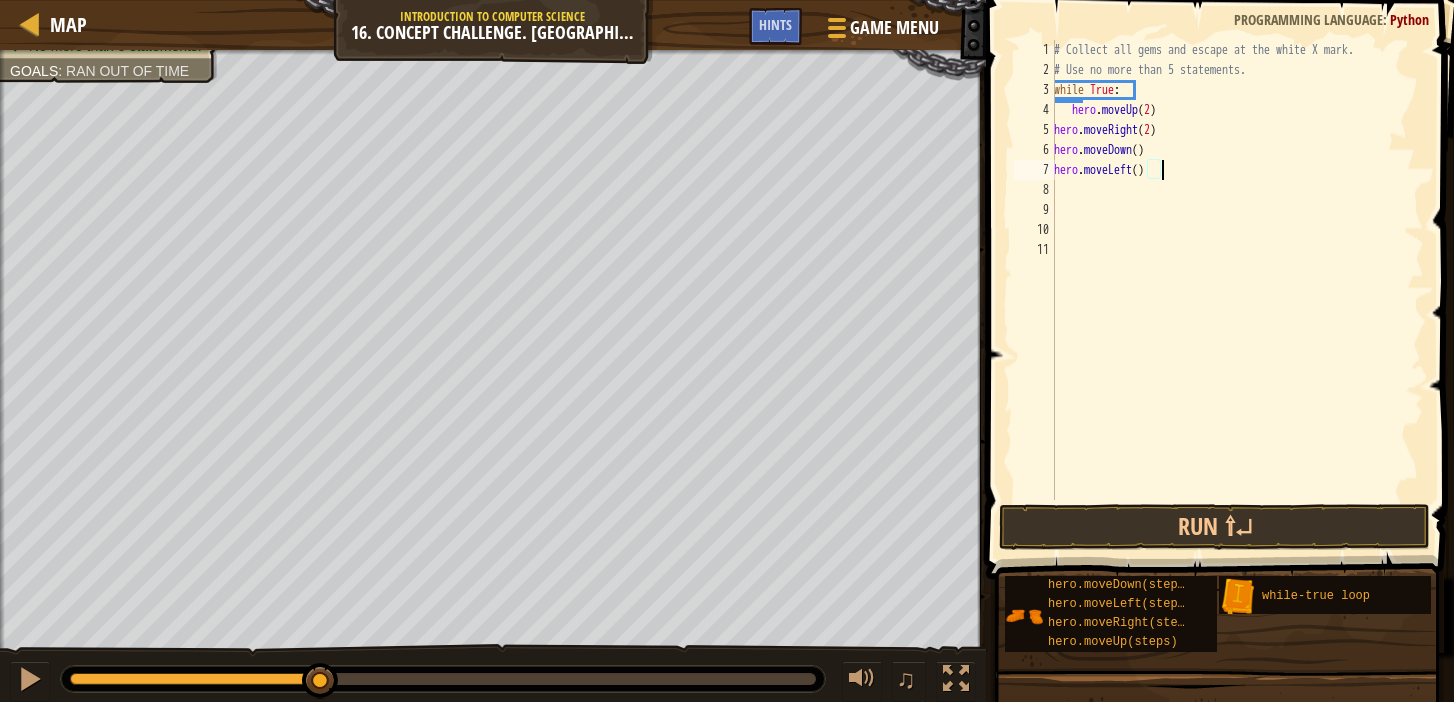 click on "# Collect all gems and escape at the white X mark. # Use no more than 5 statements. while   True :     hero . moveUp ( 2 ) hero . moveRight ( 2 ) hero . moveDown ( ) hero . moveLeft ( )" at bounding box center (1237, 290) 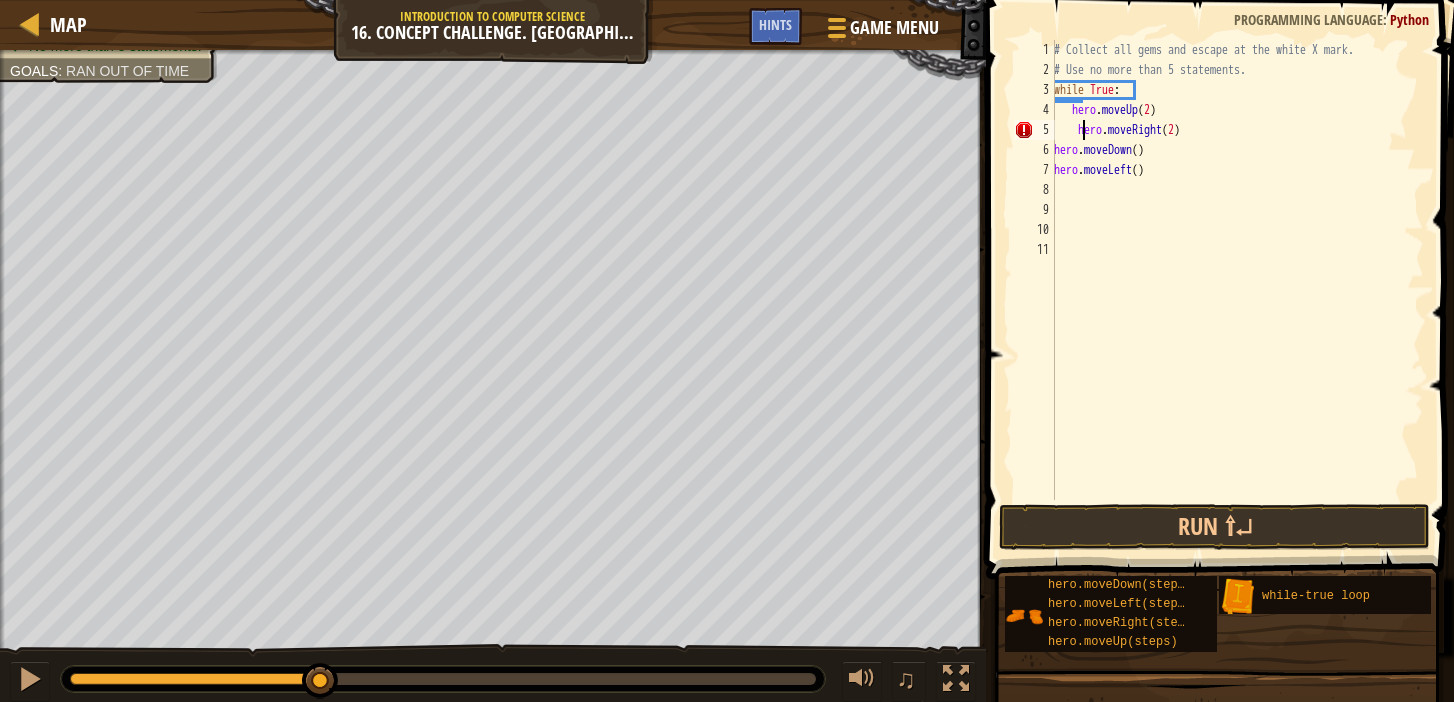 click on "# Collect all gems and escape at the white X mark. # Use no more than 5 statements. while   True :     hero . moveUp ( 2 )      hero . moveRight ( 2 ) hero . moveDown ( ) hero . moveLeft ( )" at bounding box center (1237, 290) 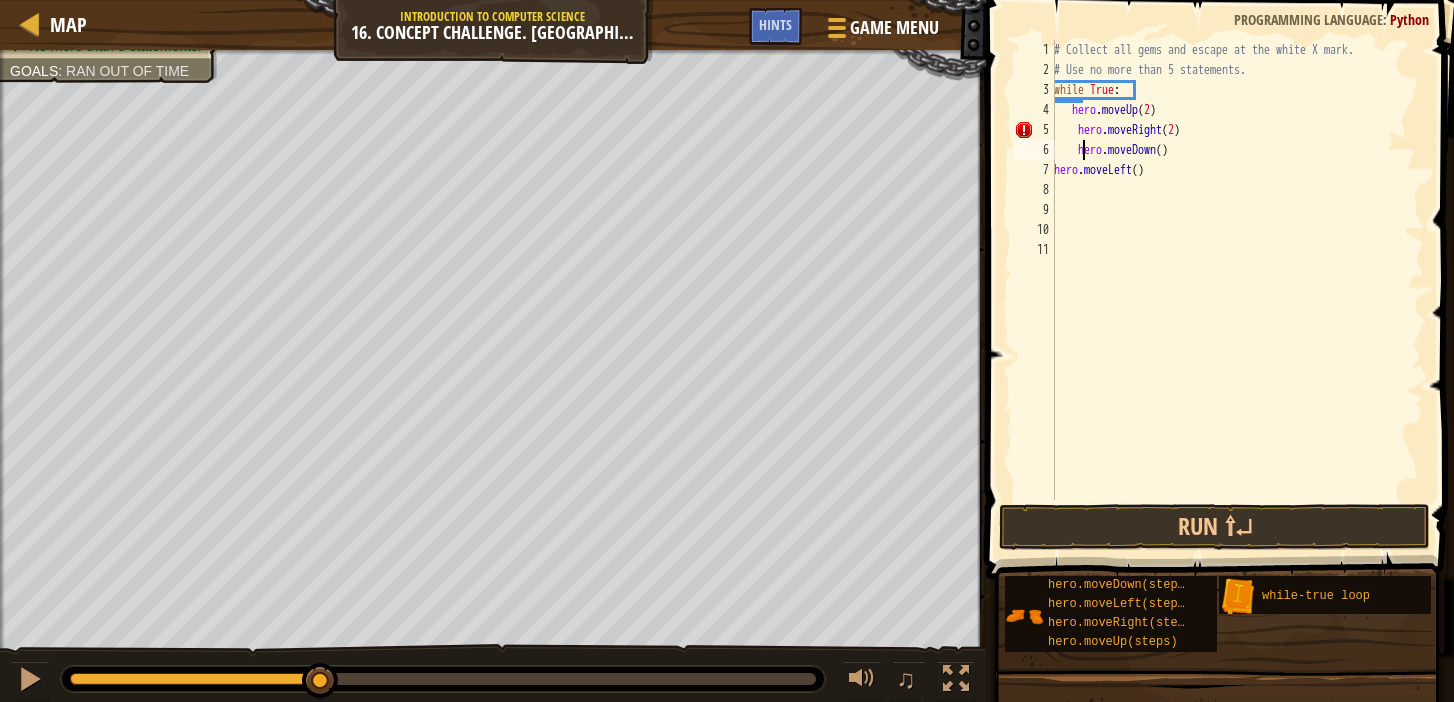 click on "# Collect all gems and escape at the white X mark. # Use no more than 5 statements. while   True :     hero . moveUp ( 2 )      hero . moveRight ( 2 )      hero . moveDown ( ) hero . moveLeft ( )" at bounding box center (1237, 290) 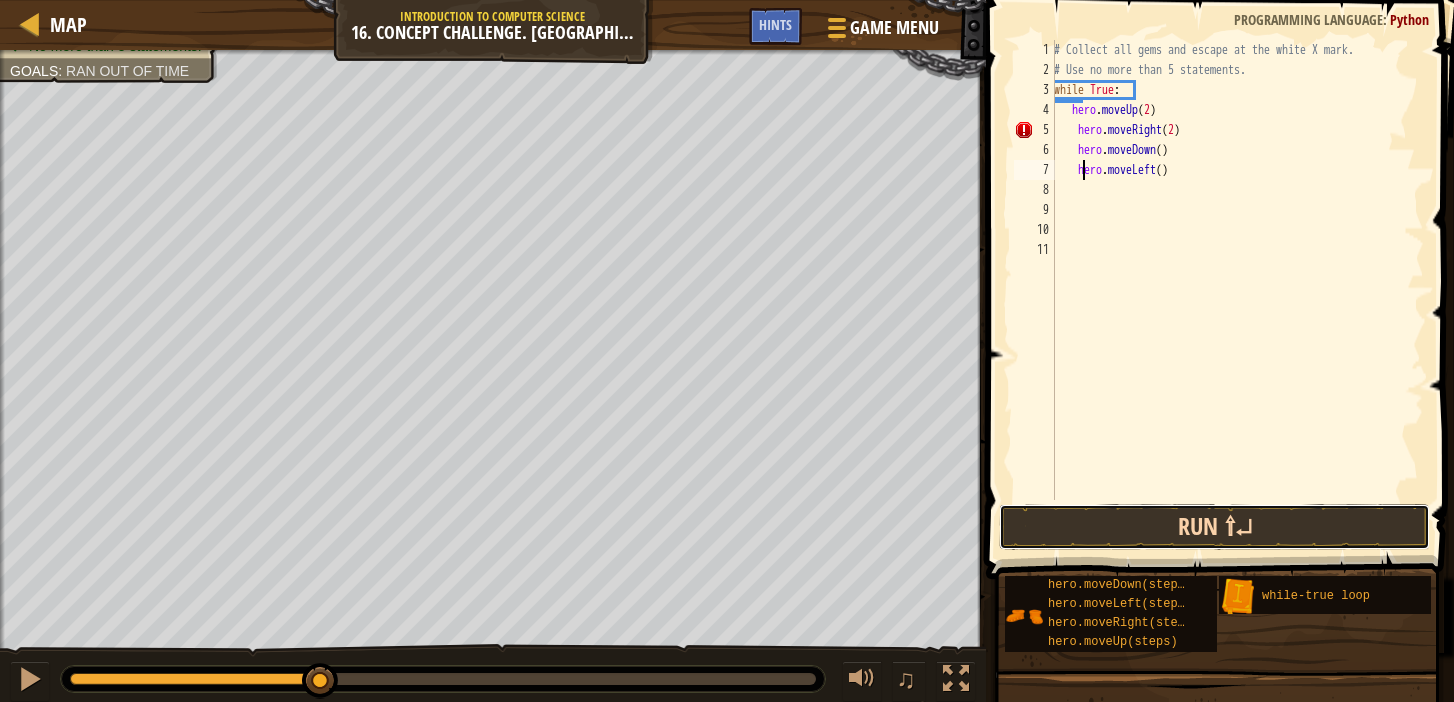 click on "Run ⇧↵" at bounding box center (1214, 527) 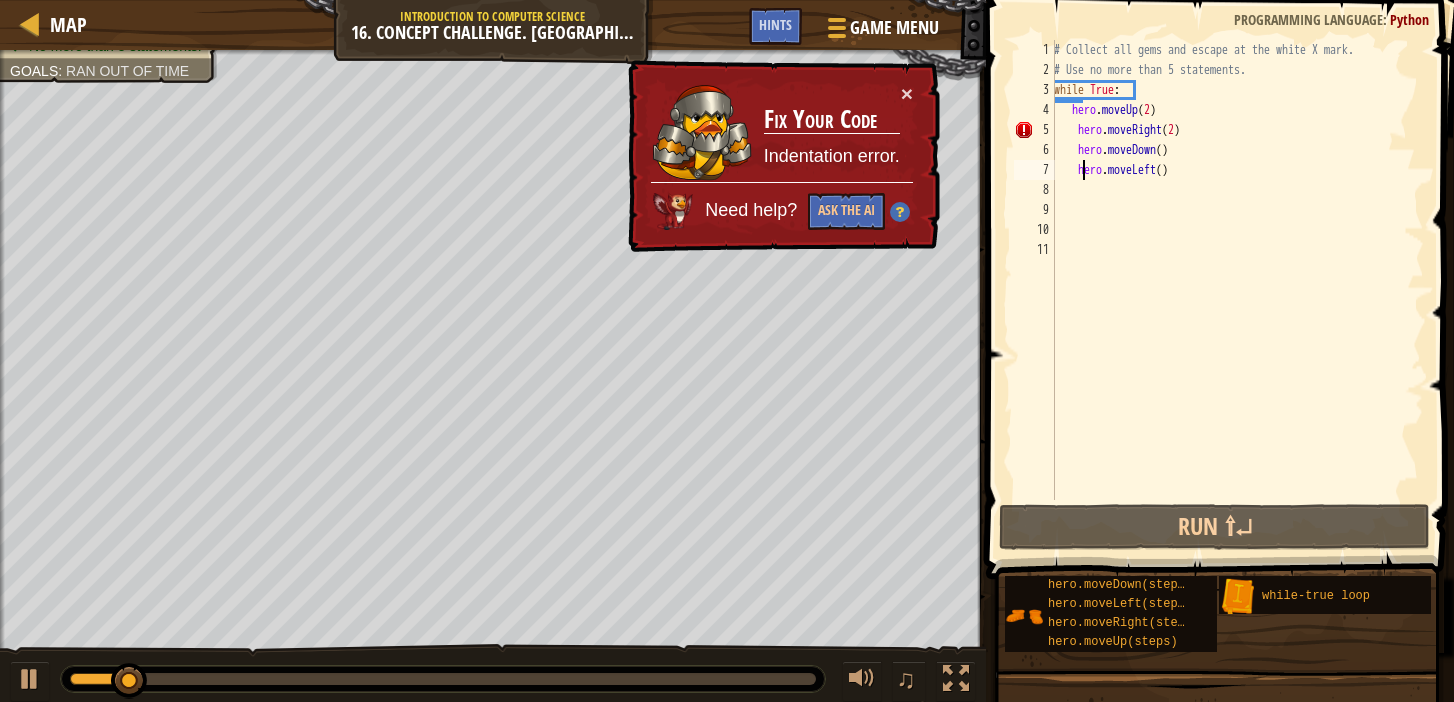 click on "# Collect all gems and escape at the white X mark. # Use no more than 5 statements. while   True :     hero . moveUp ( 2 )      hero . moveRight ( 2 )      hero . moveDown ( )      hero . moveLeft ( )" at bounding box center [1237, 290] 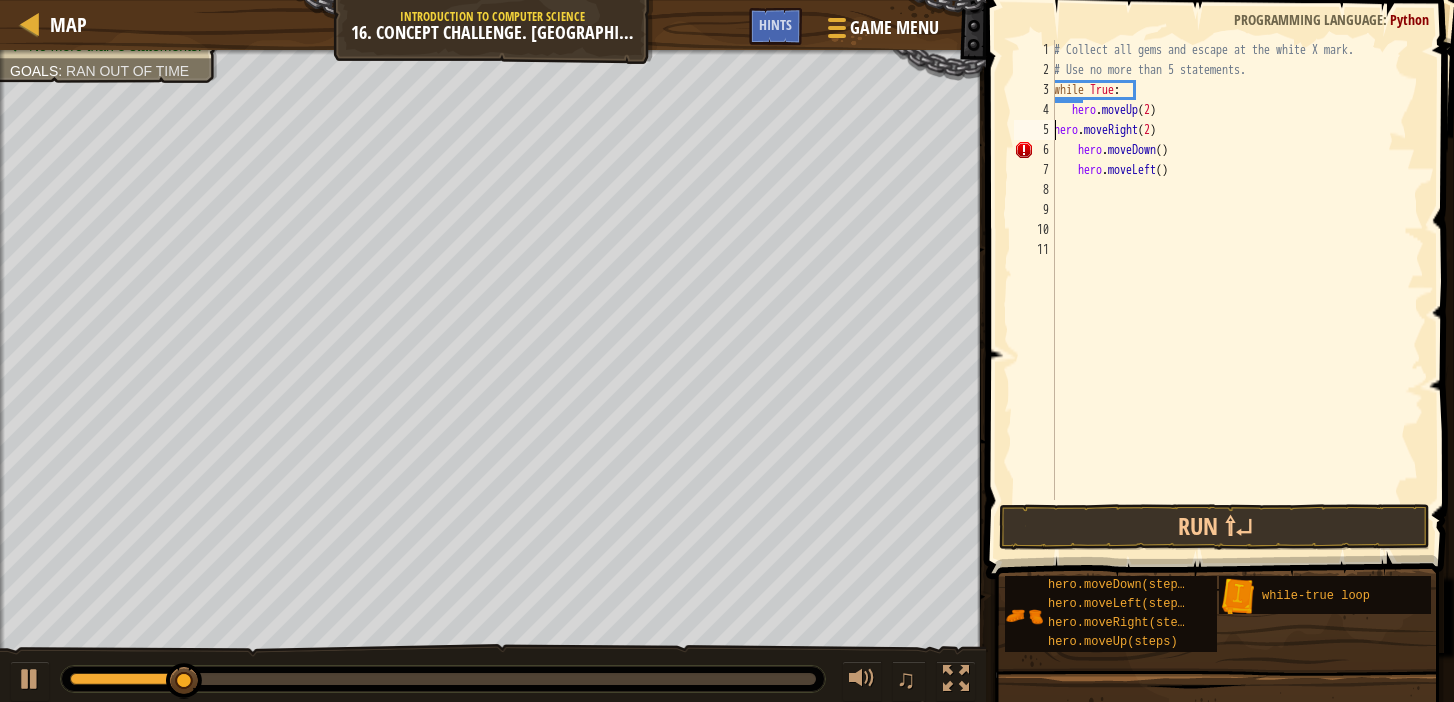 click on "# Collect all gems and escape at the white X mark. # Use no more than 5 statements. while   True :     hero . moveUp ( 2 ) hero . moveRight ( 2 )      hero . moveDown ( )      hero . moveLeft ( )" at bounding box center [1237, 290] 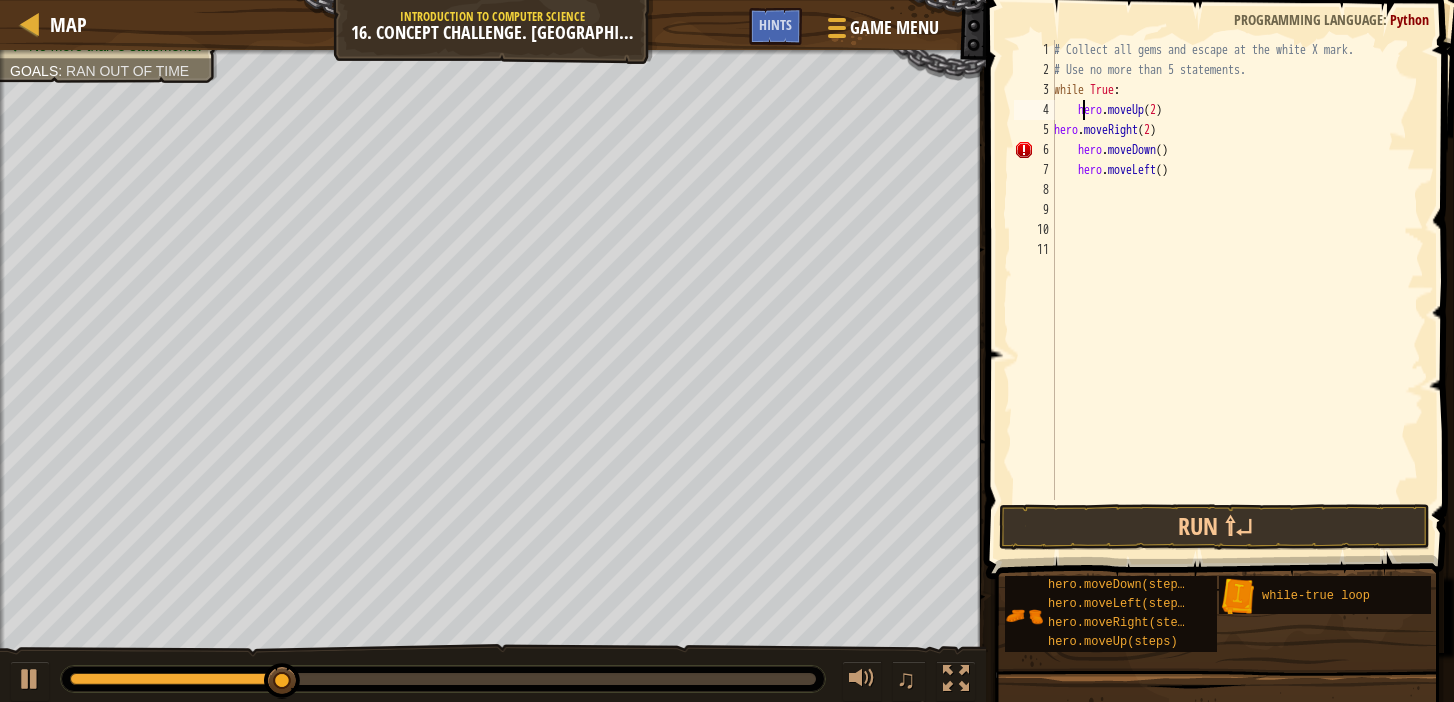 click on "# Collect all gems and escape at the white X mark. # Use no more than 5 statements. while   True :      hero . moveUp ( 2 ) hero . moveRight ( 2 )      hero . moveDown ( )      hero . moveLeft ( )" at bounding box center [1237, 290] 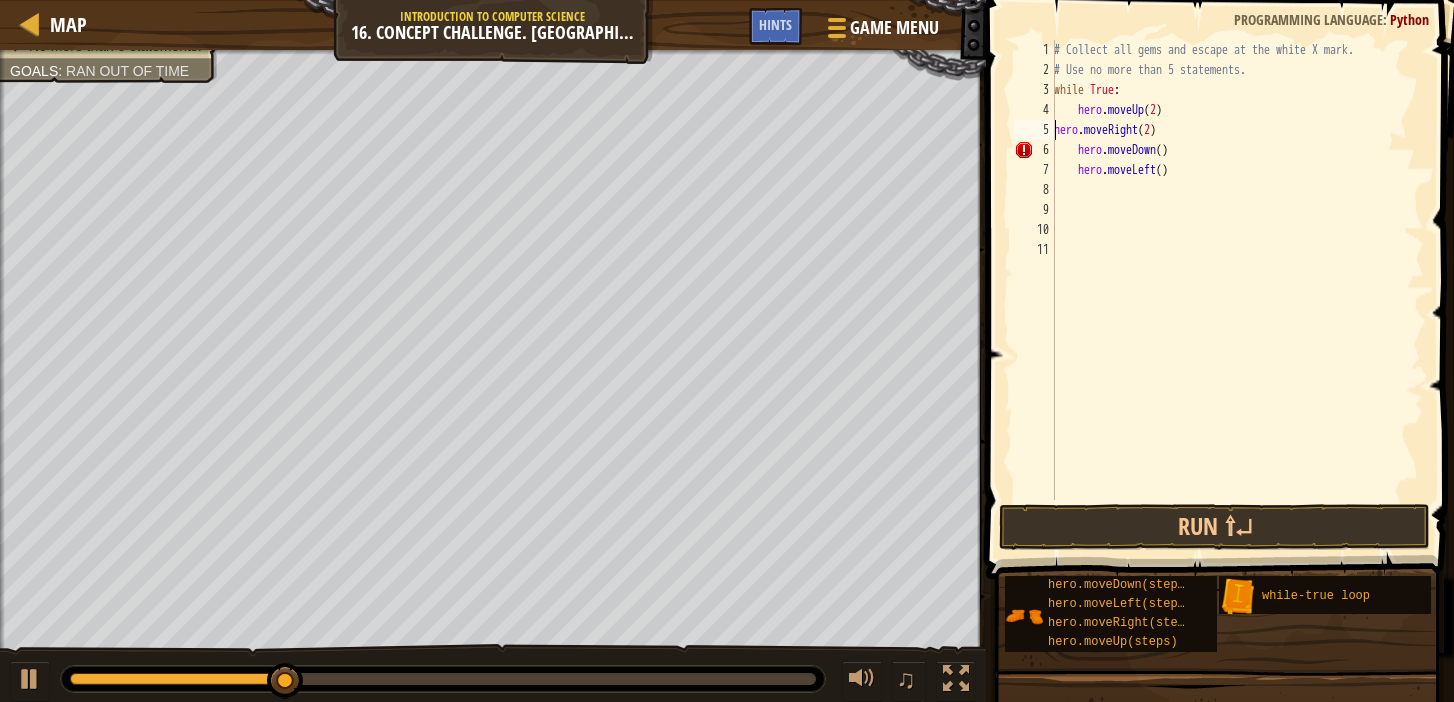 type on "hero.moveRight(2)" 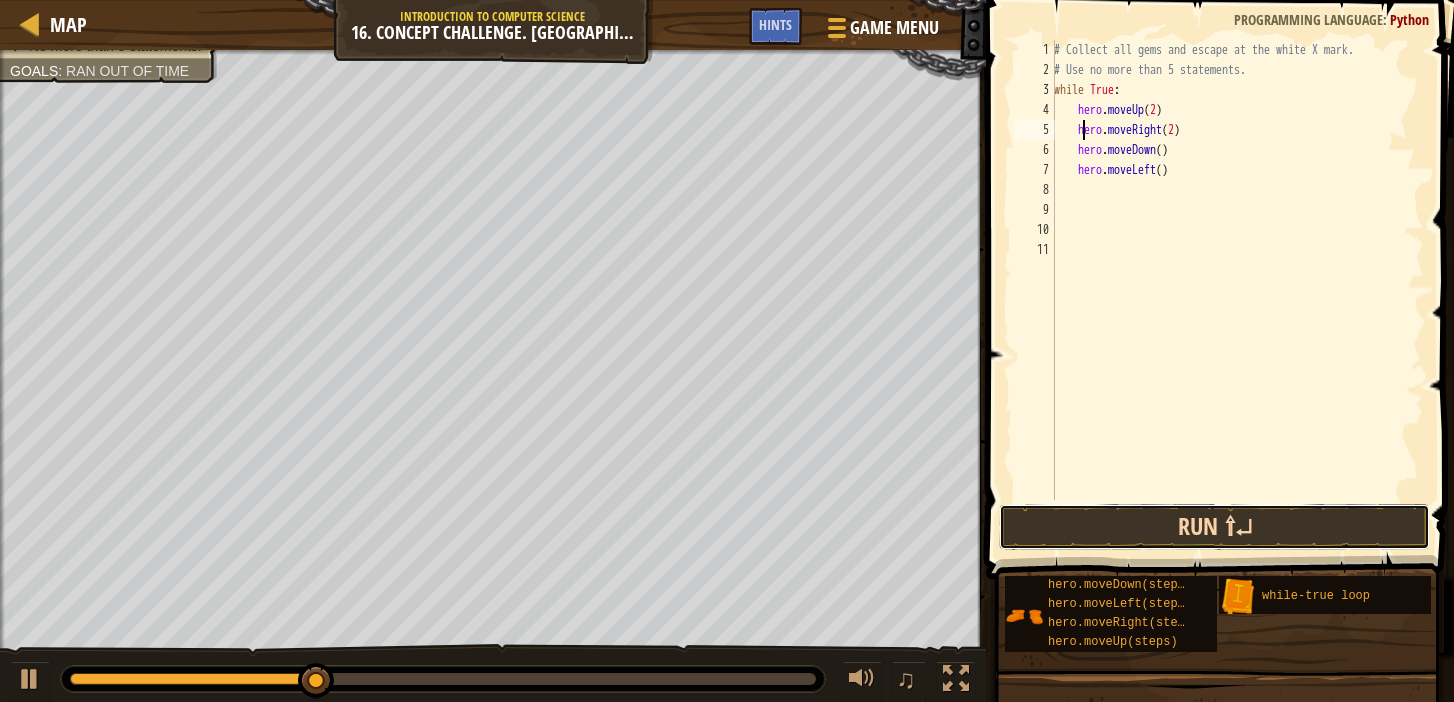 click on "Run ⇧↵" at bounding box center (1214, 527) 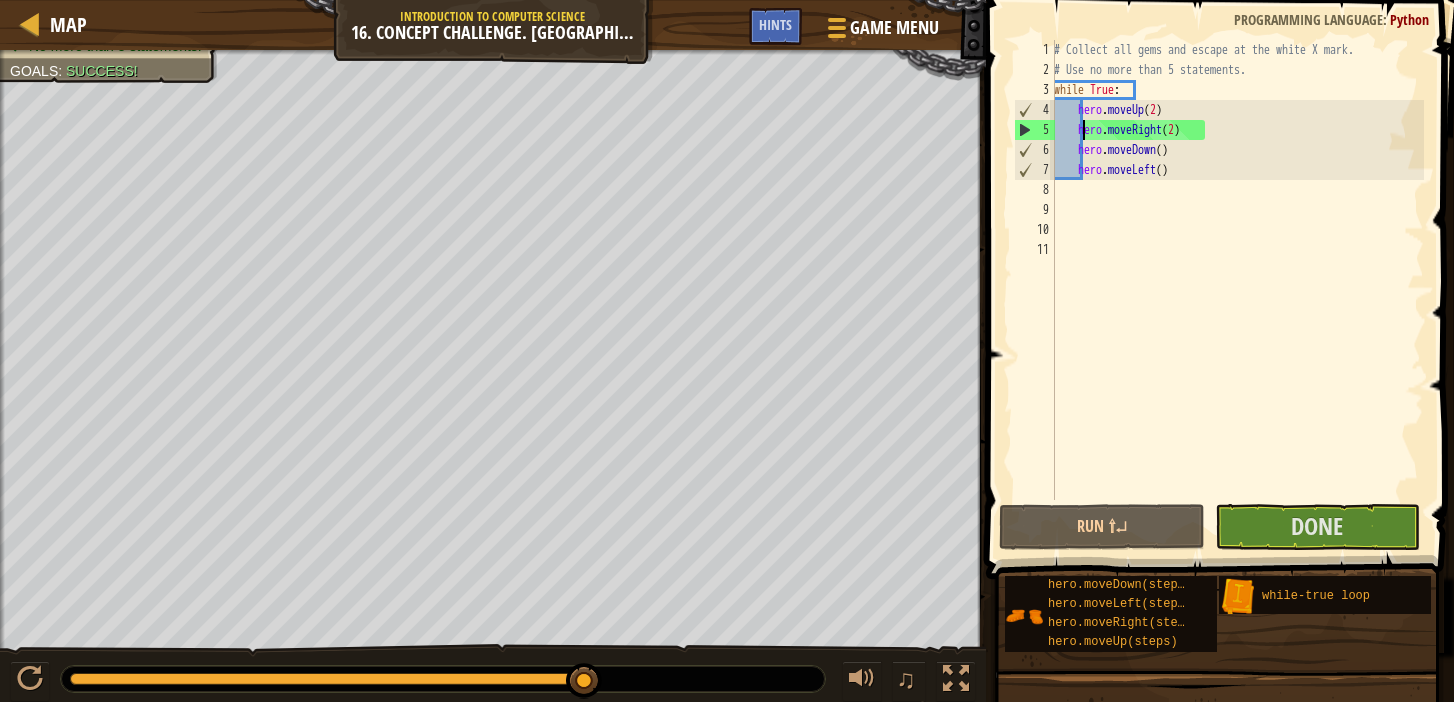 click on "Goals : Success!" at bounding box center (74, 71) 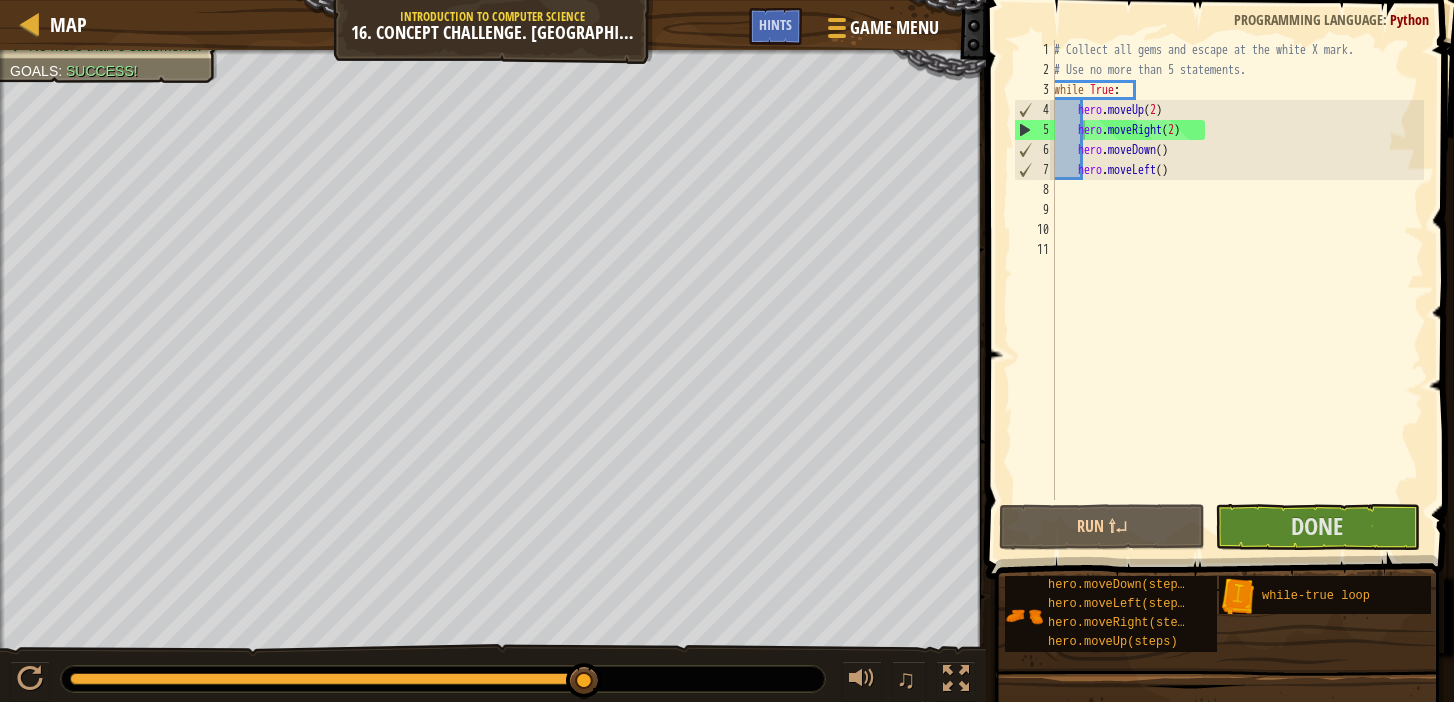 click on "Collect all gems. Escape from the warehouse No more than 5 statements. Goals : Success!" at bounding box center (97, 26) 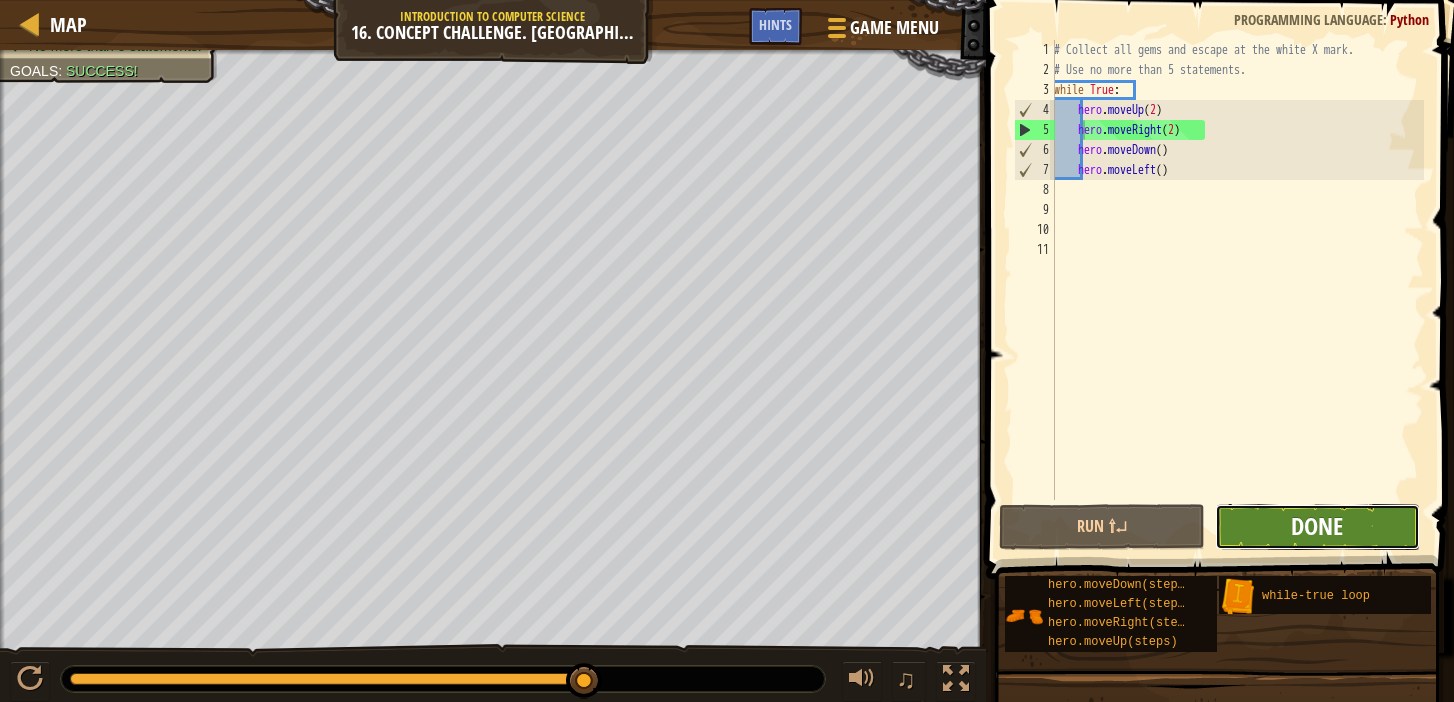 click on "Done" at bounding box center (1317, 526) 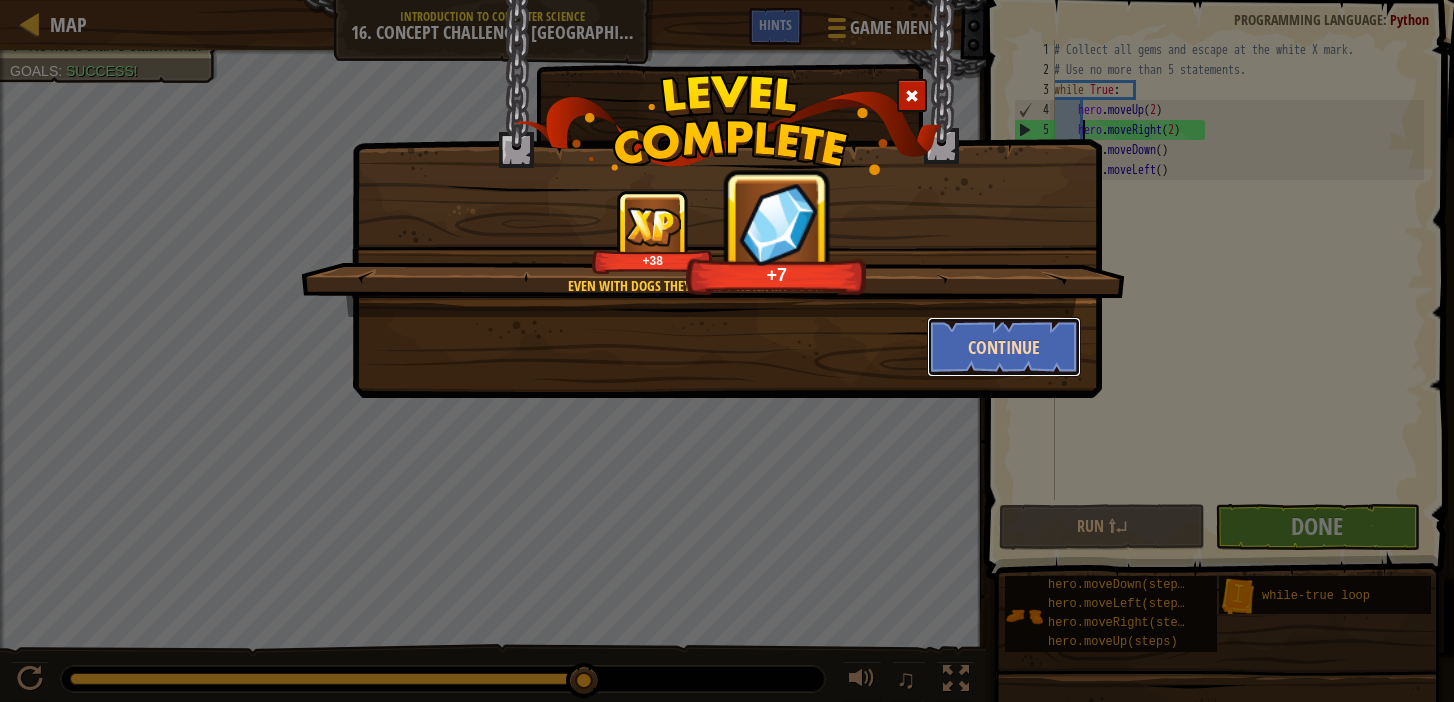 click on "Continue" at bounding box center (1004, 347) 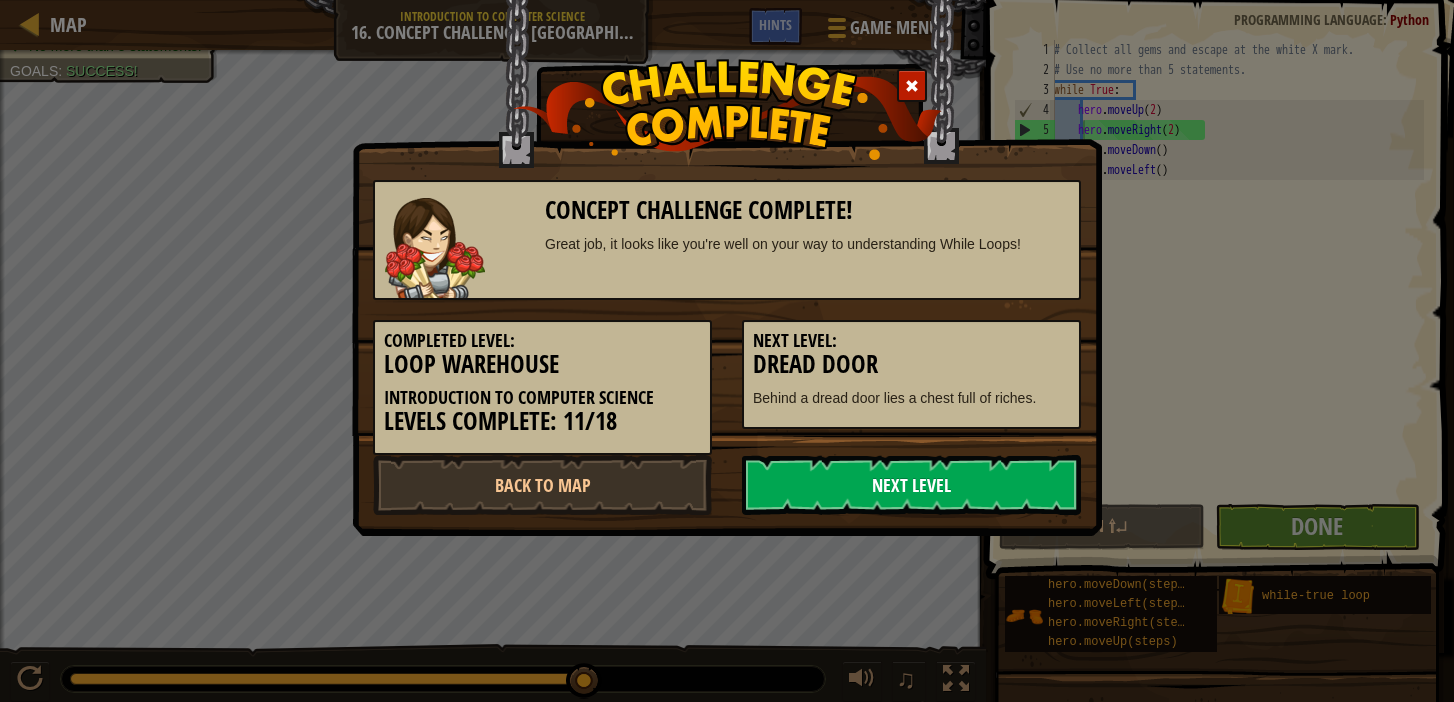 click on "Next Level" at bounding box center (911, 485) 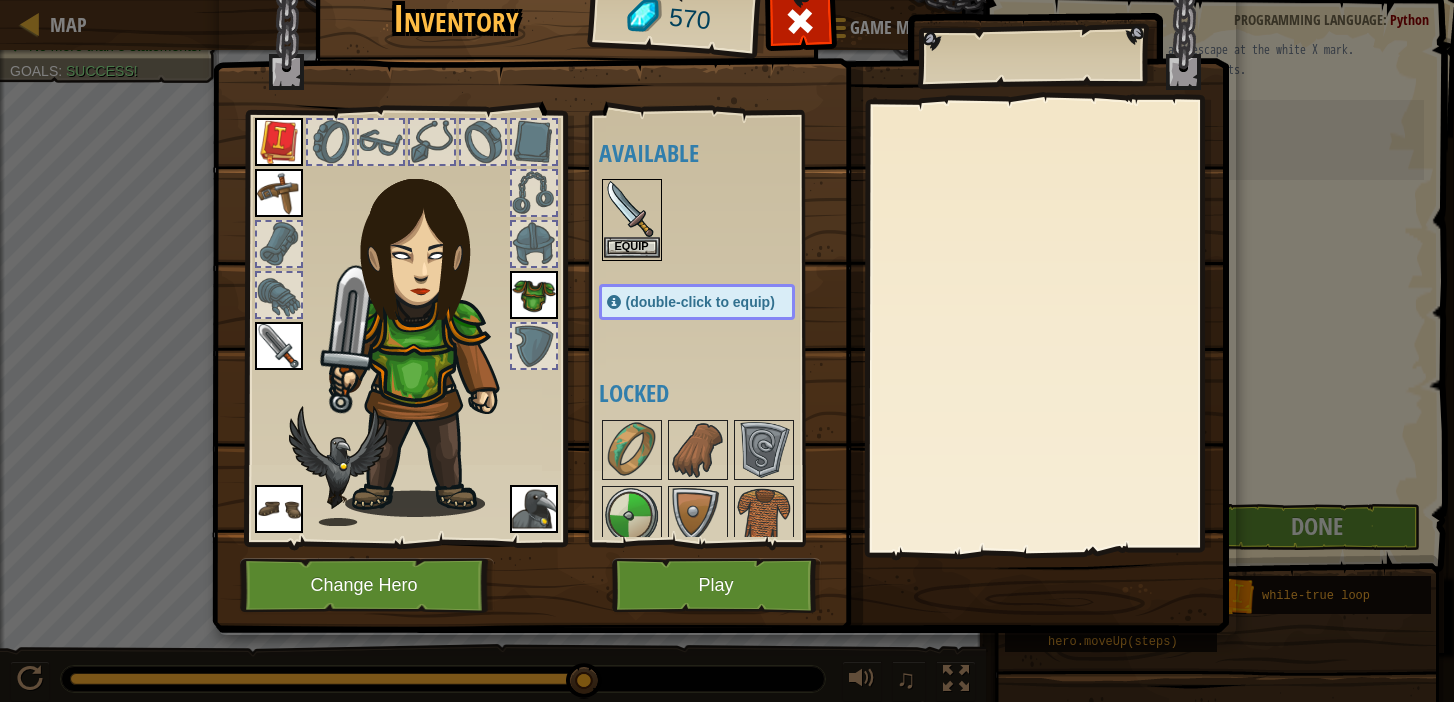 click at bounding box center (632, 209) 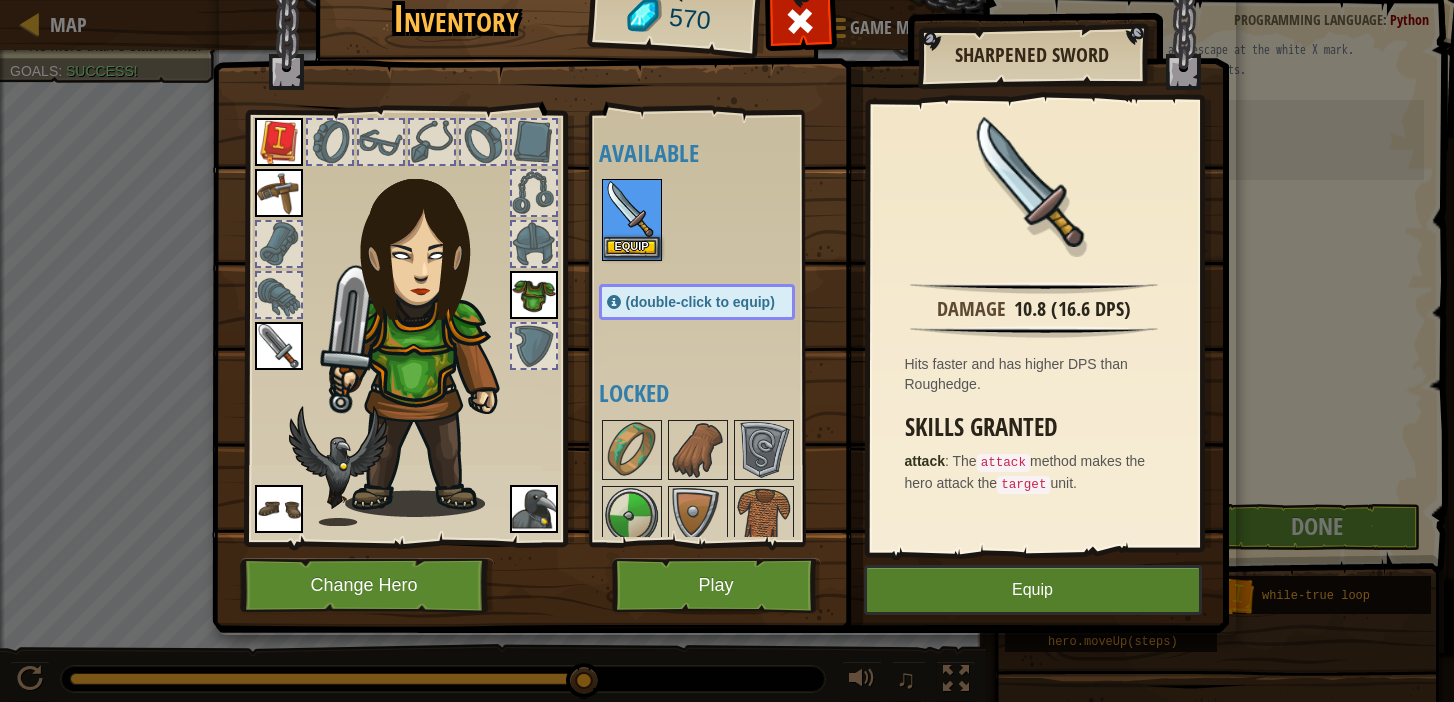 click at bounding box center [632, 209] 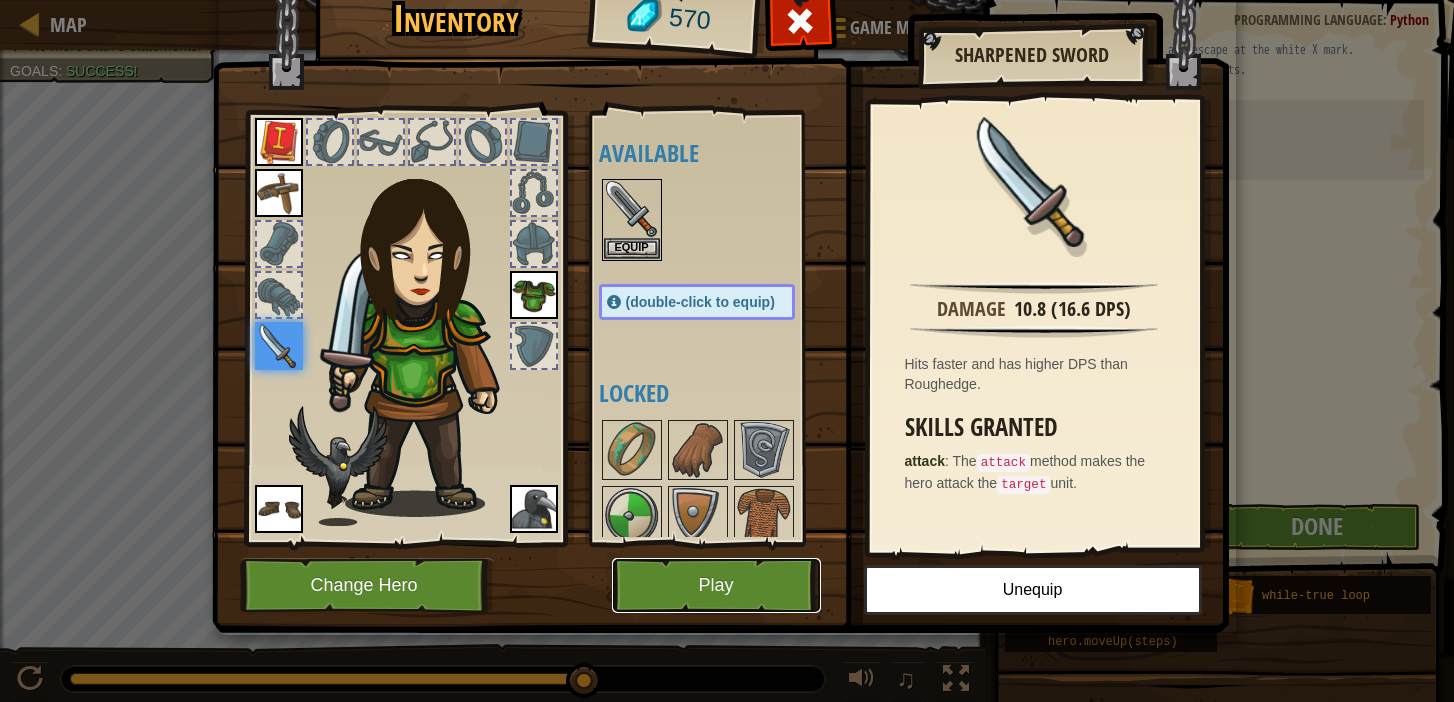 click on "Play" at bounding box center [716, 585] 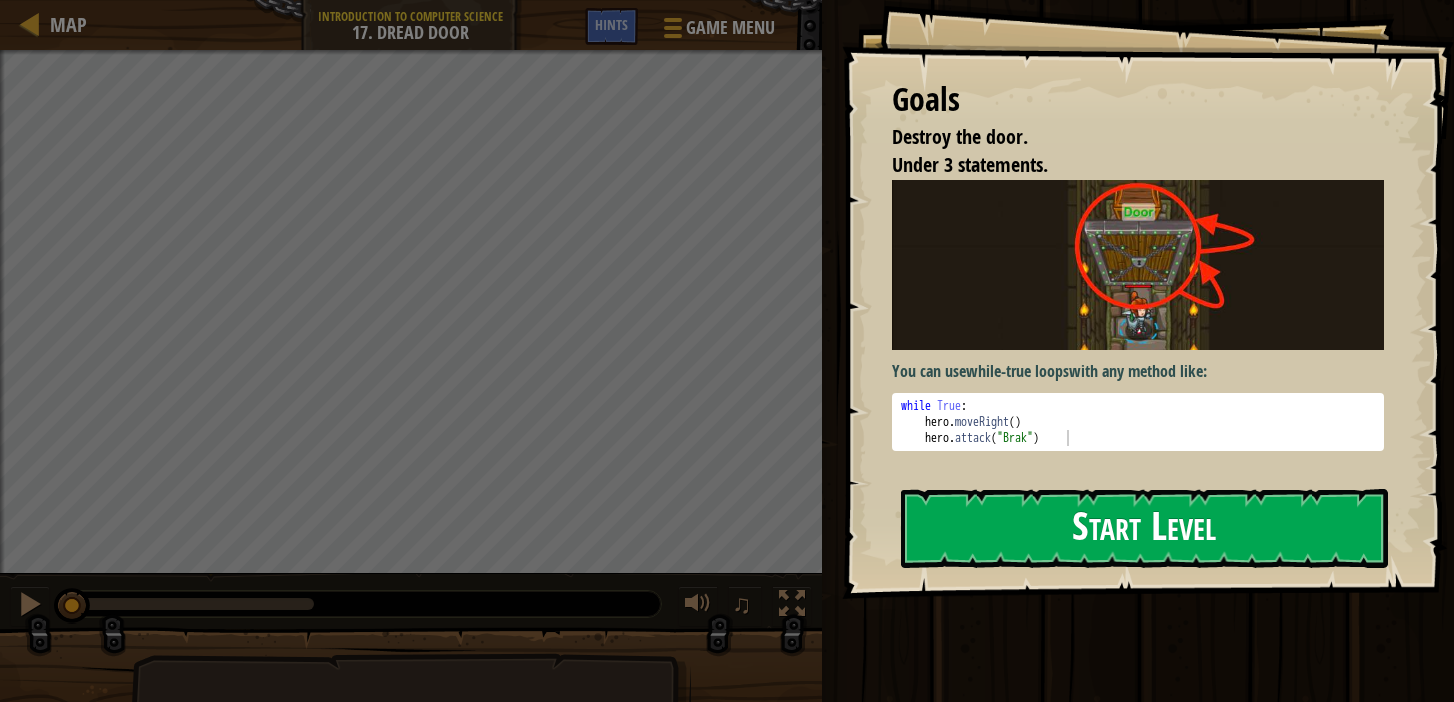 click on "Start Level" at bounding box center (1144, 528) 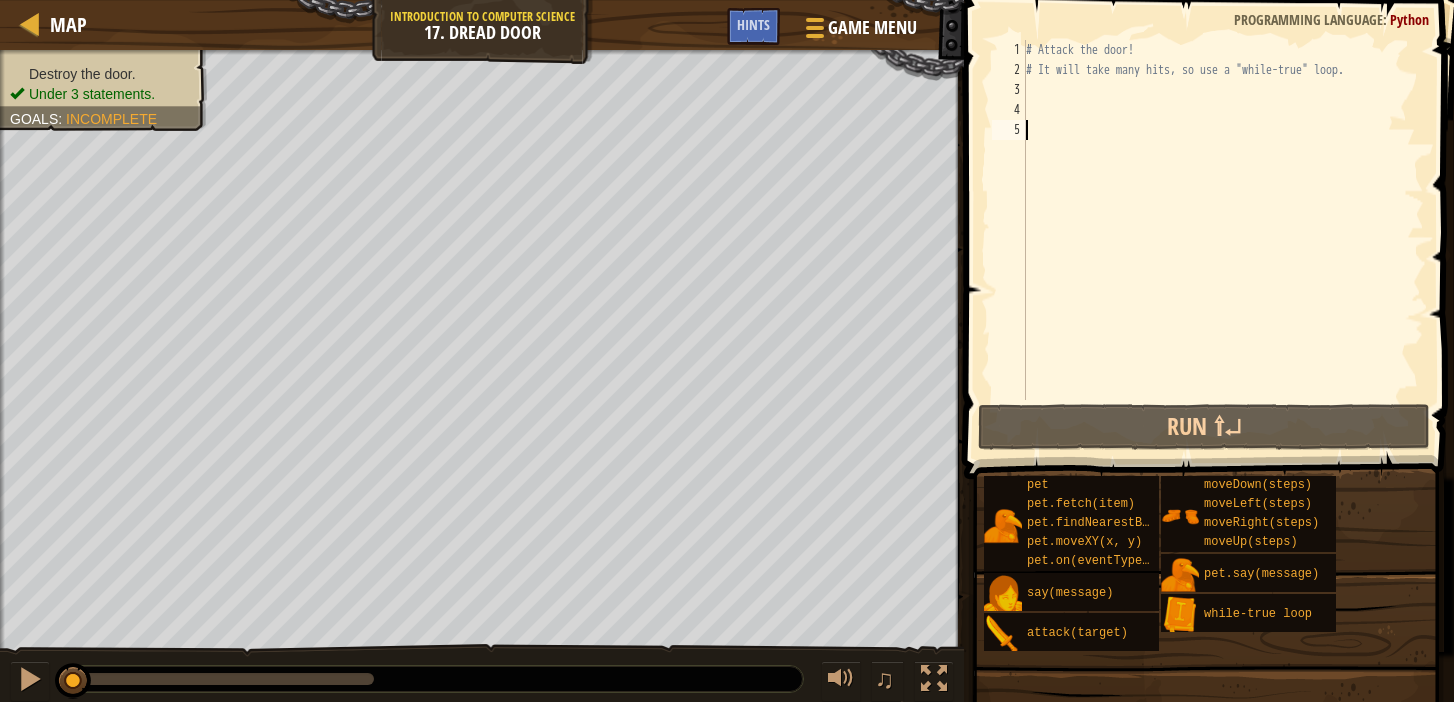 click on "# Attack the door! # It will take many hits, so use a "while-true" loop." at bounding box center (1223, 240) 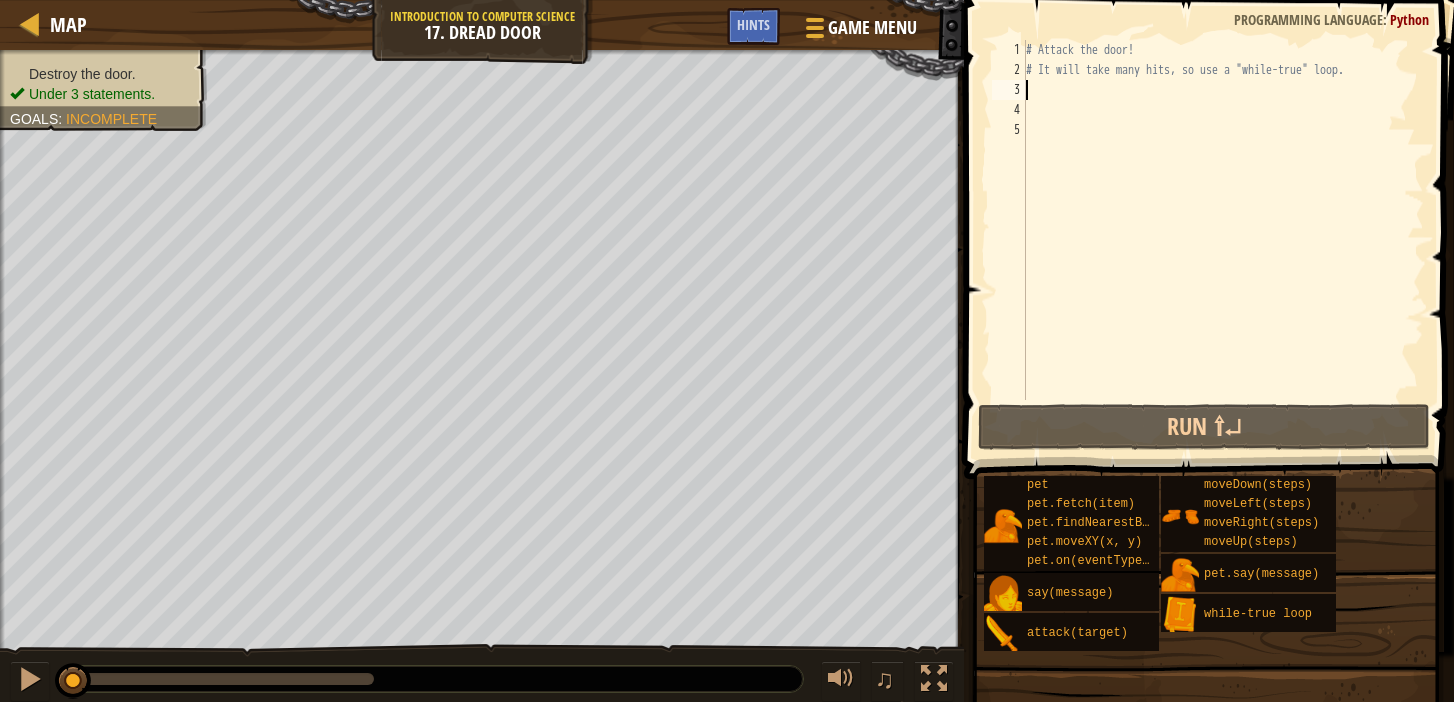 scroll, scrollTop: 9, scrollLeft: 0, axis: vertical 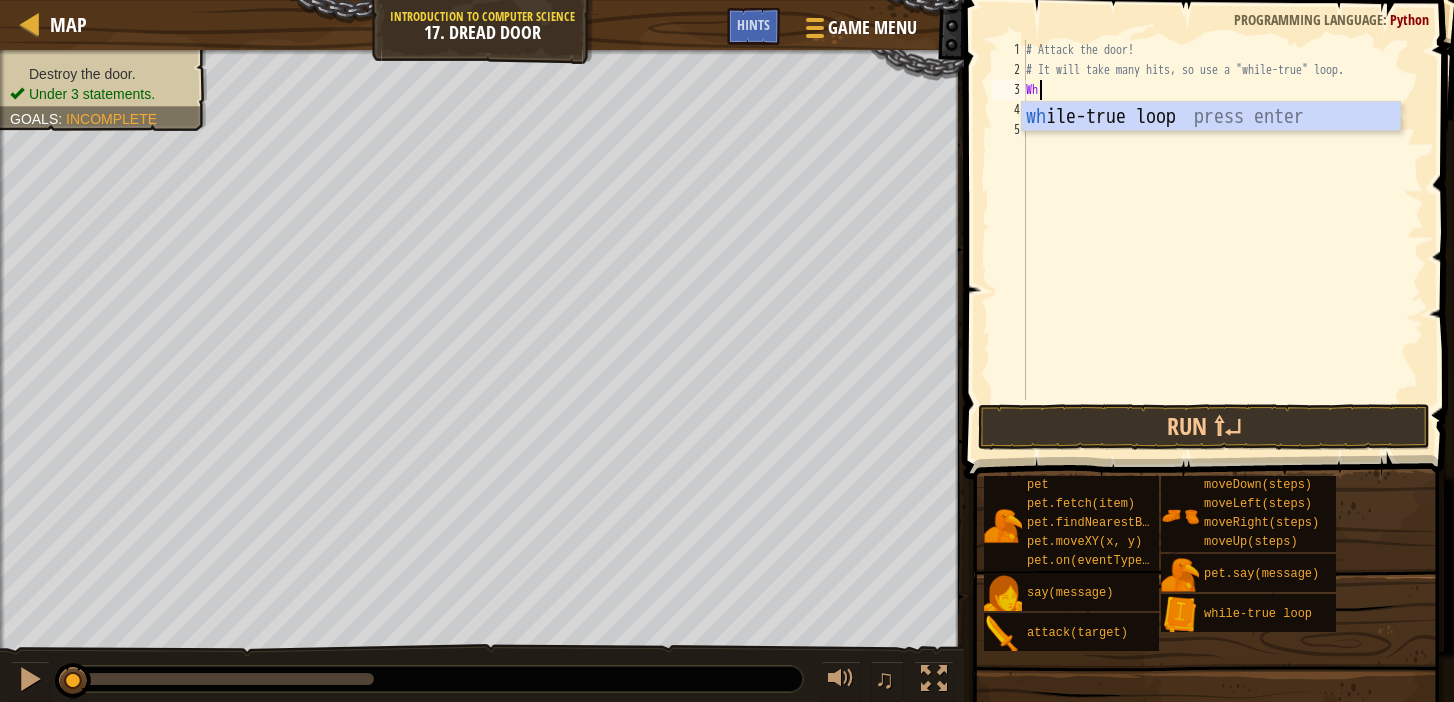 type on "Whi" 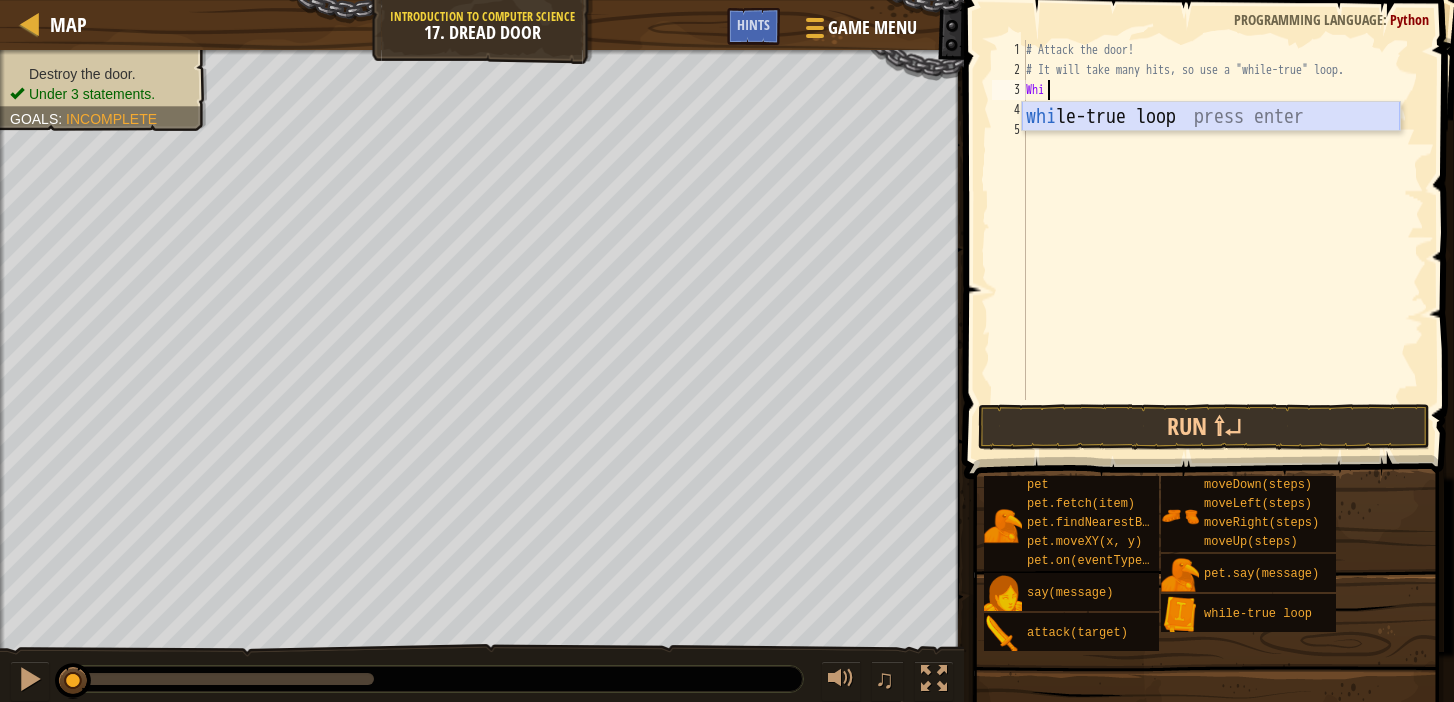 click on "whi le-true loop press enter" at bounding box center (1211, 147) 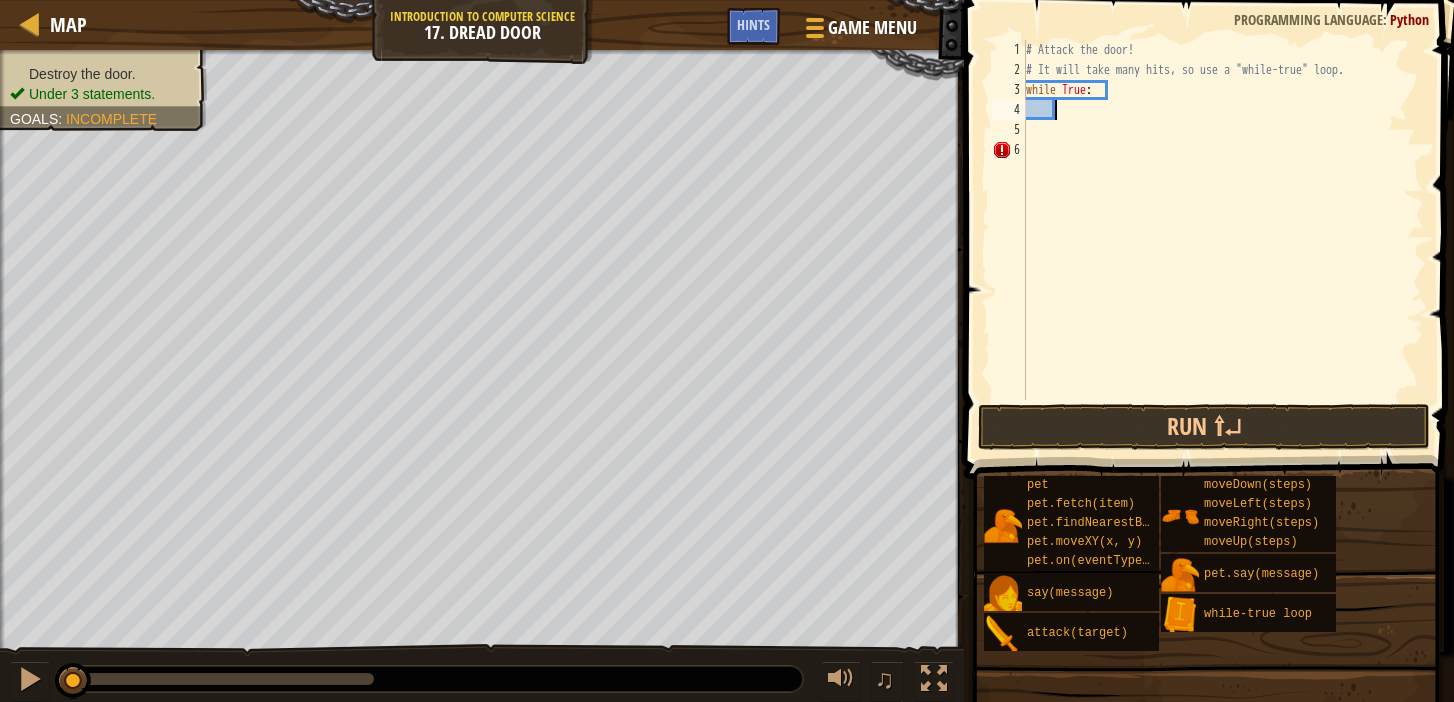 click on "# Attack the door! # It will take many hits, so use a "while-true" loop. while   True :" at bounding box center [1223, 240] 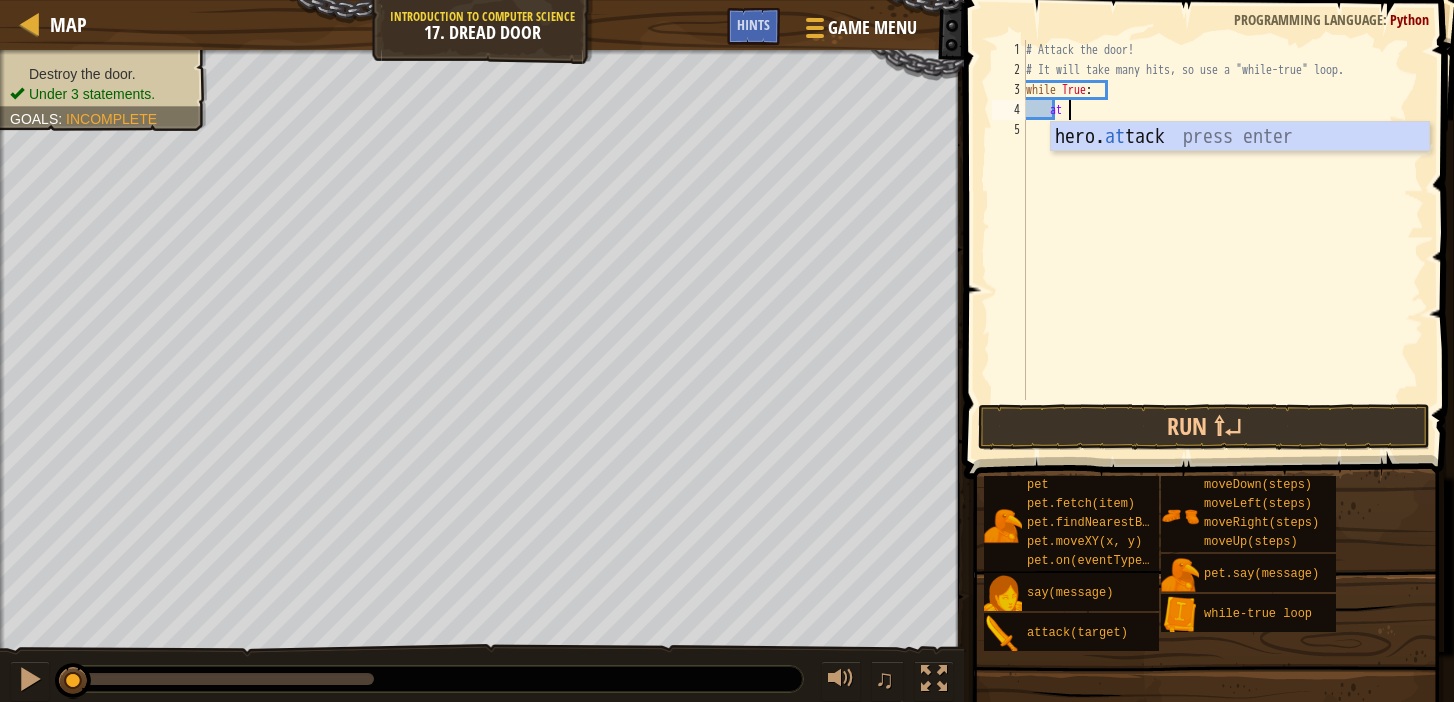scroll, scrollTop: 9, scrollLeft: 3, axis: both 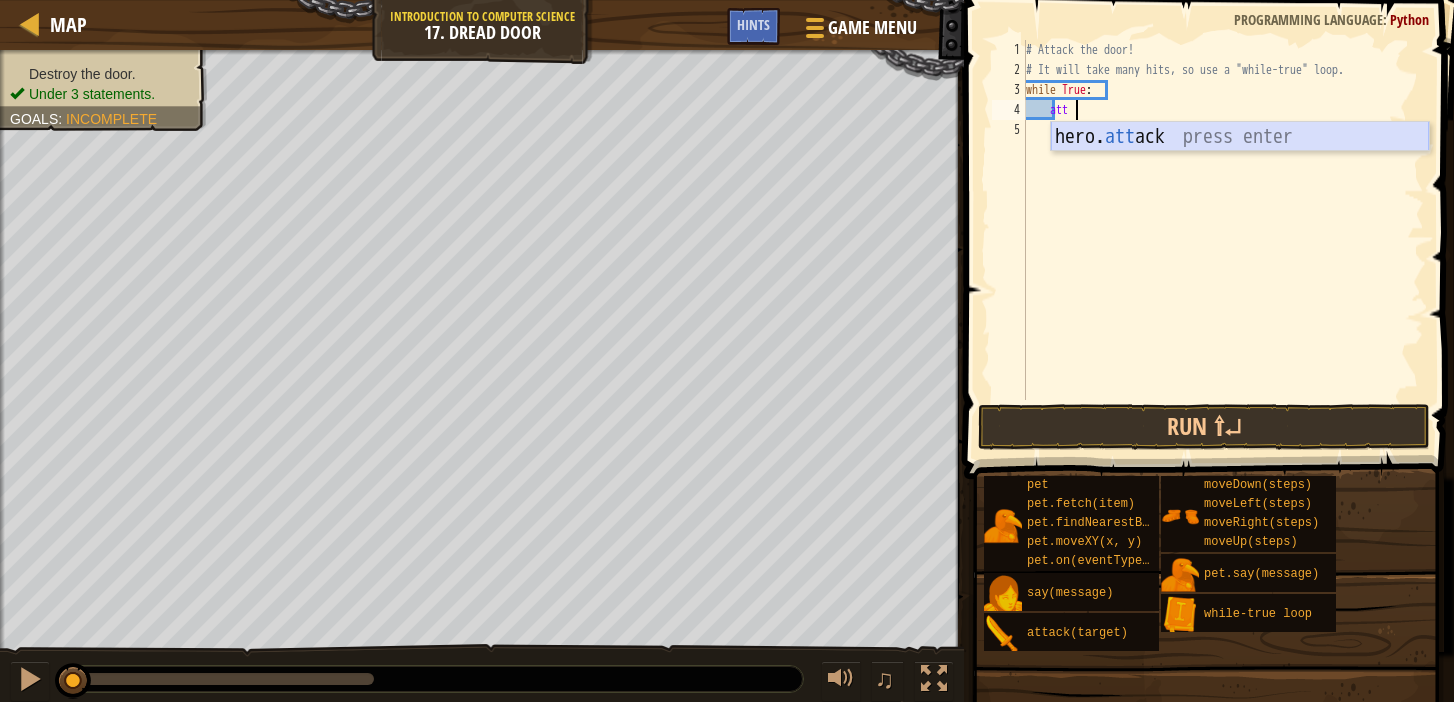 click on "hero. att ack press enter" at bounding box center (1240, 167) 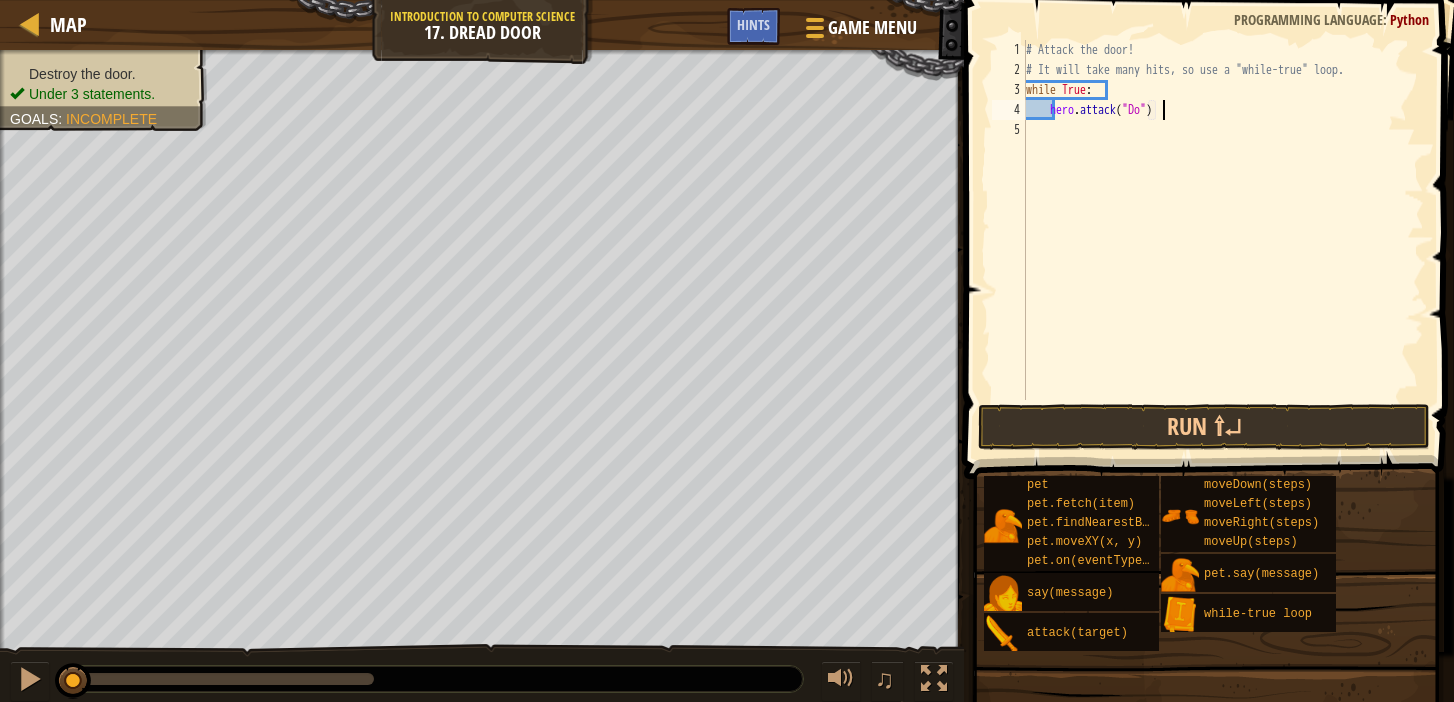 scroll, scrollTop: 9, scrollLeft: 12, axis: both 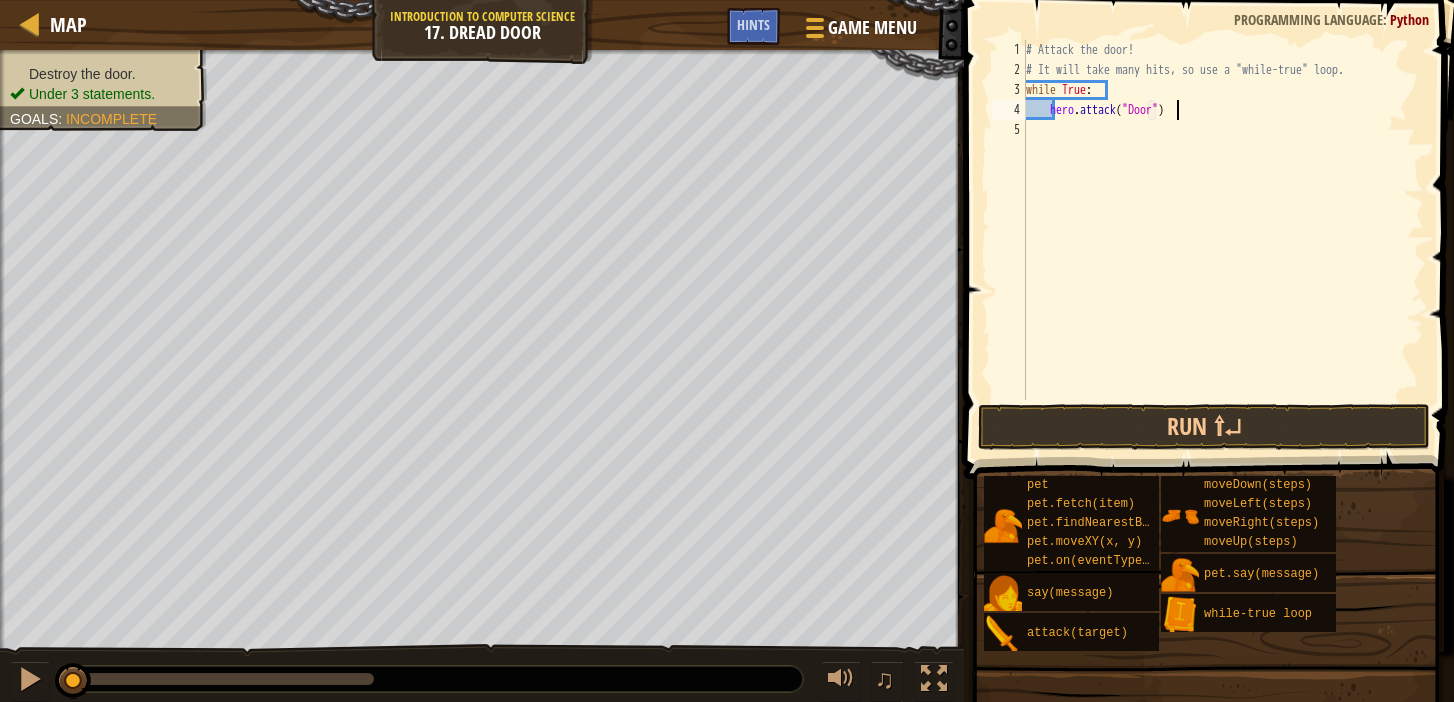 click on "# Attack the door! # It will take many hits, so use a "while-true" loop. while   True :      hero . attack ( "Door" )" at bounding box center [1223, 240] 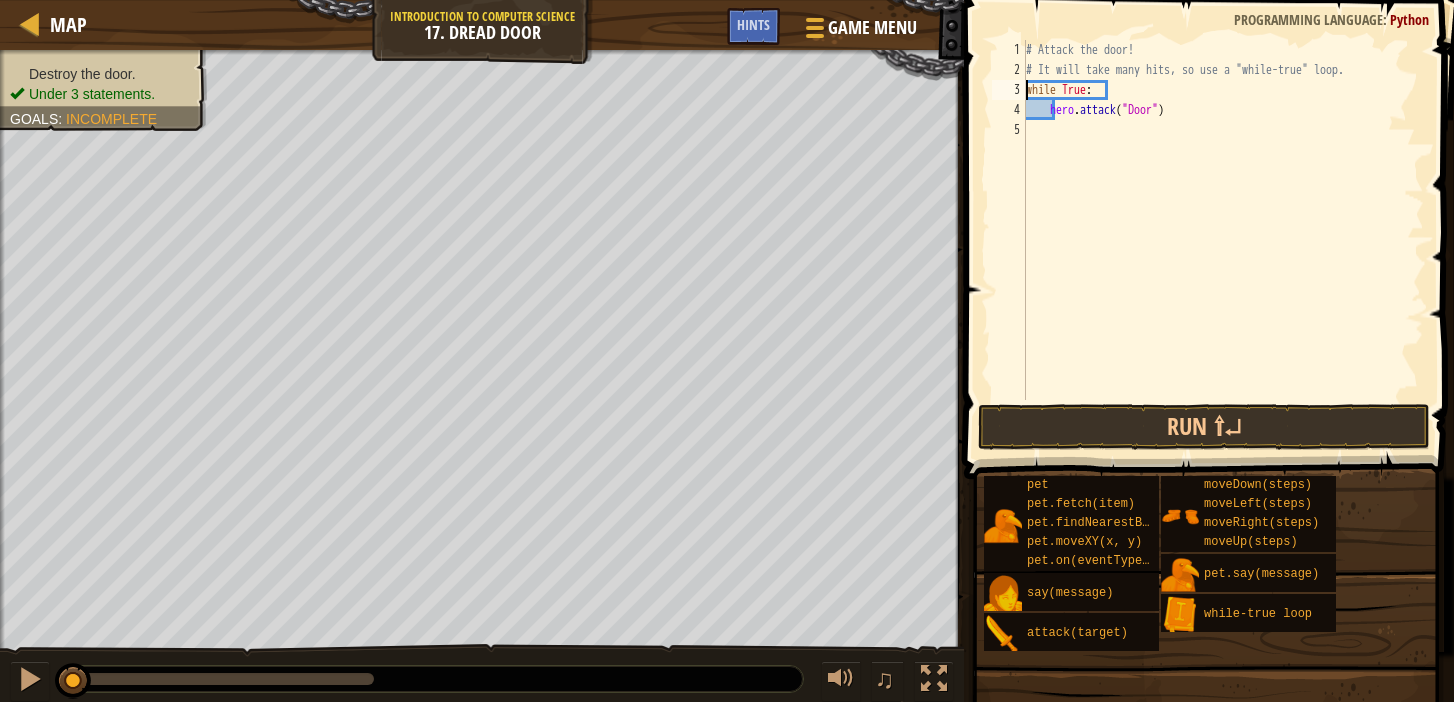 scroll, scrollTop: 9, scrollLeft: 5, axis: both 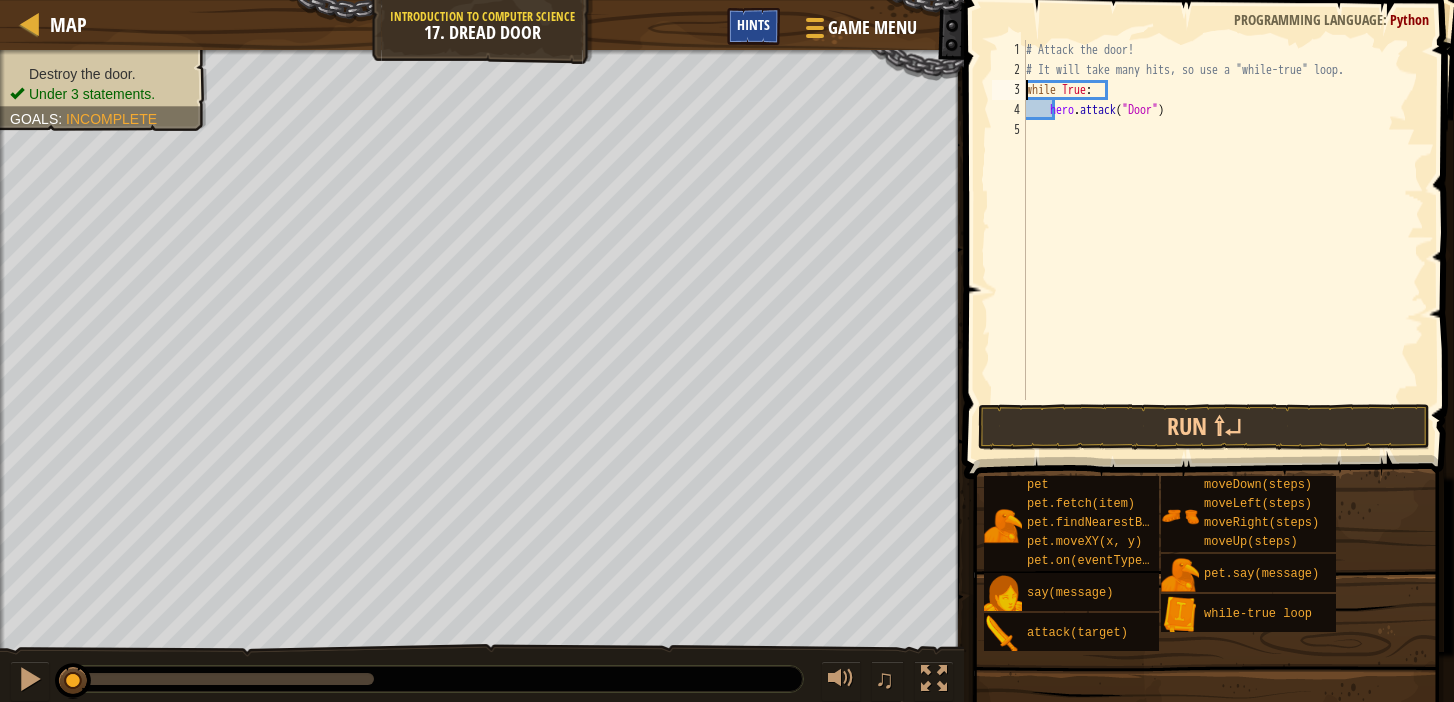 click on "Hints" at bounding box center [753, 24] 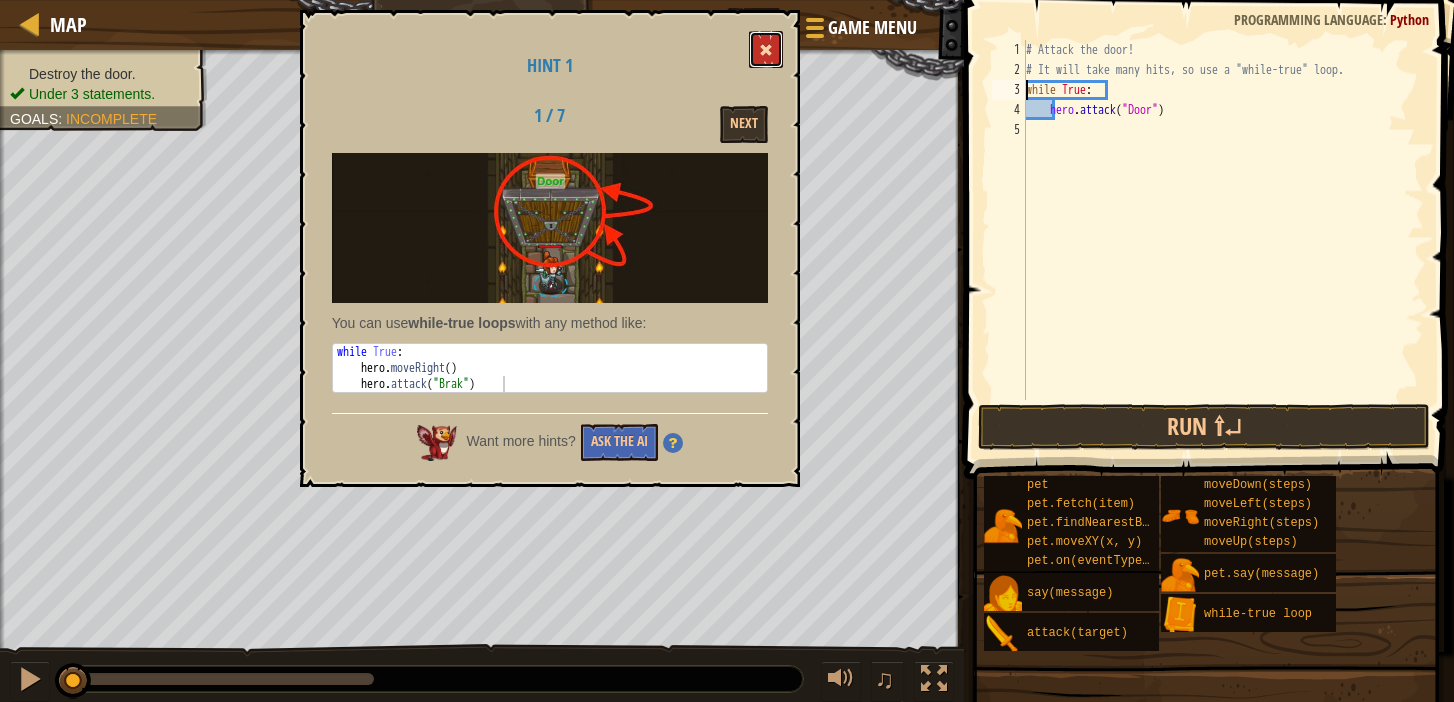 click at bounding box center (766, 50) 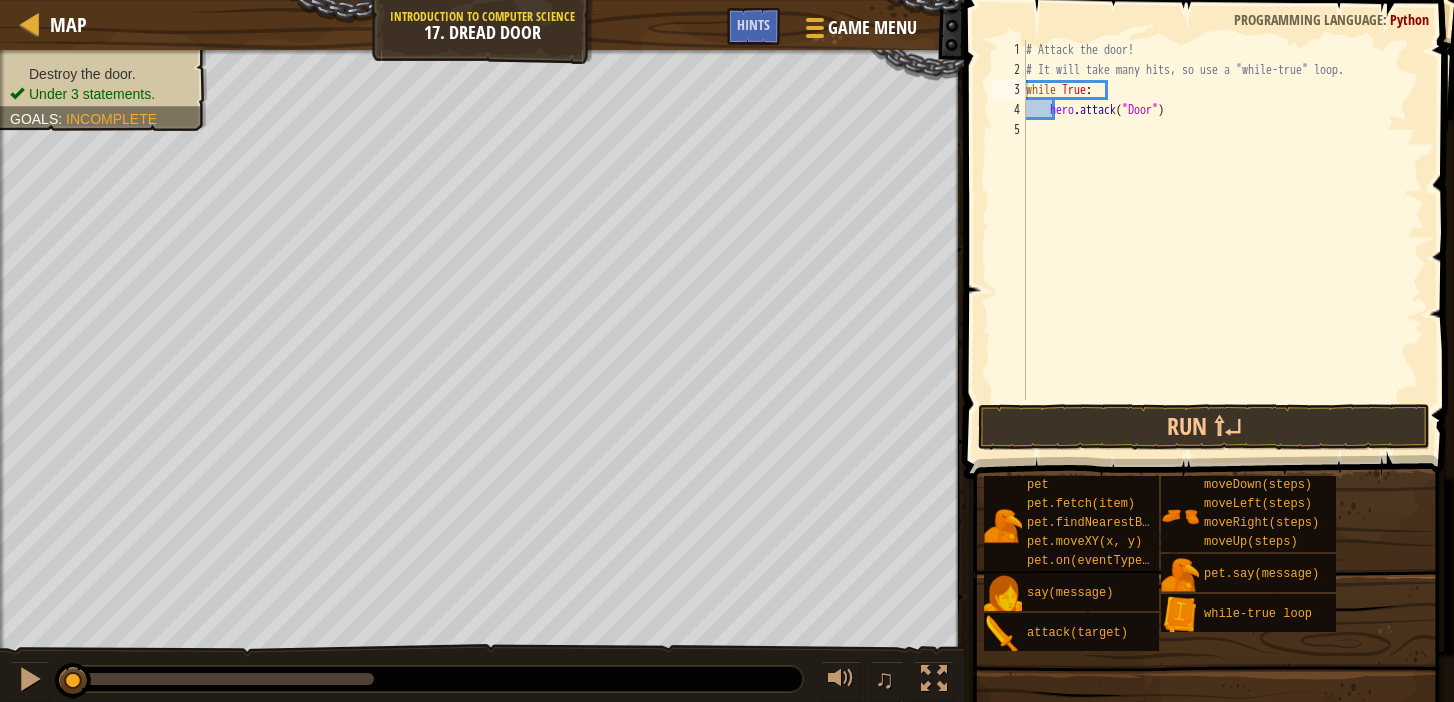 type on "hero.attack("Door")" 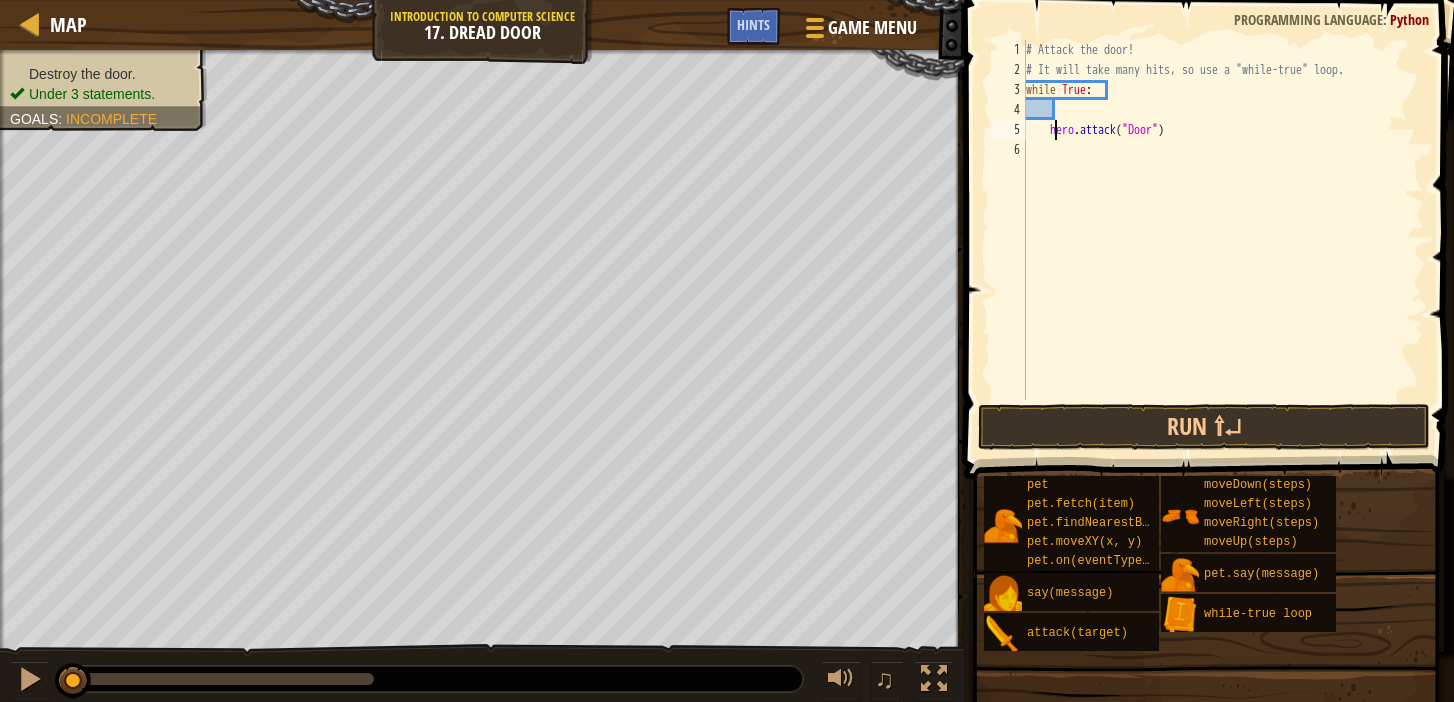 scroll, scrollTop: 9, scrollLeft: 1, axis: both 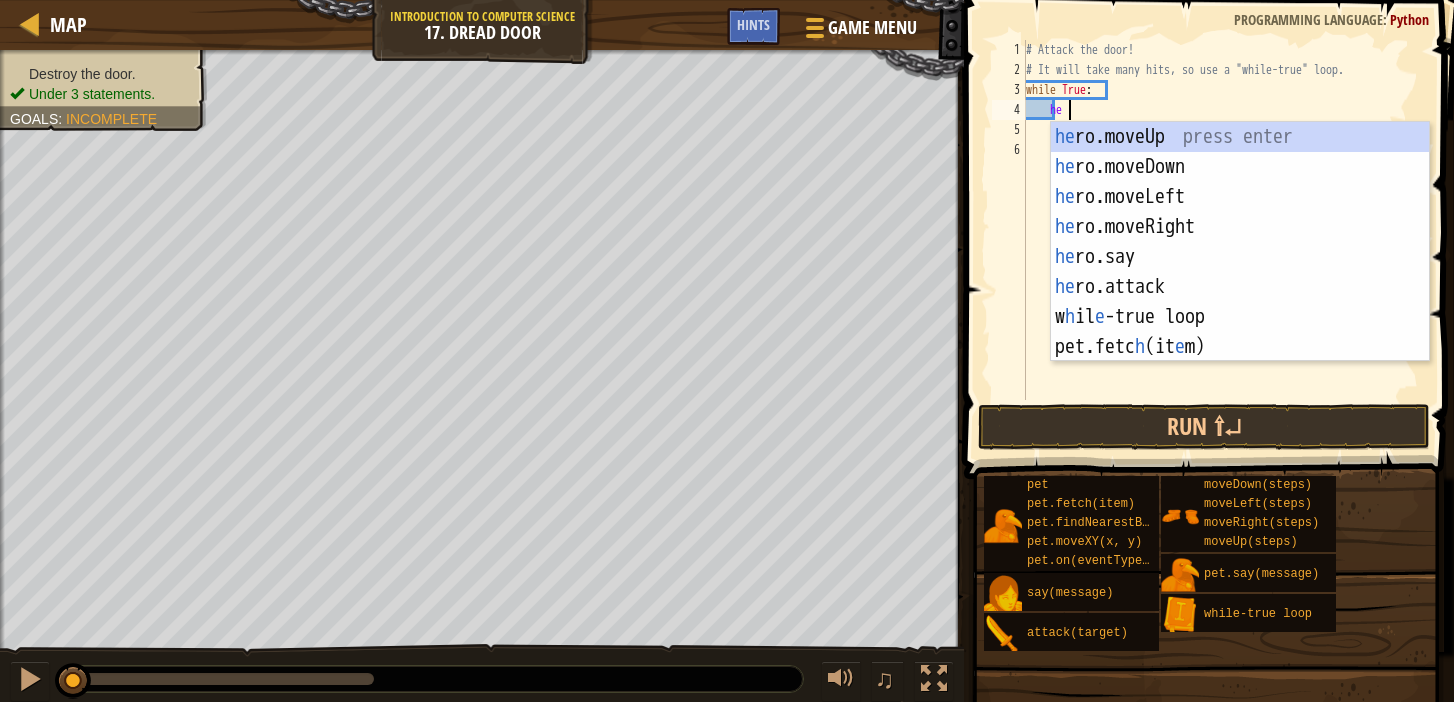 type on "her" 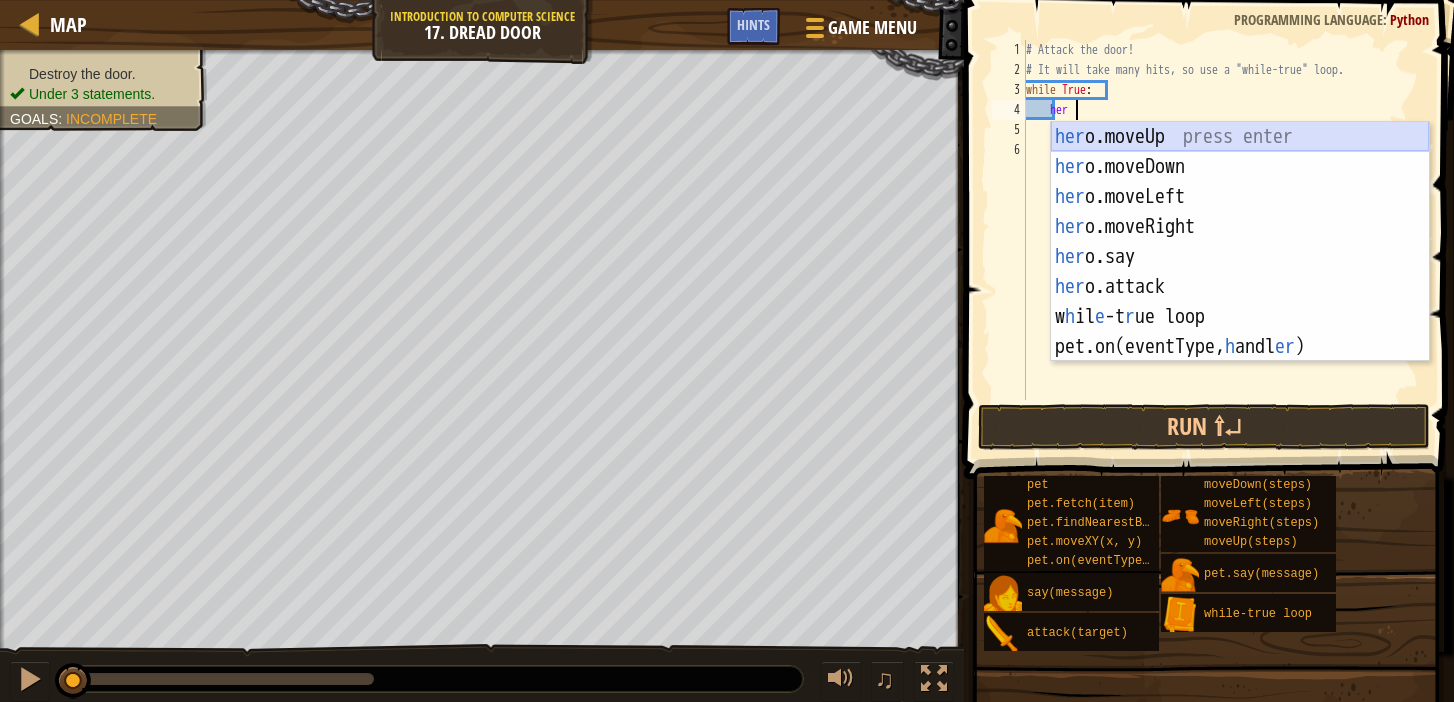 click on "her o.moveUp press enter her o.moveDown press enter her o.moveLeft press enter her o.moveRight press enter her o.say press enter her o.attack press enter w h il e -t r ue loop press enter pet.on(eventType,  h andl er ) press enter" at bounding box center [1240, 272] 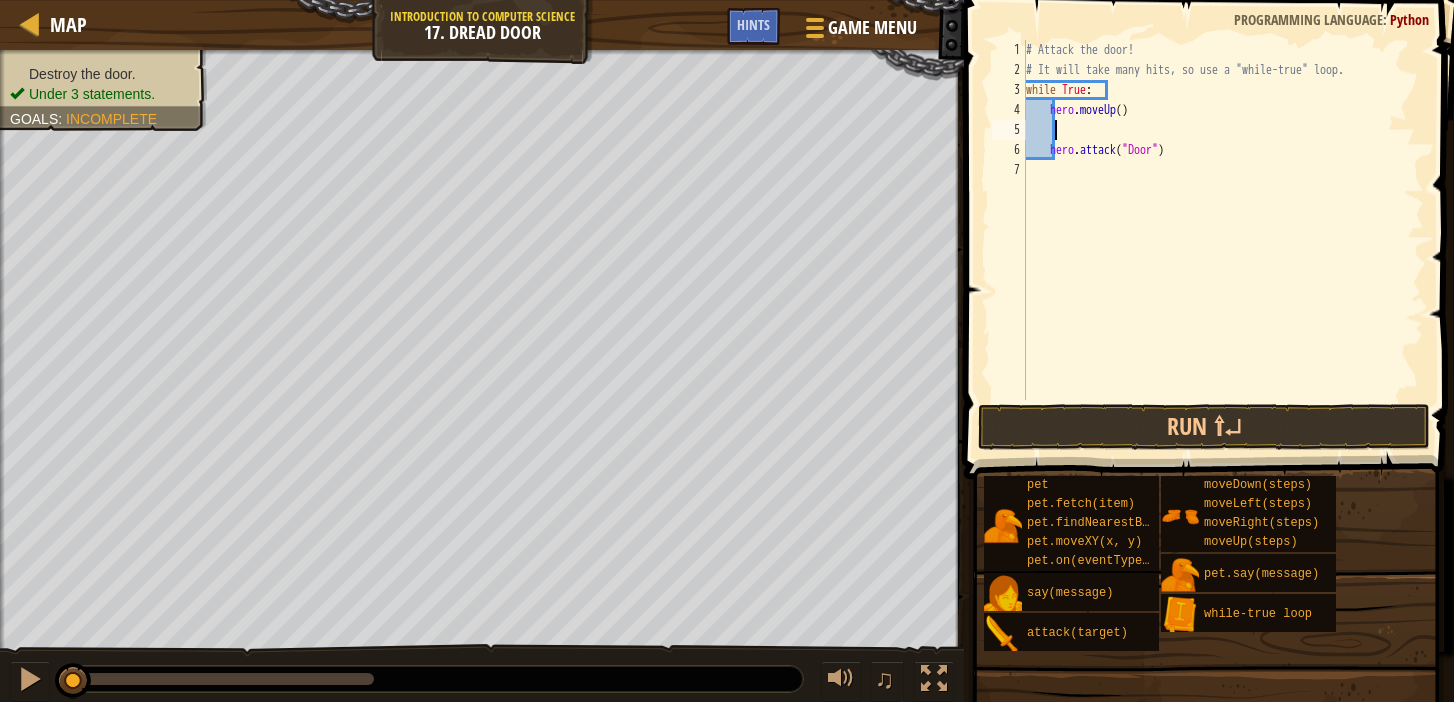 scroll, scrollTop: 9, scrollLeft: 1, axis: both 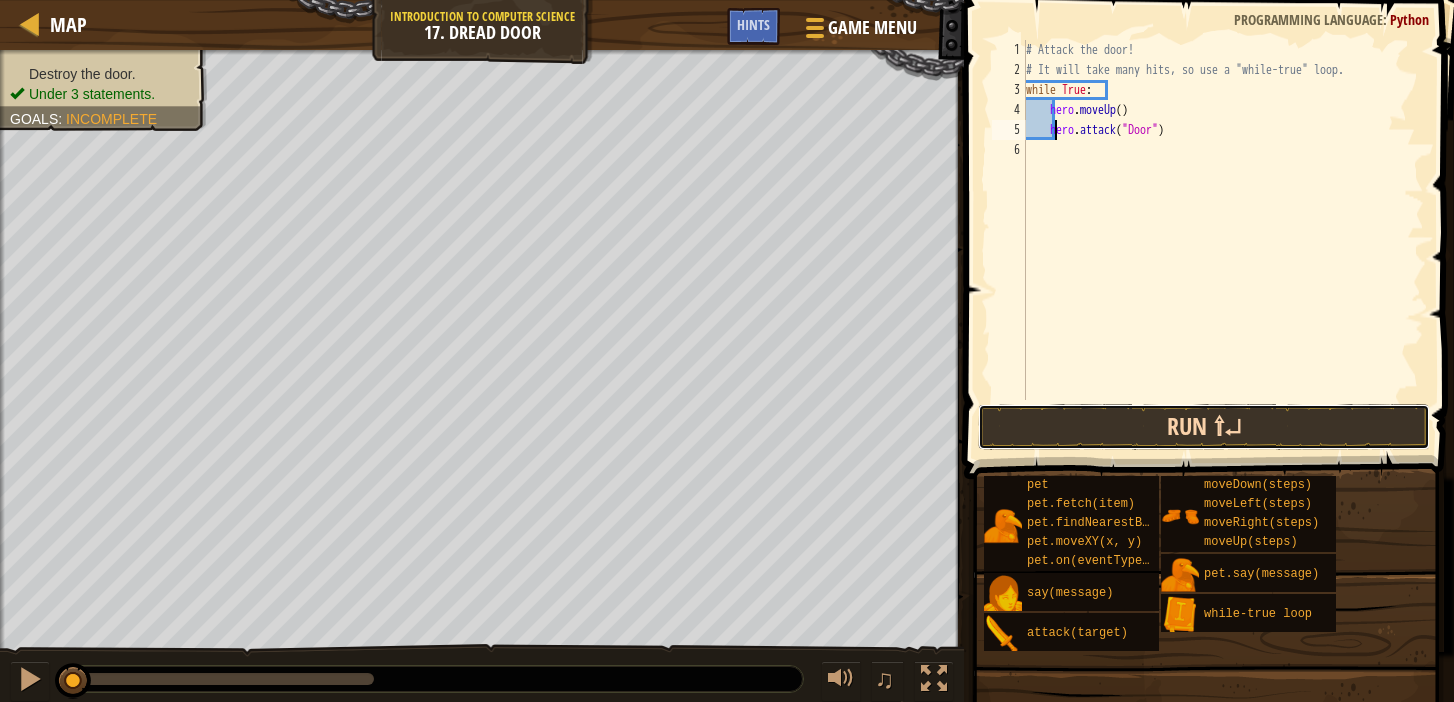 click on "Run ⇧↵" at bounding box center [1204, 427] 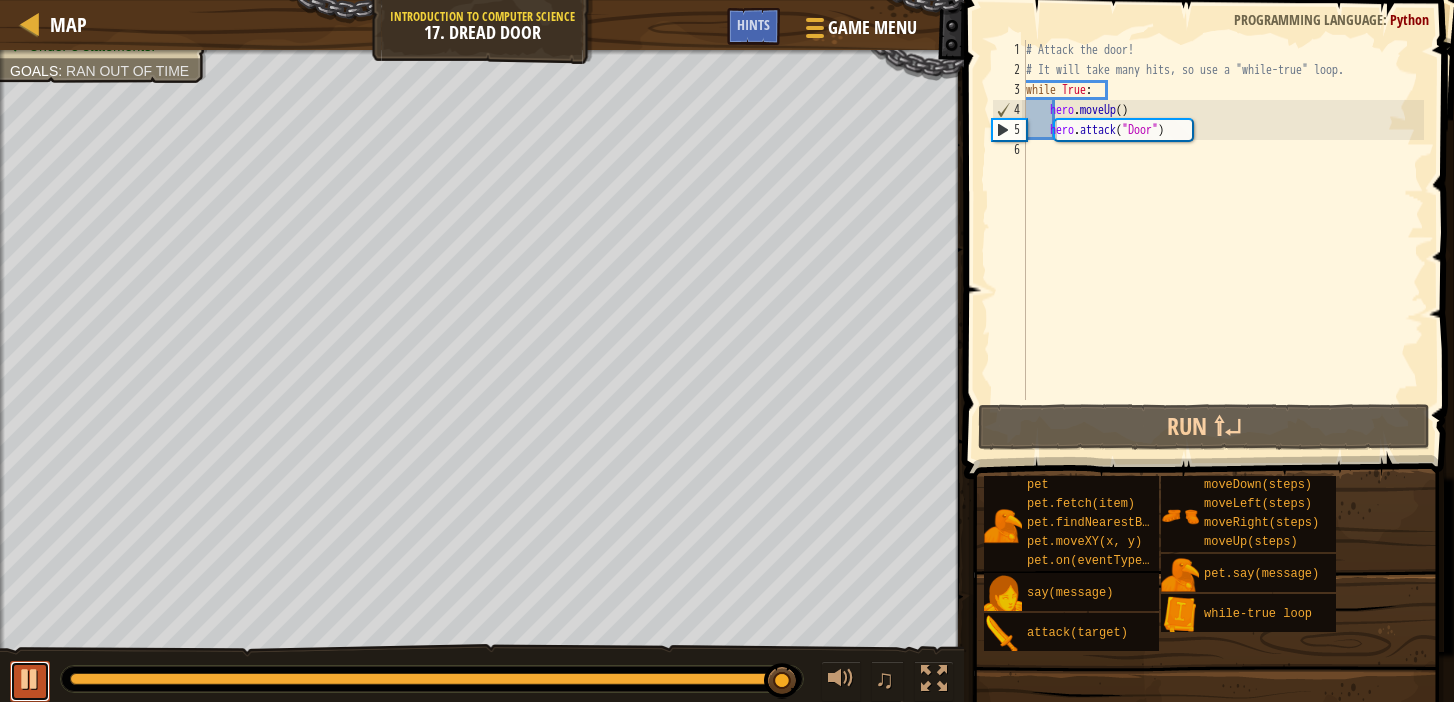 click at bounding box center [30, 679] 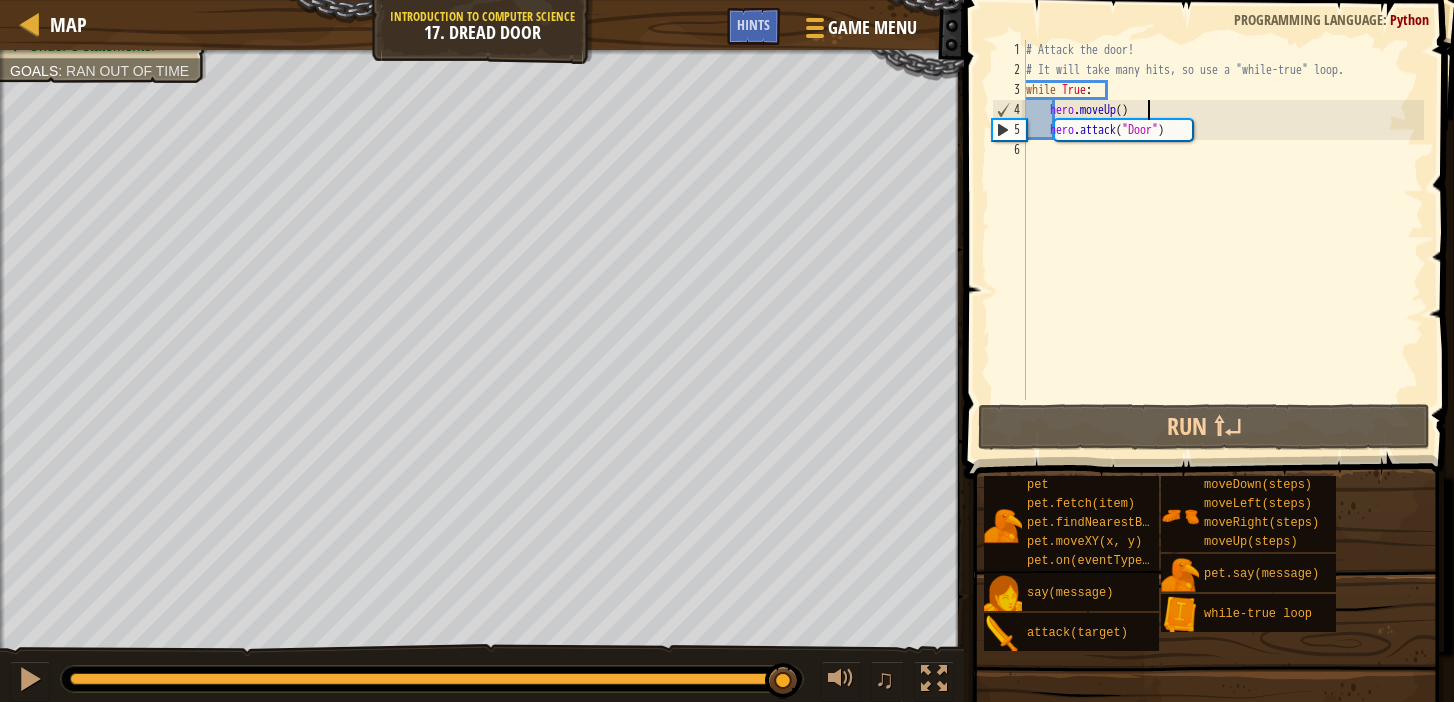 click on "# Attack the door! # It will take many hits, so use a "while-true" loop. while   True :      hero . moveUp ( )      hero . attack ( "Door" )" at bounding box center (1223, 240) 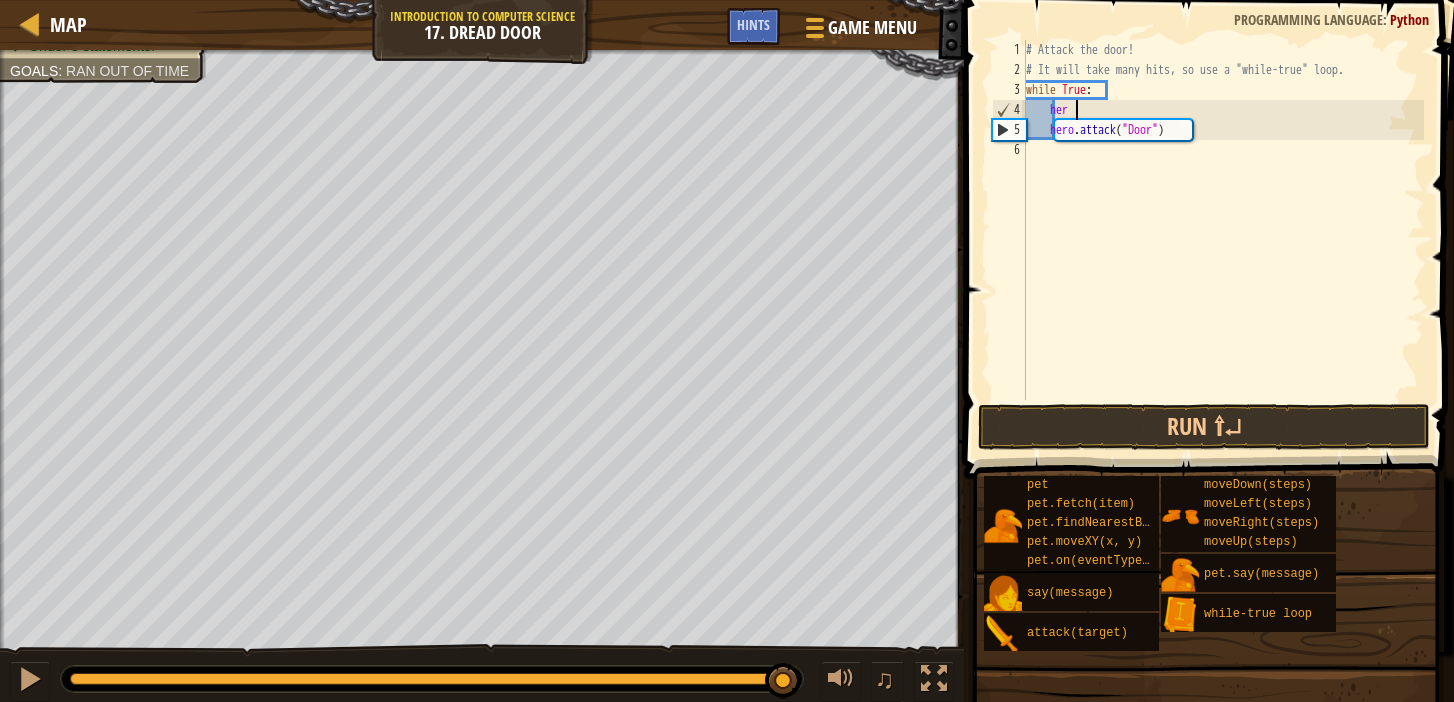 type on "h" 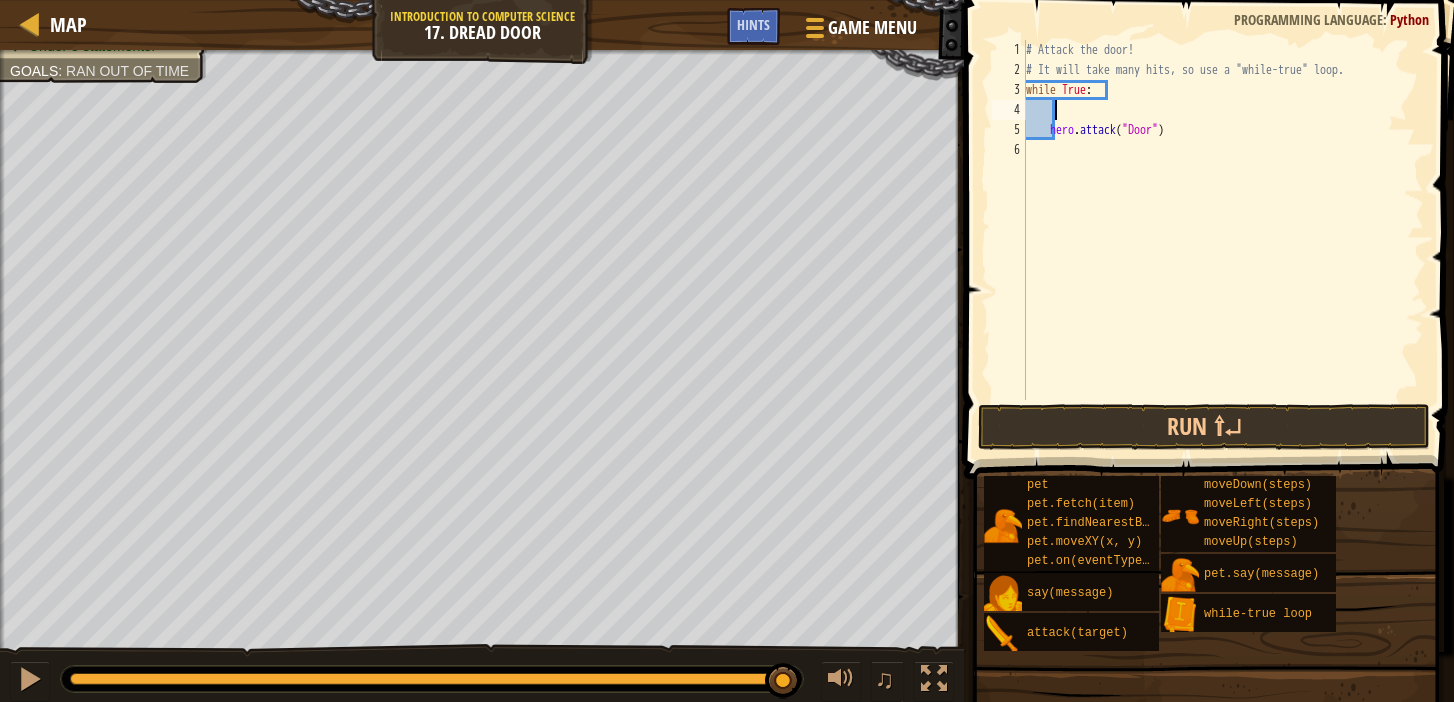 scroll, scrollTop: 9, scrollLeft: 0, axis: vertical 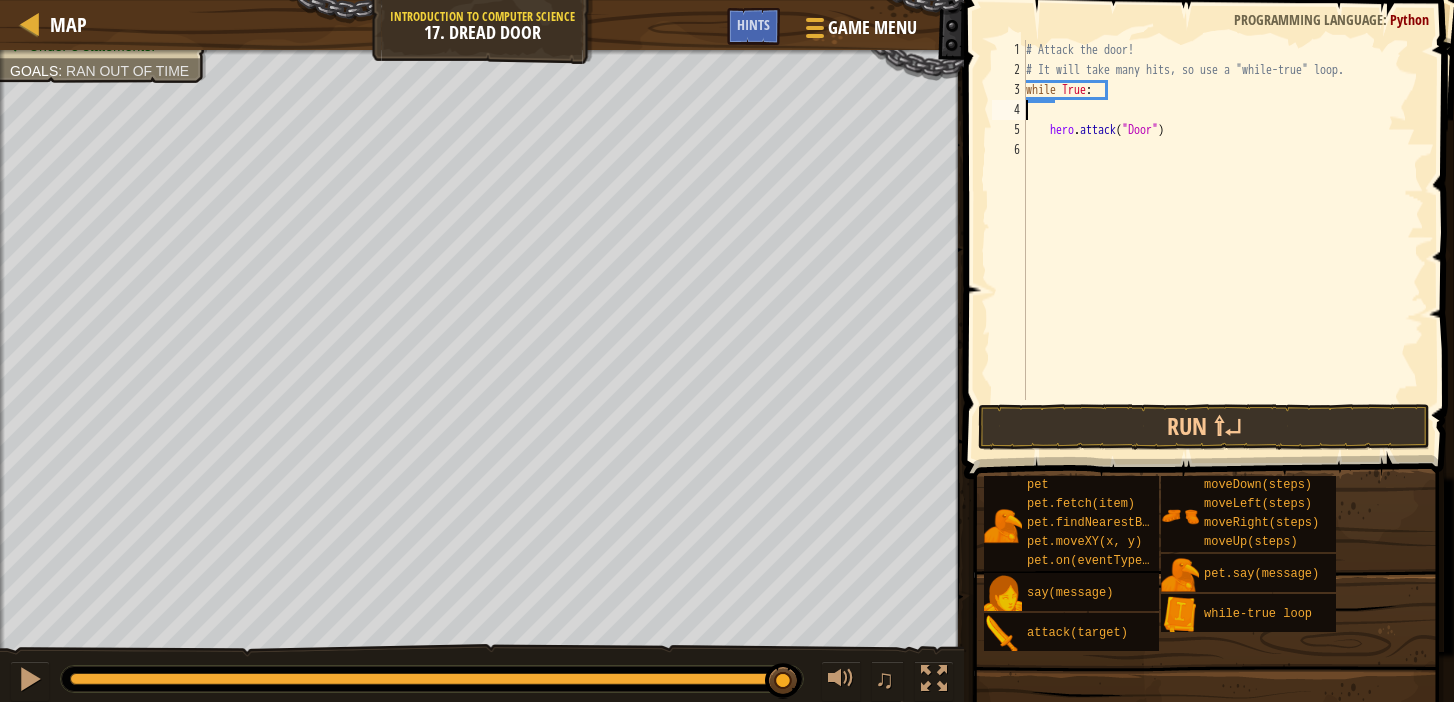 type on "while True:" 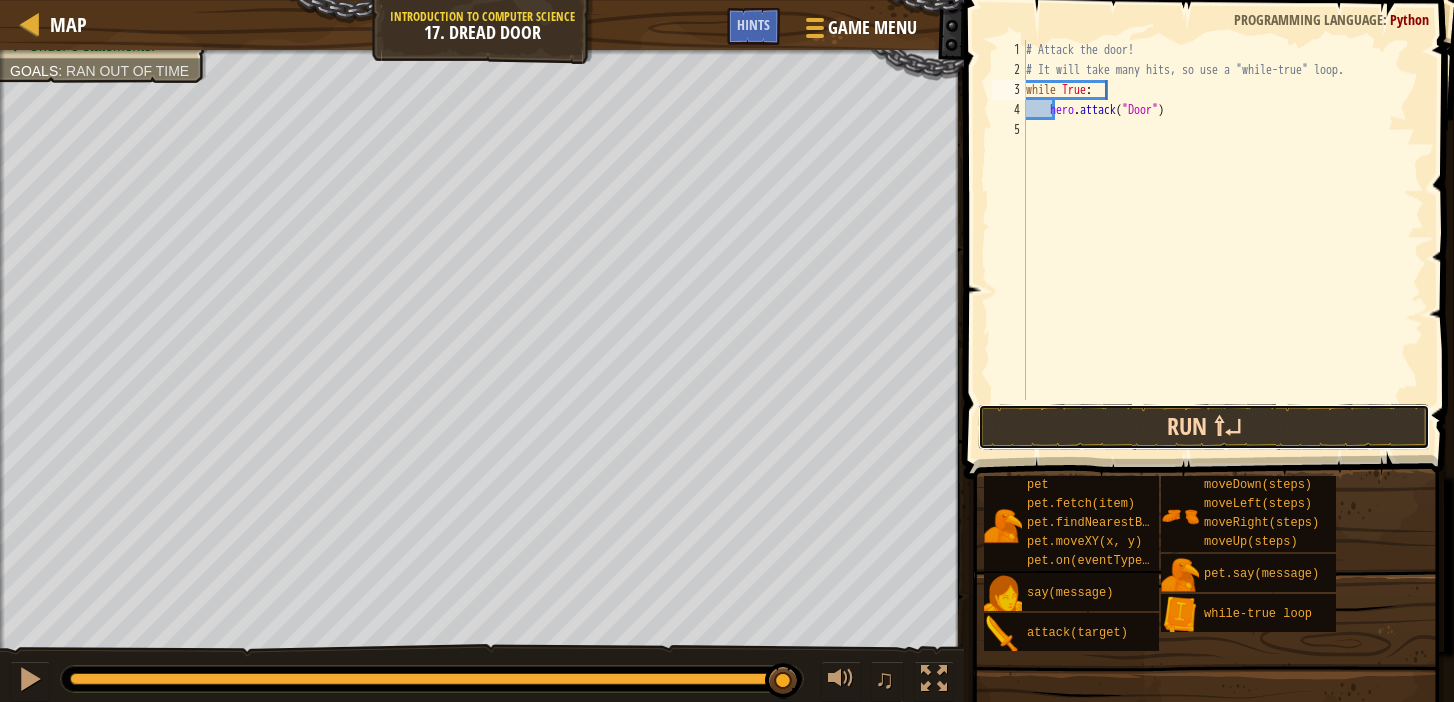 click on "Run ⇧↵" at bounding box center [1204, 427] 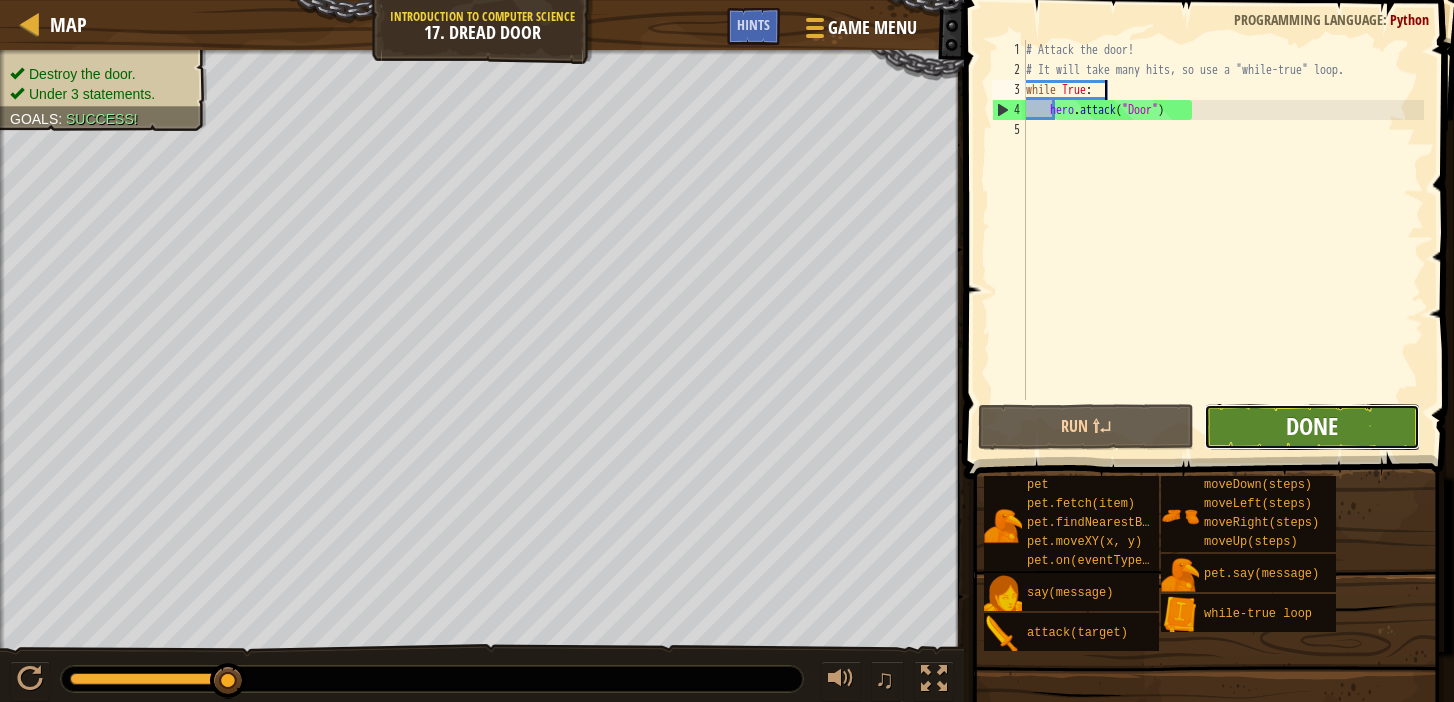 click on "Done" at bounding box center [1312, 426] 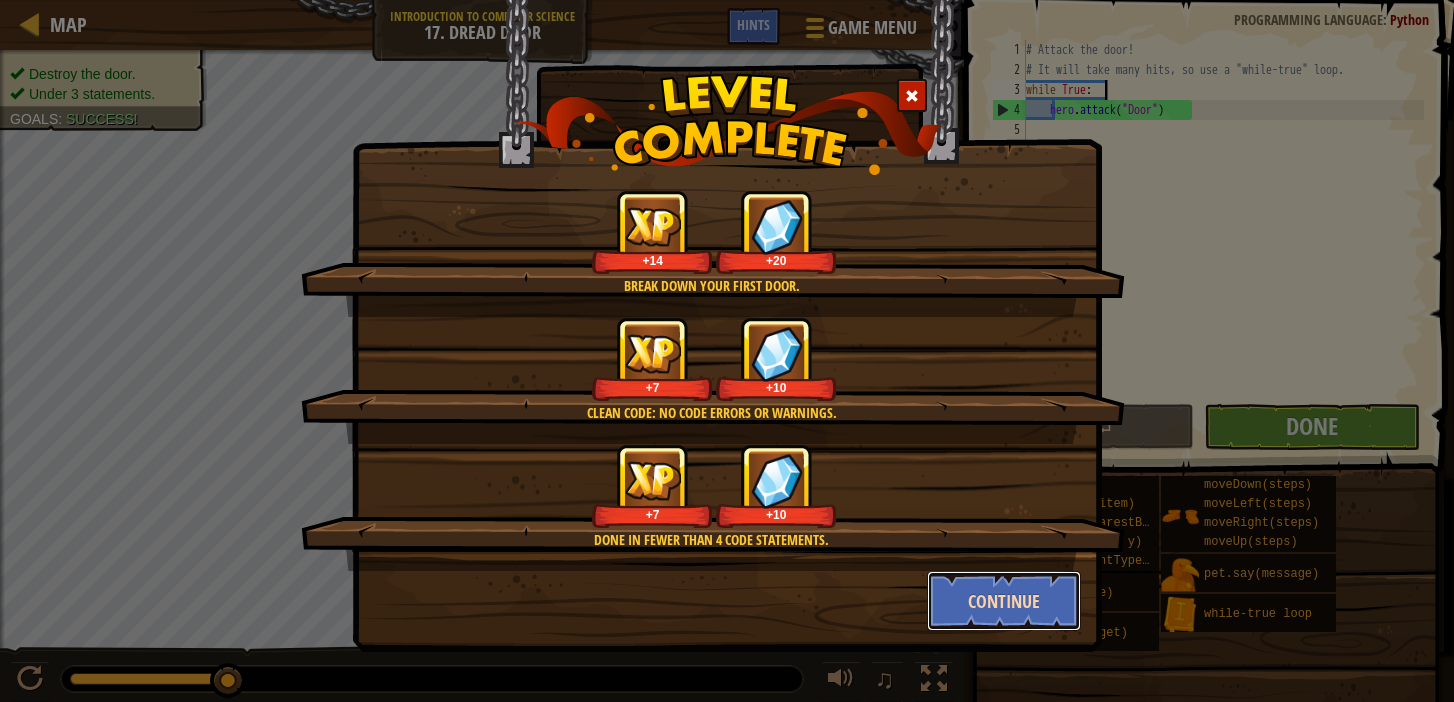 click on "Continue" at bounding box center (1004, 601) 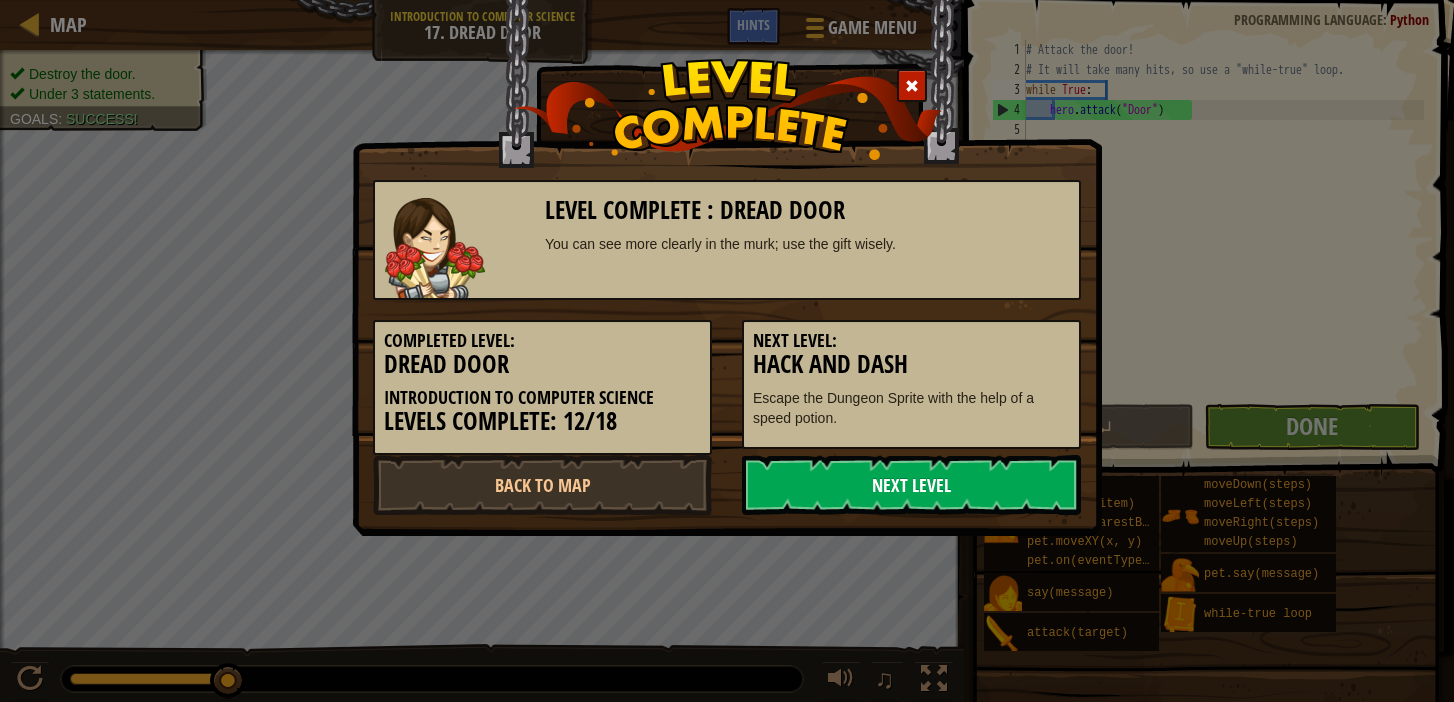 click on "Next Level" at bounding box center (911, 485) 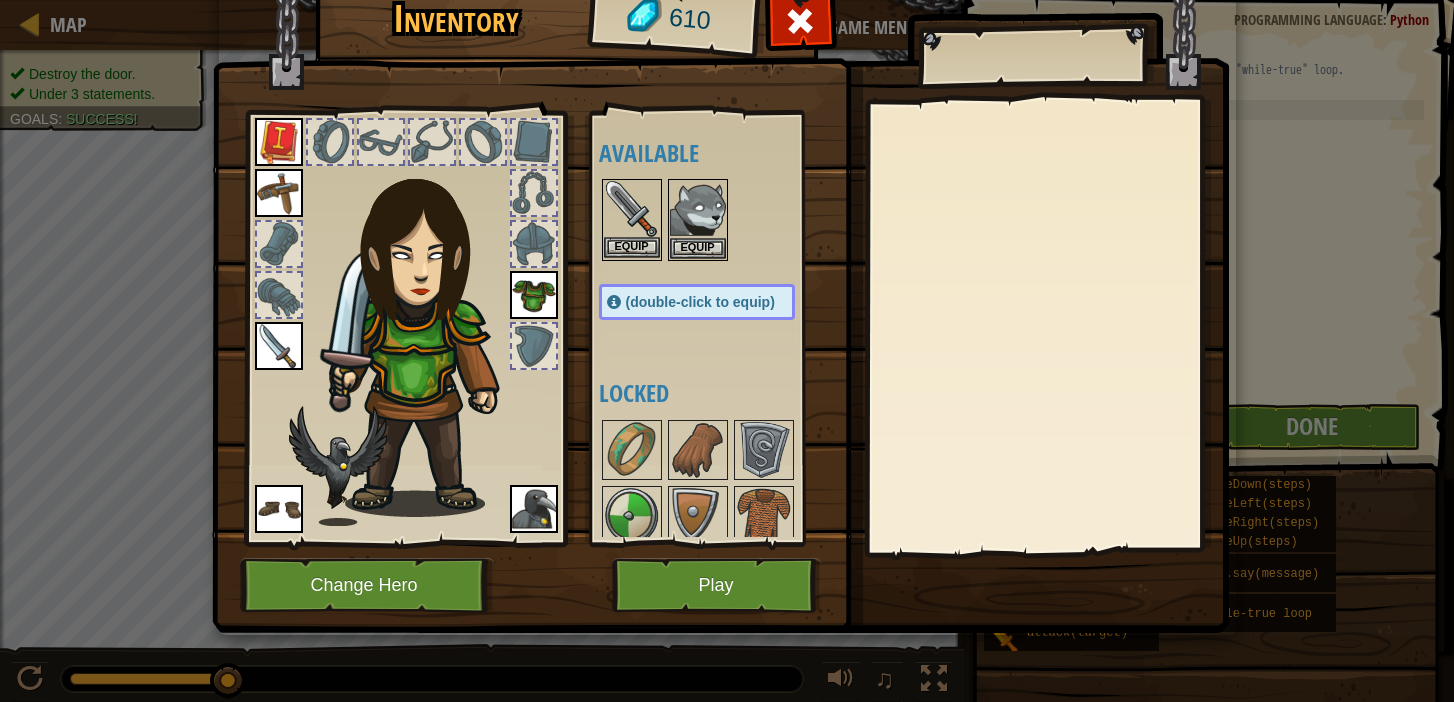 click at bounding box center (632, 209) 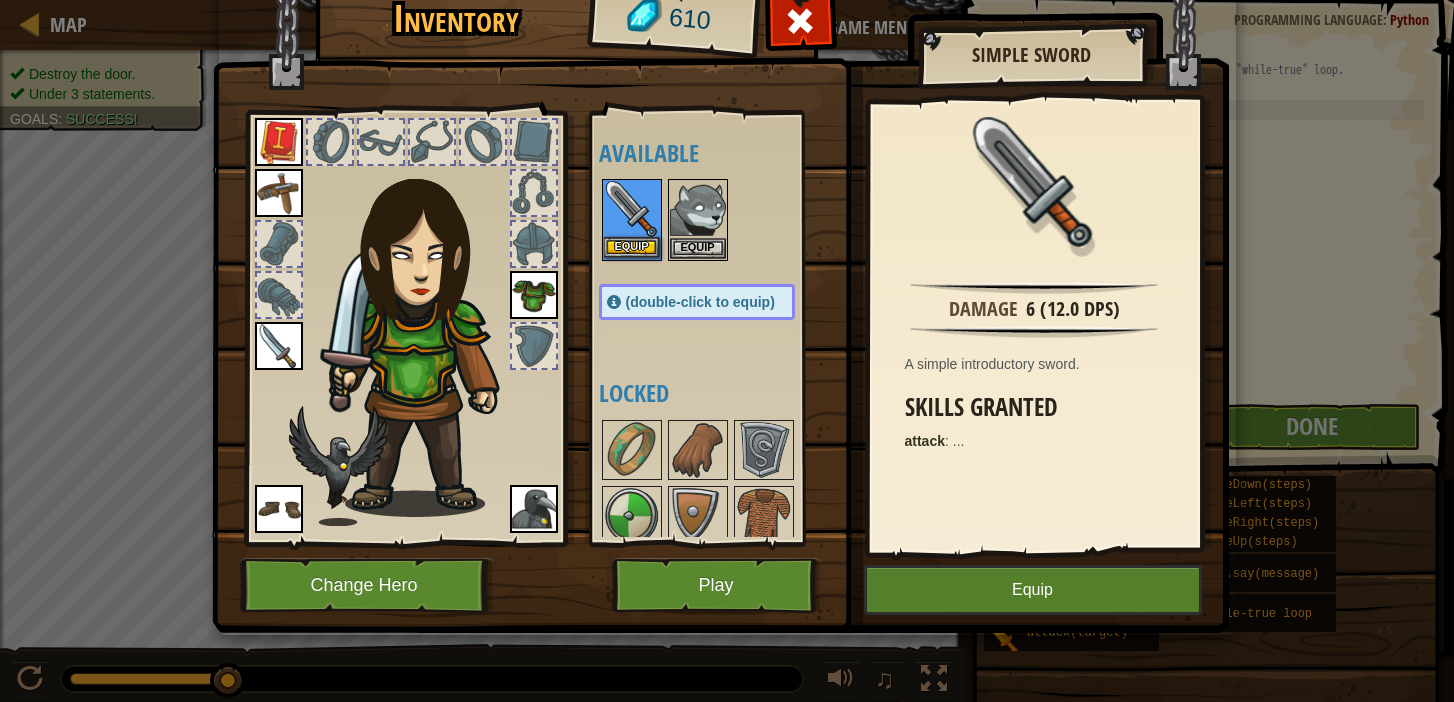 click at bounding box center (632, 209) 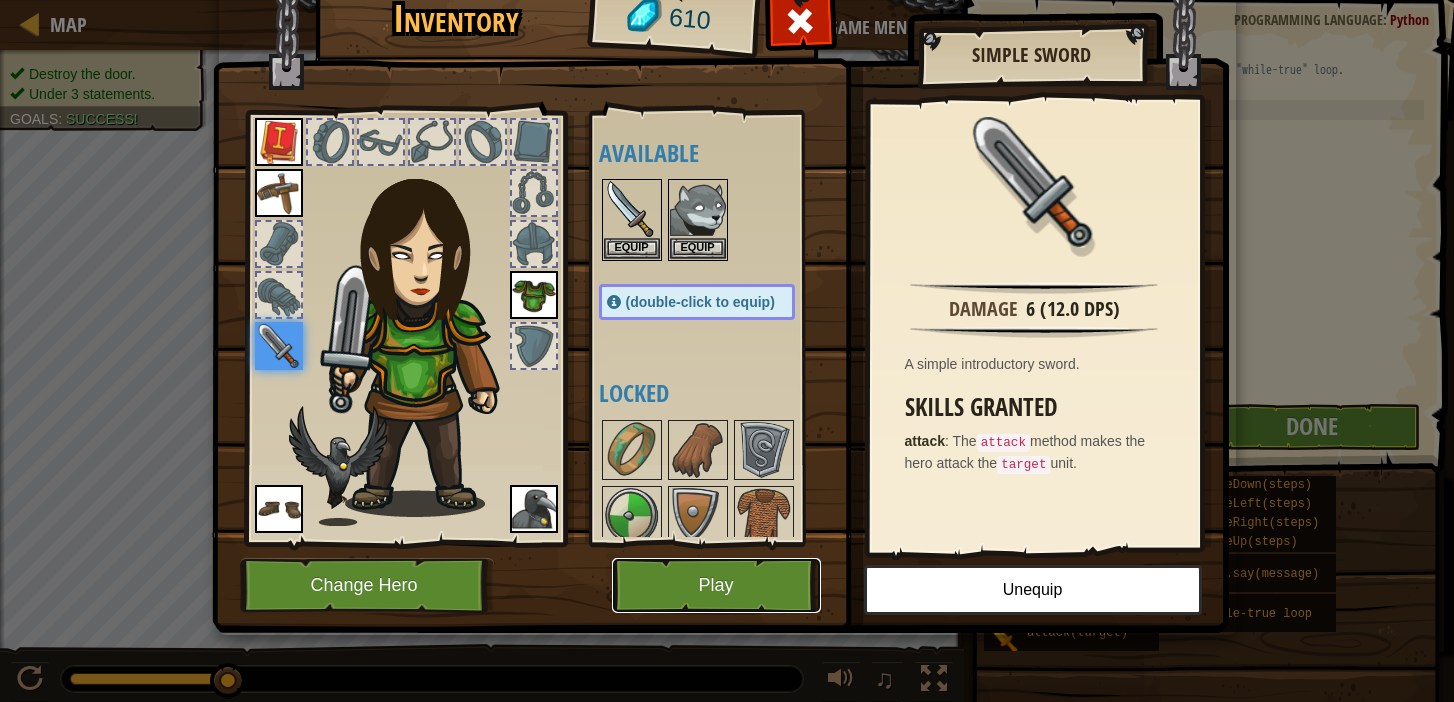 click on "Play" at bounding box center (716, 585) 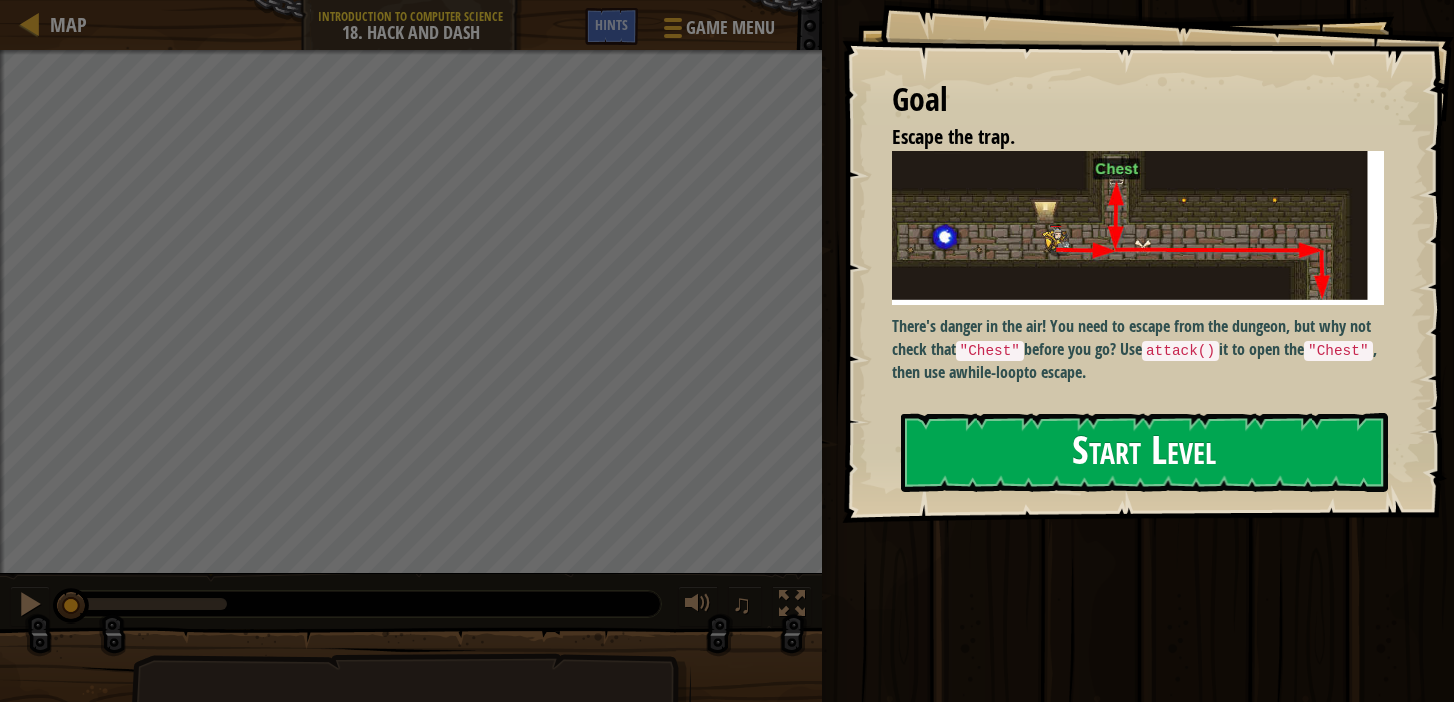 click on "Start Level" at bounding box center [1144, 452] 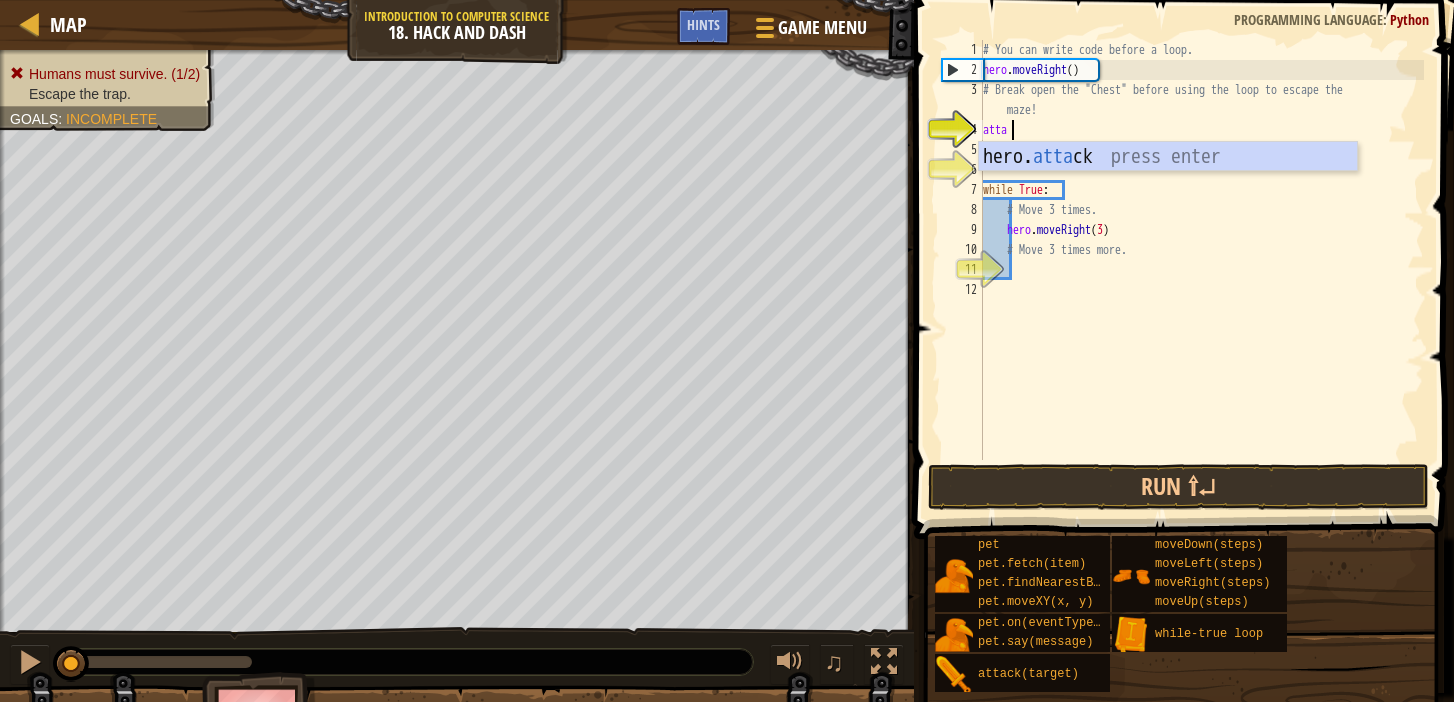 scroll, scrollTop: 9, scrollLeft: 2, axis: both 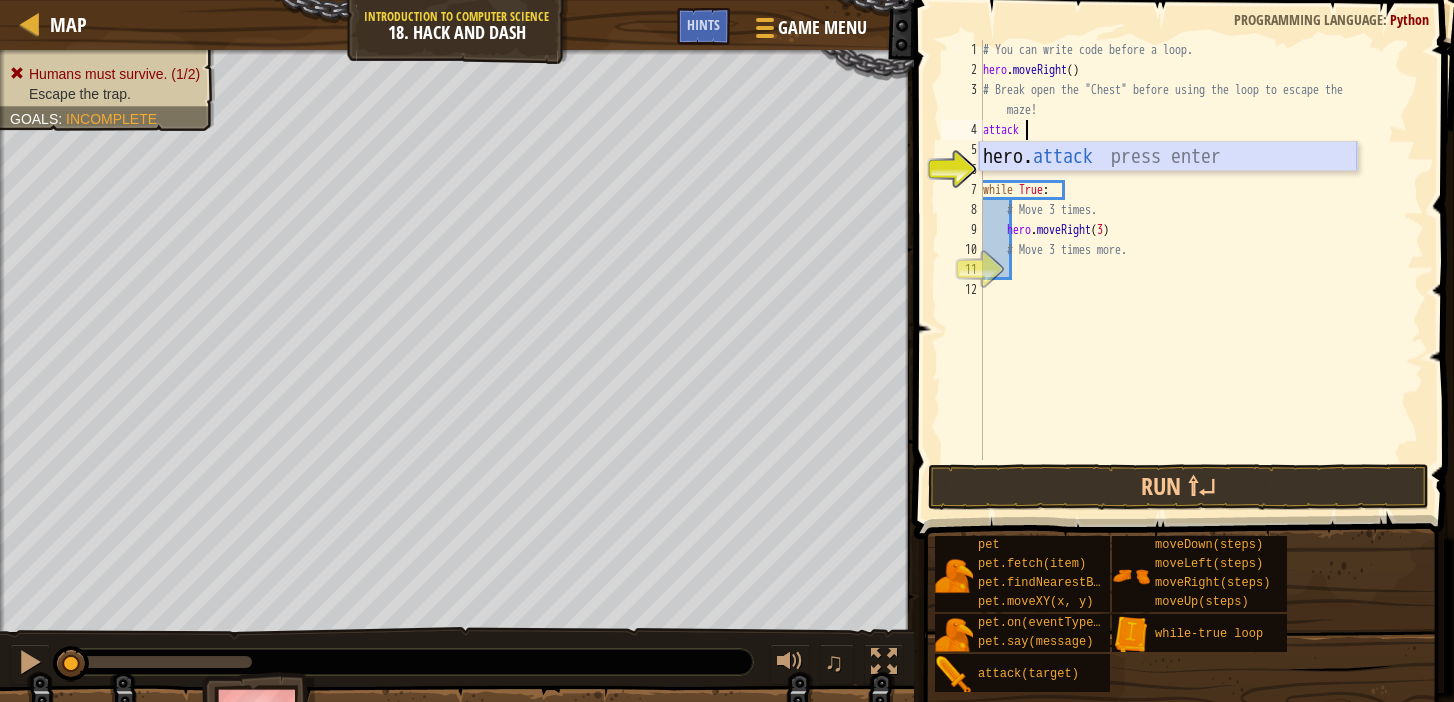 click on "hero. attack press enter" at bounding box center [1168, 187] 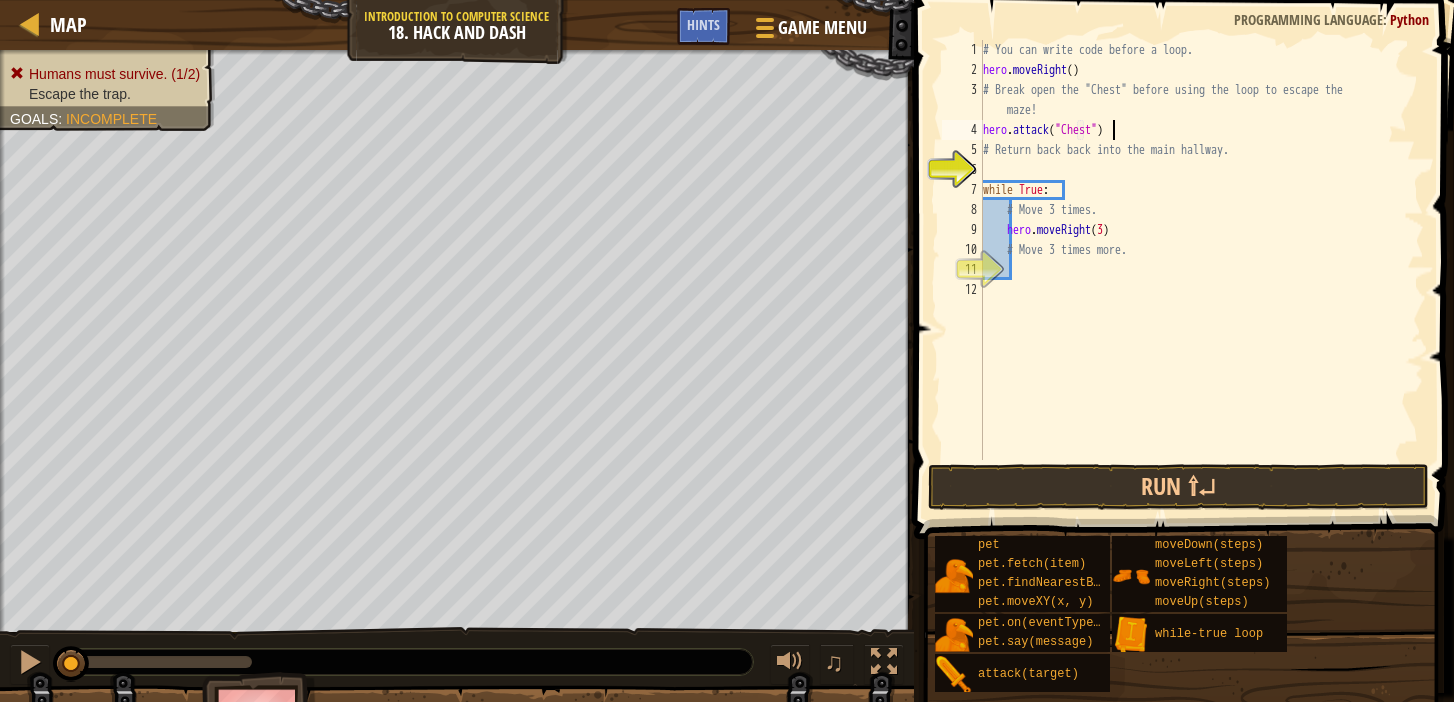 scroll, scrollTop: 9, scrollLeft: 11, axis: both 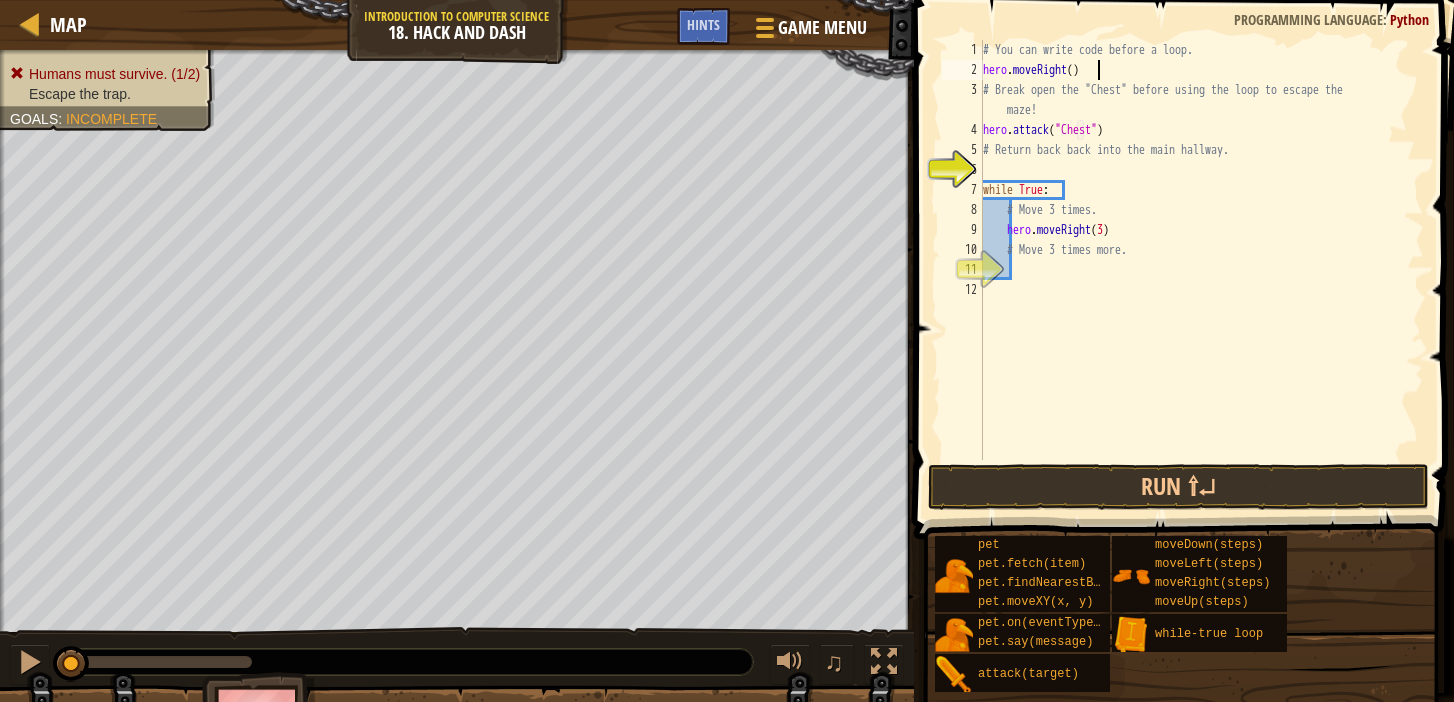 click on "# You can write code before a loop. hero . moveRight ( ) # Break open the "Chest" before using the loop to escape the       maze! hero . attack ( "Chest" ) # Return back back into the main hallway. while   True :      # Move 3 times.      hero . moveRight ( 3 )      # Move 3 times more." at bounding box center (1201, 270) 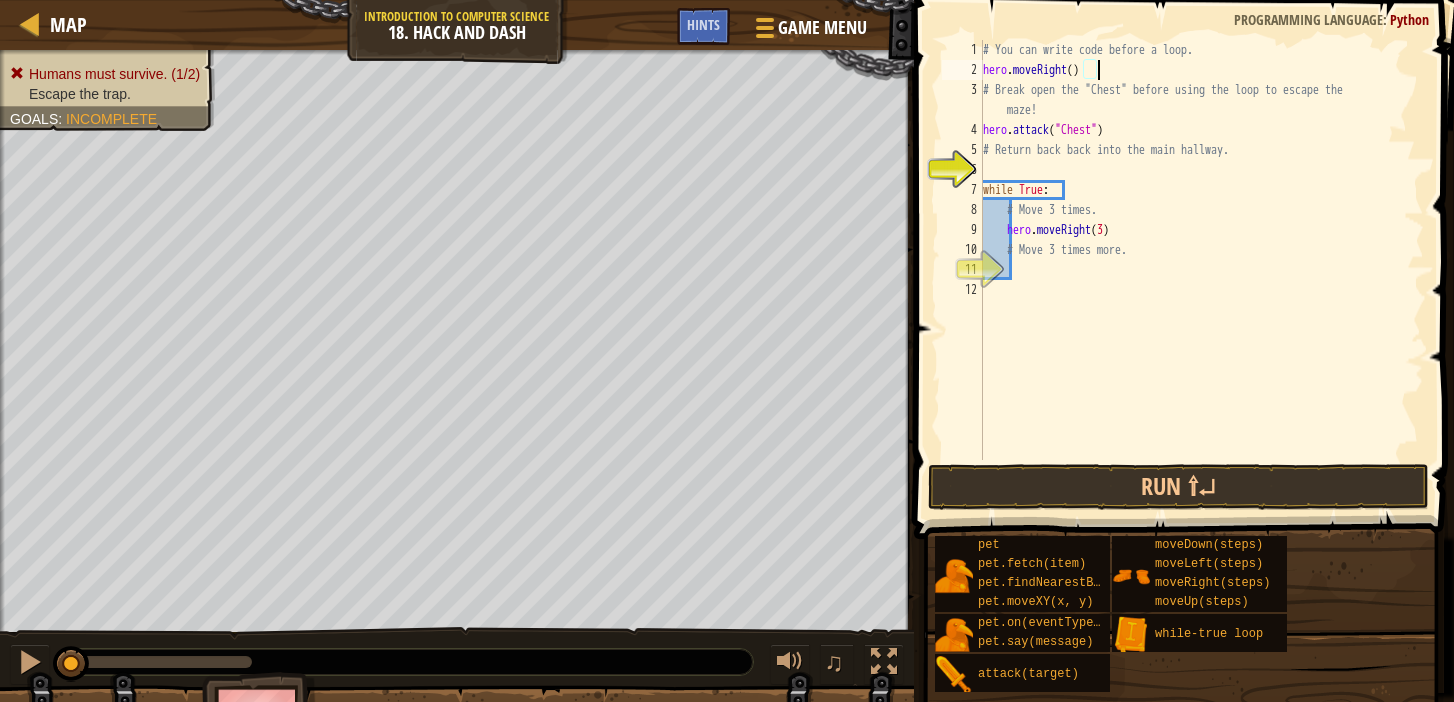 scroll, scrollTop: 9, scrollLeft: 0, axis: vertical 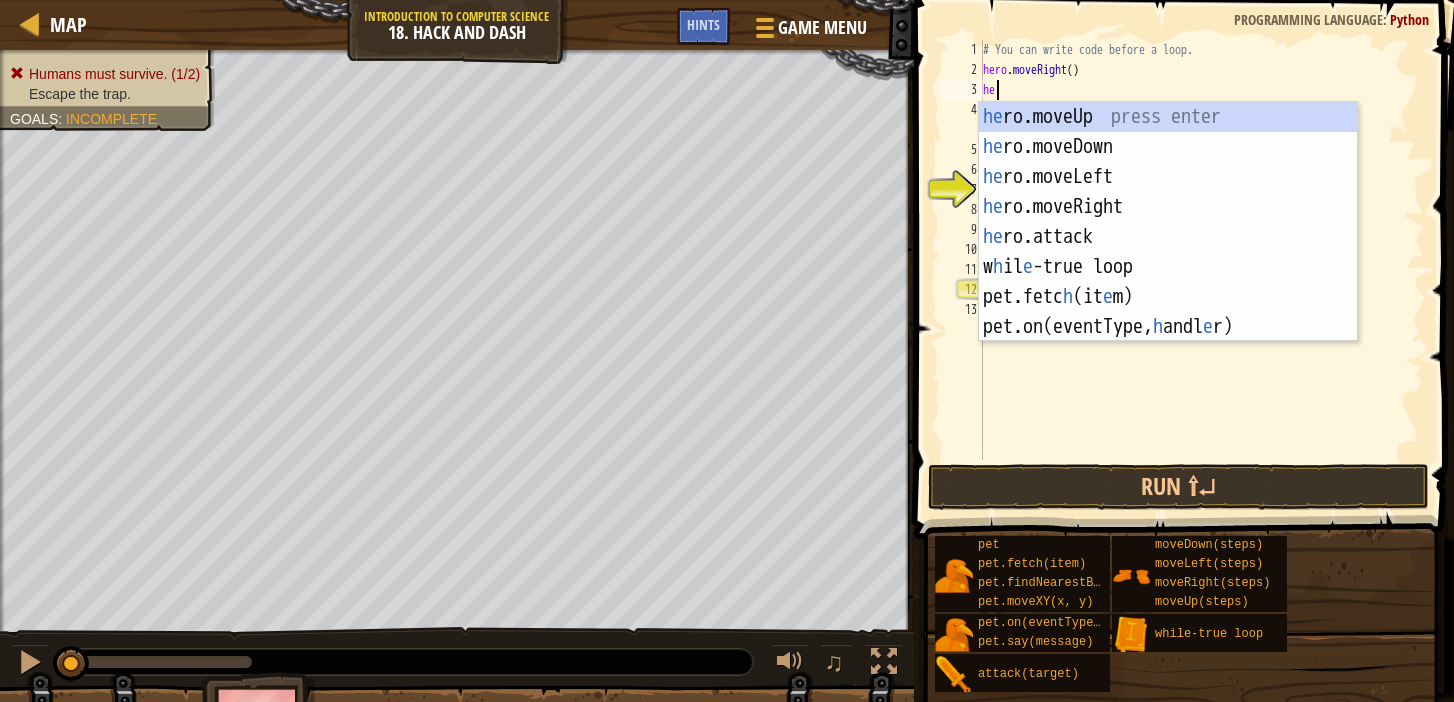 type on "hero" 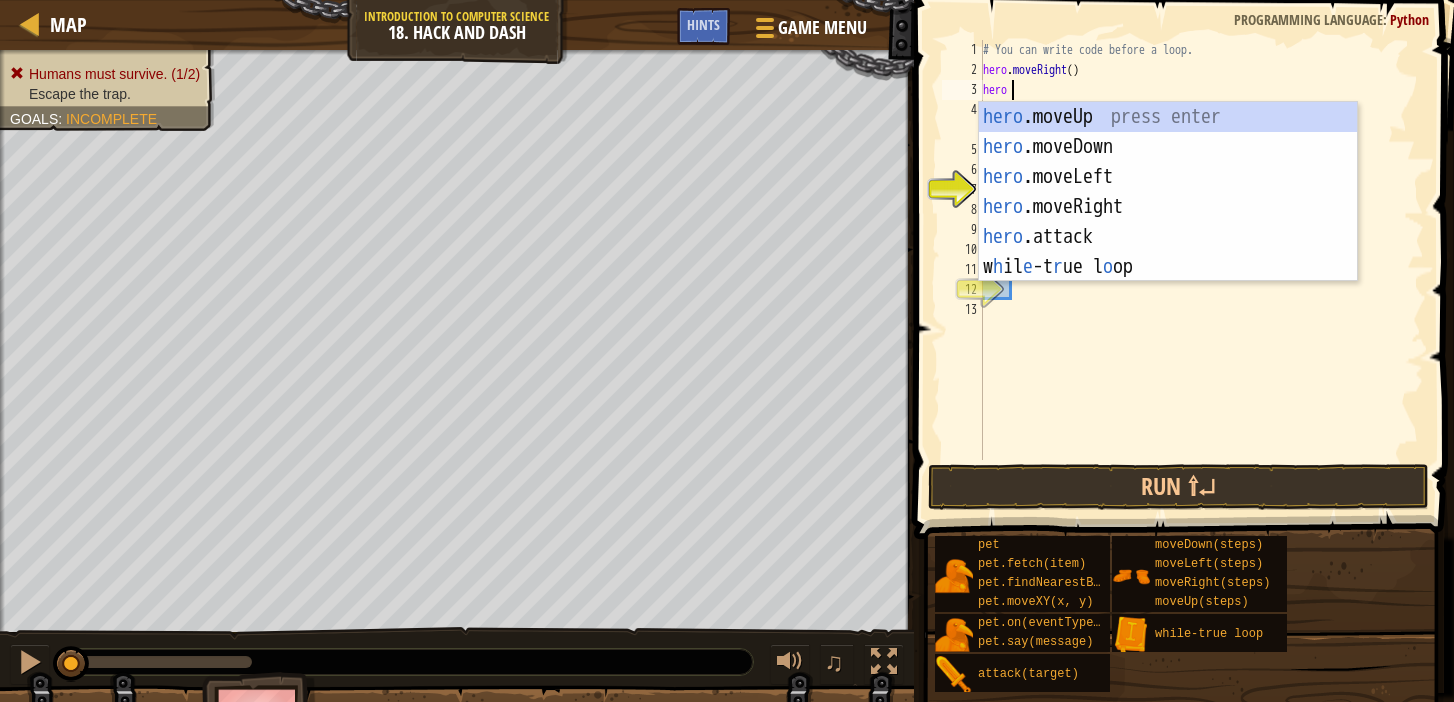 scroll, scrollTop: 9, scrollLeft: 1, axis: both 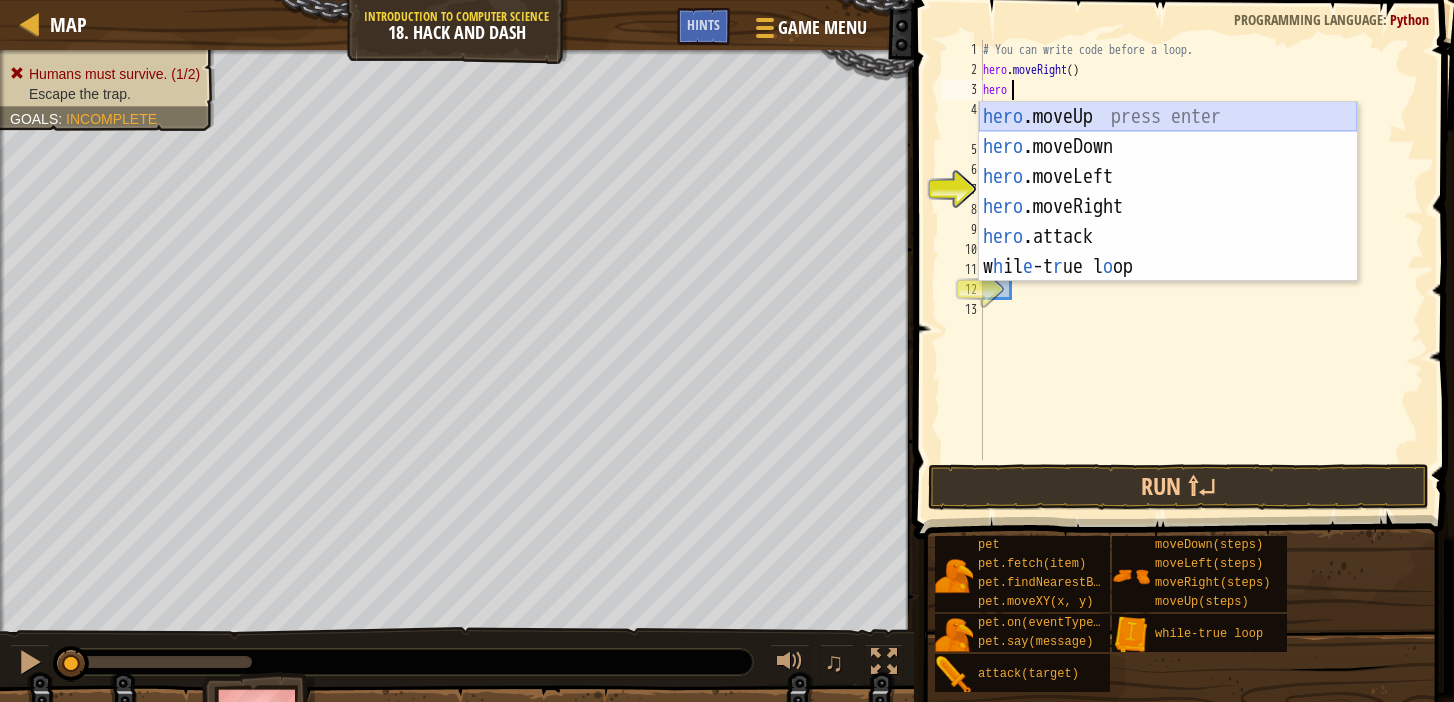 click on "hero .moveUp press enter hero .moveDown press enter hero .moveLeft press enter hero .moveRight press enter hero .attack press enter w h il e -t r ue l o op press enter" at bounding box center [1168, 222] 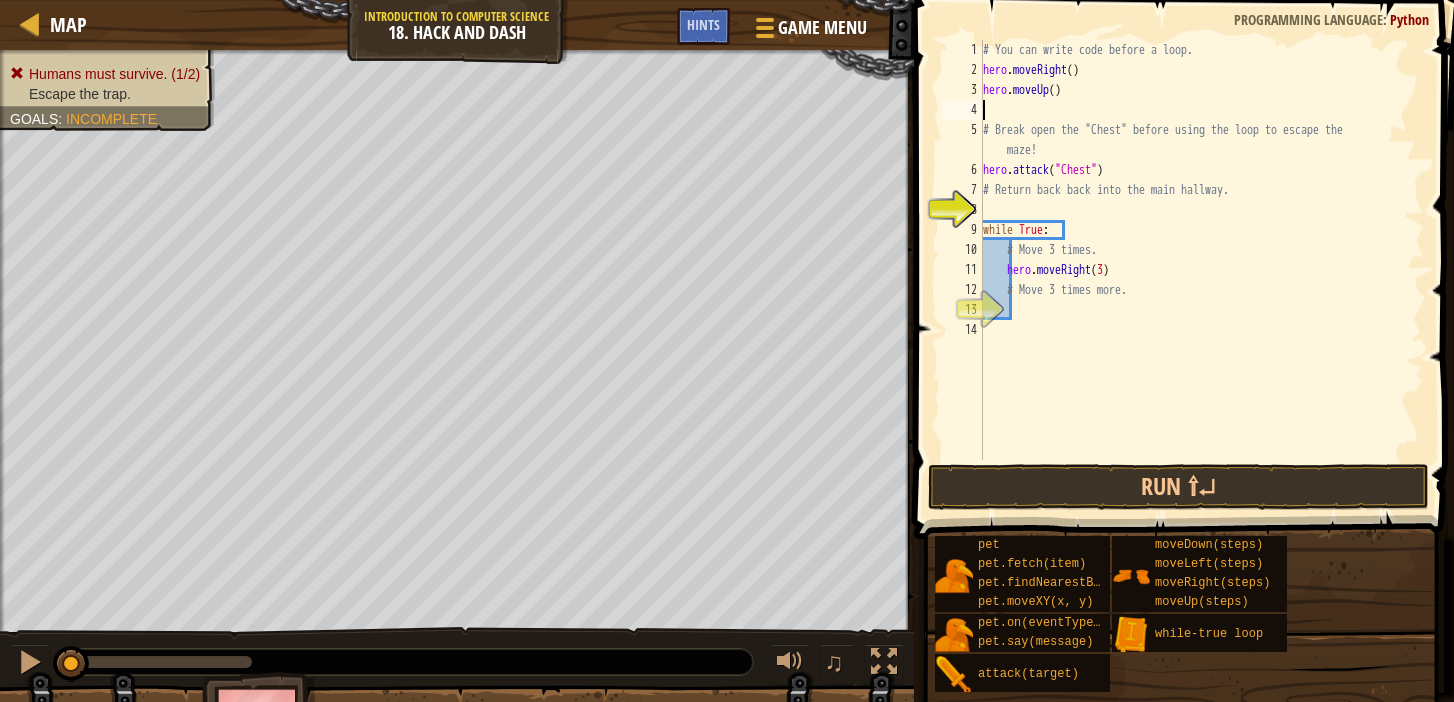 type on "hero.moveUp()" 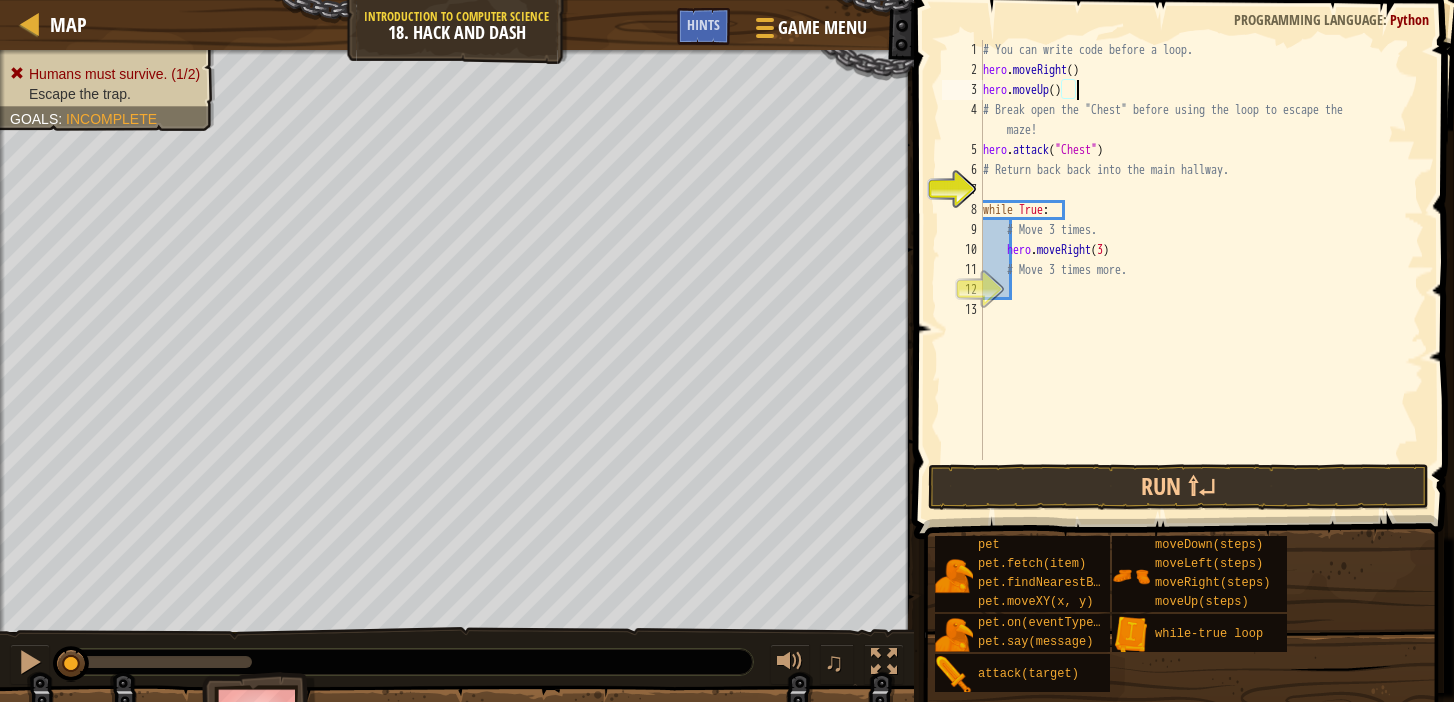 click on "# You can write code before a loop. hero . moveRight ( ) hero . moveUp ( ) # Break open the "Chest" before using the loop to escape the       maze! hero . attack ( "Chest" ) # Return back back into the main hallway. while   True :      # Move 3 times.      hero . moveRight ( 3 )      # Move 3 times more." at bounding box center [1201, 270] 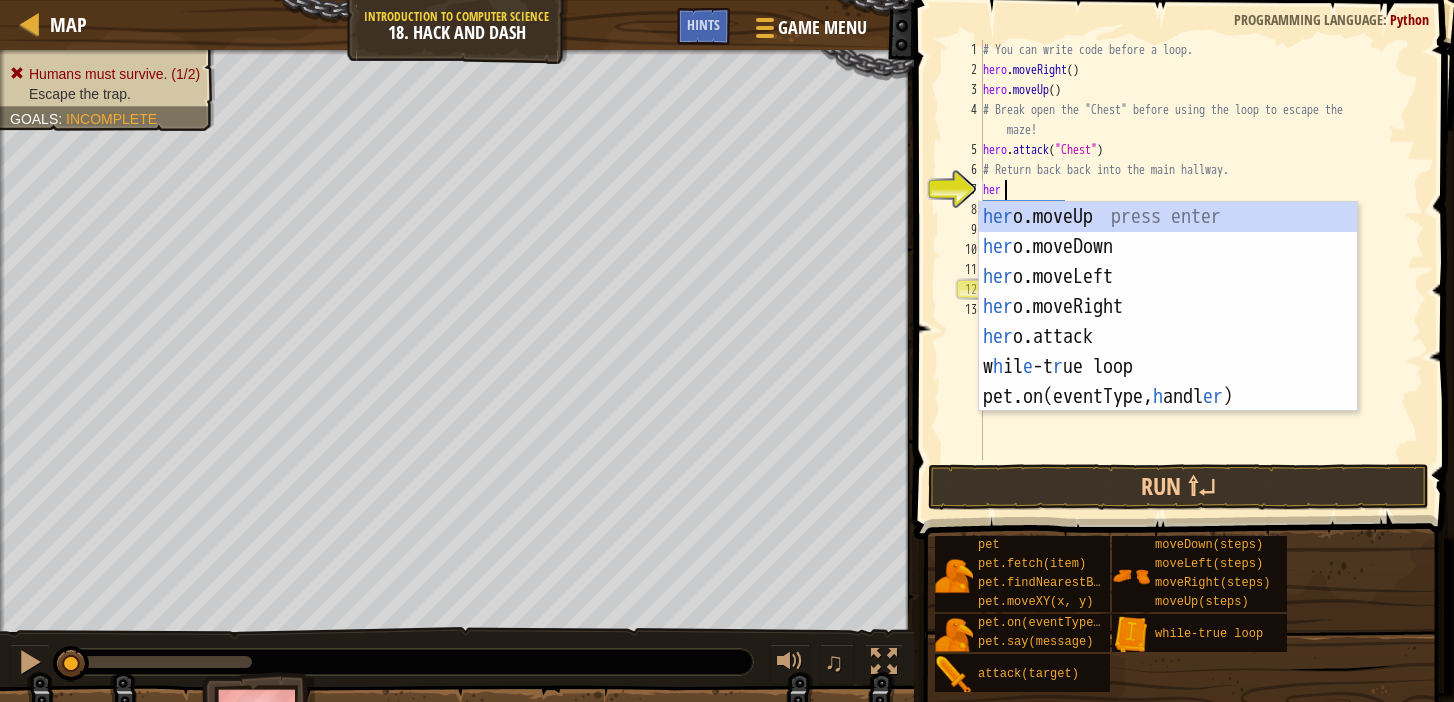 scroll, scrollTop: 9, scrollLeft: 1, axis: both 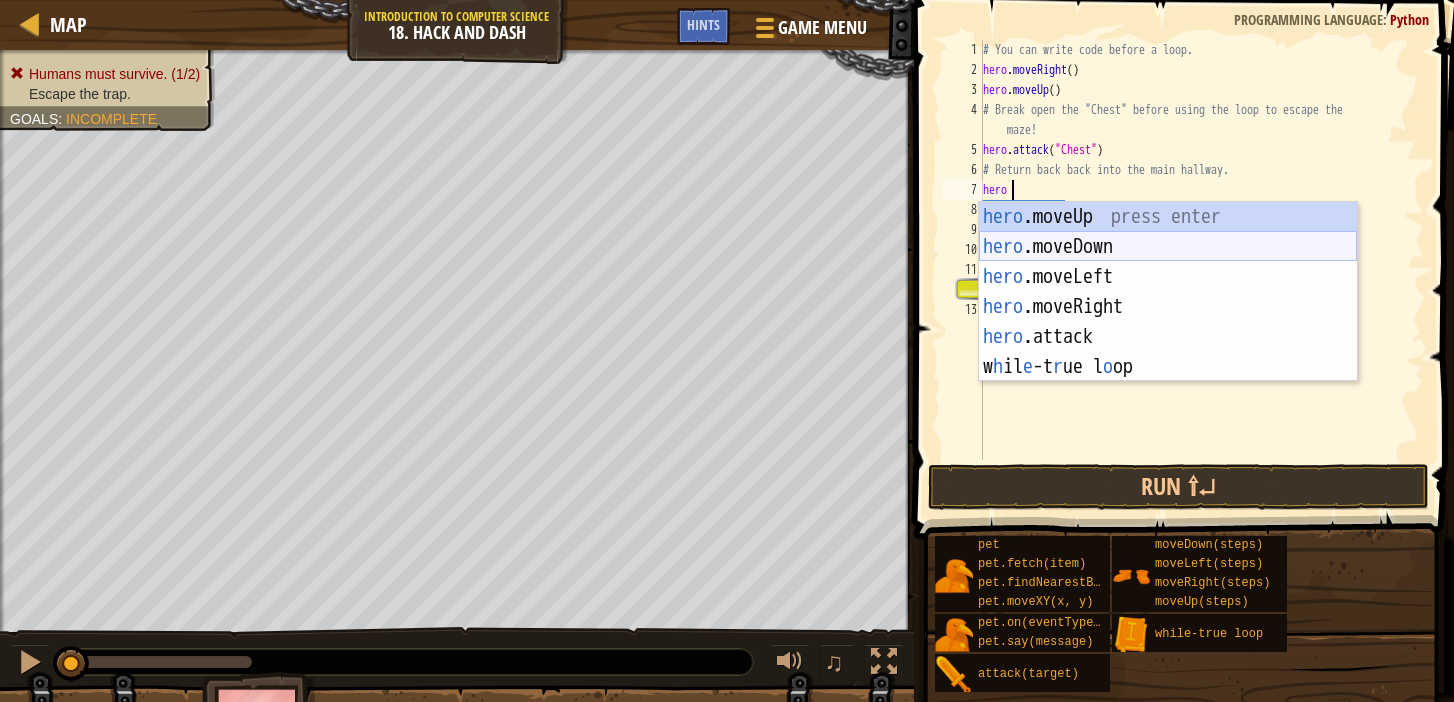 click on "hero .moveUp press enter hero .moveDown press enter hero .moveLeft press enter hero .moveRight press enter hero .attack press enter w h il e -t r ue l o op press enter" at bounding box center [1168, 322] 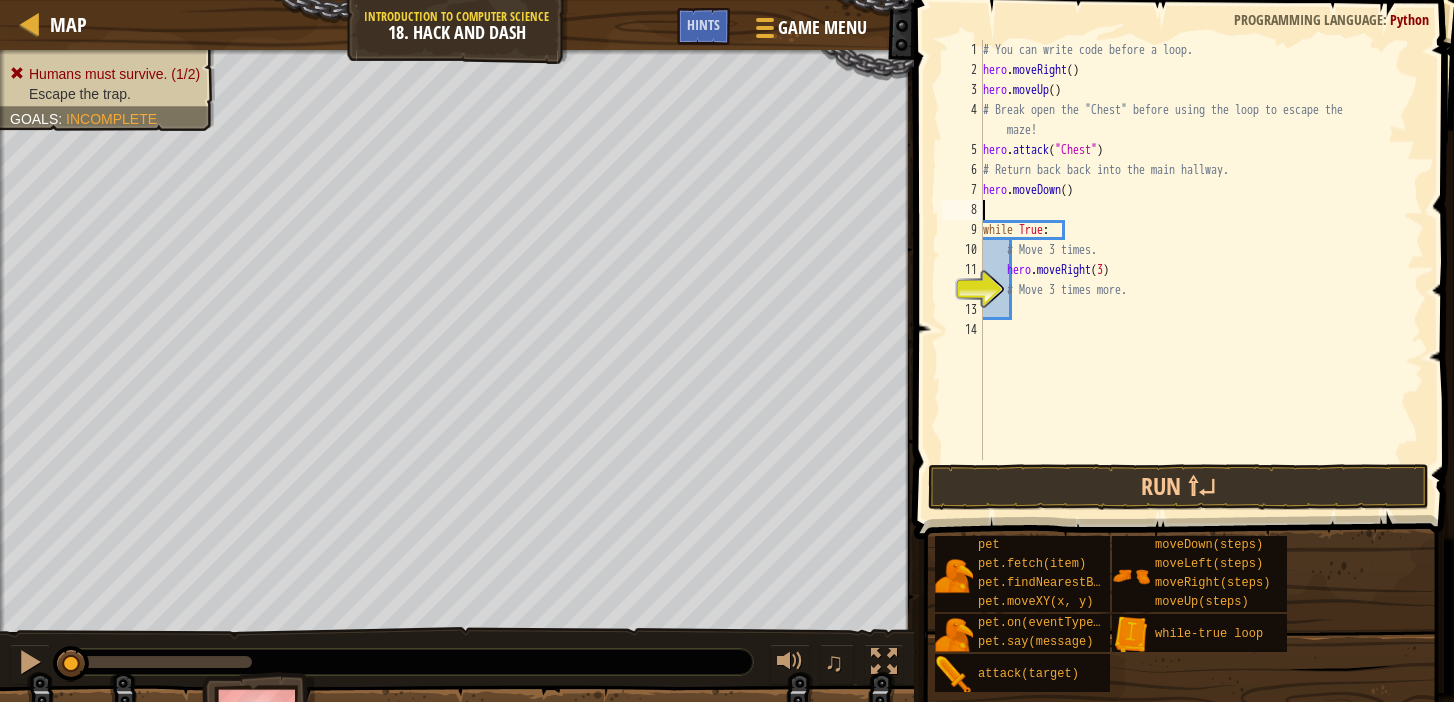 scroll, scrollTop: 9, scrollLeft: 0, axis: vertical 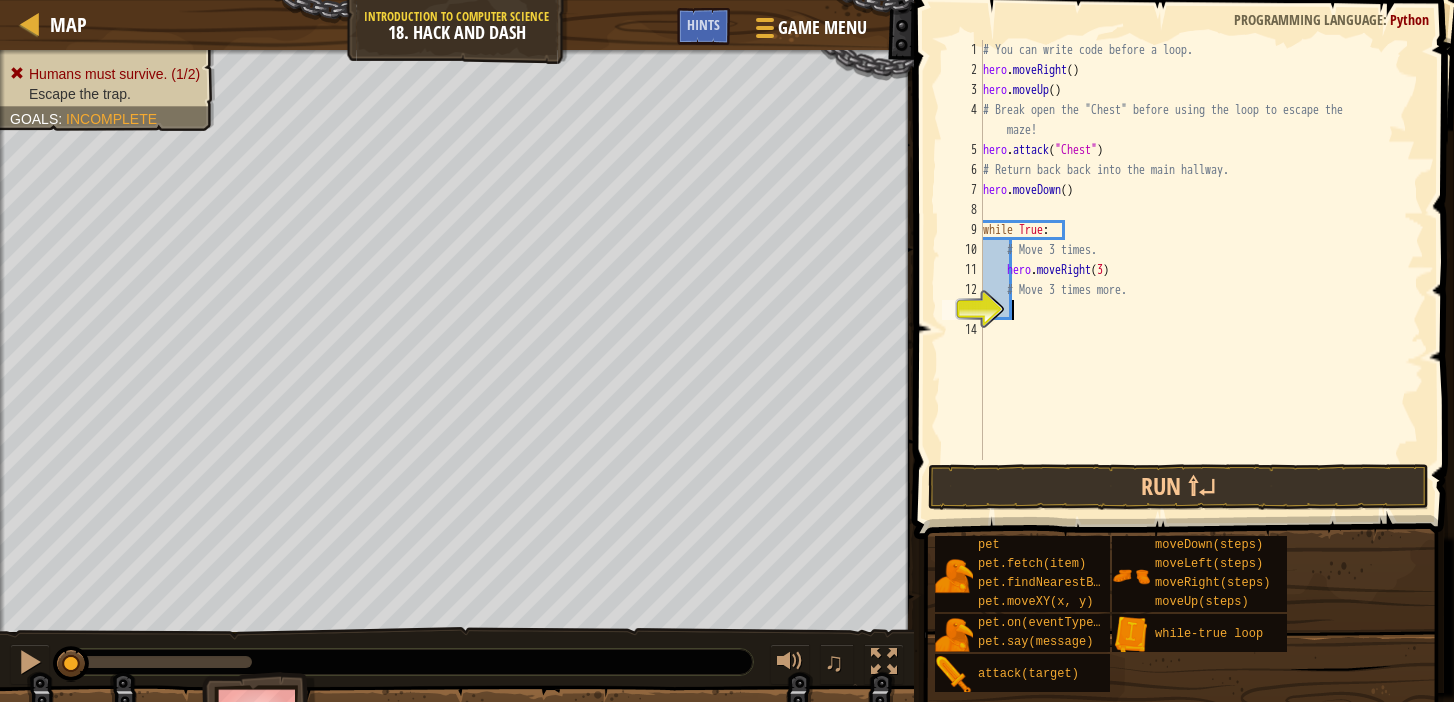 click on "# You can write code before a loop. hero . moveRight ( ) hero . moveUp ( ) # Break open the "Chest" before using the loop to escape the       maze! hero . attack ( "Chest" ) # Return back back into the main hallway. hero . moveDown ( ) while   True :      # Move 3 times.      hero . moveRight ( 3 )      # Move 3 times more." at bounding box center (1201, 270) 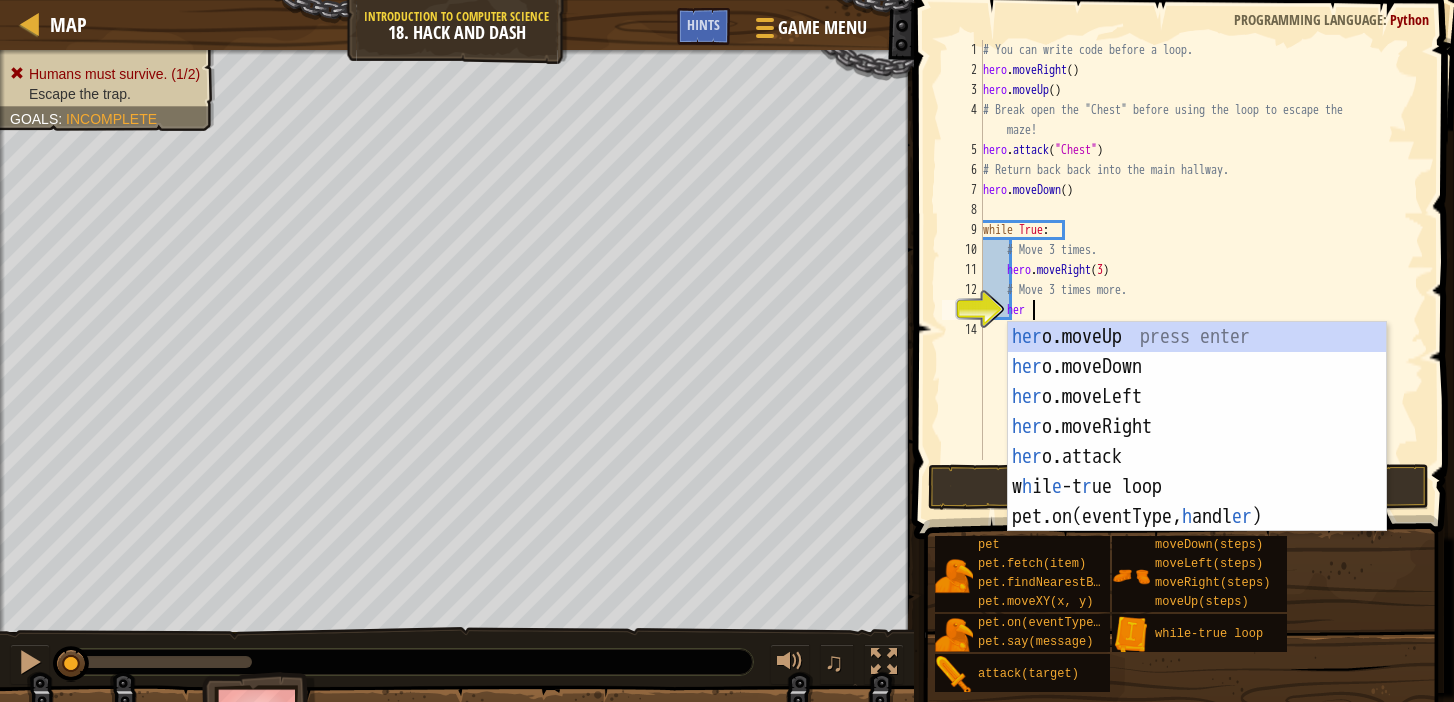 scroll, scrollTop: 9, scrollLeft: 4, axis: both 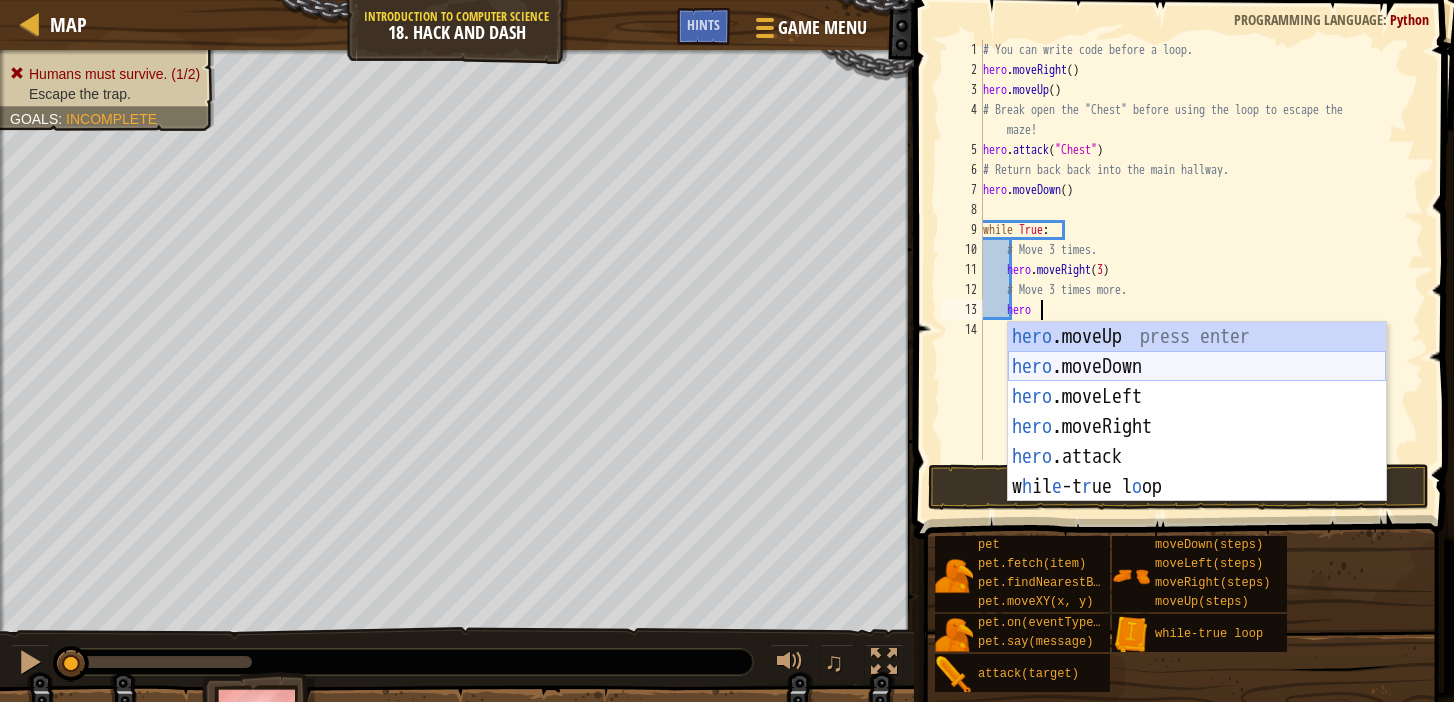 click on "hero .moveUp press enter hero .moveDown press enter hero .moveLeft press enter hero .moveRight press enter hero .attack press enter w h il e -t r ue l o op press enter" at bounding box center (1197, 442) 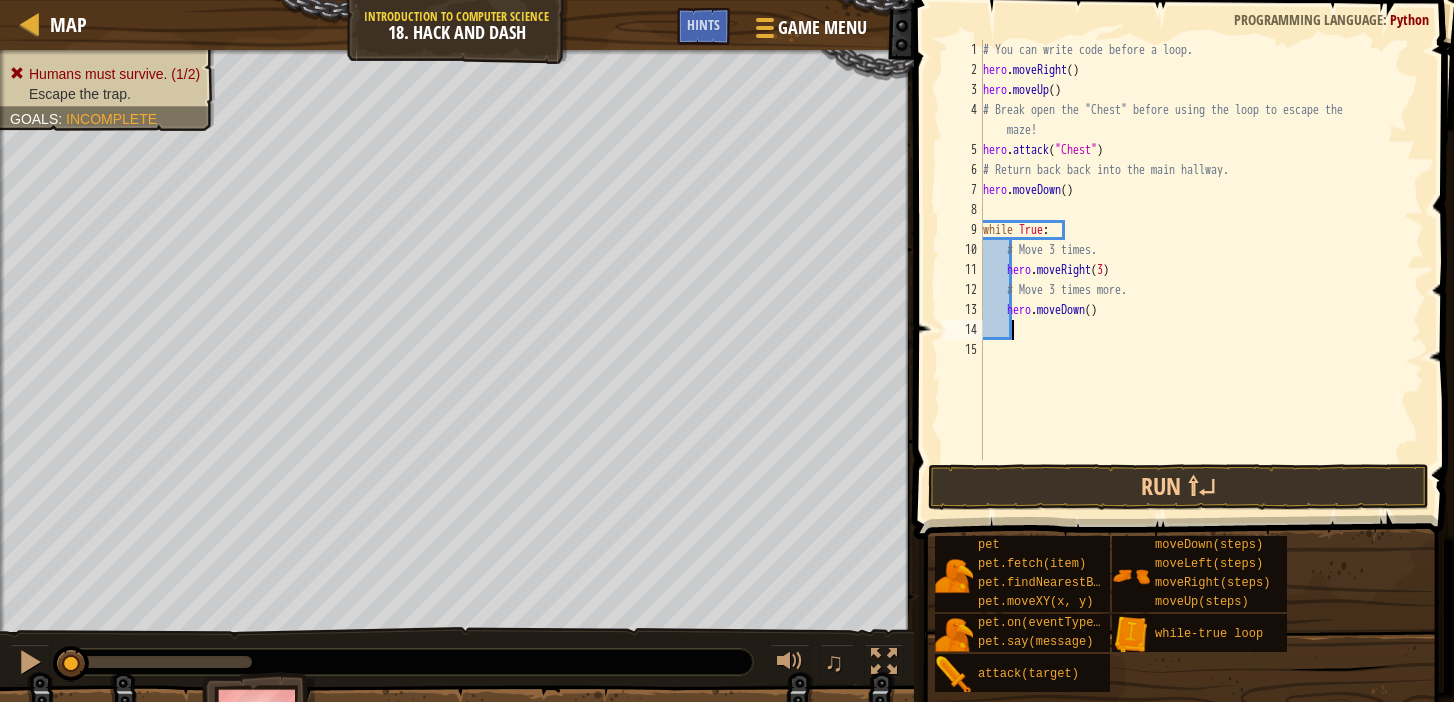 scroll, scrollTop: 9, scrollLeft: 1, axis: both 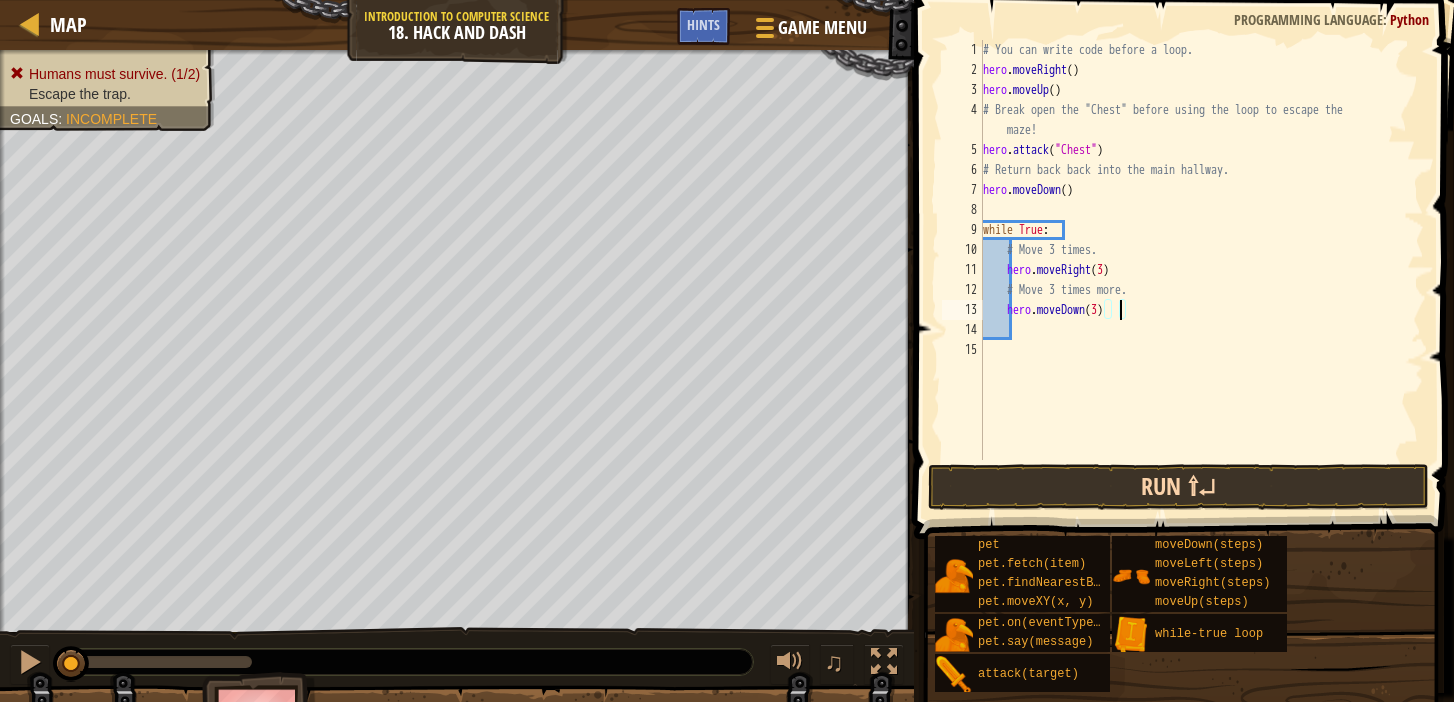 type on "hero.moveDown(3)" 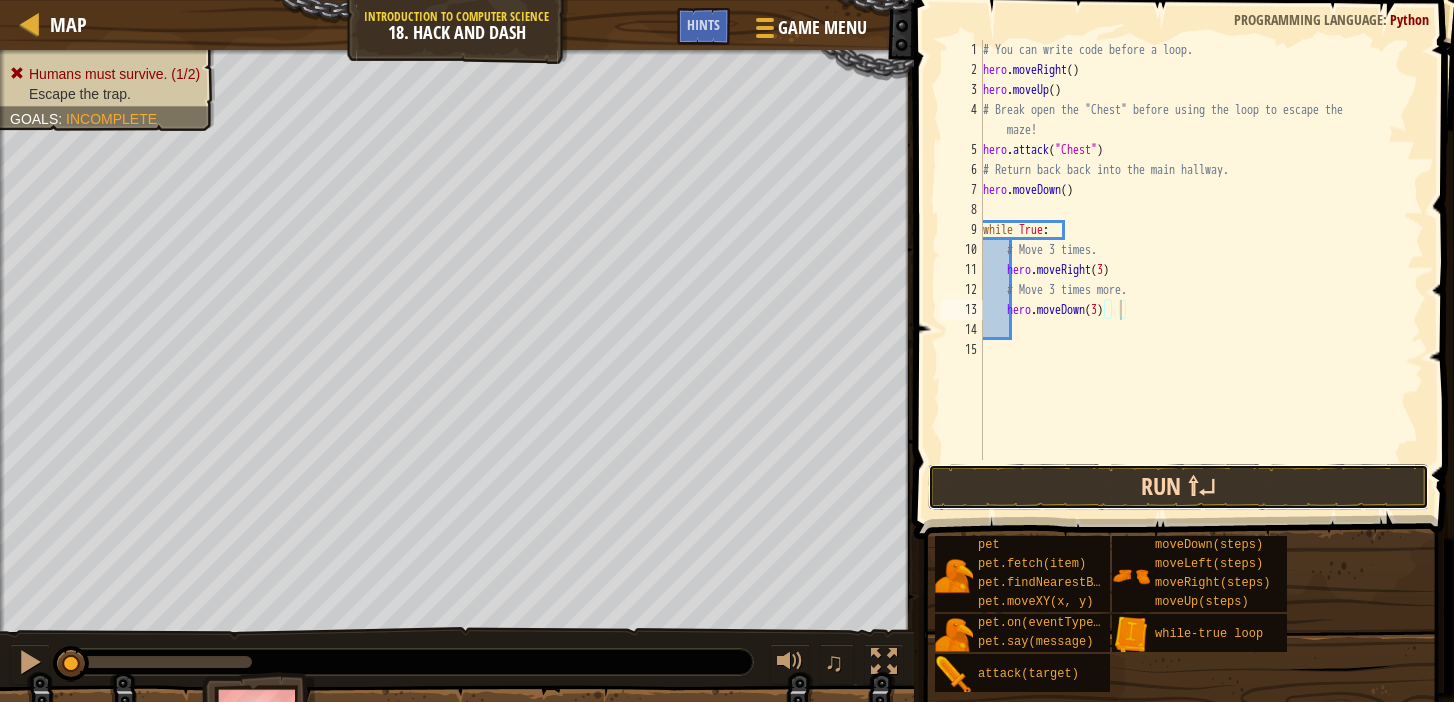click on "Run ⇧↵" at bounding box center [1178, 487] 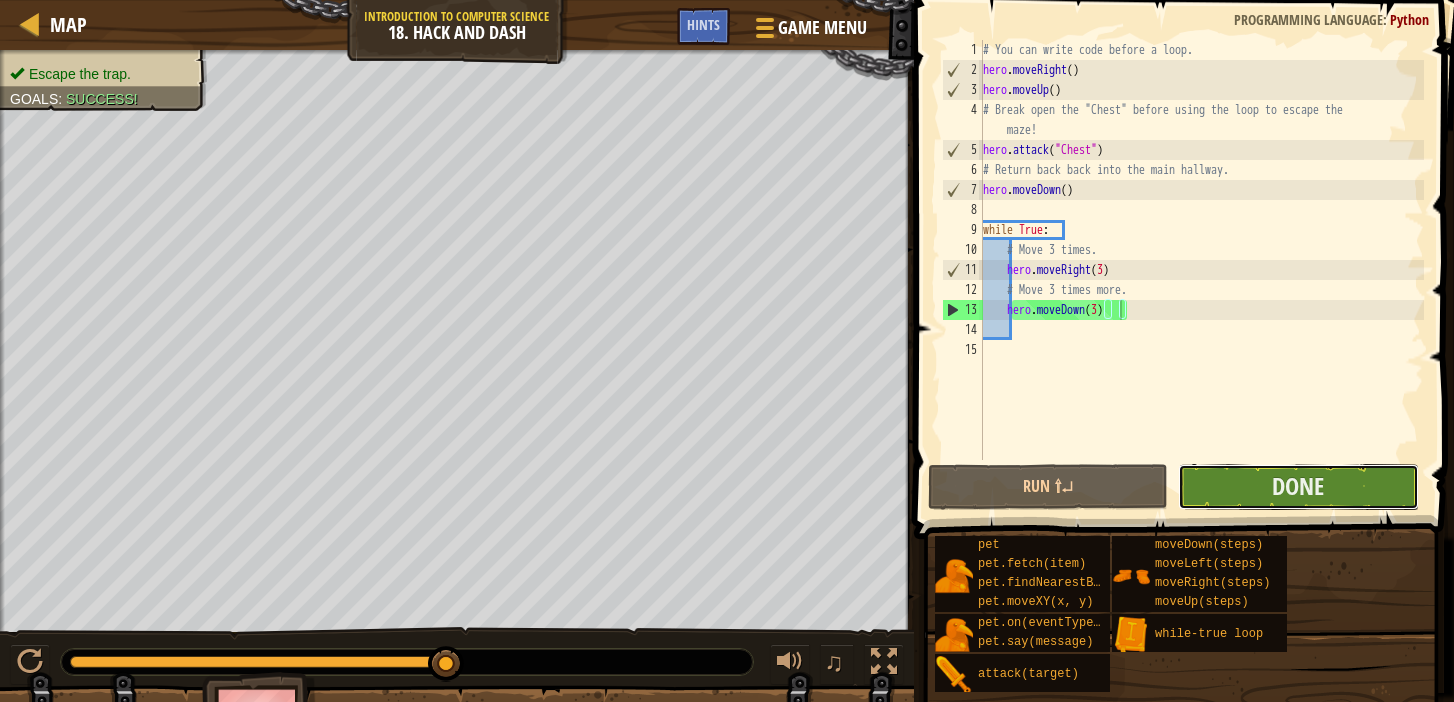 click on "Done" at bounding box center (1298, 487) 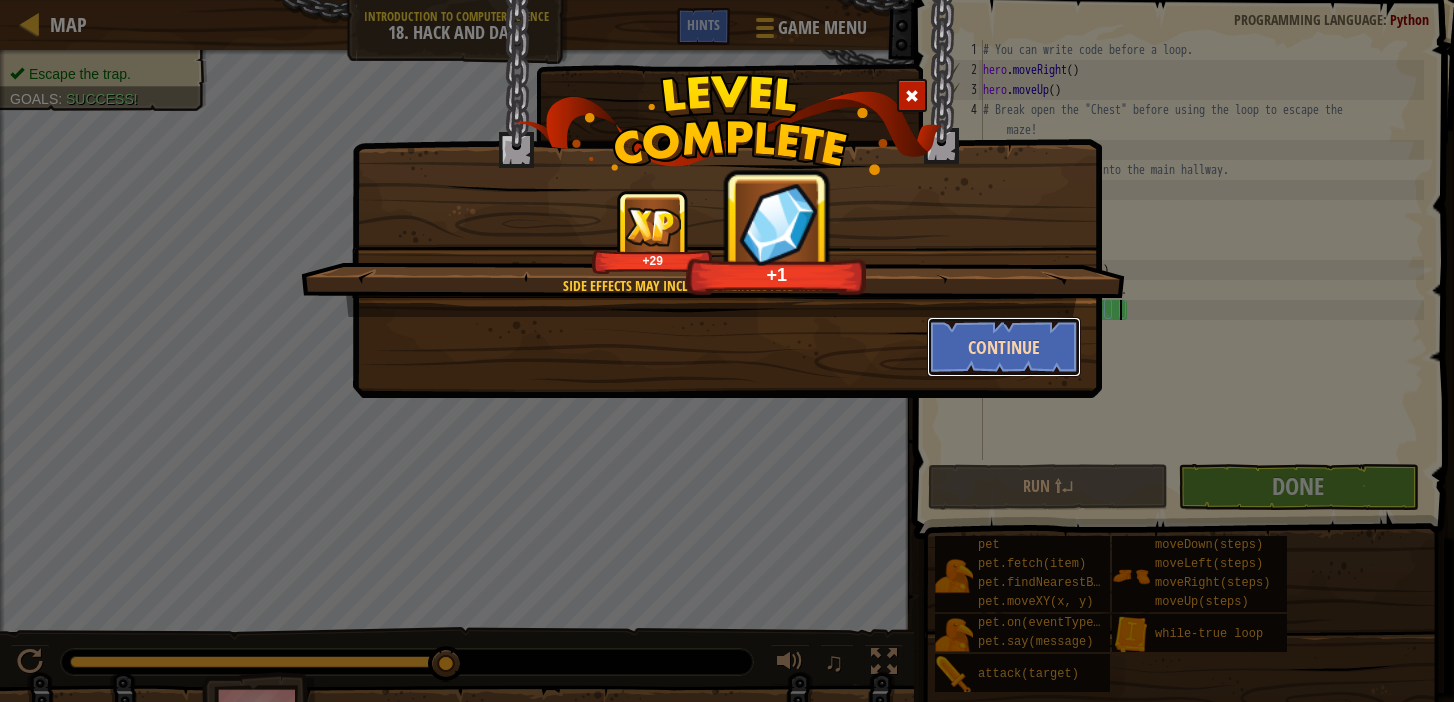 click on "Continue" at bounding box center (1004, 347) 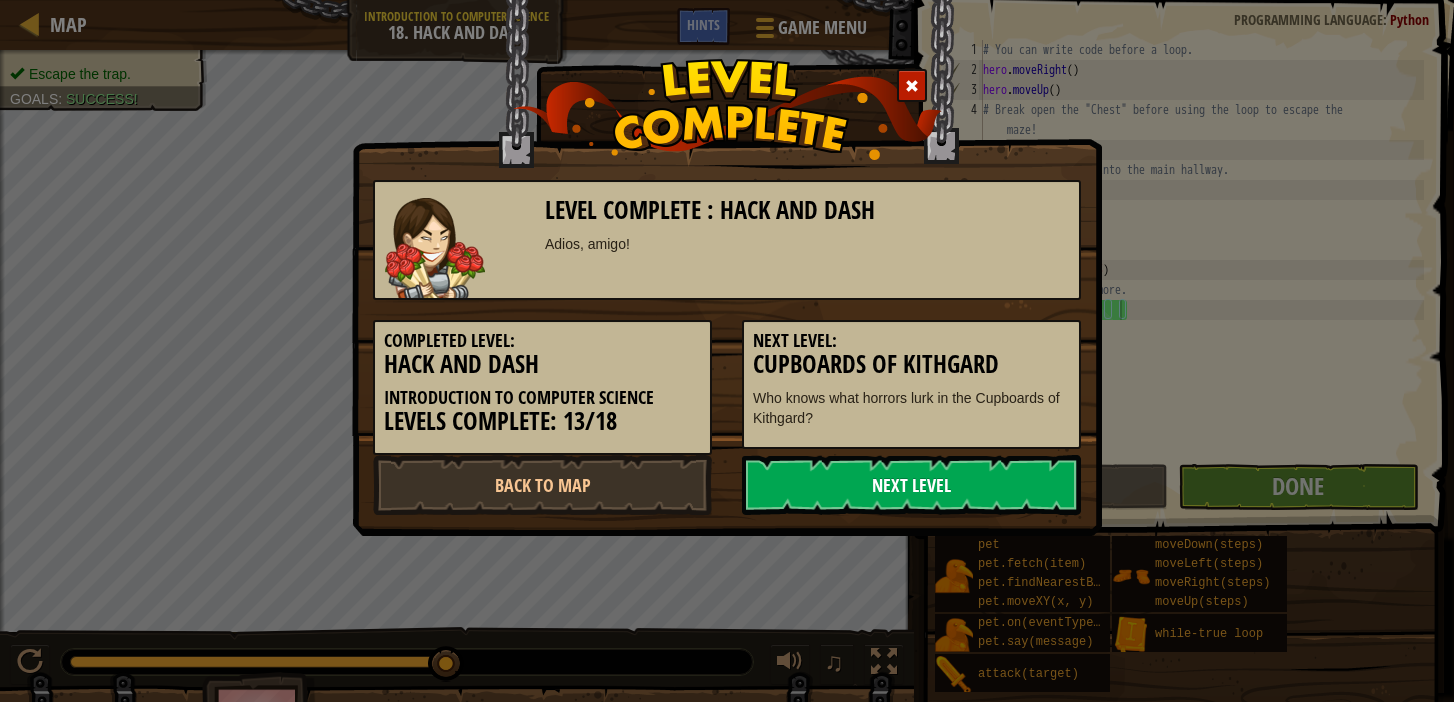 click on "Next Level" at bounding box center (911, 485) 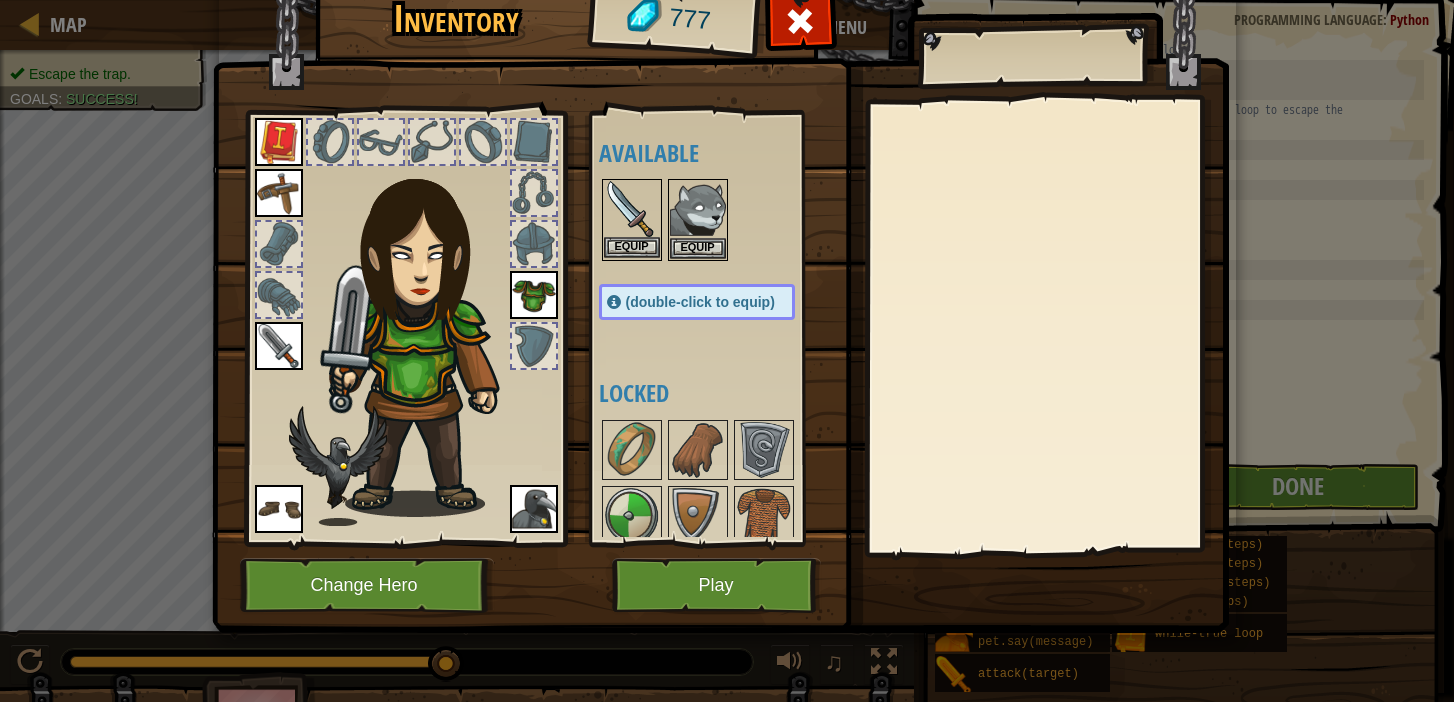 click at bounding box center [632, 209] 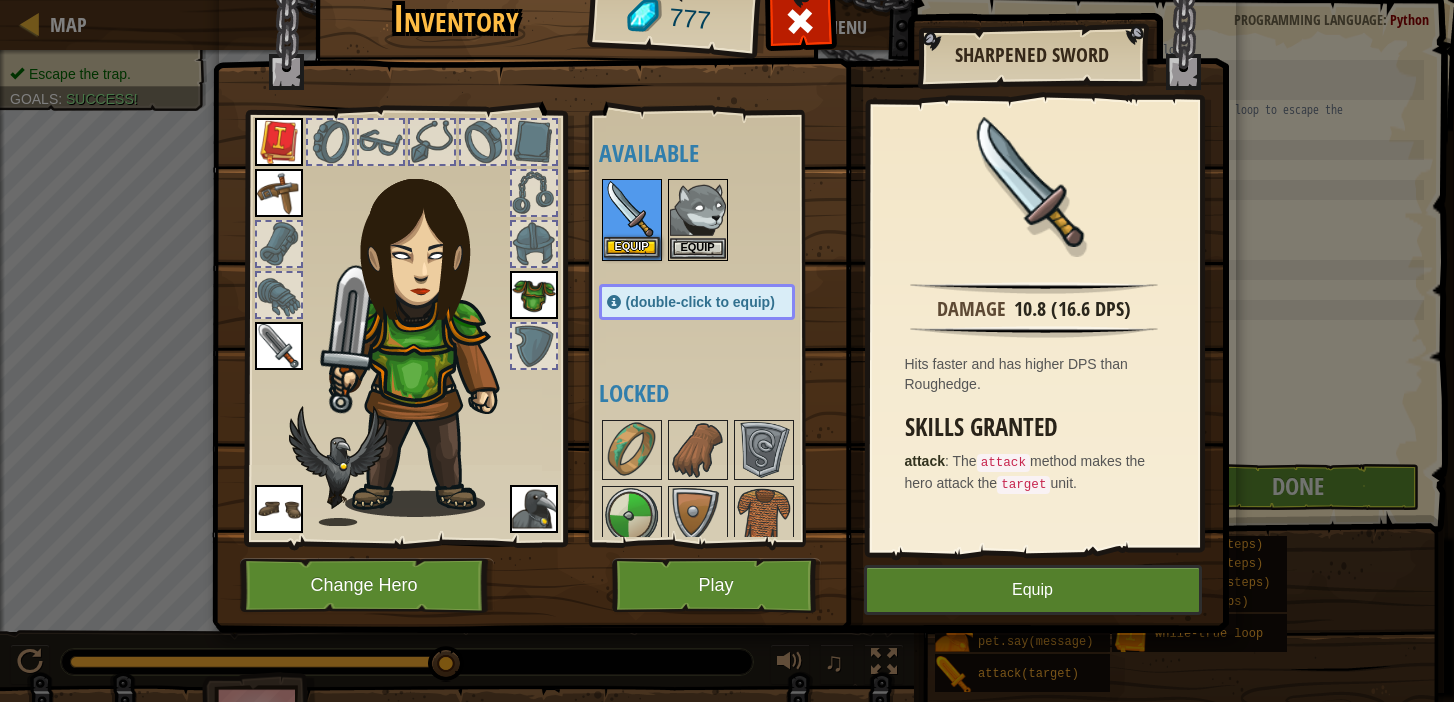 click at bounding box center [632, 209] 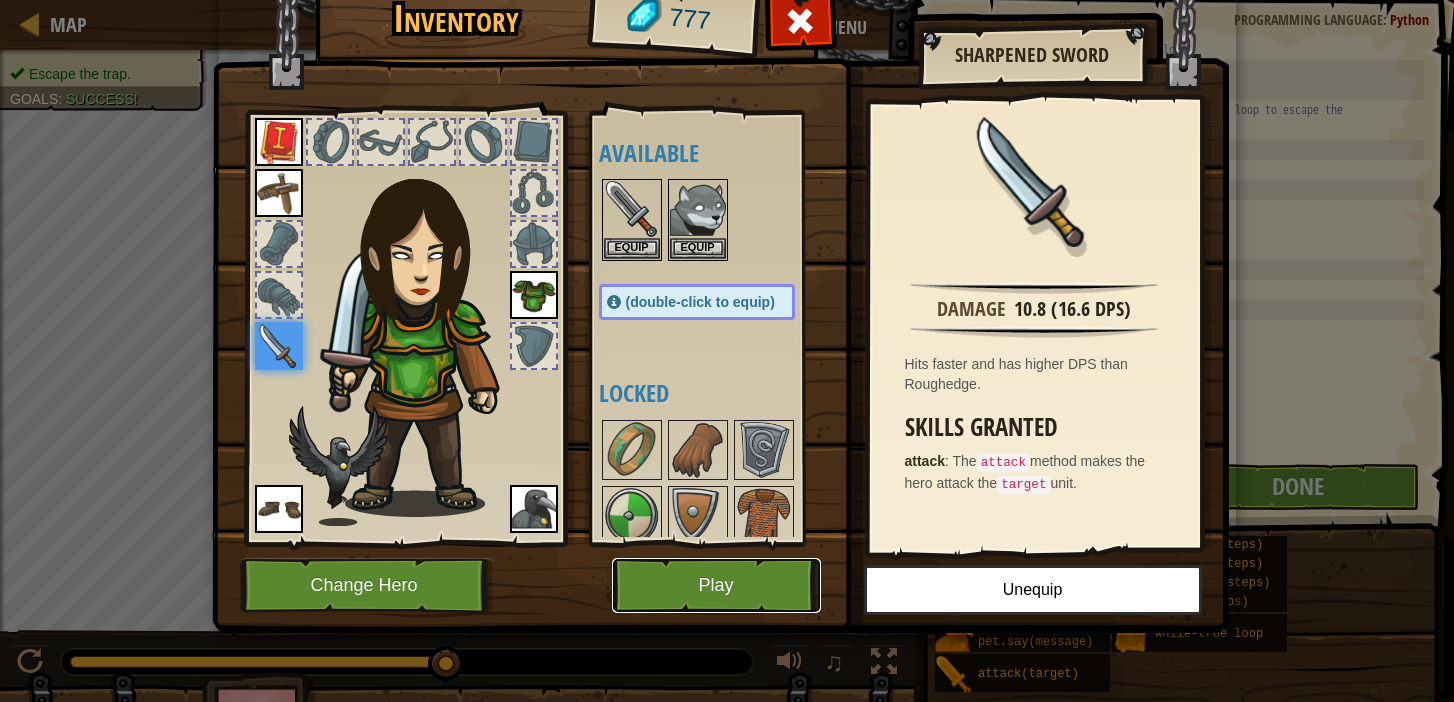 click on "Play" at bounding box center (716, 585) 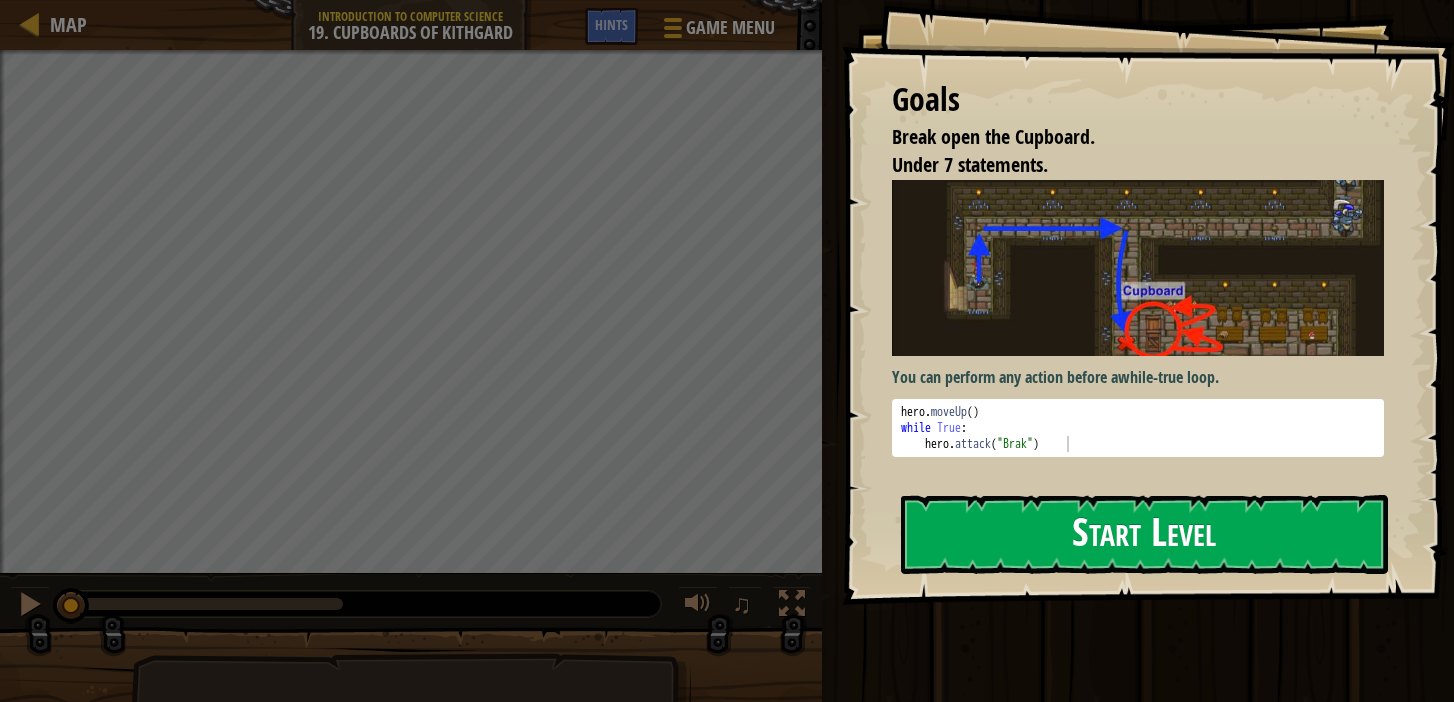 click on "Start Level" at bounding box center (1144, 534) 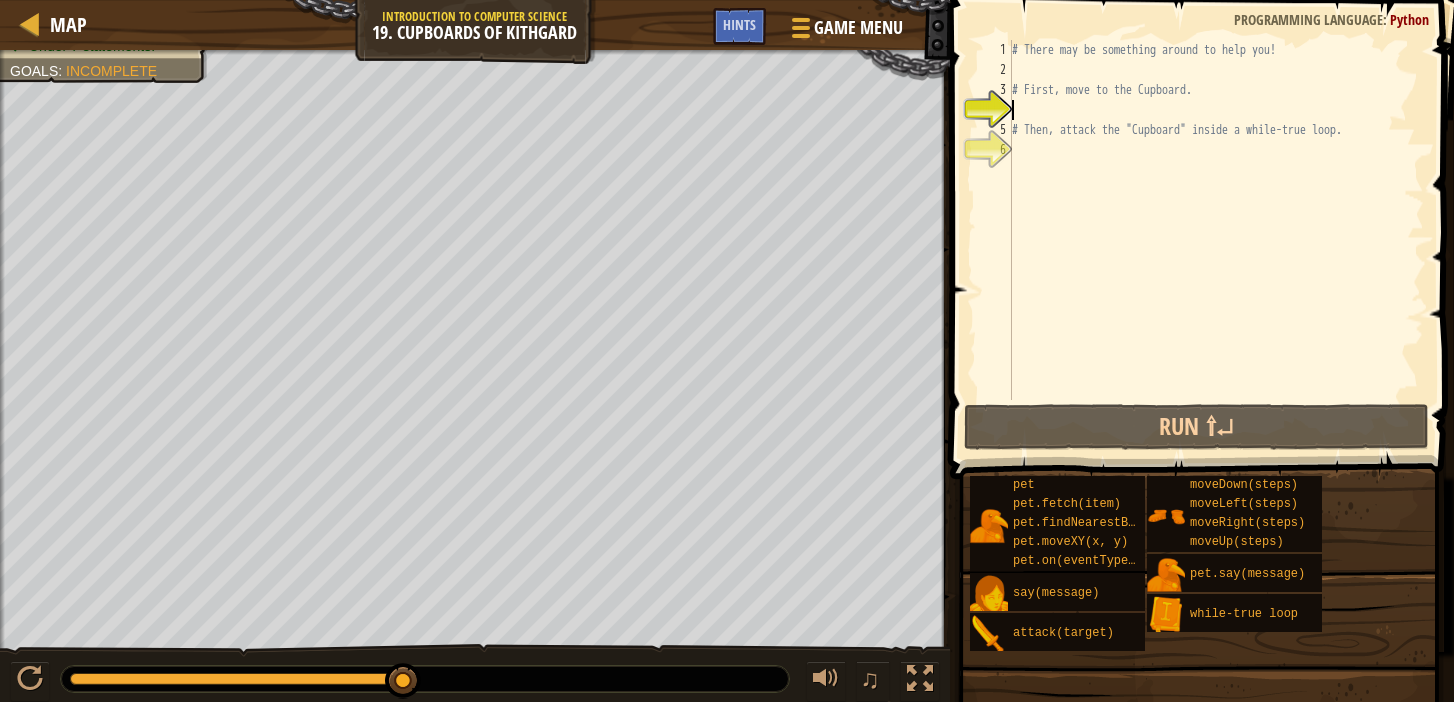 click on "# There may be something around to help you! # First, move to the Cupboard. # Then, attack the "Cupboard" inside a while-true loop." at bounding box center [1216, 240] 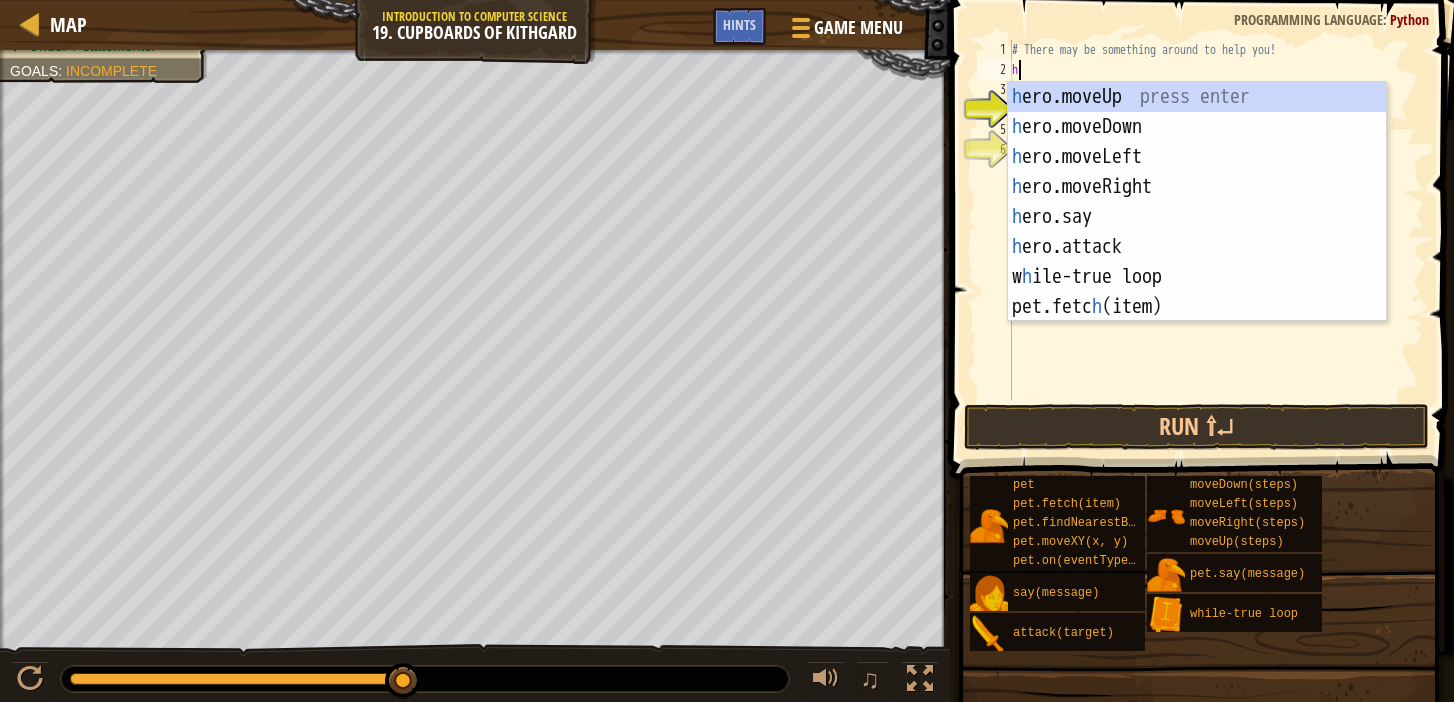 scroll, scrollTop: 9, scrollLeft: 0, axis: vertical 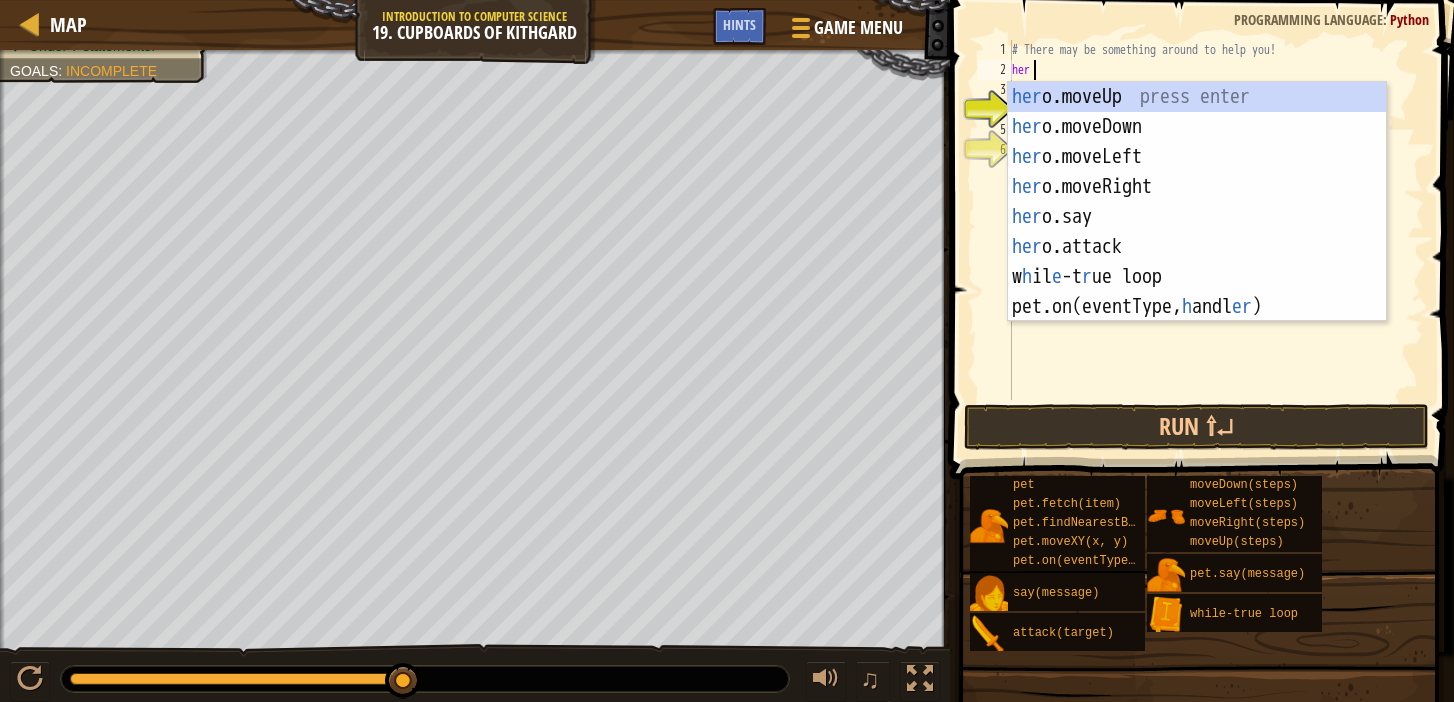 type on "hero" 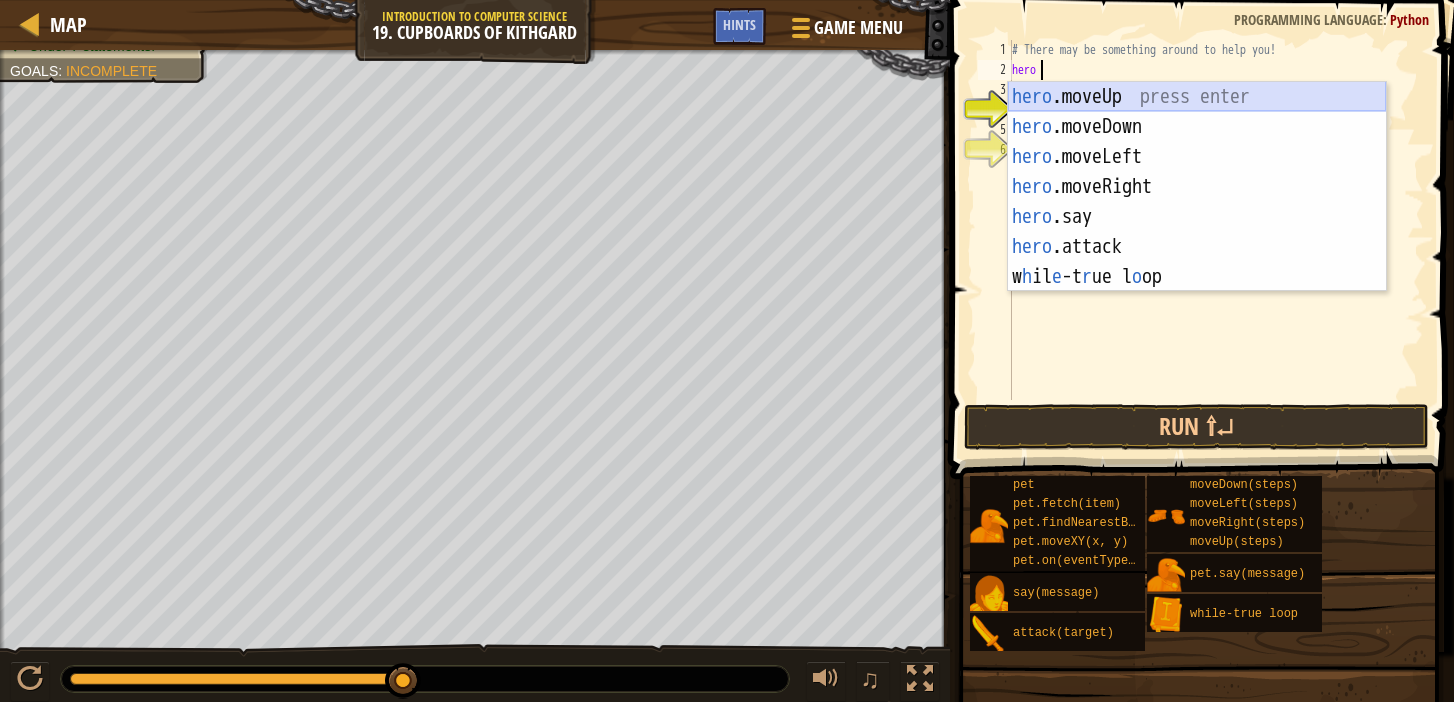 click on "hero .moveUp press enter hero .moveDown press enter hero .moveLeft press enter hero .moveRight press enter hero .say press enter hero .attack press enter w h il e -t r ue l o op press enter" at bounding box center [1197, 217] 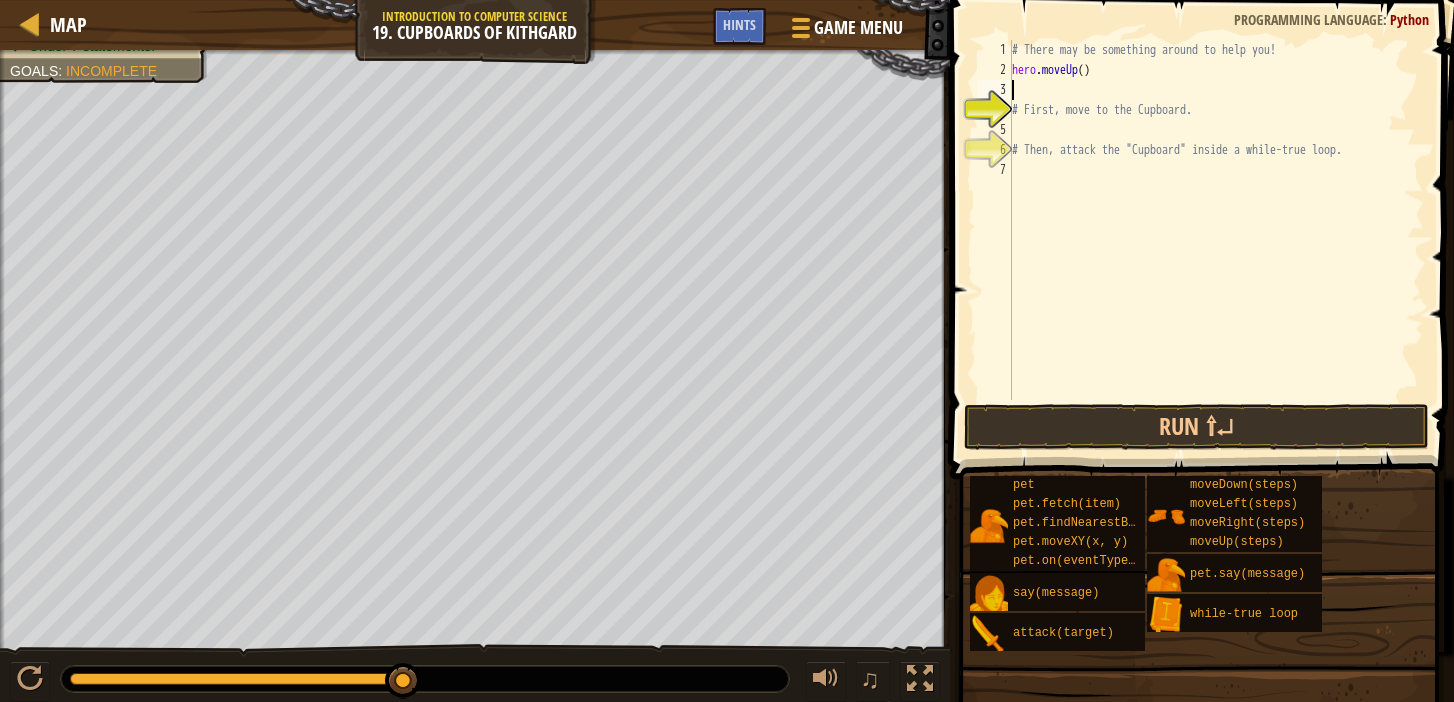 scroll, scrollTop: 9, scrollLeft: 0, axis: vertical 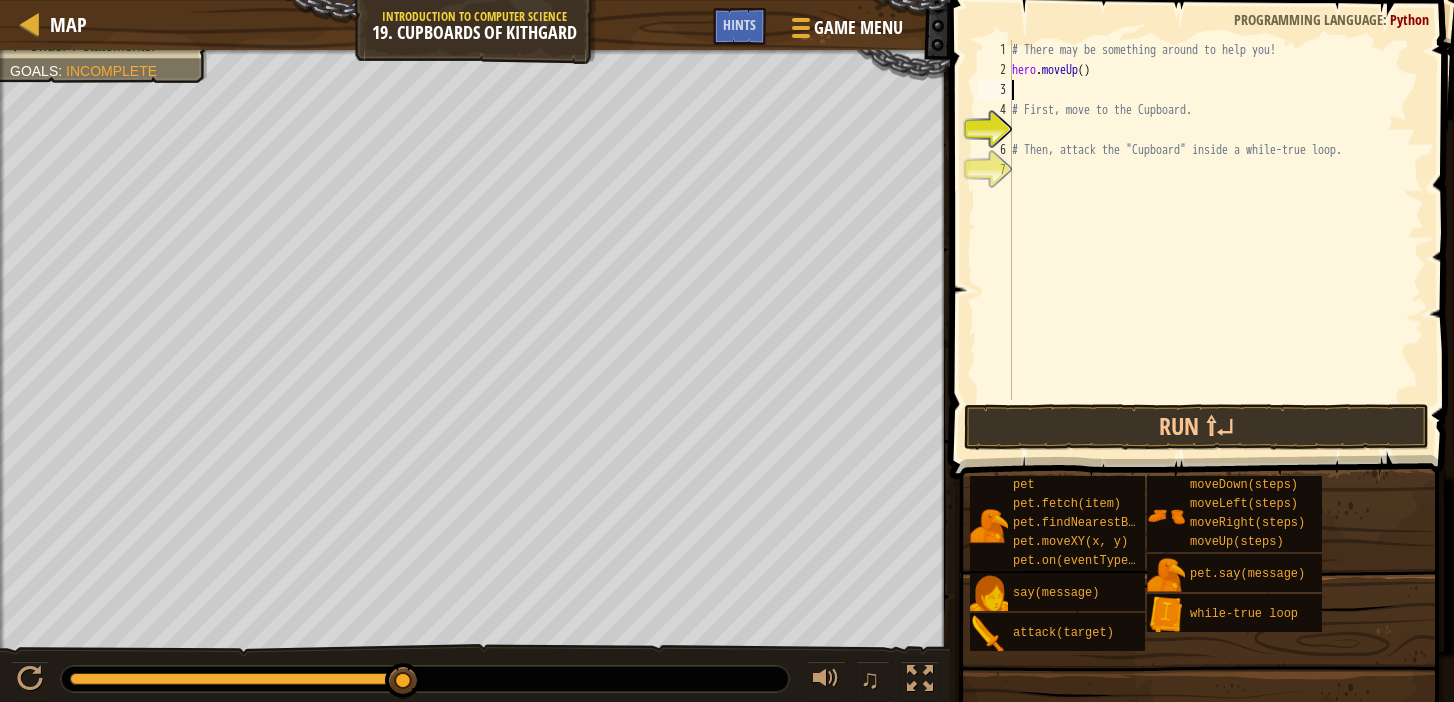 type on "hero.moveUp()" 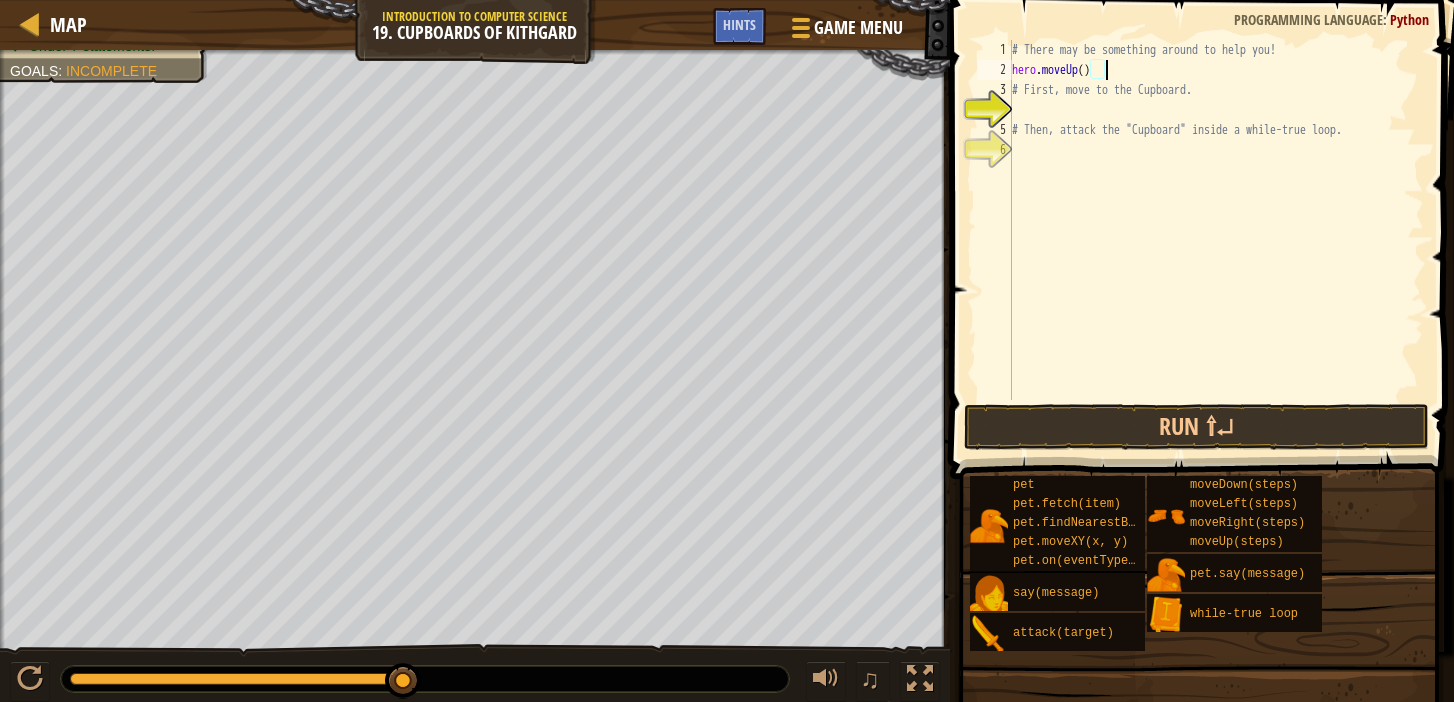 click on "# There may be something around to help you! hero . moveUp ( ) # First, move to the Cupboard. # Then, attack the "Cupboard" inside a while-true loop." at bounding box center [1216, 240] 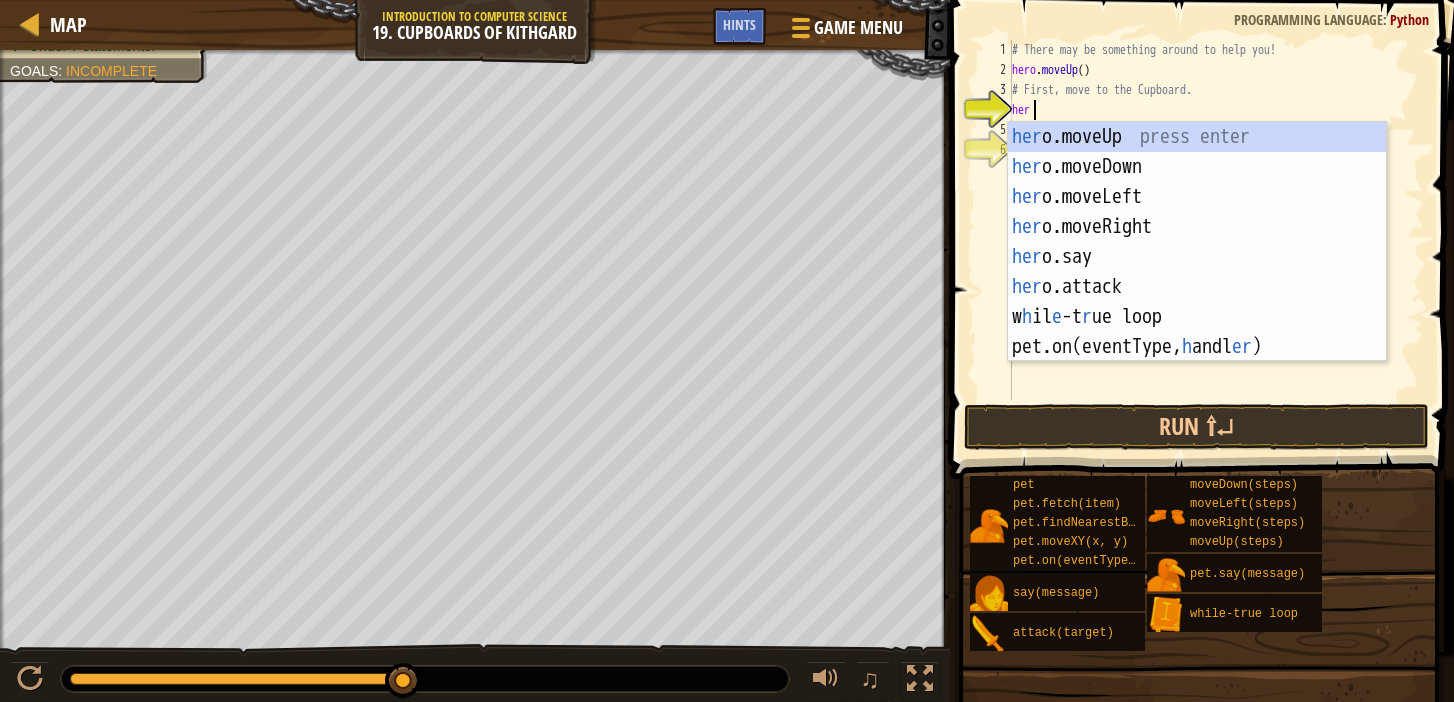 scroll, scrollTop: 9, scrollLeft: 1, axis: both 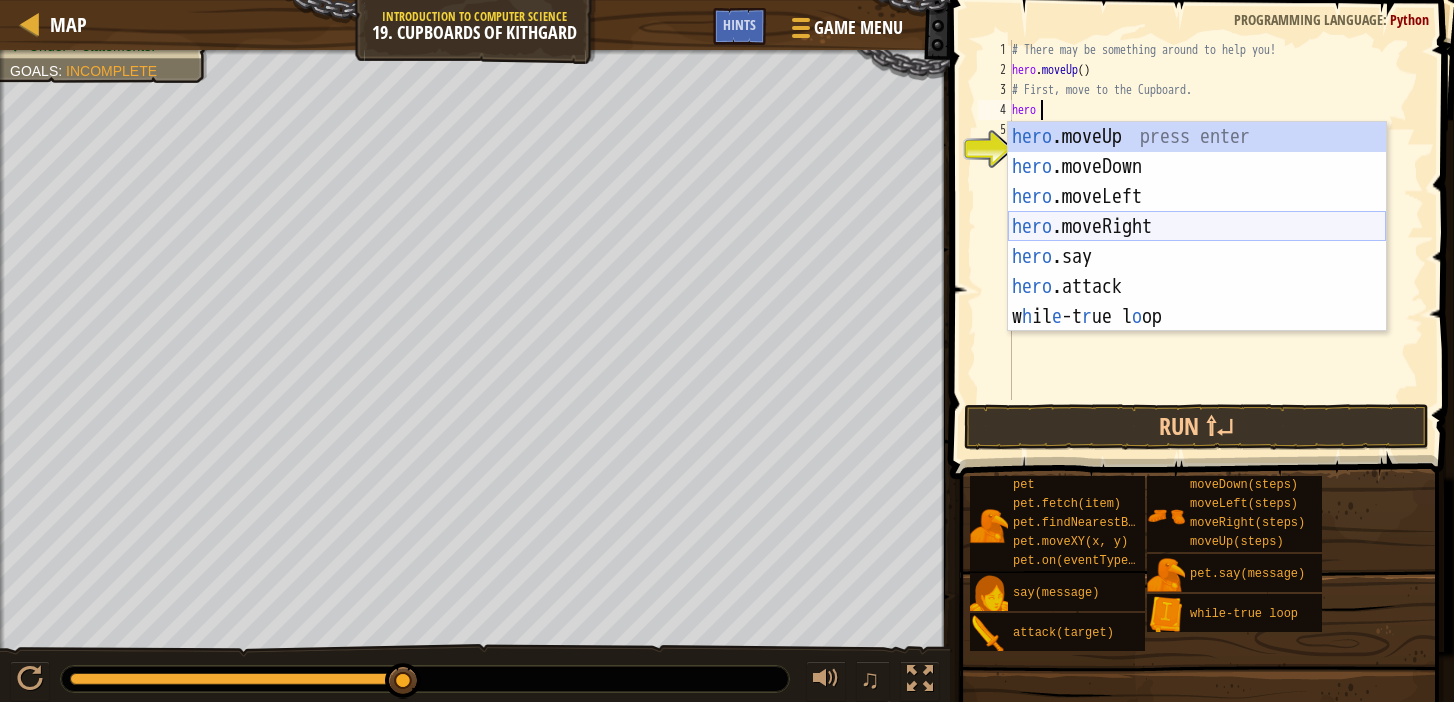 click on "hero .moveUp press enter hero .moveDown press enter hero .moveLeft press enter hero .moveRight press enter hero .say press enter hero .attack press enter w h il e -t r ue l o op press enter" at bounding box center (1197, 257) 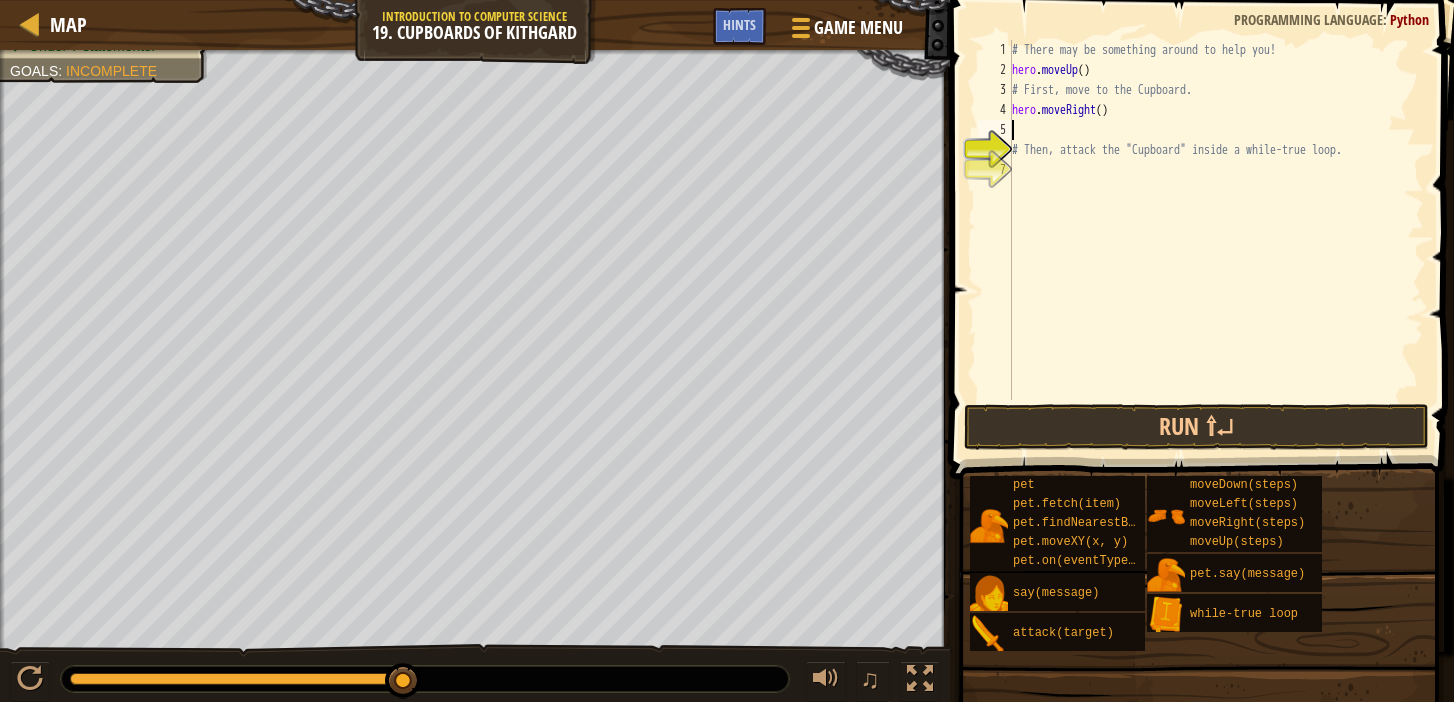scroll, scrollTop: 9, scrollLeft: 0, axis: vertical 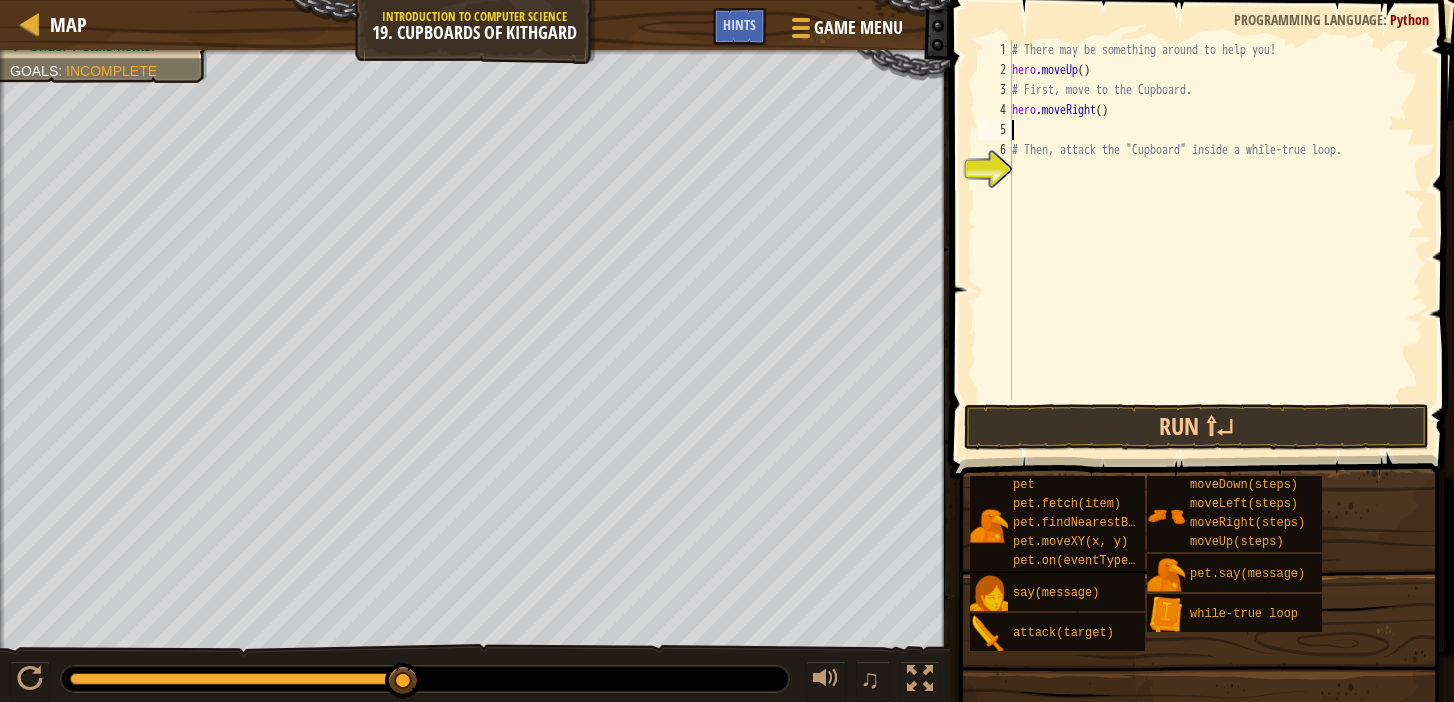 click on "# There may be something around to help you! hero . moveUp ( ) # First, move to the Cupboard. hero . moveRight ( ) # Then, attack the "Cupboard" inside a while-true loop." at bounding box center (1216, 240) 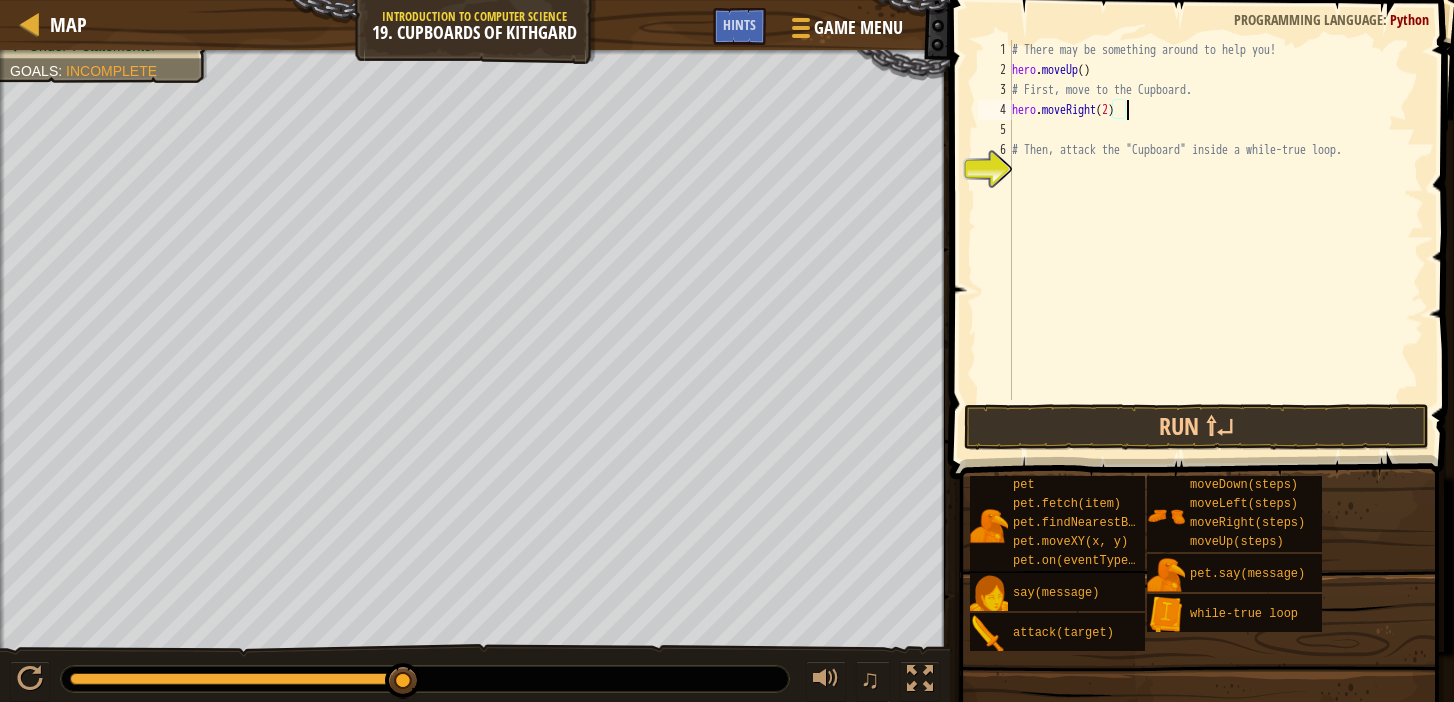 scroll, scrollTop: 9, scrollLeft: 9, axis: both 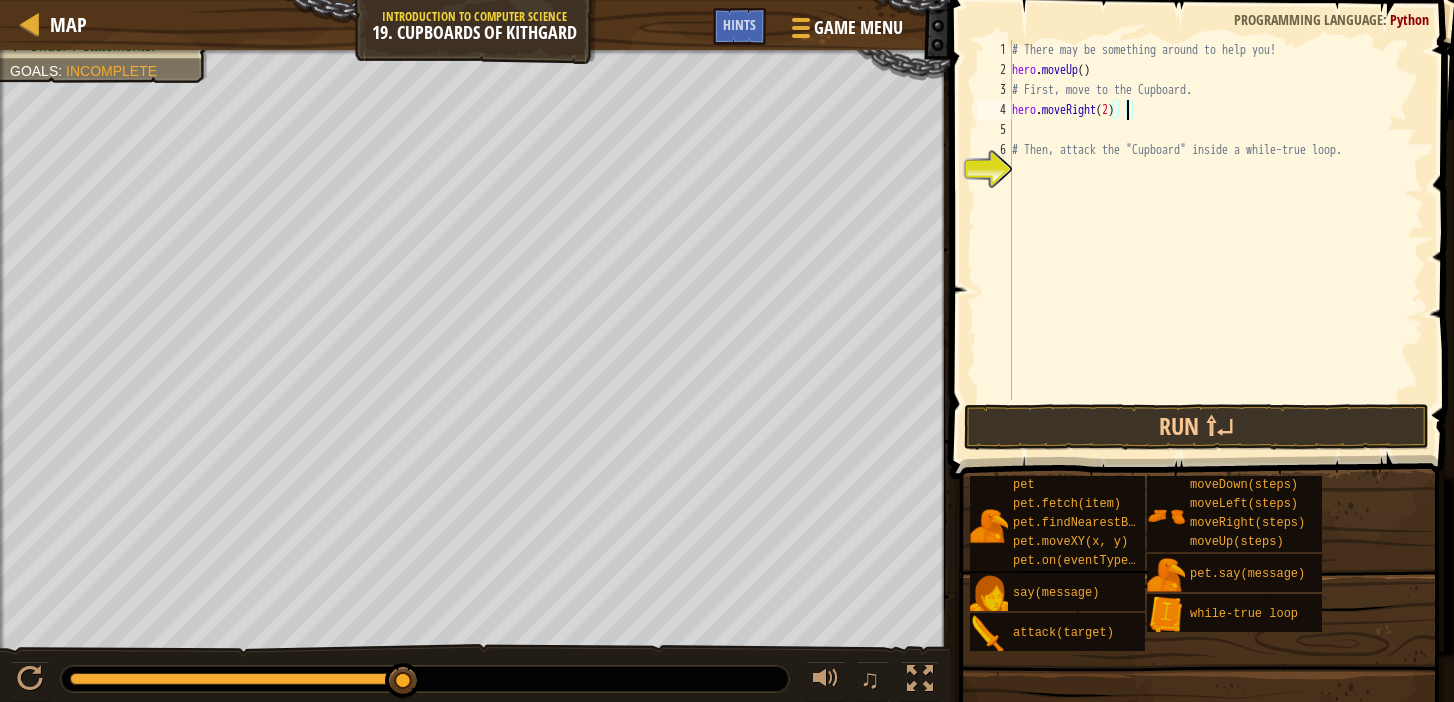 click on "# There may be something around to help you! hero . moveUp ( ) # First, move to the Cupboard. hero . moveRight ( 2 ) # Then, attack the "Cupboard" inside a while-true loop." at bounding box center (1216, 240) 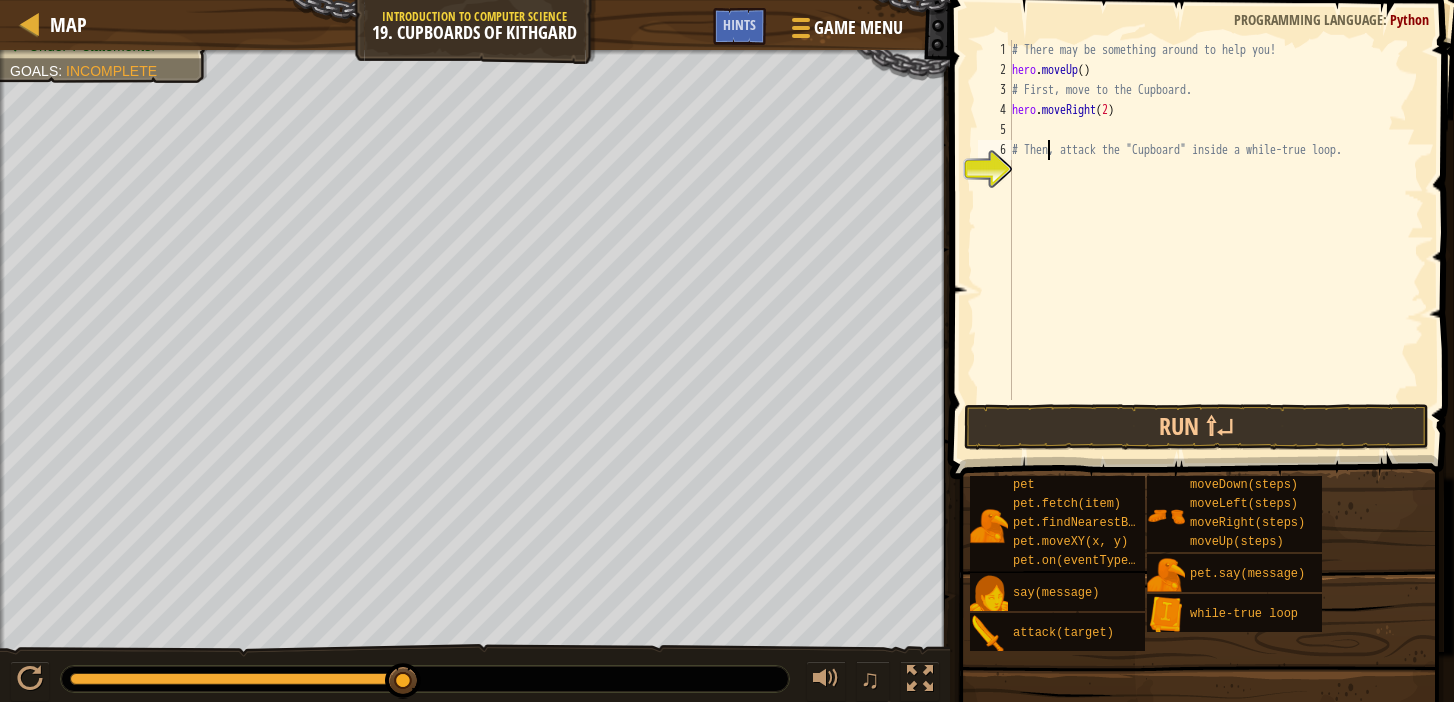 click on "# There may be something around to help you! hero . moveUp ( ) # First, move to the Cupboard. hero . moveRight ( 2 ) # Then, attack the "Cupboard" inside a while-true loop." at bounding box center (1216, 240) 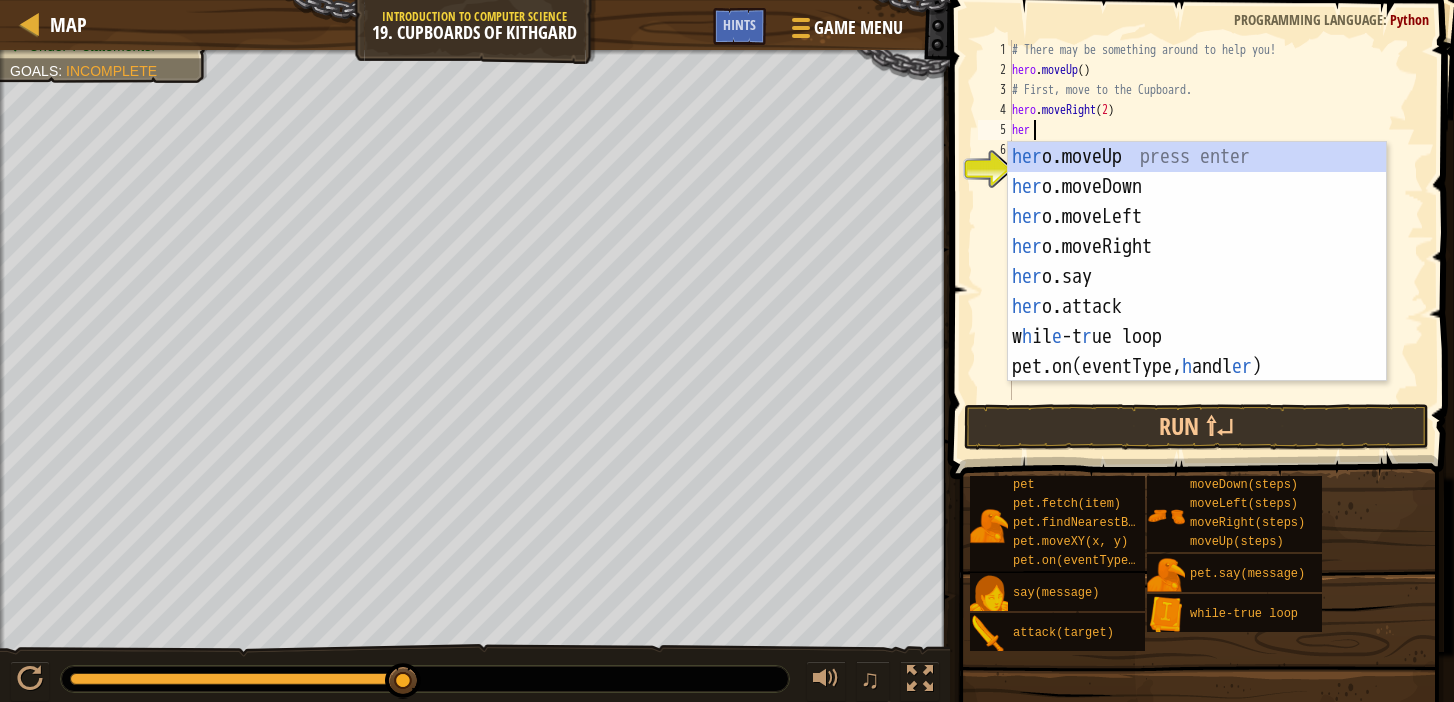 type on "hero" 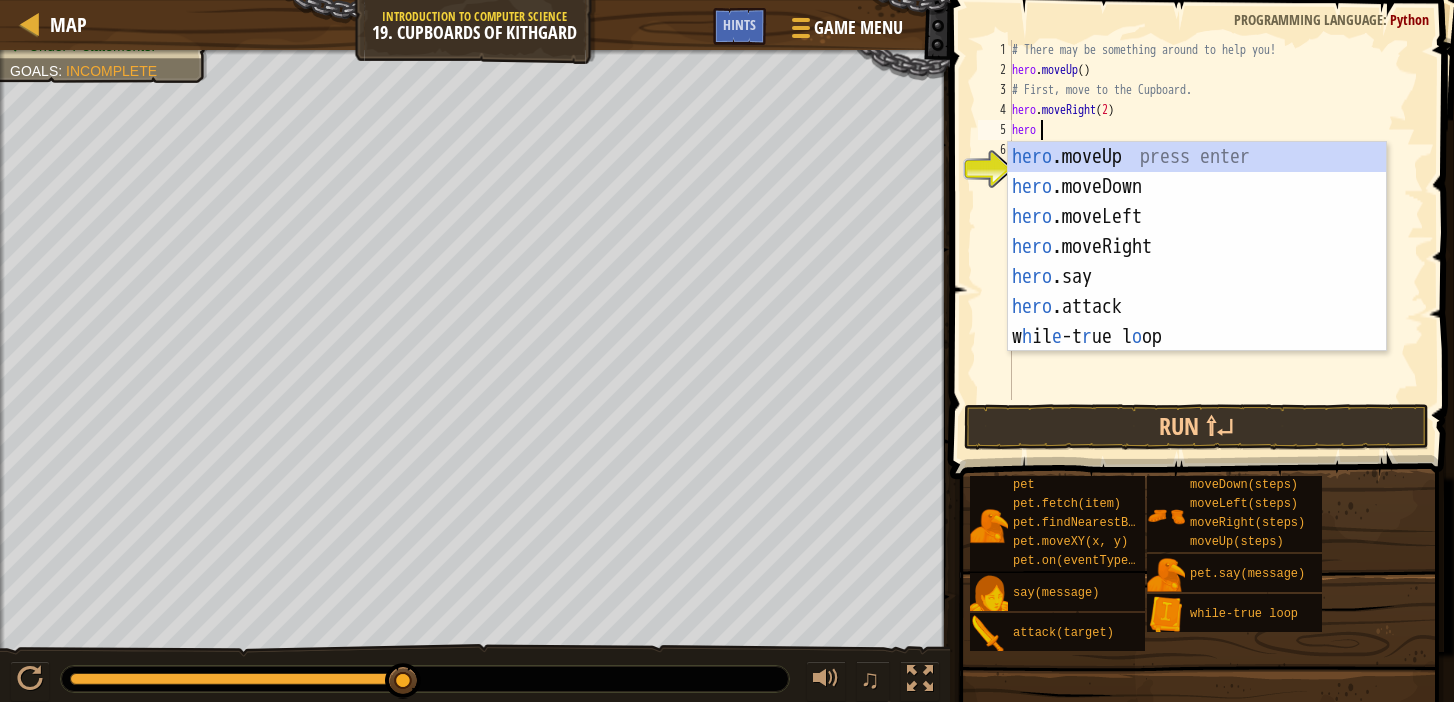 scroll, scrollTop: 9, scrollLeft: 1, axis: both 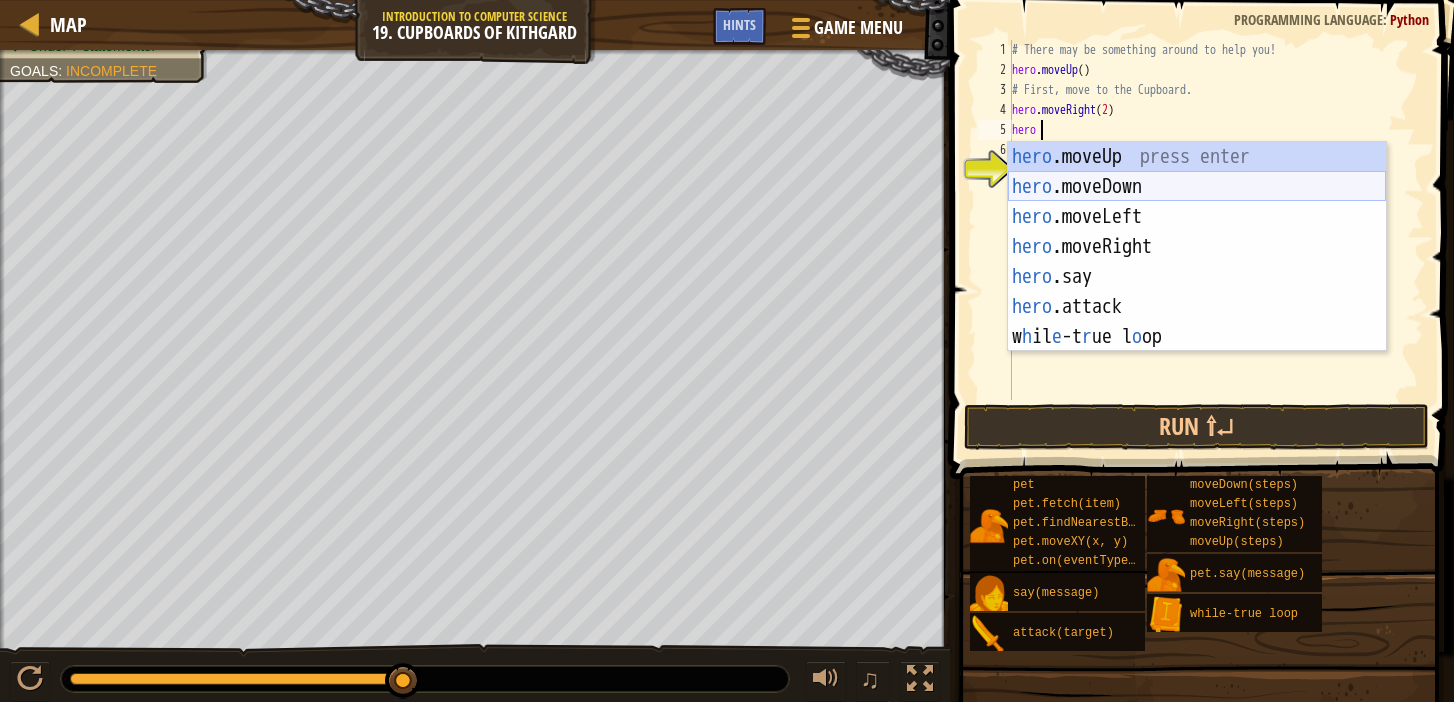 click on "hero .moveUp press enter hero .moveDown press enter hero .moveLeft press enter hero .moveRight press enter hero .say press enter hero .attack press enter w h il e -t r ue l o op press enter" at bounding box center (1197, 277) 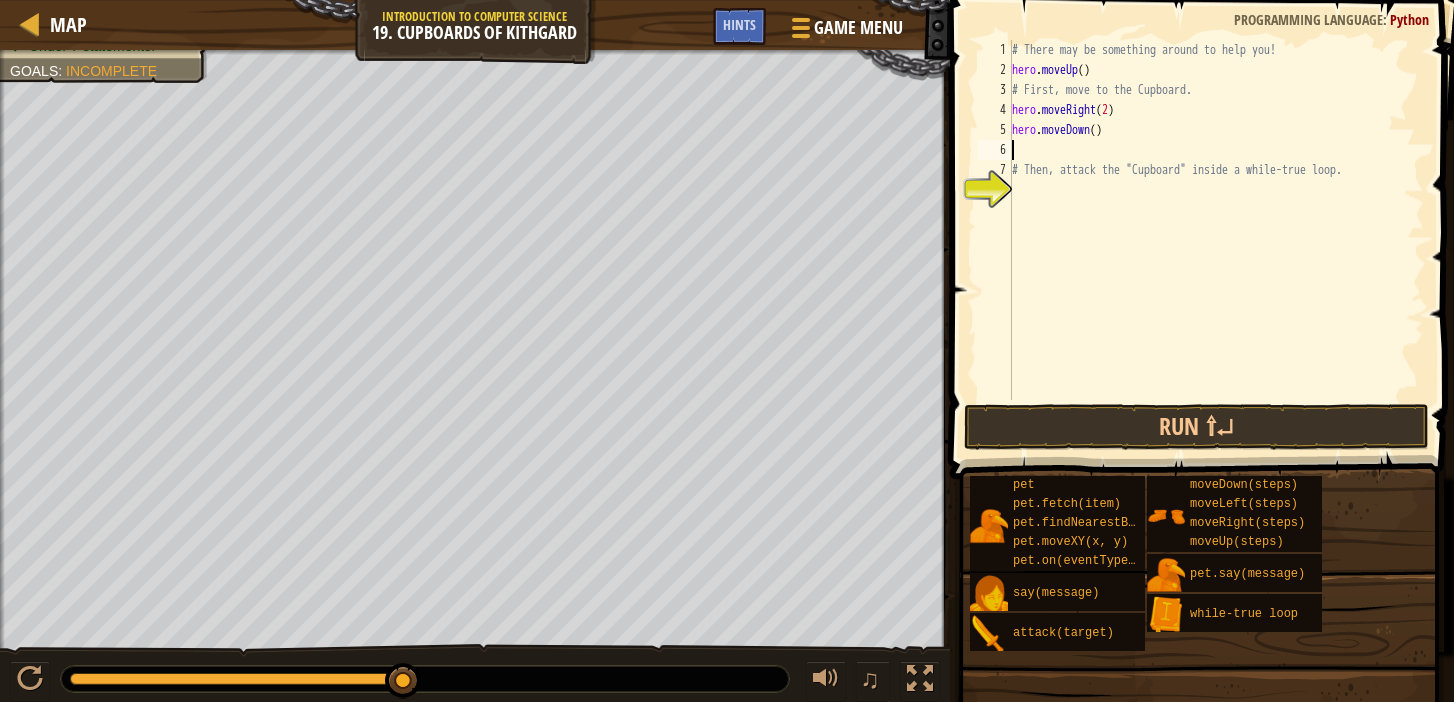 click on "# There may be something around to help you! hero . moveUp ( ) # First, move to the Cupboard. hero . moveRight ( 2 ) hero . moveDown ( ) # Then, attack the "Cupboard" inside a while-true loop." at bounding box center [1216, 240] 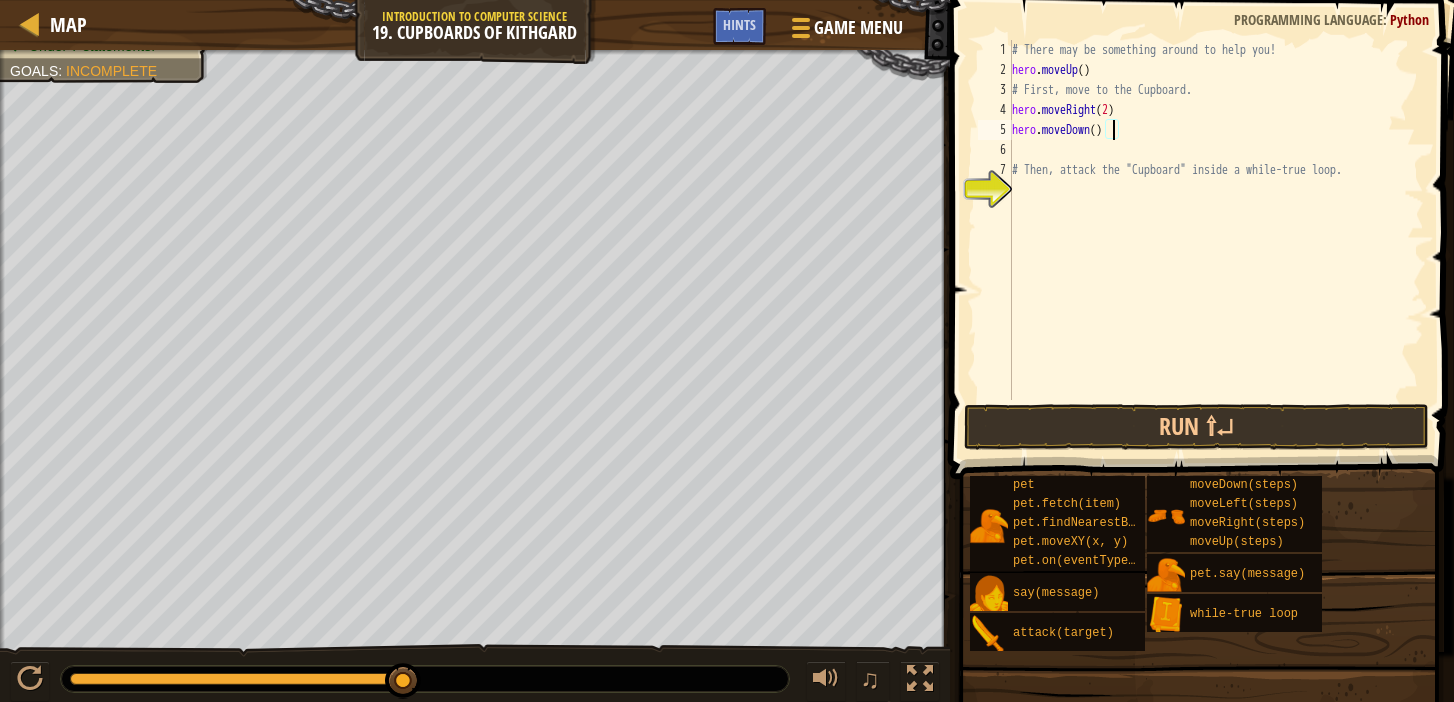 type on "hero.moveDown(3)" 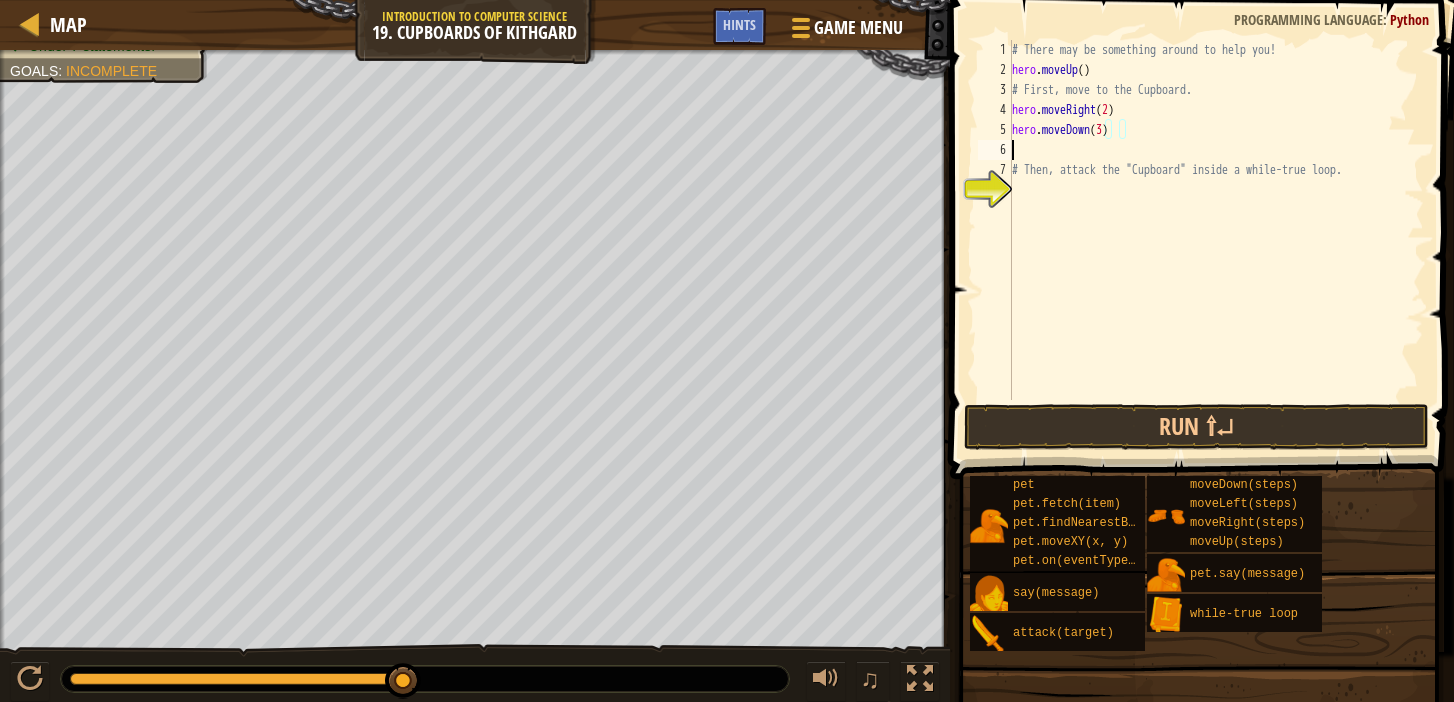 click on "# There may be something around to help you! hero . moveUp ( ) # First, move to the Cupboard. hero . moveRight ( 2 ) hero . moveDown ( 3 ) # Then, attack the "Cupboard" inside a while-true loop." at bounding box center [1216, 240] 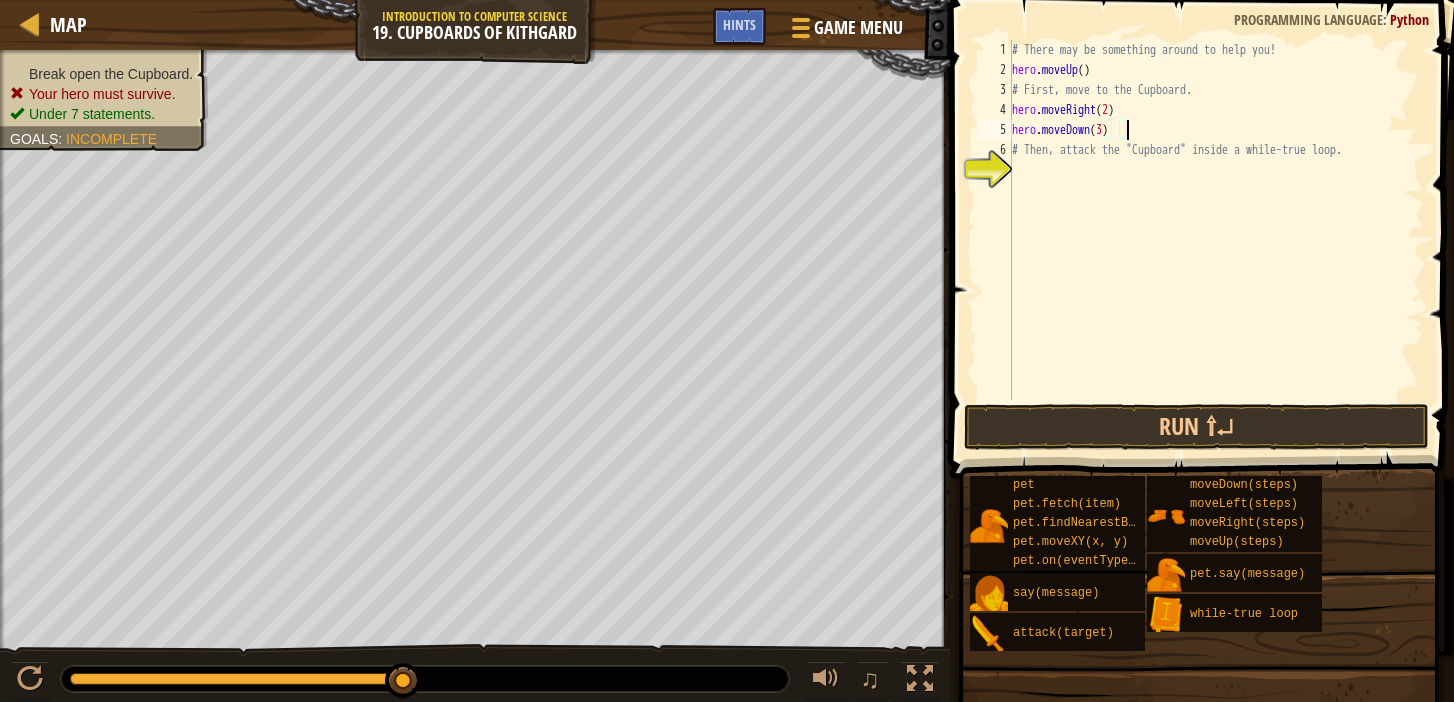 type on "hero.moveDown(3)" 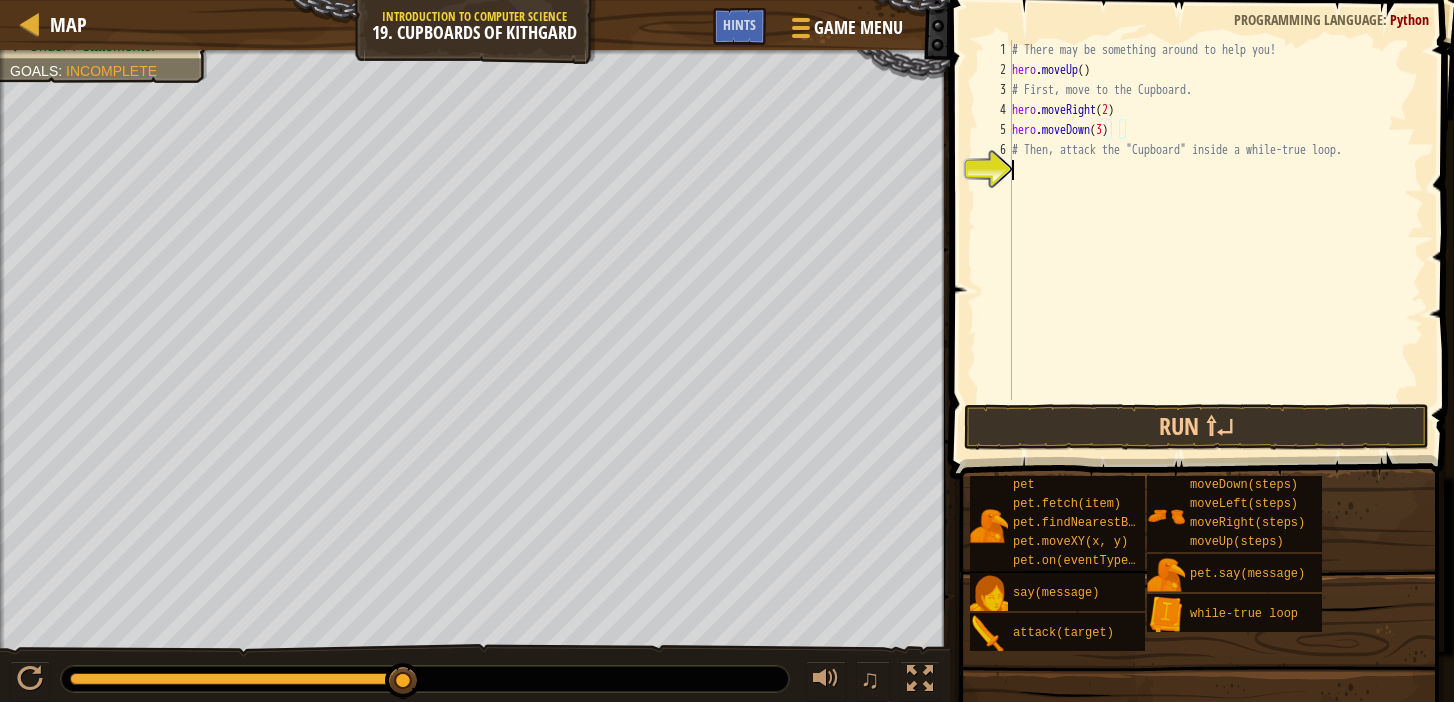 click on "# There may be something around to help you! hero . moveUp ( ) # First, move to the Cupboard. hero . moveRight ( 2 ) hero . moveDown ( 3 ) # Then, attack the "Cupboard" inside a while-true loop." at bounding box center [1216, 240] 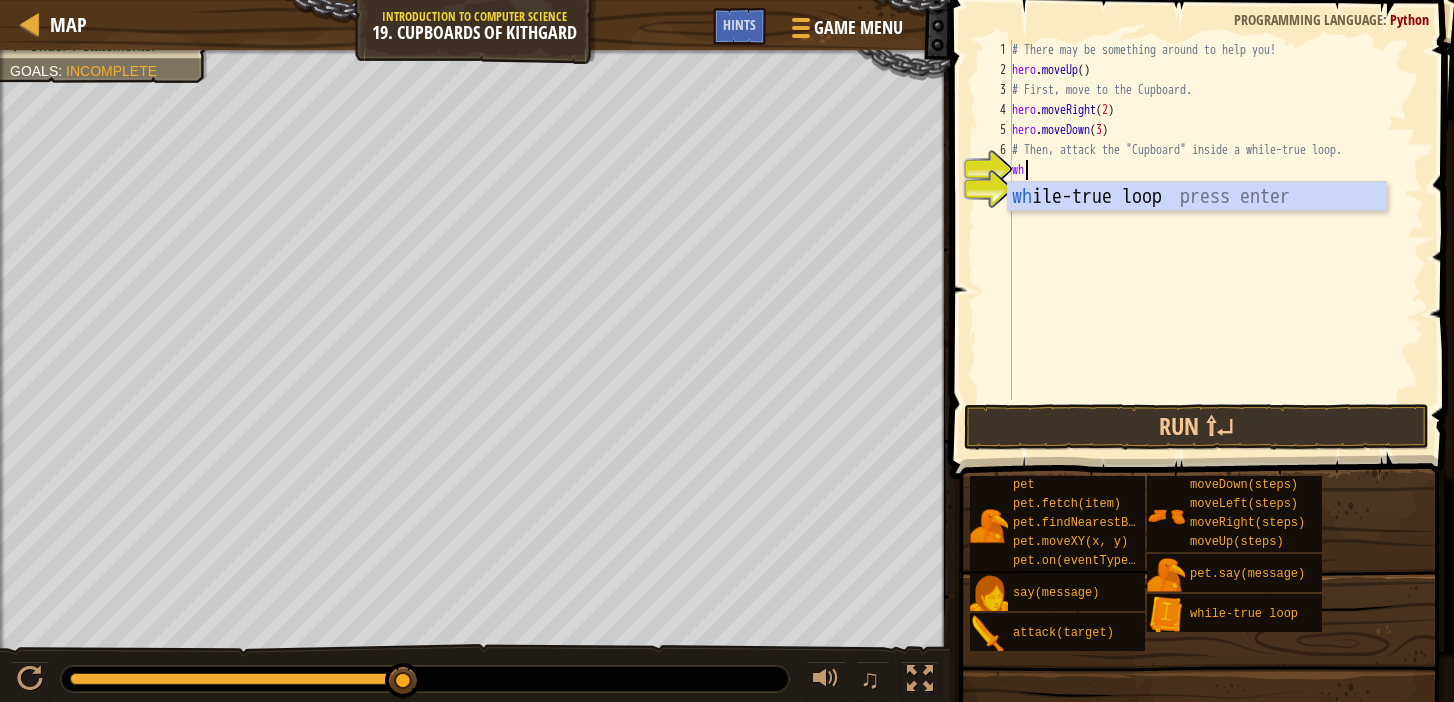 type on "whi" 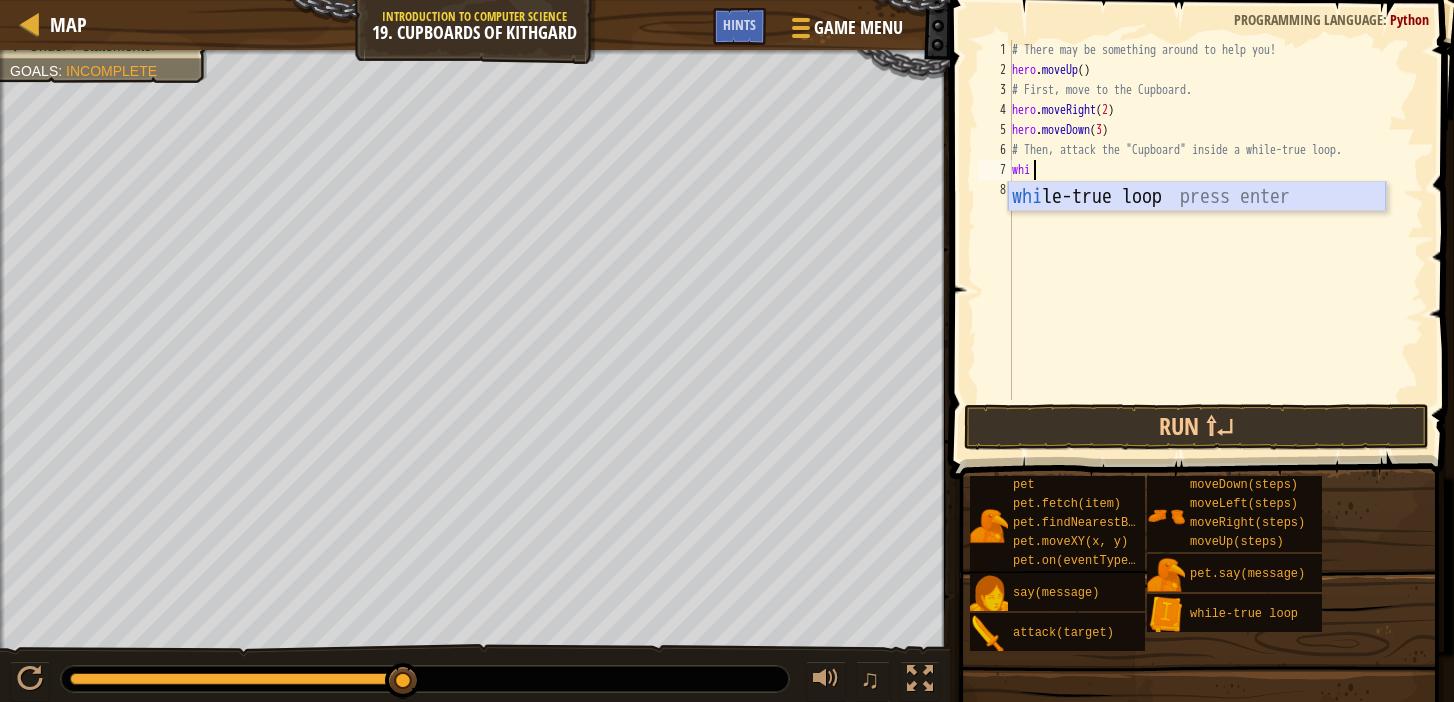 click on "whi le-true loop press enter" at bounding box center [1197, 227] 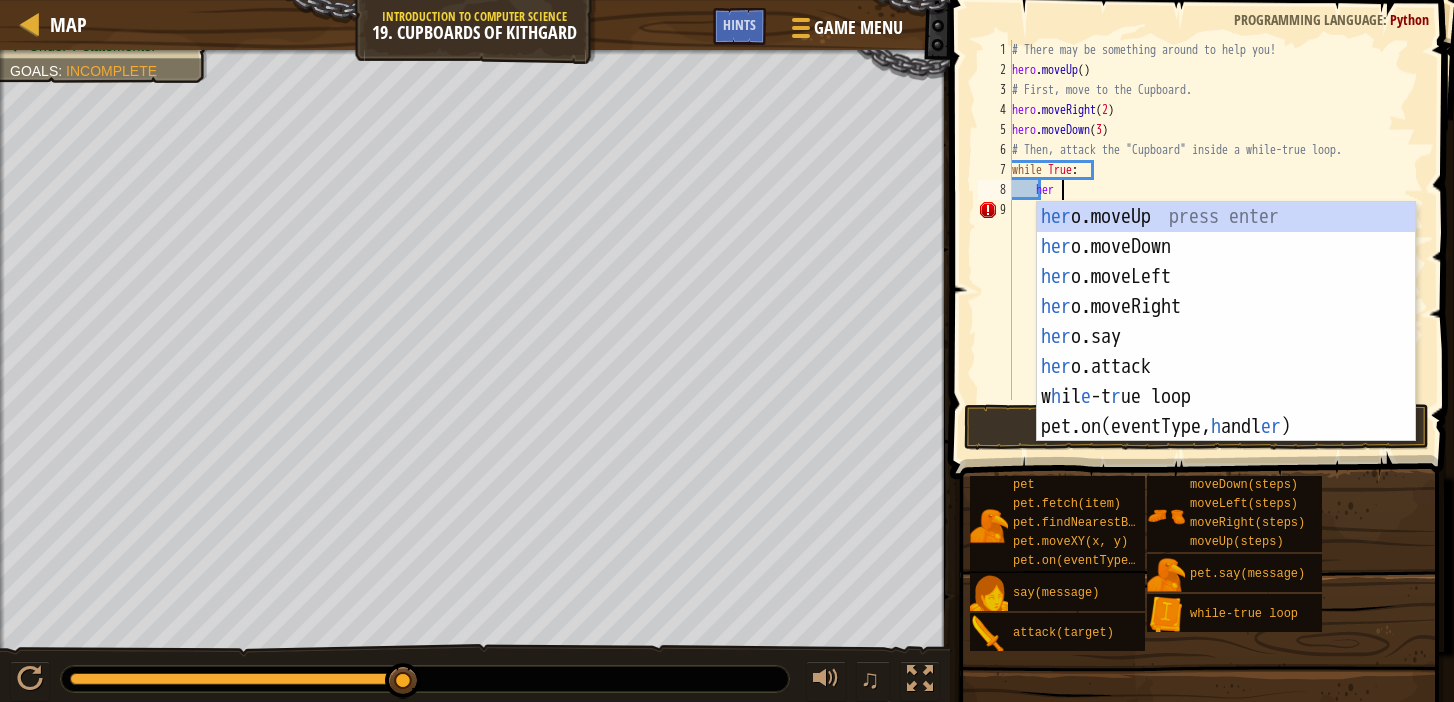 scroll, scrollTop: 9, scrollLeft: 4, axis: both 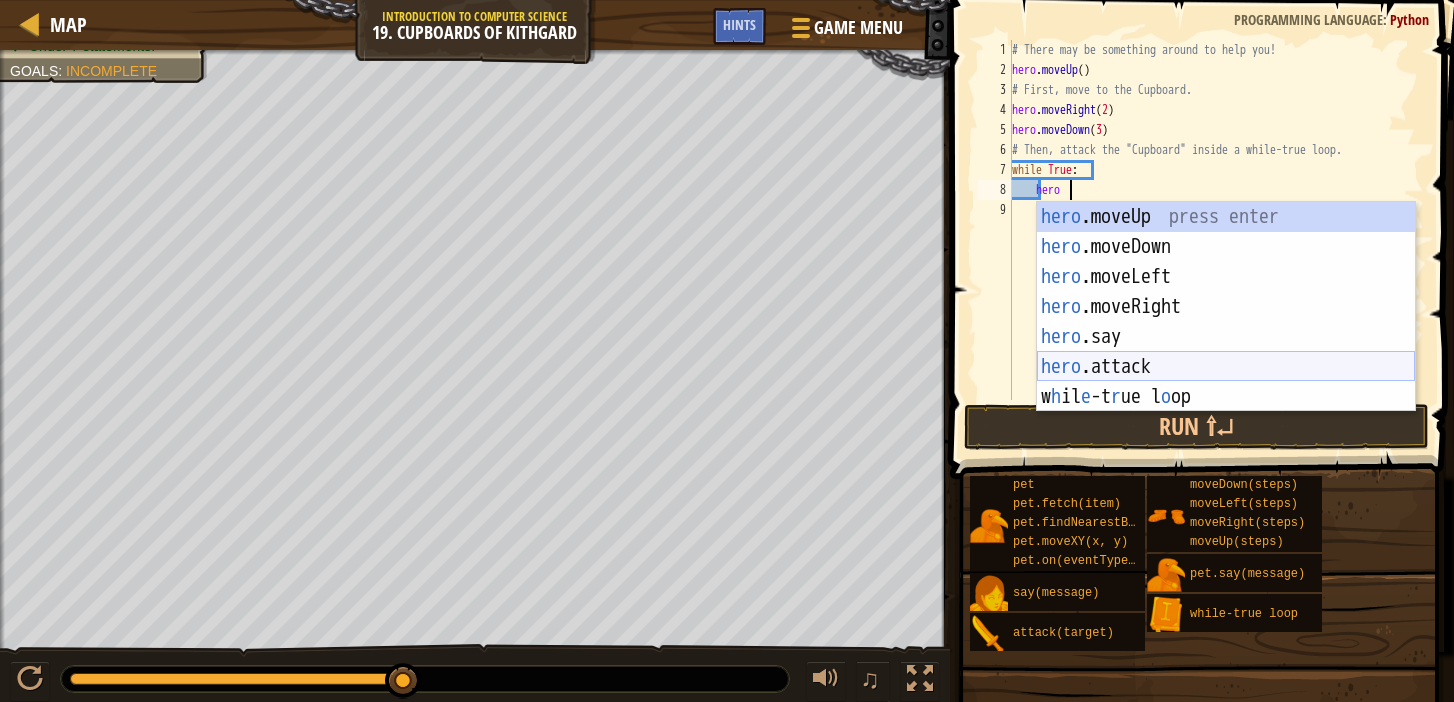 click on "hero .moveUp press enter hero .moveDown press enter hero .moveLeft press enter hero .moveRight press enter hero .say press enter hero .attack press enter w h il e -t r ue l o op press enter" at bounding box center (1226, 337) 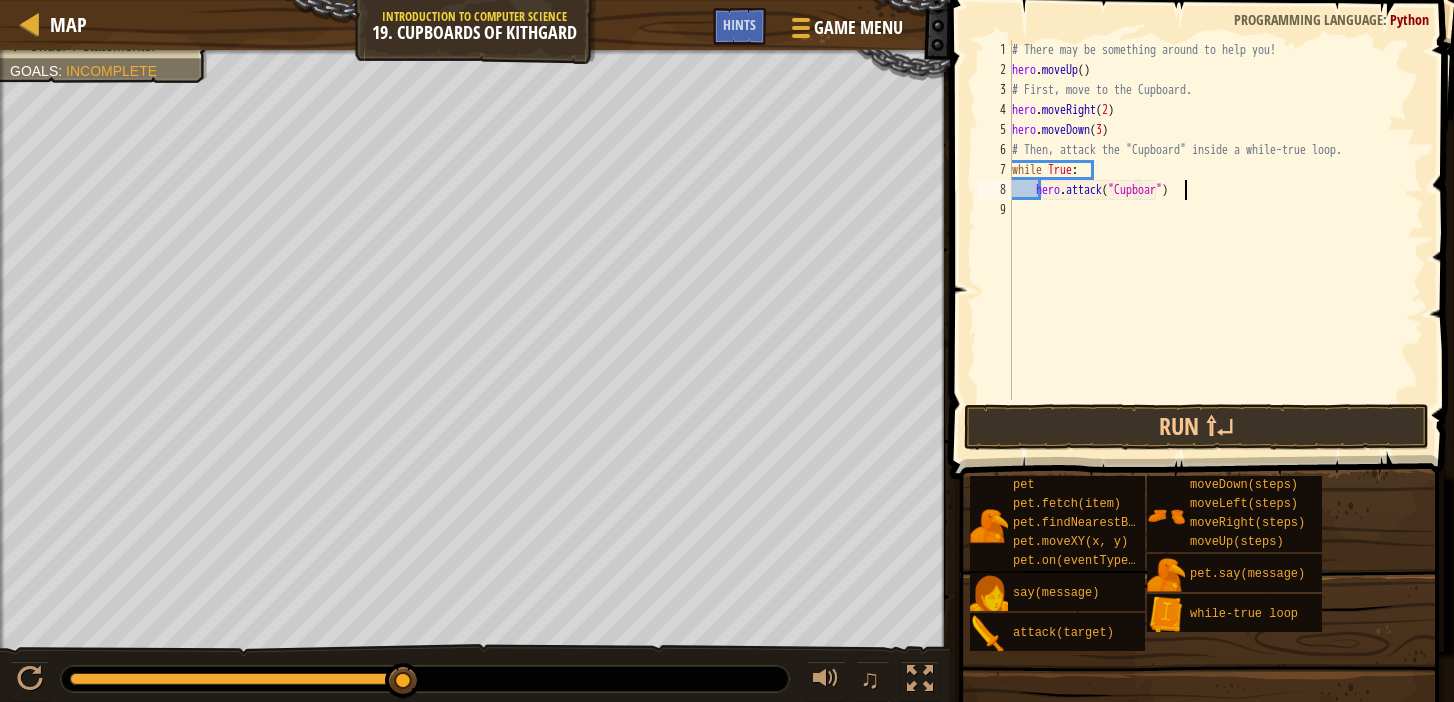 scroll, scrollTop: 9, scrollLeft: 15, axis: both 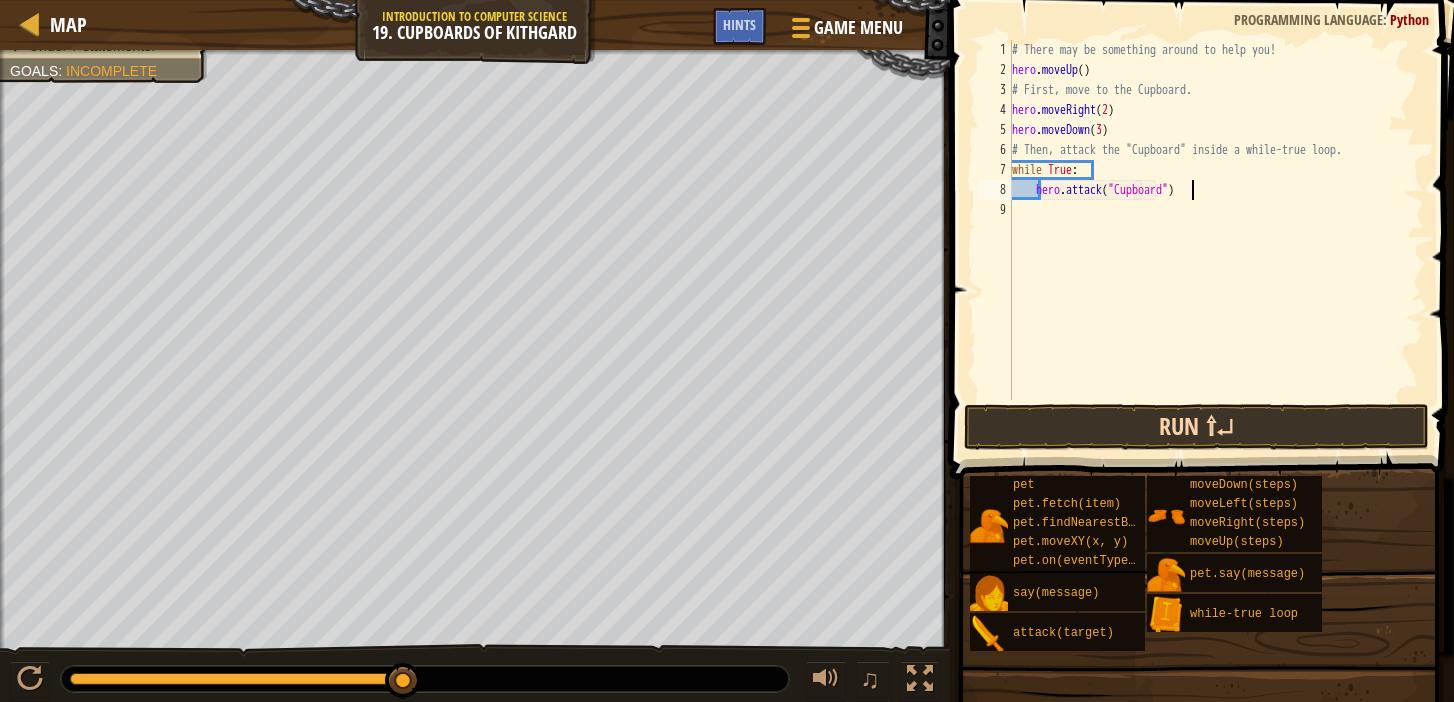 type on "hero.attack("Cupboard")" 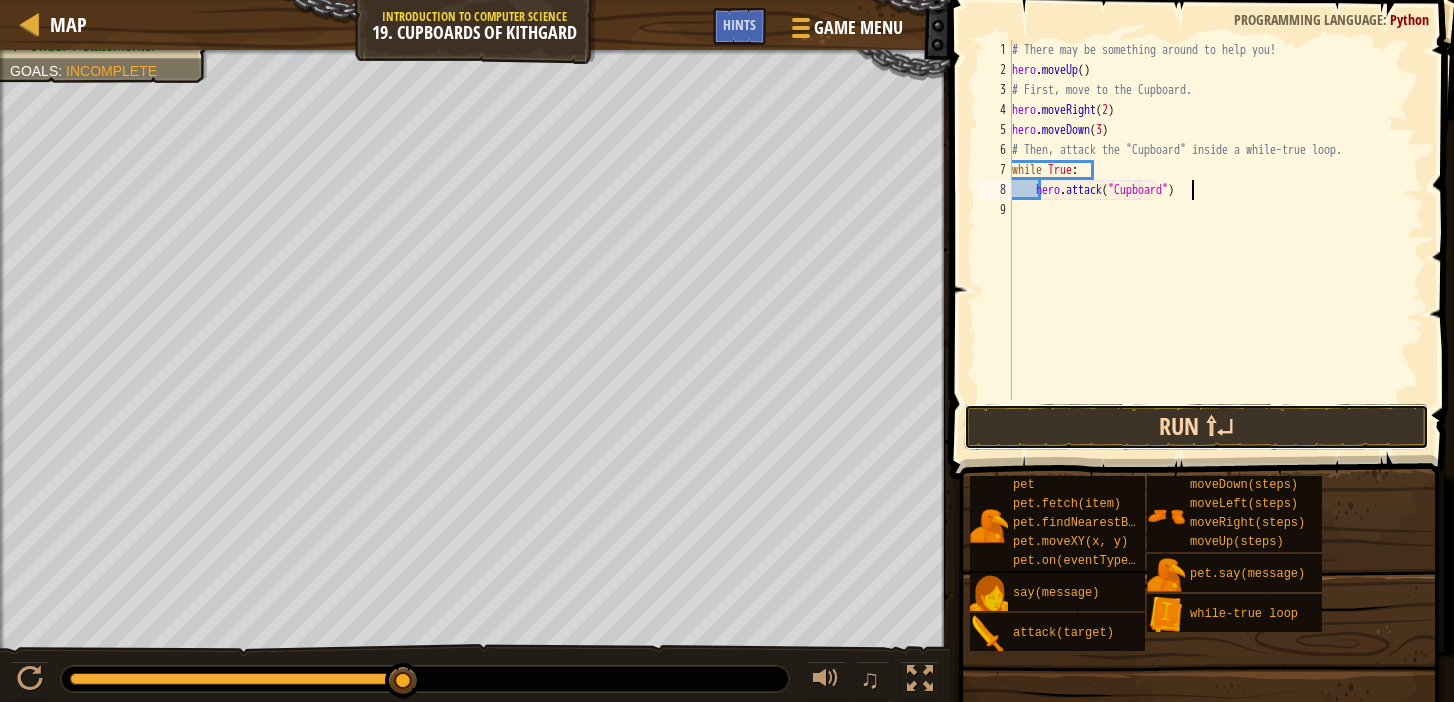 click on "Run ⇧↵" at bounding box center (1197, 427) 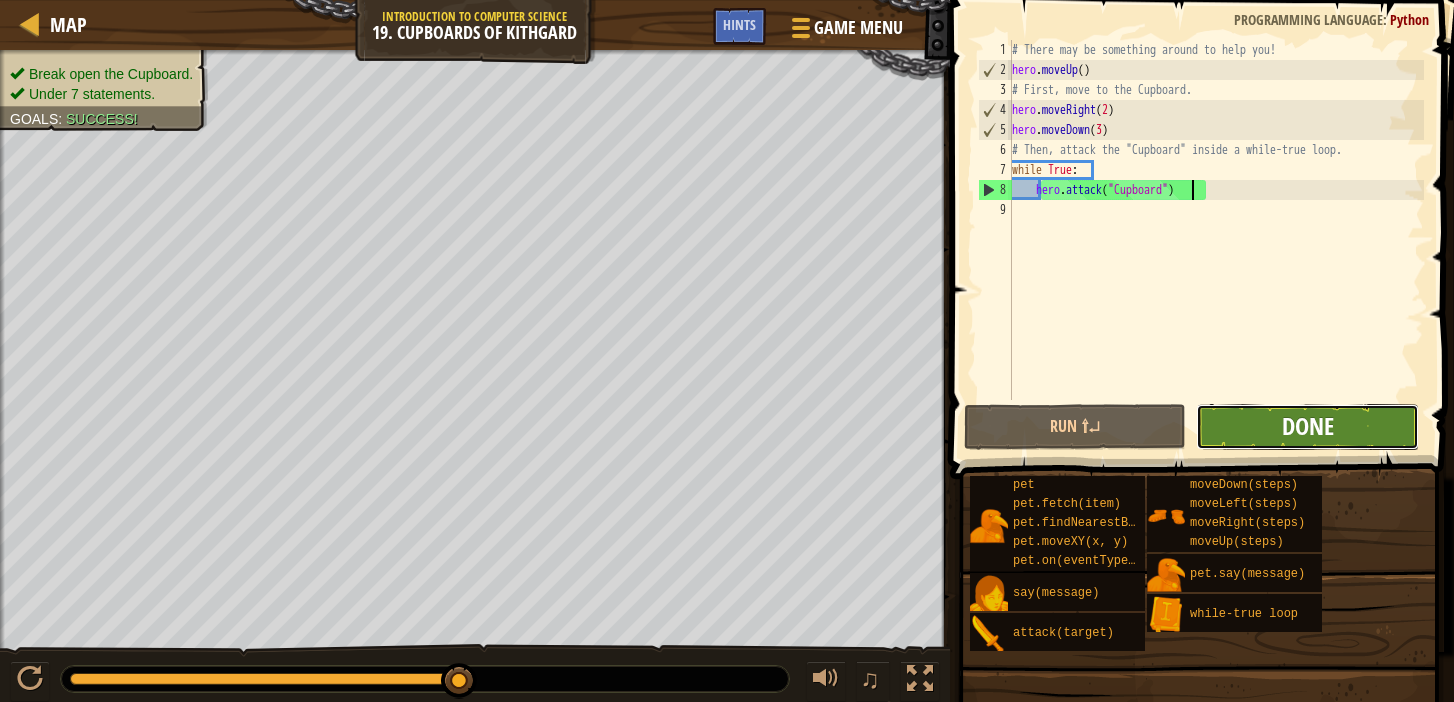 click on "Done" at bounding box center (1308, 426) 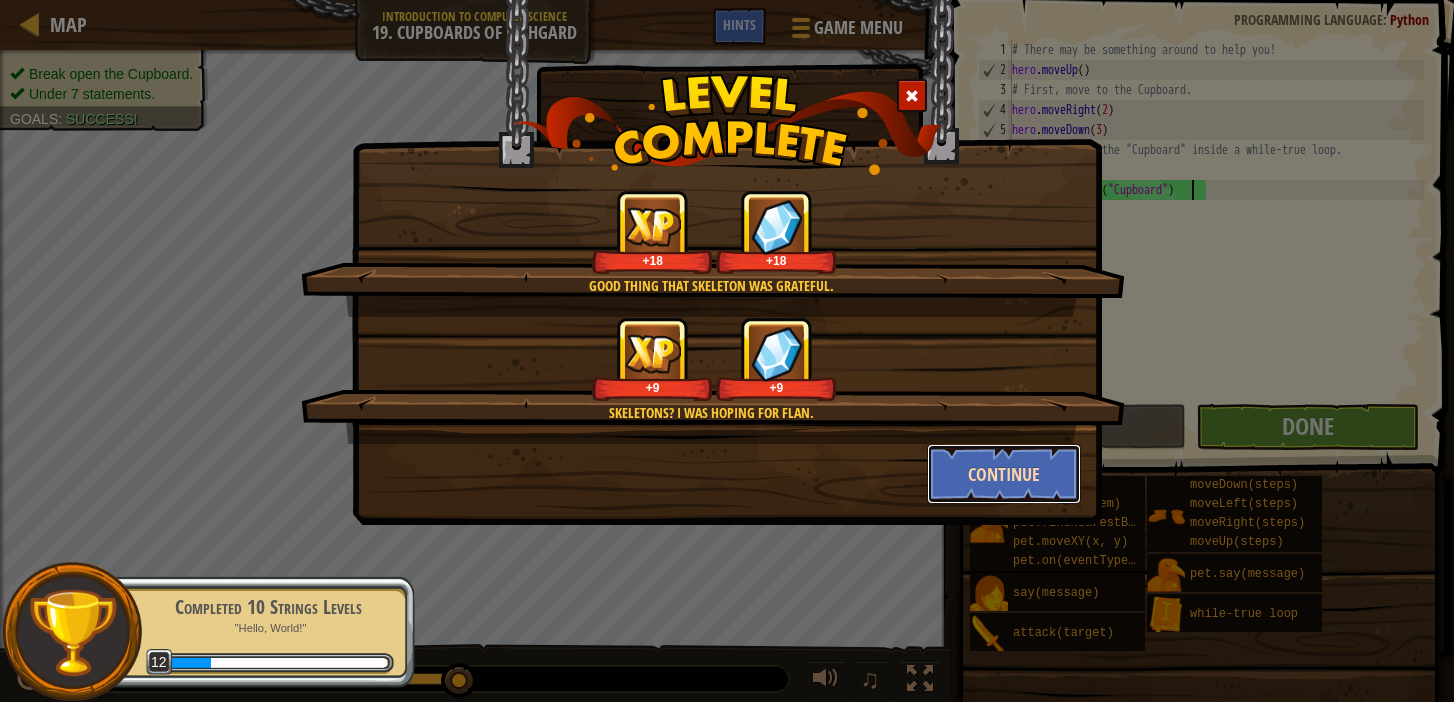 click on "Continue" at bounding box center [1004, 474] 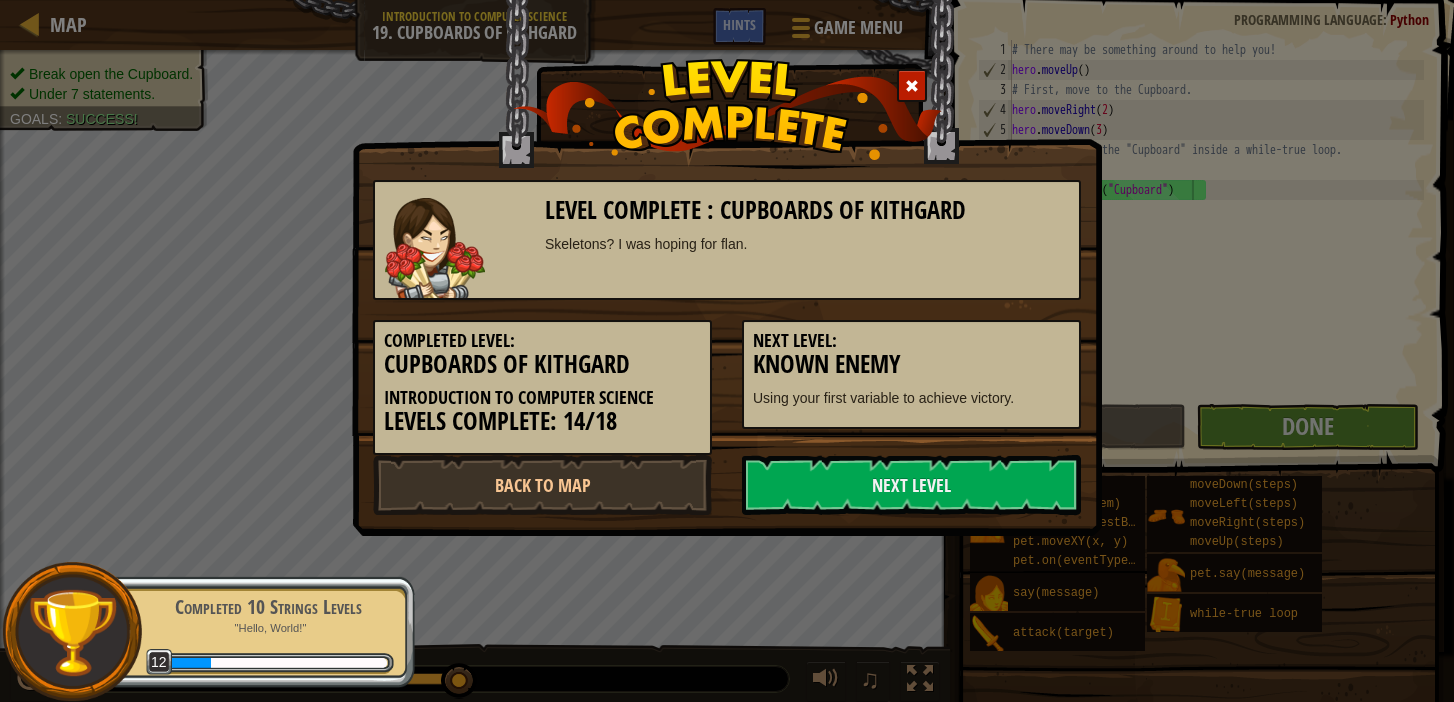 click on "Next Level" at bounding box center (911, 485) 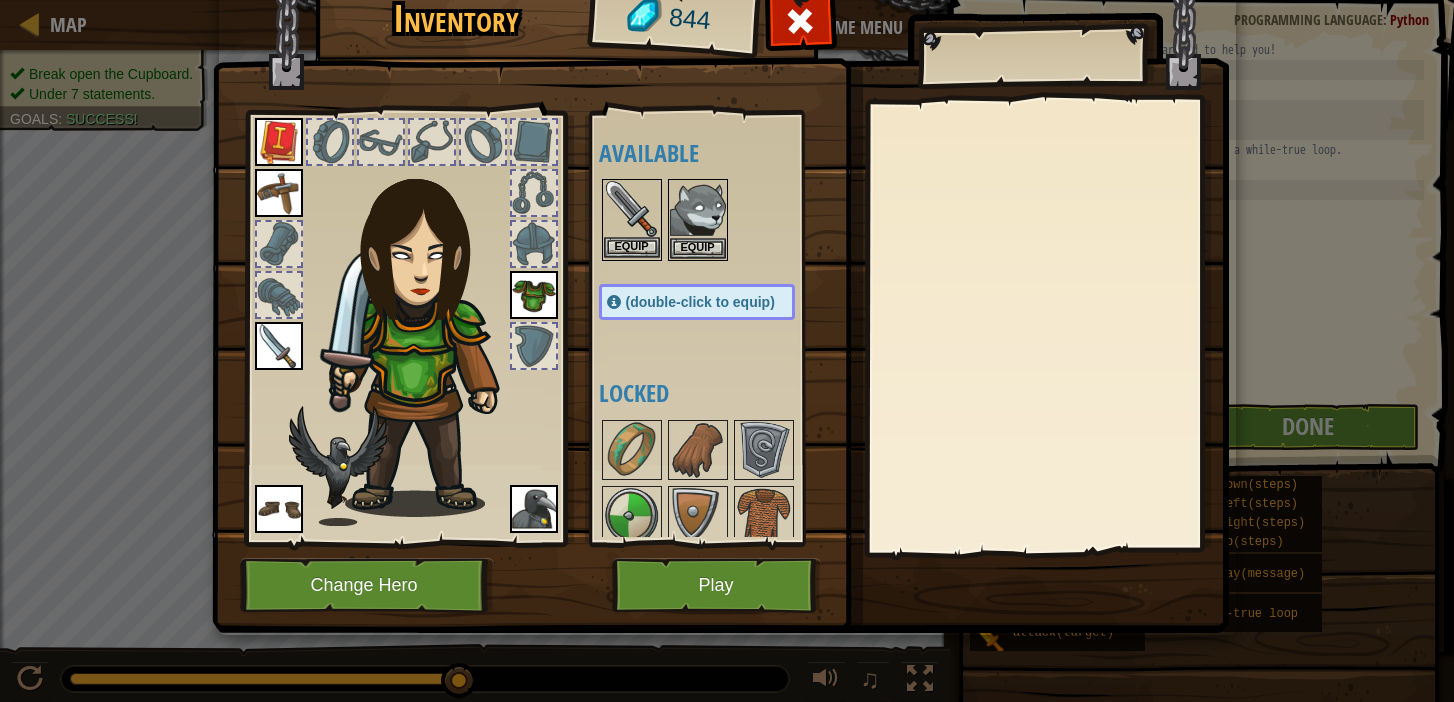 click at bounding box center [632, 209] 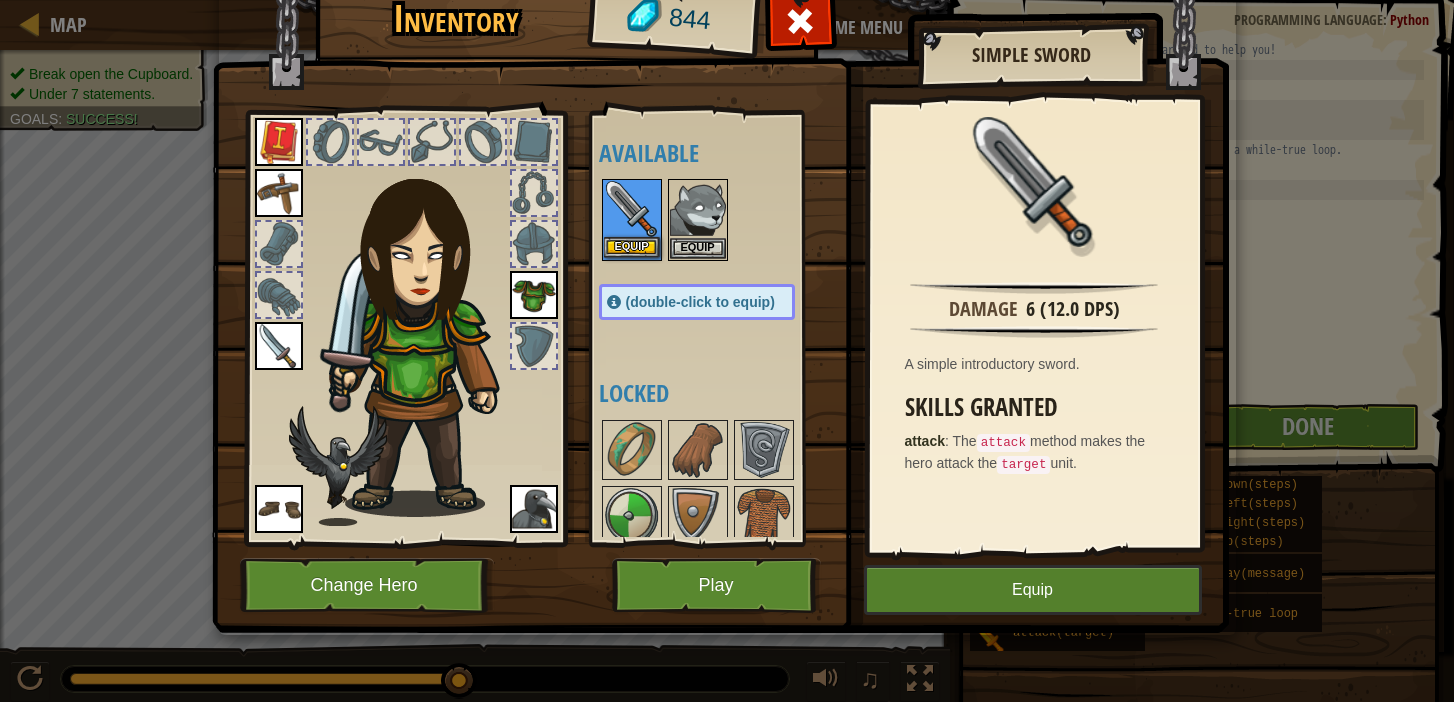 click at bounding box center (632, 209) 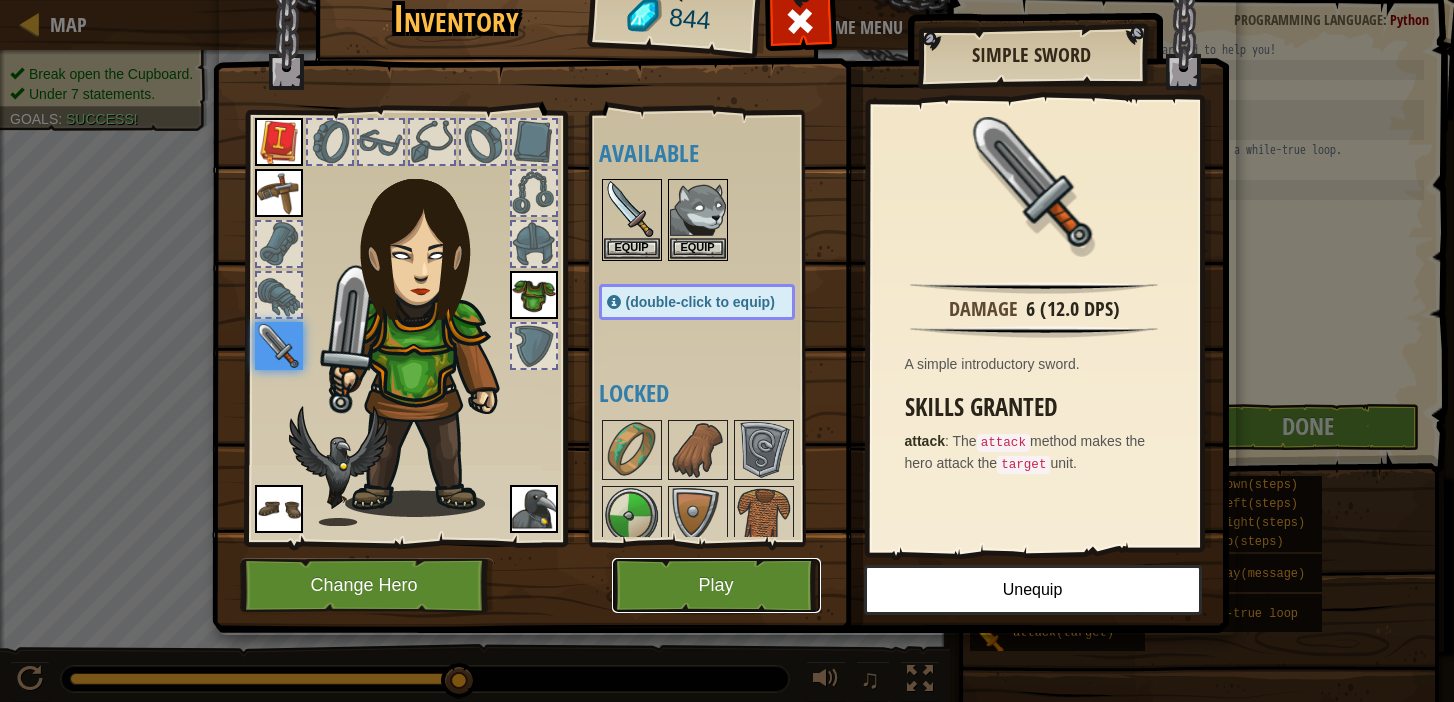 click on "Play" at bounding box center [716, 585] 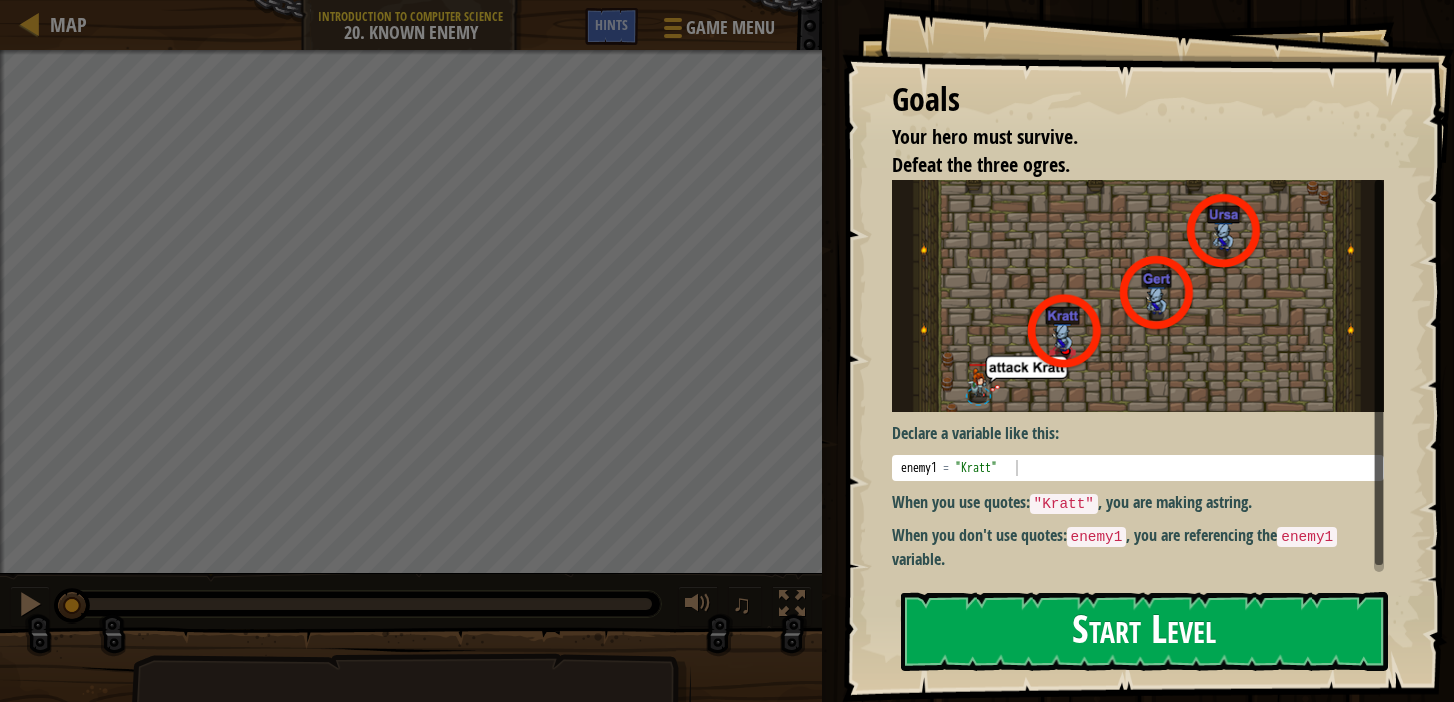 click on "Start Level" at bounding box center [1144, 631] 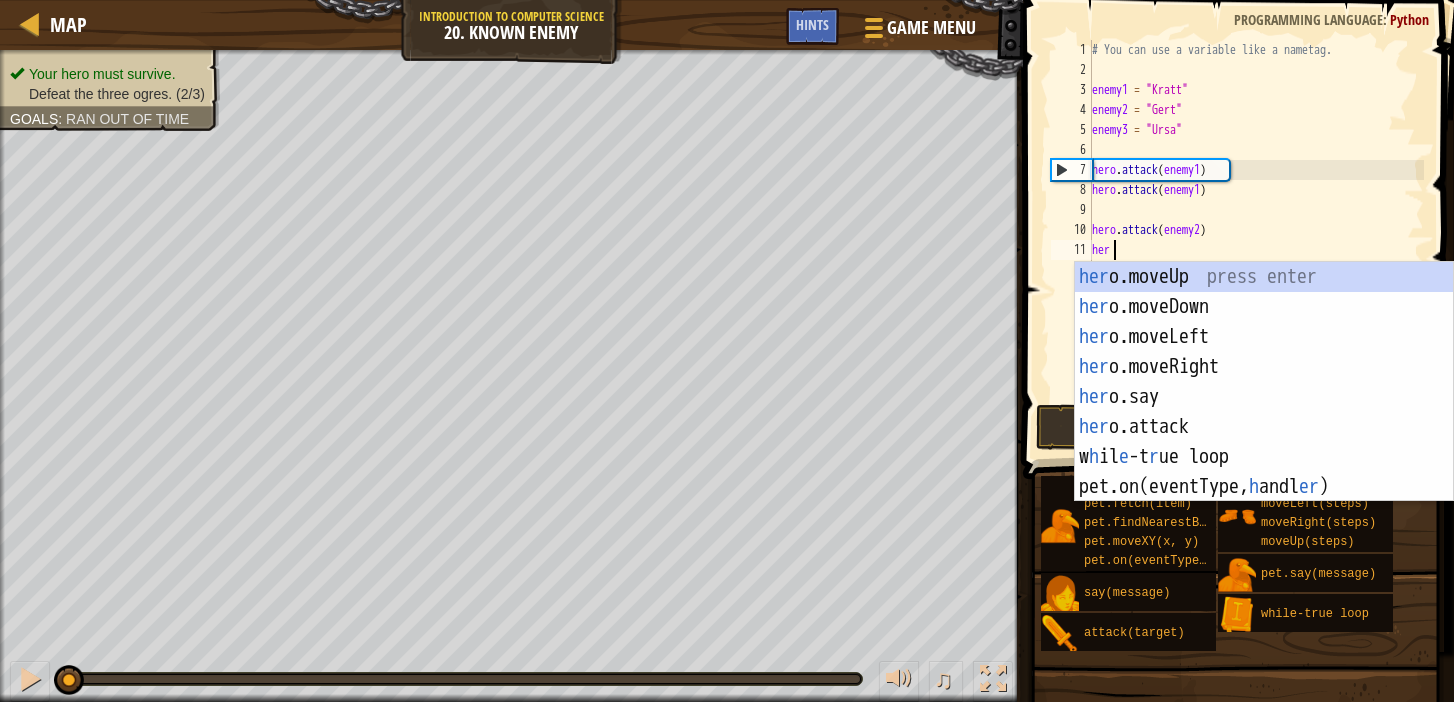 scroll, scrollTop: 9, scrollLeft: 1, axis: both 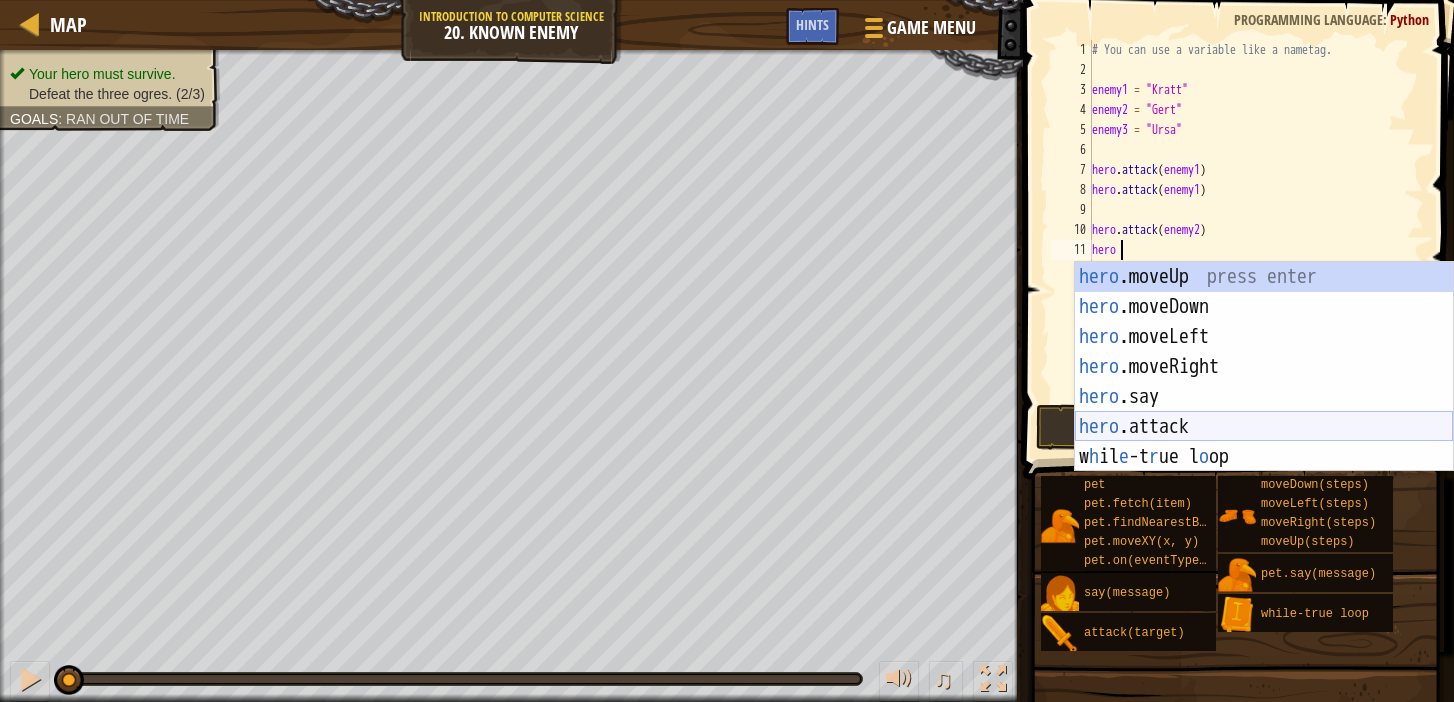 click on "hero .moveUp press enter hero .moveDown press enter hero .moveLeft press enter hero .moveRight press enter hero .say press enter hero .attack press enter w h il e -t r ue l o op press enter" at bounding box center (1264, 397) 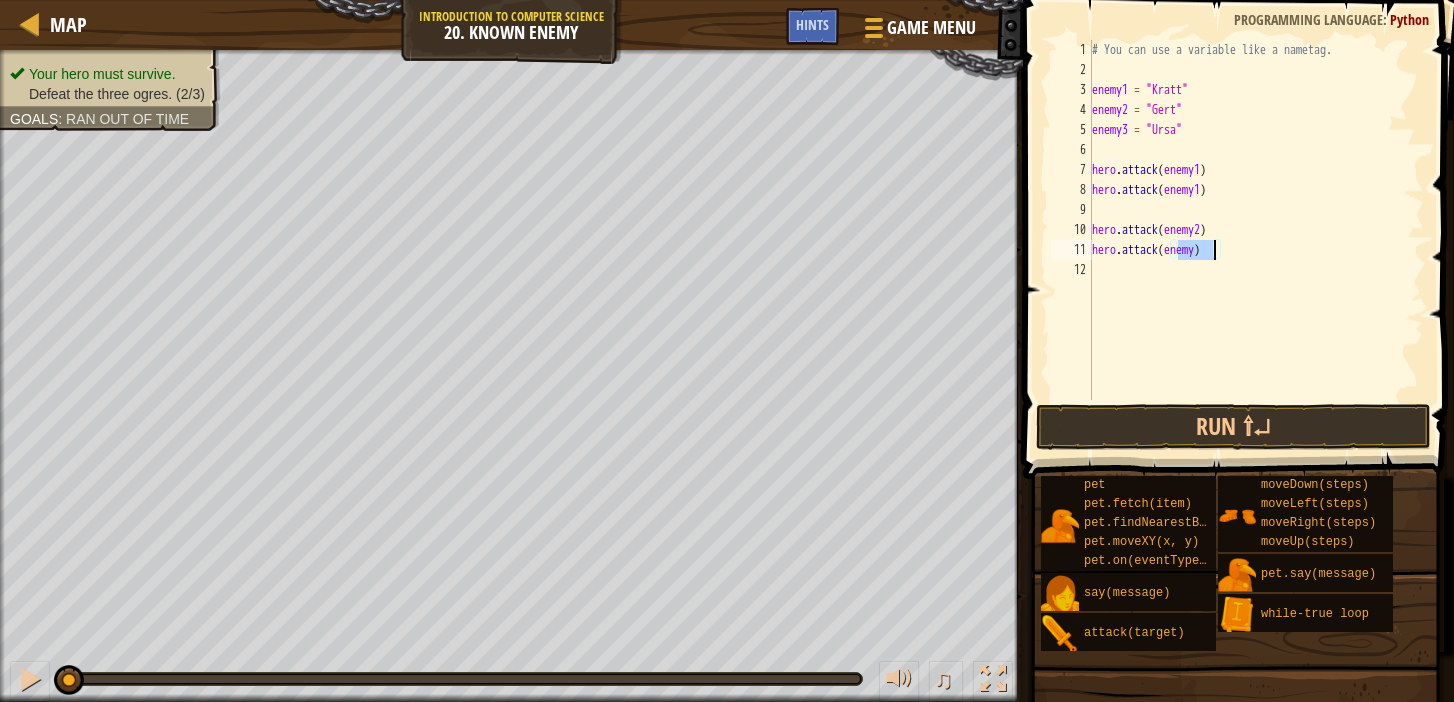 click on "# You can use a variable like a nametag. enemy1   =   "[PERSON_NAME]" enemy2   =   "[PERSON_NAME]" enemy3   =   "Ursa" hero . attack ( enemy1 ) hero . attack ( enemy1 ) hero . attack ( enemy2 ) hero . attack ( enemy )" at bounding box center (1256, 240) 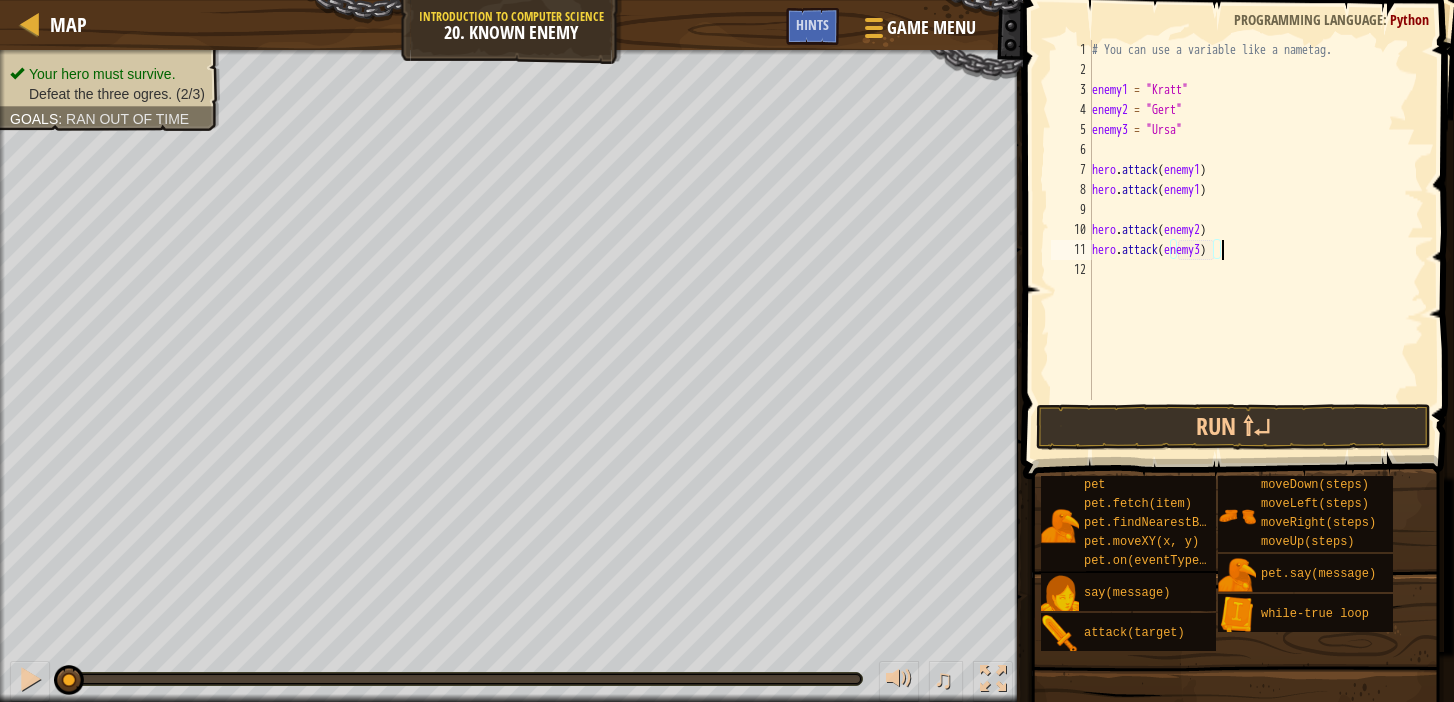 scroll, scrollTop: 9, scrollLeft: 10, axis: both 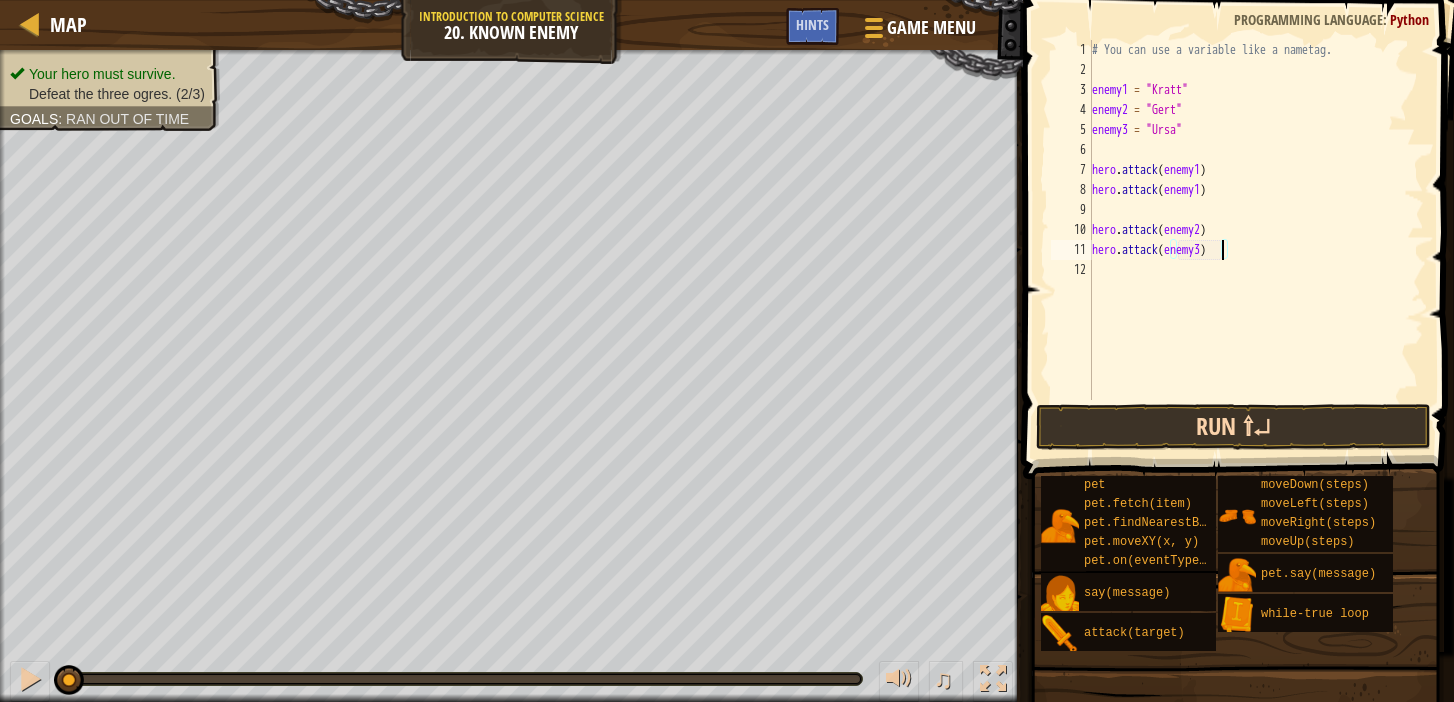 type on "hero.attack(enemy3)" 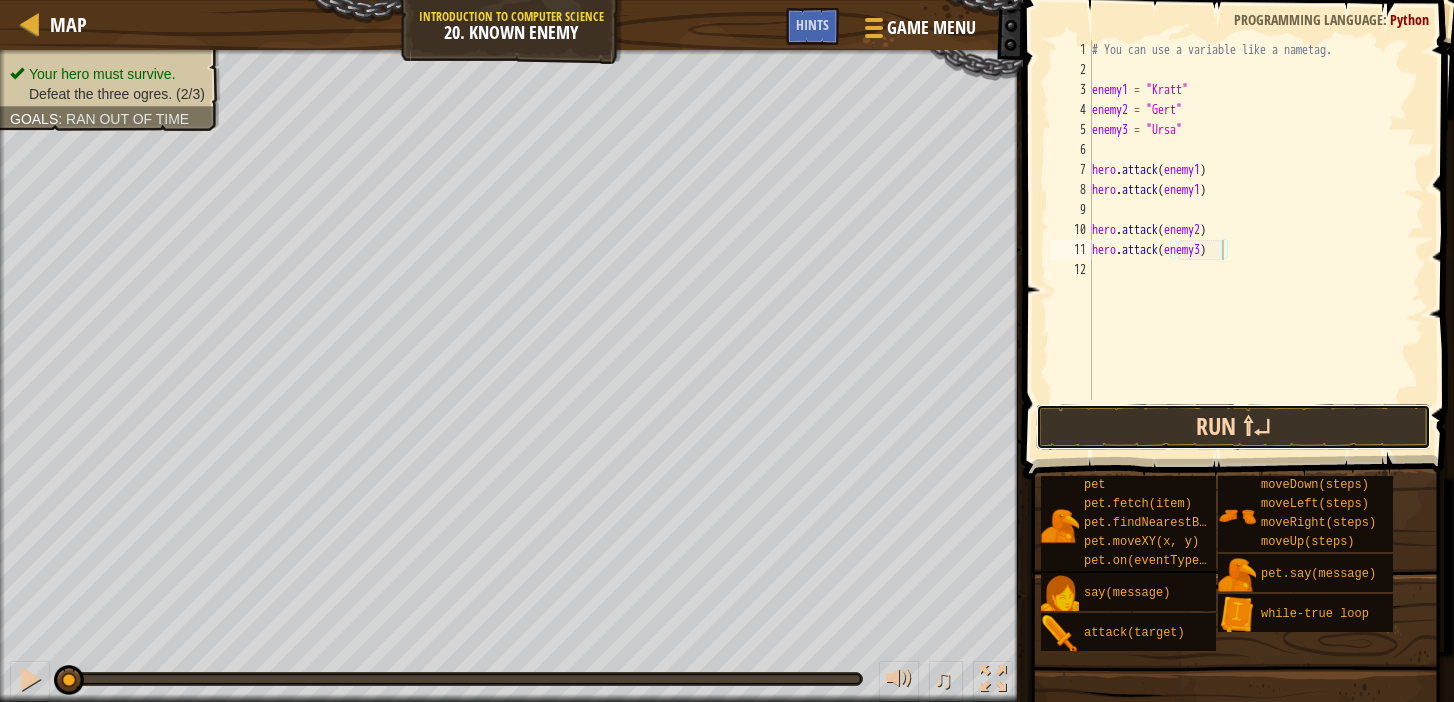 click on "Run ⇧↵" at bounding box center [1233, 427] 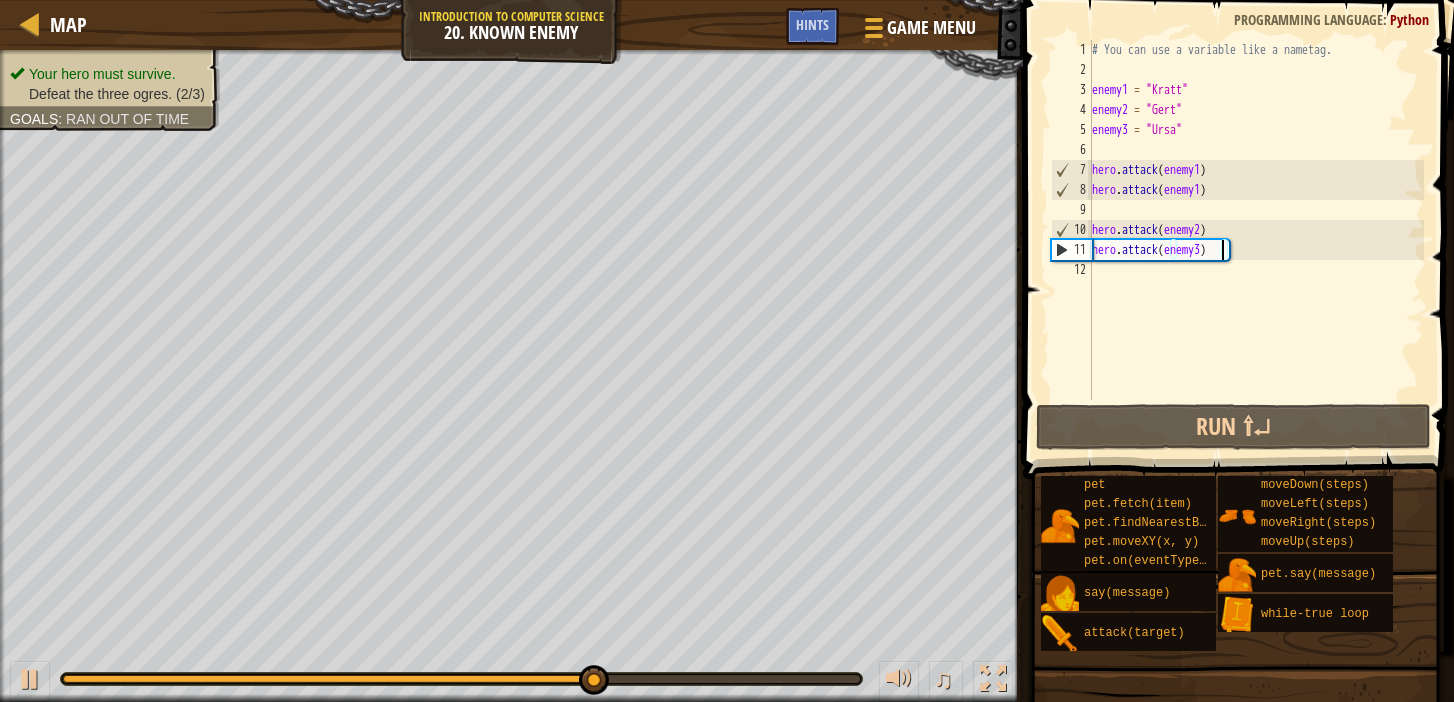 click on "Your hero must survive." at bounding box center (102, 74) 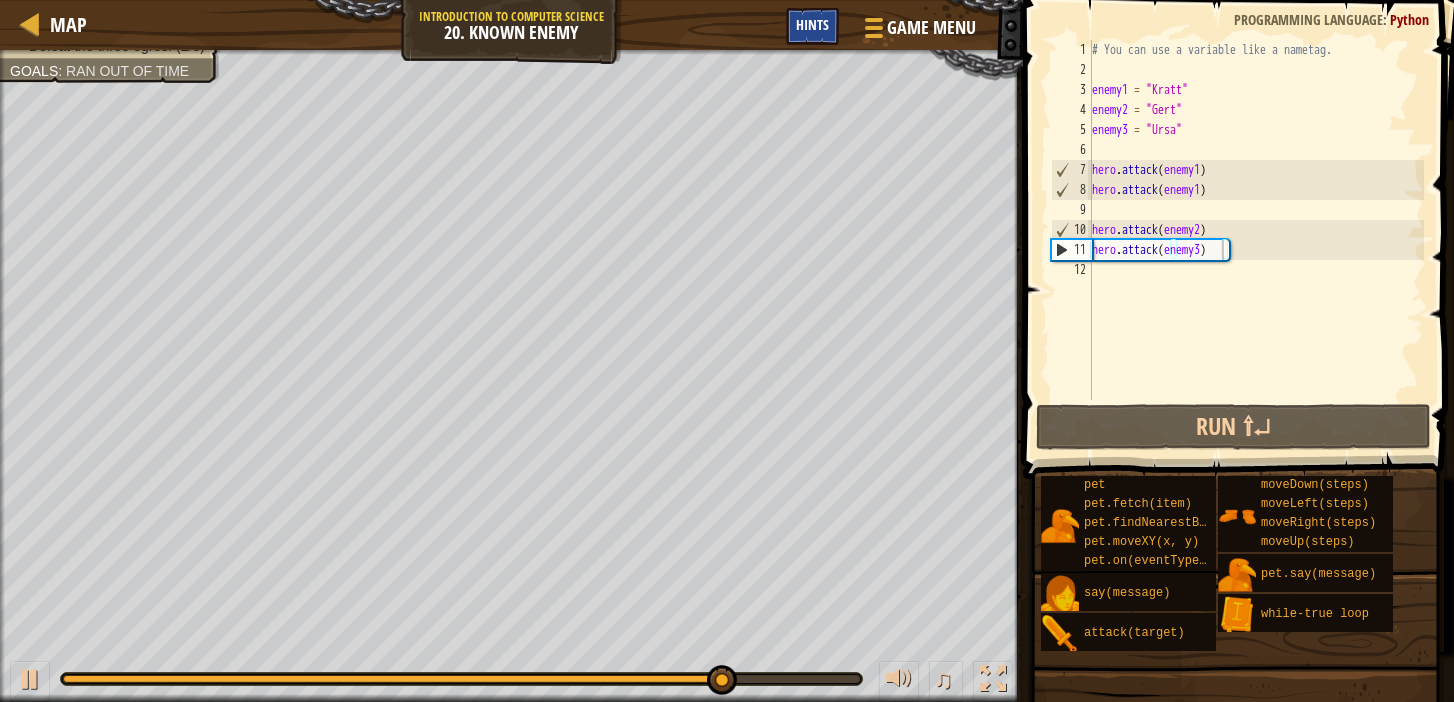 click on "Hints" at bounding box center (812, 24) 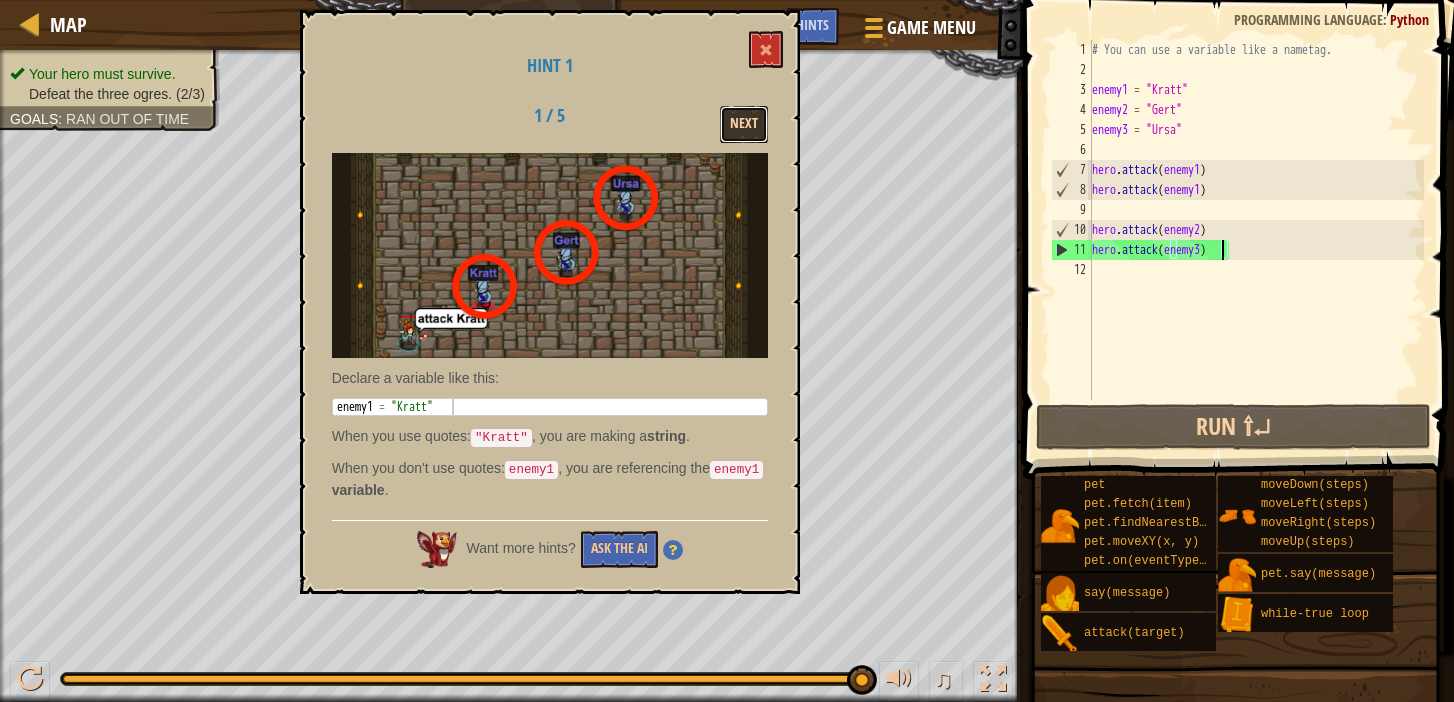 click on "Next" at bounding box center [744, 124] 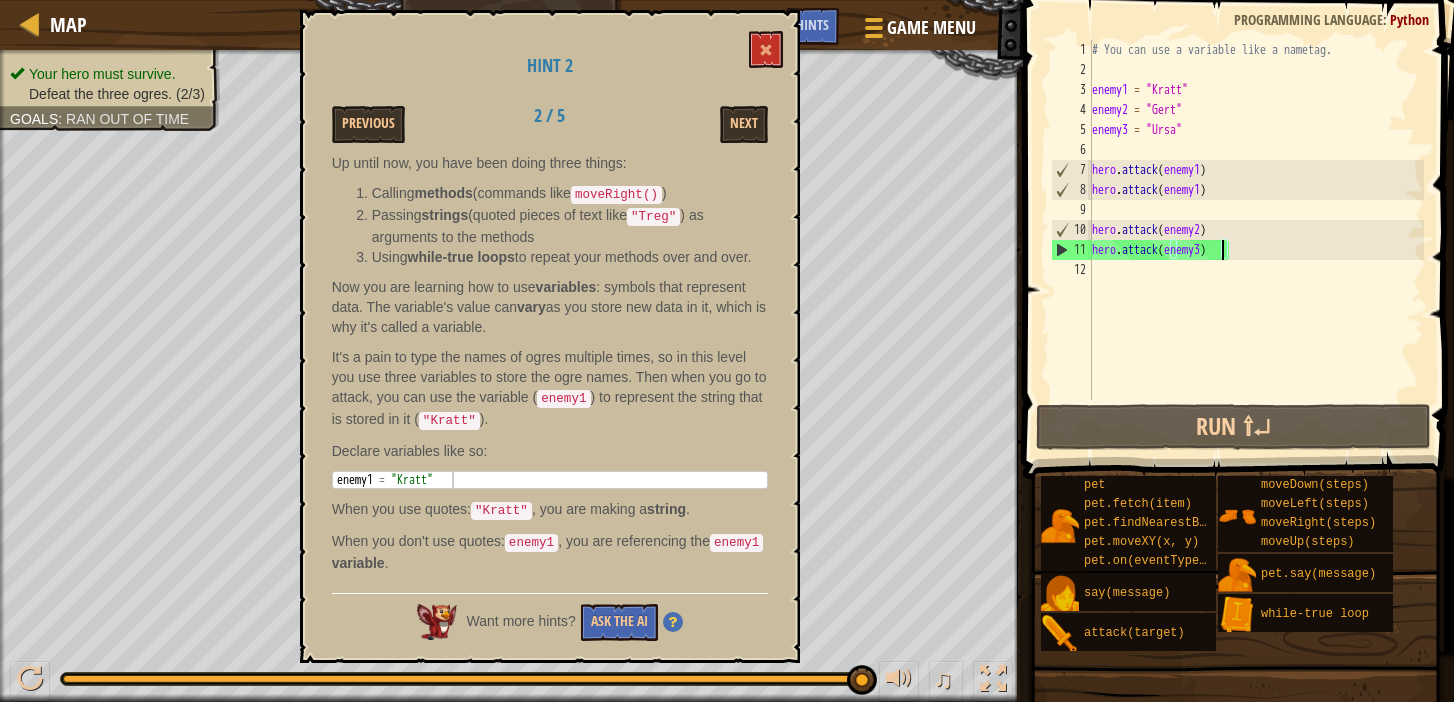click on "9" at bounding box center [1071, 210] 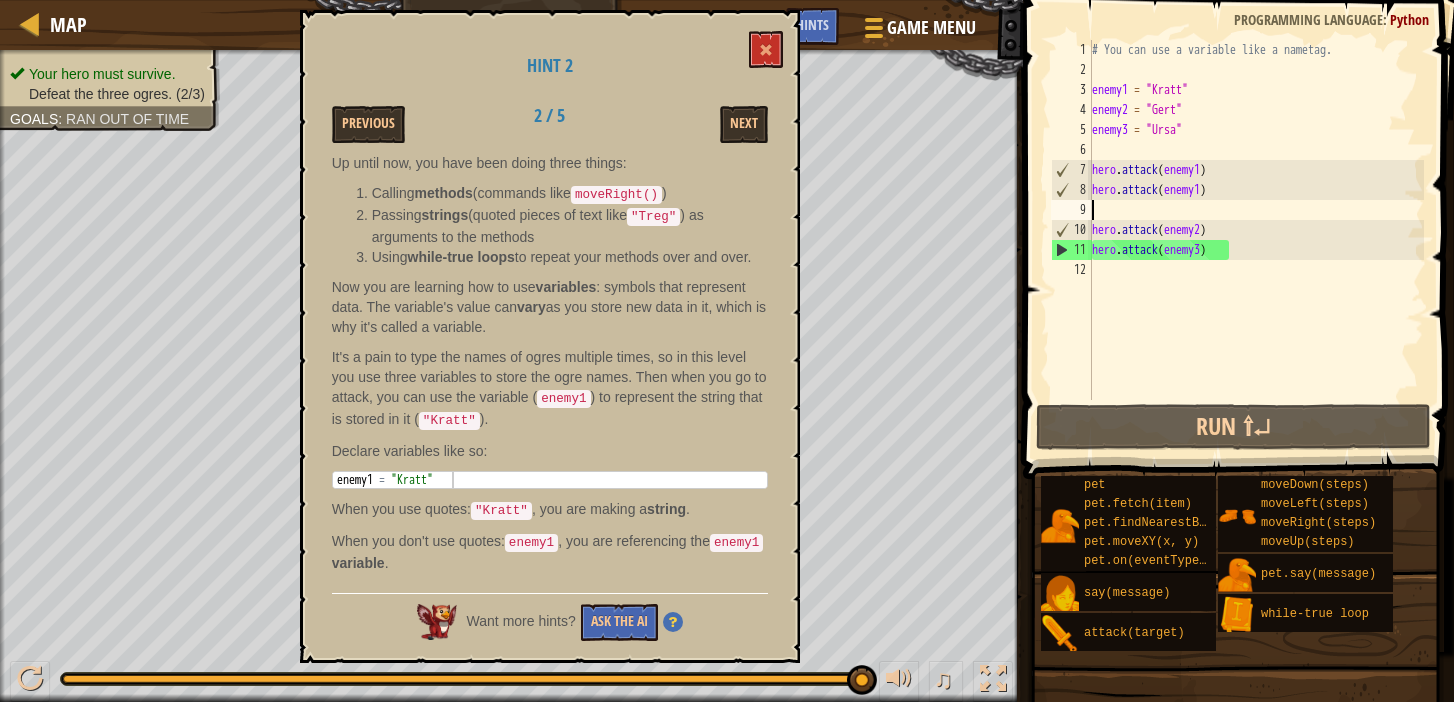 click on "# You can use a variable like a nametag. enemy1   =   "[PERSON_NAME]" enemy2   =   "[PERSON_NAME]" enemy3   =   "Ursa" hero . attack ( enemy1 ) hero . attack ( enemy1 ) hero . attack ( enemy2 ) hero . attack ( enemy3 )" at bounding box center (1256, 240) 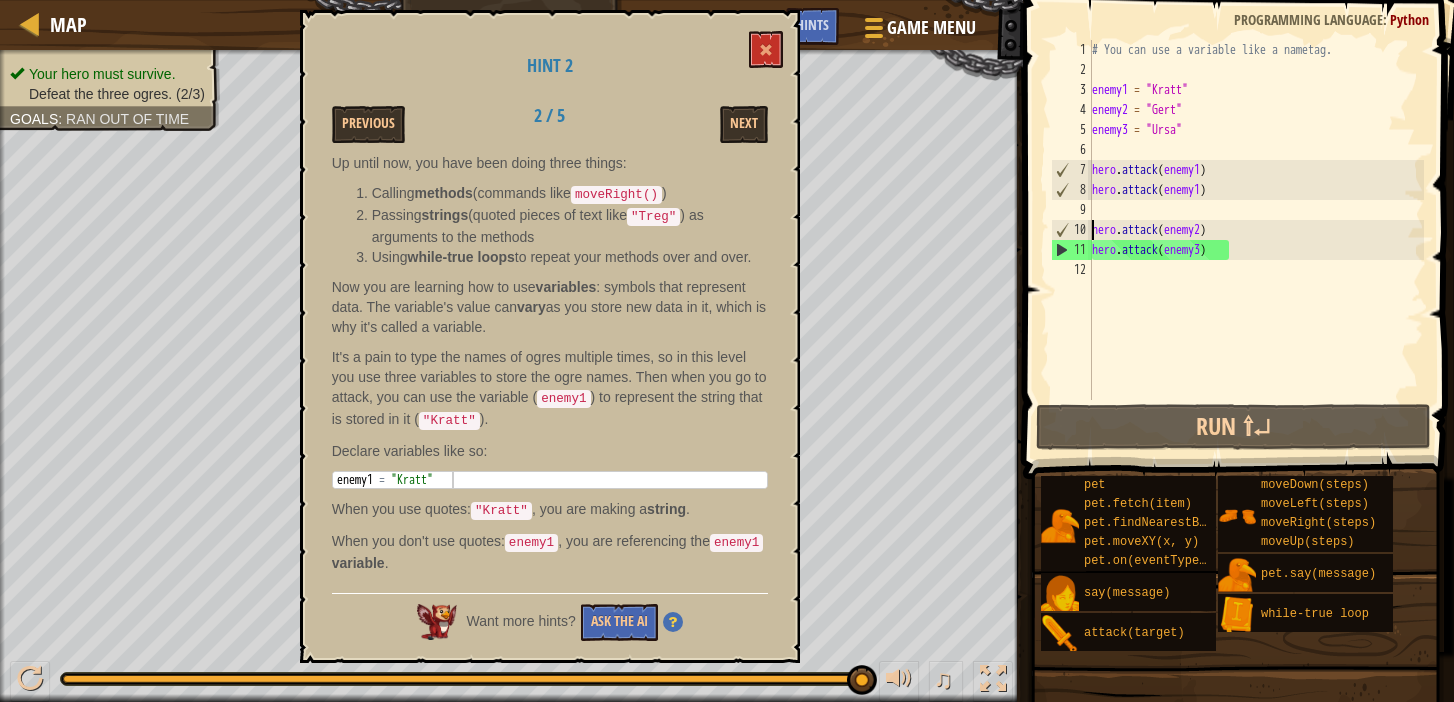 click on "# You can use a variable like a nametag. enemy1   =   "[PERSON_NAME]" enemy2   =   "[PERSON_NAME]" enemy3   =   "Ursa" hero . attack ( enemy1 ) hero . attack ( enemy1 ) hero . attack ( enemy2 ) hero . attack ( enemy3 )" at bounding box center (1256, 240) 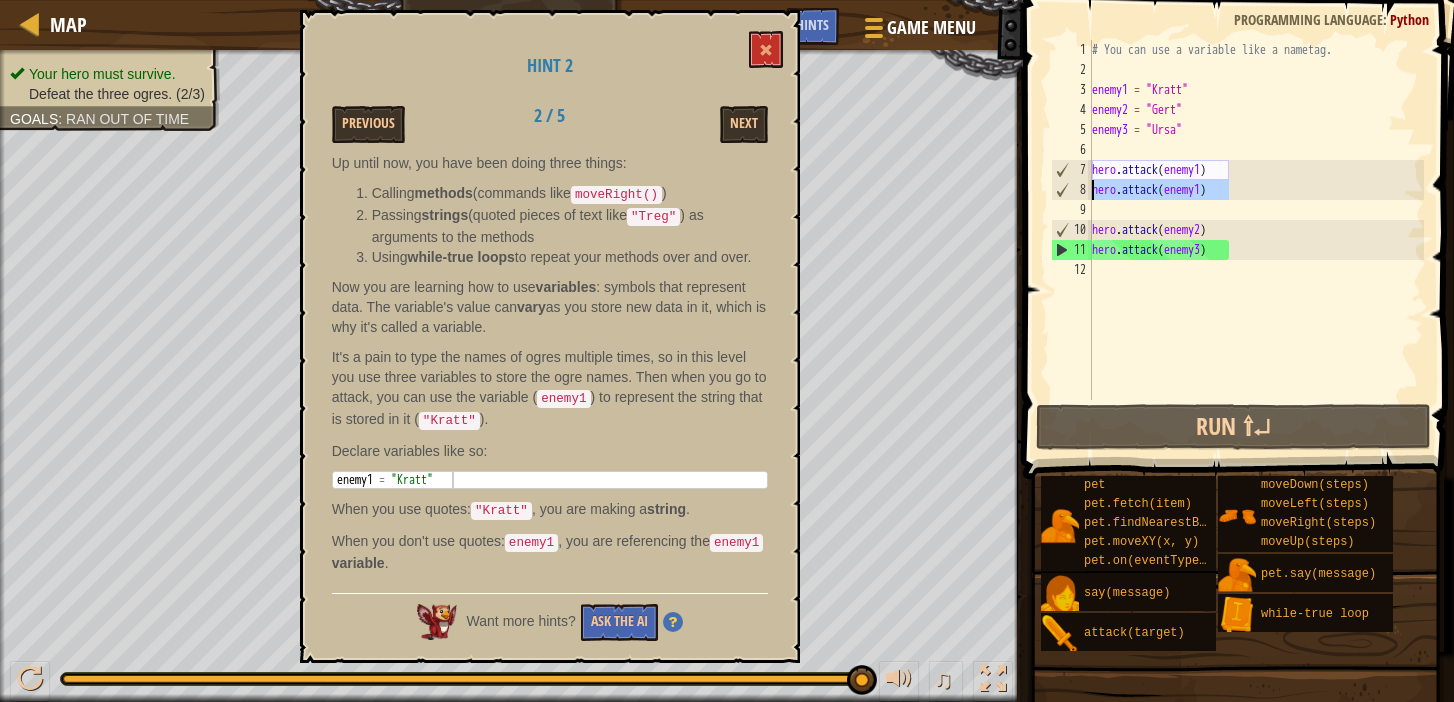 drag, startPoint x: 1236, startPoint y: 191, endPoint x: 1086, endPoint y: 199, distance: 150.21318 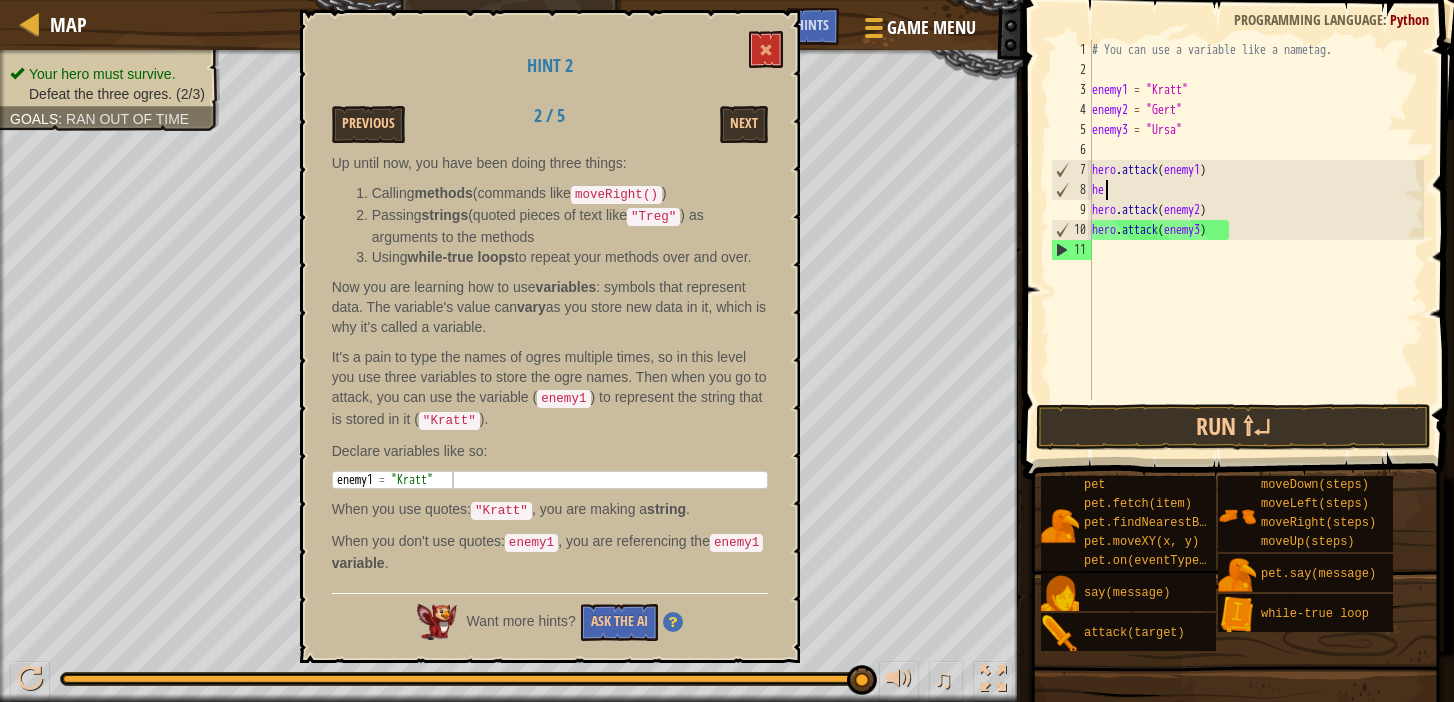 type on "h" 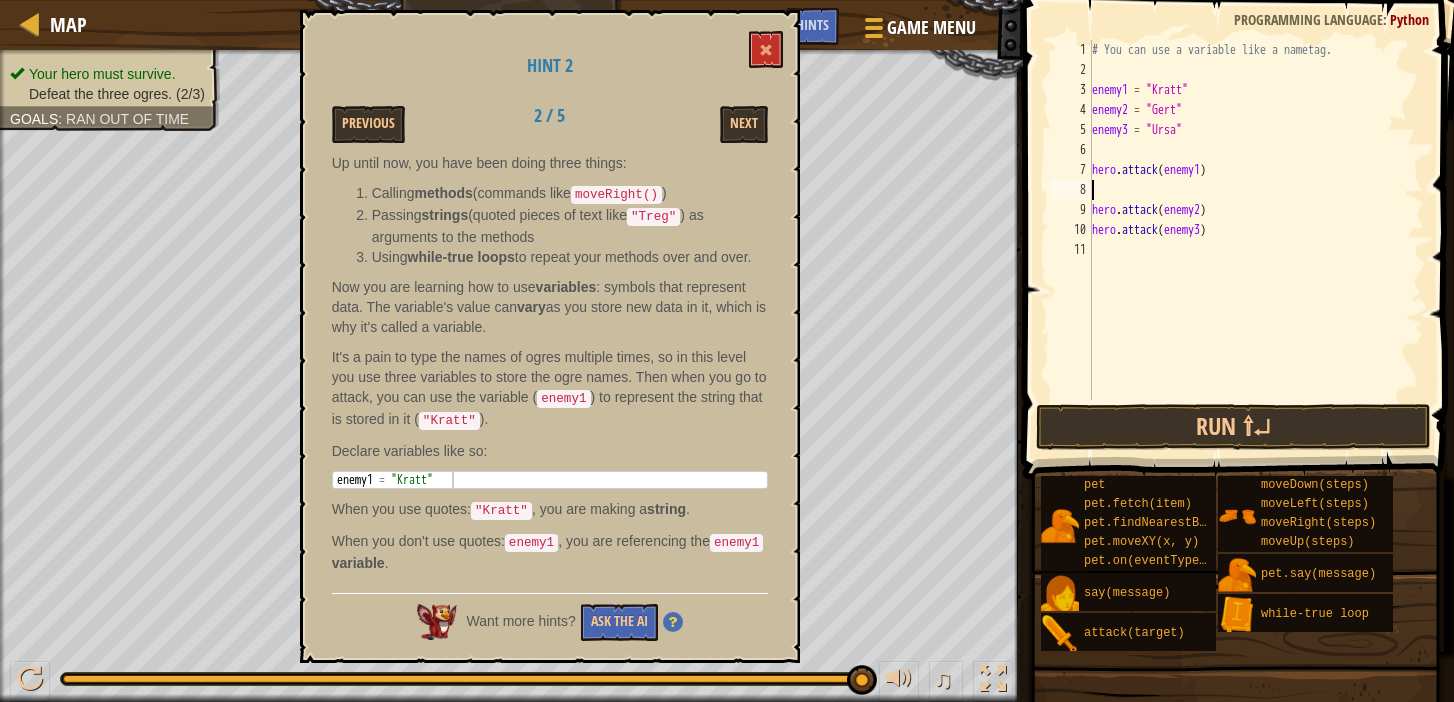 type on "hero.attack(enemy1)" 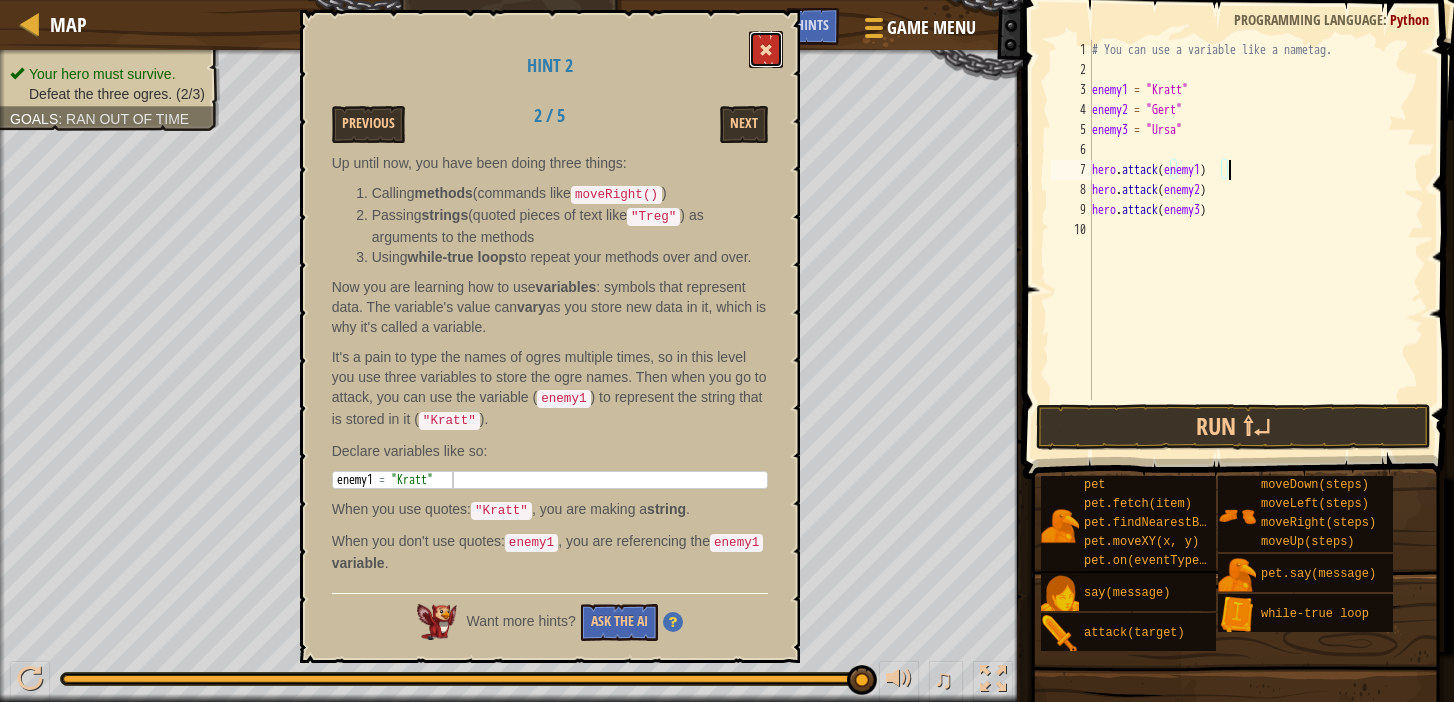 click at bounding box center (766, 50) 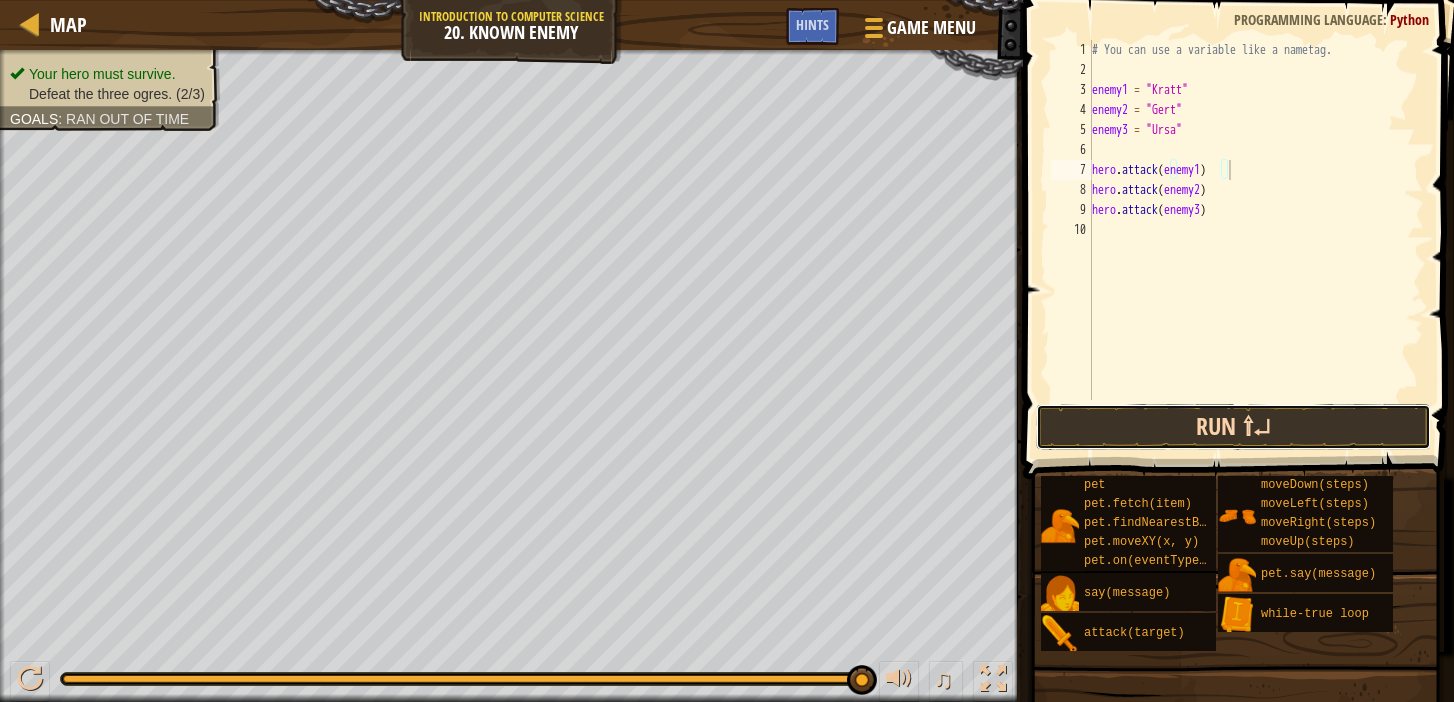 click on "Run ⇧↵" at bounding box center (1233, 427) 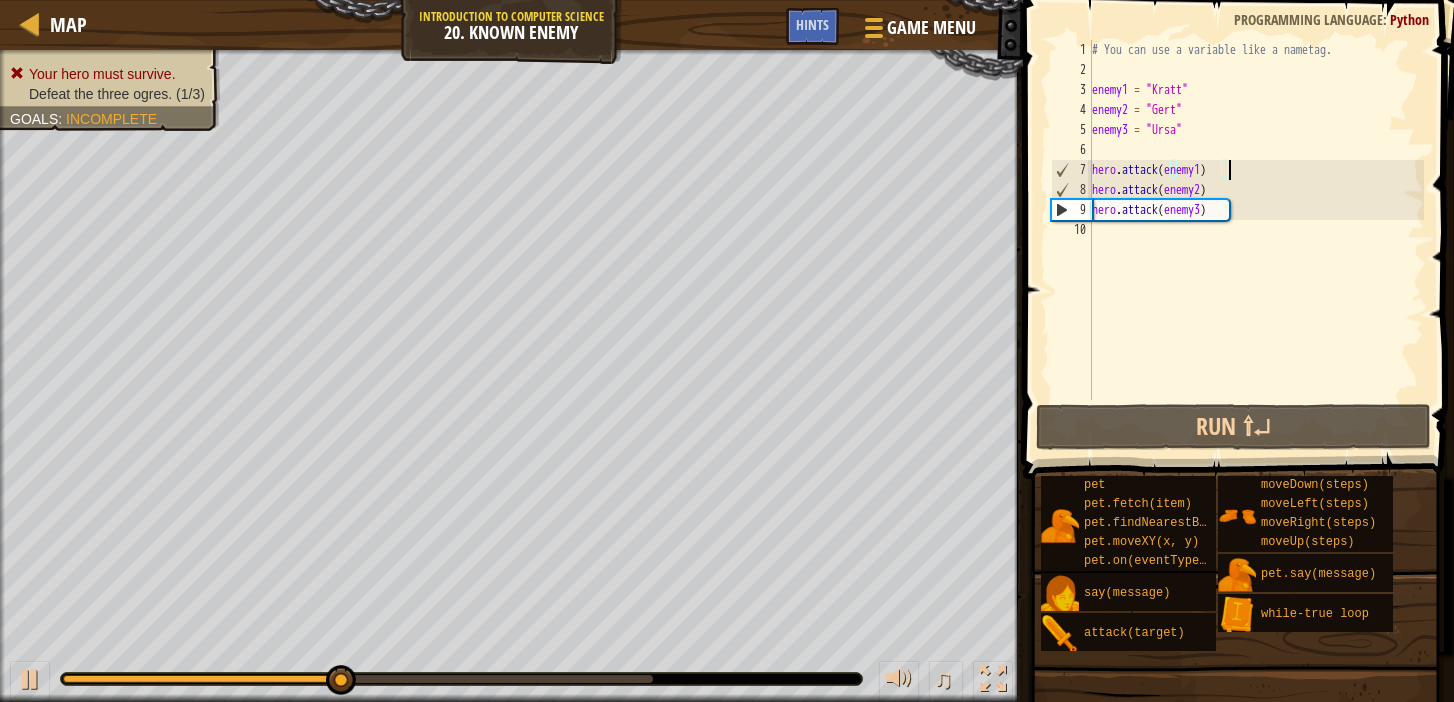 click on "Your hero must survive." at bounding box center (102, 74) 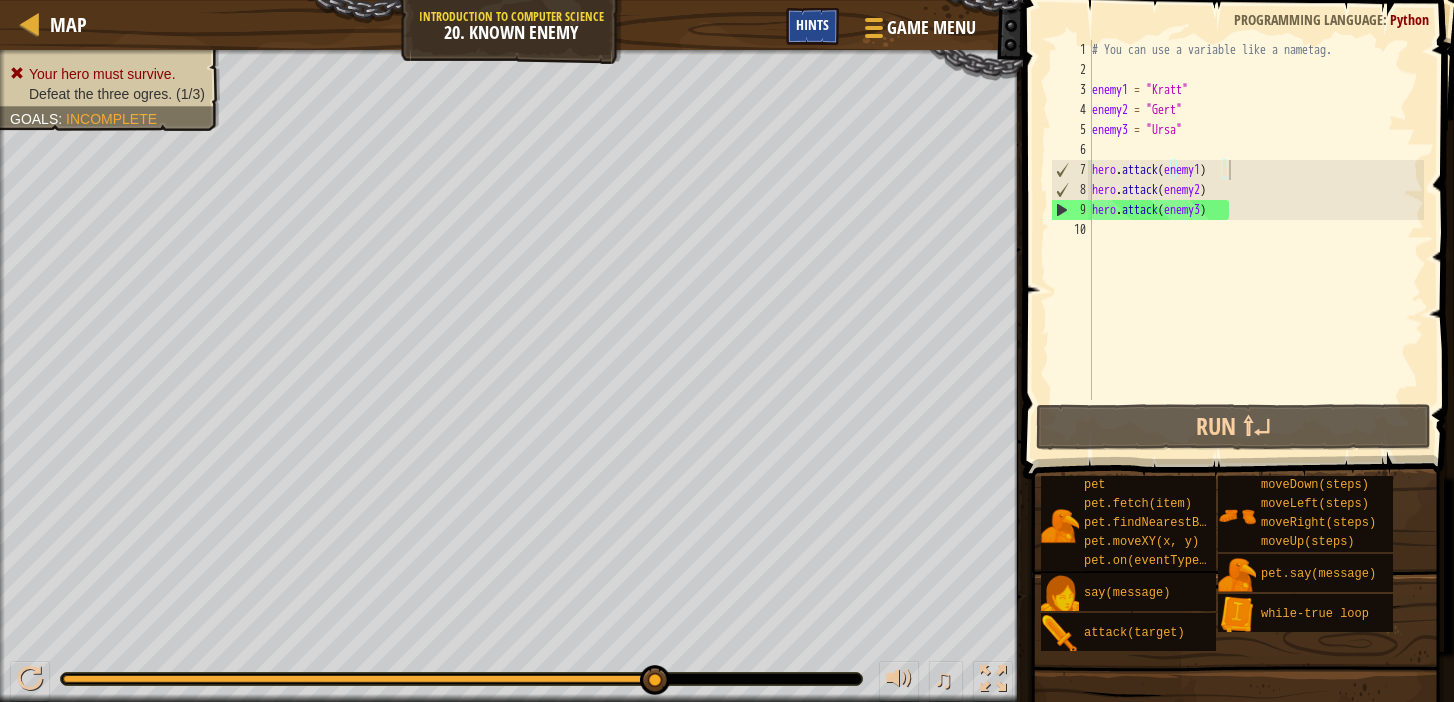 click on "Hints" at bounding box center (812, 24) 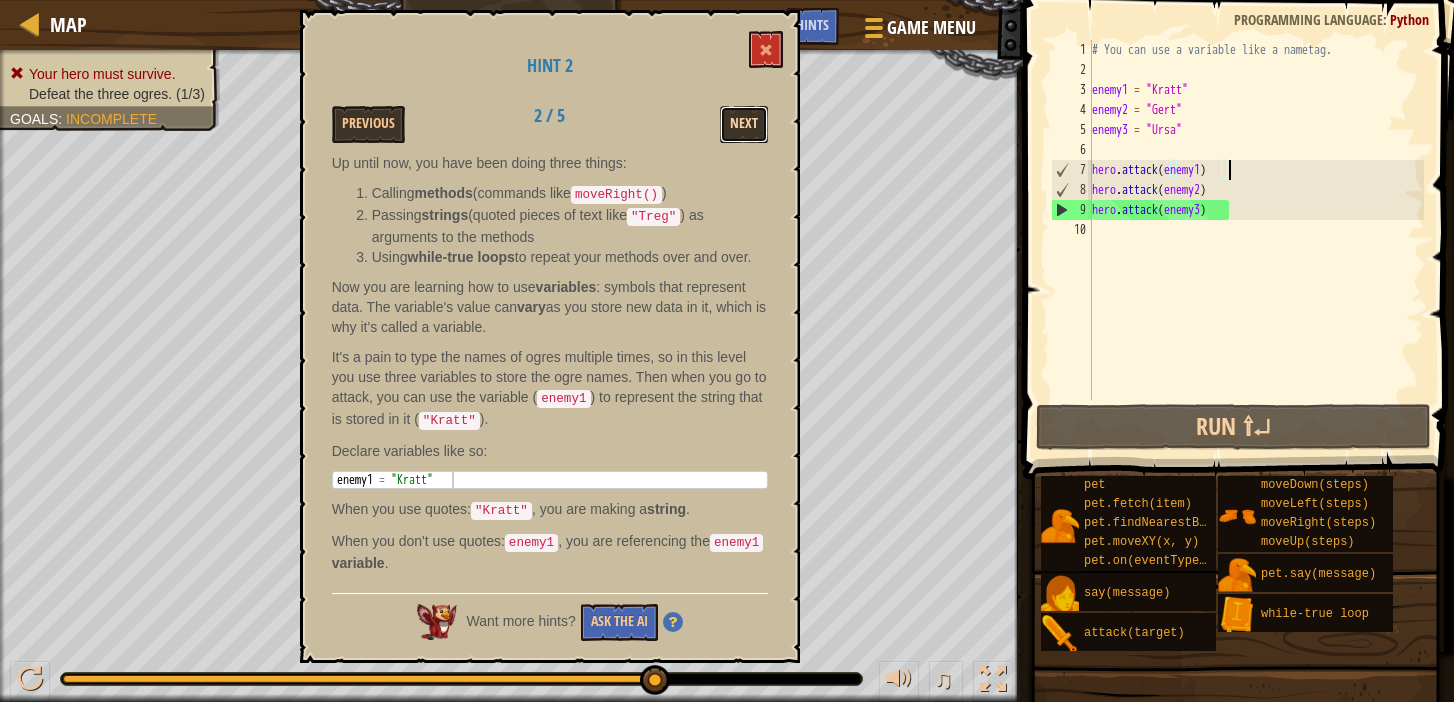 click on "Next" at bounding box center (744, 124) 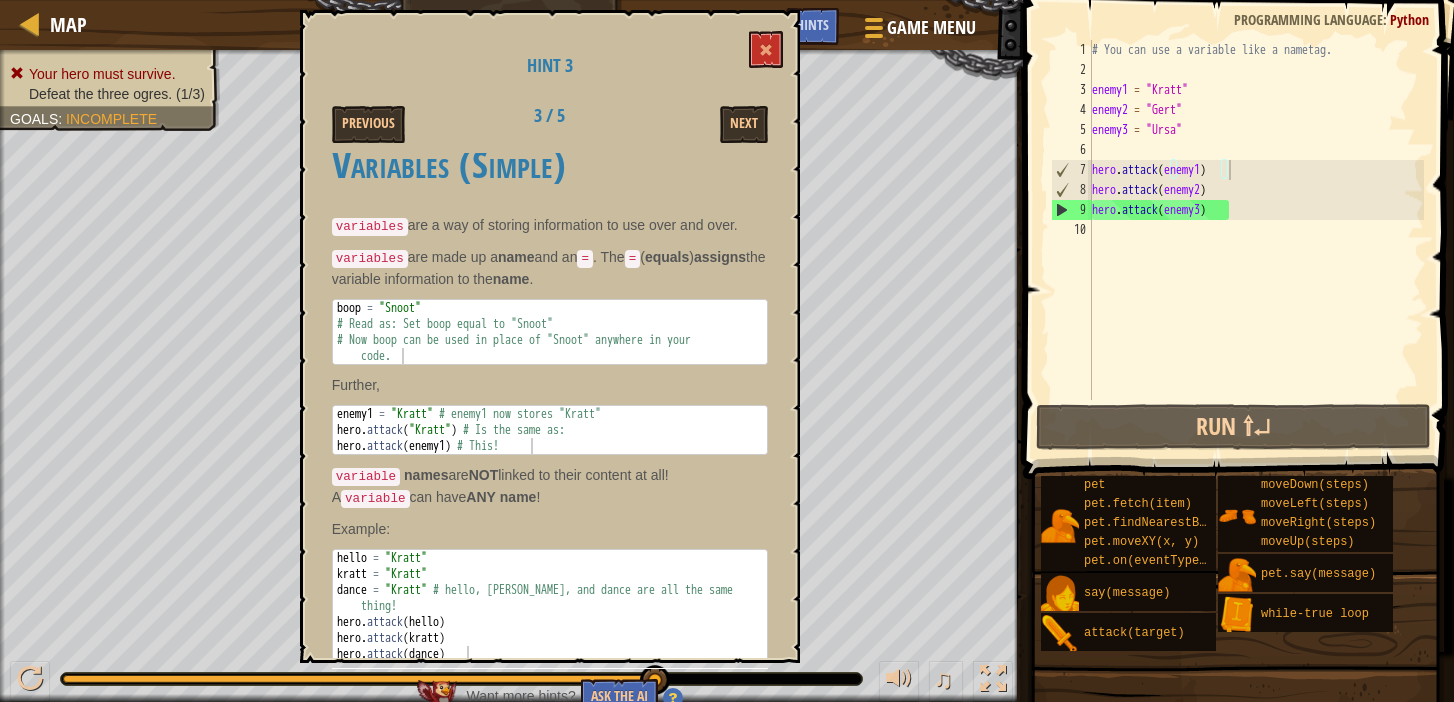 scroll, scrollTop: 37, scrollLeft: 0, axis: vertical 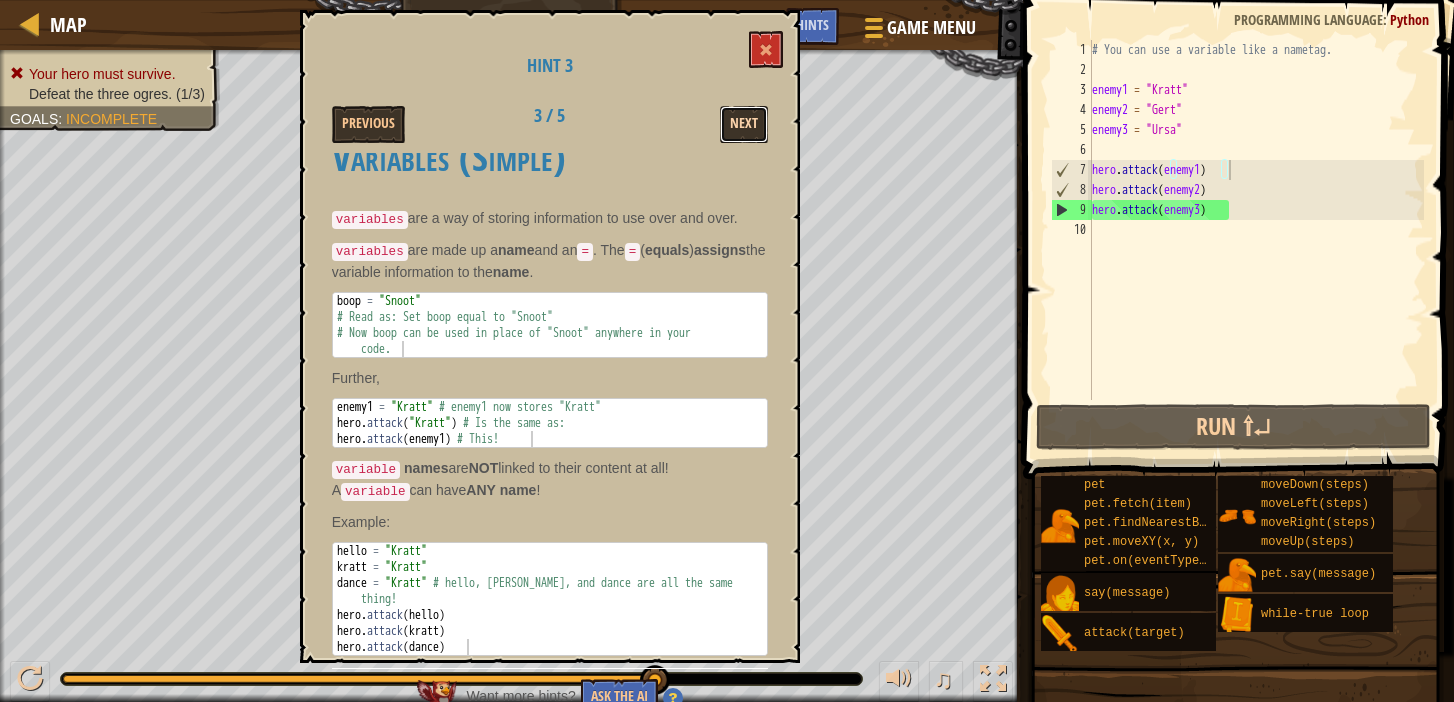 click on "Next" at bounding box center (744, 124) 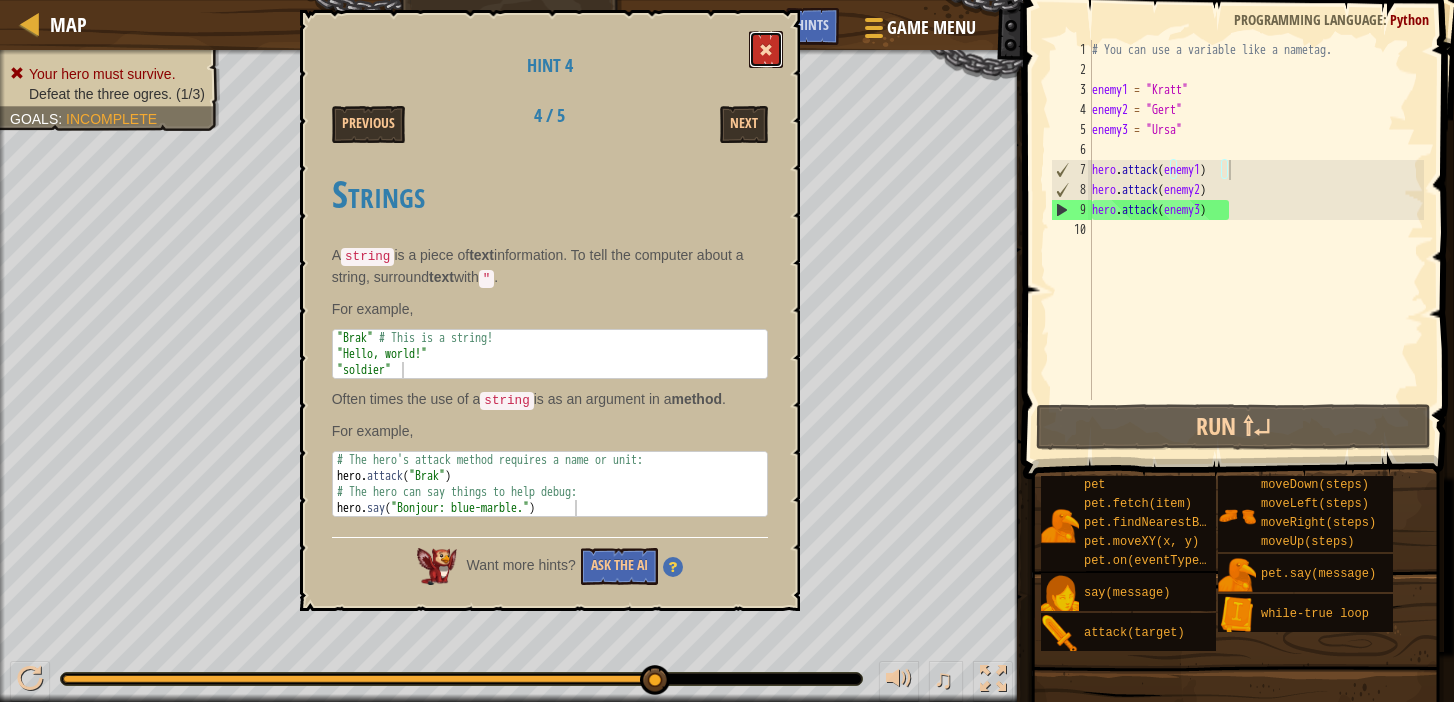 click at bounding box center [766, 50] 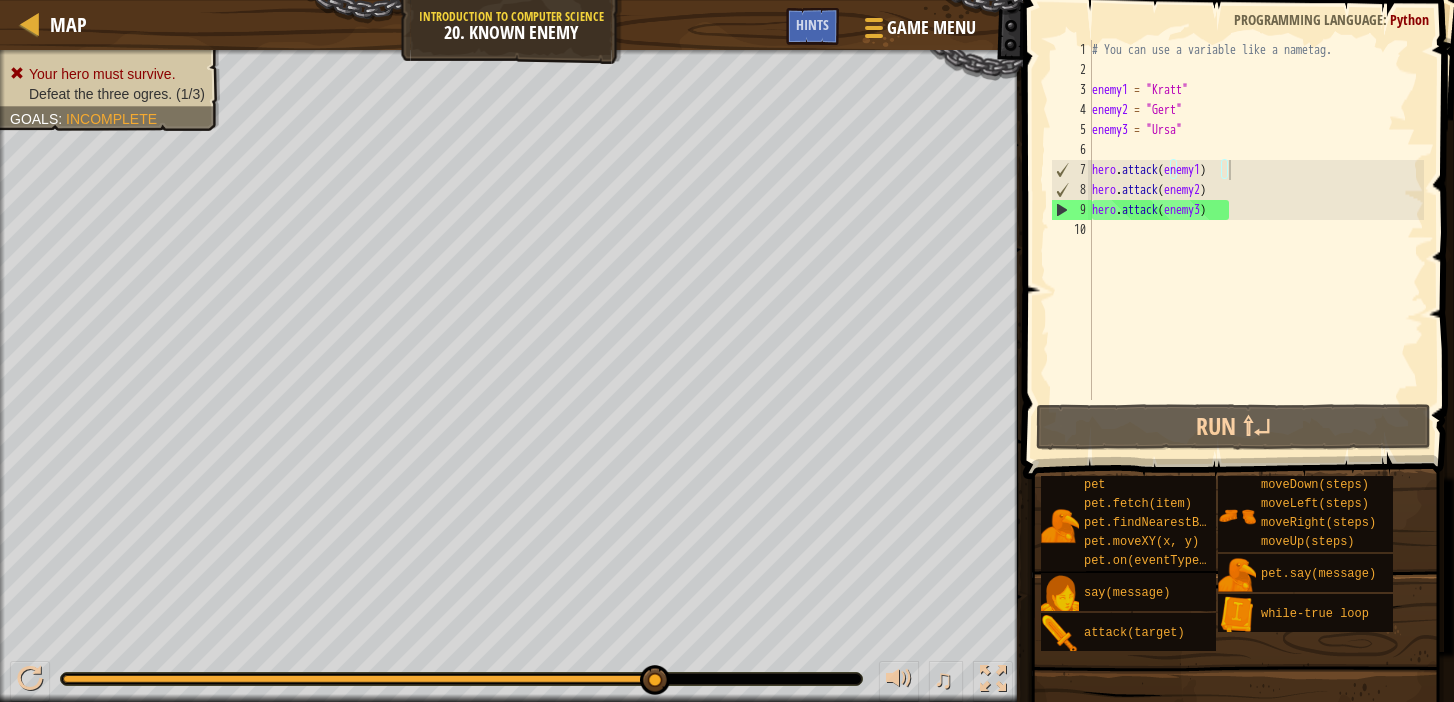 click on "# You can use a variable like a nametag. enemy1   =   "[PERSON_NAME]" enemy2   =   "[PERSON_NAME]" enemy3   =   "Ursa" hero . attack ( enemy1 ) hero . attack ( enemy2 ) hero . attack ( enemy3 )" at bounding box center (1256, 240) 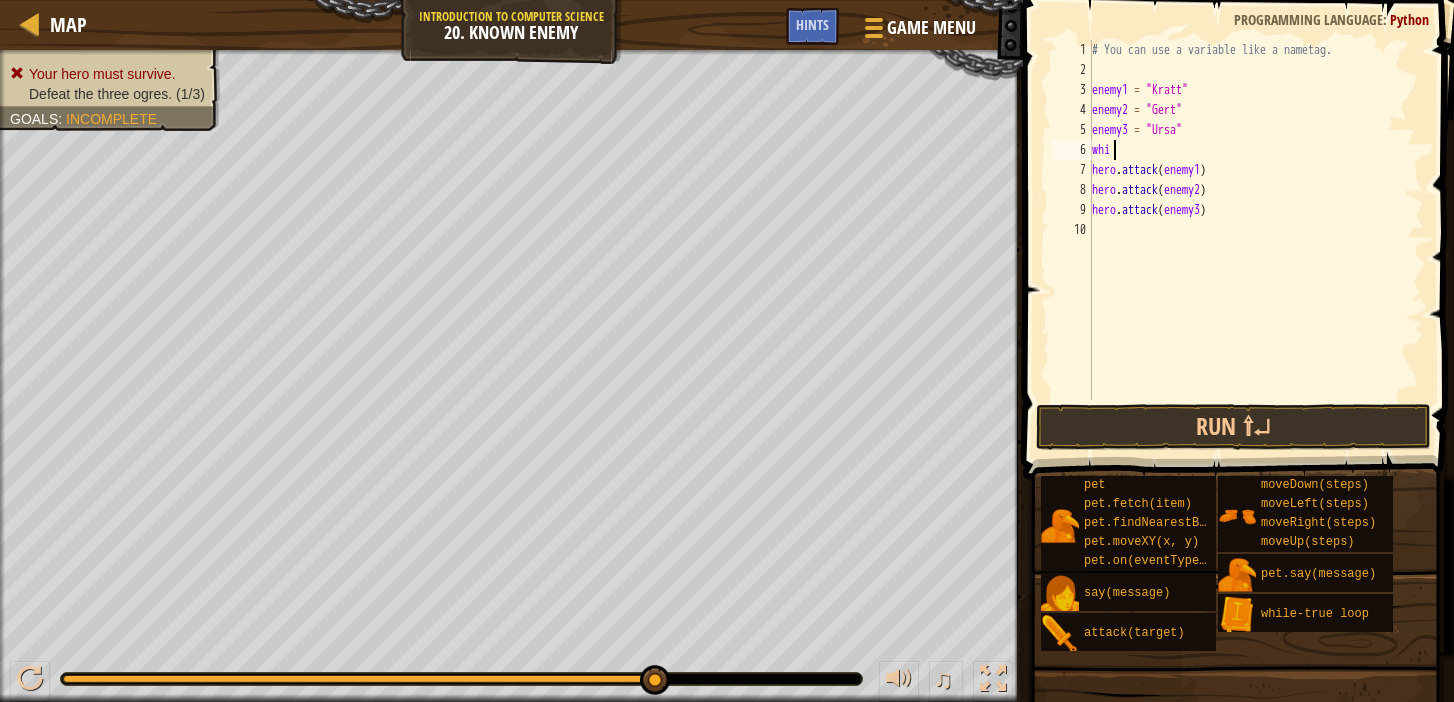 scroll, scrollTop: 9, scrollLeft: 1, axis: both 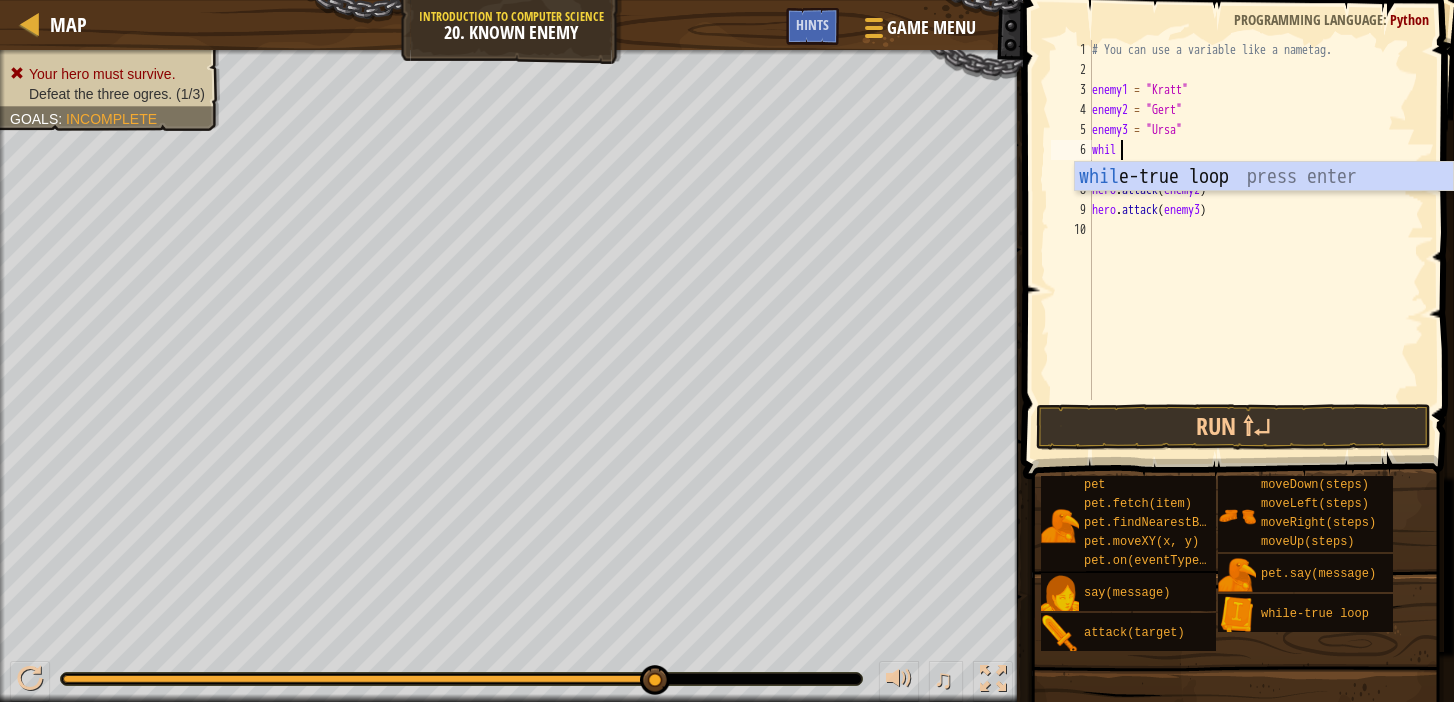 type on "while" 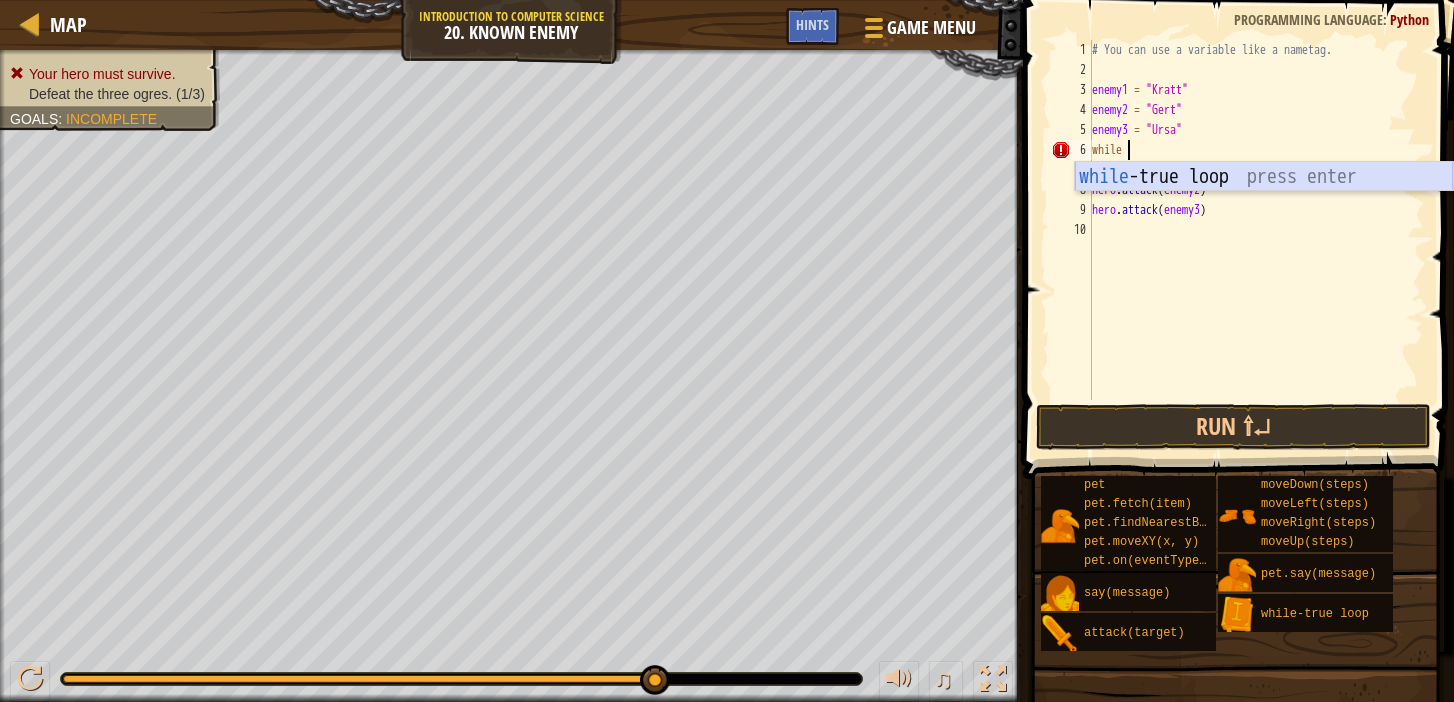 click on "while -true loop press enter" at bounding box center [1264, 207] 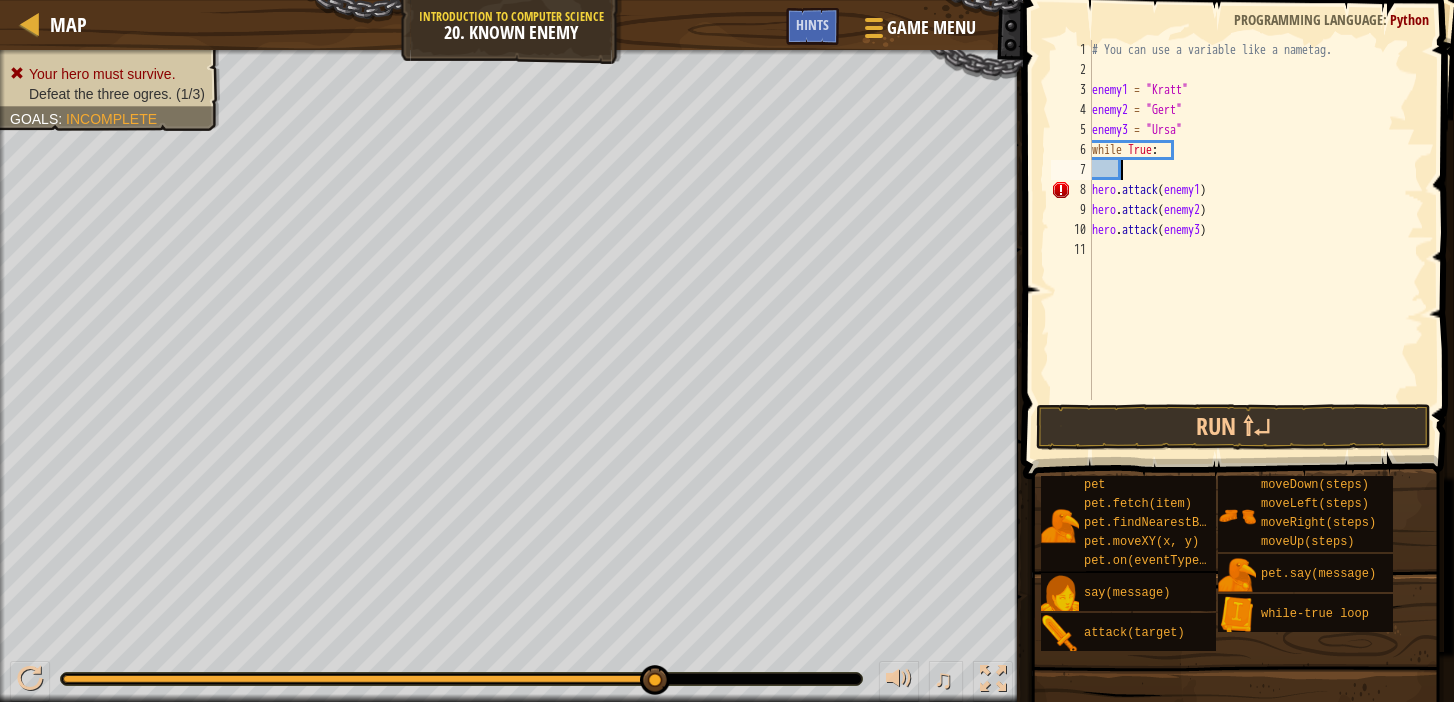 click on "# You can use a variable like a nametag. enemy1   =   "[PERSON_NAME]" enemy2   =   "[PERSON_NAME]" enemy3   =   "Ursa" while   True :      hero . attack ( enemy1 ) hero . attack ( enemy2 ) hero . attack ( enemy3 )" at bounding box center [1256, 240] 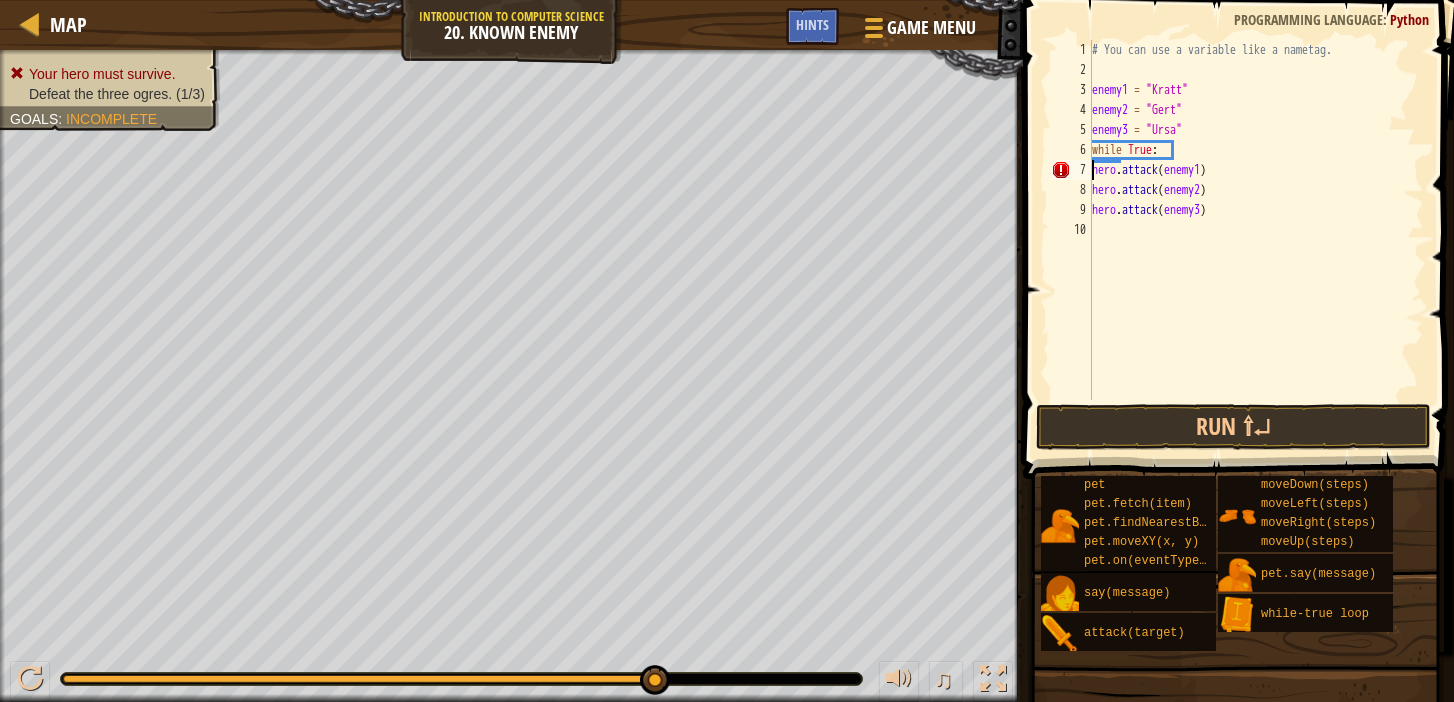 type on "hero.attack(enemy1)" 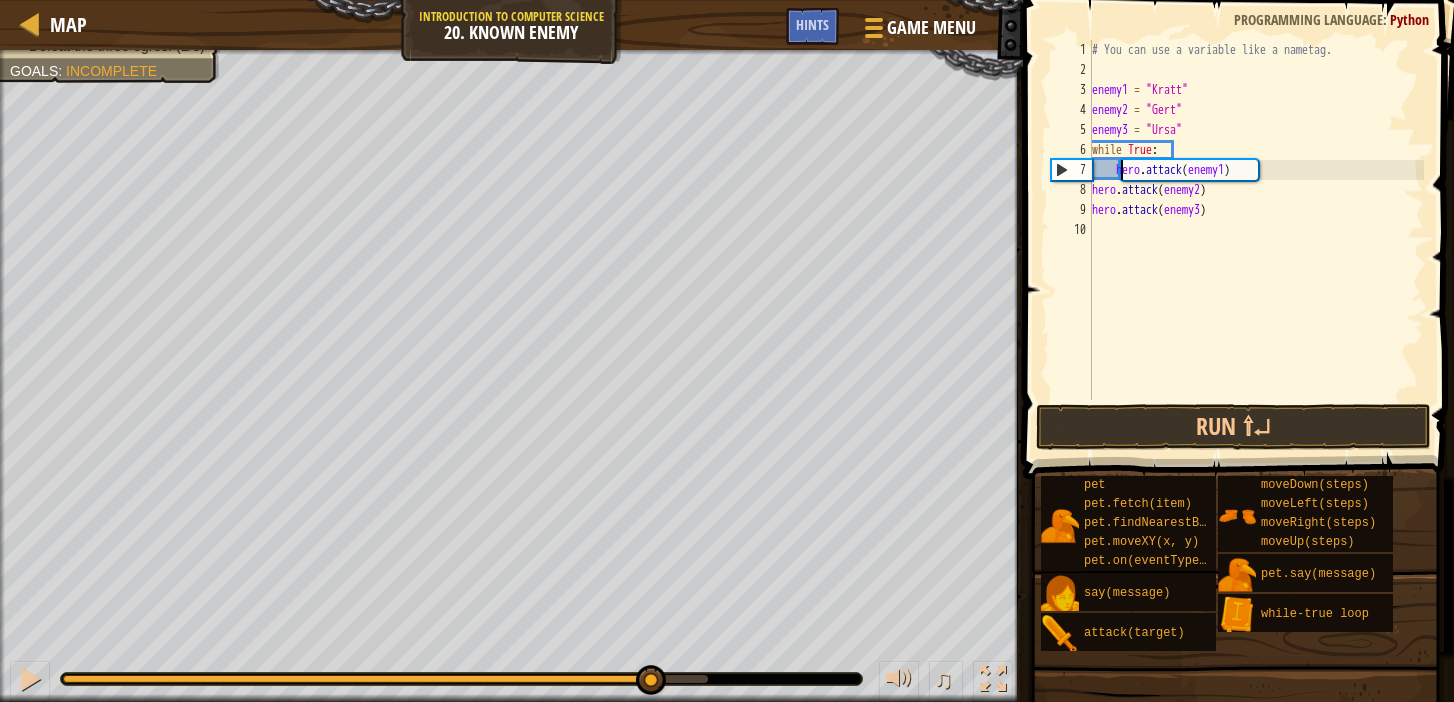 click on "# You can use a variable like a nametag. enemy1   =   "[PERSON_NAME]" enemy2   =   "[PERSON_NAME]" enemy3   =   "Ursa" while   True :      hero . attack ( enemy1 ) hero . attack ( enemy2 ) hero . attack ( enemy3 )" at bounding box center [1256, 240] 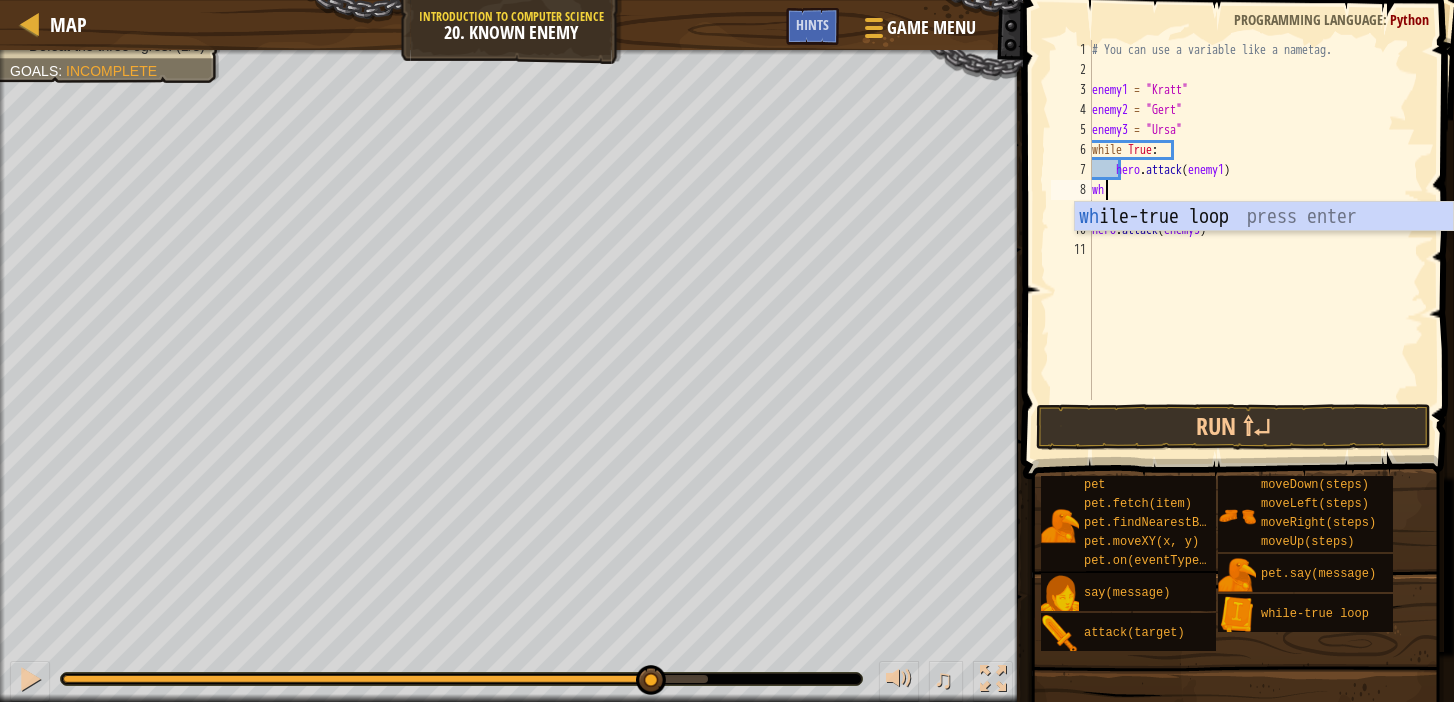 scroll, scrollTop: 9, scrollLeft: 0, axis: vertical 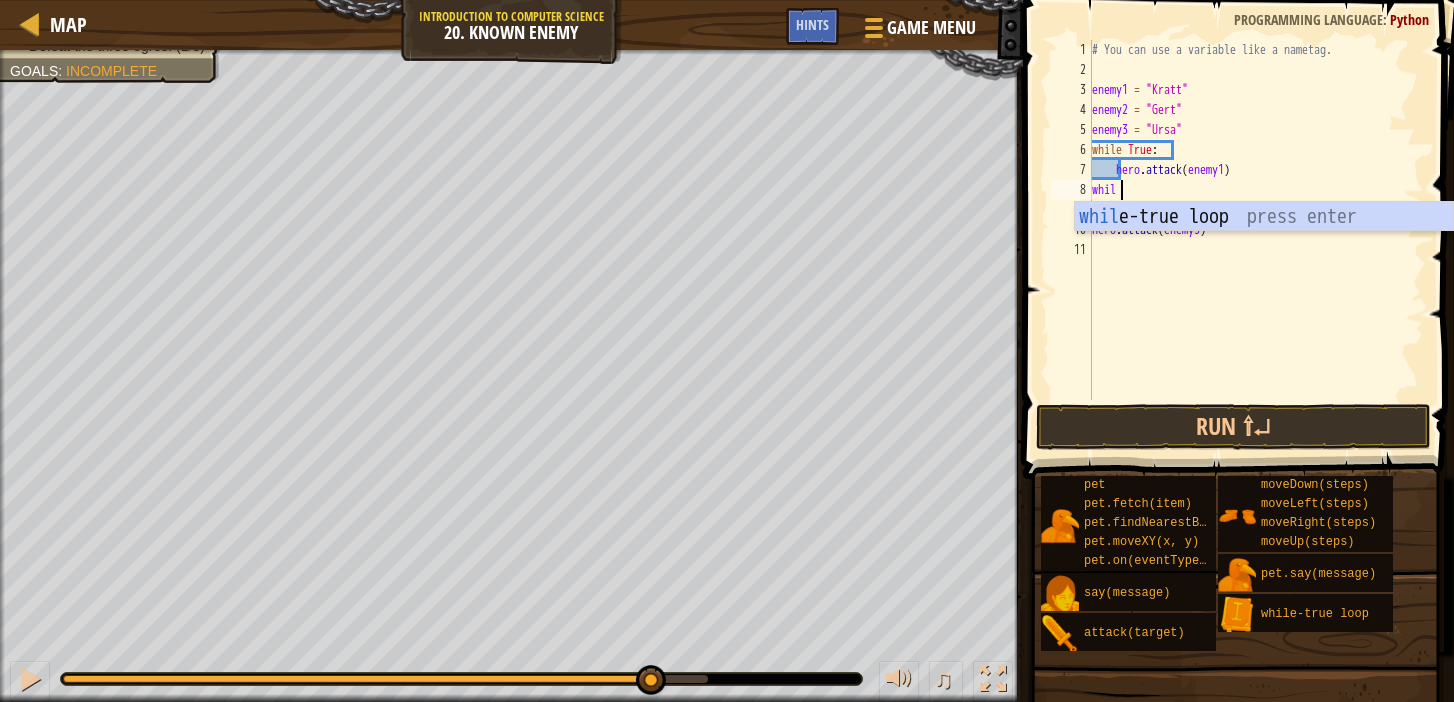 type on "while" 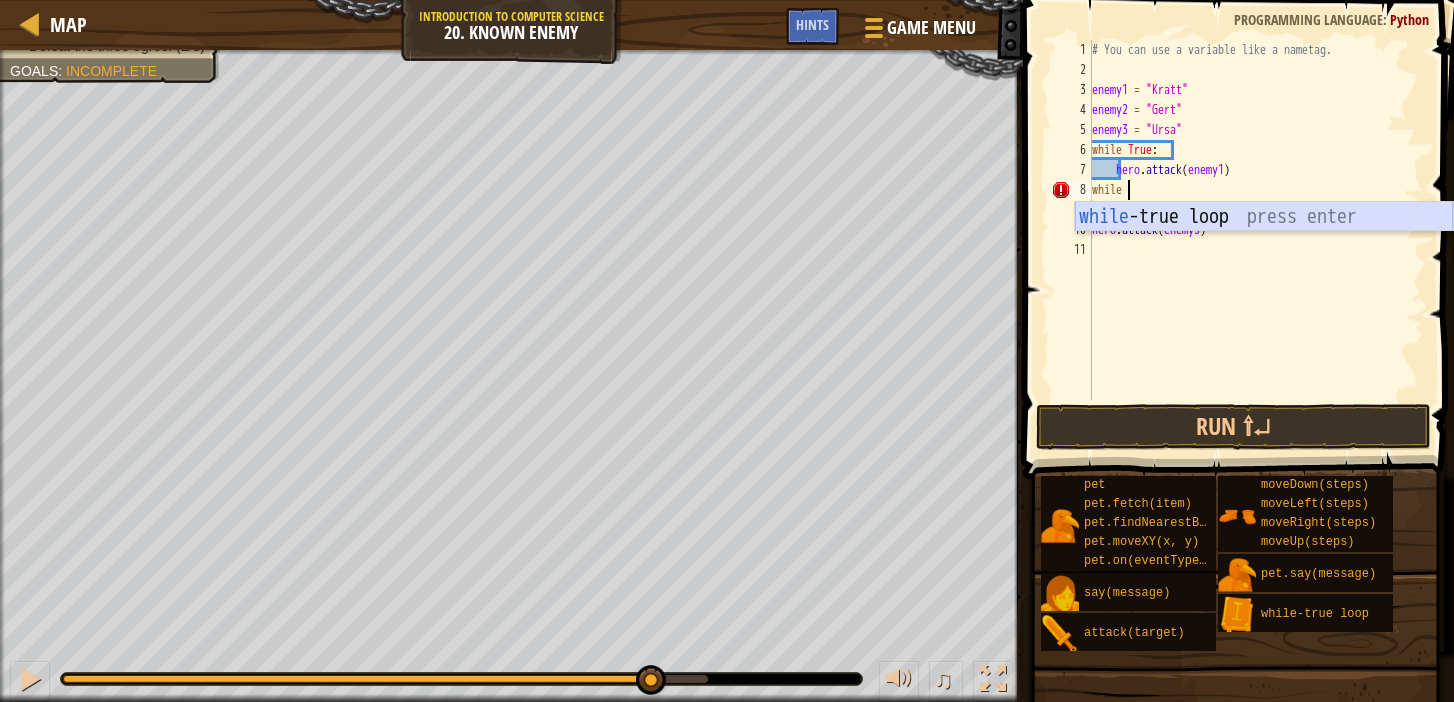click on "while -true loop press enter" at bounding box center [1264, 247] 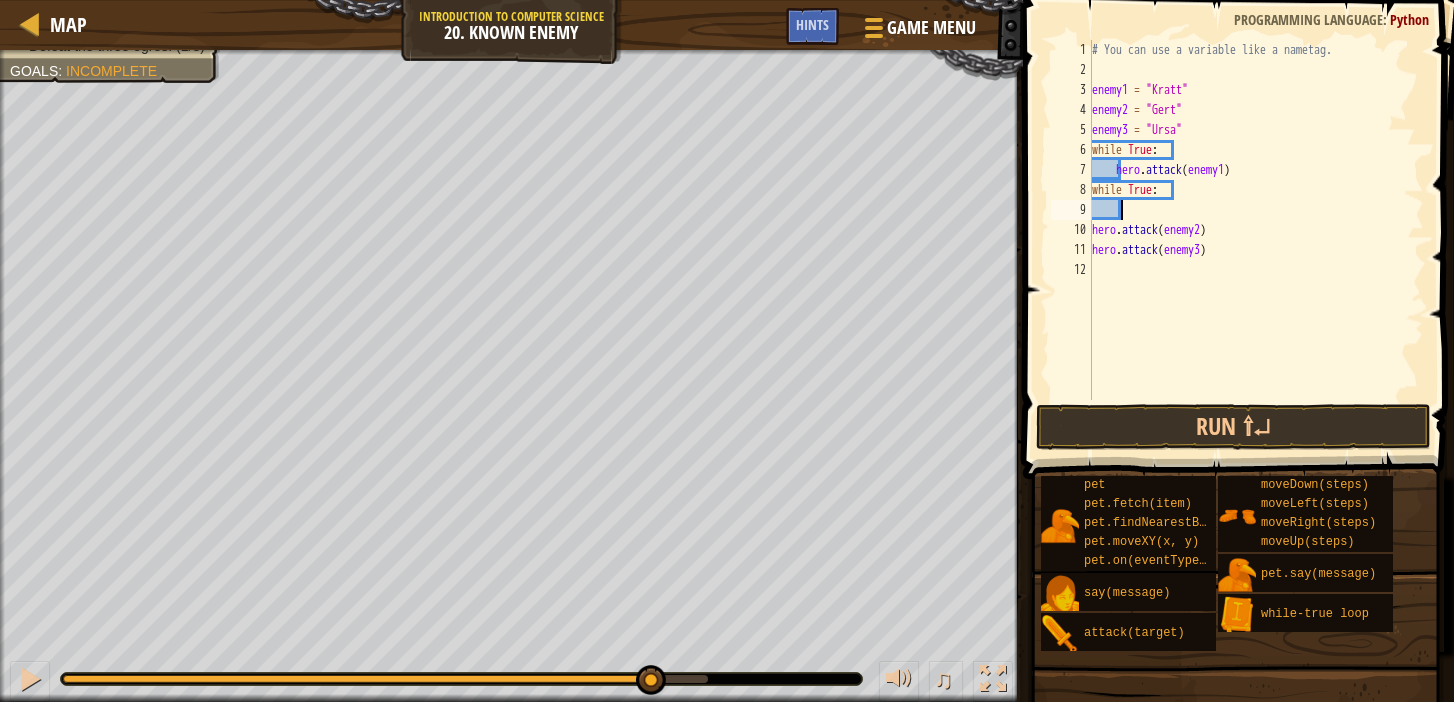 scroll, scrollTop: 9, scrollLeft: 1, axis: both 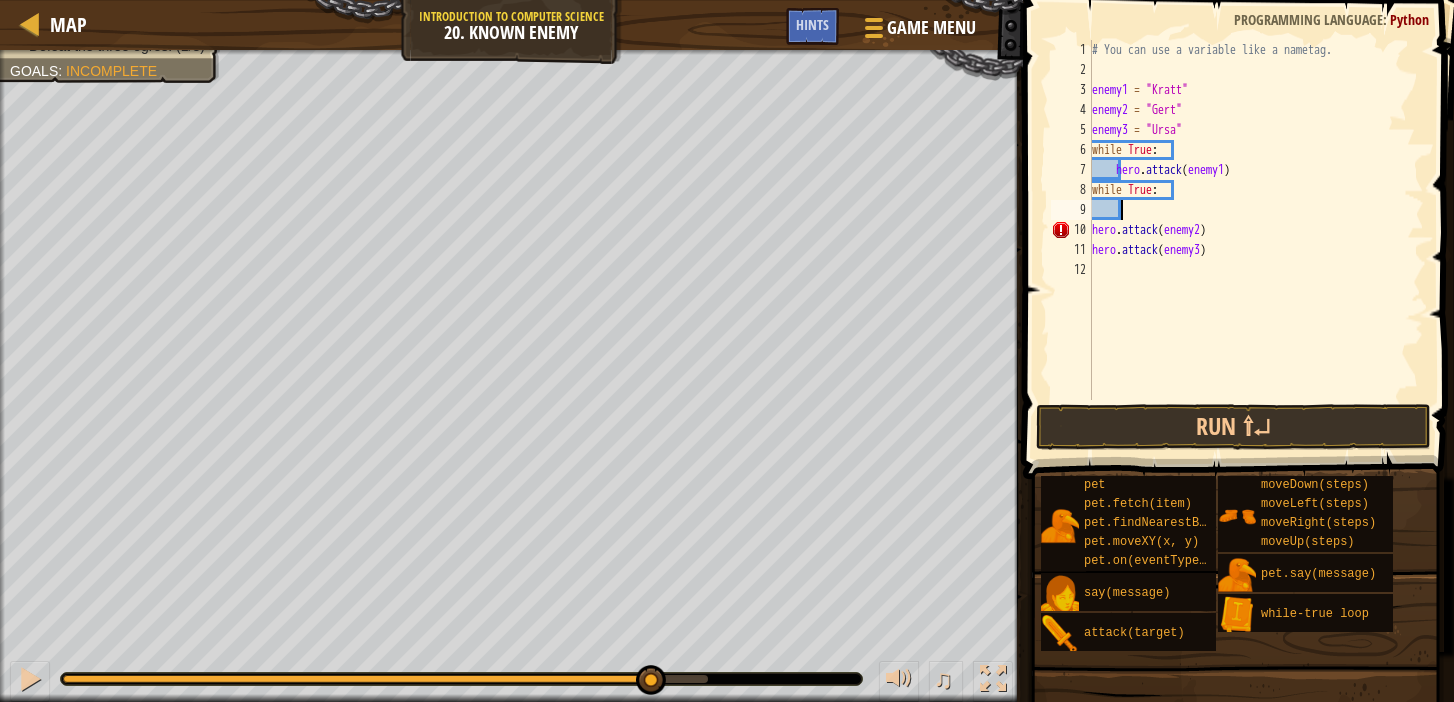 click on "# You can use a variable like a nametag. enemy1   =   "[PERSON_NAME]" enemy2   =   "[PERSON_NAME]" enemy3   =   "Ursa" while   True :      hero . attack ( enemy1 ) while   True :      hero . attack ( enemy2 ) hero . attack ( enemy3 )" at bounding box center [1256, 240] 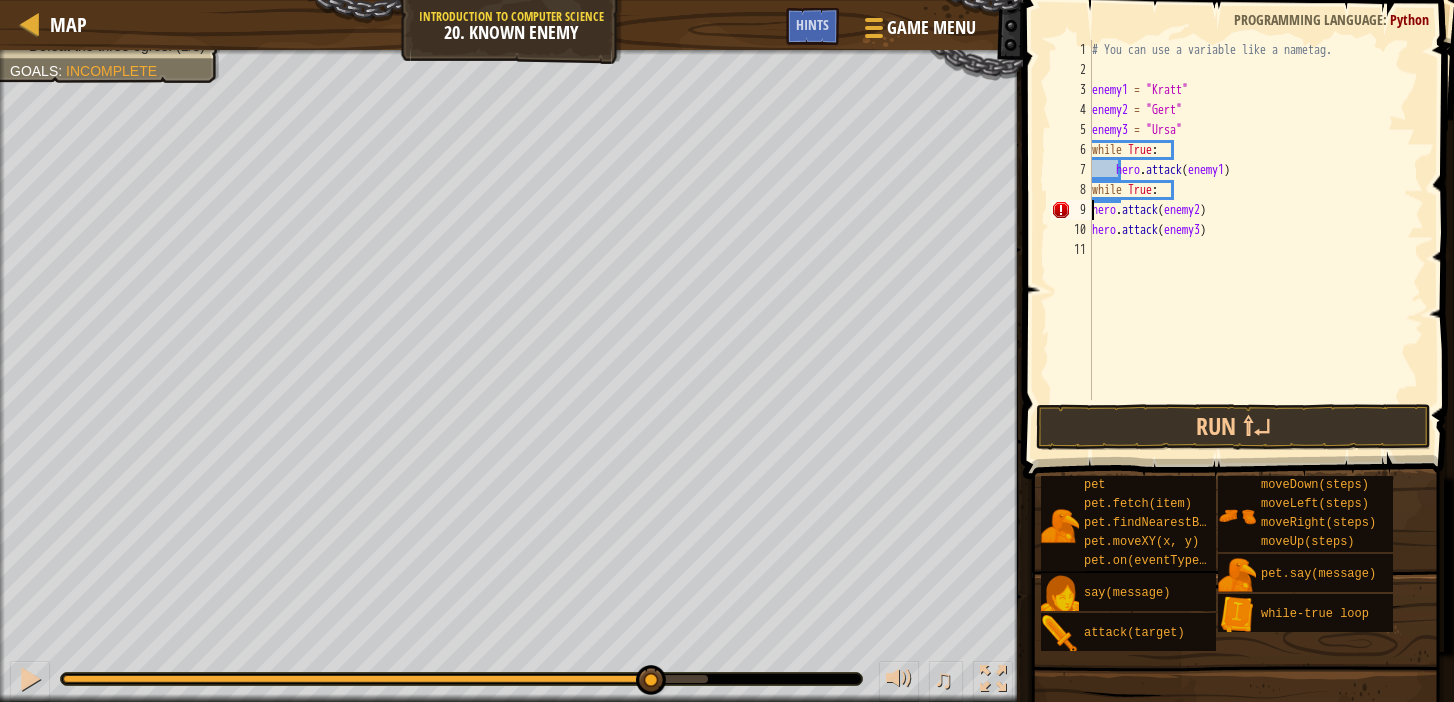 type on "hero.attack(enemy2)" 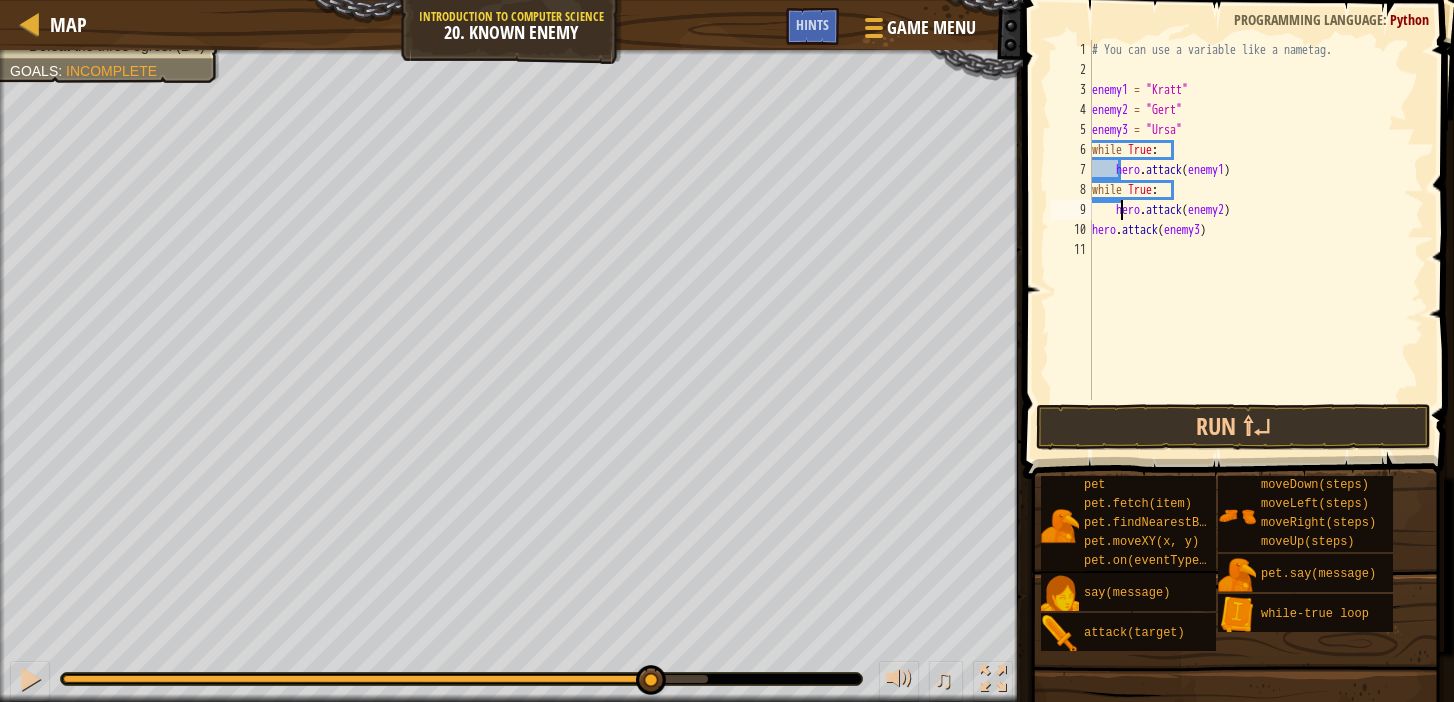 click on "# You can use a variable like a nametag. enemy1   =   "[PERSON_NAME]" enemy2   =   "[PERSON_NAME]" enemy3   =   "Ursa" while   True :      hero . attack ( enemy1 ) while   True :      hero . attack ( enemy2 ) hero . attack ( enemy3 )" at bounding box center (1256, 240) 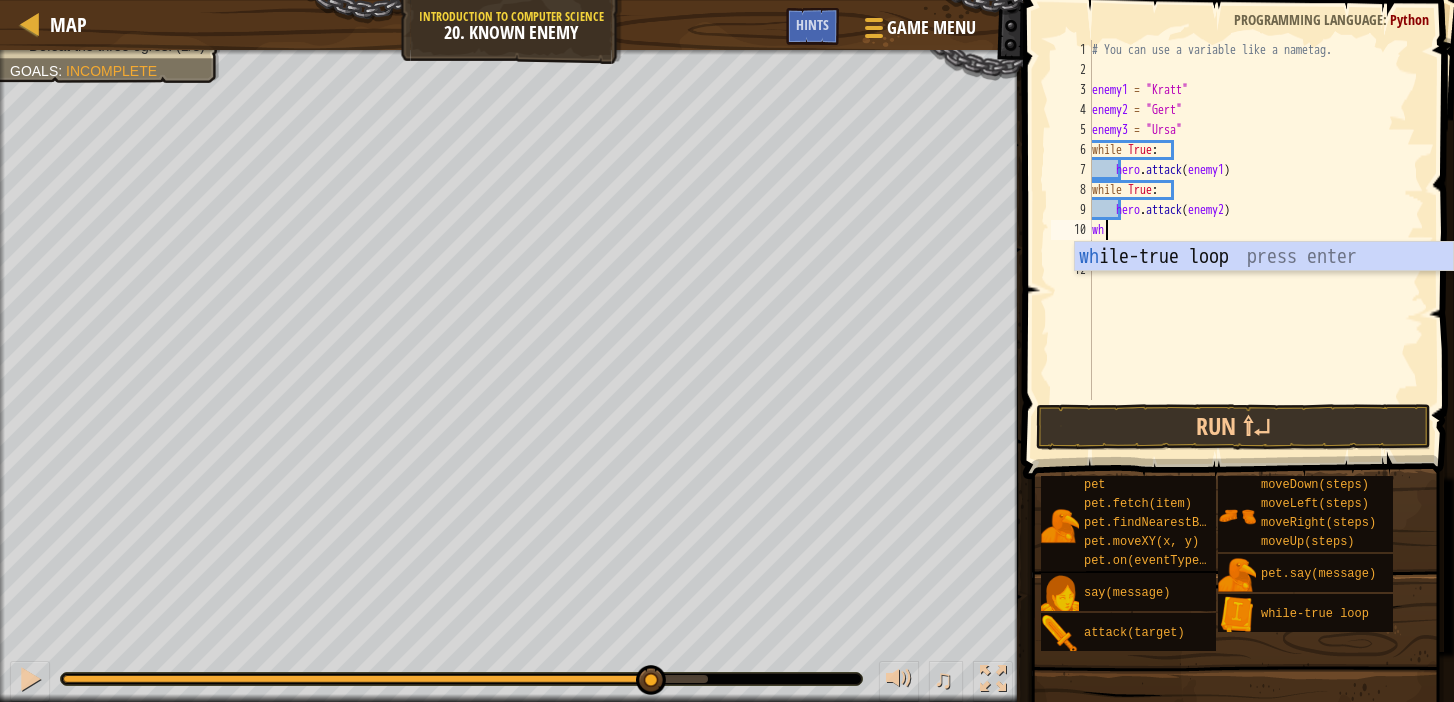 scroll, scrollTop: 9, scrollLeft: 0, axis: vertical 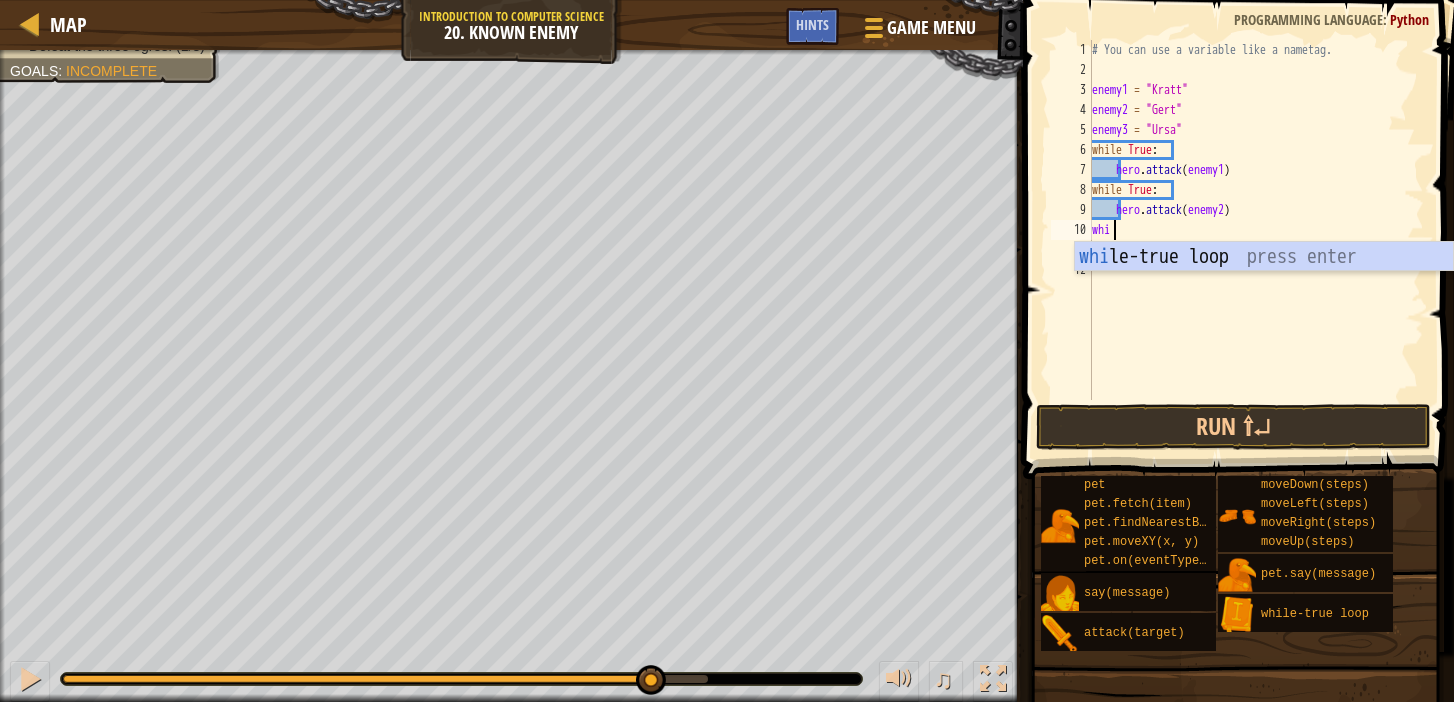 type on "while" 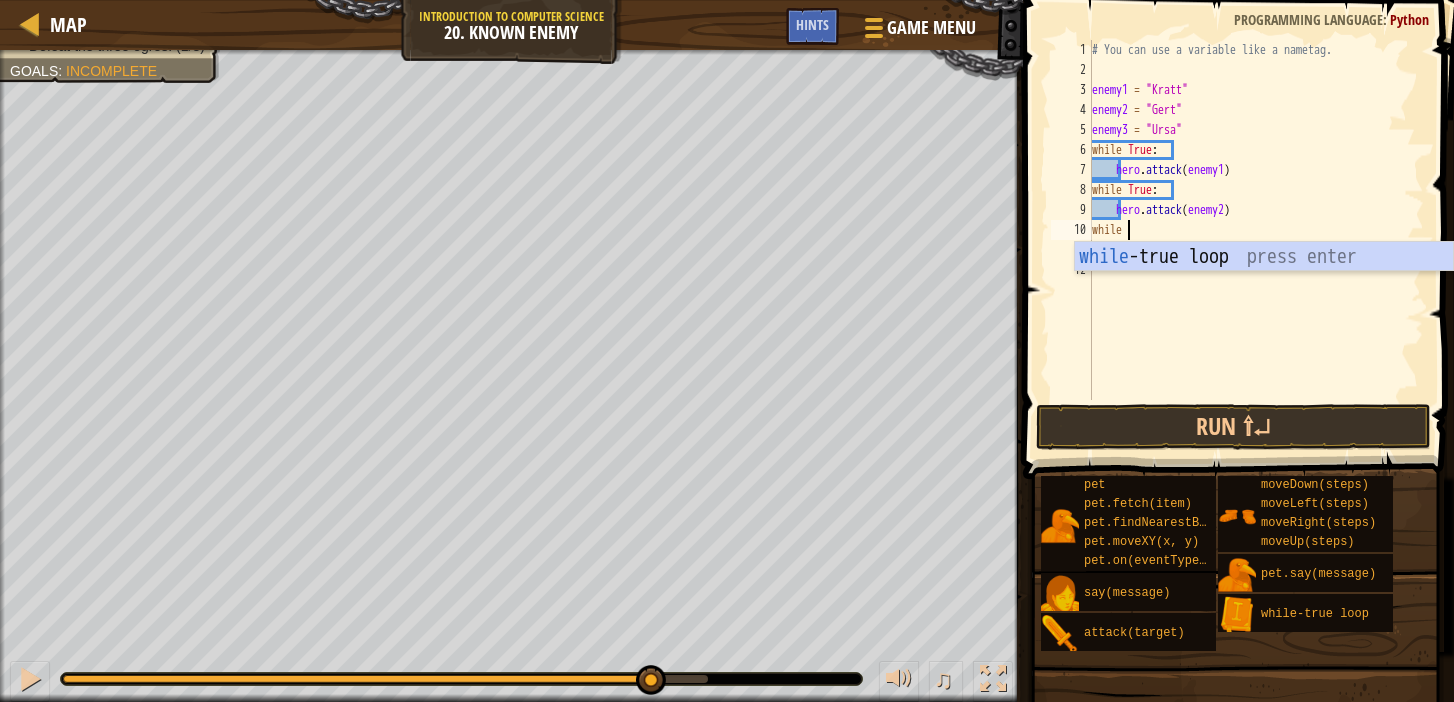 scroll, scrollTop: 9, scrollLeft: 2, axis: both 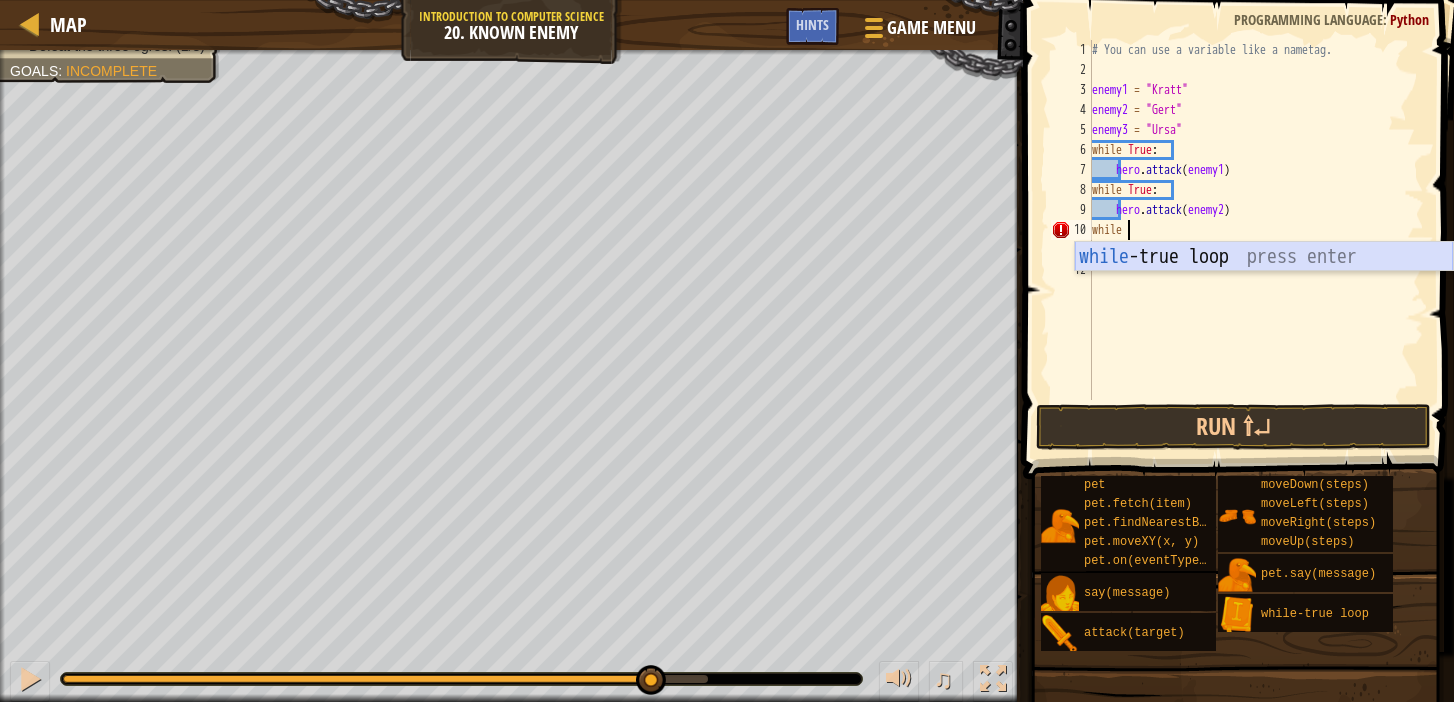click on "while -true loop press enter" at bounding box center (1264, 287) 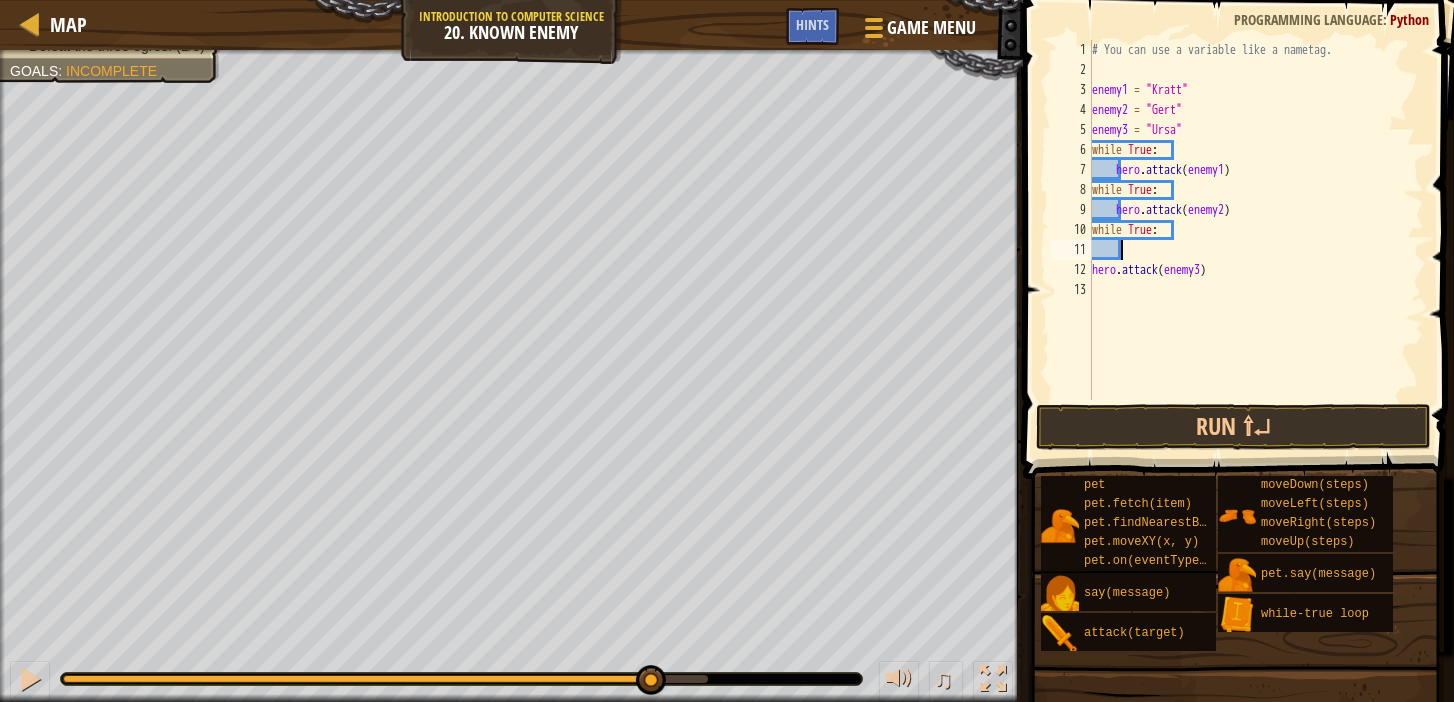 scroll, scrollTop: 9, scrollLeft: 1, axis: both 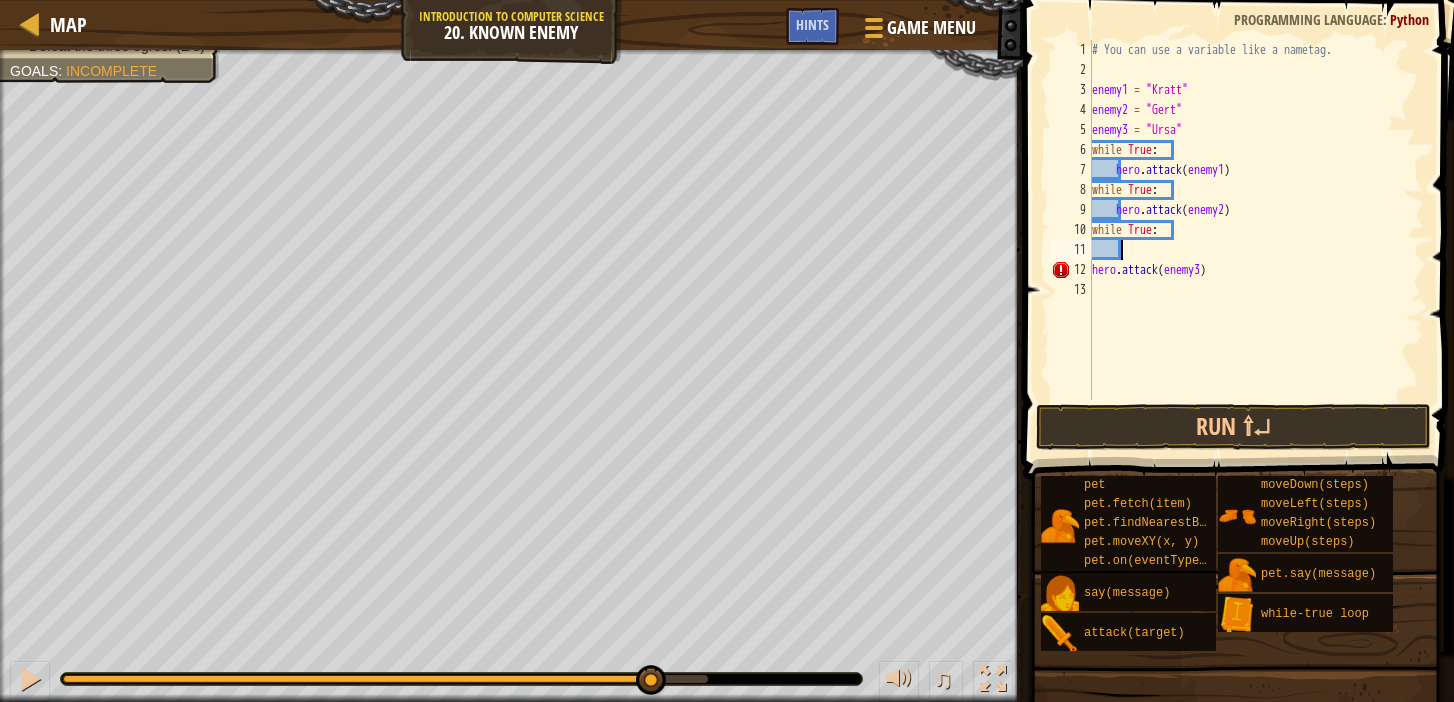 click on "# You can use a variable like a nametag. enemy1   =   "[PERSON_NAME]" enemy2   =   "[PERSON_NAME]" enemy3   =   "Ursa" while   True :      hero . attack ( enemy1 ) while   True :      hero . attack ( enemy2 ) while   True :      hero . attack ( enemy3 )" at bounding box center [1256, 240] 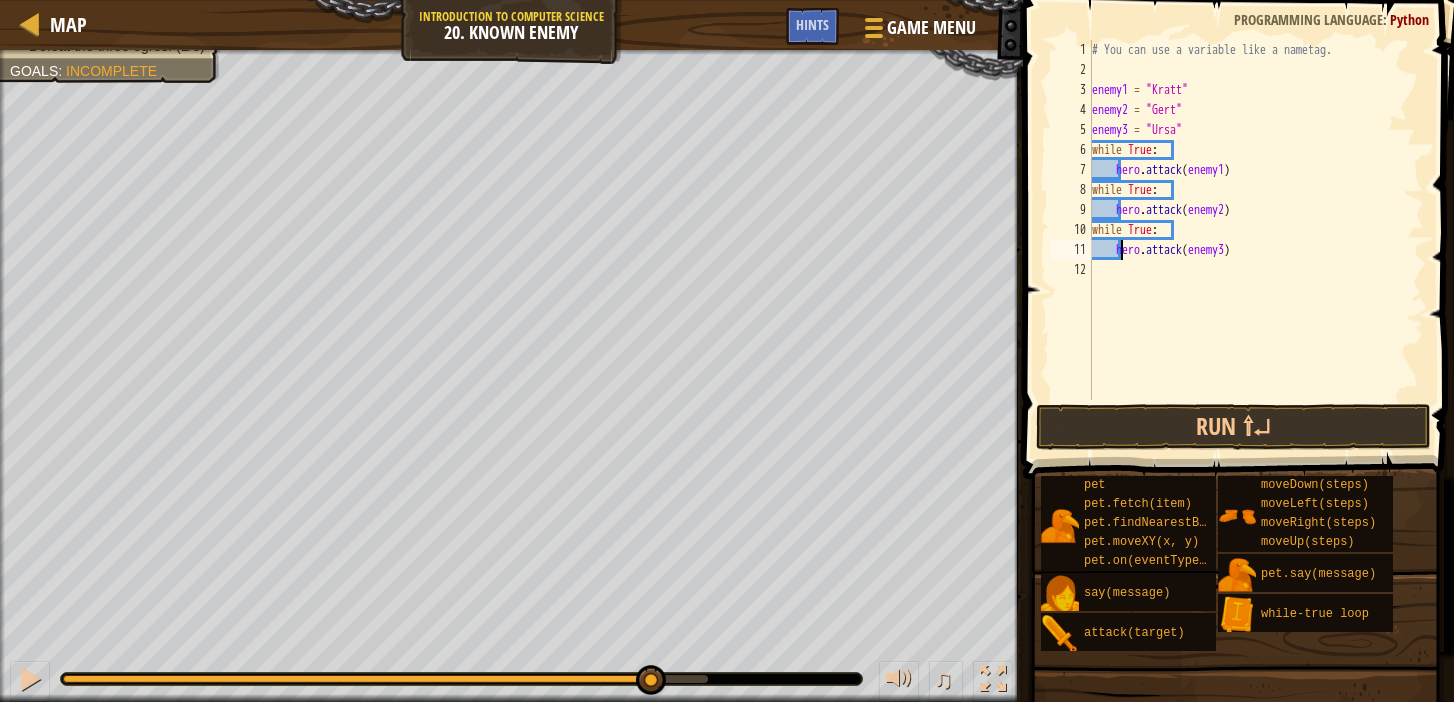click on "# You can use a variable like a nametag. enemy1   =   "[PERSON_NAME]" enemy2   =   "[PERSON_NAME]" enemy3   =   "Ursa" while   True :      hero . attack ( enemy1 ) while   True :      hero . attack ( enemy2 ) while   True :      hero . attack ( enemy3 )" at bounding box center (1256, 240) 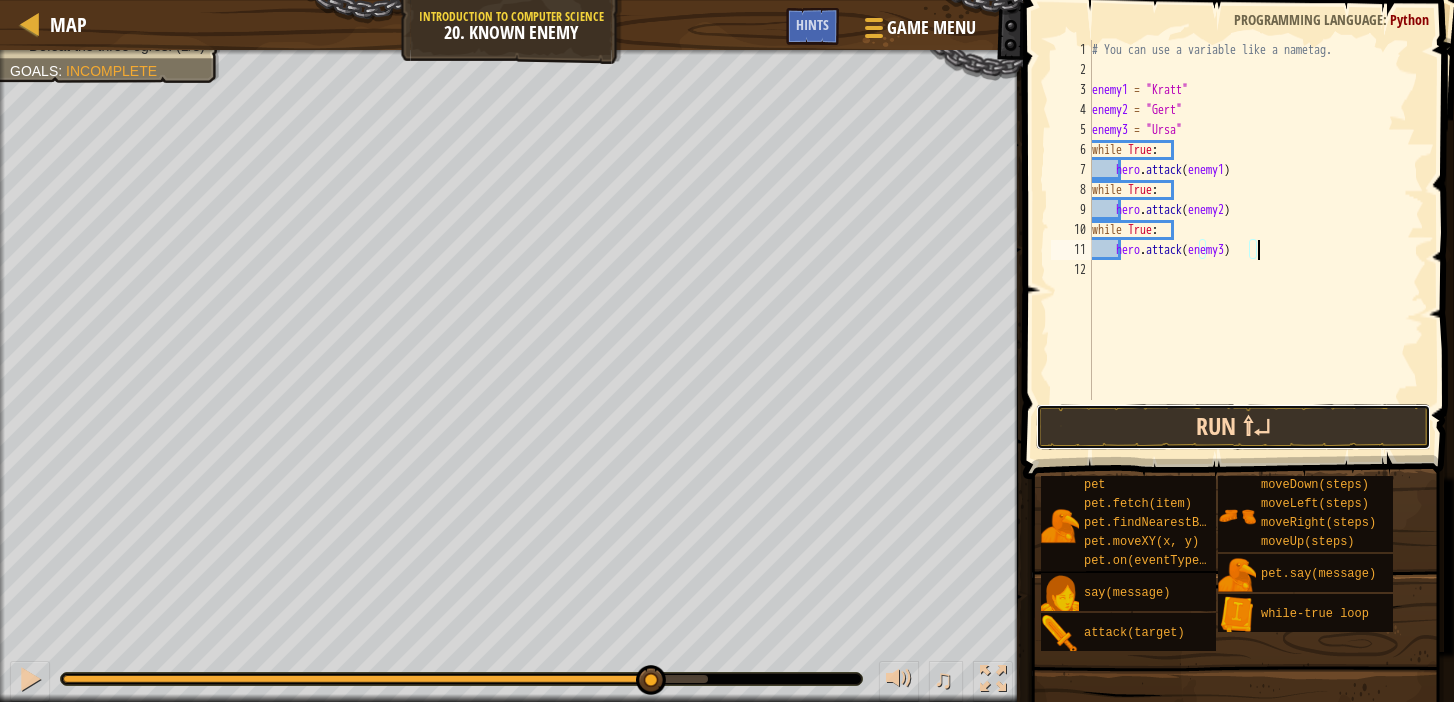 click on "Run ⇧↵" at bounding box center [1233, 427] 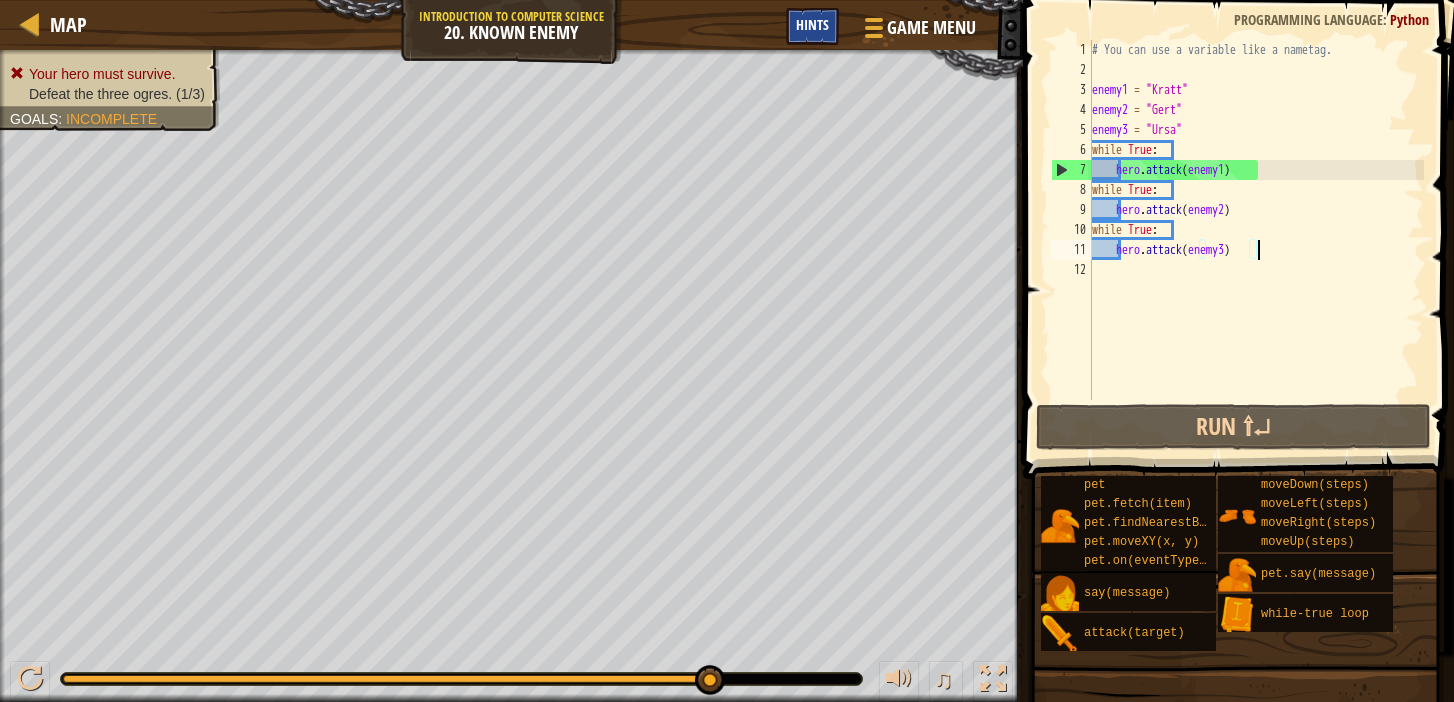 click on "Hints" at bounding box center (812, 26) 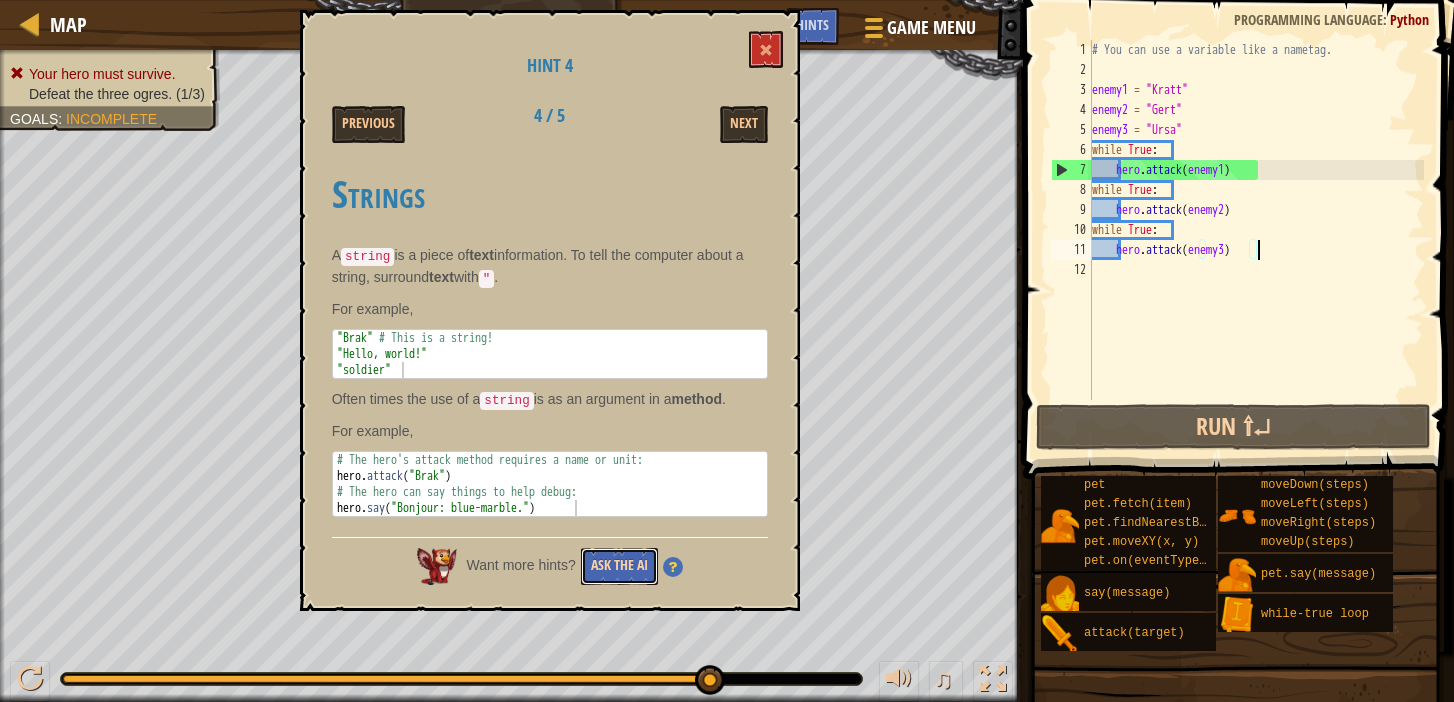 click on "Ask the AI" at bounding box center [619, 566] 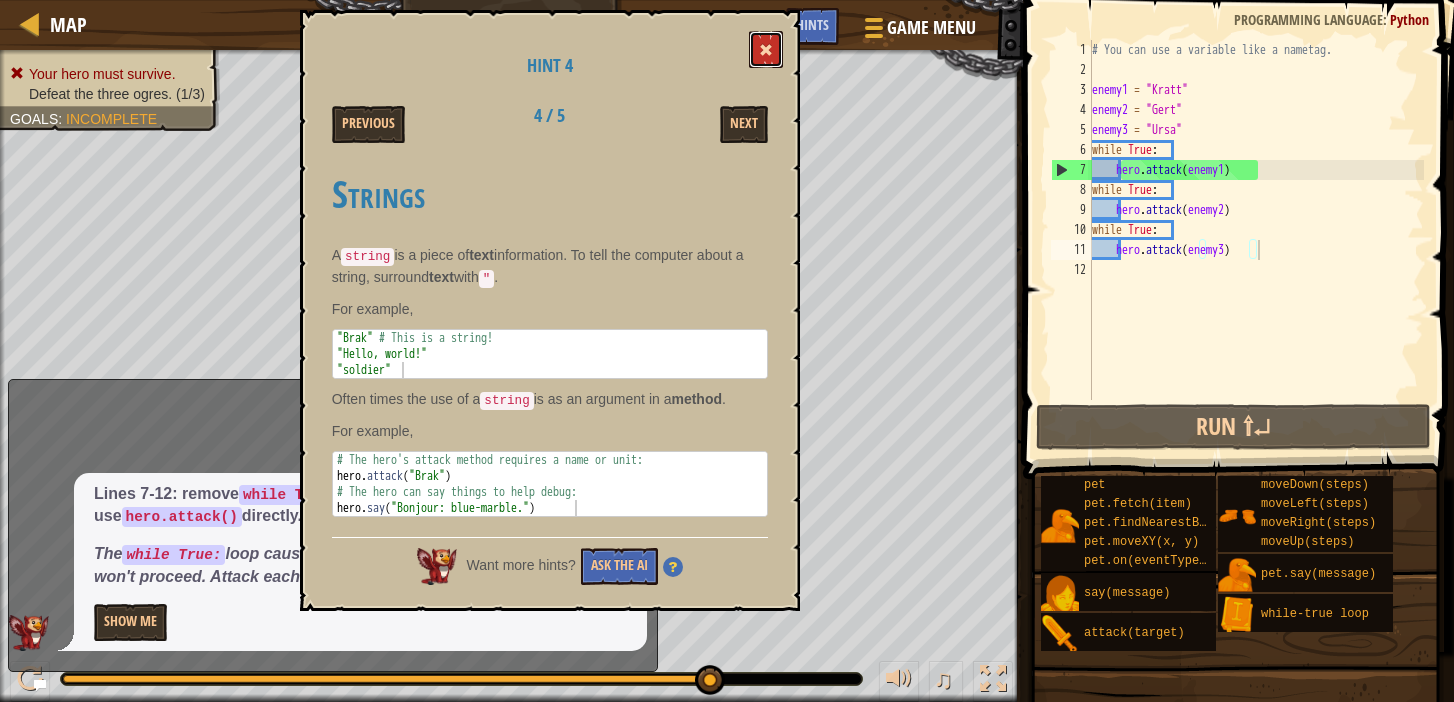 click at bounding box center [766, 50] 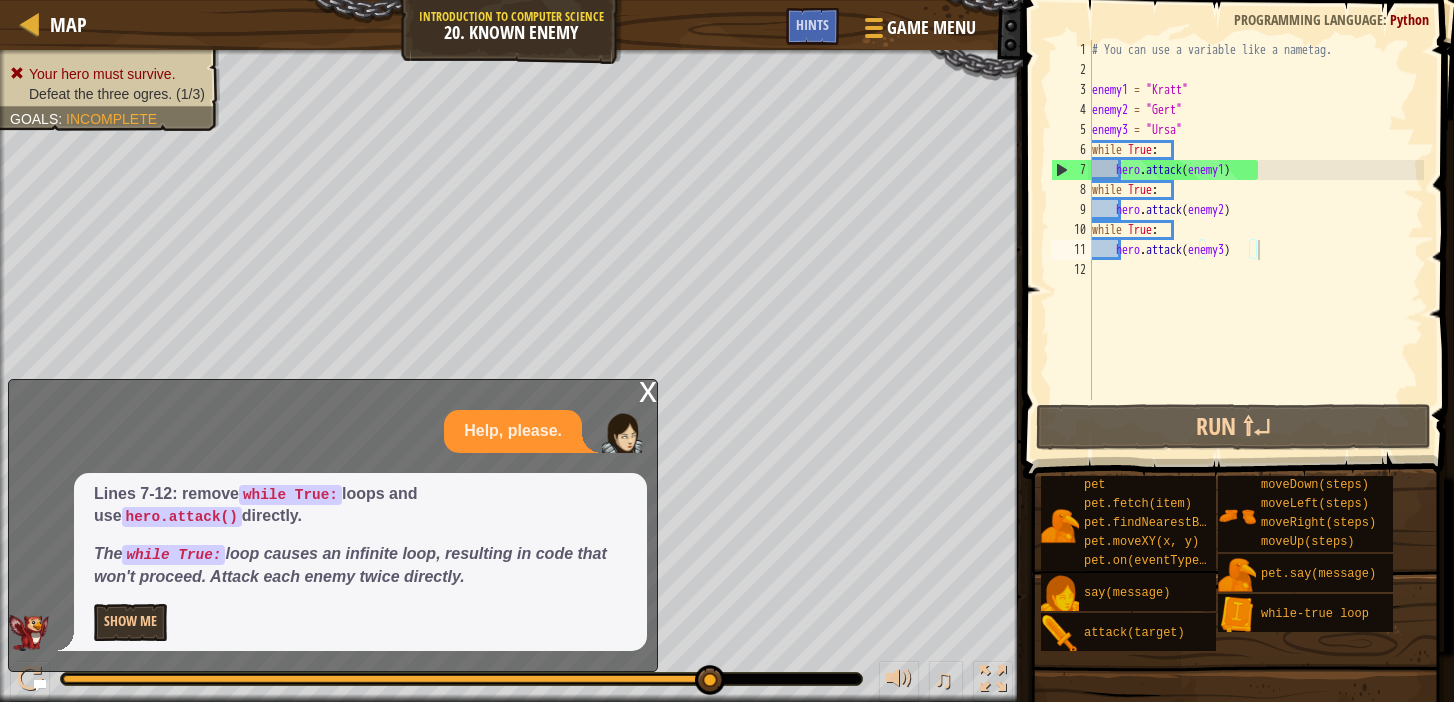 click on "# You can use a variable like a nametag. enemy1   =   "[PERSON_NAME]" enemy2   =   "[PERSON_NAME]" enemy3   =   "Ursa" while   True :      hero . attack ( enemy1 ) while   True :      hero . attack ( enemy2 ) while   True :      hero . attack ( enemy3 )" at bounding box center (1256, 240) 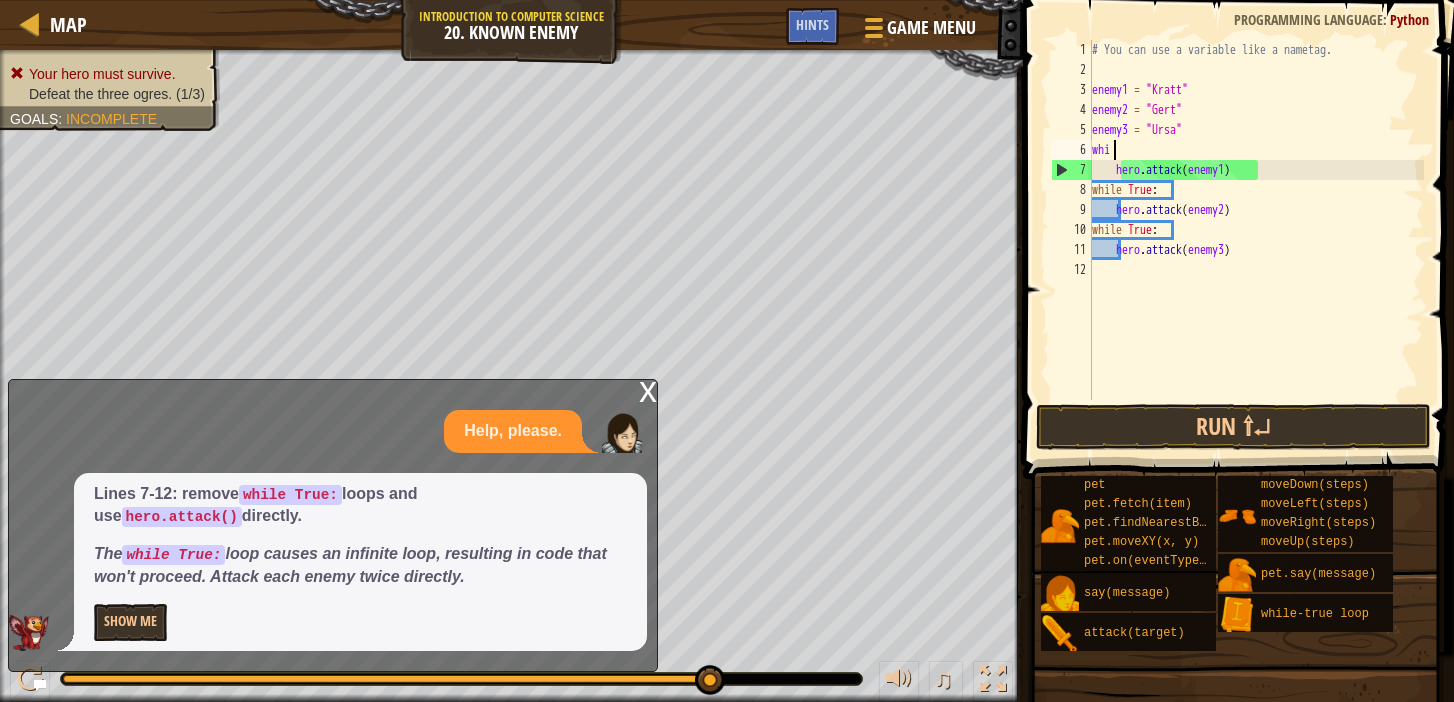 scroll, scrollTop: 9, scrollLeft: 0, axis: vertical 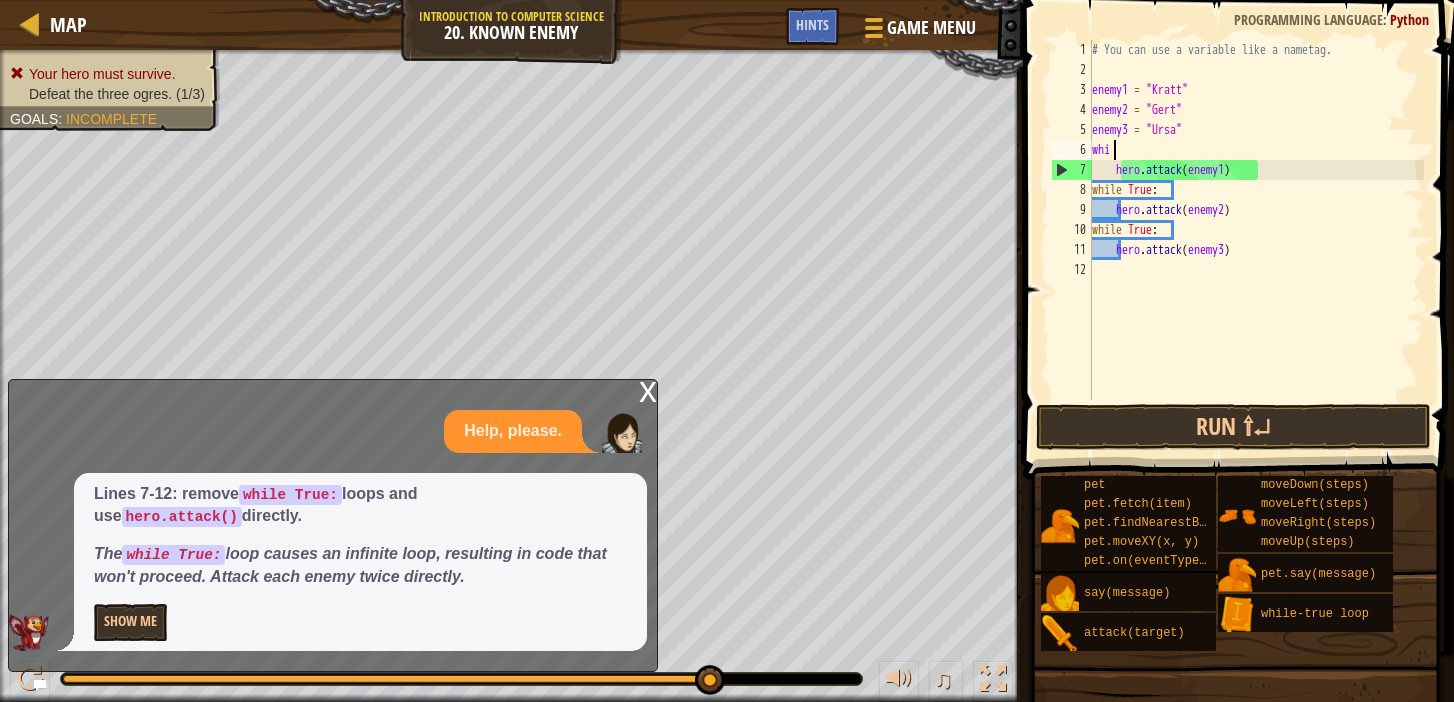 type on "w" 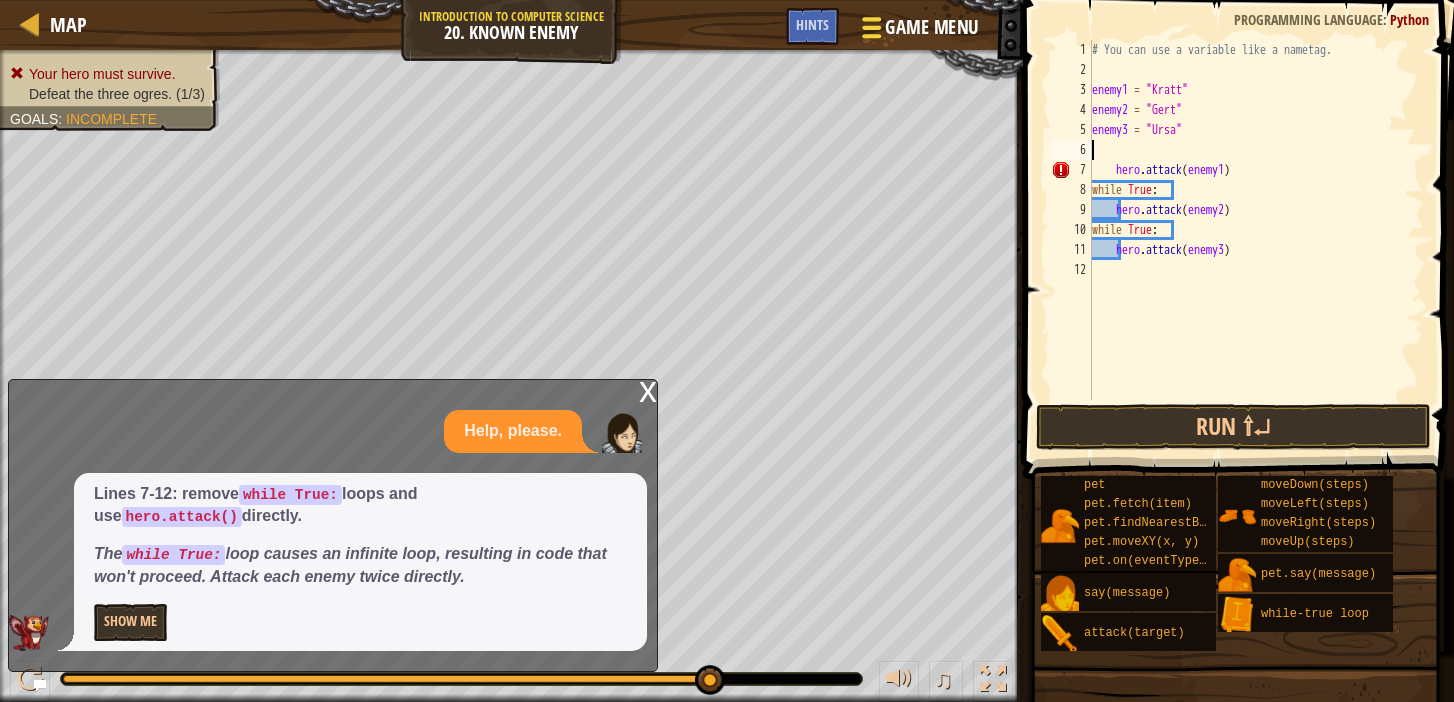 click on "Game Menu" at bounding box center [931, 27] 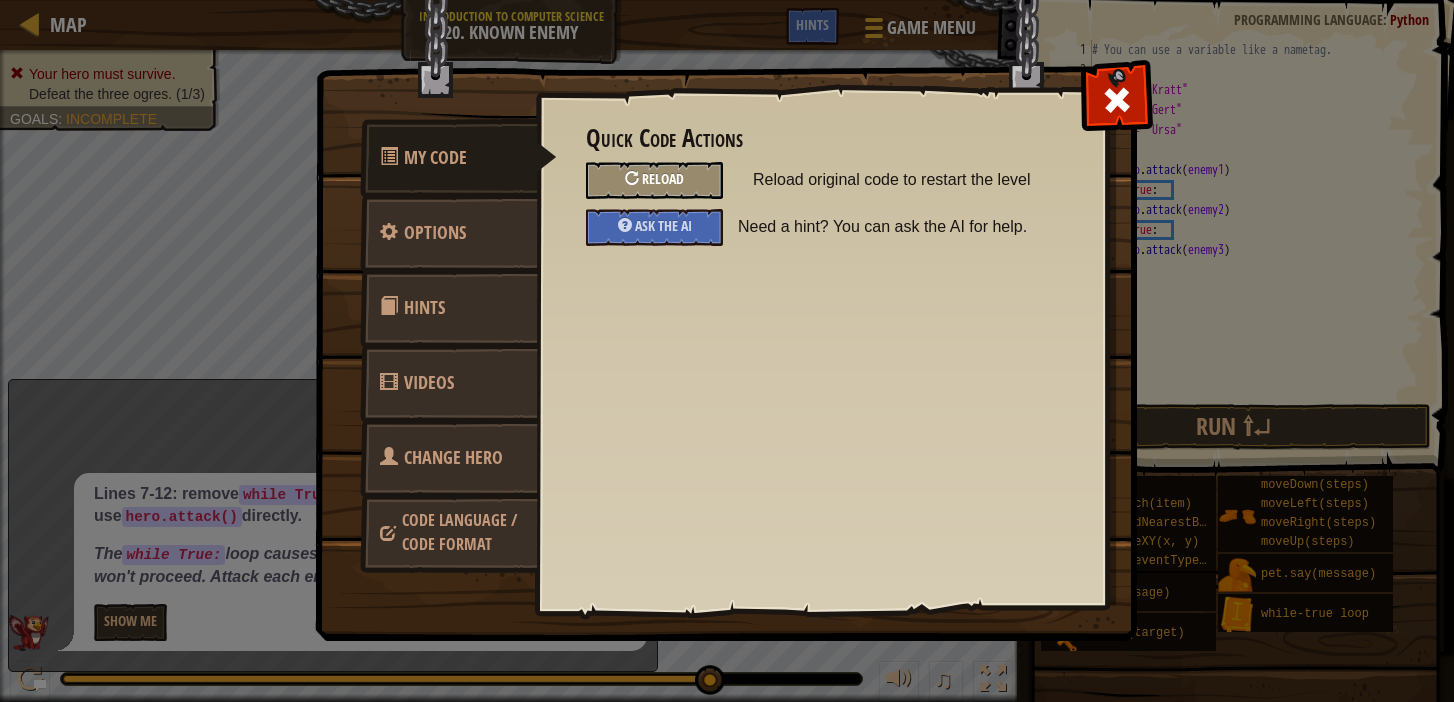click on "Reload" at bounding box center [663, 178] 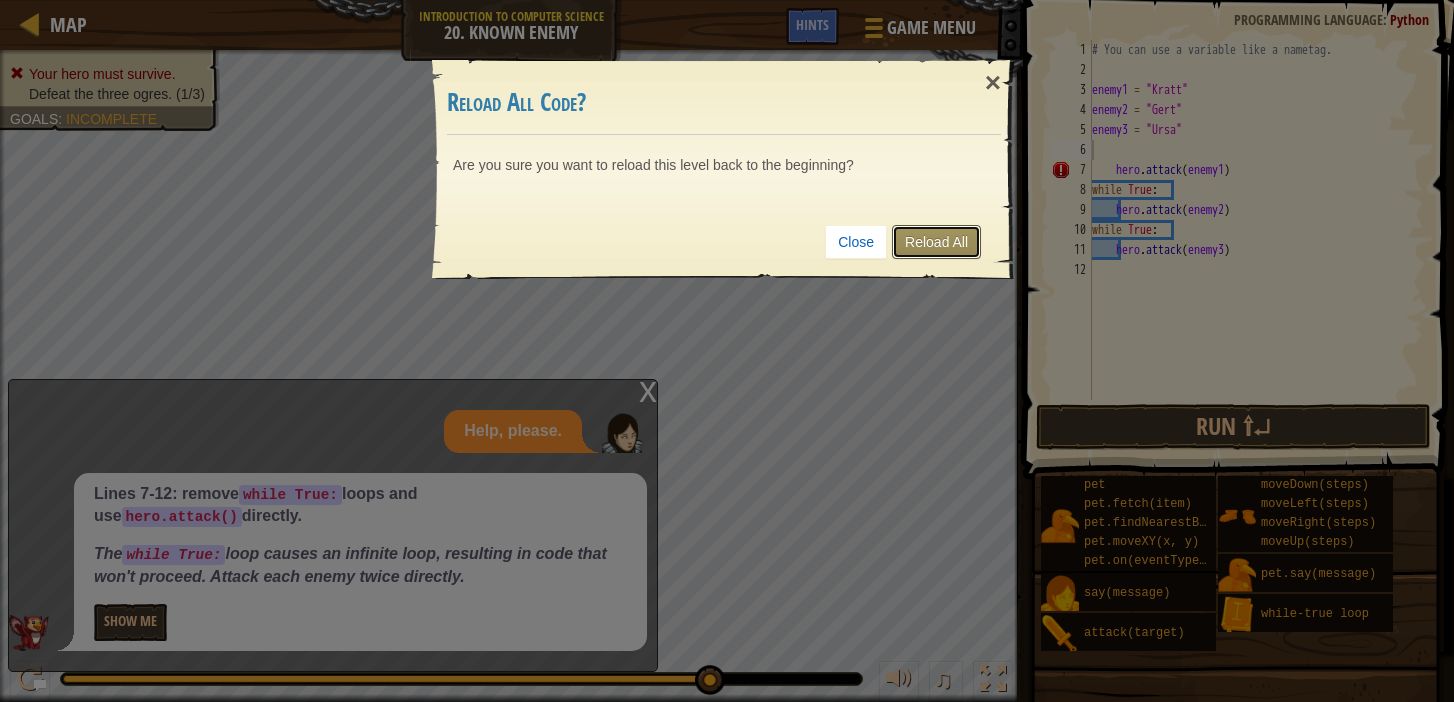 click on "Reload All" at bounding box center [936, 242] 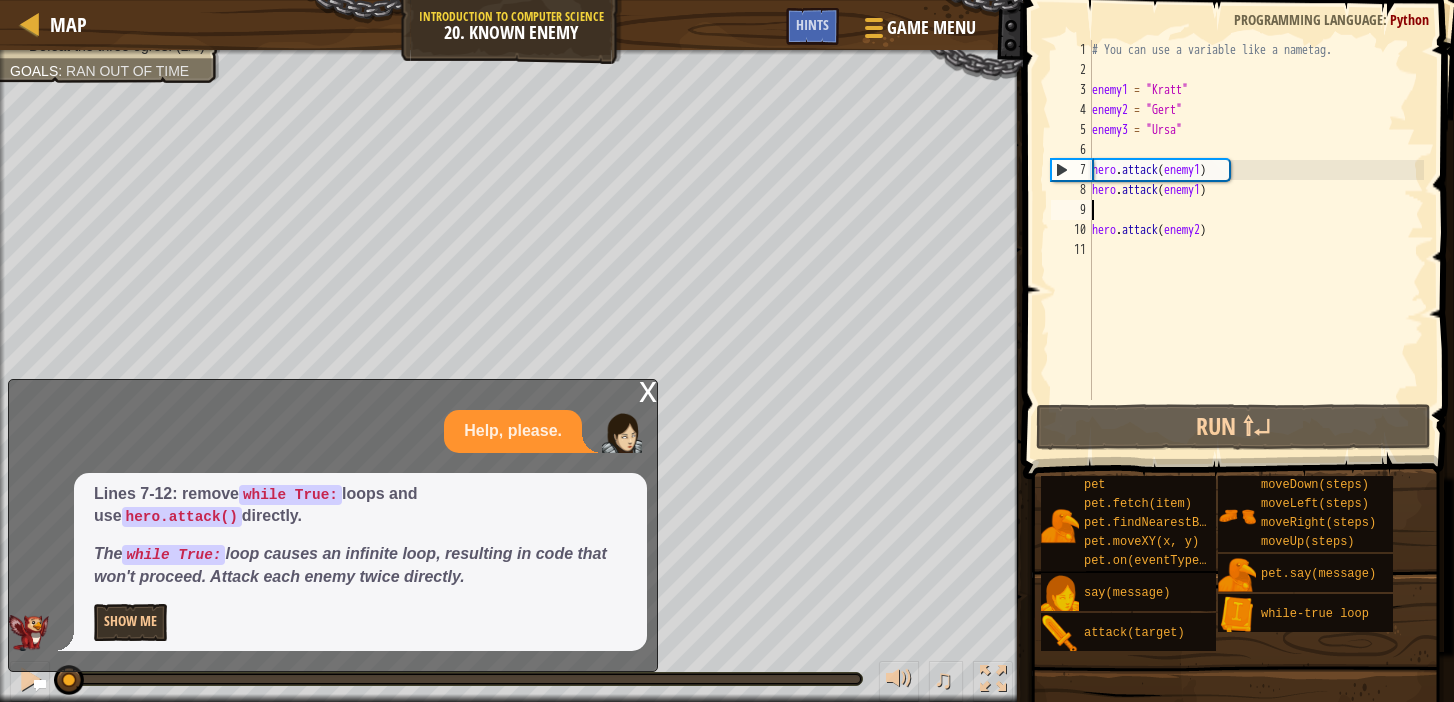 click on "# You can use a variable like a nametag. enemy1   =   "[PERSON_NAME]" enemy2   =   "[PERSON_NAME]" enemy3   =   "Ursa" hero . attack ( enemy1 ) hero . attack ( enemy1 ) hero . attack ( enemy2 )" at bounding box center (1256, 240) 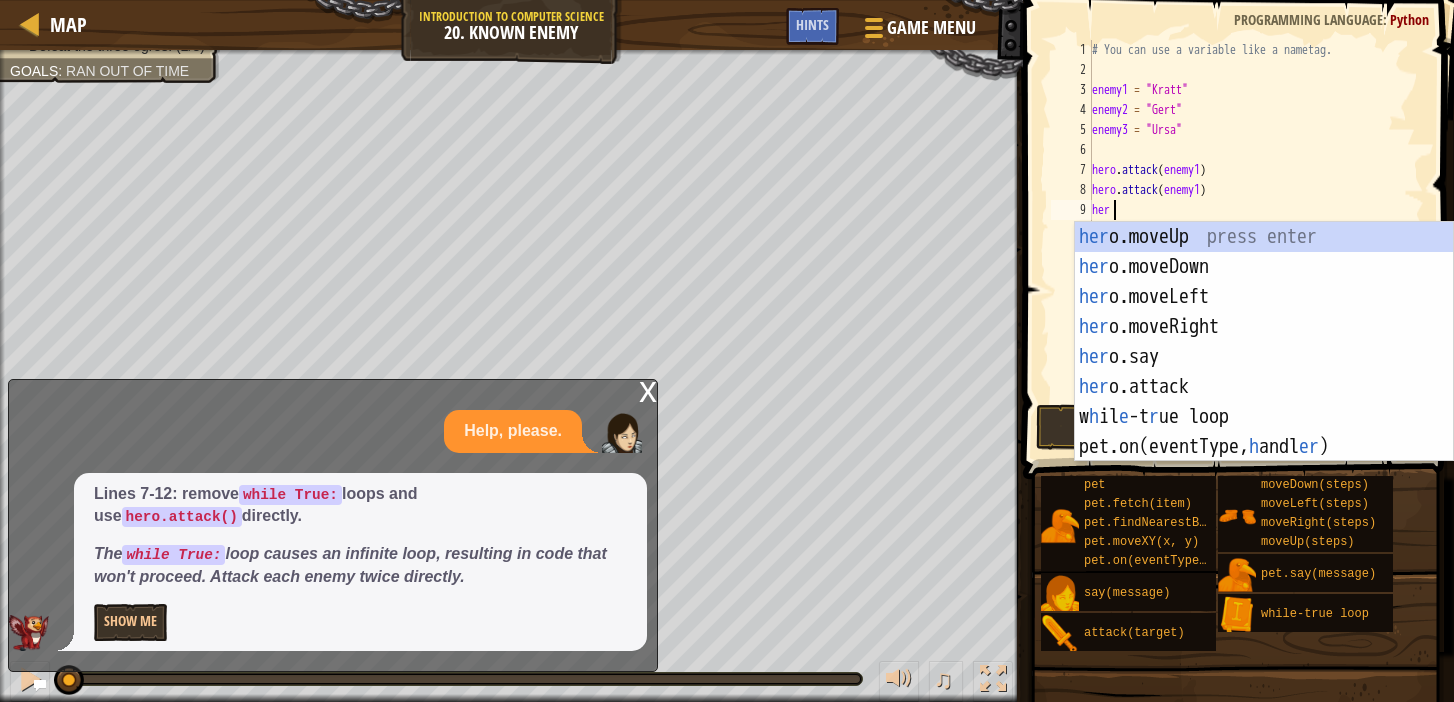 scroll, scrollTop: 9, scrollLeft: 1, axis: both 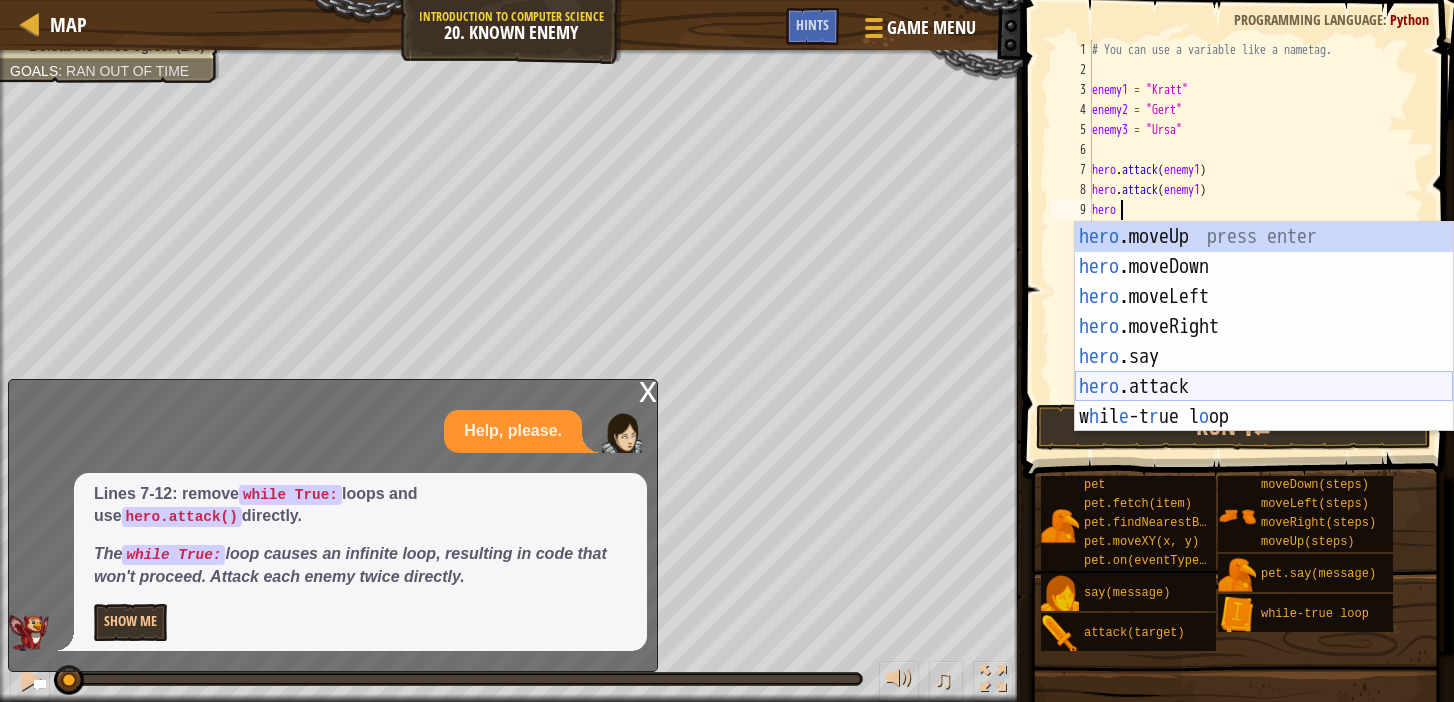 click on "hero .moveUp press enter hero .moveDown press enter hero .moveLeft press enter hero .moveRight press enter hero .say press enter hero .attack press enter w h il e -t r ue l o op press enter" at bounding box center (1264, 357) 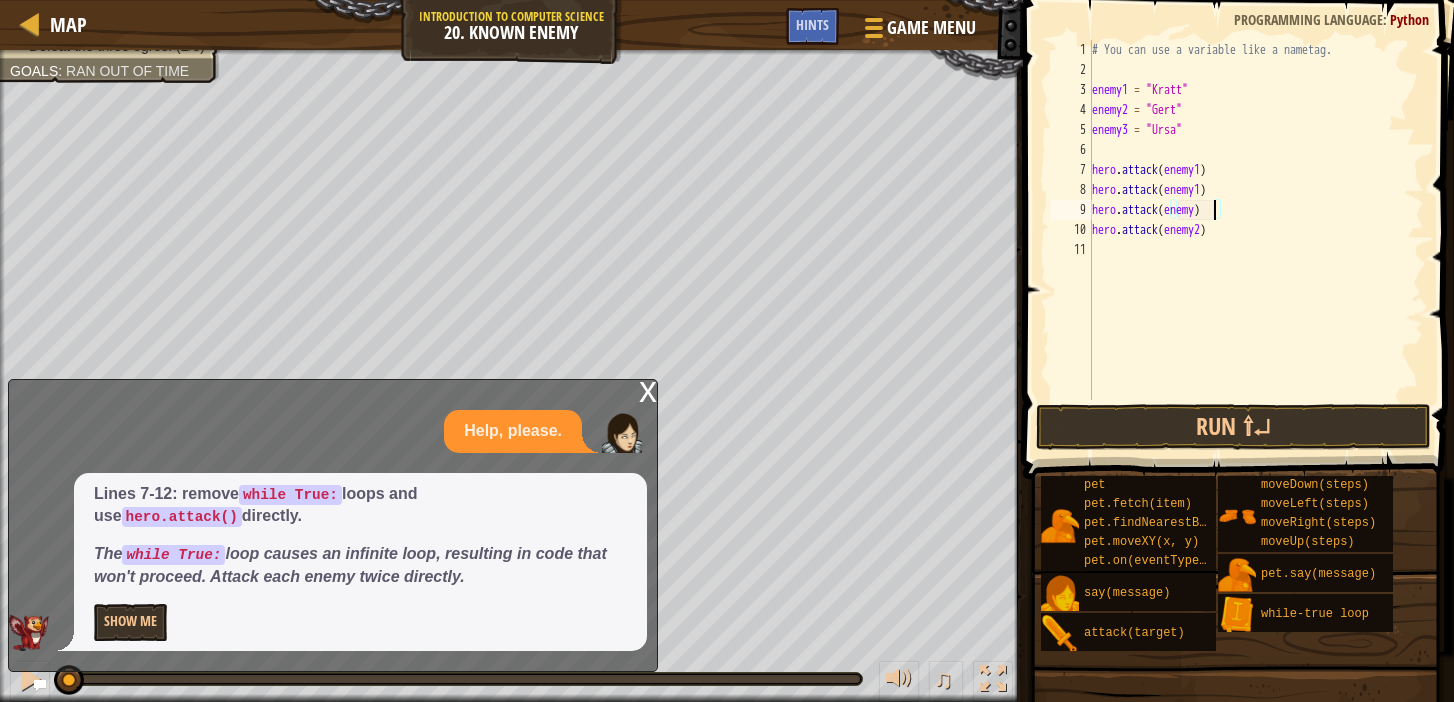 type on "hero.attack(enemy2)" 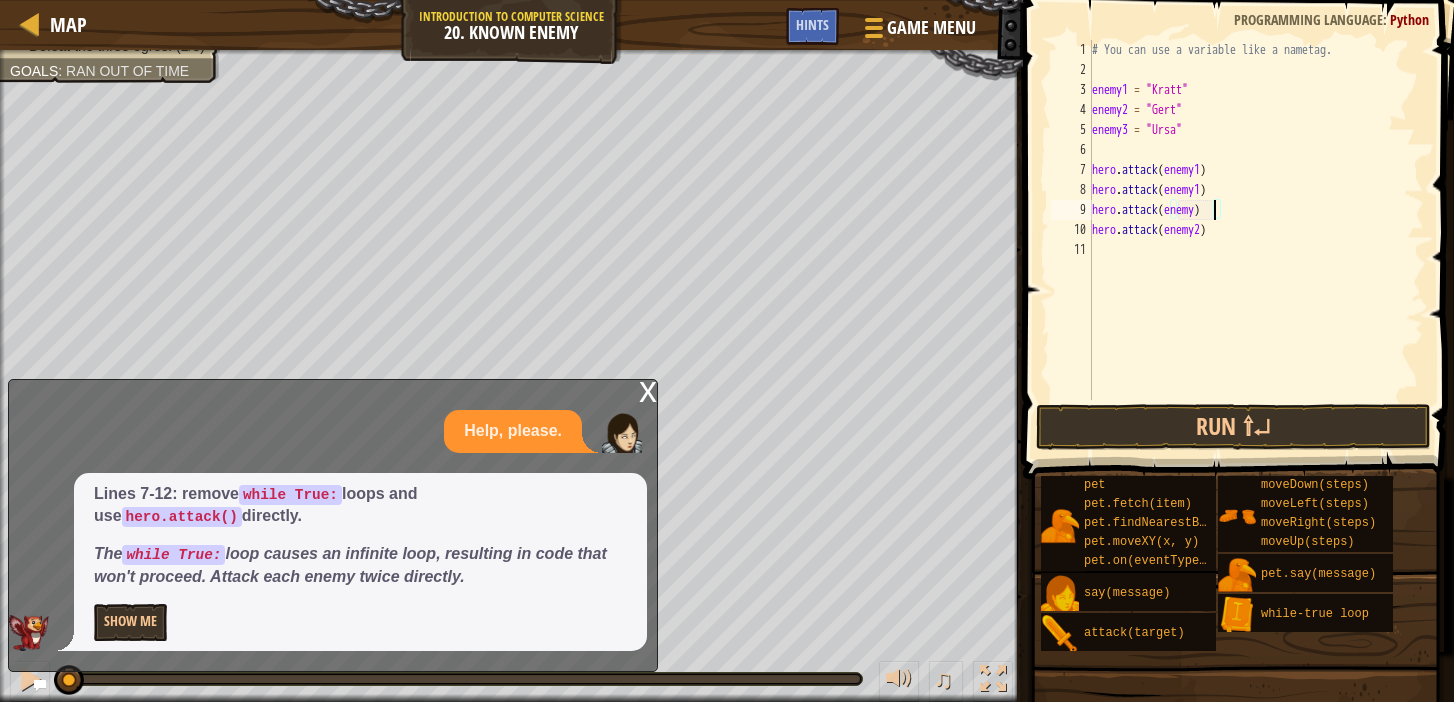 scroll, scrollTop: 9, scrollLeft: 10, axis: both 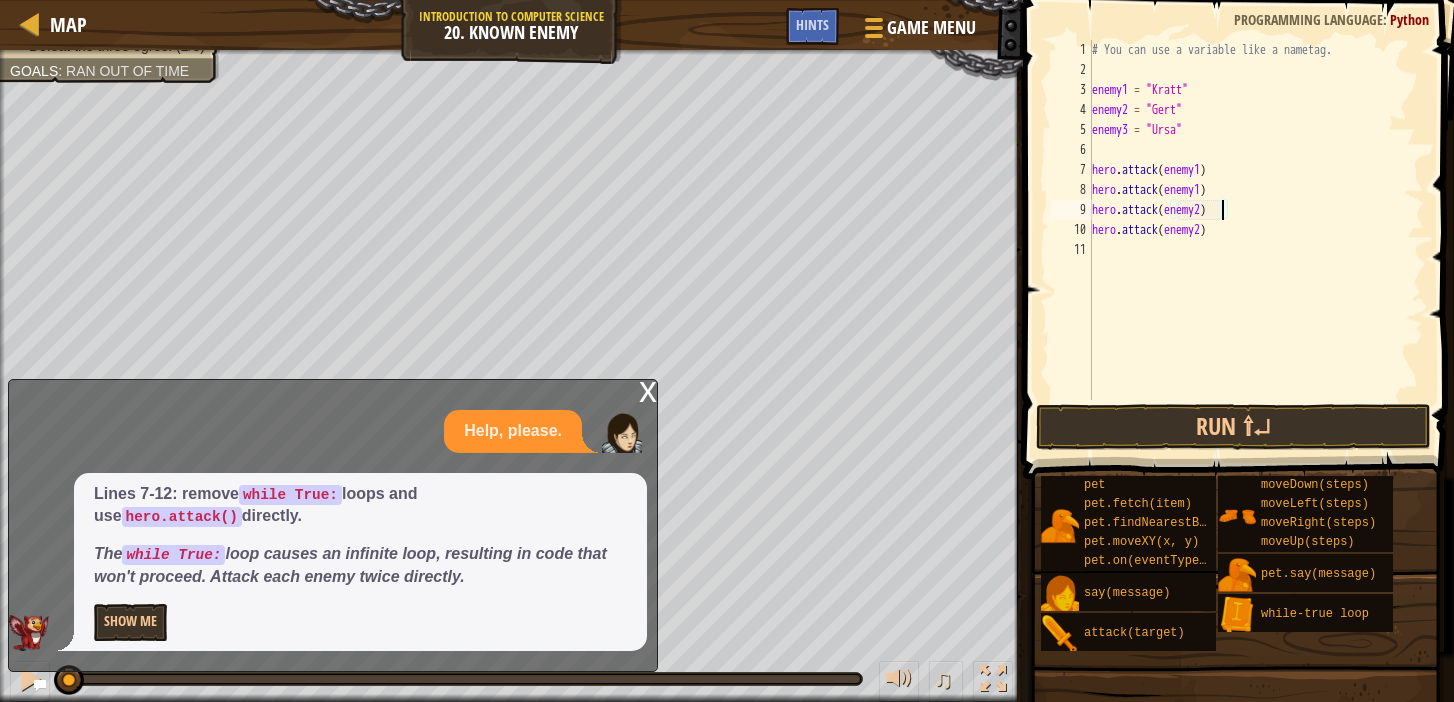 click on "# You can use a variable like a nametag. enemy1   =   "[PERSON_NAME]" enemy2   =   "[PERSON_NAME]" enemy3   =   "Ursa" hero . attack ( enemy1 ) hero . attack ( enemy1 ) hero . attack ( enemy2 ) hero . attack ( enemy2 )" at bounding box center [1256, 240] 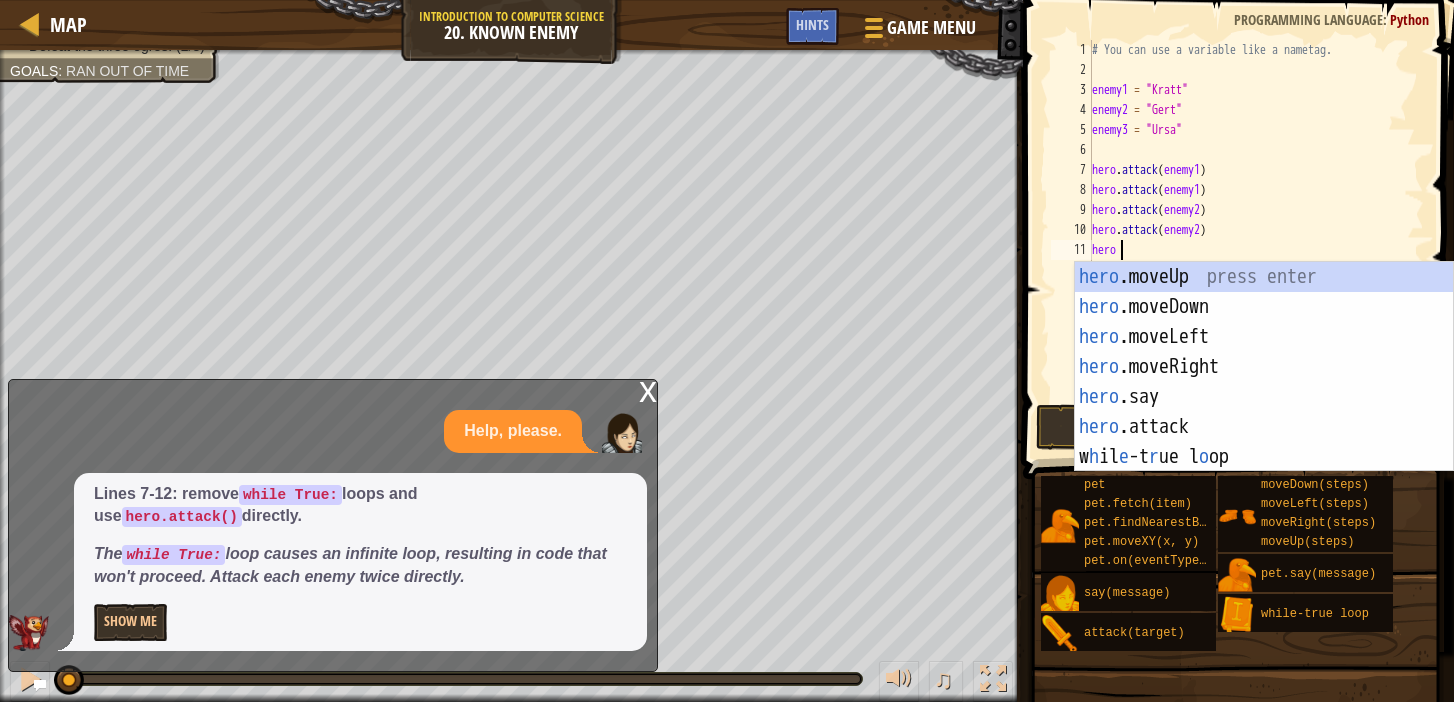 scroll, scrollTop: 9, scrollLeft: 1, axis: both 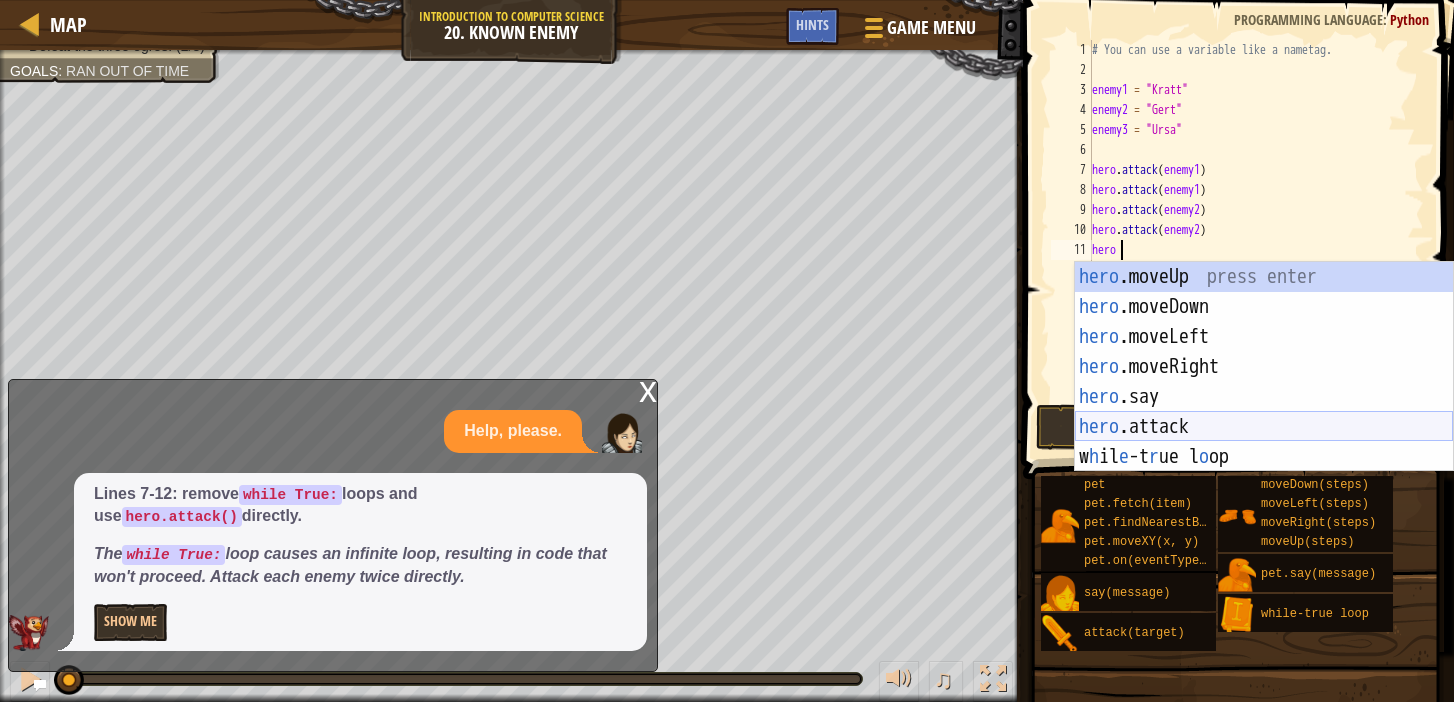 click on "hero .moveUp press enter hero .moveDown press enter hero .moveLeft press enter hero .moveRight press enter hero .say press enter hero .attack press enter w h il e -t r ue l o op press enter" at bounding box center [1264, 397] 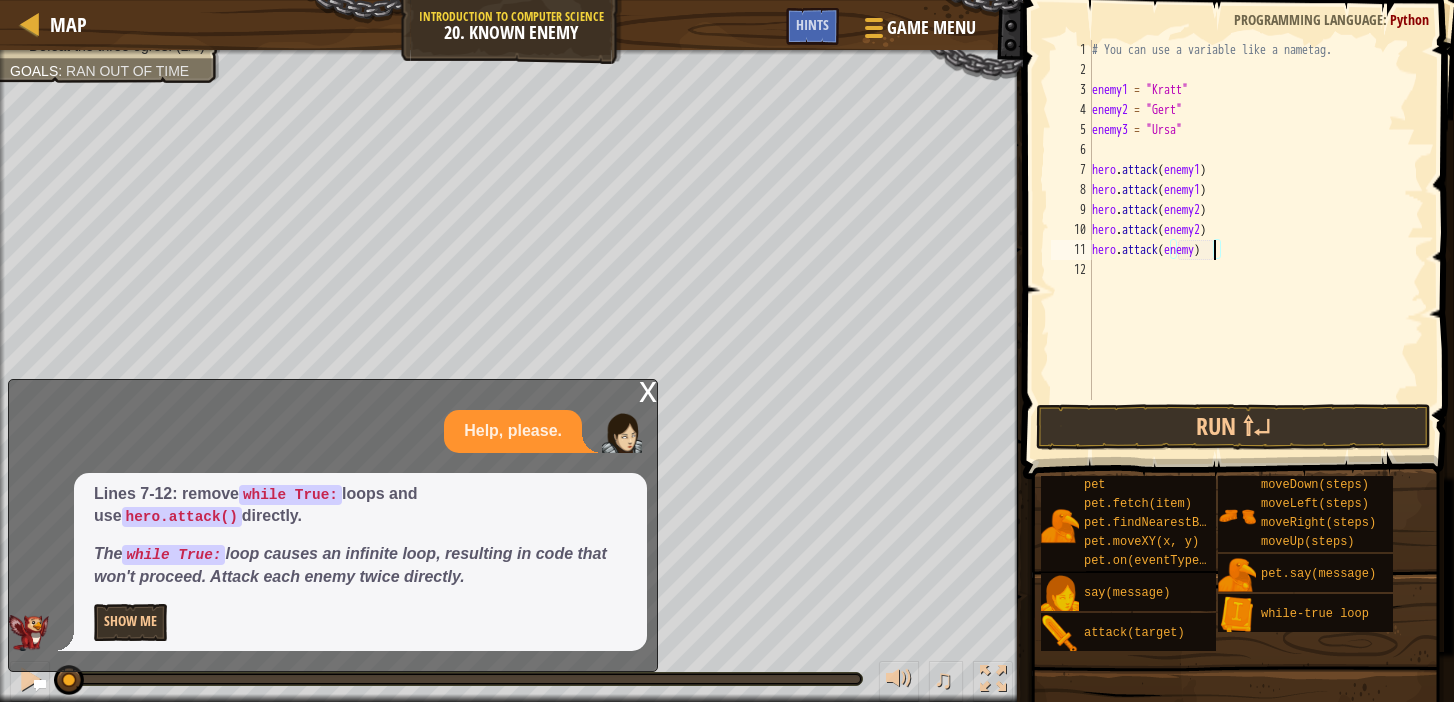 type on "hero.attack(enemy3)" 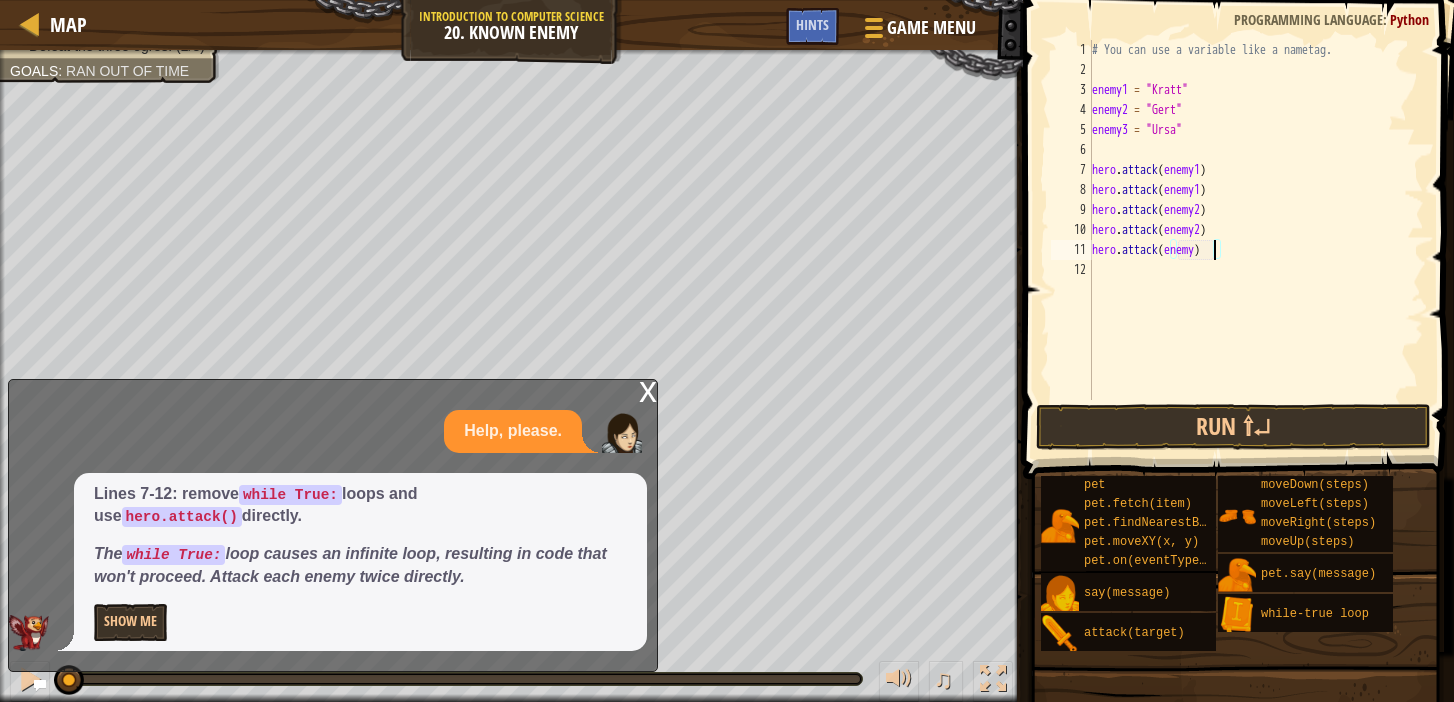 scroll, scrollTop: 9, scrollLeft: 10, axis: both 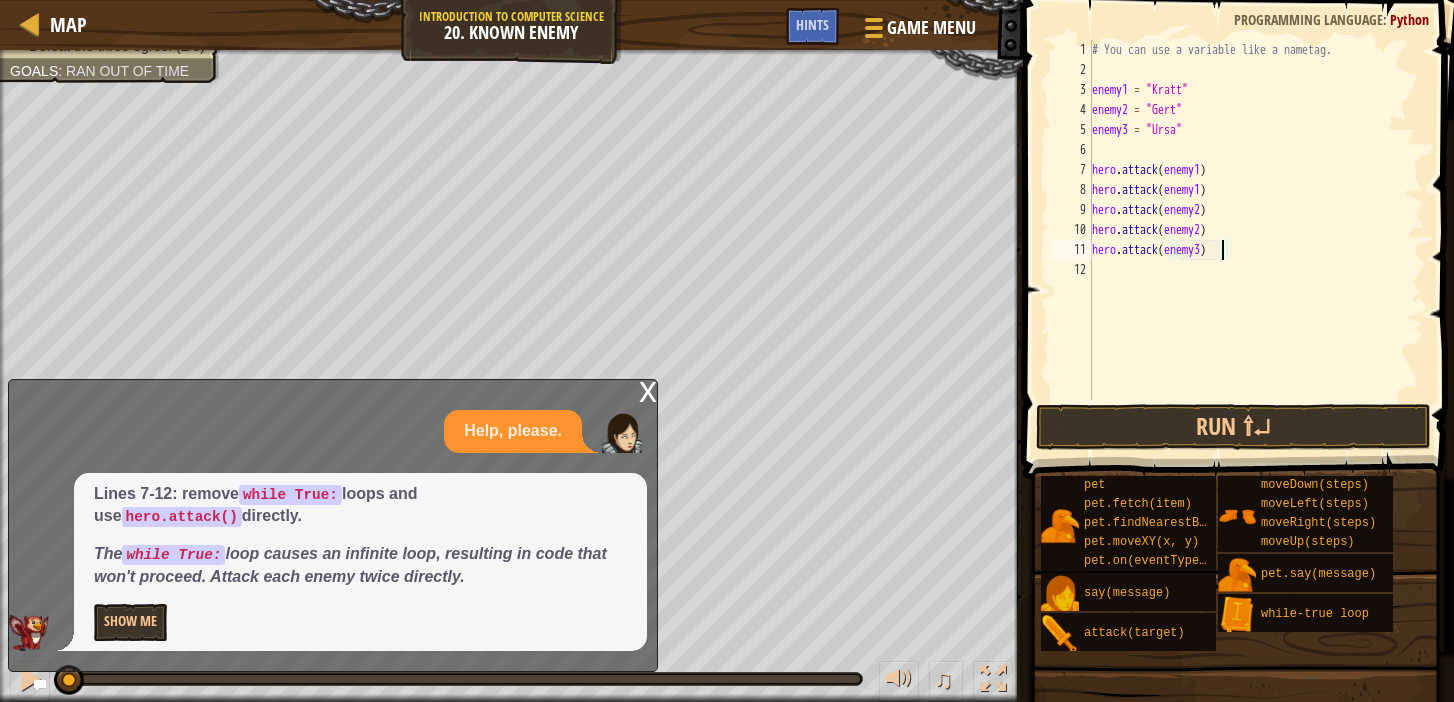 click on "# You can use a variable like a nametag. enemy1   =   "[PERSON_NAME]" enemy2   =   "[PERSON_NAME]" enemy3   =   "Ursa" hero . attack ( enemy1 ) hero . attack ( enemy1 ) hero . attack ( enemy2 ) hero . attack ( enemy2 ) hero . attack ( enemy3 )" at bounding box center [1256, 240] 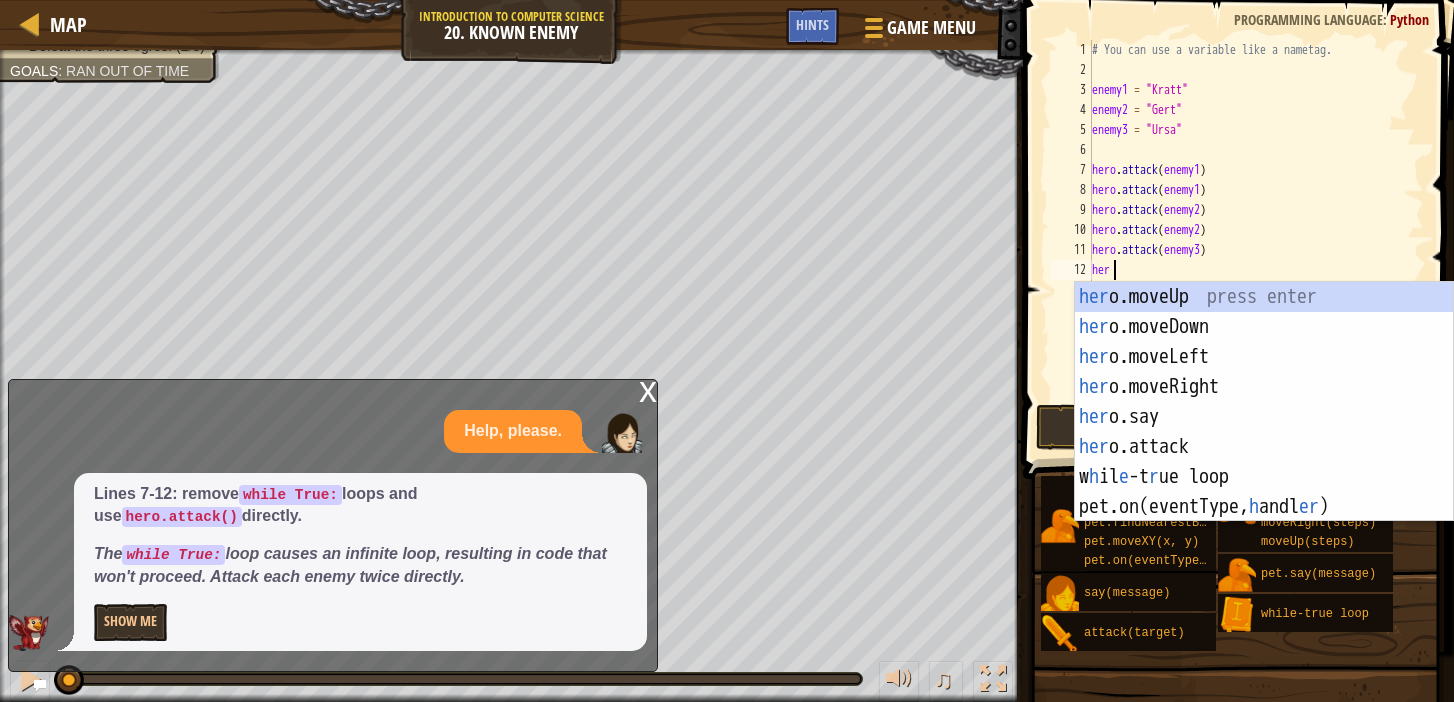 scroll, scrollTop: 9, scrollLeft: 1, axis: both 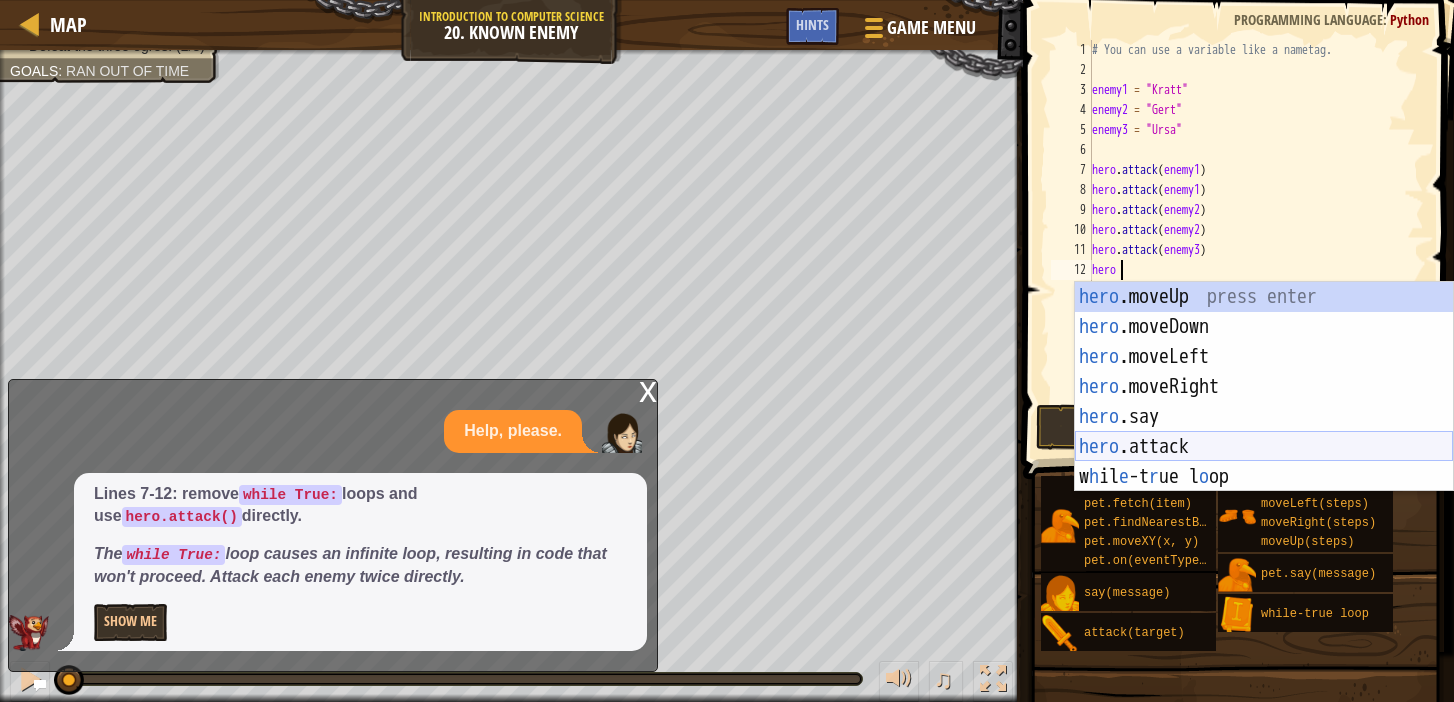 click on "hero .moveUp press enter hero .moveDown press enter hero .moveLeft press enter hero .moveRight press enter hero .say press enter hero .attack press enter w h il e -t r ue l o op press enter" at bounding box center (1264, 417) 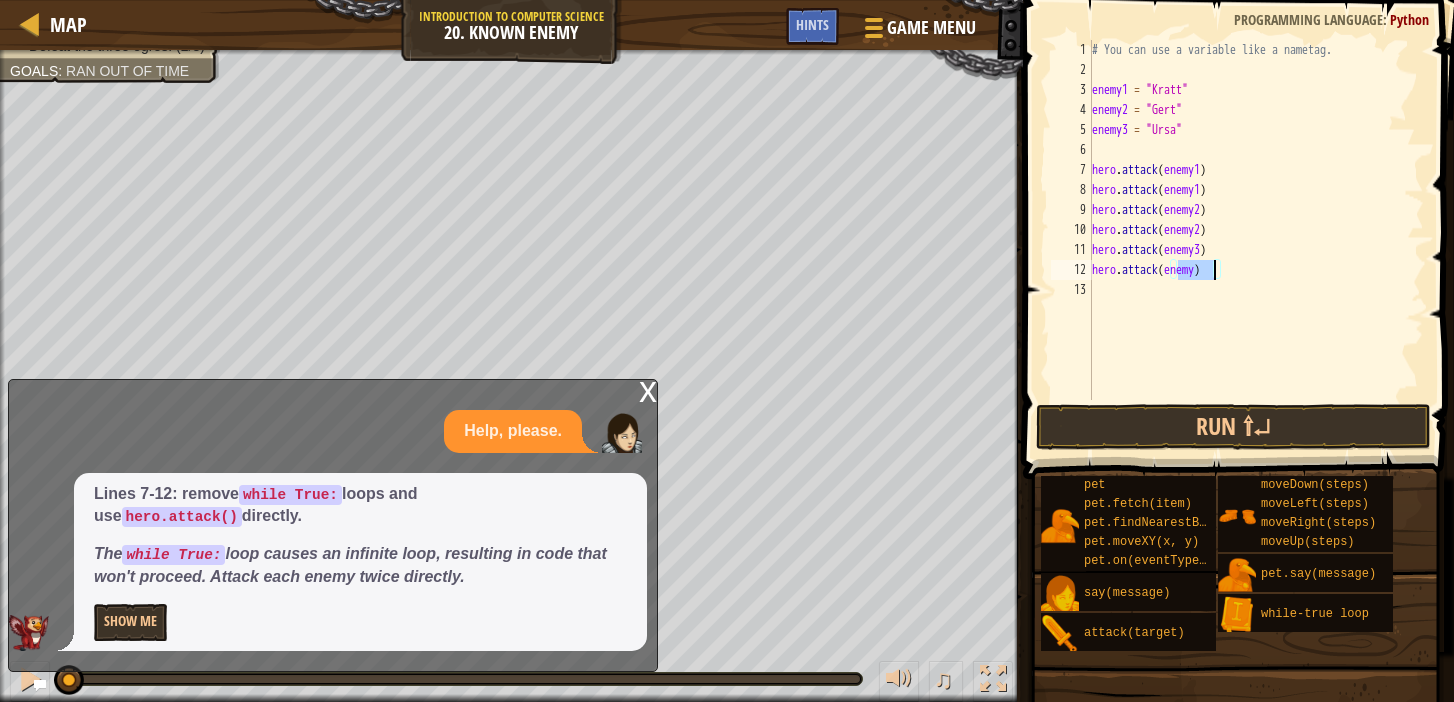 click on "# You can use a variable like a nametag. enemy1   =   "[PERSON_NAME]" enemy2   =   "[PERSON_NAME]" enemy3   =   "Ursa" hero . attack ( enemy1 ) hero . attack ( enemy1 ) hero . attack ( enemy2 ) hero . attack ( enemy2 ) hero . attack ( enemy3 ) hero . attack ( enemy )" at bounding box center (1256, 240) 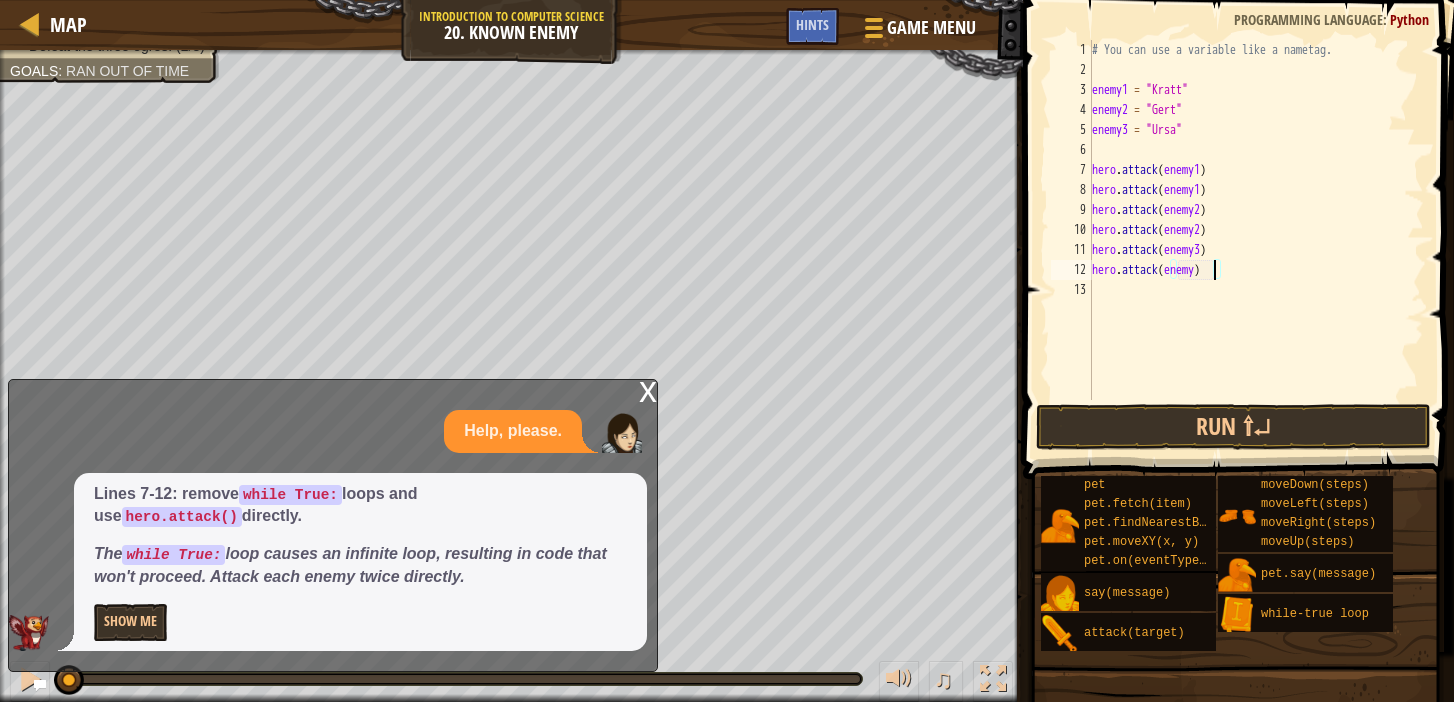 scroll, scrollTop: 9, scrollLeft: 10, axis: both 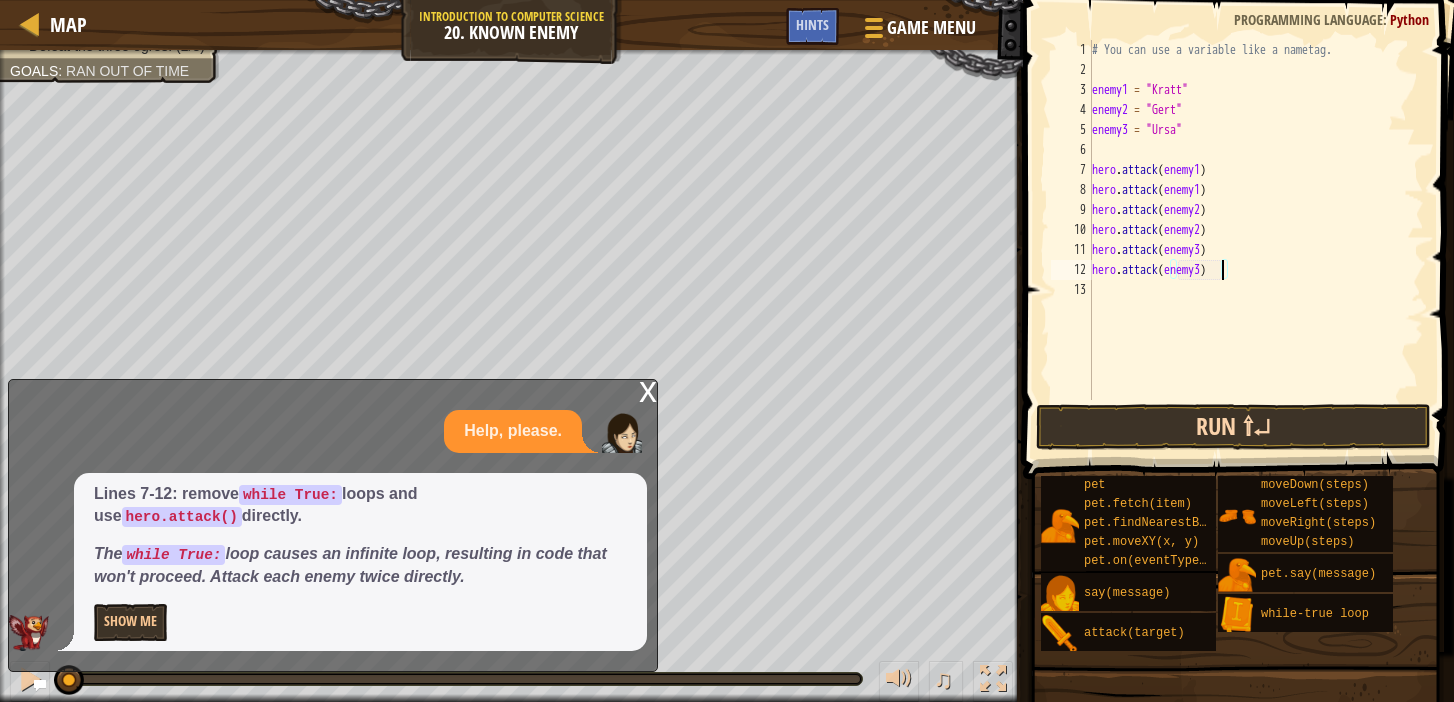 type on "hero.attack(enemy3)" 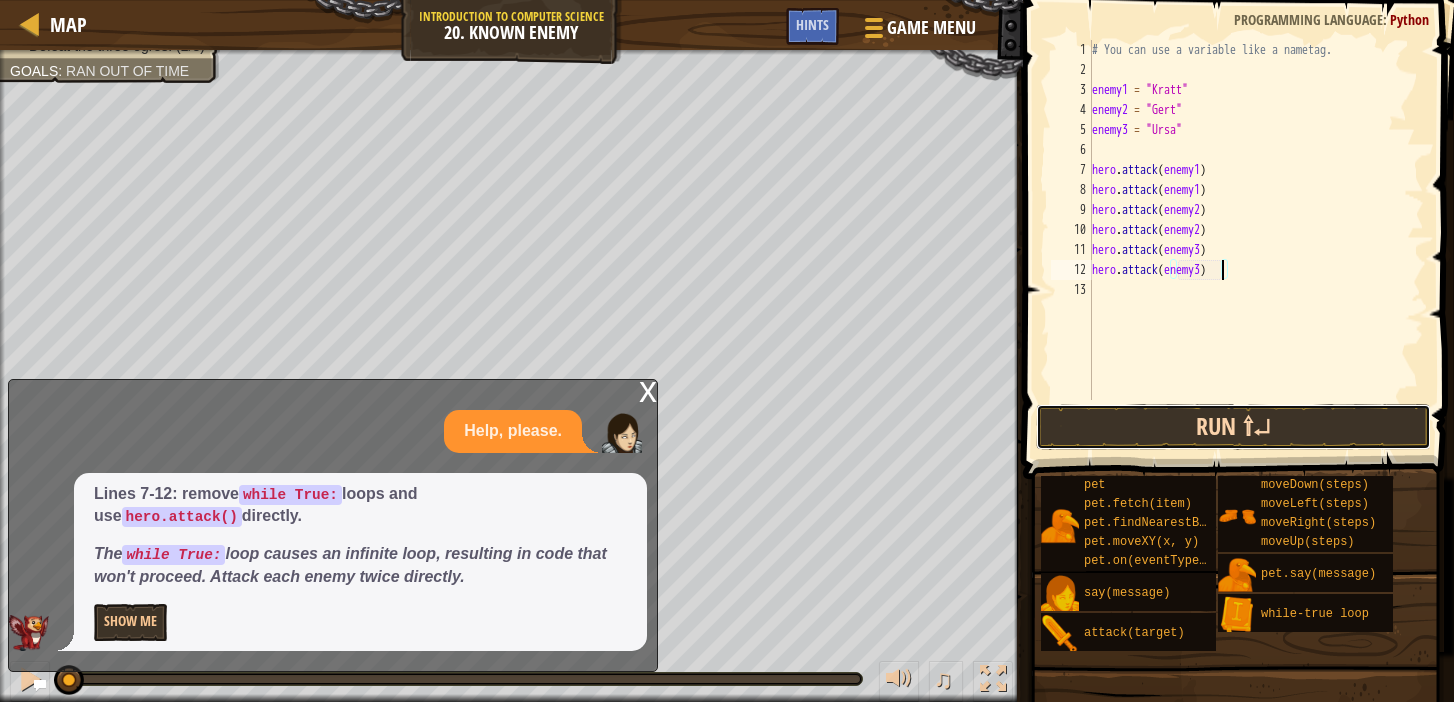 click on "Run ⇧↵" at bounding box center [1233, 427] 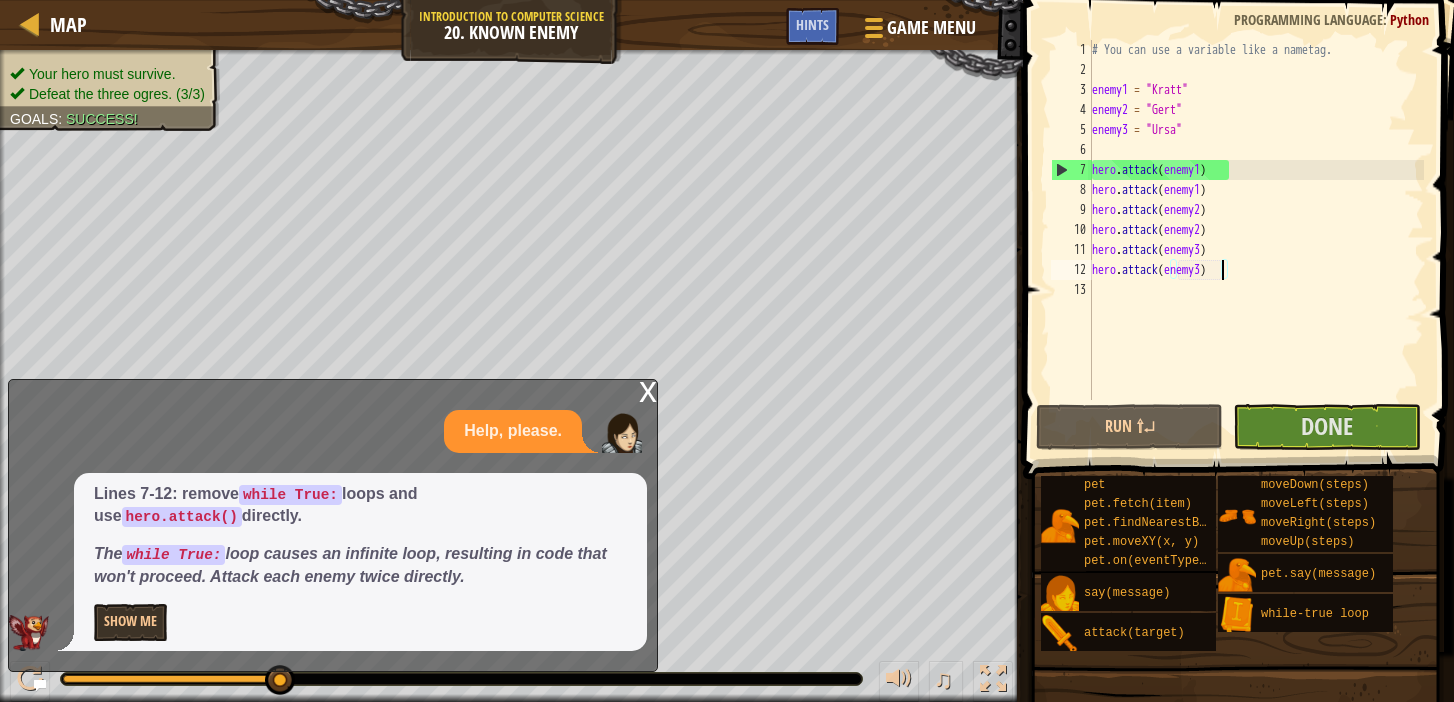 click on "x" at bounding box center (648, 390) 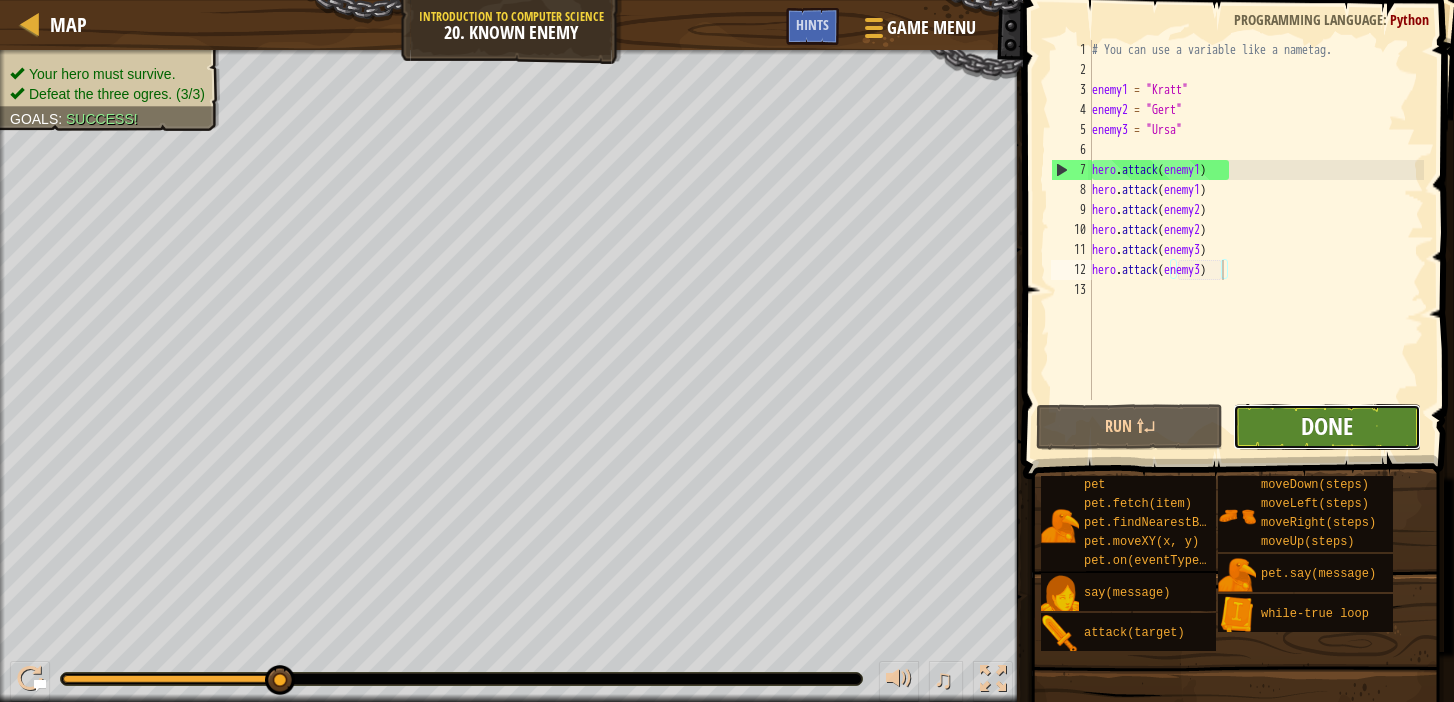 click on "Done" at bounding box center [1327, 426] 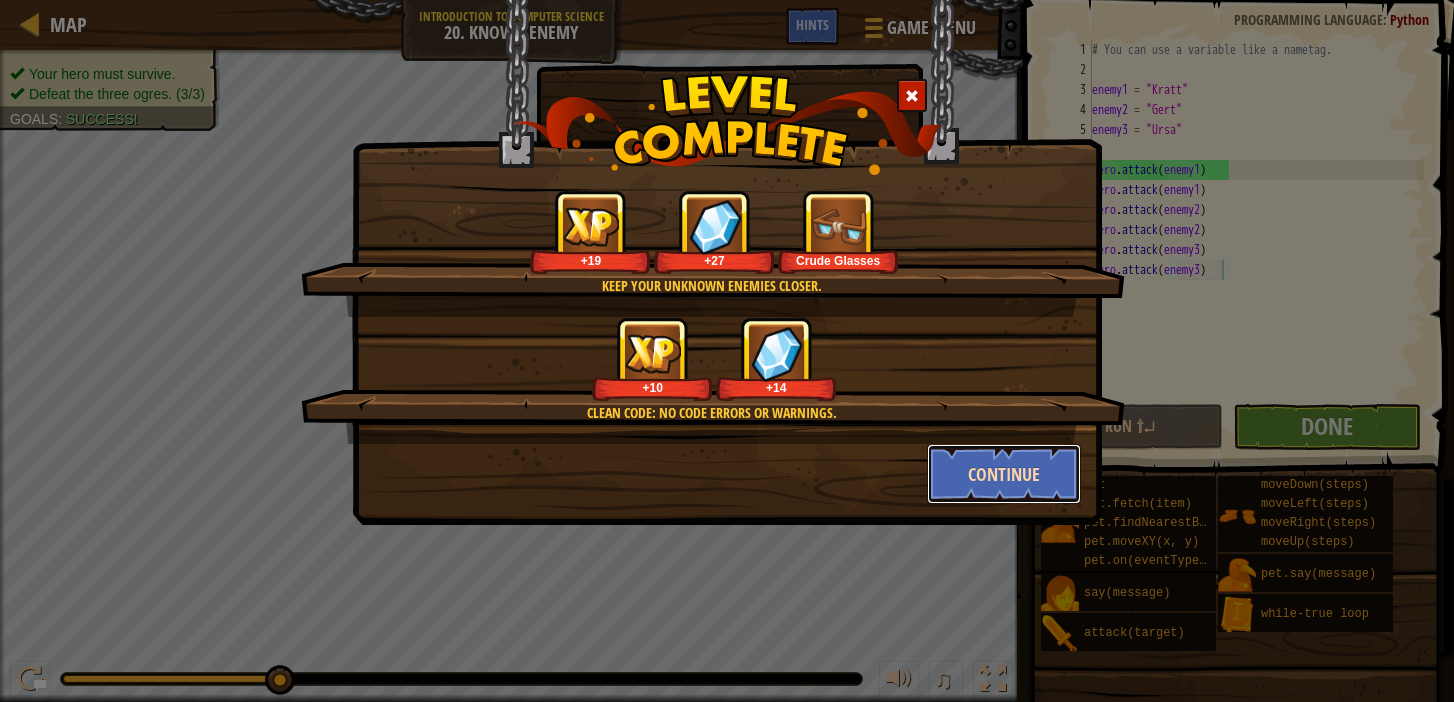 click on "Continue" at bounding box center [1004, 474] 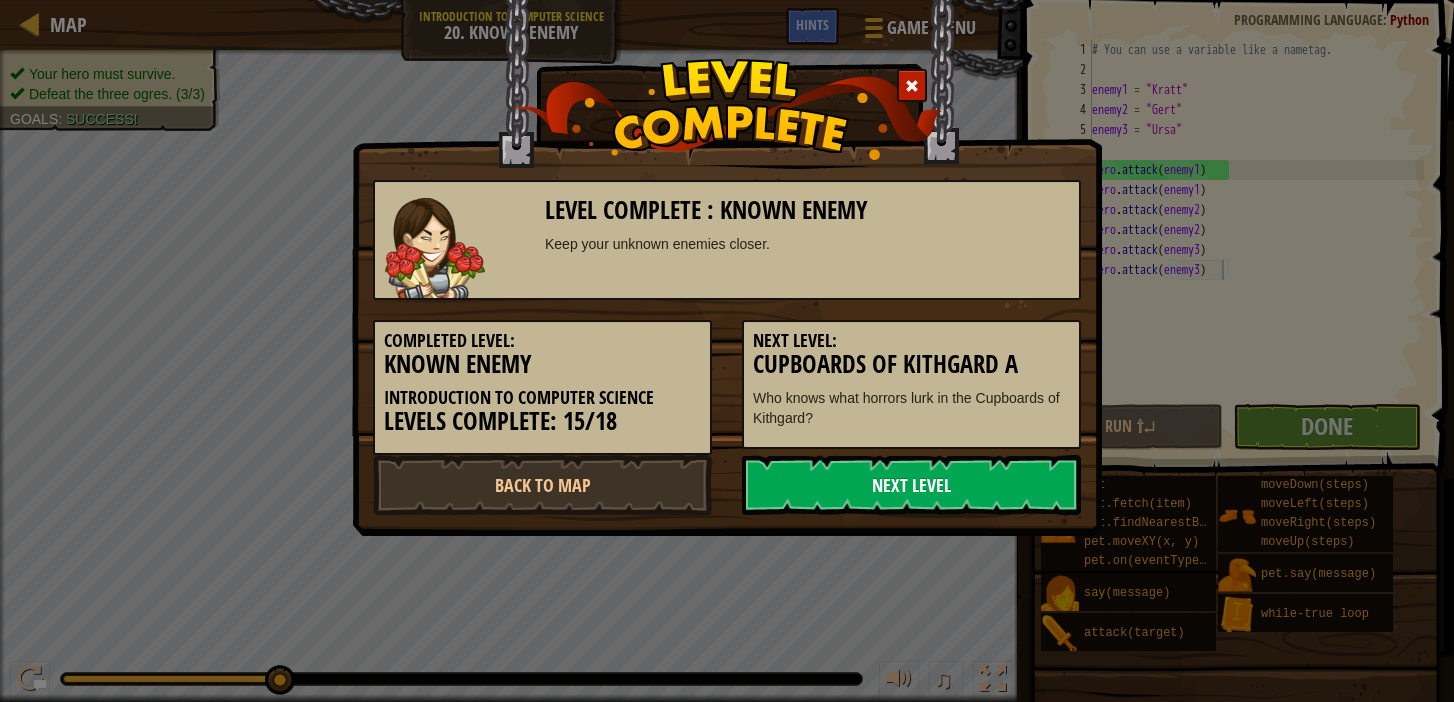 click on "Next Level" at bounding box center (911, 485) 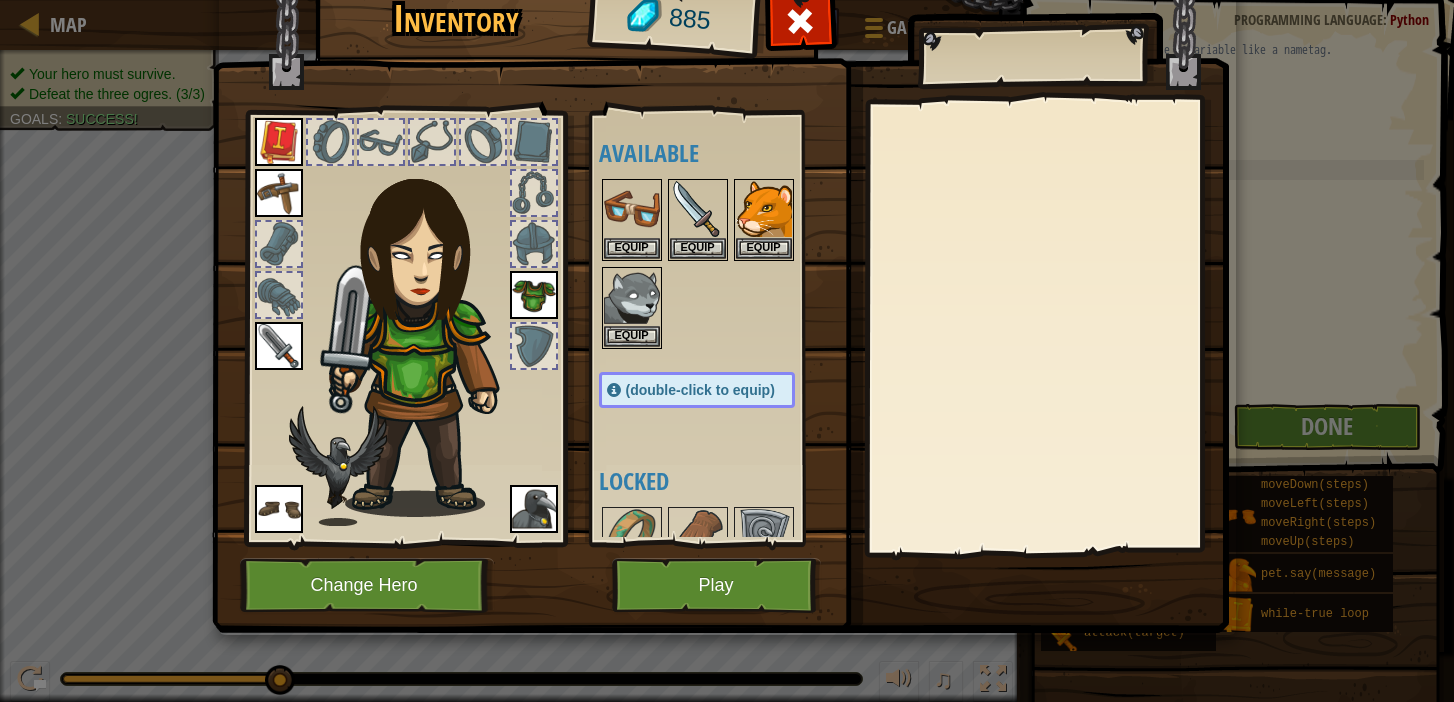click on "885" at bounding box center [689, 19] 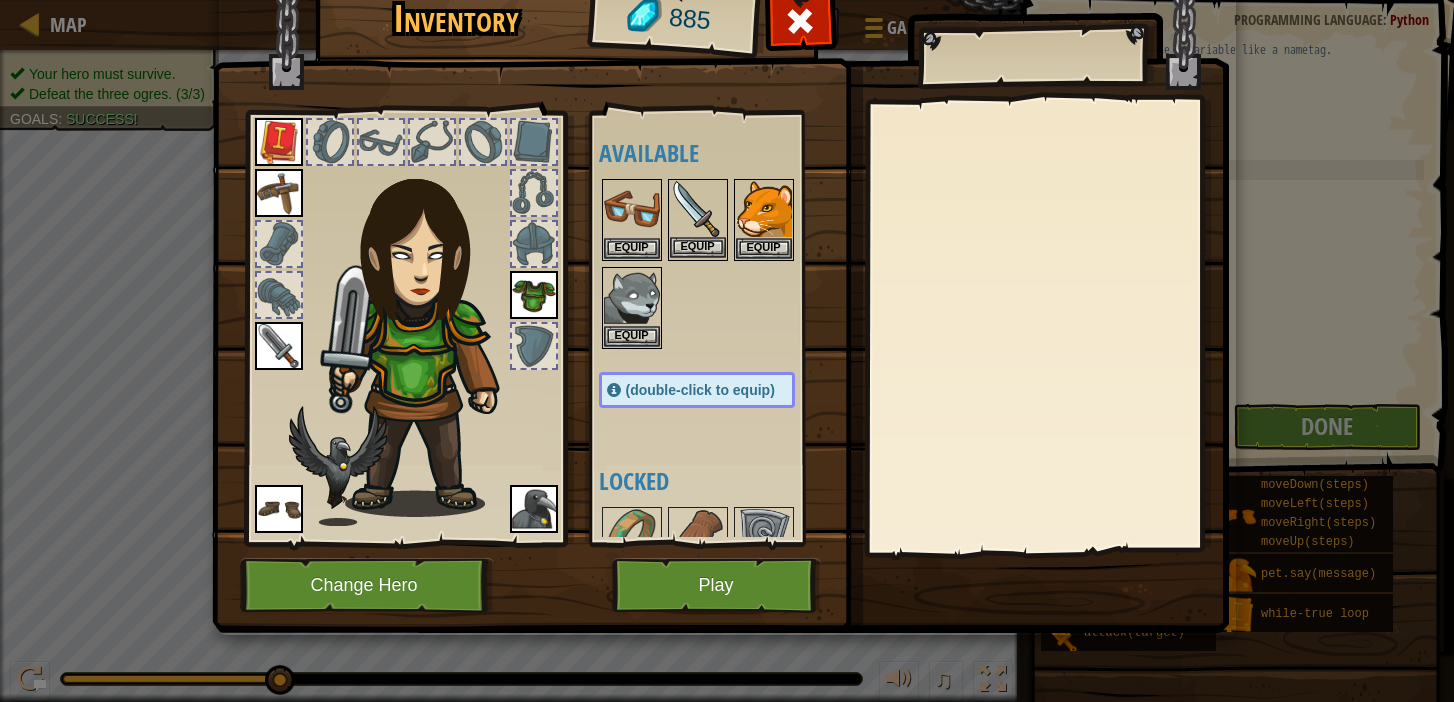 click at bounding box center (698, 209) 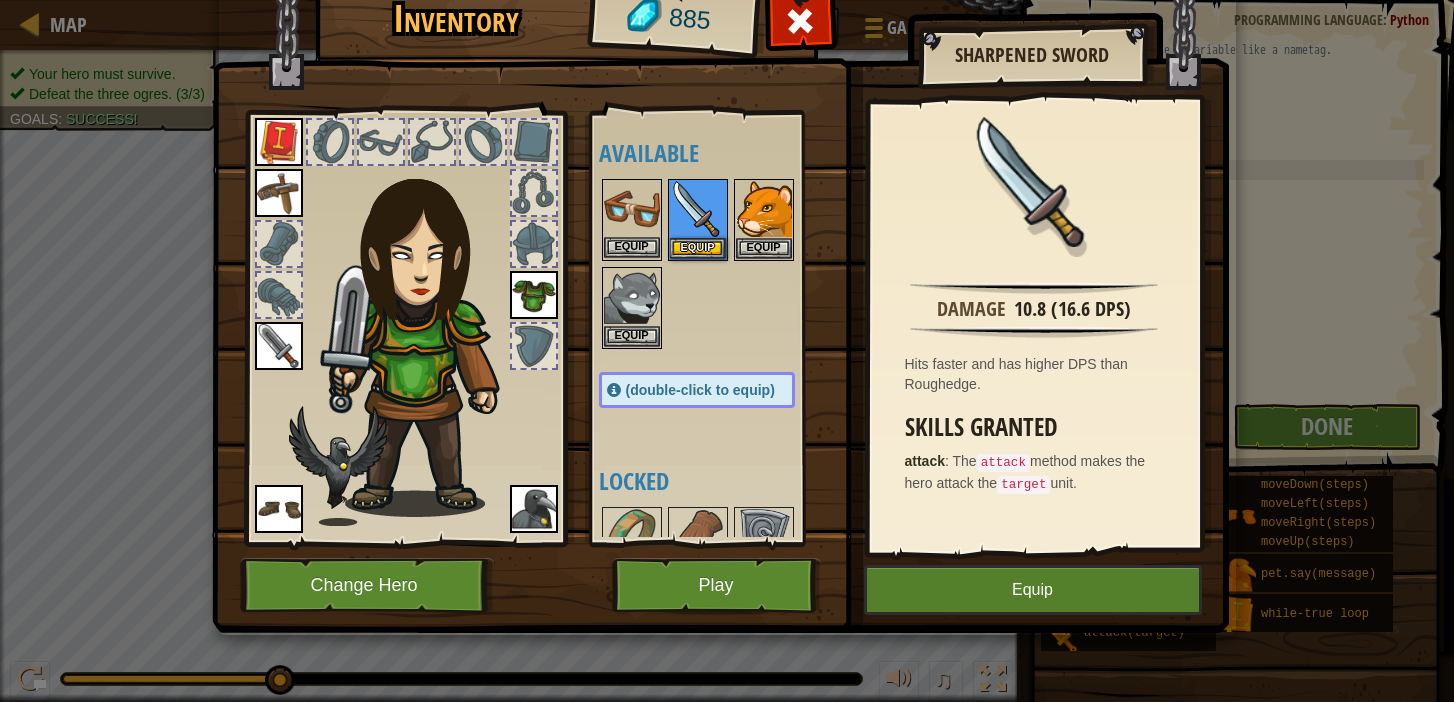 click at bounding box center (632, 209) 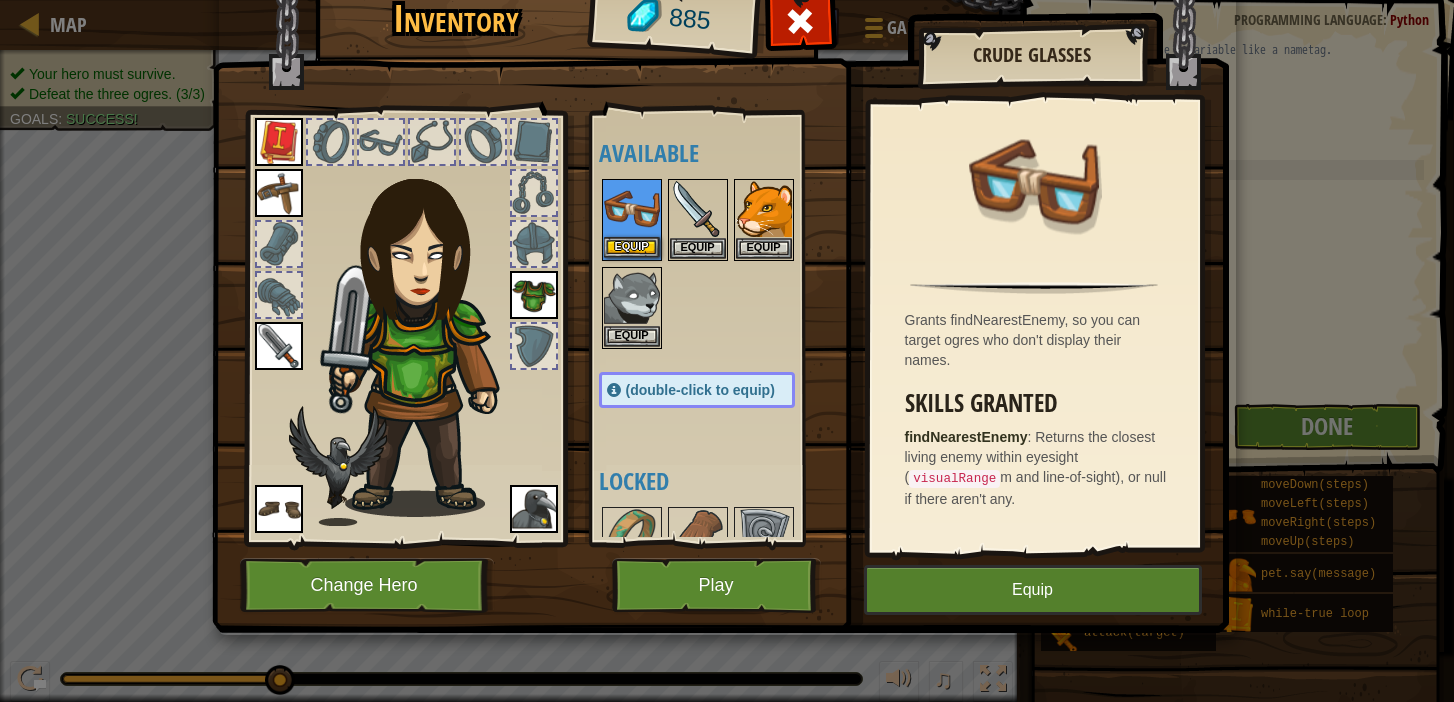 click at bounding box center (632, 209) 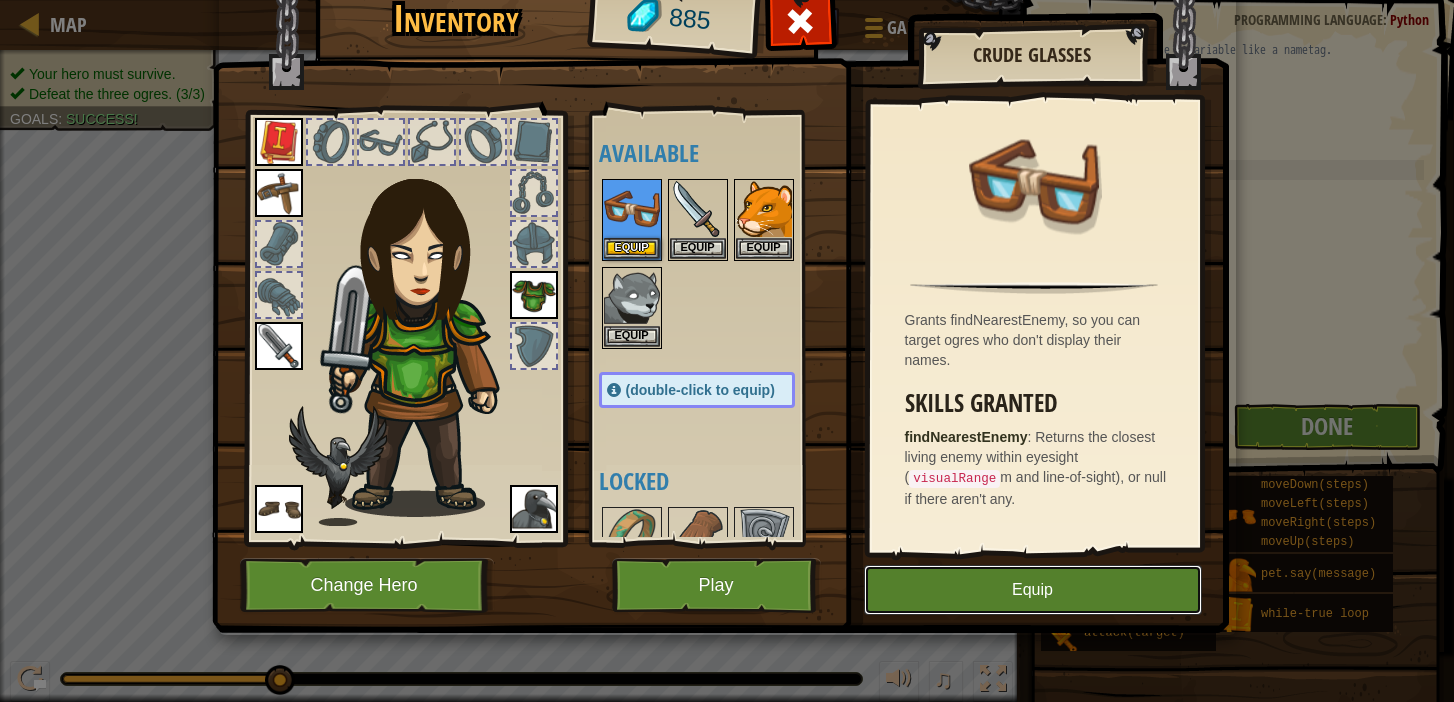 click on "Equip" at bounding box center (1033, 590) 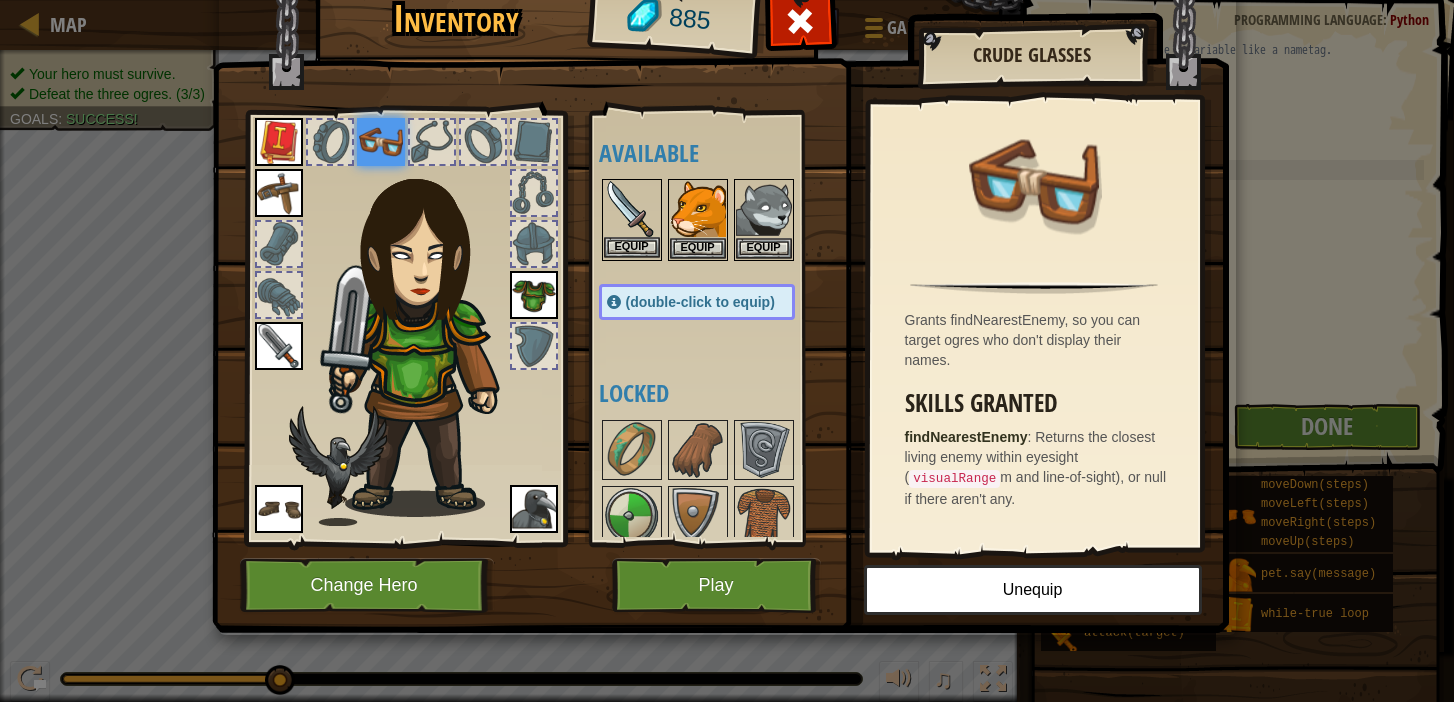 click at bounding box center (632, 209) 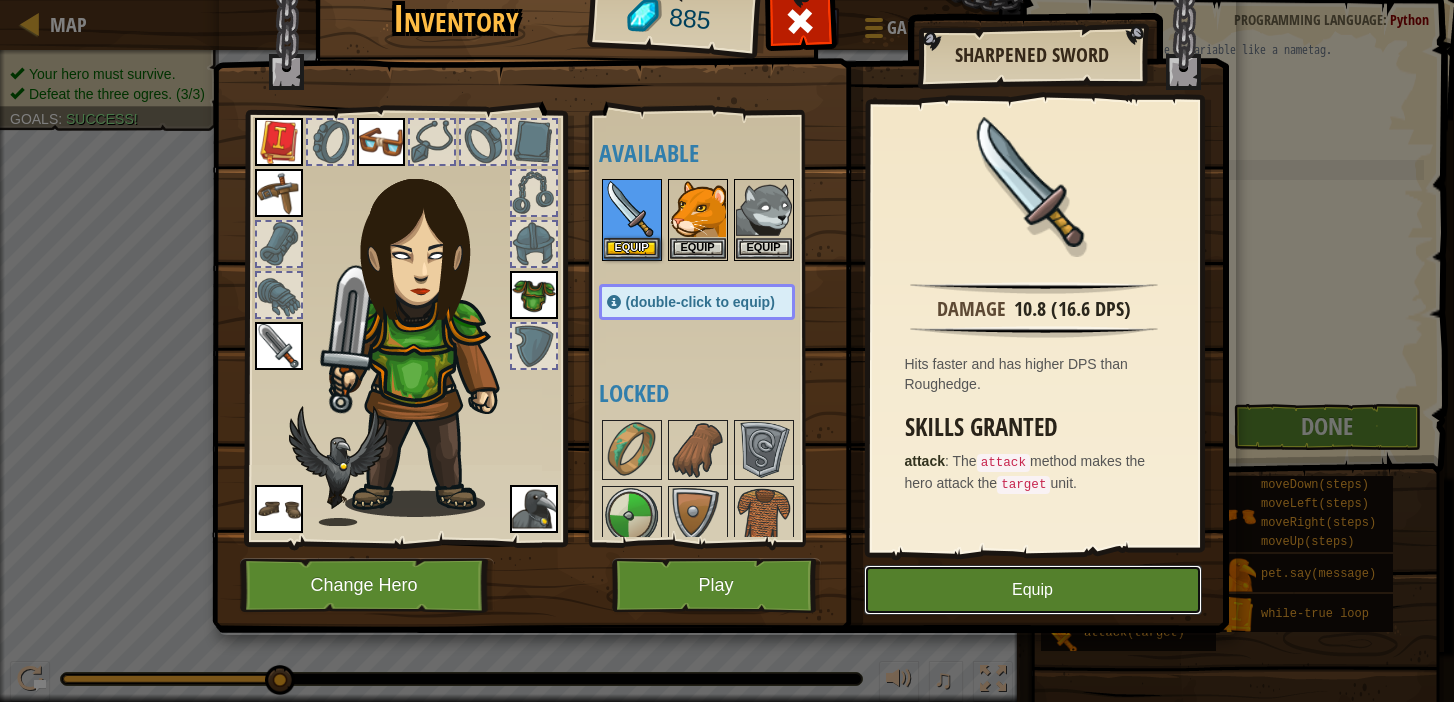 click on "Equip" at bounding box center [1033, 590] 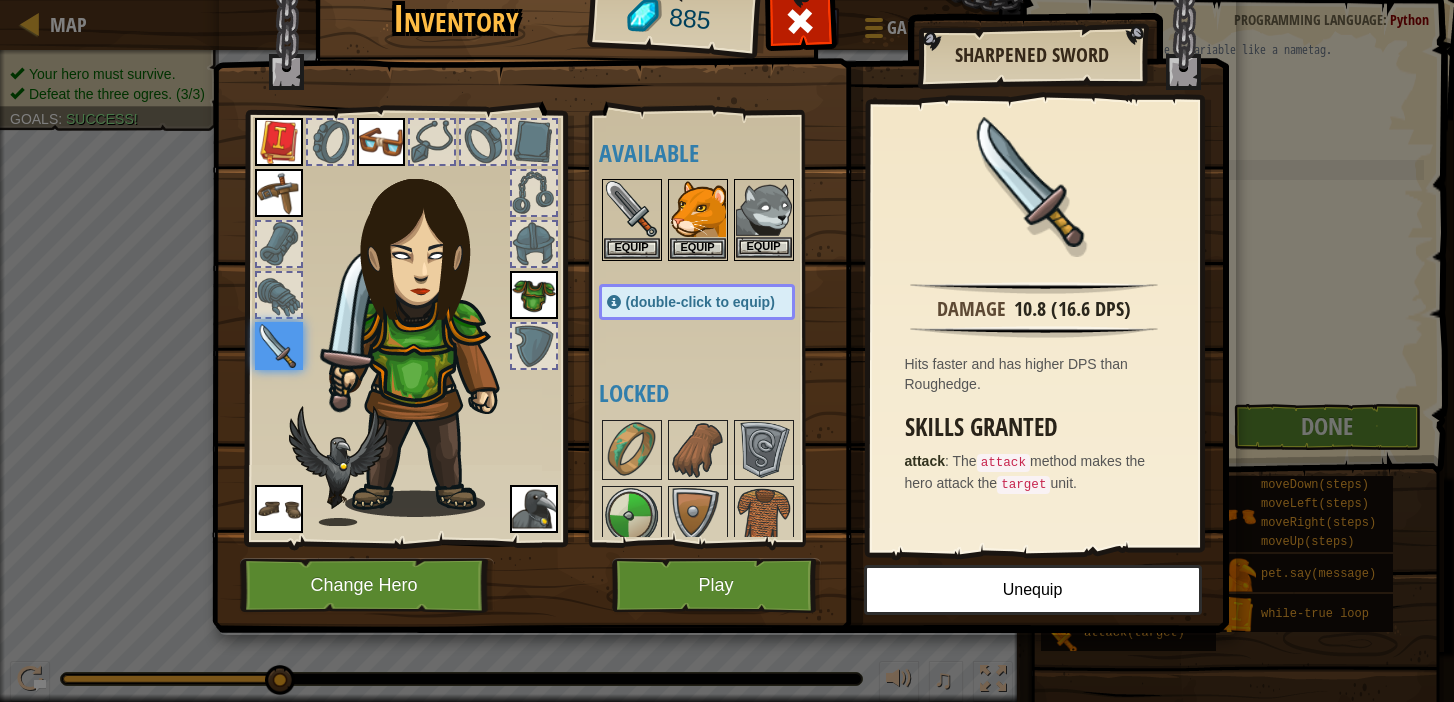 click at bounding box center [764, 209] 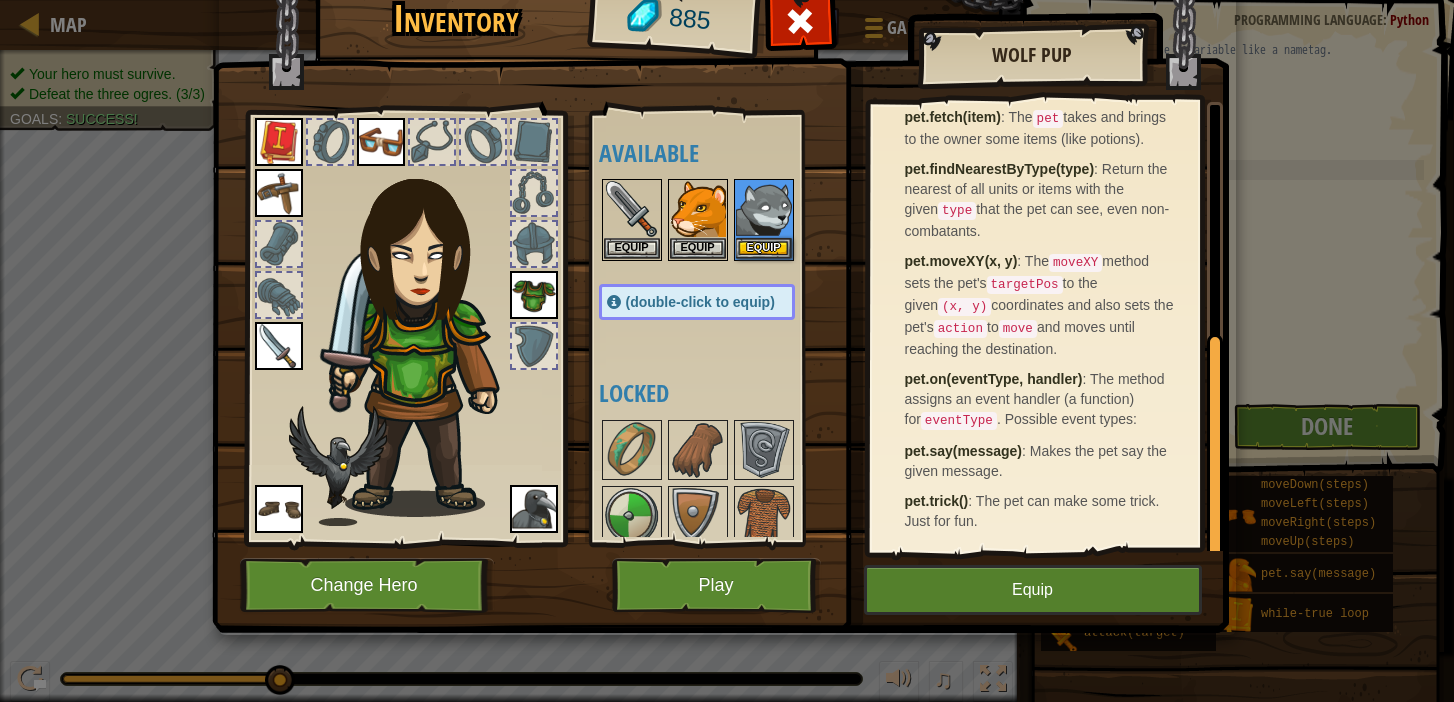 scroll, scrollTop: 466, scrollLeft: 0, axis: vertical 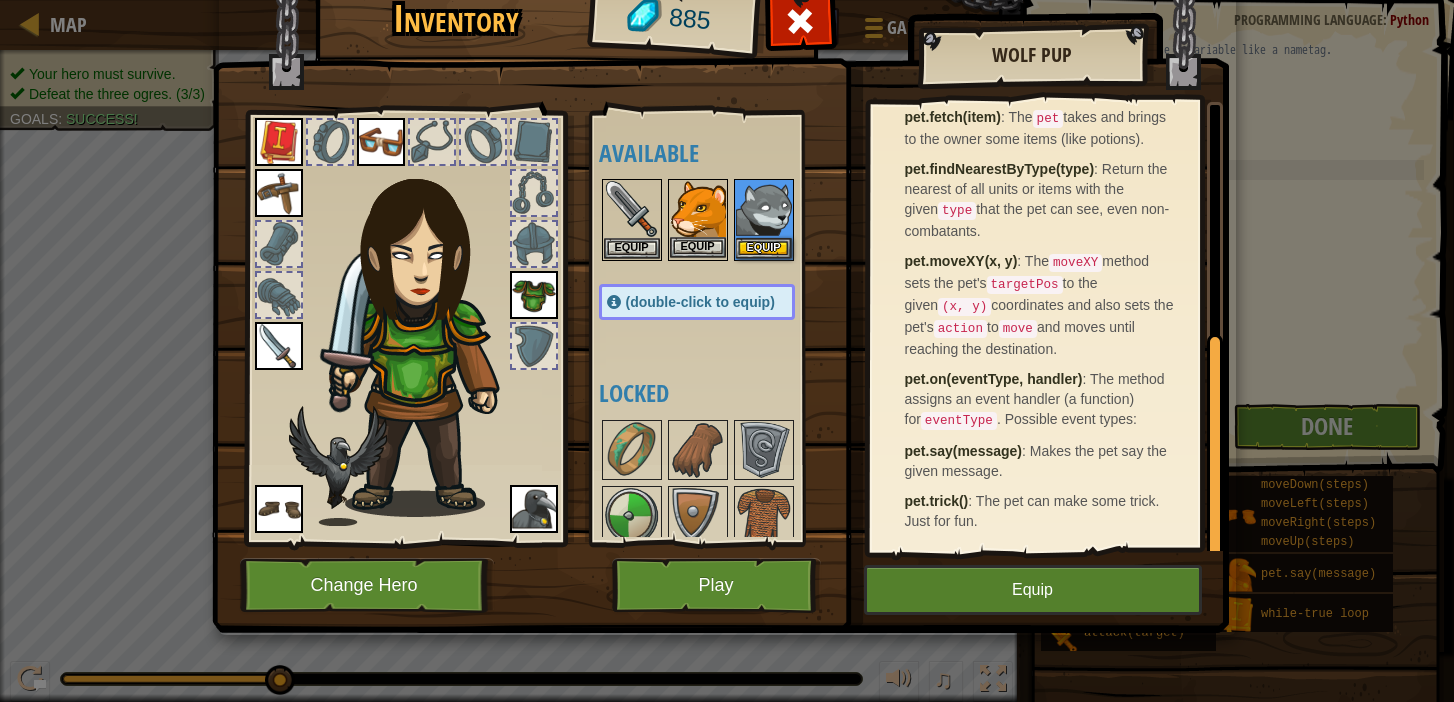 click at bounding box center [698, 209] 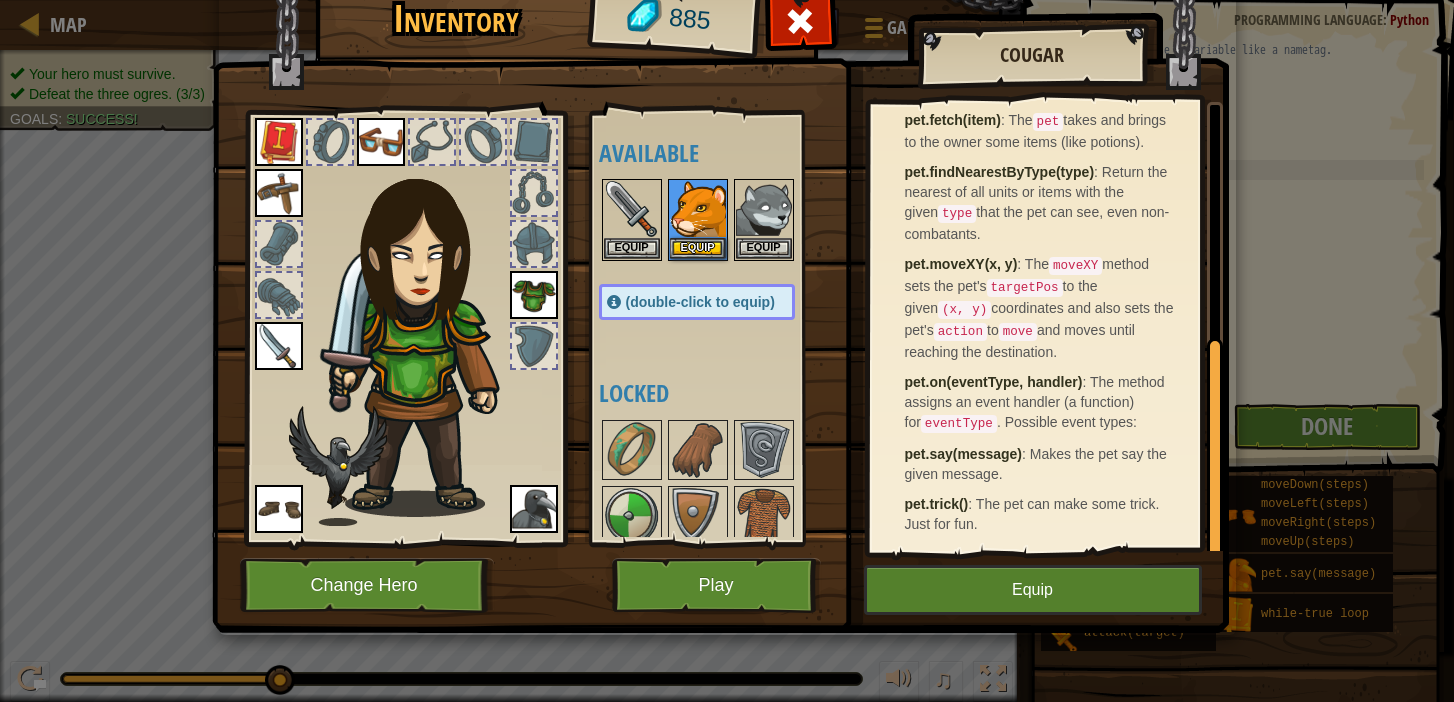 scroll, scrollTop: 486, scrollLeft: 0, axis: vertical 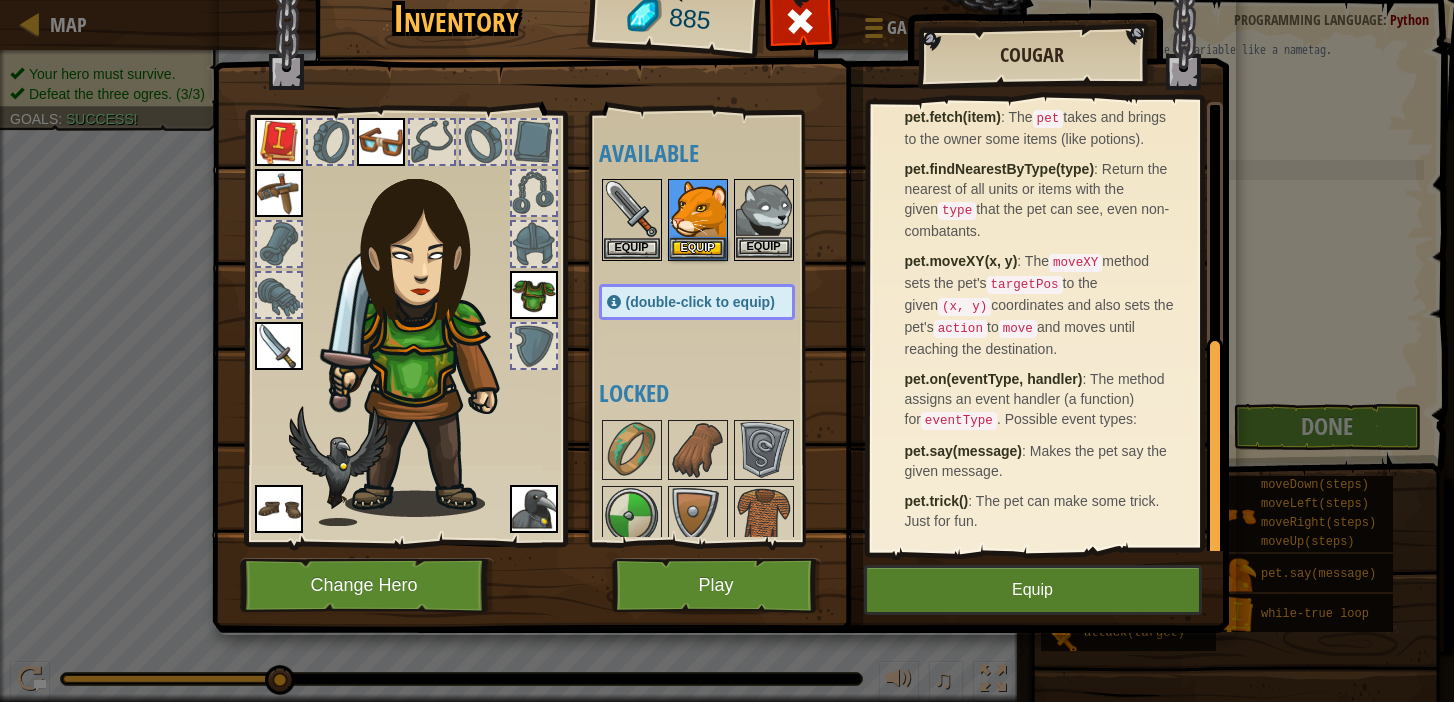click at bounding box center (764, 209) 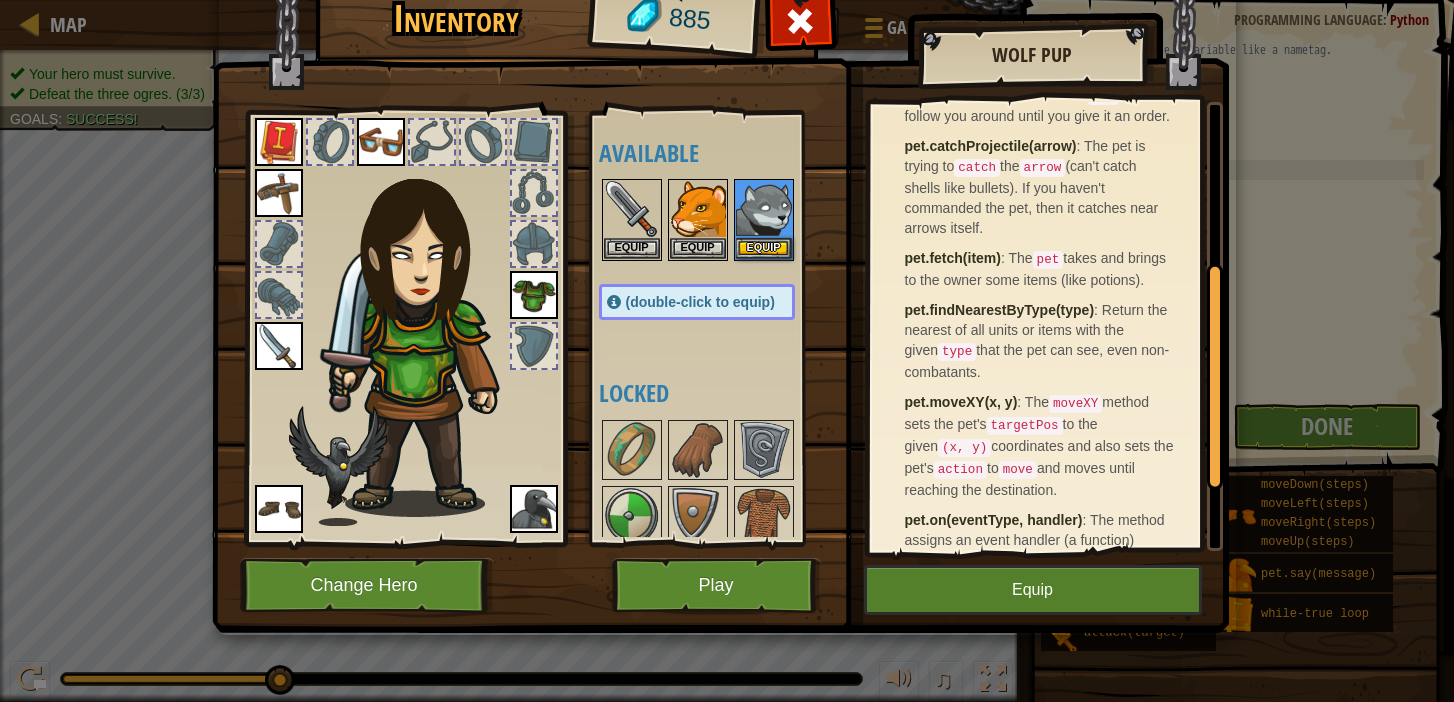 scroll, scrollTop: 466, scrollLeft: 0, axis: vertical 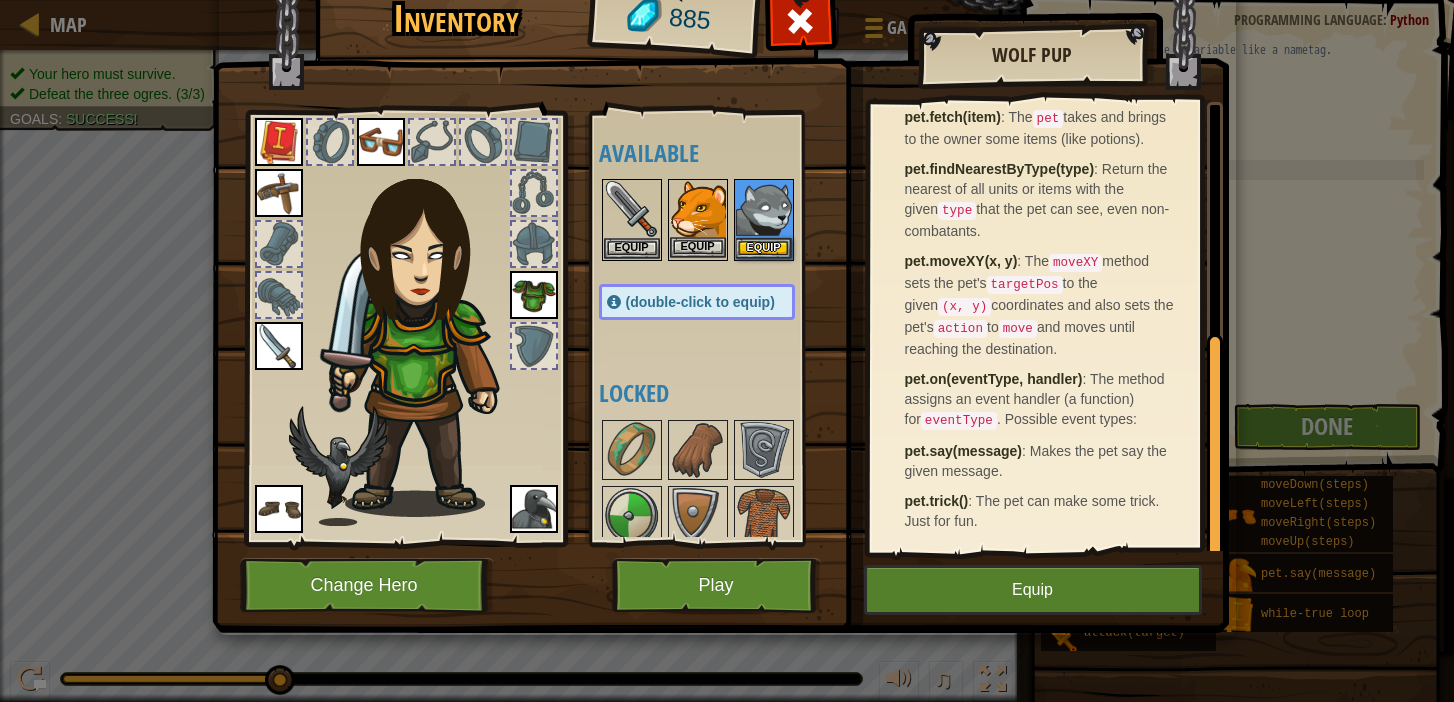 click at bounding box center [698, 209] 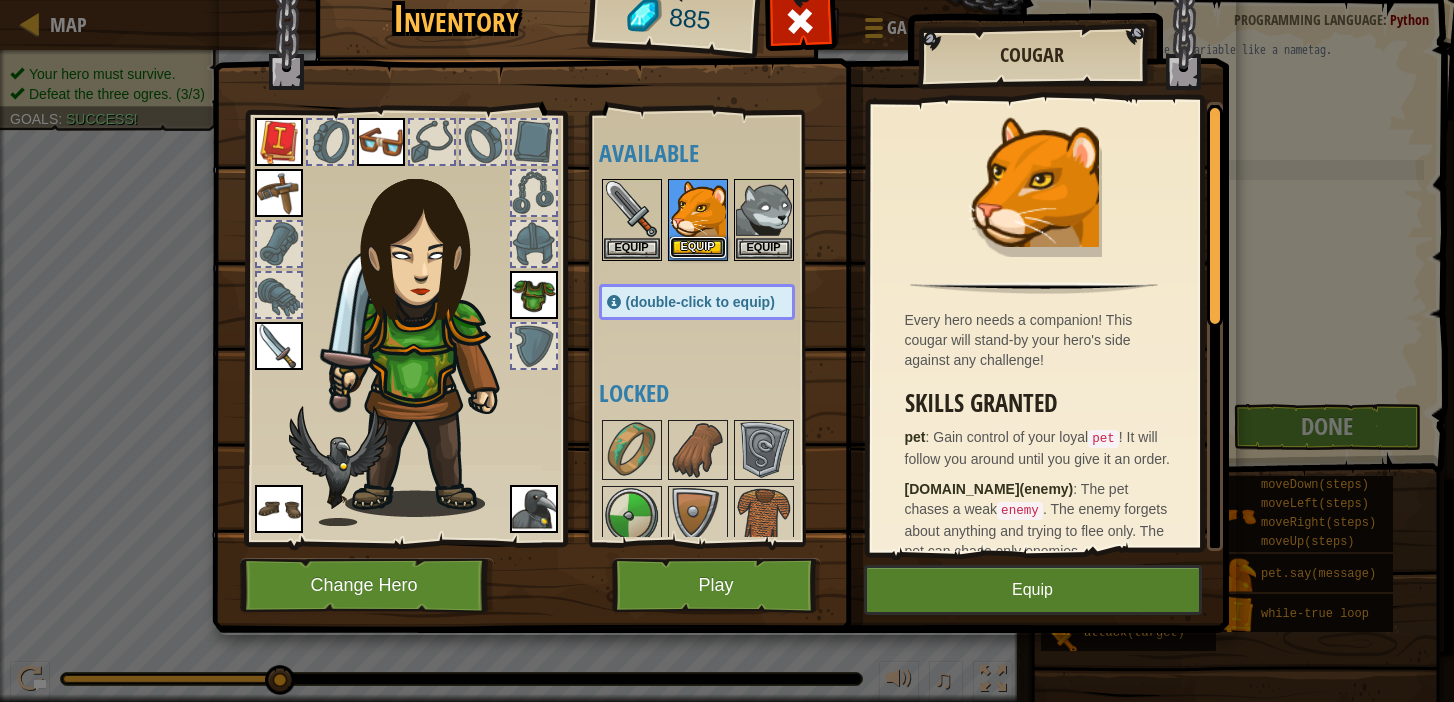 click on "Equip" at bounding box center [698, 247] 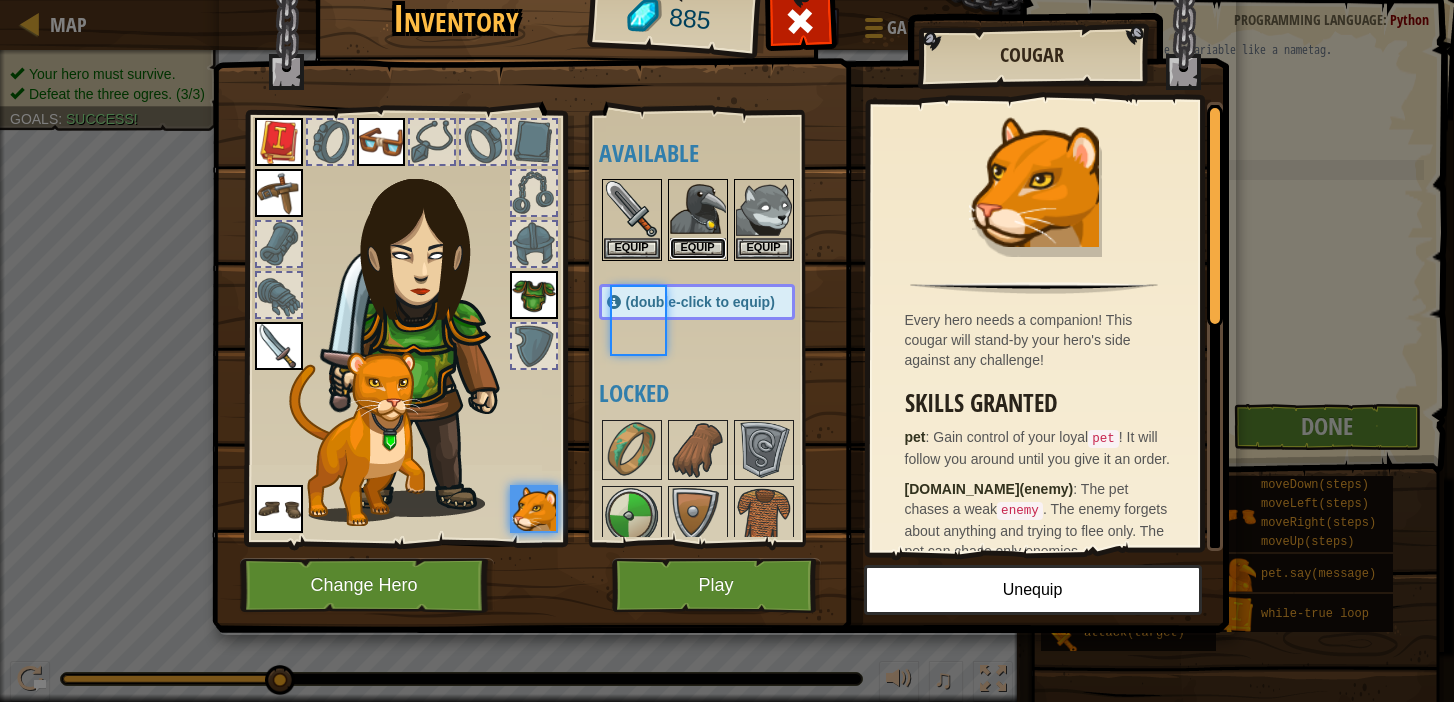click on "Equip" at bounding box center (698, 248) 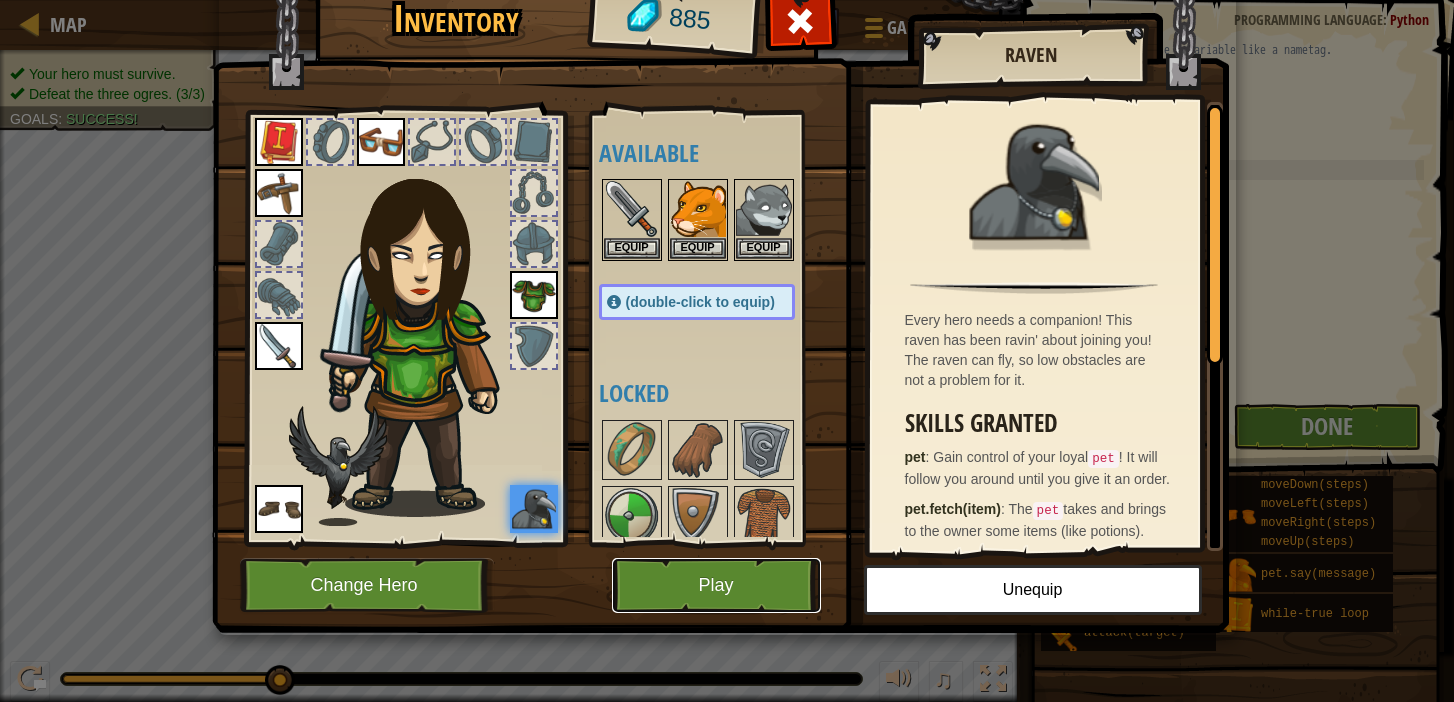click on "Play" at bounding box center [716, 585] 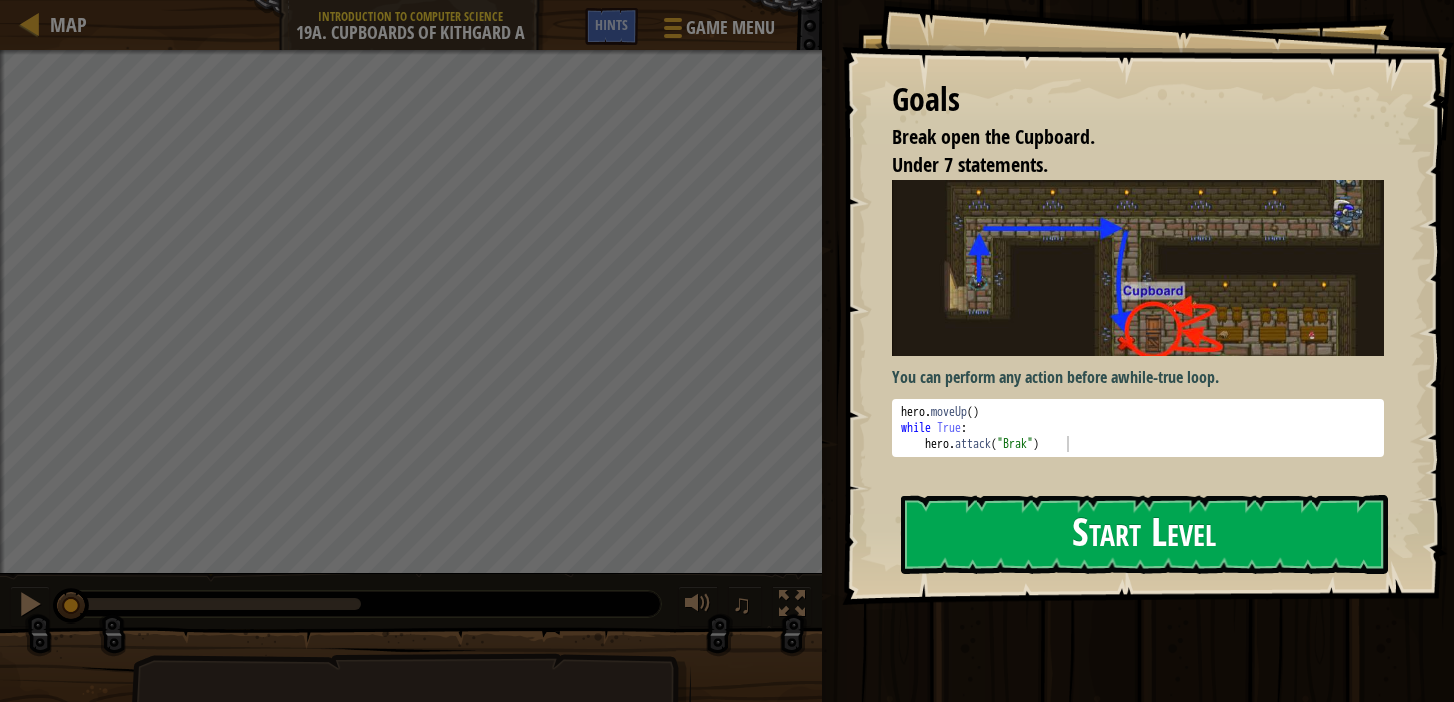 click on "Start Level" at bounding box center [1144, 534] 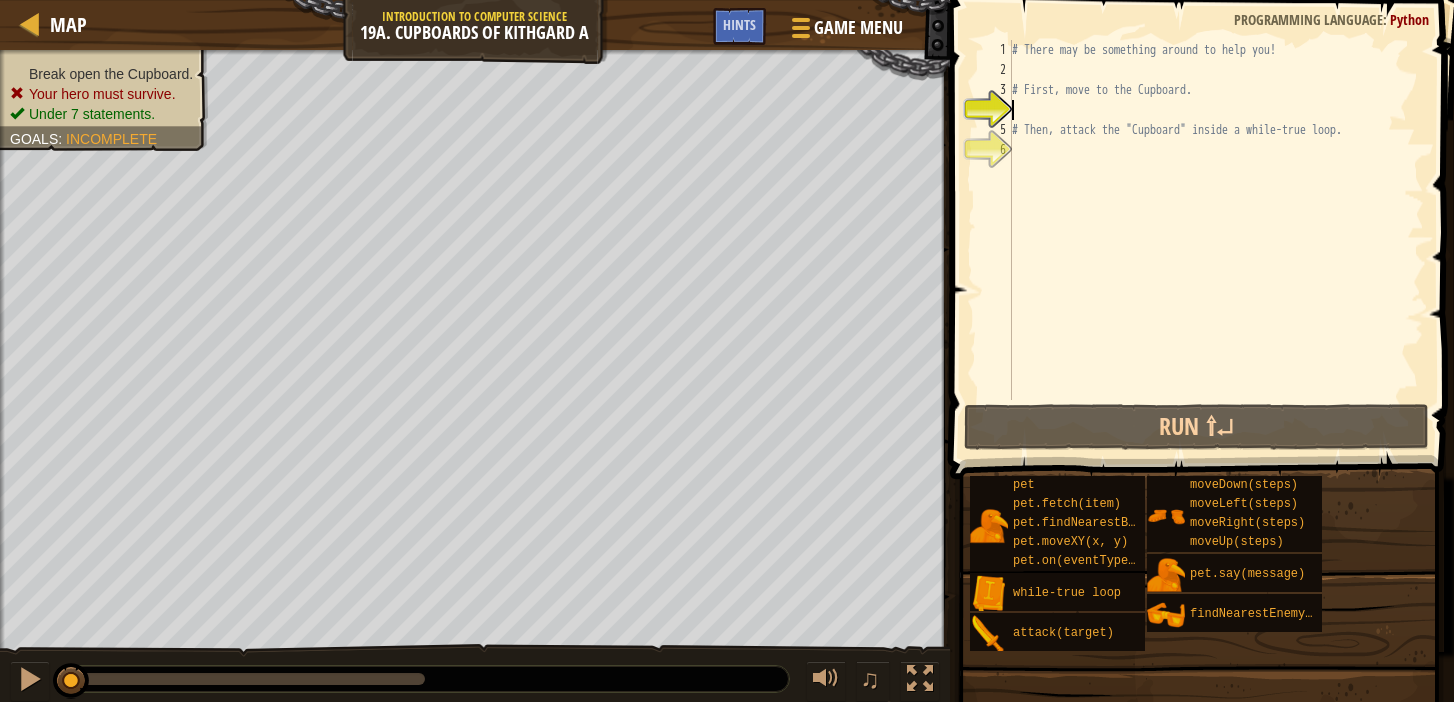click on "# There may be something around to help you! # First, move to the Cupboard. # Then, attack the "Cupboard" inside a while-true loop." at bounding box center (1216, 240) 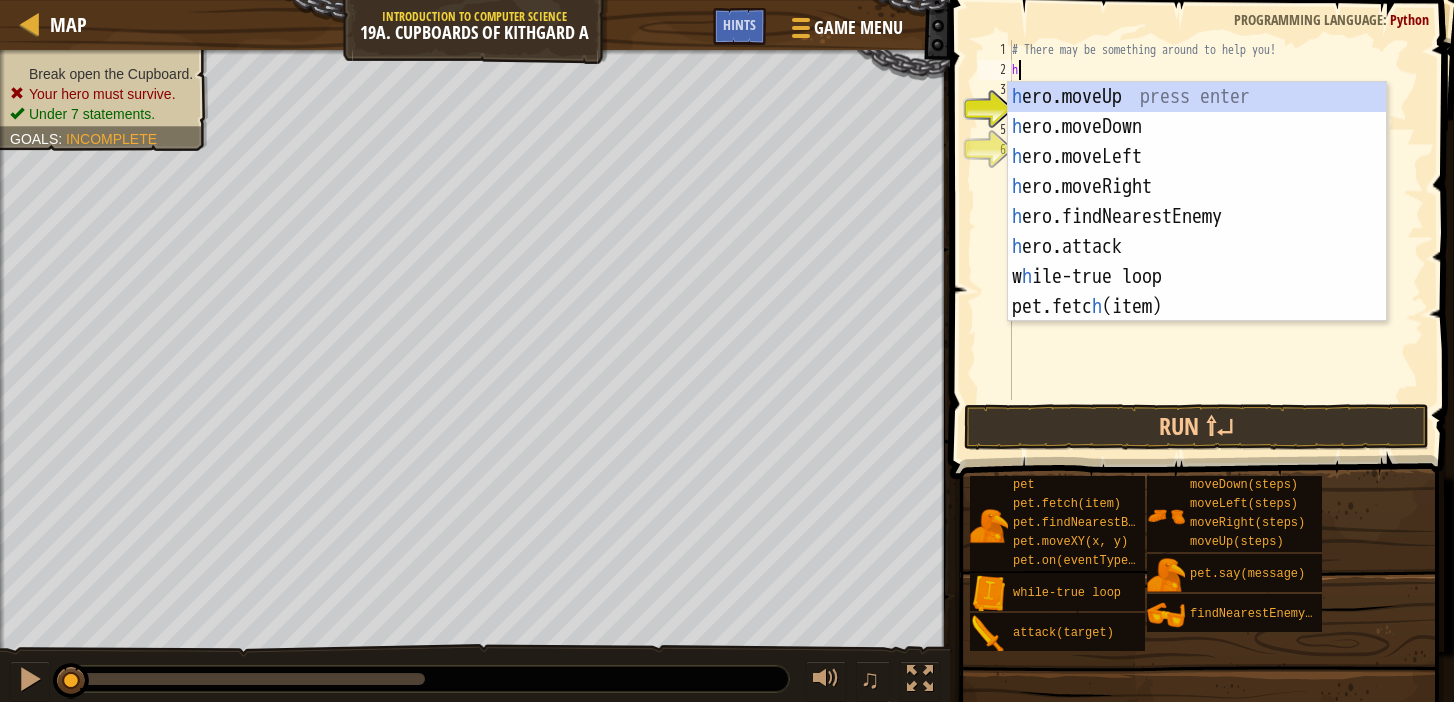 scroll, scrollTop: 9, scrollLeft: 0, axis: vertical 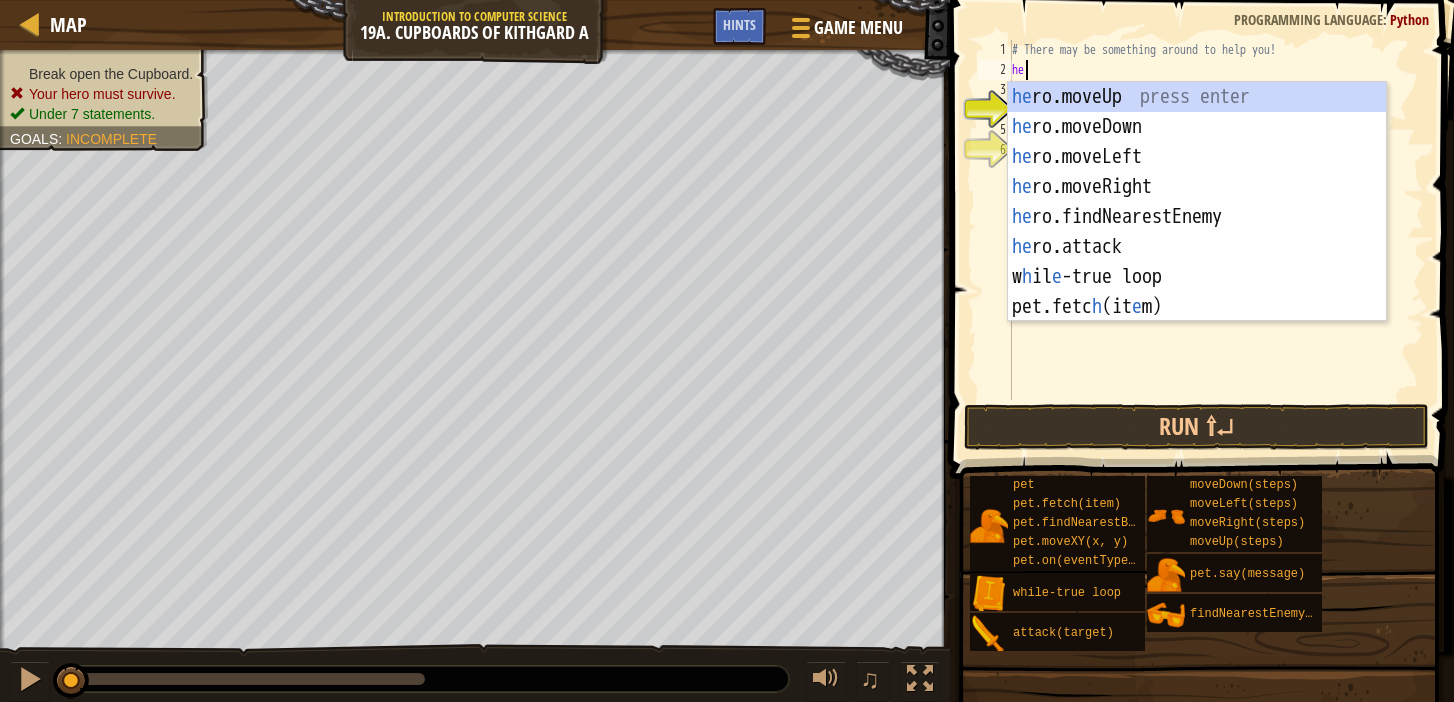 type on "hero" 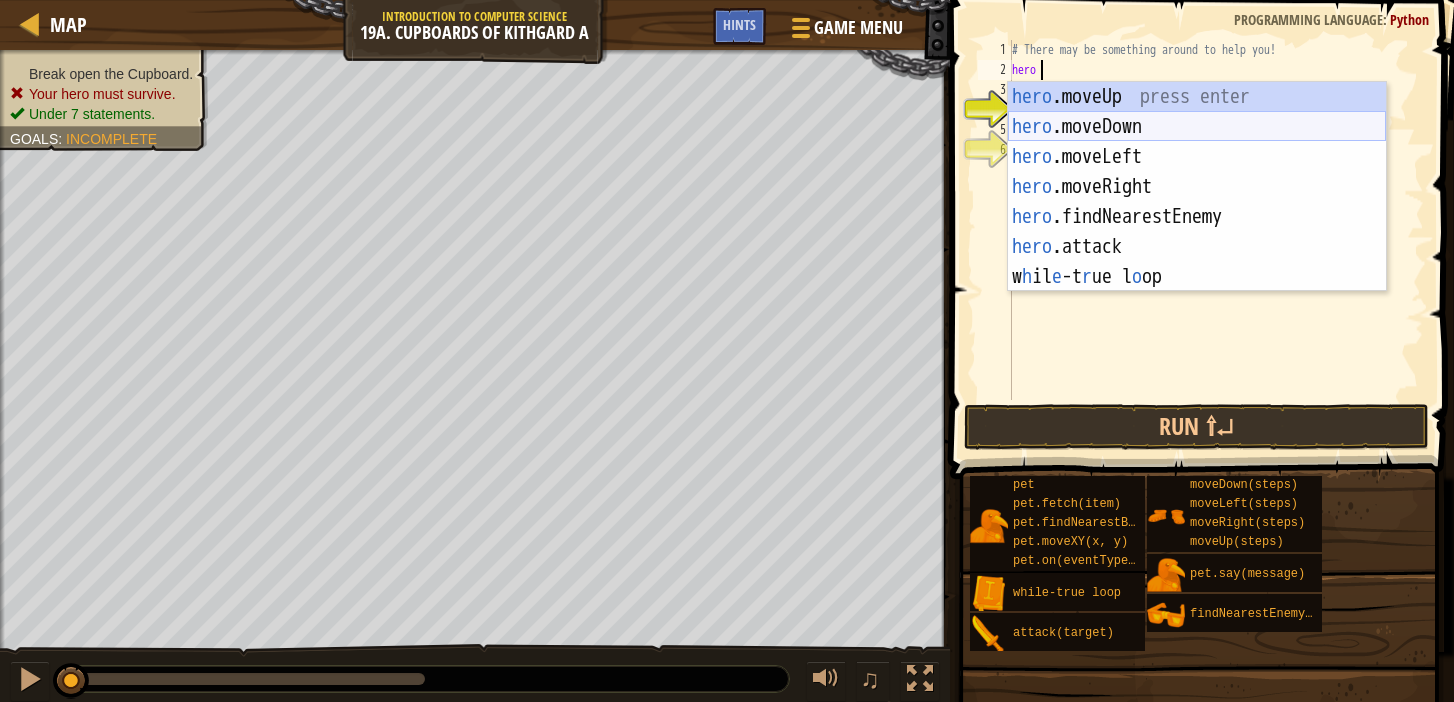click on "hero .moveUp press enter hero .moveDown press enter hero .moveLeft press enter hero .moveRight press enter hero .findNearestEnemy press enter hero .attack press enter w h il e -t r ue l o op press enter" at bounding box center (1197, 217) 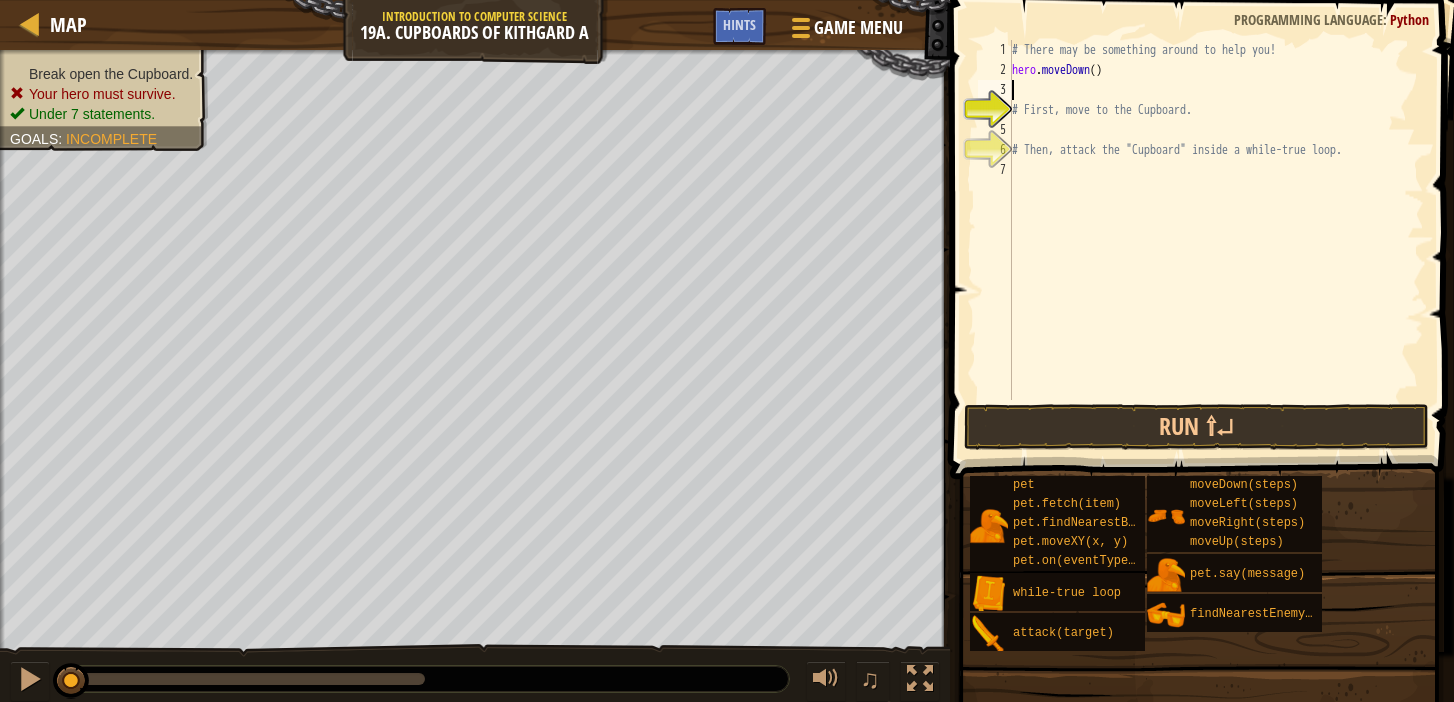 scroll, scrollTop: 9, scrollLeft: 0, axis: vertical 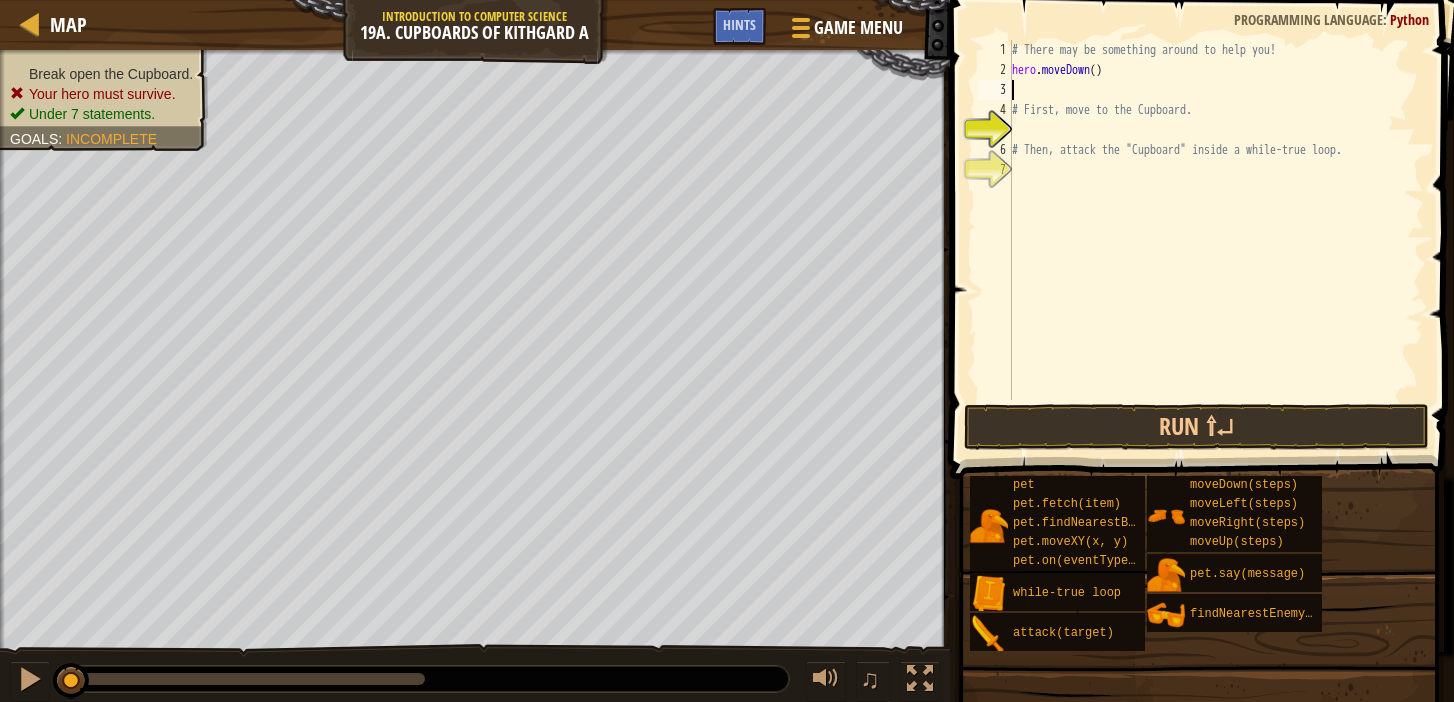 type on "hero.moveDown()" 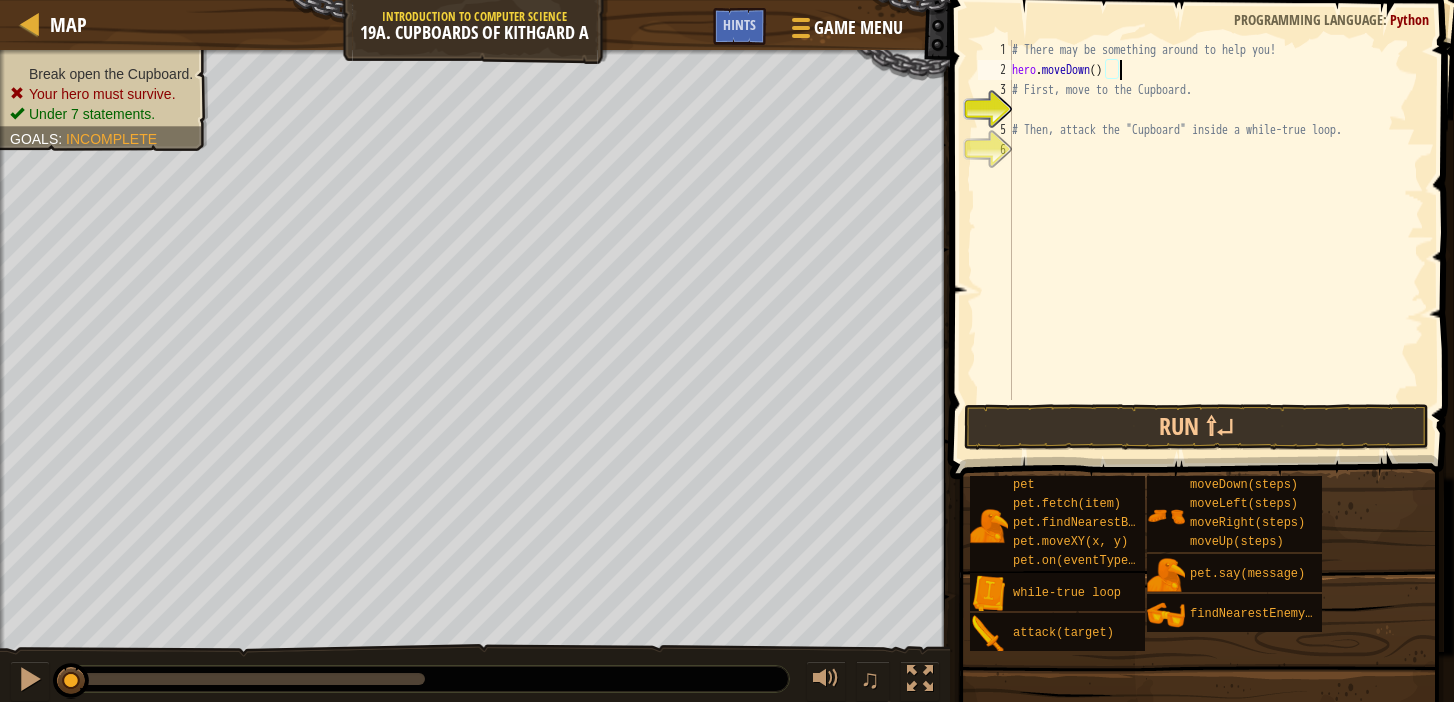 click on "# There may be something around to help you! hero . moveDown ( ) # First, move to the Cupboard. # Then, attack the "Cupboard" inside a while-true loop." at bounding box center [1216, 240] 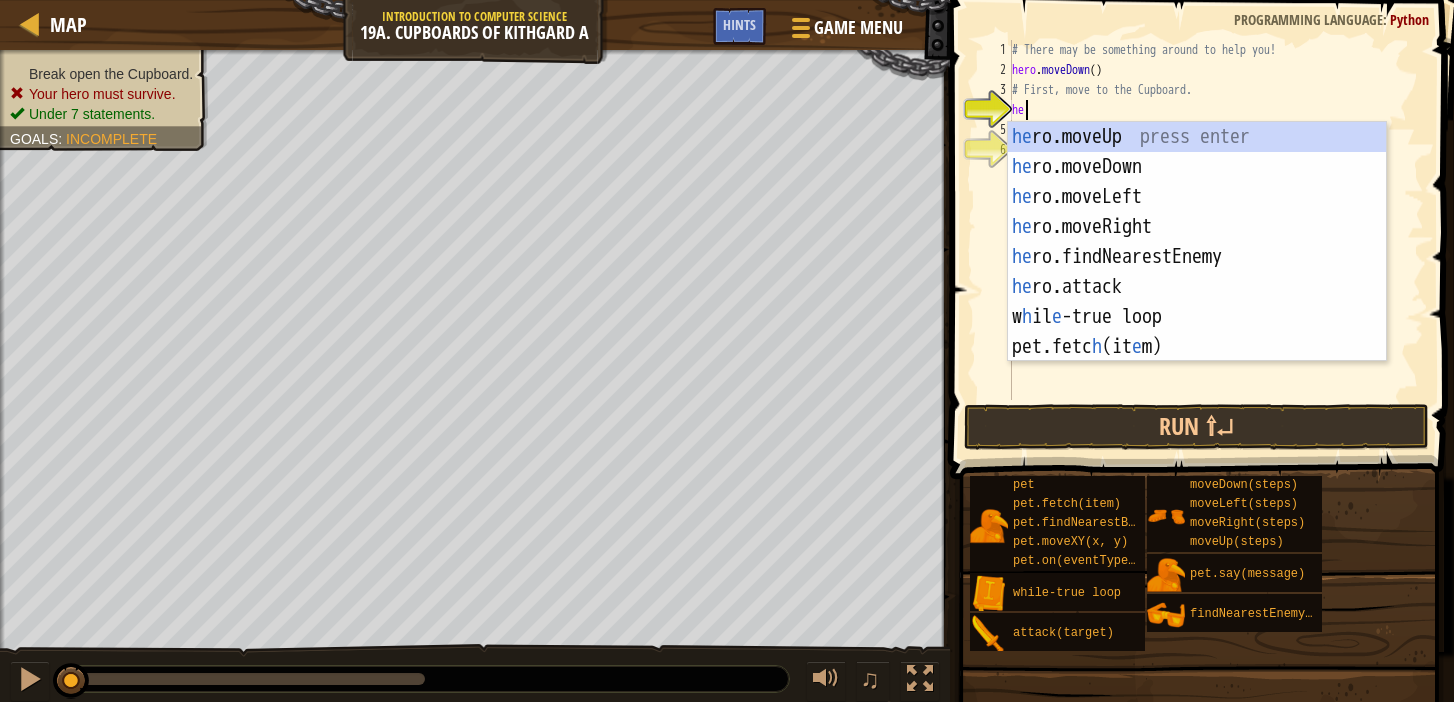 type on "hero" 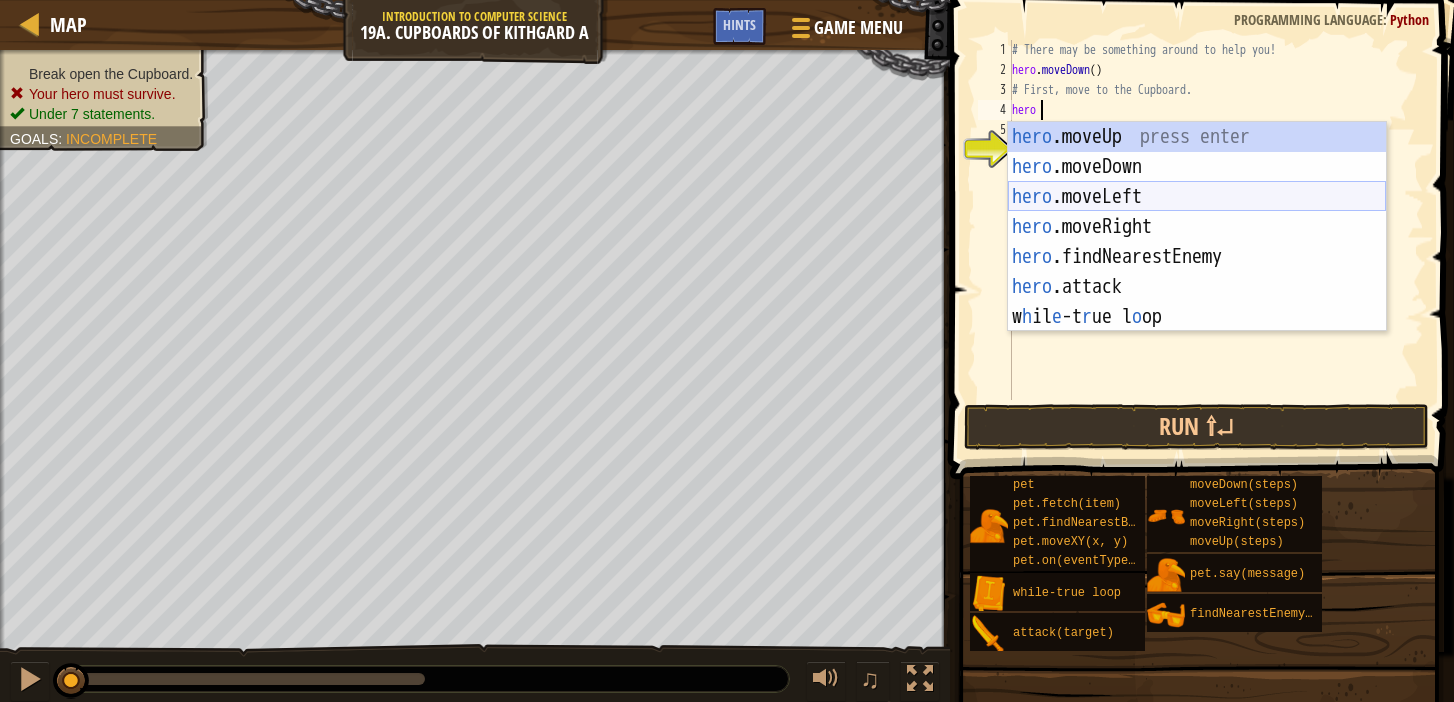 click on "hero .moveUp press enter hero .moveDown press enter hero .moveLeft press enter hero .moveRight press enter hero .findNearestEnemy press enter hero .attack press enter w h il e -t r ue l o op press enter" at bounding box center [1197, 257] 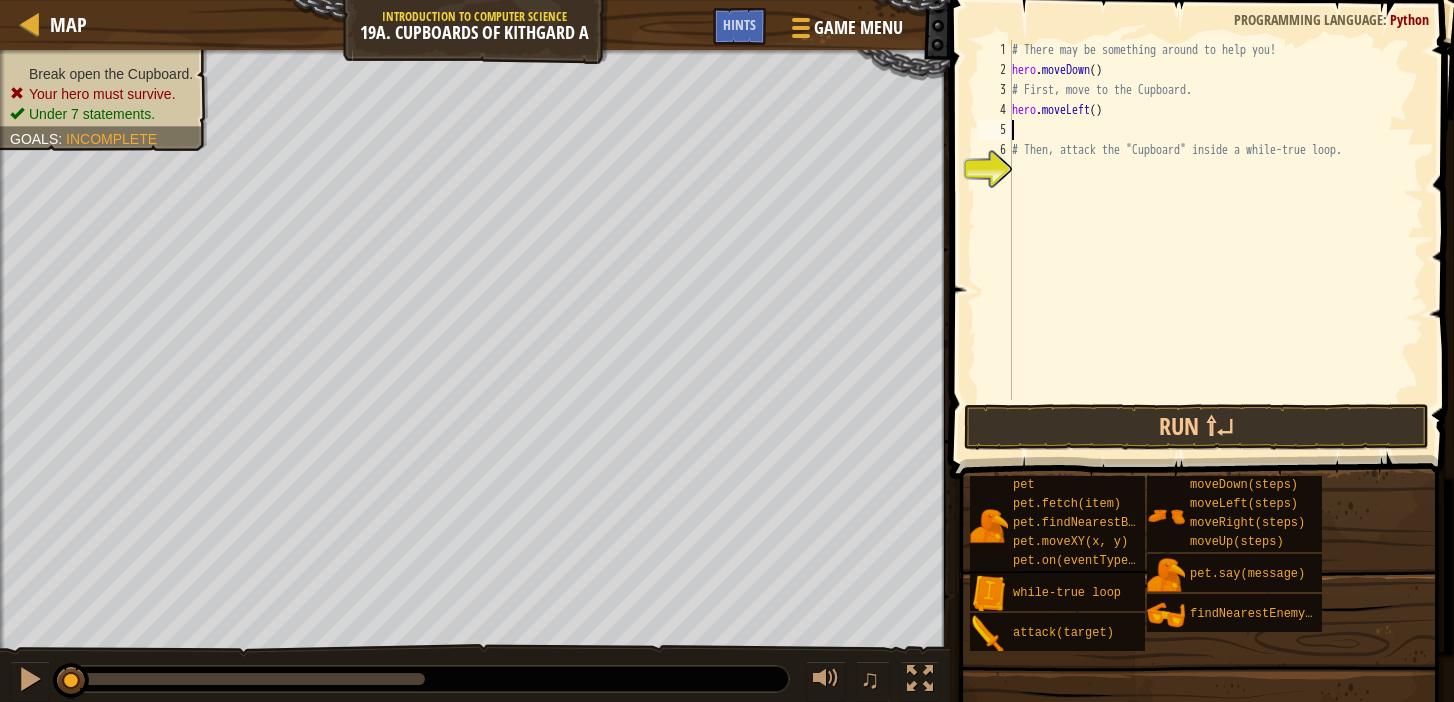 click on "# There may be something around to help you! hero . moveDown ( ) # First, move to the Cupboard. hero . moveLeft ( ) # Then, attack the "Cupboard" inside a while-true loop." at bounding box center (1216, 240) 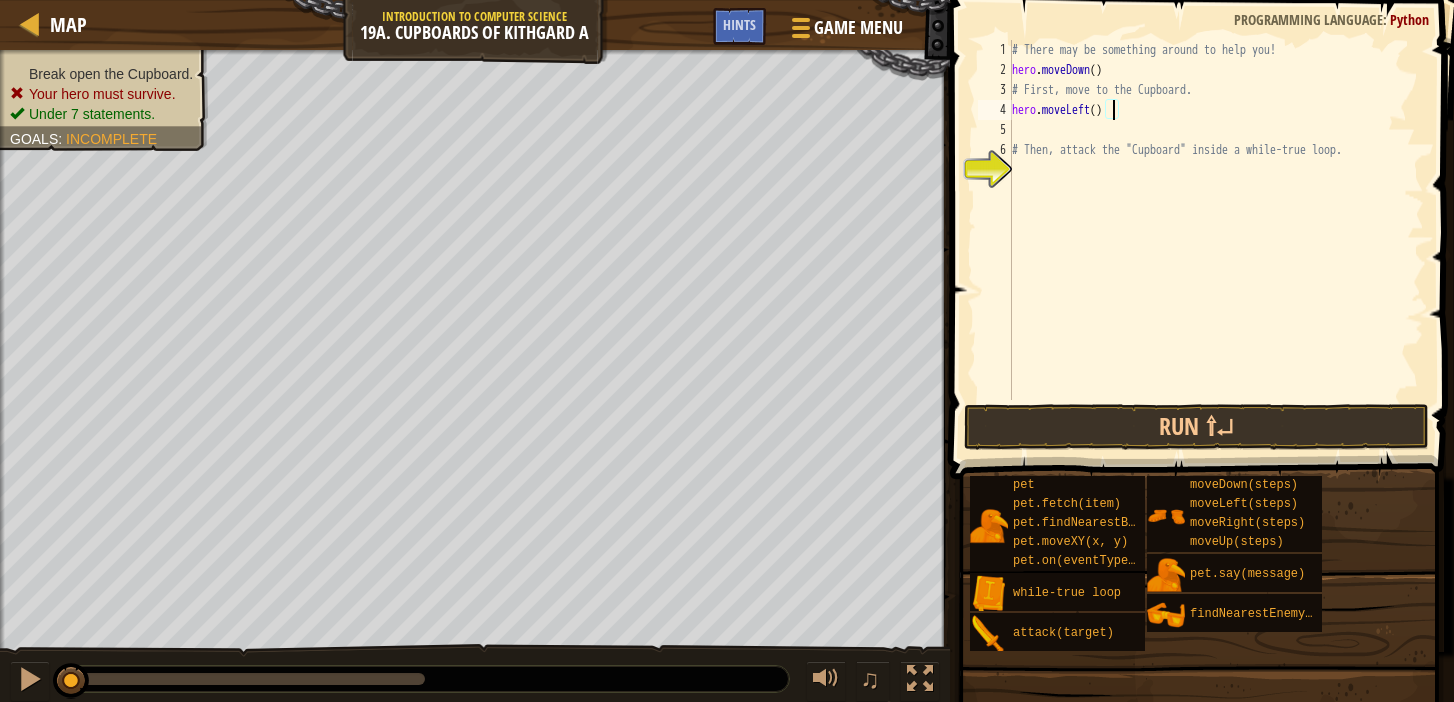 type on "hero.moveLeft(2)" 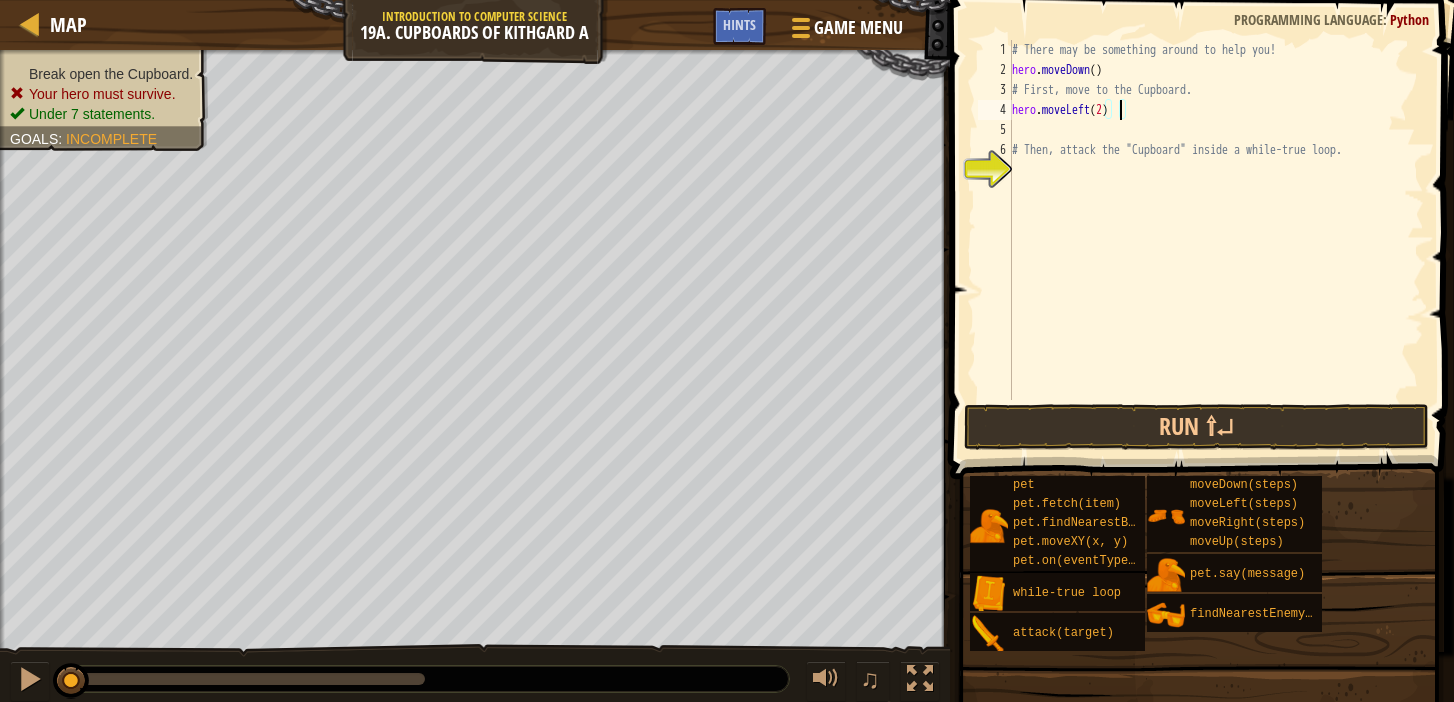 click on "# There may be something around to help you! hero . moveDown ( ) # First, move to the Cupboard. hero . moveLeft ( 2 ) # Then, attack the "Cupboard" inside a while-true loop." at bounding box center [1216, 240] 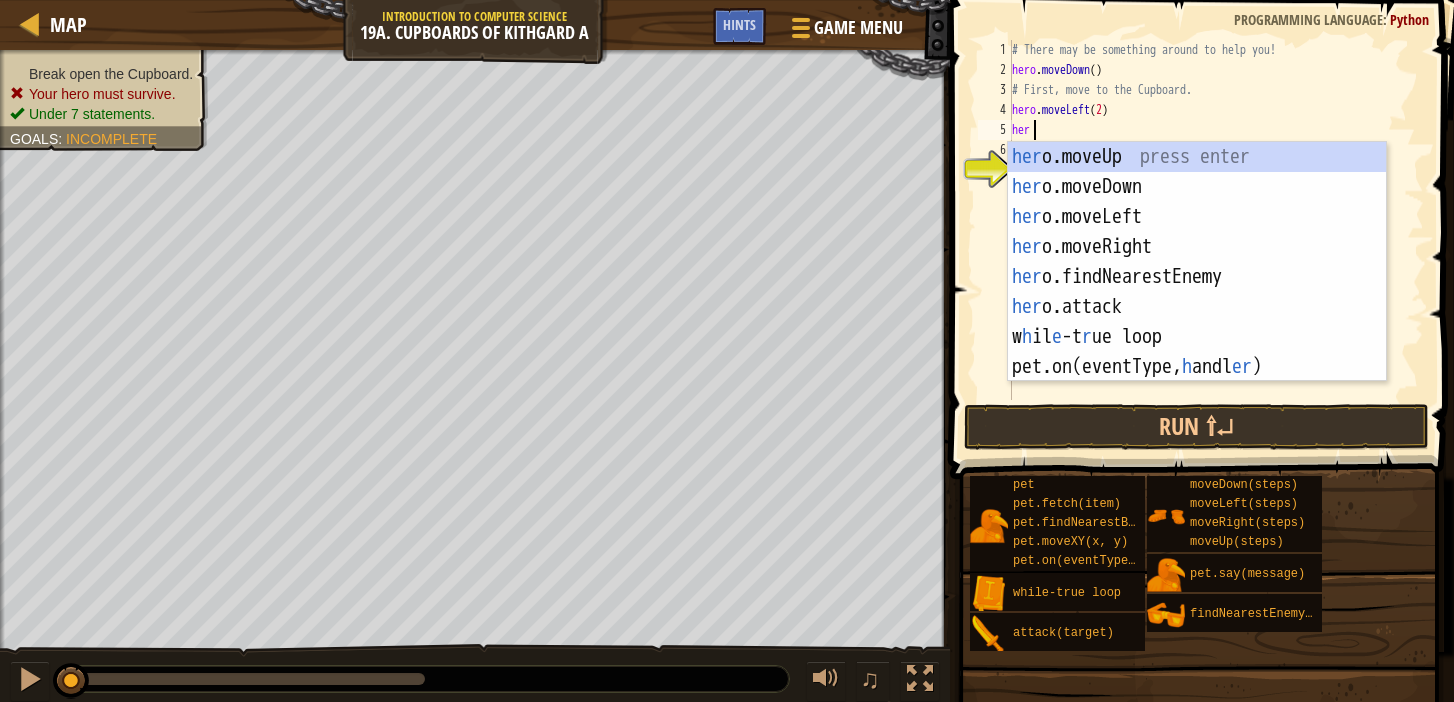 scroll, scrollTop: 9, scrollLeft: 1, axis: both 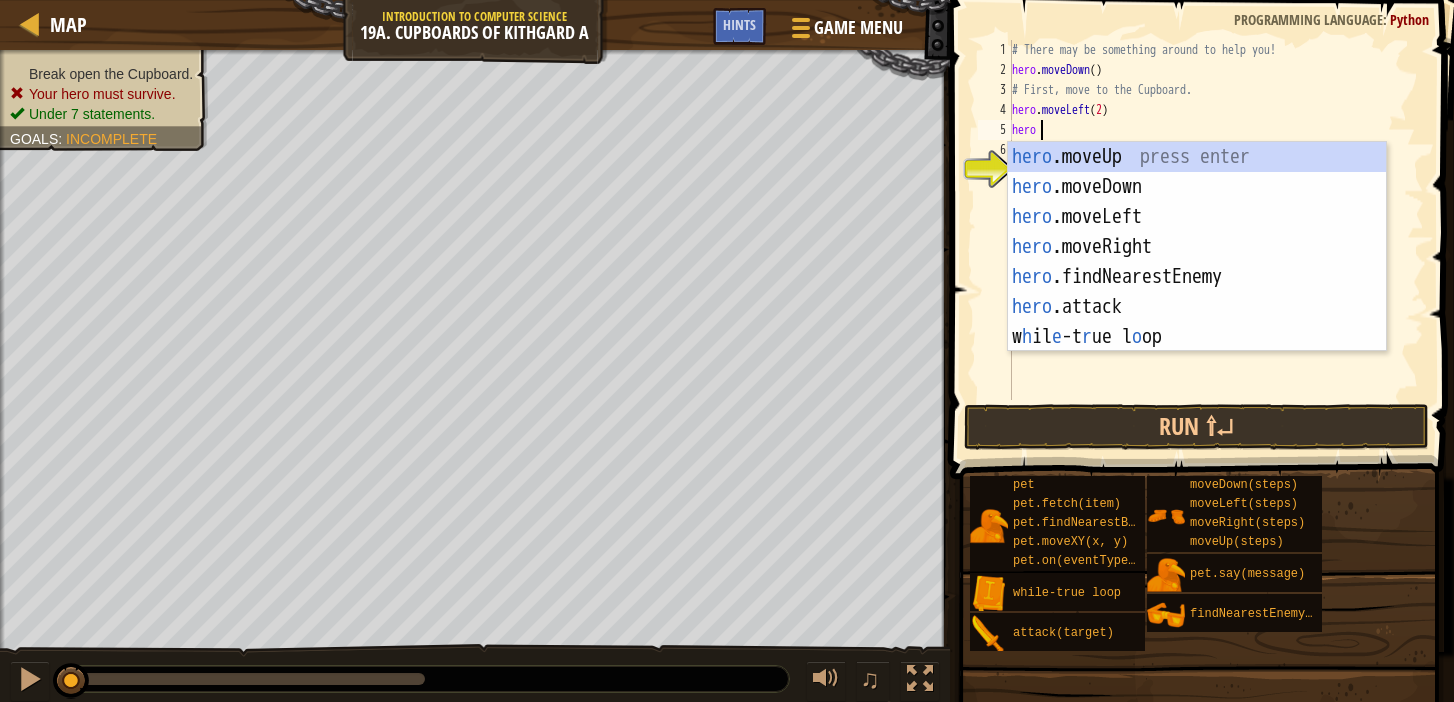 click on "# There may be something around to help you! hero . moveDown ( ) # First, move to the Cupboard. hero . moveLeft ( 2 ) hero # Then, attack the "Cupboard" inside a while-true loop." at bounding box center [1216, 240] 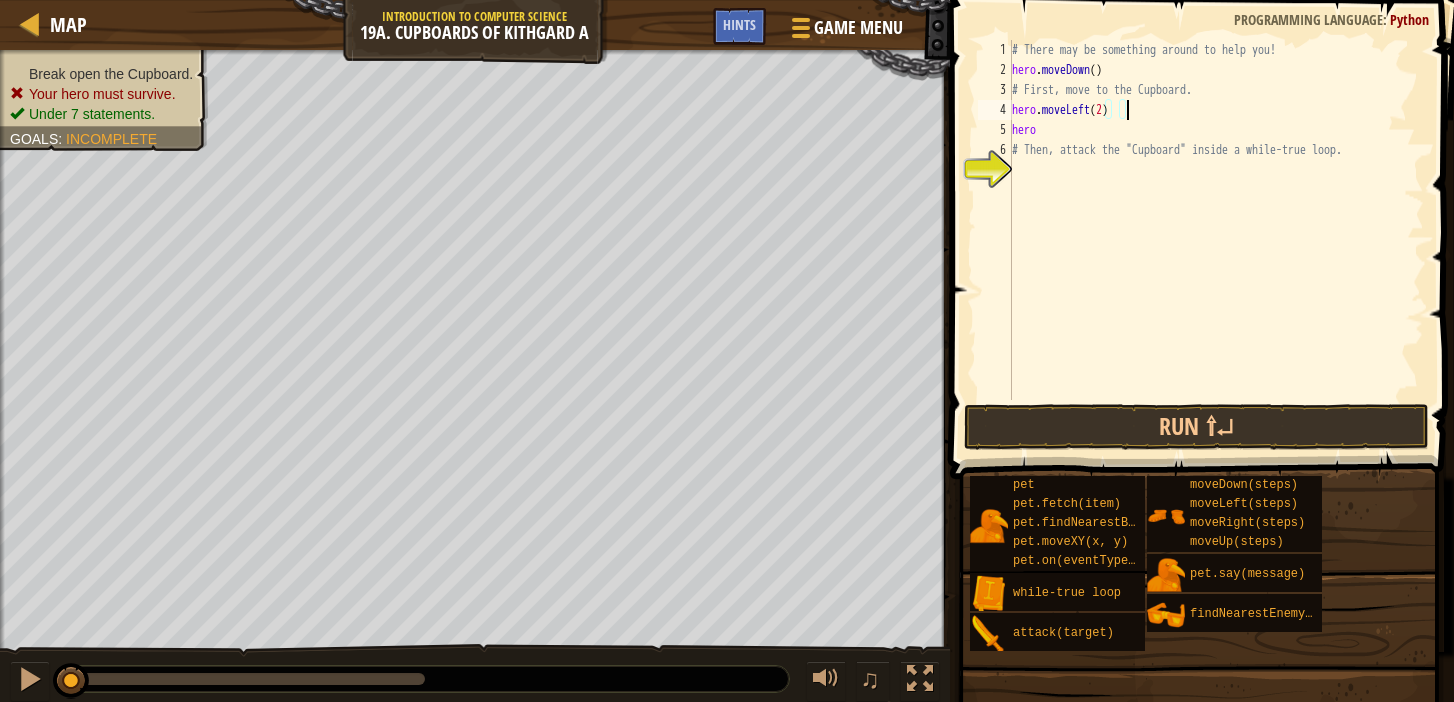 click on "# There may be something around to help you! hero . moveDown ( ) # First, move to the Cupboard. hero . moveLeft ( 2 ) hero # Then, attack the "Cupboard" inside a while-true loop." at bounding box center [1216, 240] 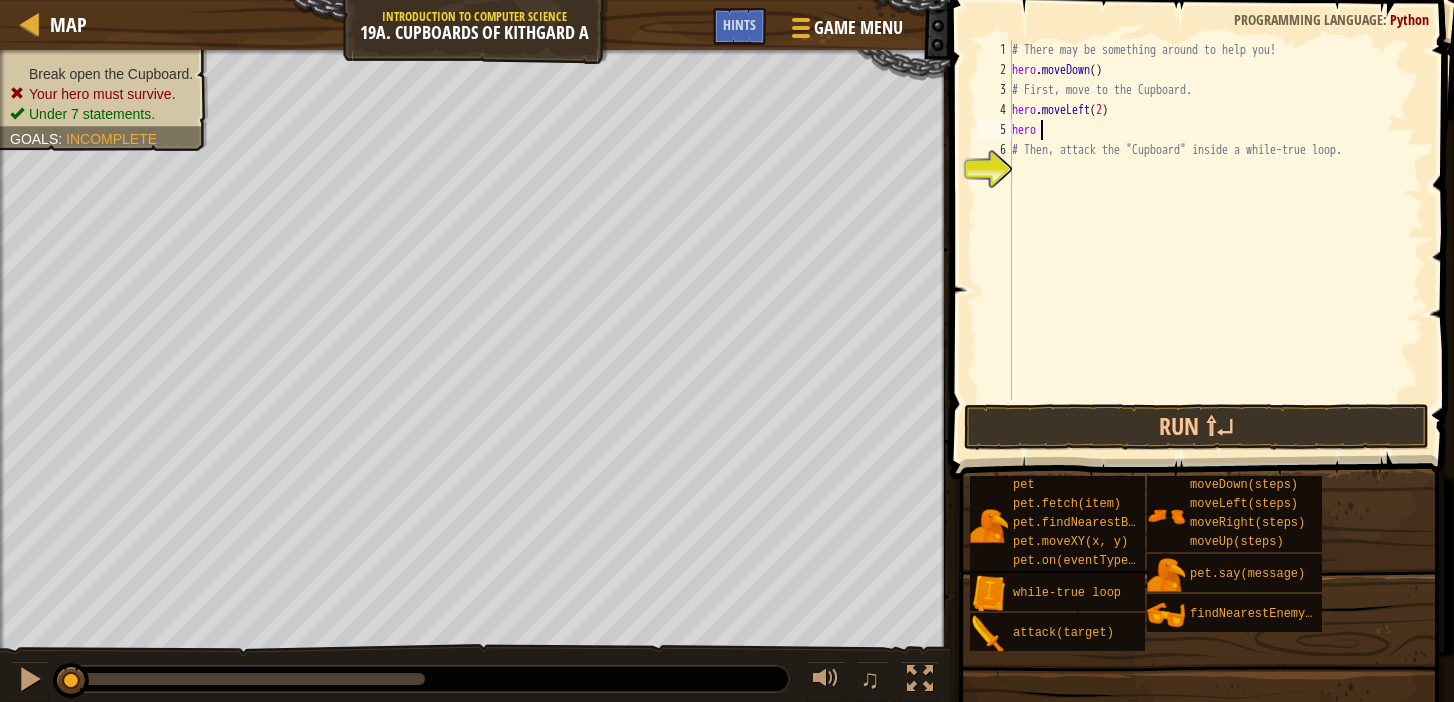 type on "hero." 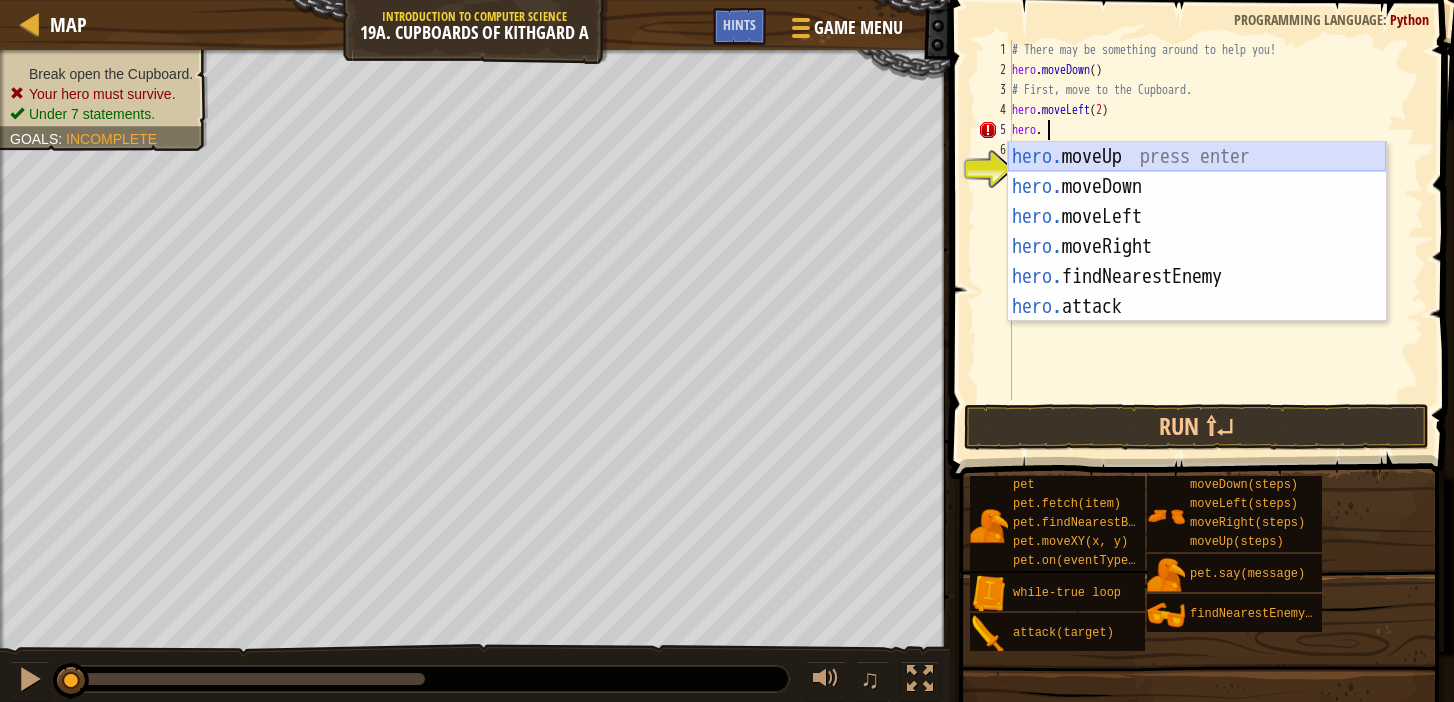 click on "hero. moveUp press enter hero. moveDown press enter hero. moveLeft press enter hero. moveRight press enter hero. findNearestEnemy press enter hero. attack press enter" at bounding box center [1197, 262] 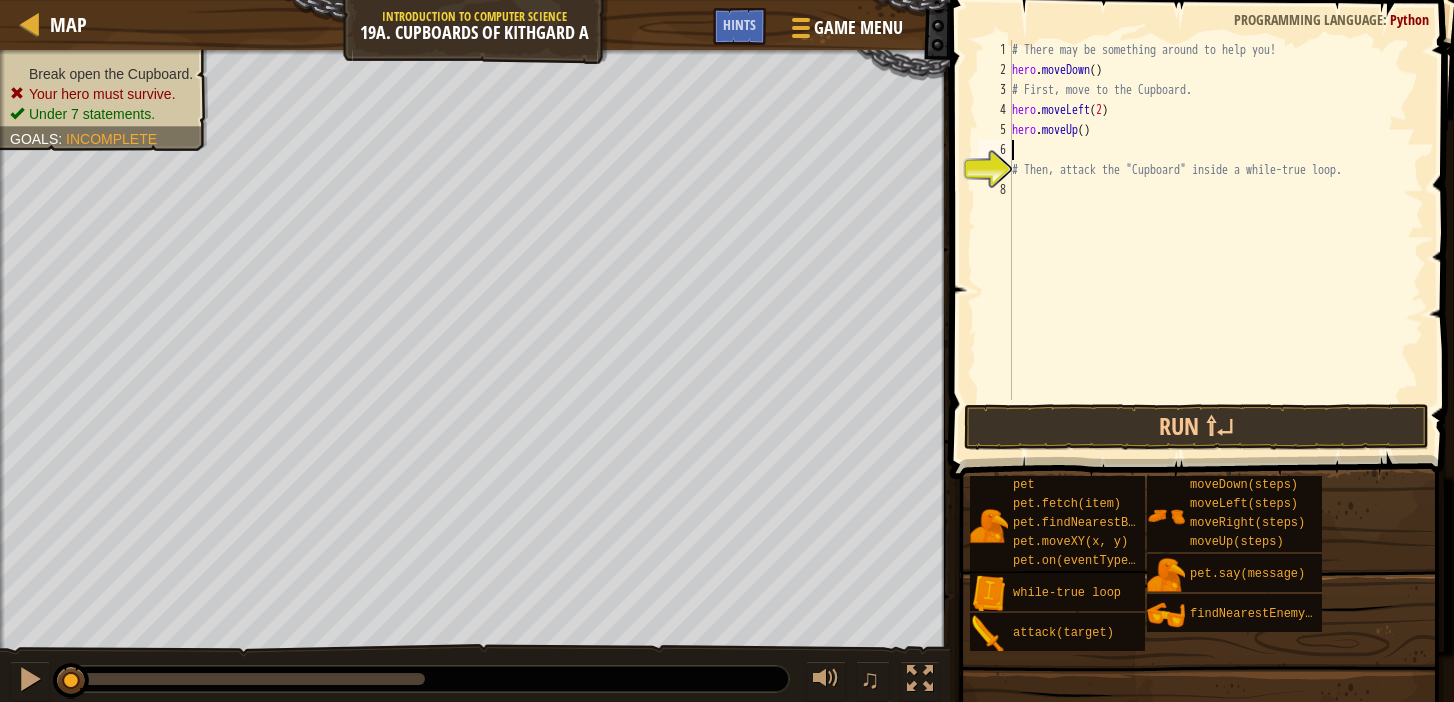 scroll, scrollTop: 9, scrollLeft: 0, axis: vertical 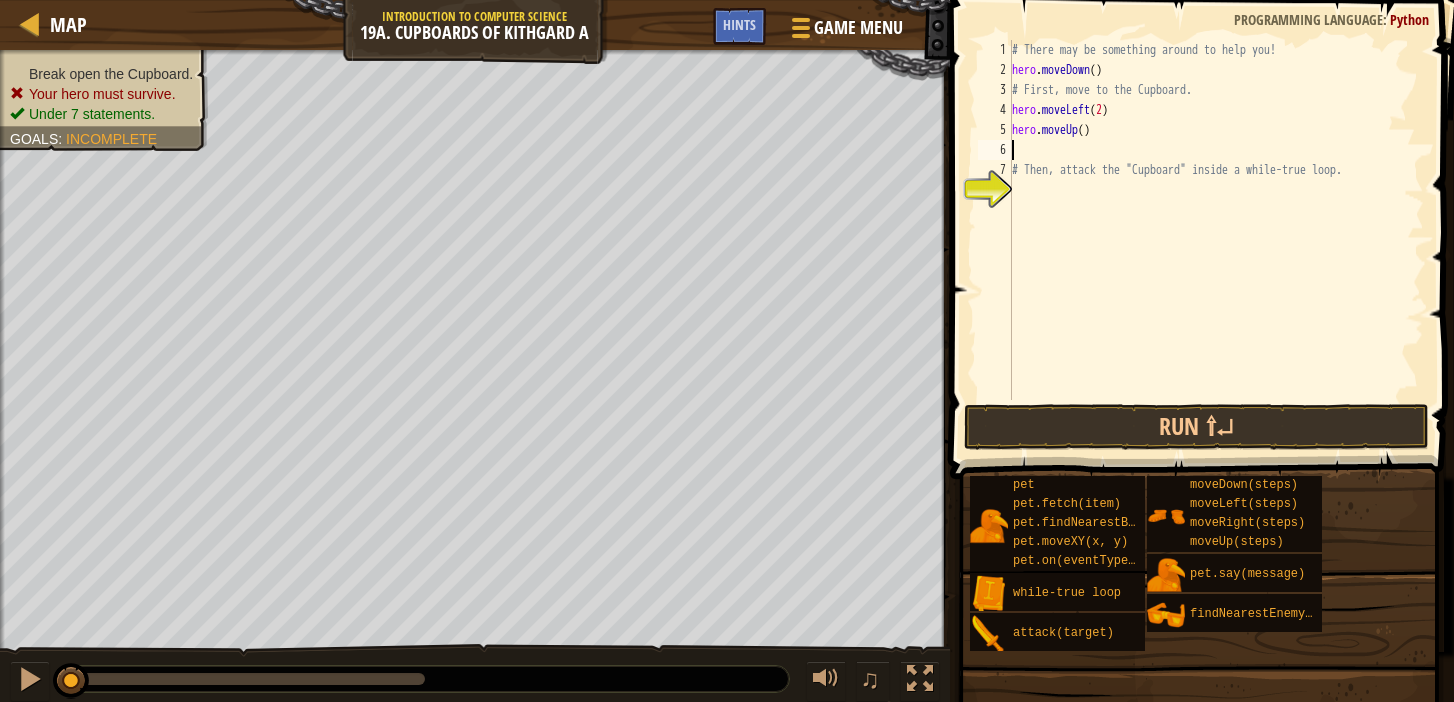 click on "# There may be something around to help you! hero . moveDown ( ) # First, move to the Cupboard. hero . moveLeft ( 2 ) hero . moveUp ( ) # Then, attack the "Cupboard" inside a while-true loop." at bounding box center (1216, 240) 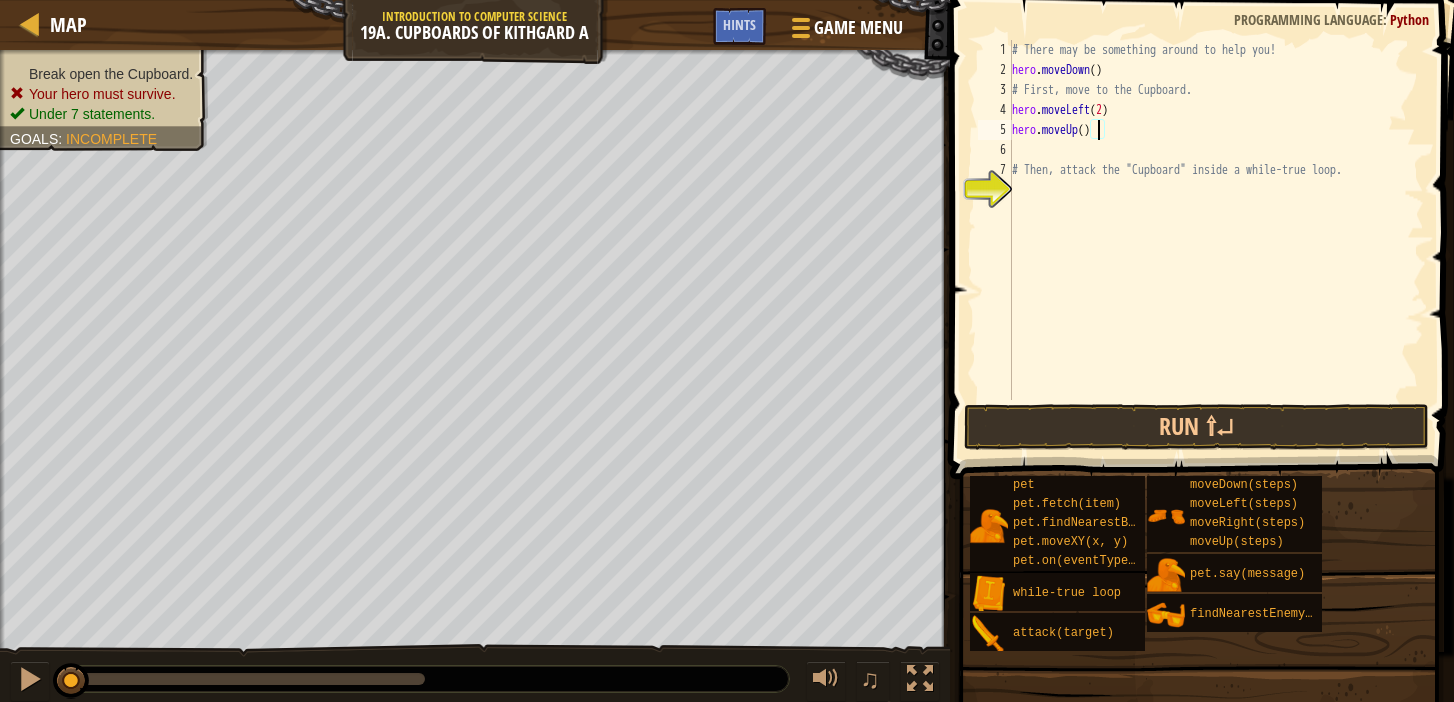 type on "hero.moveUp(3)" 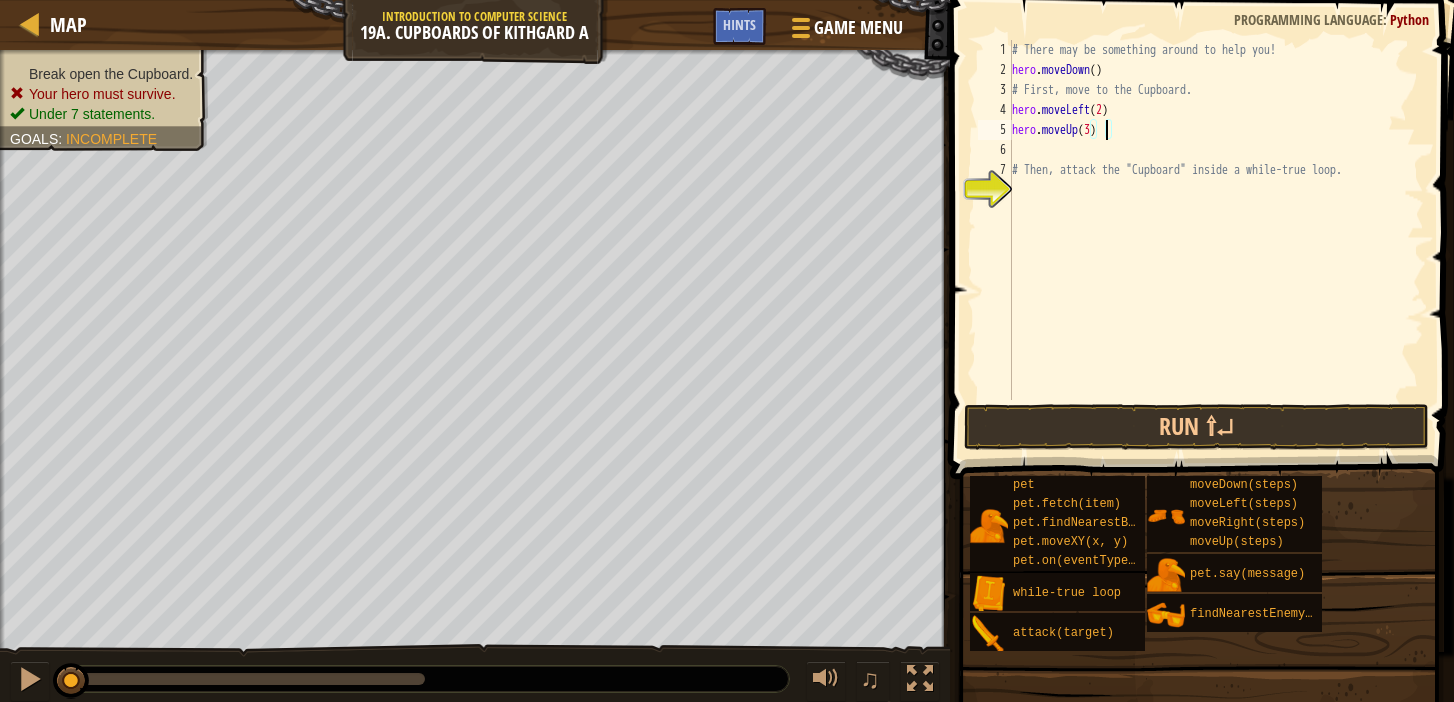 click on "# There may be something around to help you! hero . moveDown ( ) # First, move to the Cupboard. hero . moveLeft ( 2 ) hero . moveUp ( 3 ) # Then, attack the "Cupboard" inside a while-true loop." at bounding box center [1216, 240] 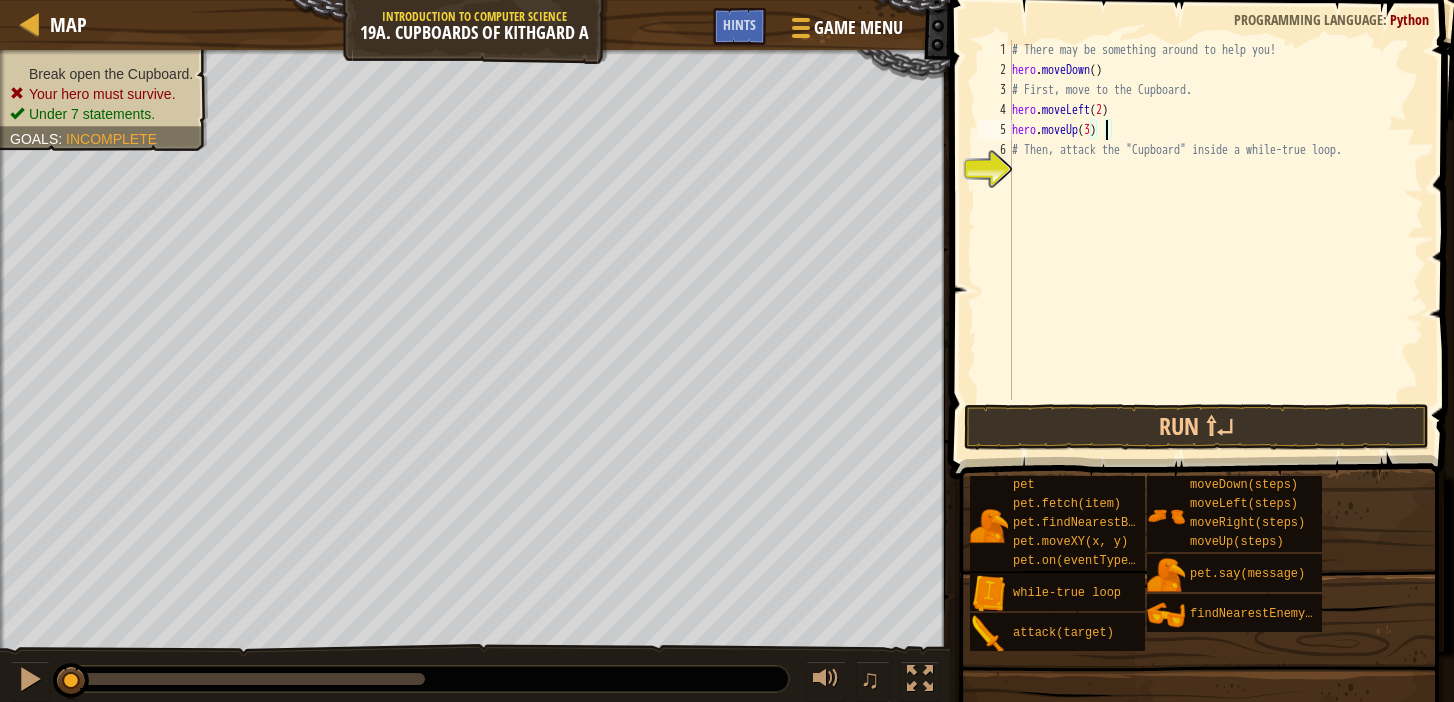 click on "# There may be something around to help you! hero . moveDown ( ) # First, move to the Cupboard. hero . moveLeft ( 2 ) hero . moveUp ( 3 ) # Then, attack the "Cupboard" inside a while-true loop." at bounding box center (1216, 240) 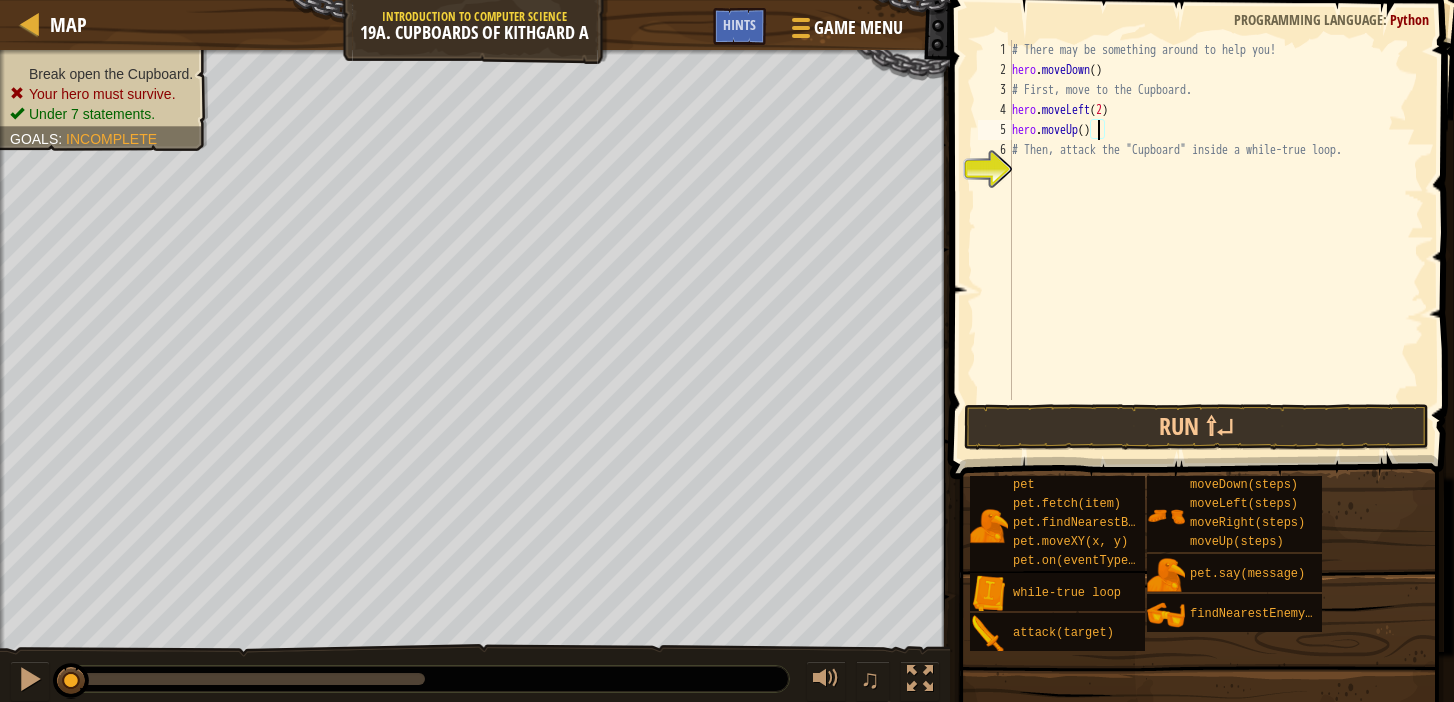 type on "hero.moveUp(2)" 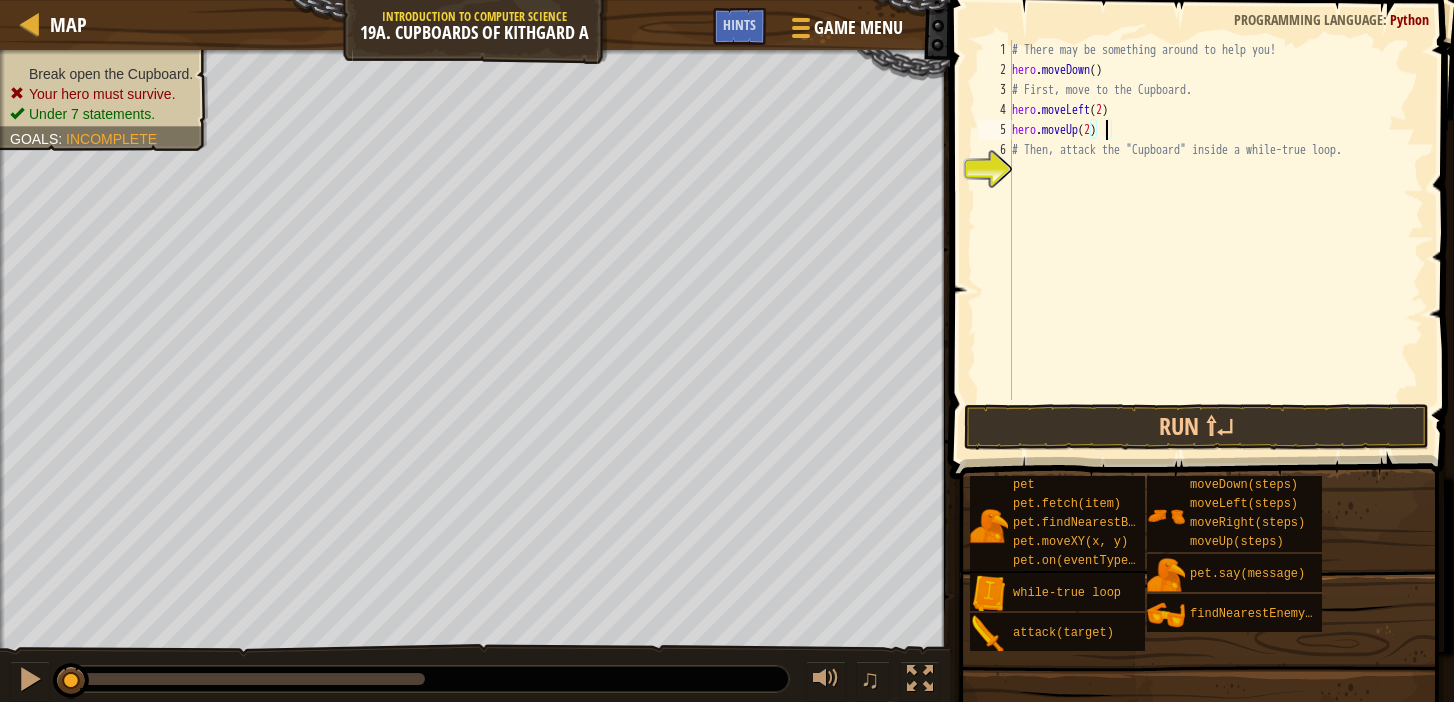 click on "# There may be something around to help you! hero . moveDown ( ) # First, move to the Cupboard. hero . moveLeft ( 2 ) hero . moveUp ( 2 ) # Then, attack the "Cupboard" inside a while-true loop." at bounding box center (1216, 240) 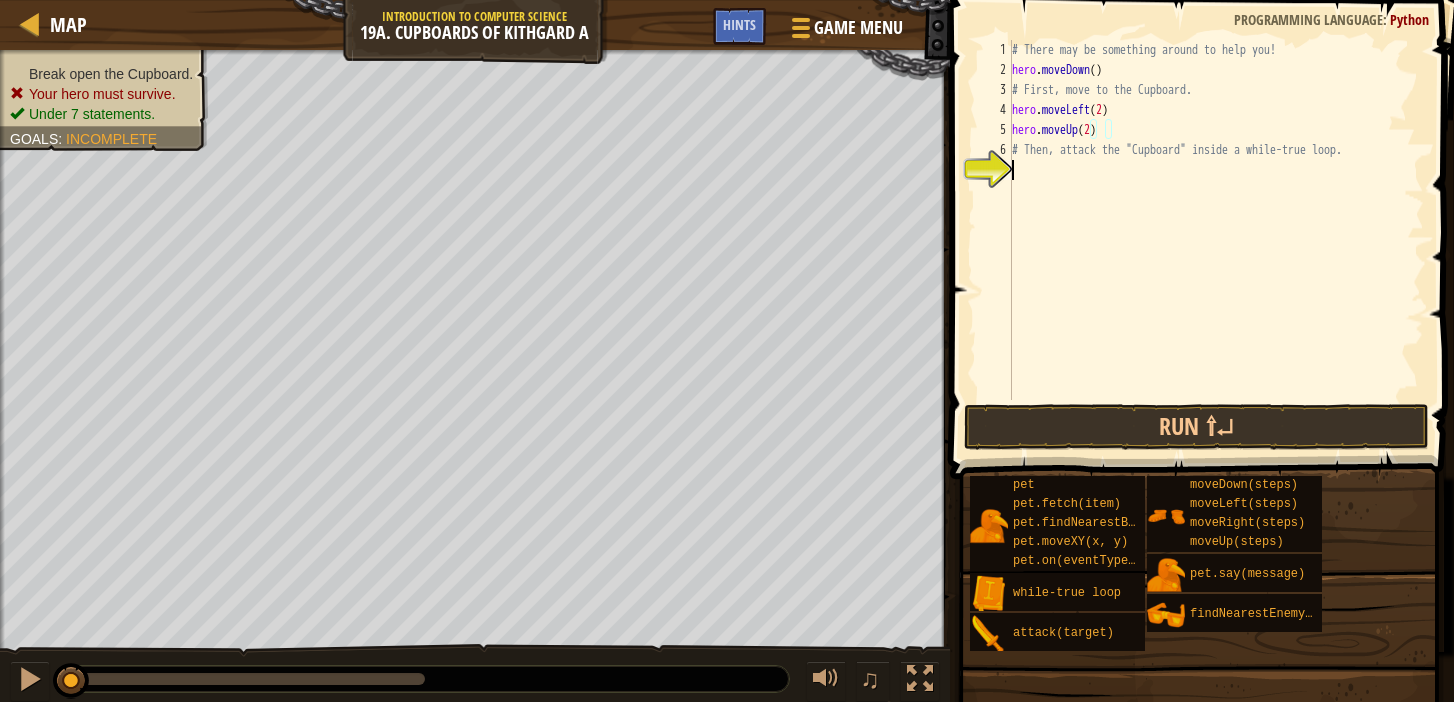 scroll, scrollTop: 9, scrollLeft: 0, axis: vertical 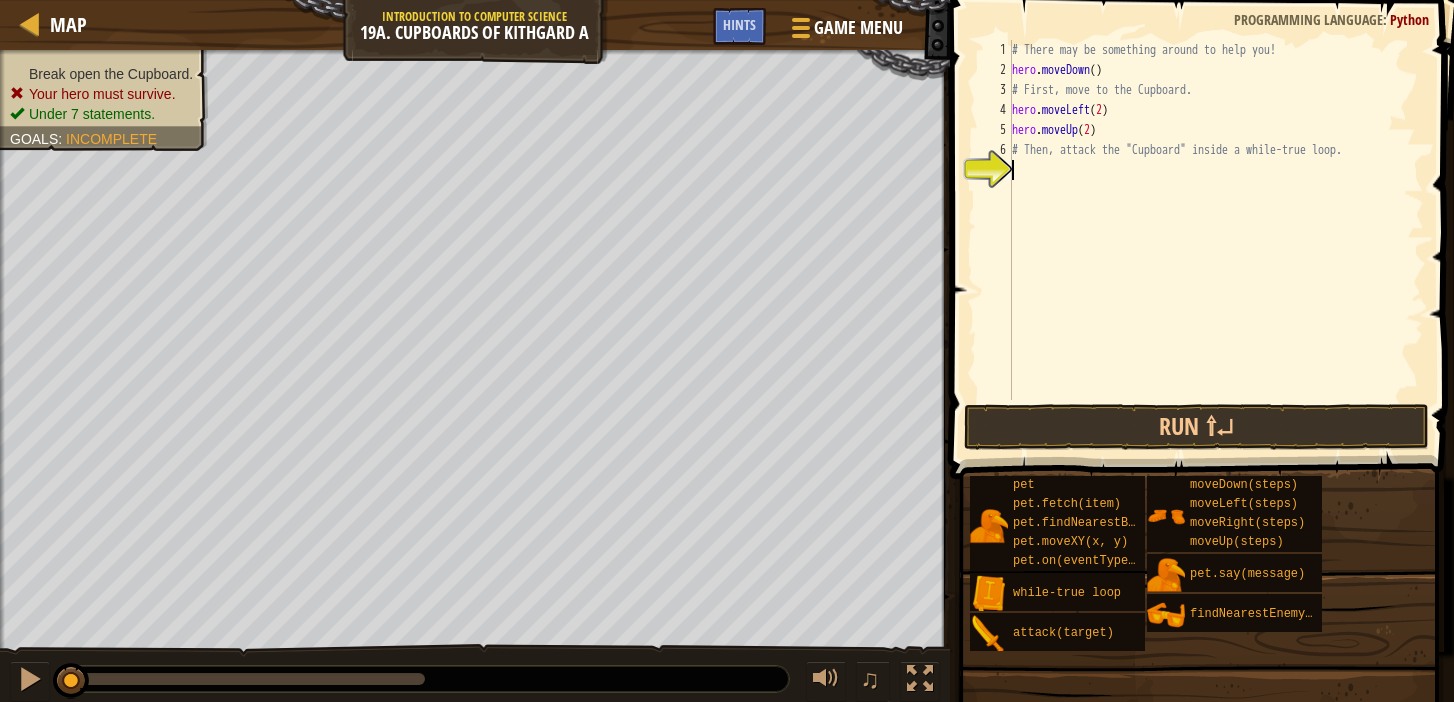 type on "a" 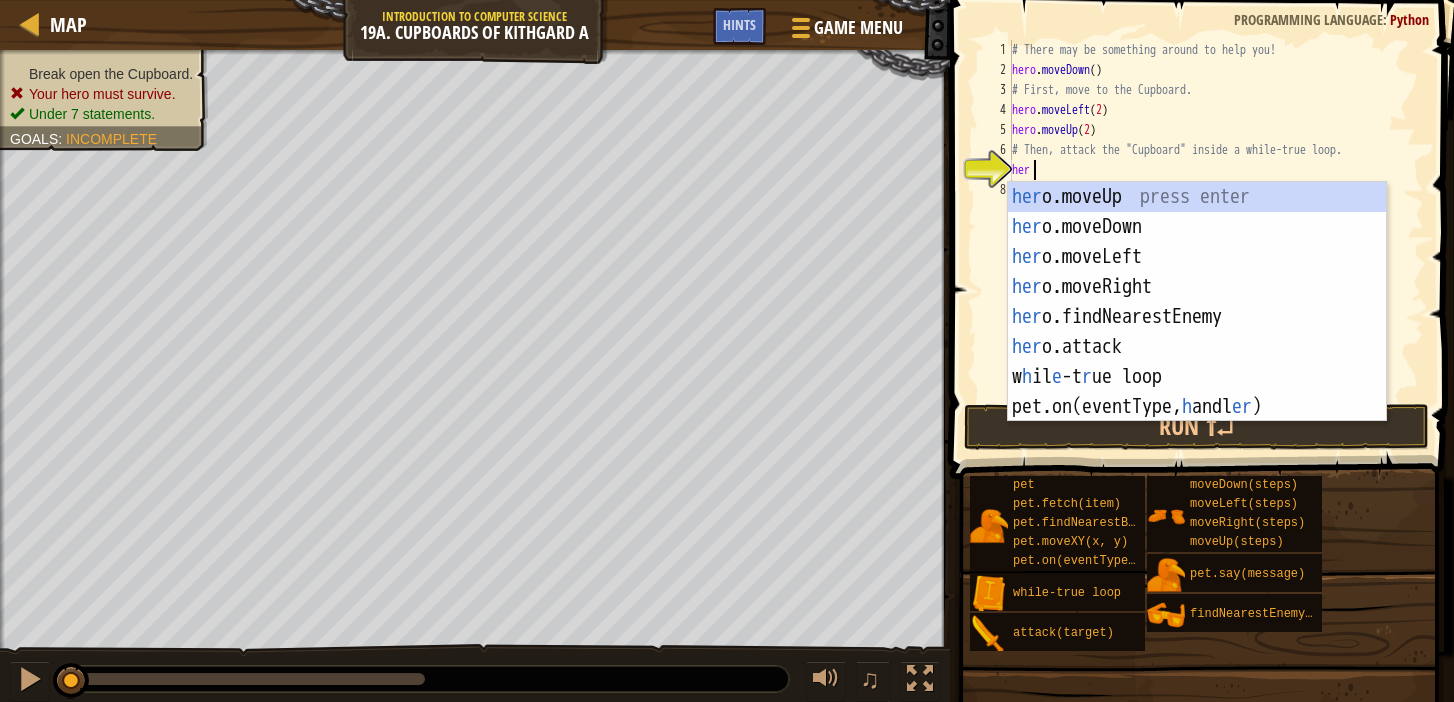 scroll, scrollTop: 9, scrollLeft: 1, axis: both 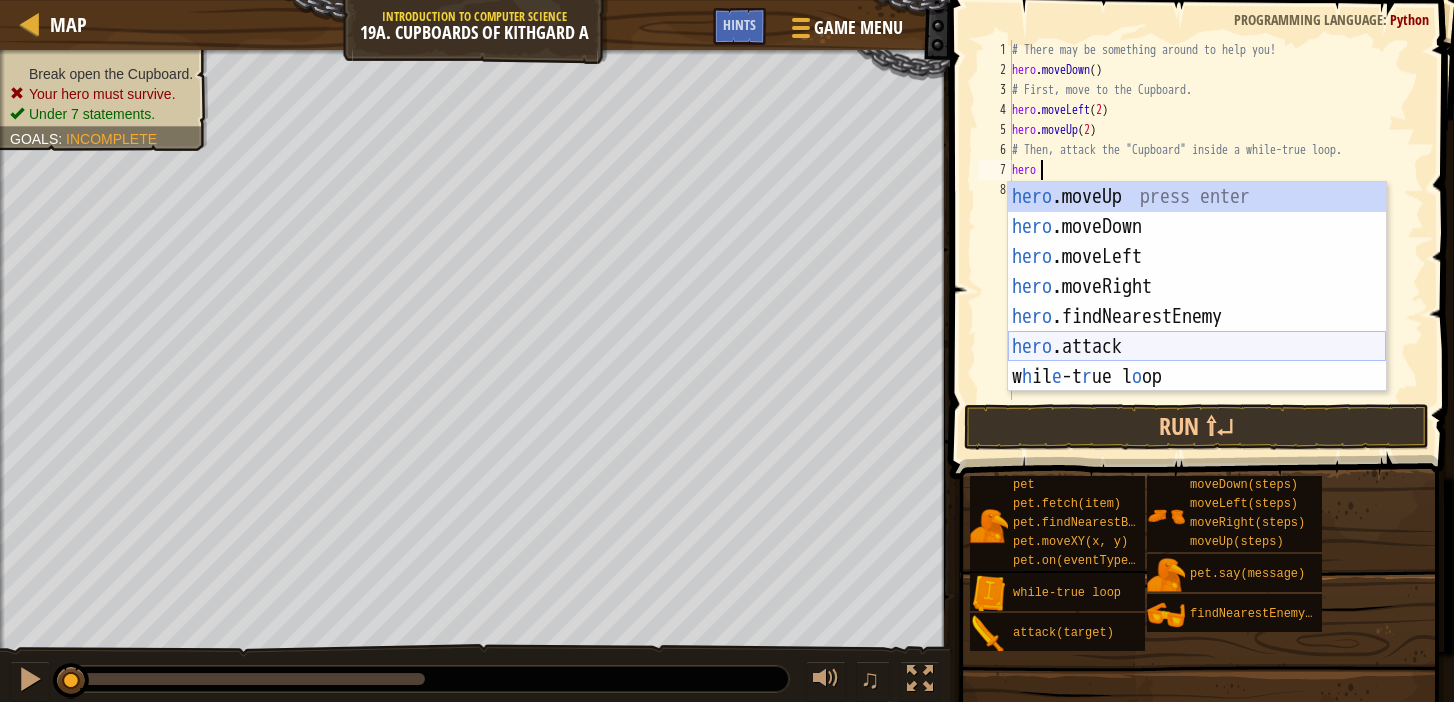 click on "hero .moveUp press enter hero .moveDown press enter hero .moveLeft press enter hero .moveRight press enter hero .findNearestEnemy press enter hero .attack press enter w h il e -t r ue l o op press enter" at bounding box center [1197, 317] 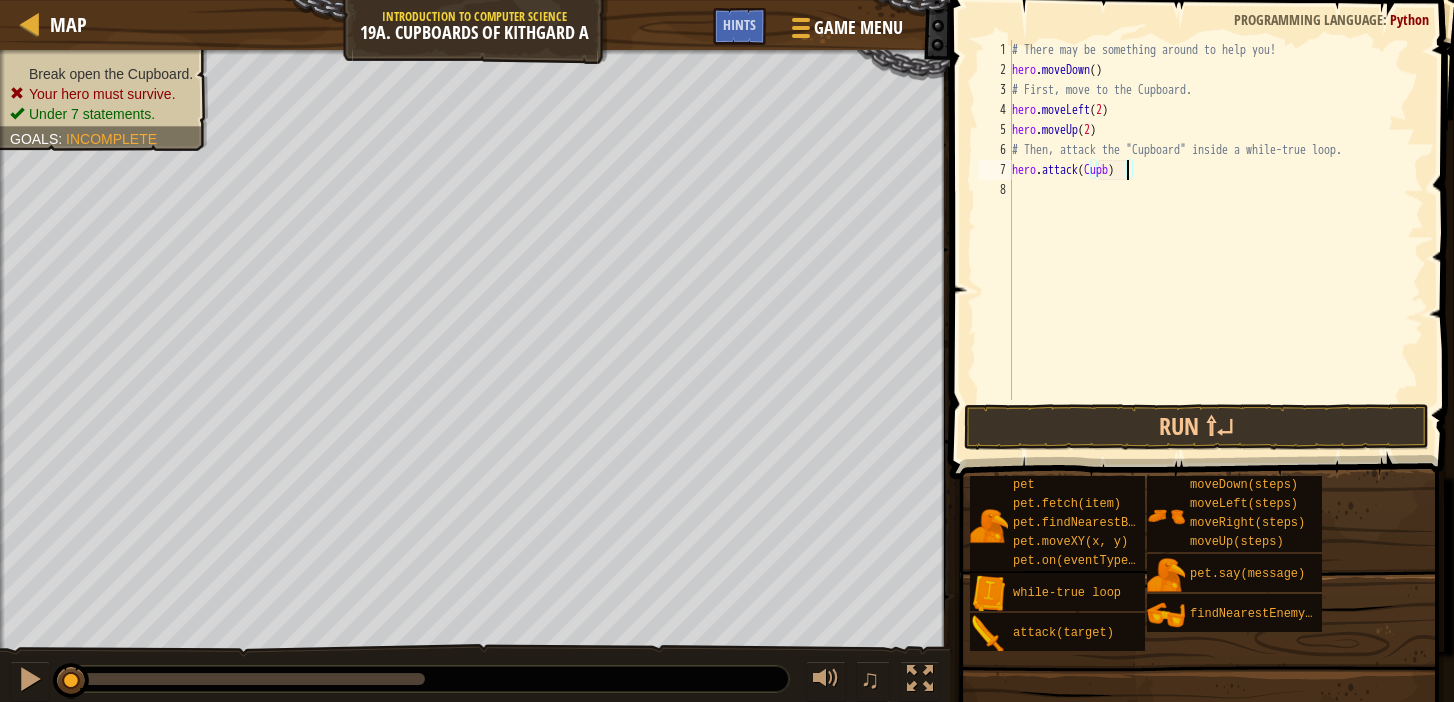 scroll, scrollTop: 9, scrollLeft: 10, axis: both 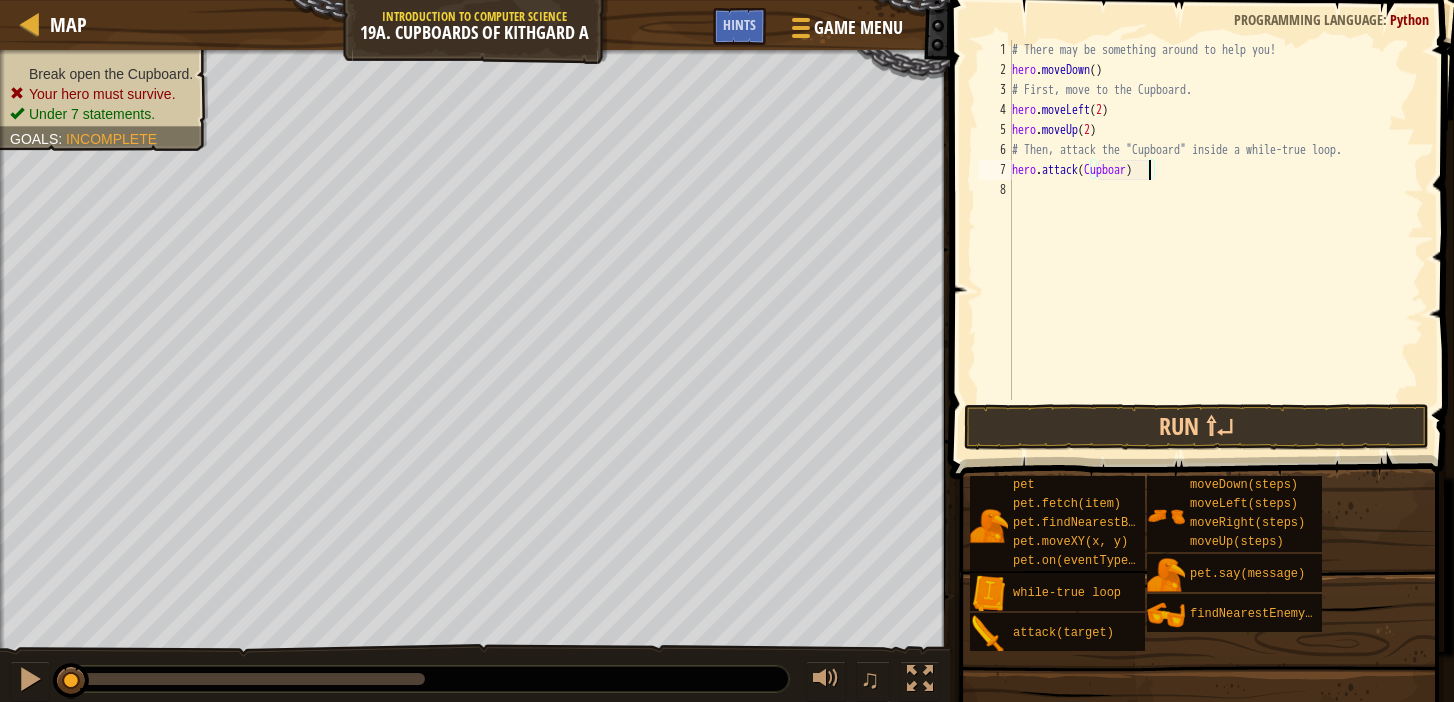 type on "hero.attack(Cupboard)" 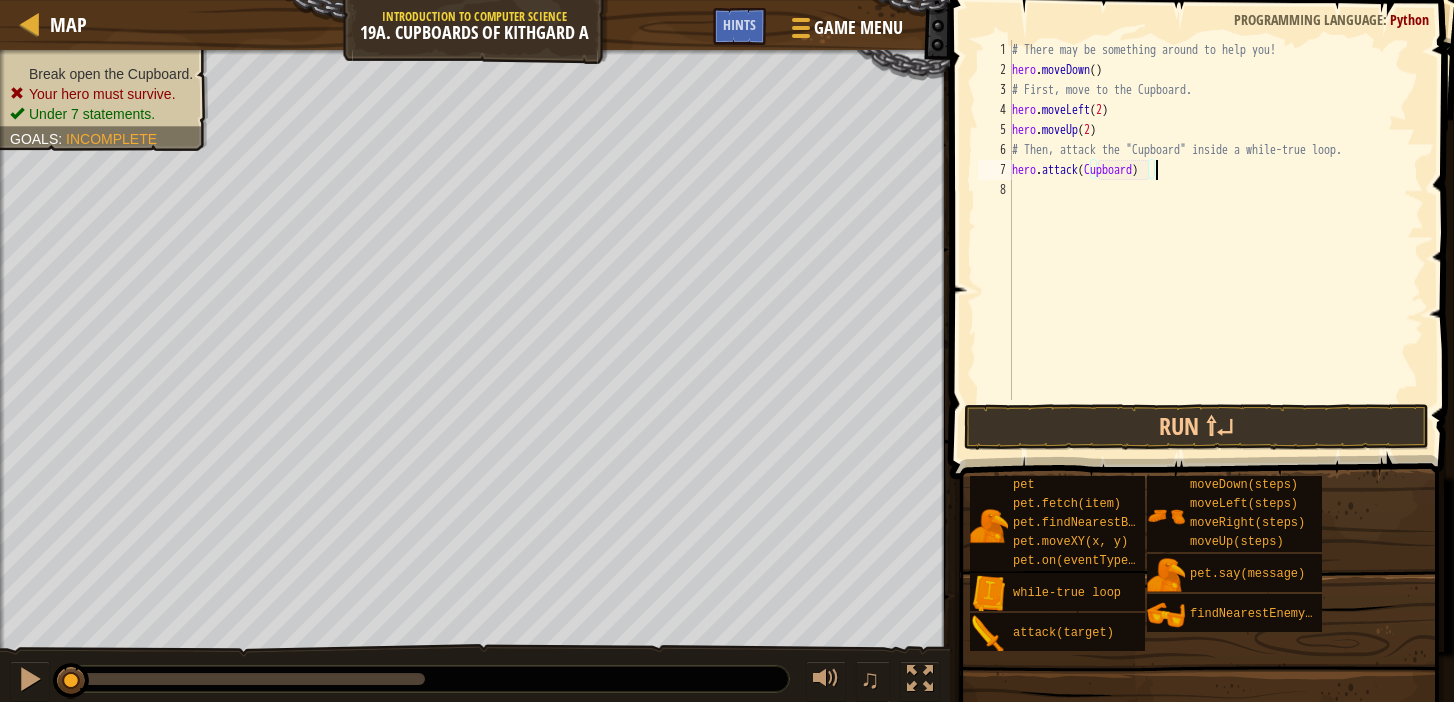 scroll, scrollTop: 9, scrollLeft: 11, axis: both 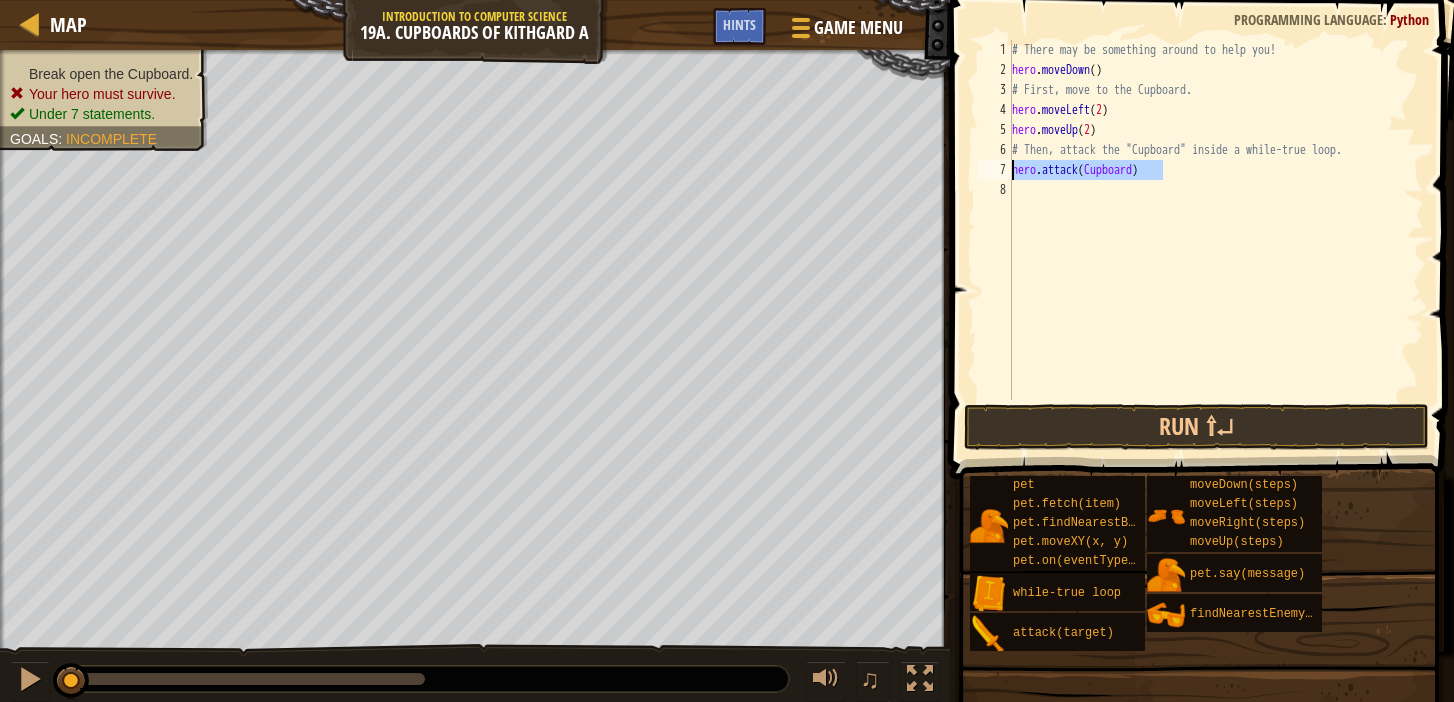 drag, startPoint x: 1167, startPoint y: 168, endPoint x: 1011, endPoint y: 164, distance: 156.05127 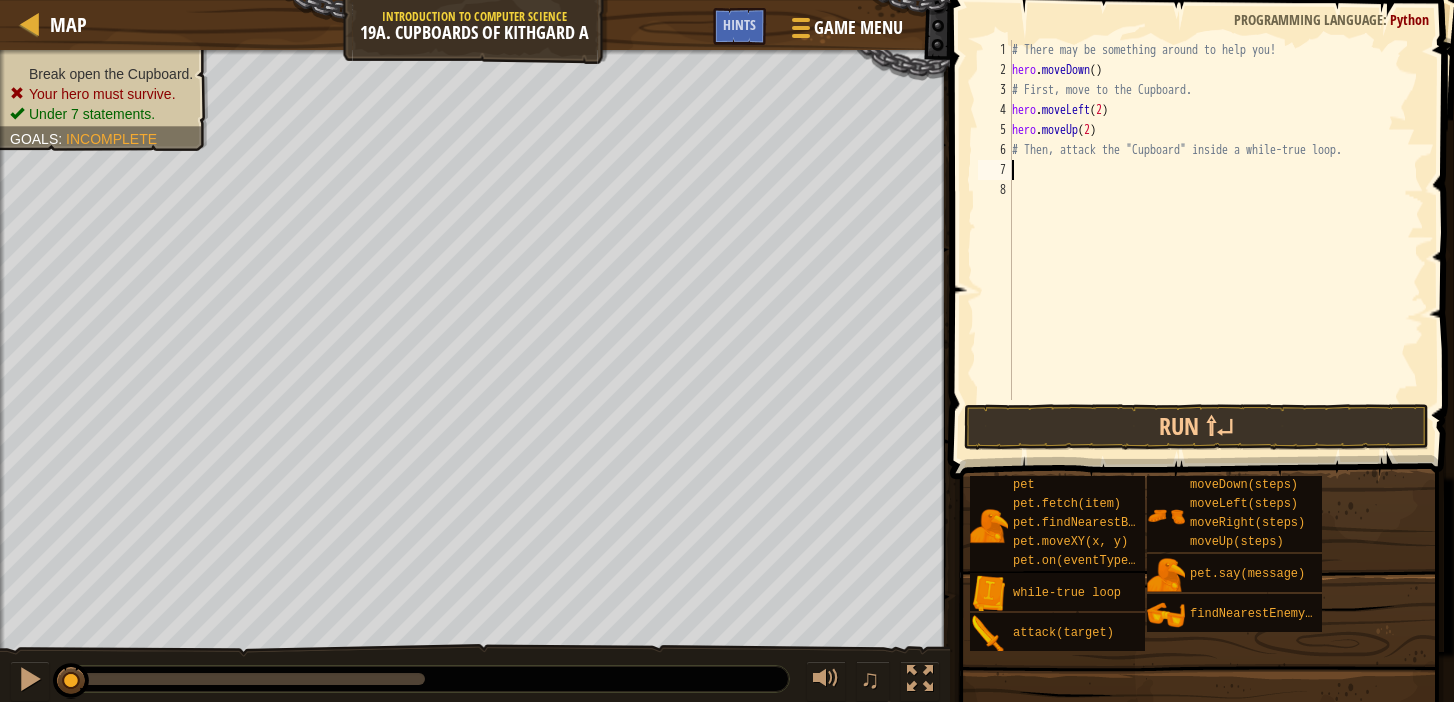 scroll, scrollTop: 9, scrollLeft: 0, axis: vertical 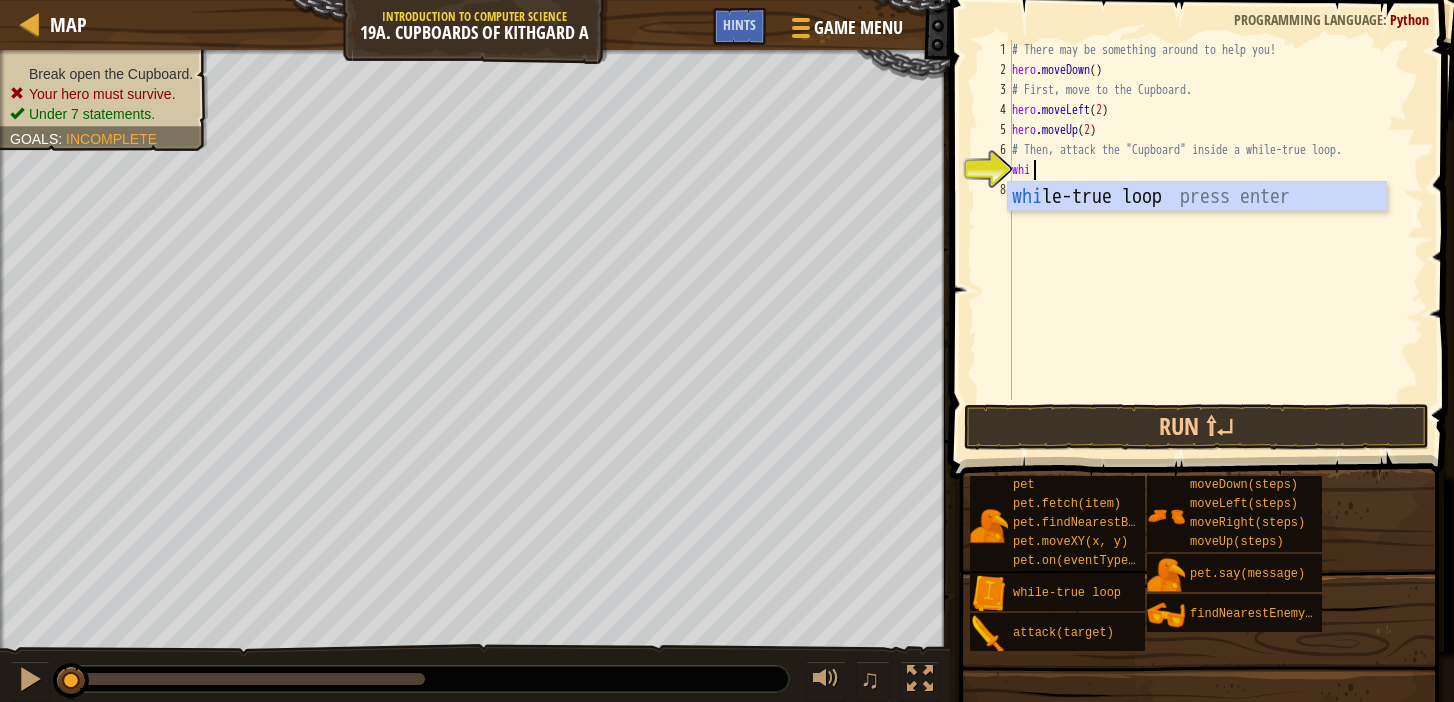 type on "whil" 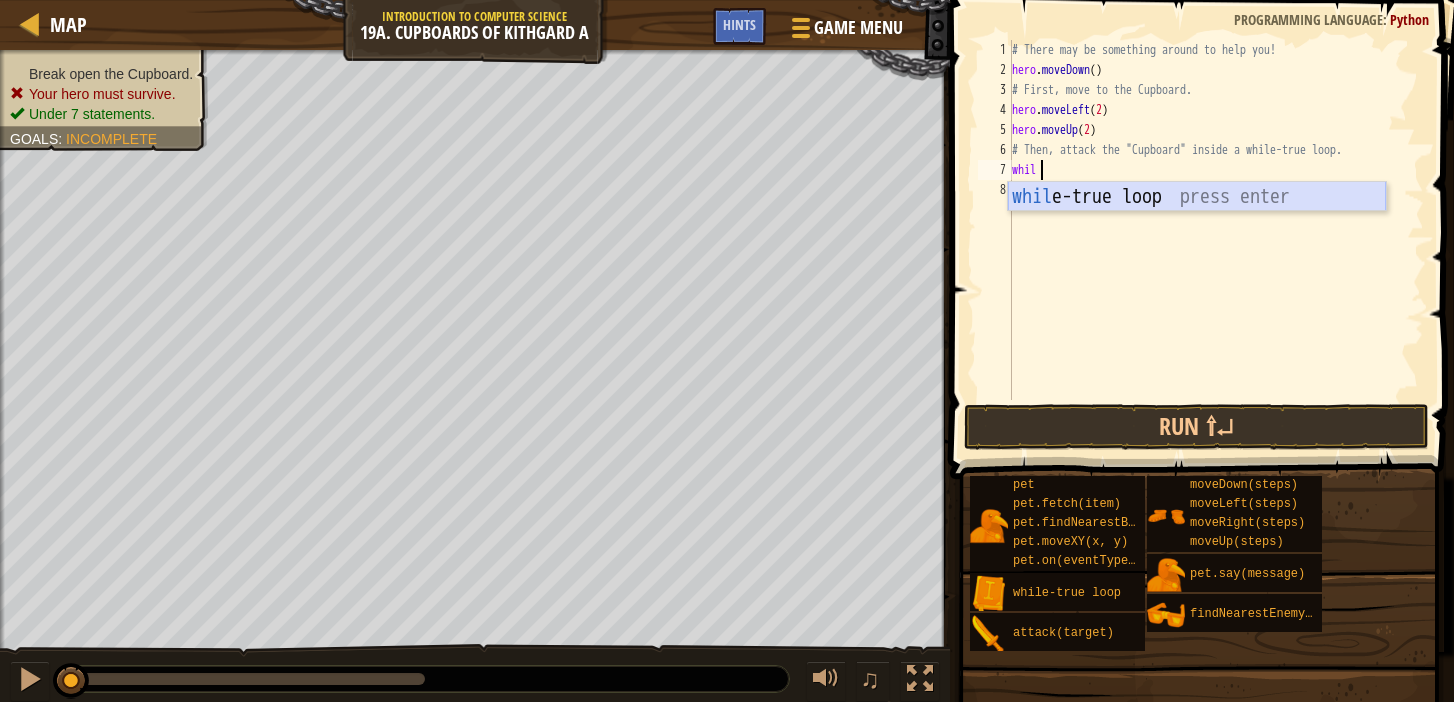 click on "whil e-true loop press enter" at bounding box center (1197, 227) 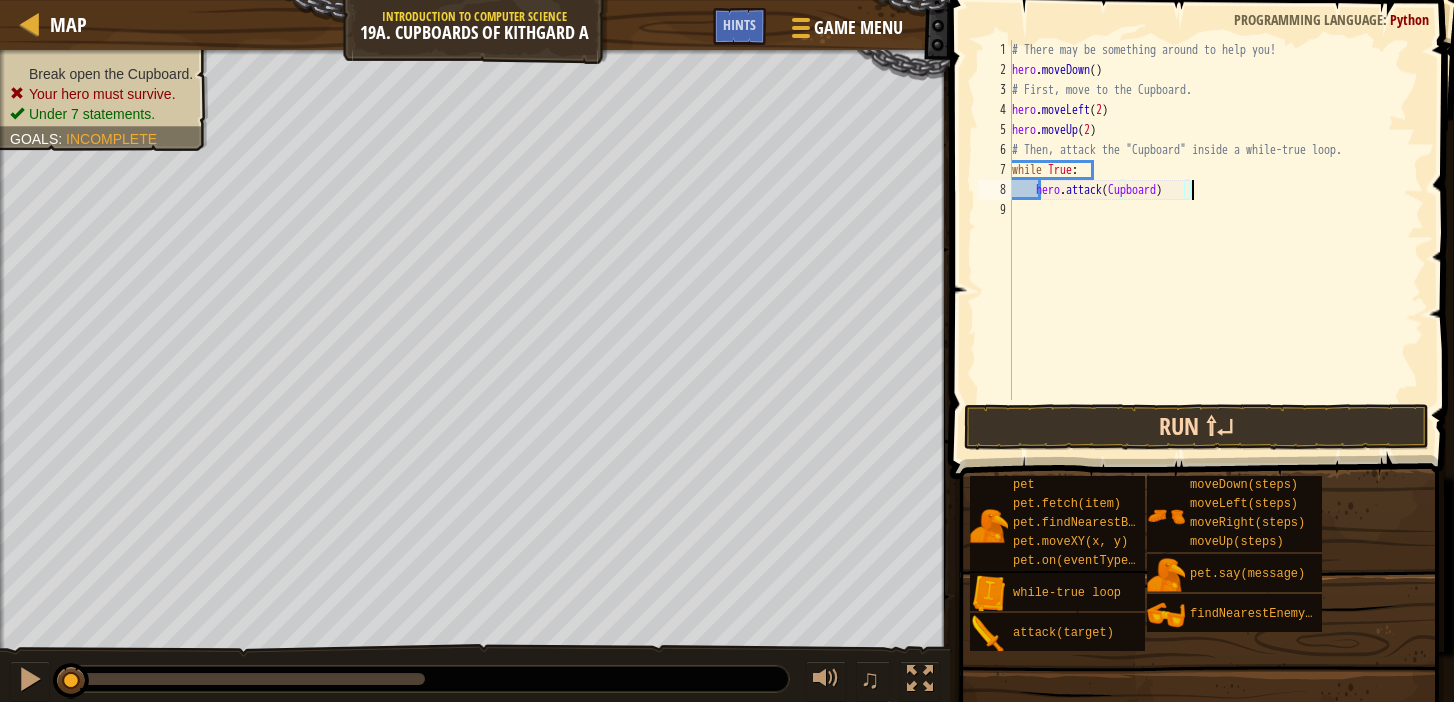 click on "Run ⇧↵" at bounding box center (1197, 427) 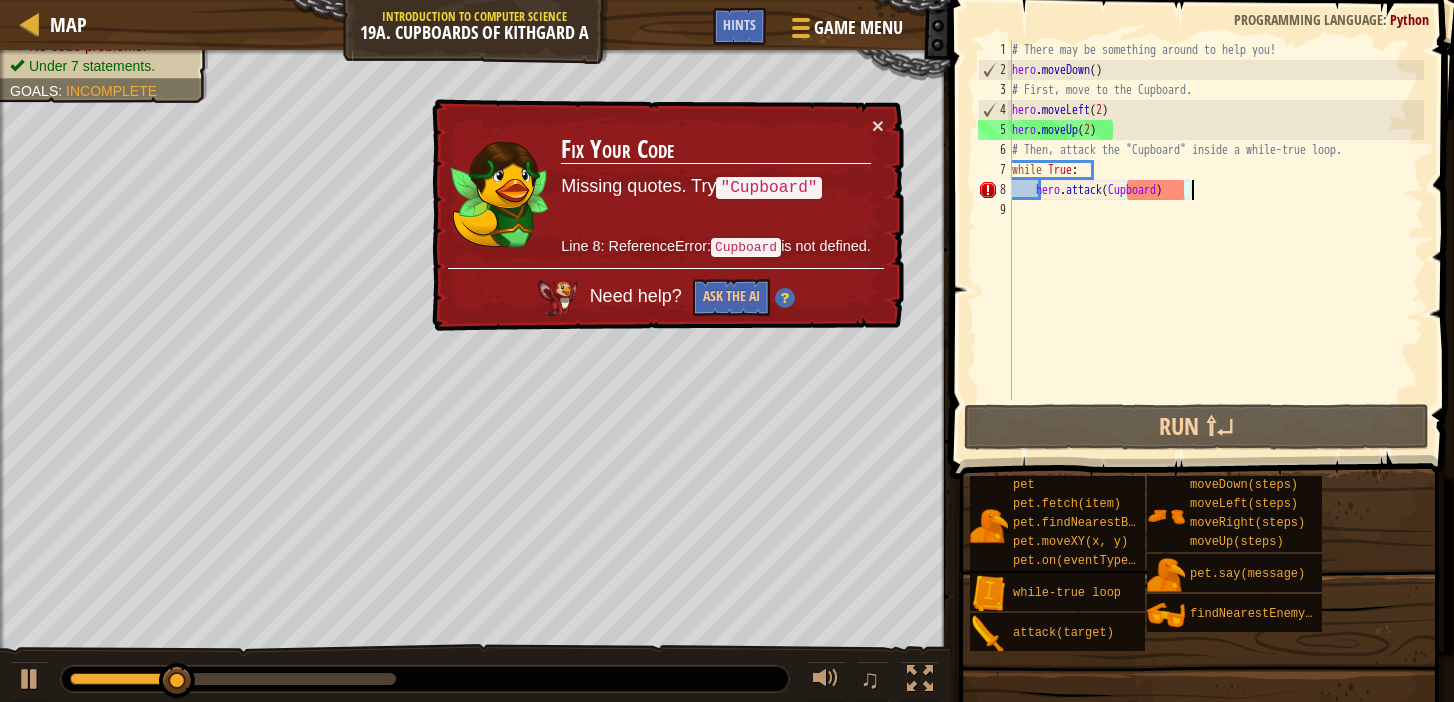 click on "# There may be something around to help you! hero . moveDown ( ) # First, move to the Cupboard. hero . moveLeft ( 2 ) hero . moveUp ( 2 ) # Then, attack the "Cupboard" inside a while-true loop. while   True :      hero . attack ( Cupboard )" at bounding box center [1216, 240] 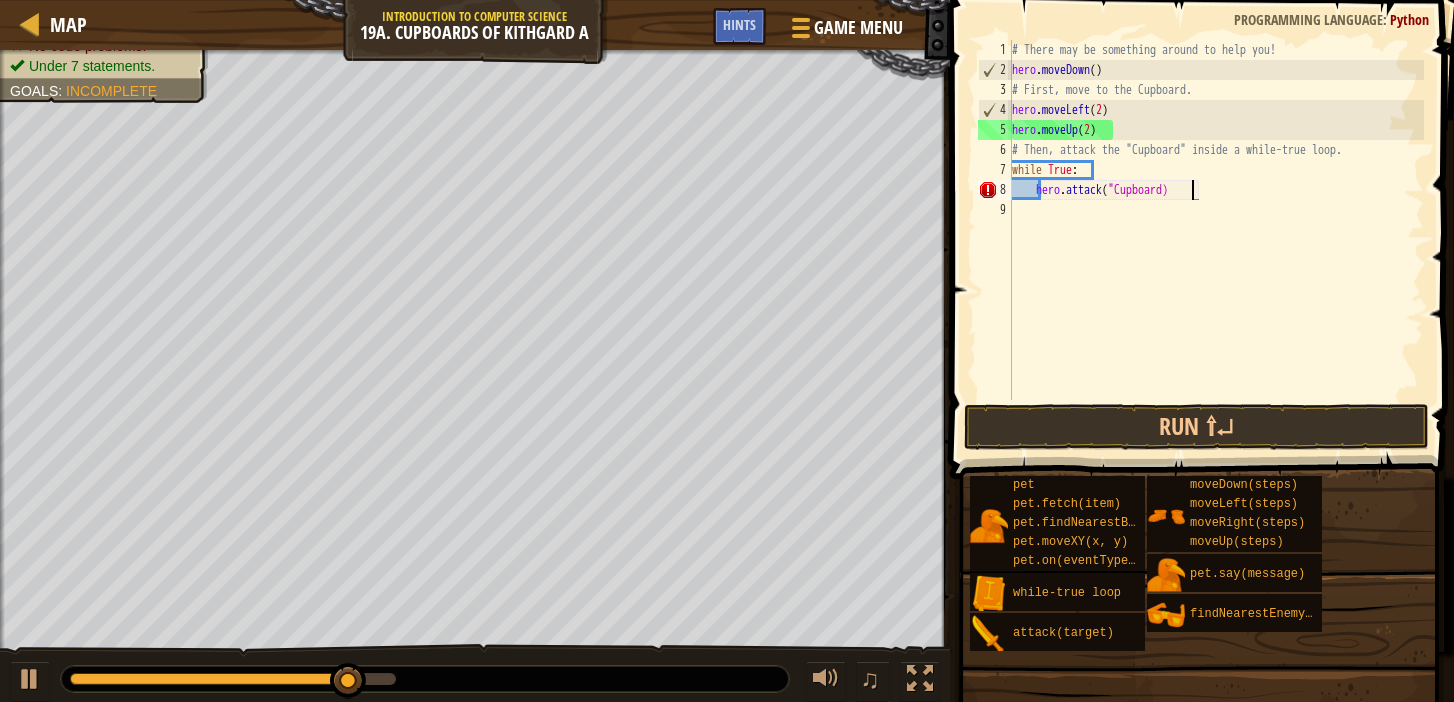 scroll, scrollTop: 9, scrollLeft: 15, axis: both 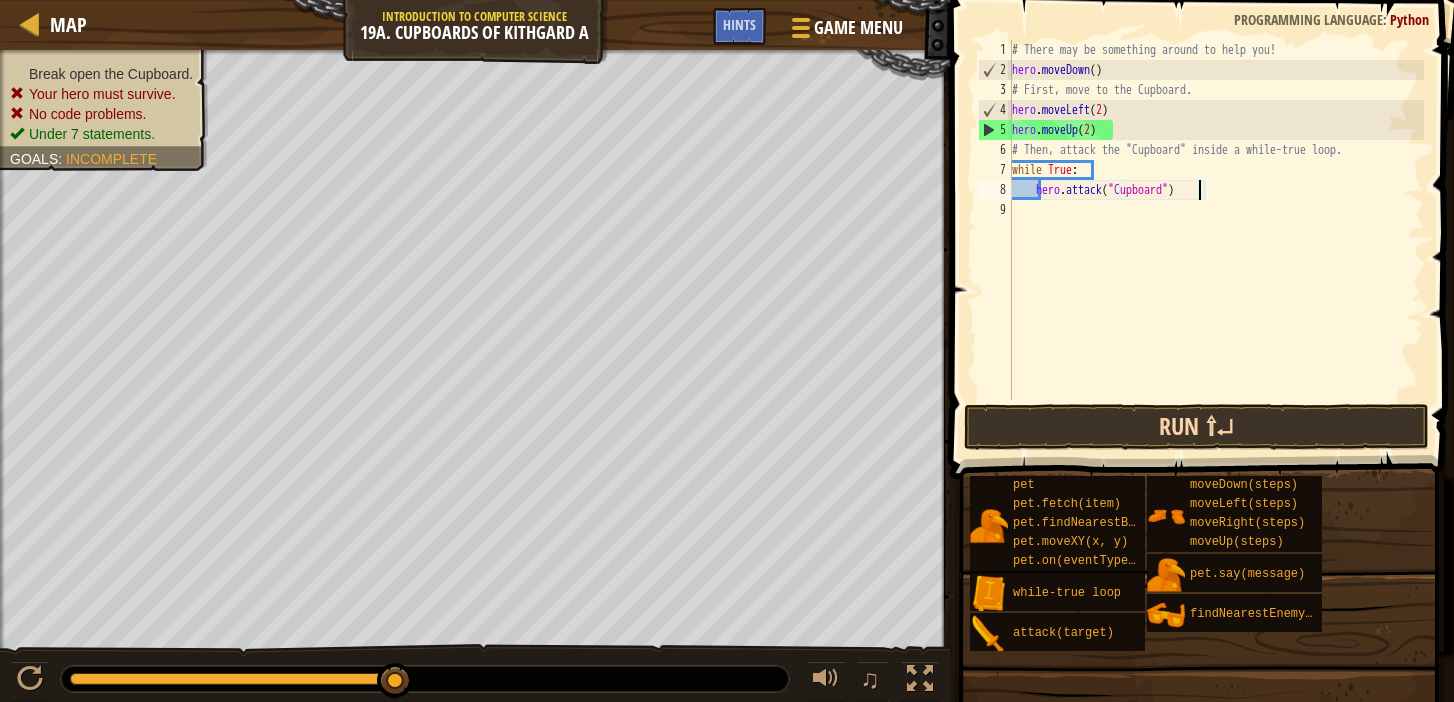 type on "hero.attack("Cupboard")" 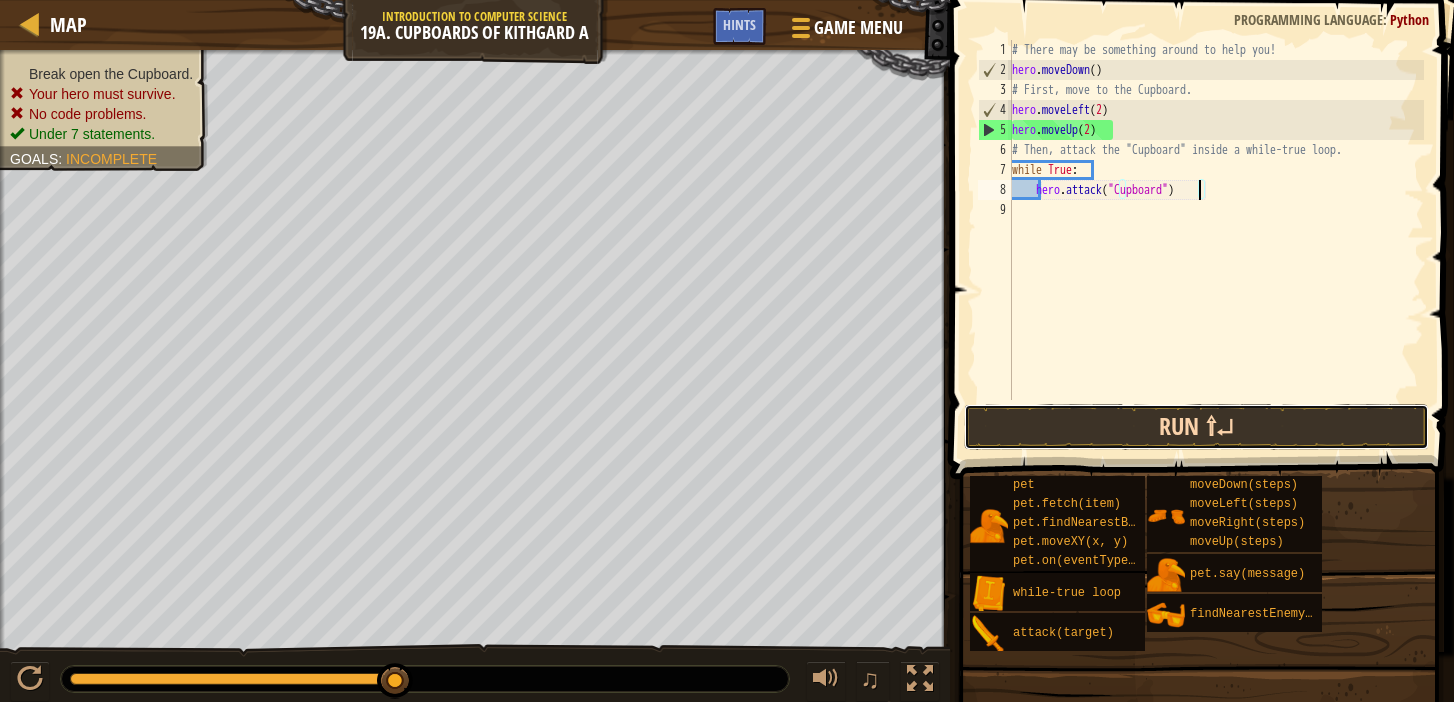 click on "Run ⇧↵" at bounding box center [1197, 427] 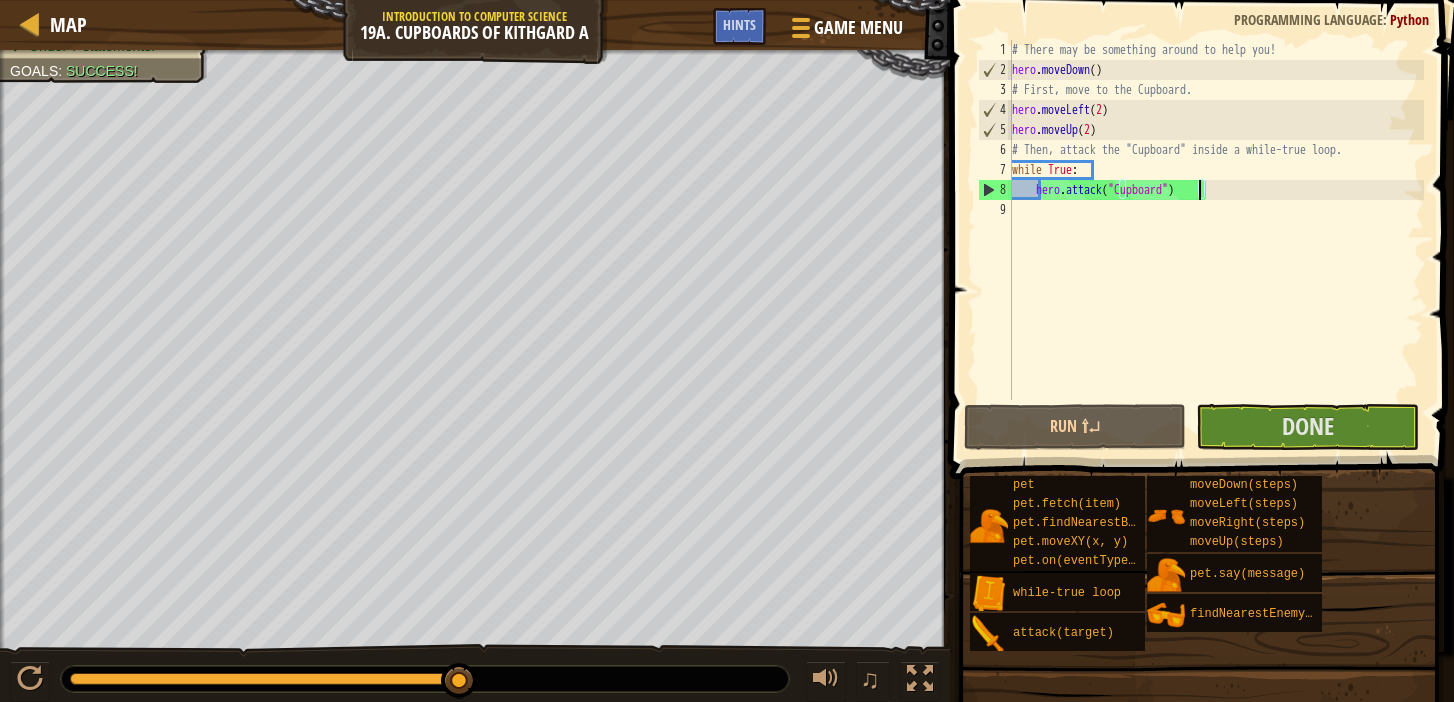 click on "Success!" at bounding box center [102, 71] 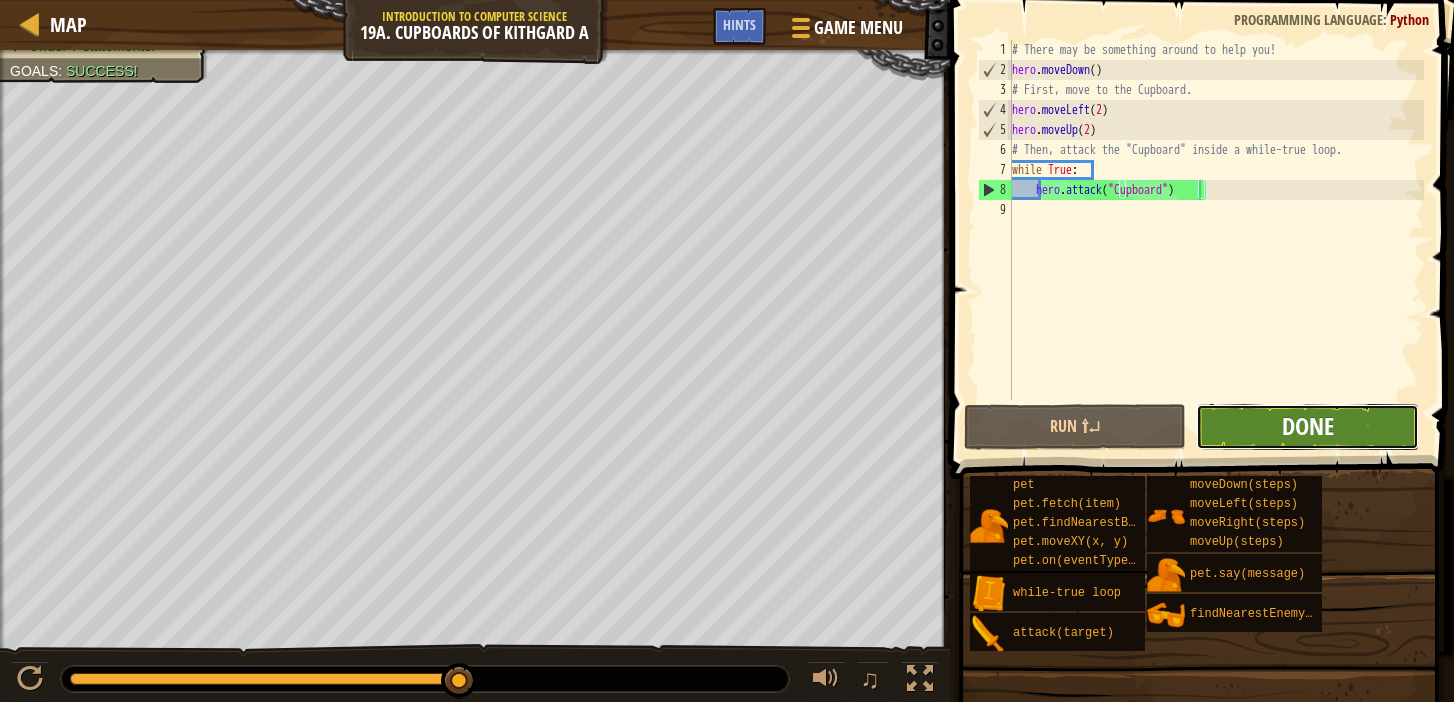 click on "Done" at bounding box center [1308, 426] 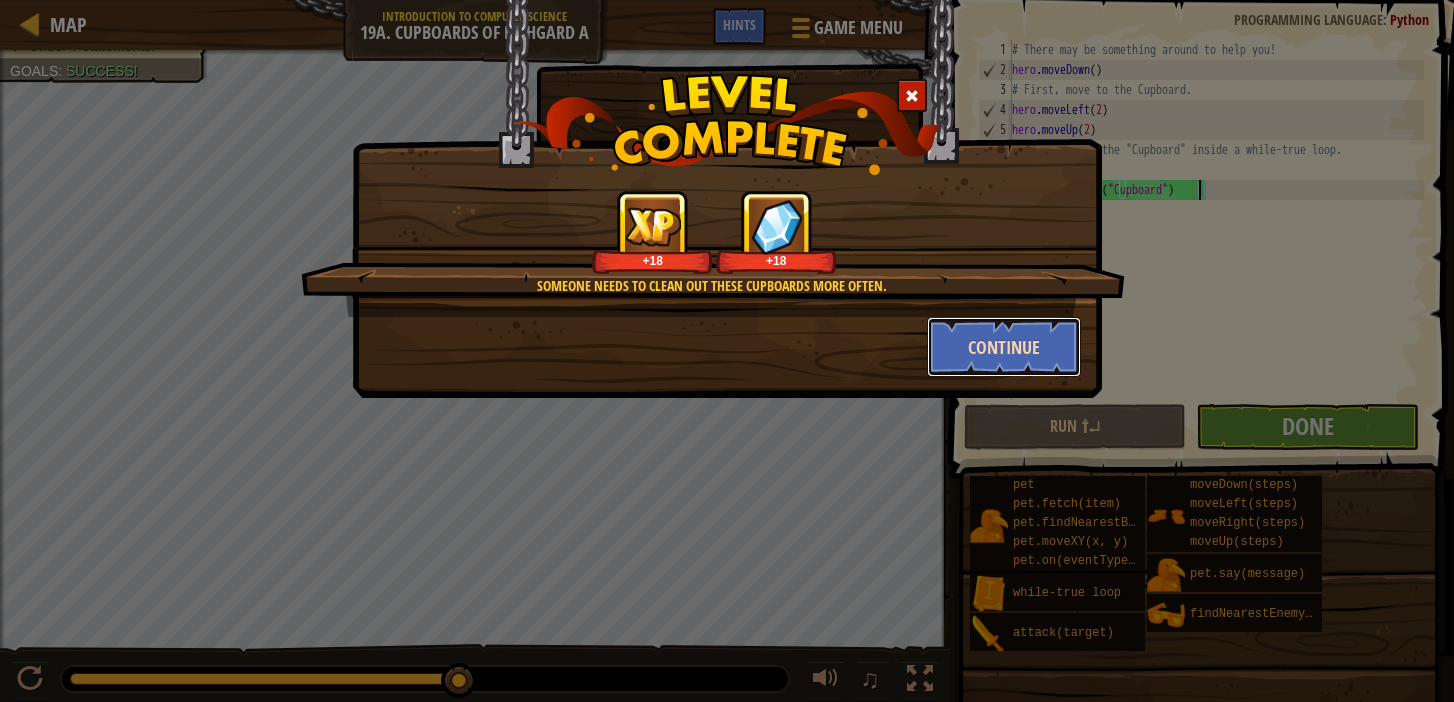click on "Continue" at bounding box center (1004, 347) 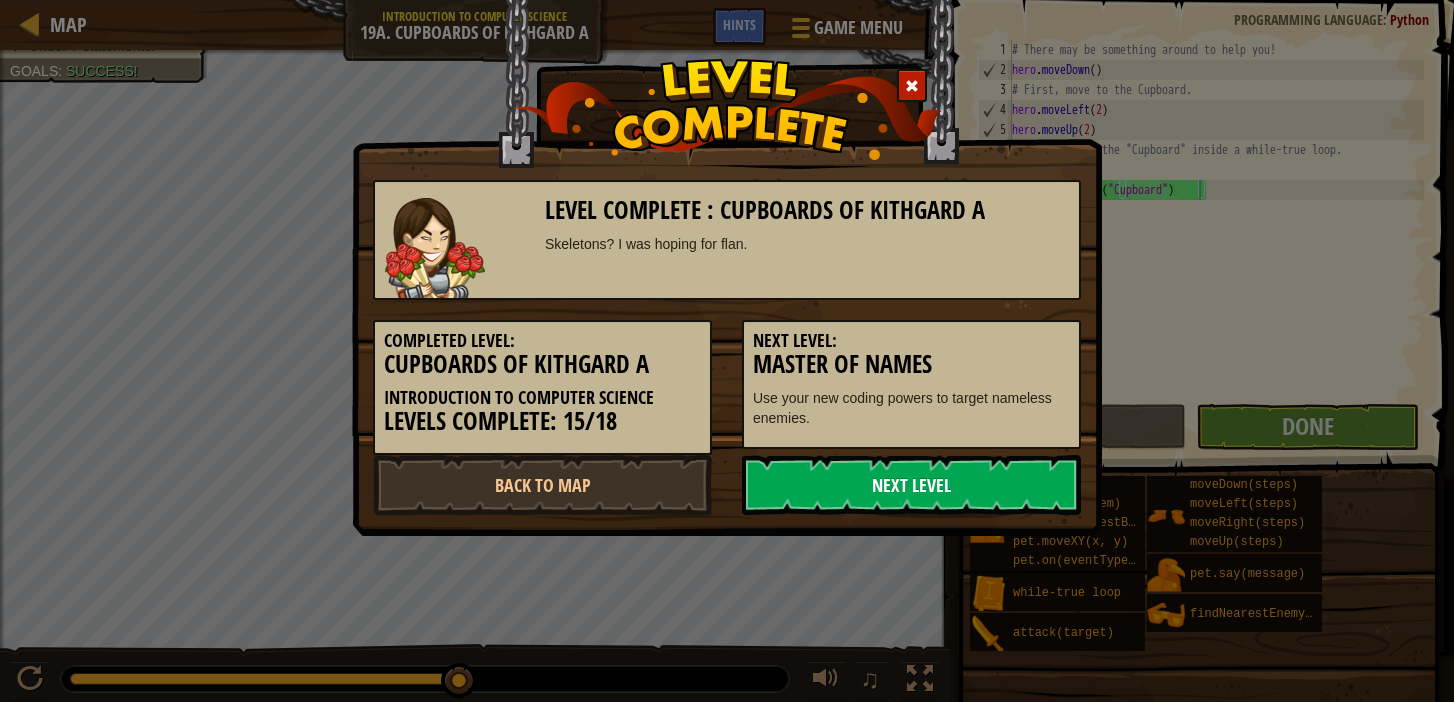 click on "Next Level" at bounding box center [911, 485] 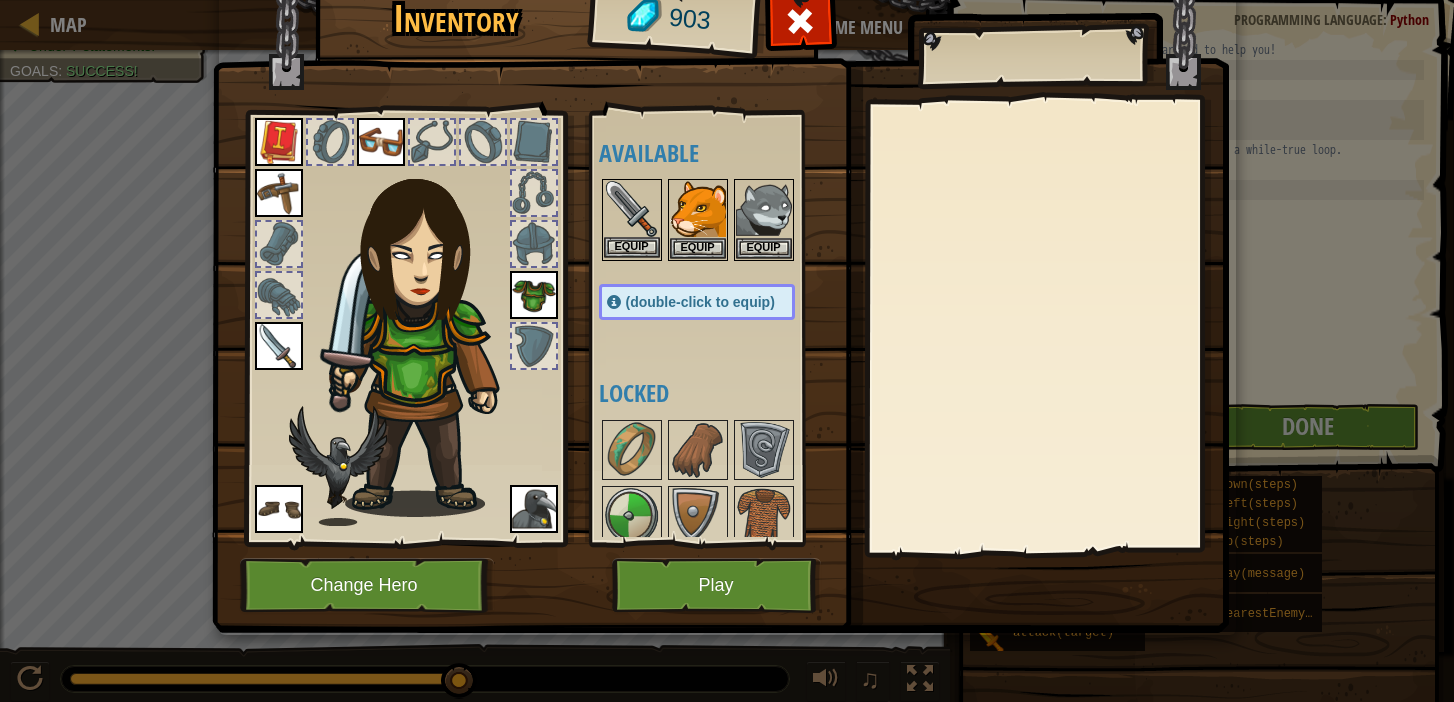 click at bounding box center [632, 209] 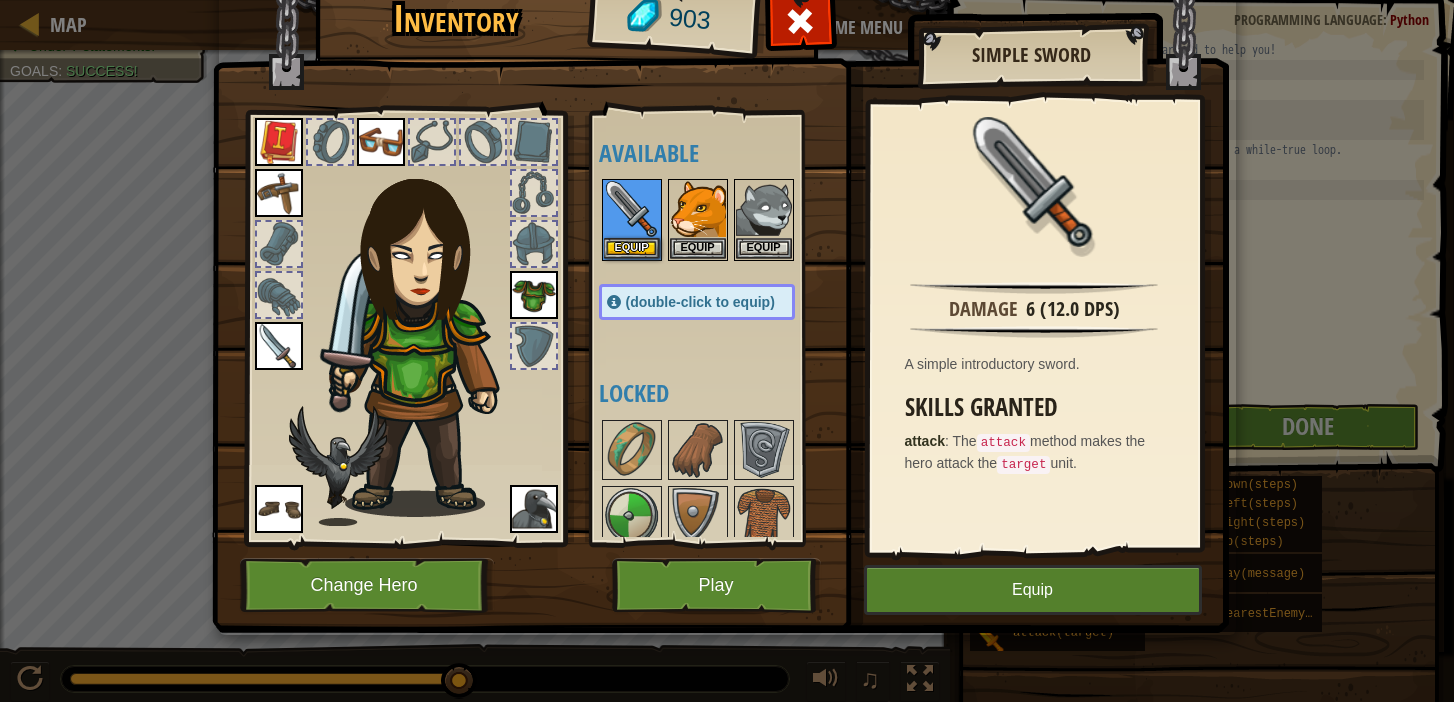 click on "Available Equip Equip Equip Equip Equip Equip Equip Equip Equip (double-click to equip) Locked" at bounding box center (717, 328) 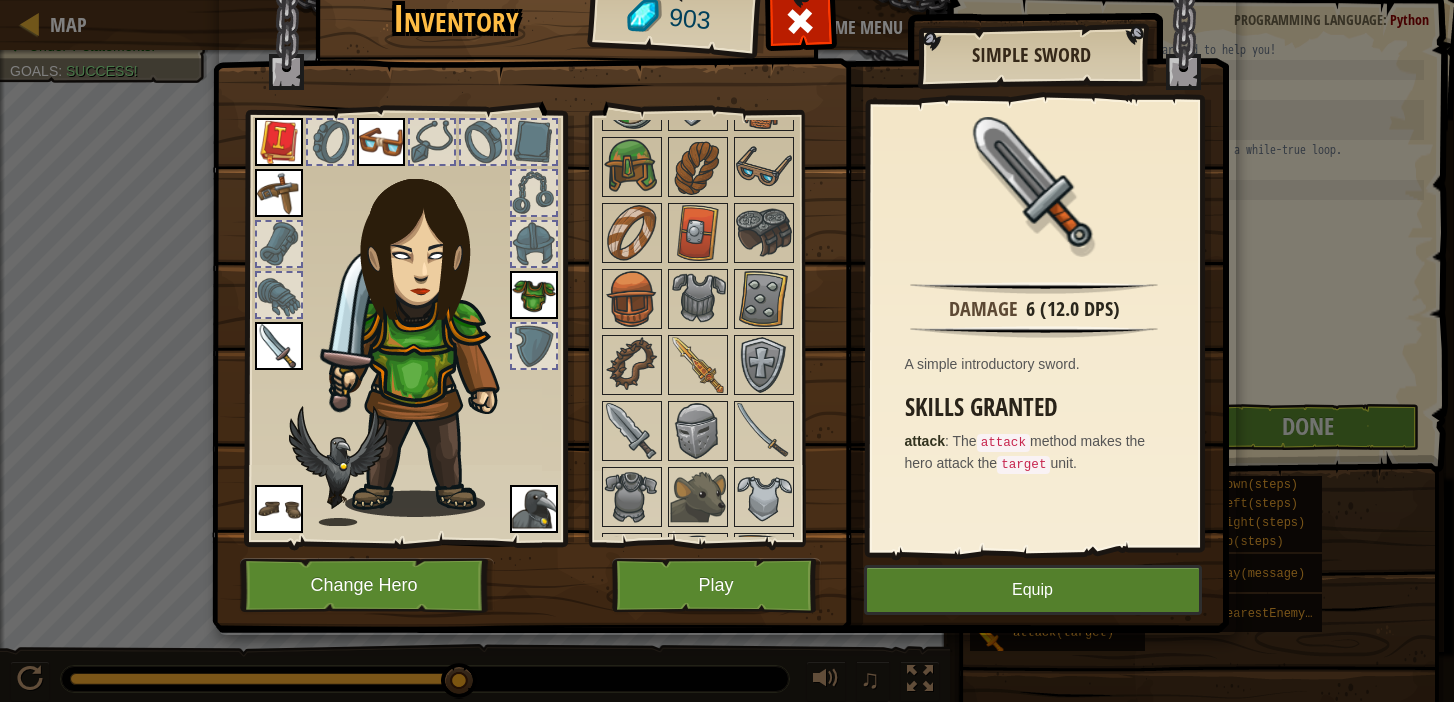 scroll, scrollTop: 420, scrollLeft: 0, axis: vertical 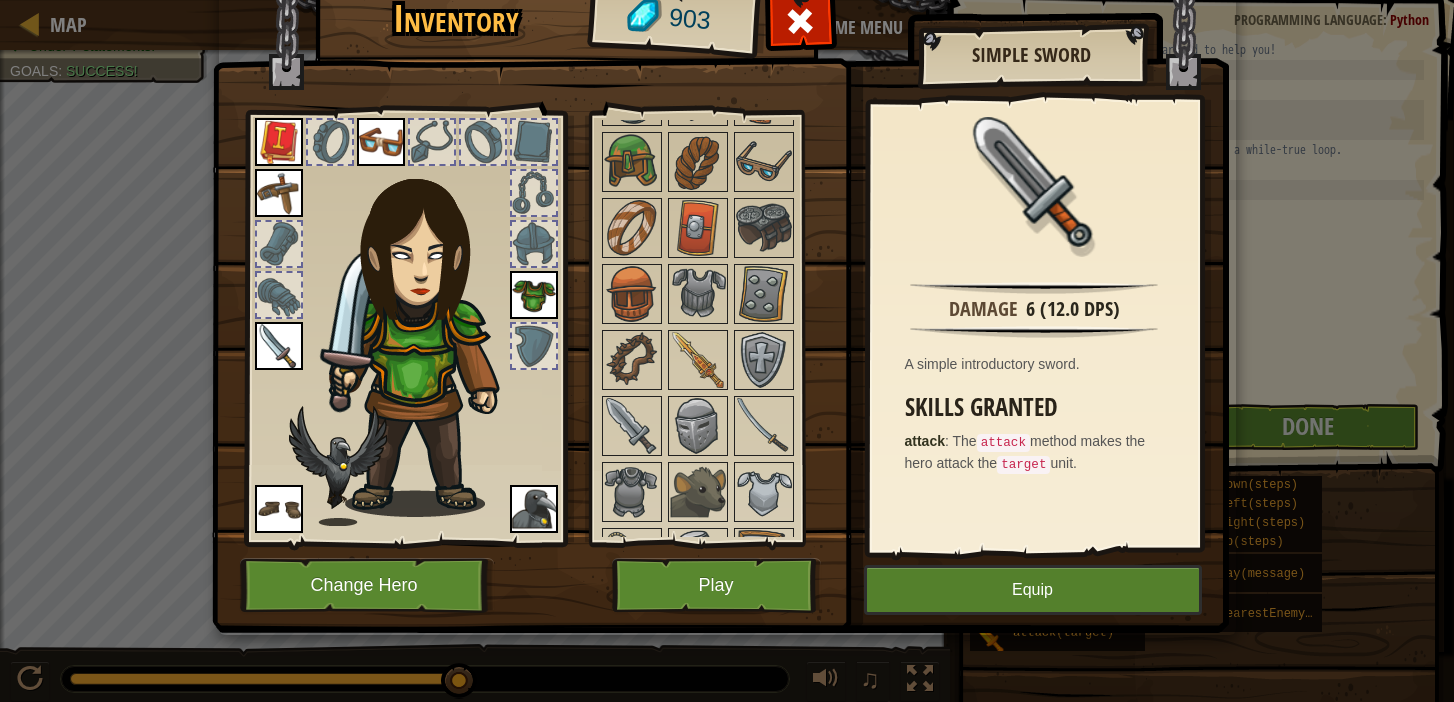 click at bounding box center (427, 333) 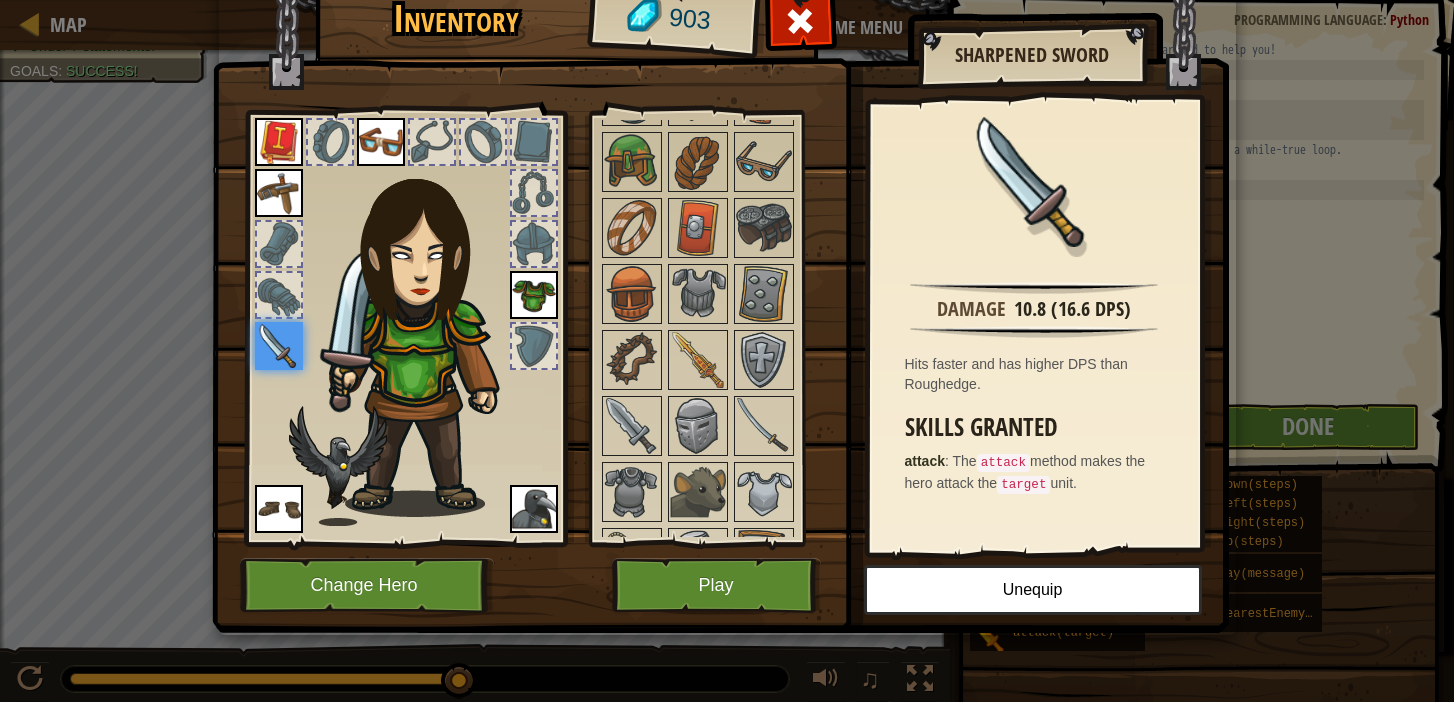 click at bounding box center (279, 295) 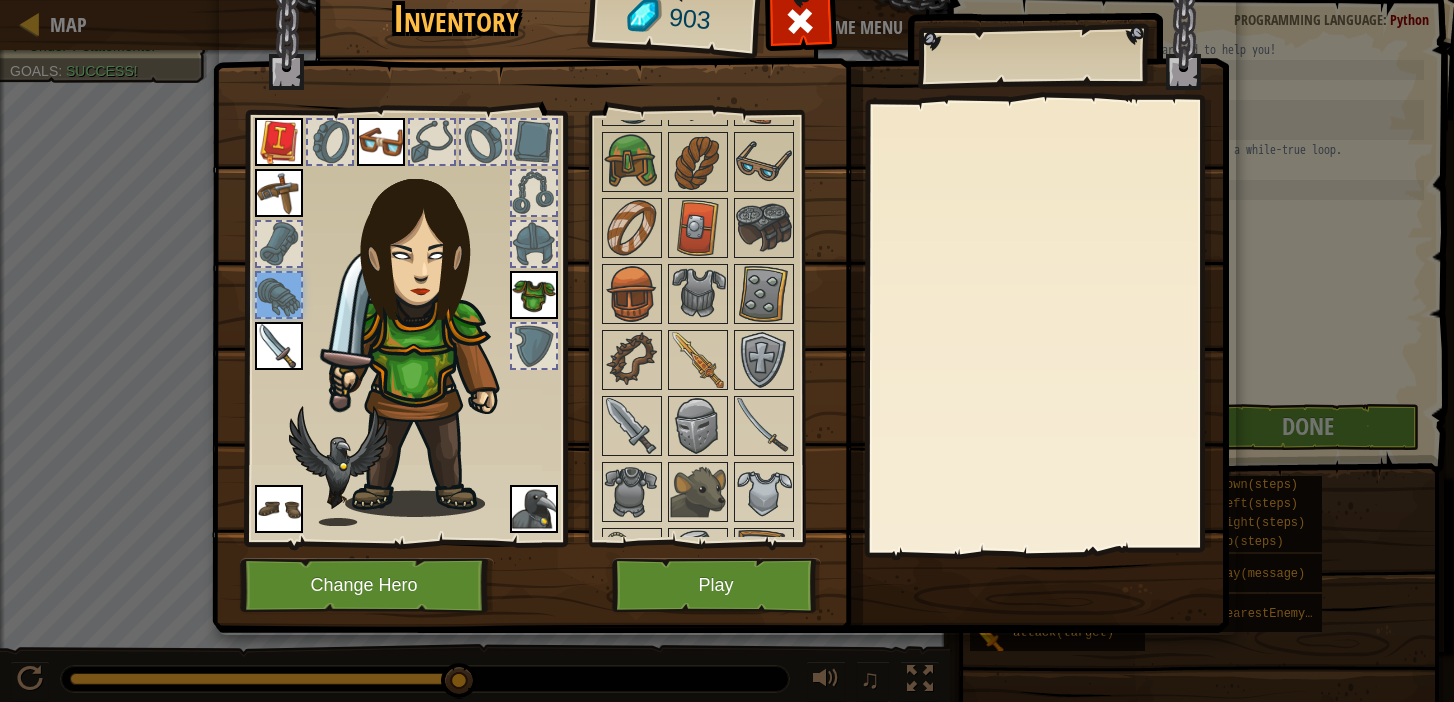 click at bounding box center [279, 244] 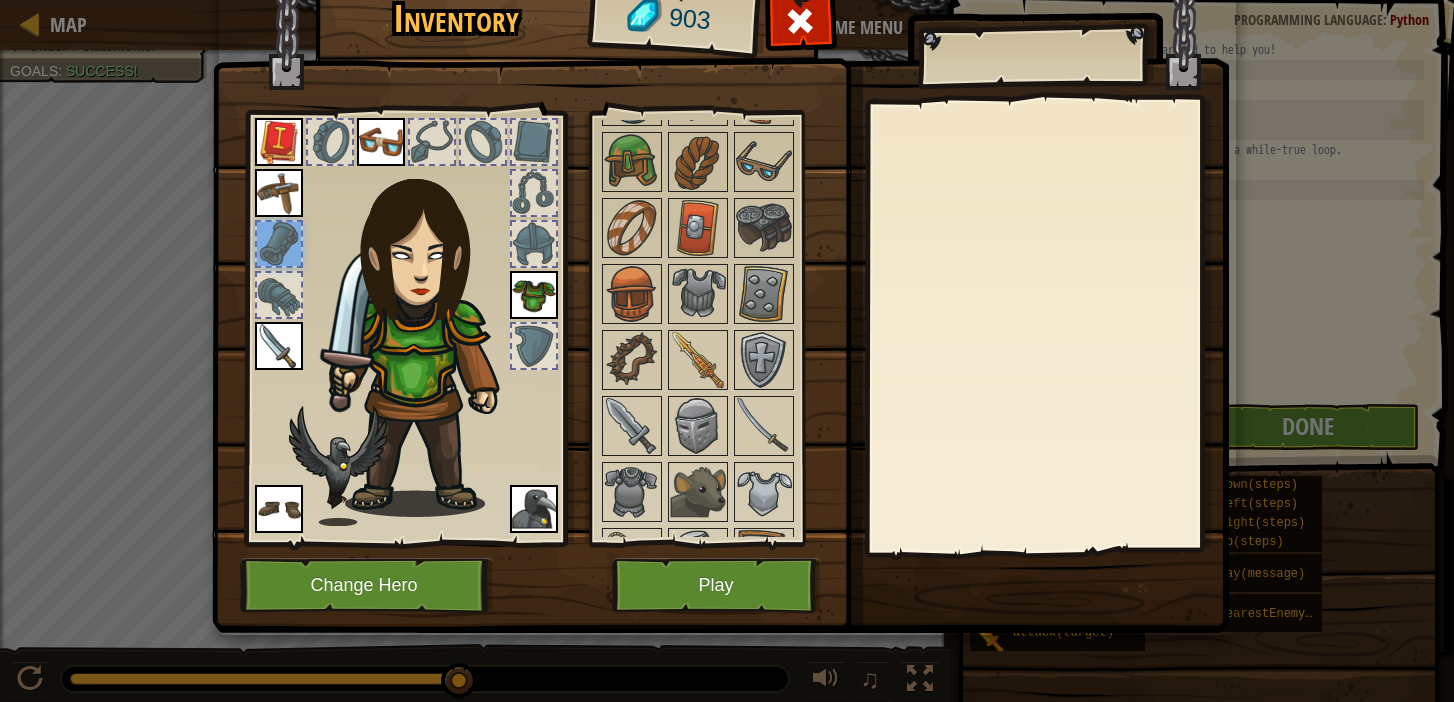 click at bounding box center [534, 244] 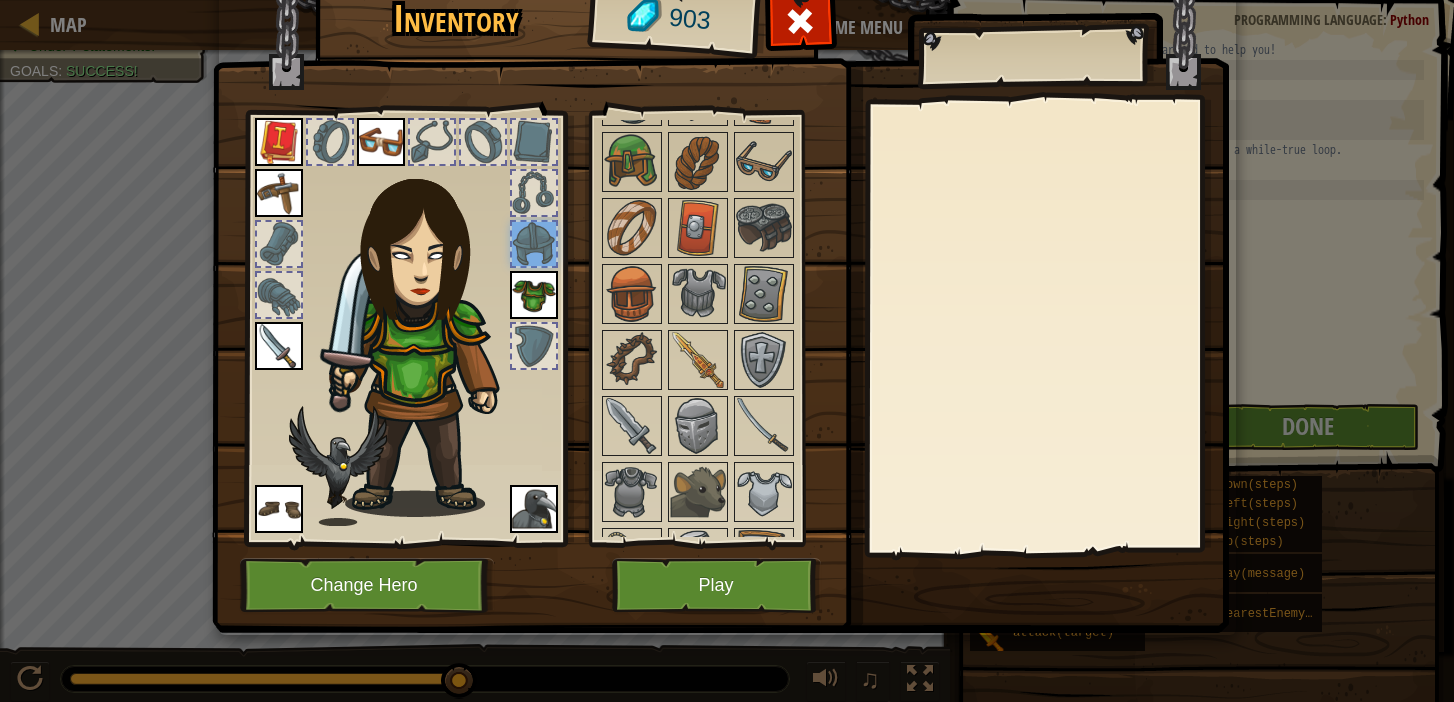 click at bounding box center [381, 142] 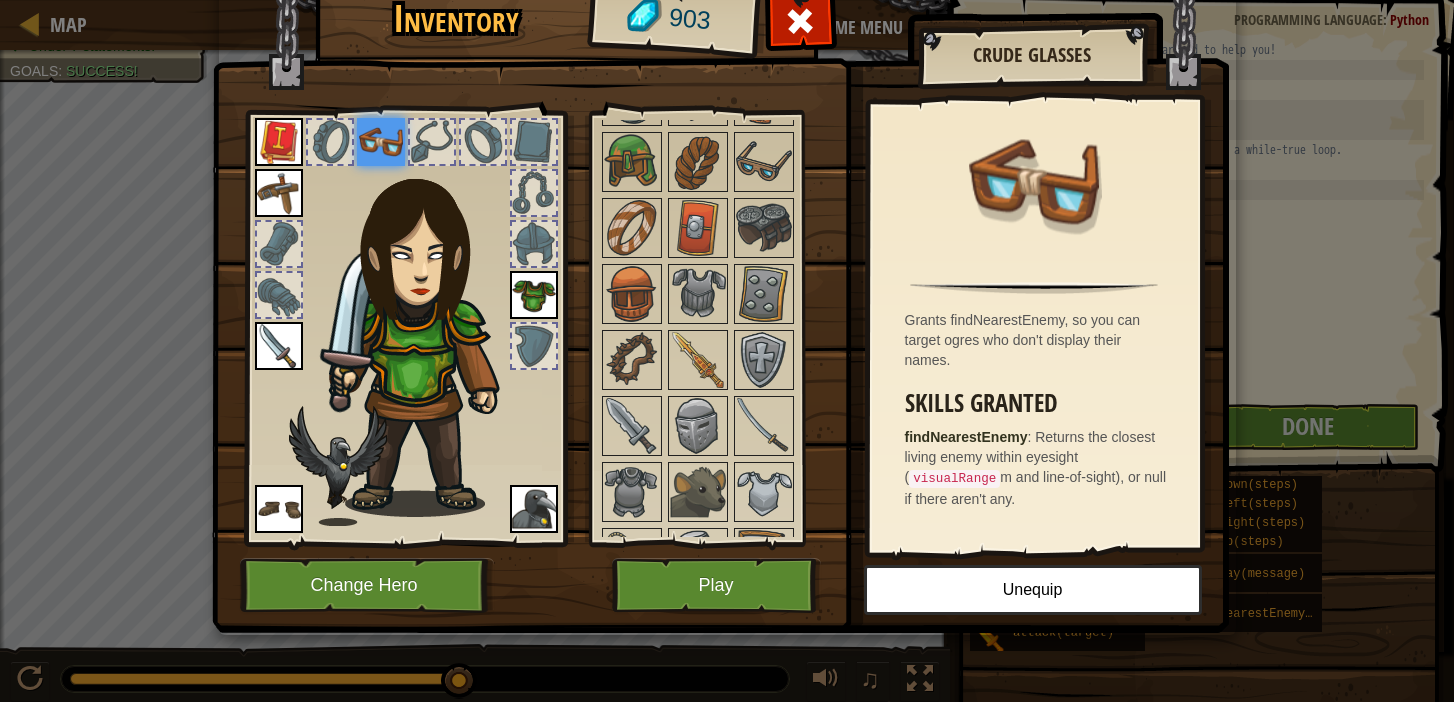 click at bounding box center [534, 295] 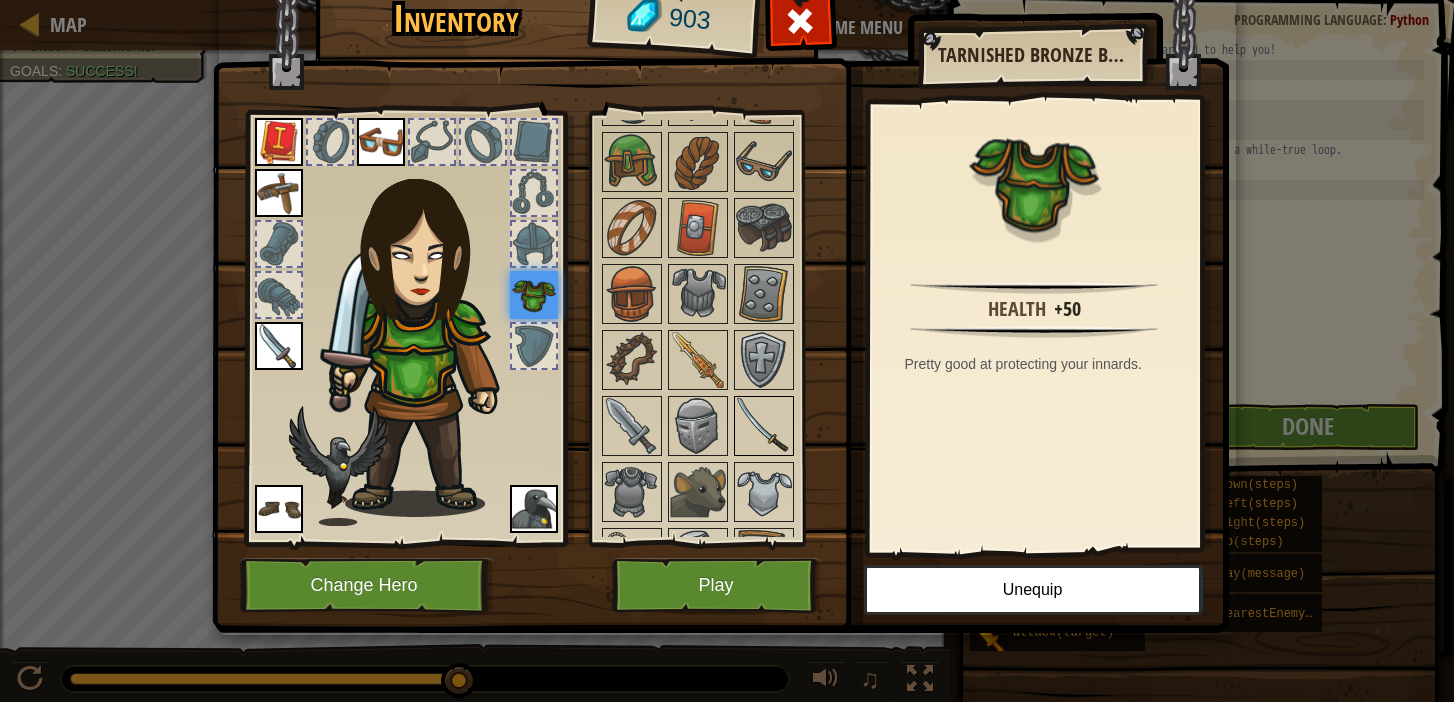 scroll, scrollTop: 0, scrollLeft: 0, axis: both 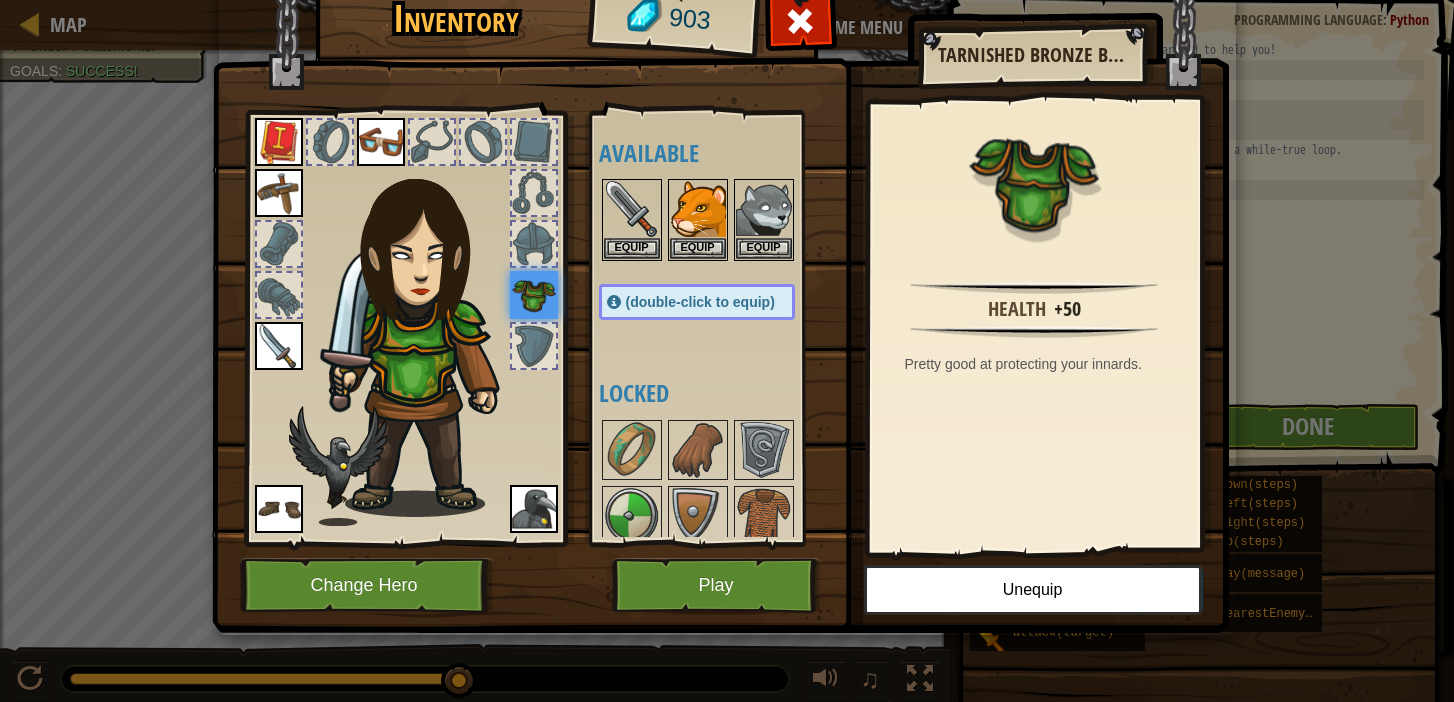 click at bounding box center [534, 509] 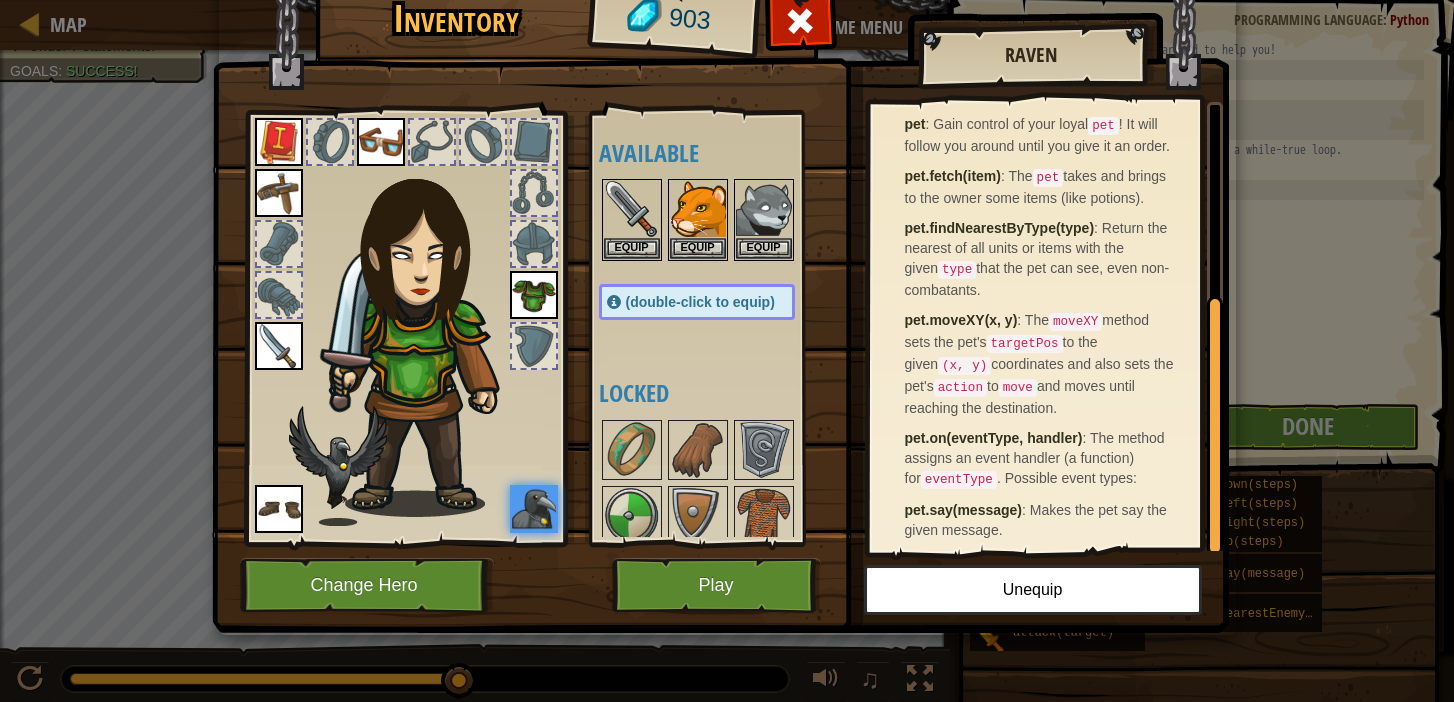 scroll, scrollTop: 346, scrollLeft: 0, axis: vertical 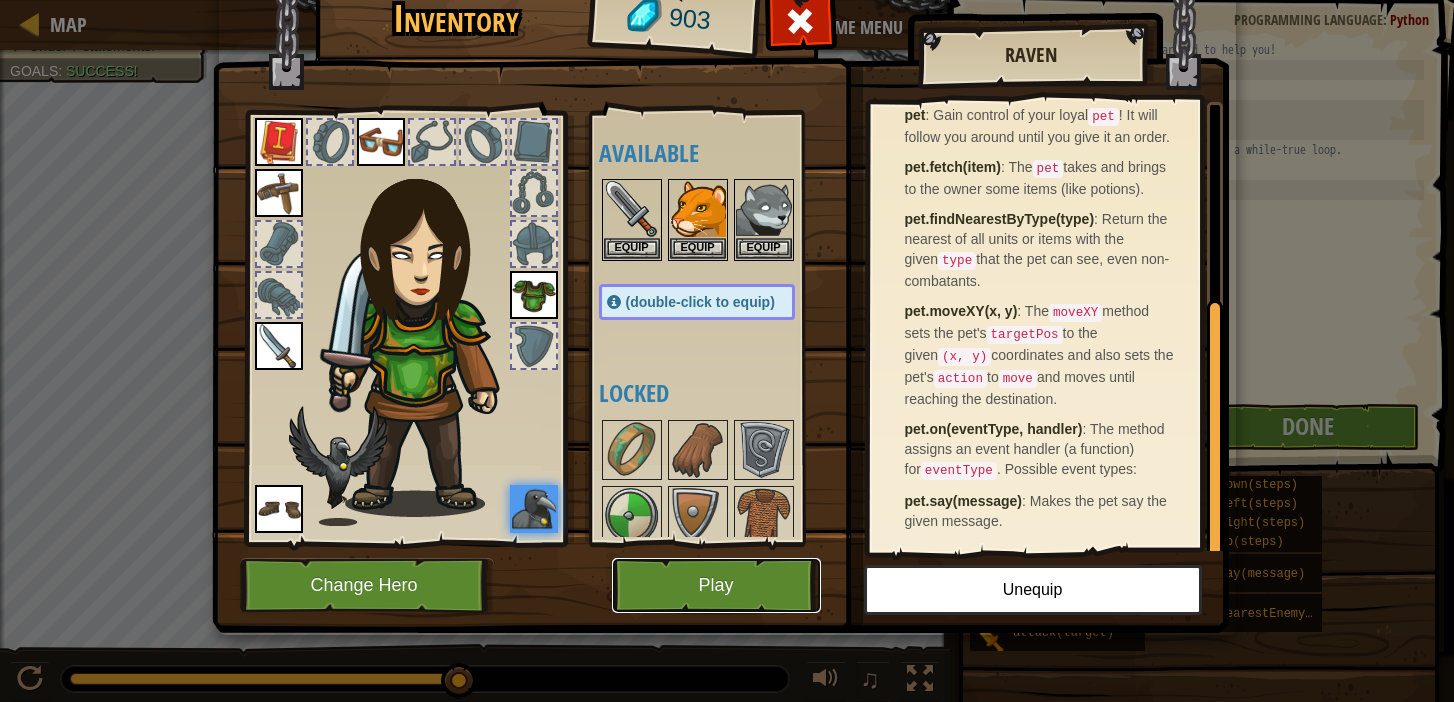 click on "Play" at bounding box center (716, 585) 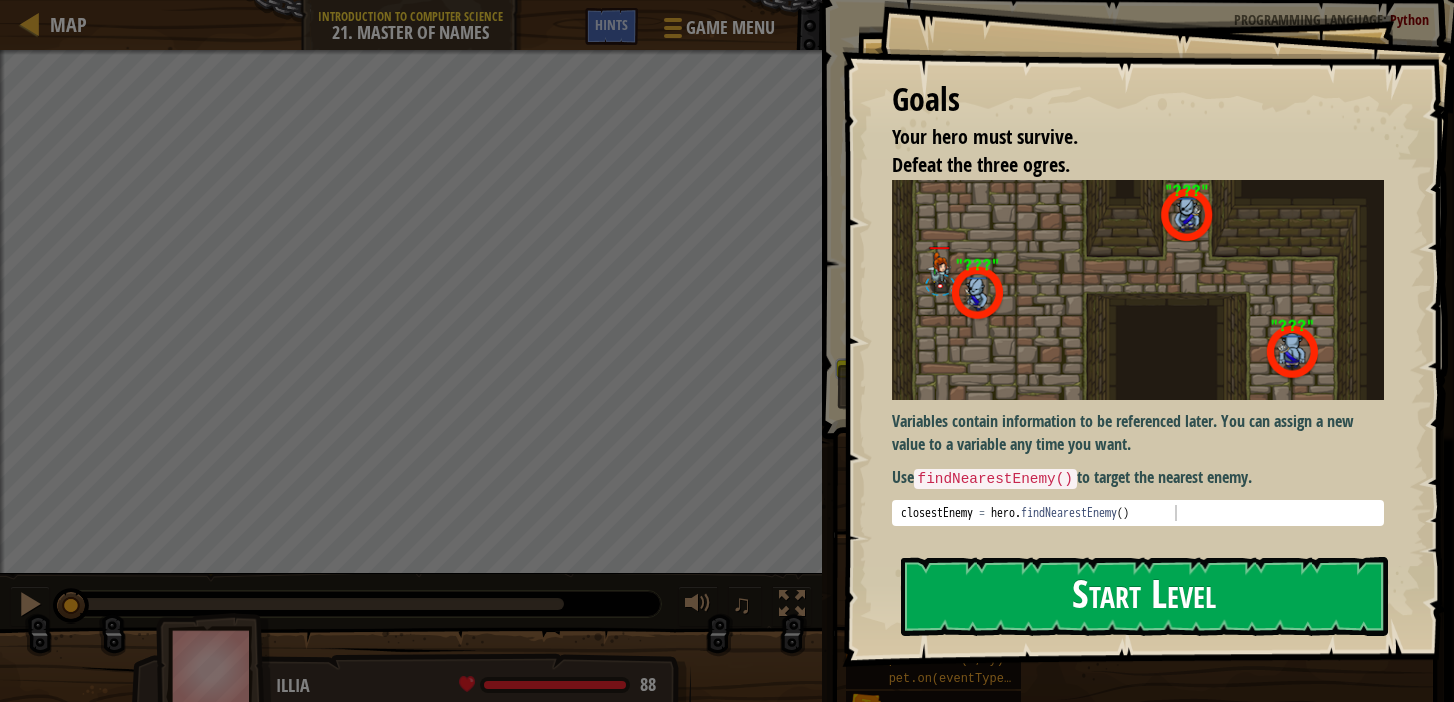 click on "Start Level" at bounding box center (1144, 596) 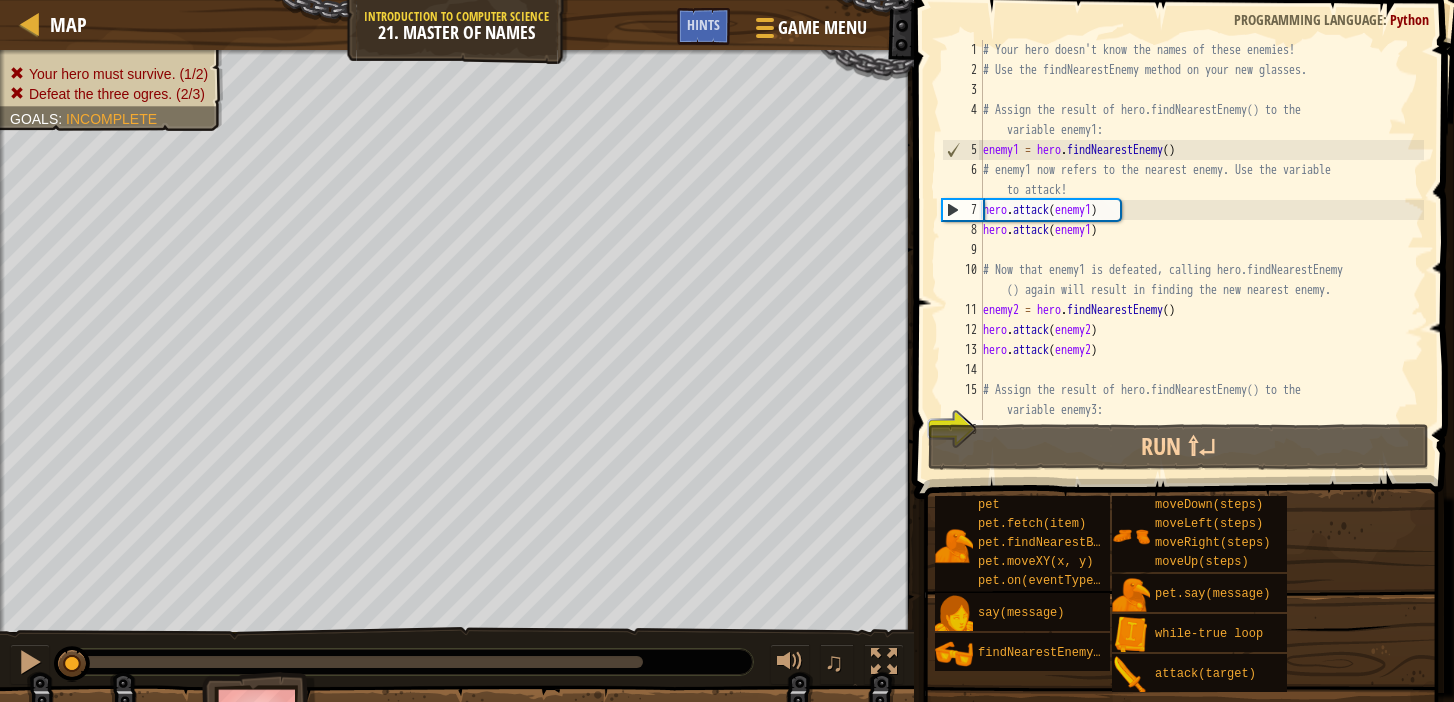 scroll, scrollTop: 0, scrollLeft: 0, axis: both 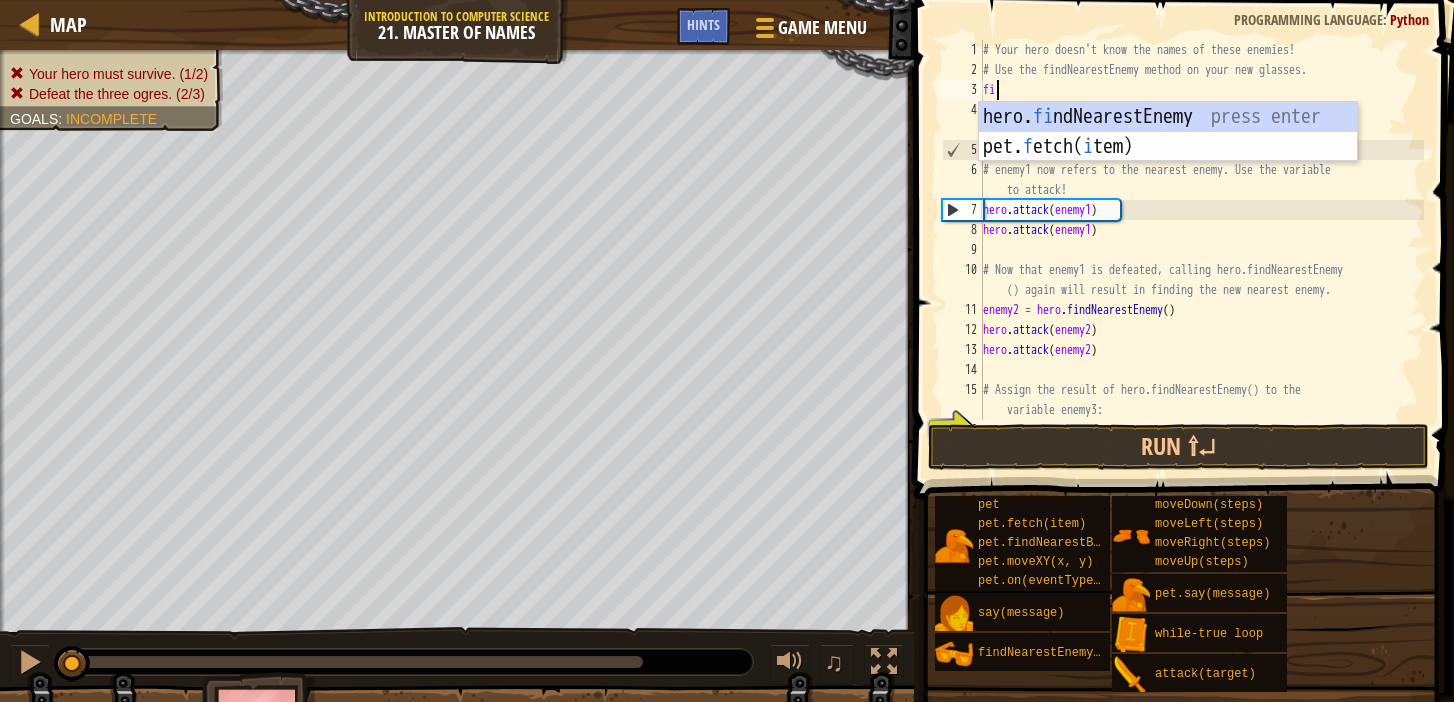type on "fin" 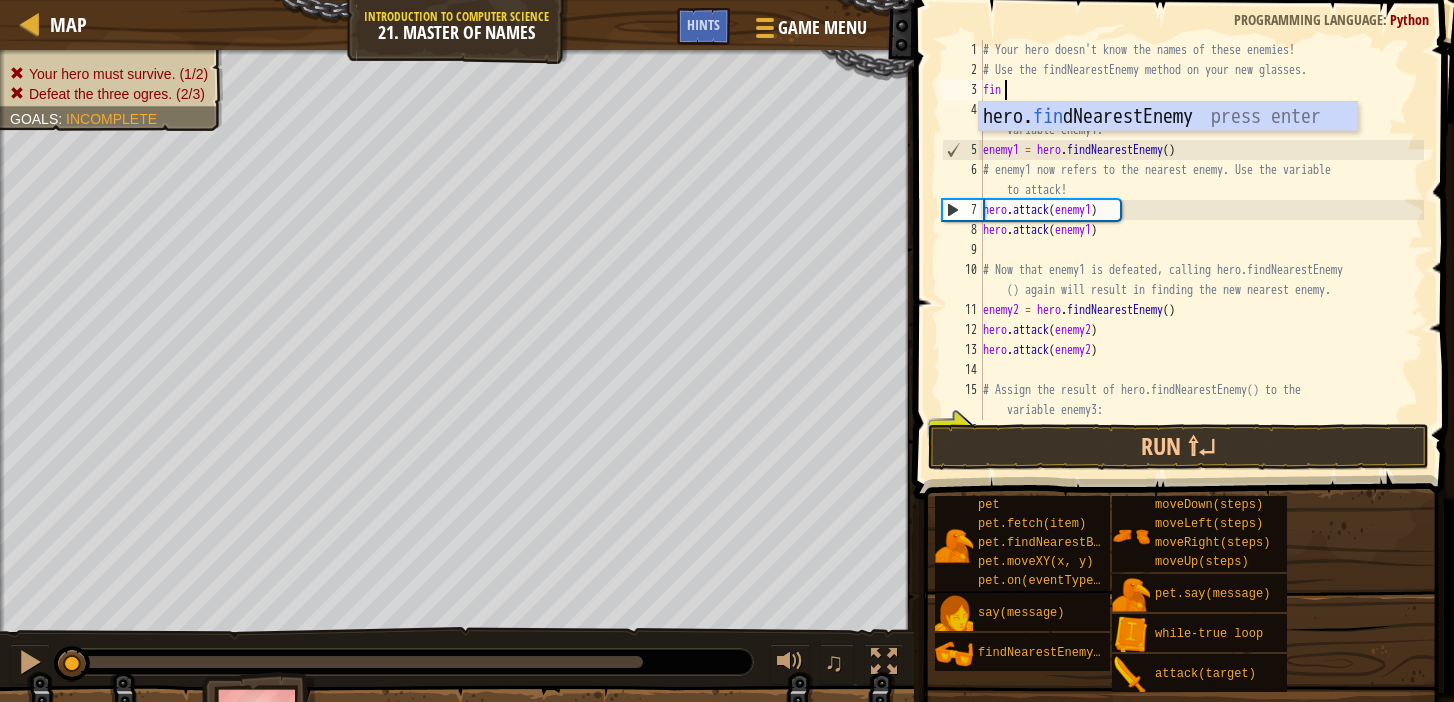 scroll, scrollTop: 9, scrollLeft: 1, axis: both 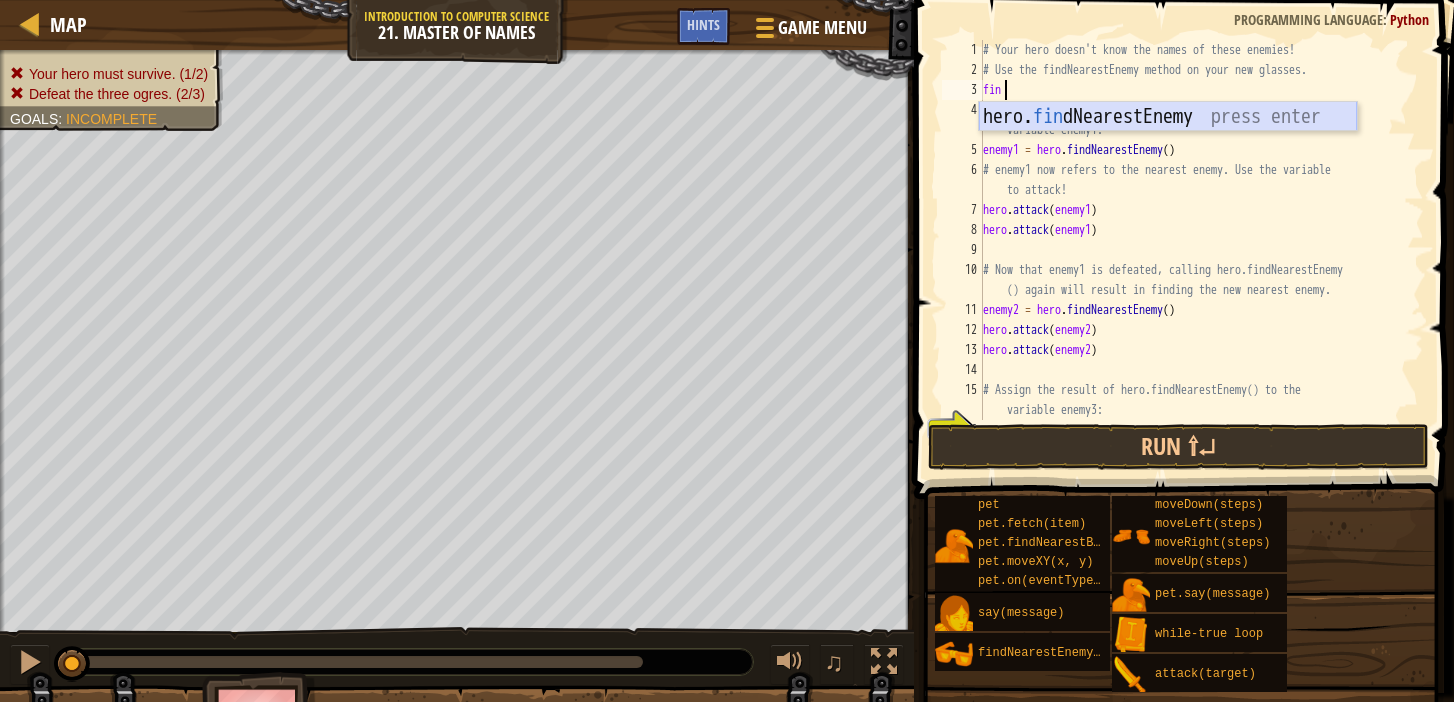 click on "hero. fin dNearestEnemy press enter" at bounding box center (1168, 147) 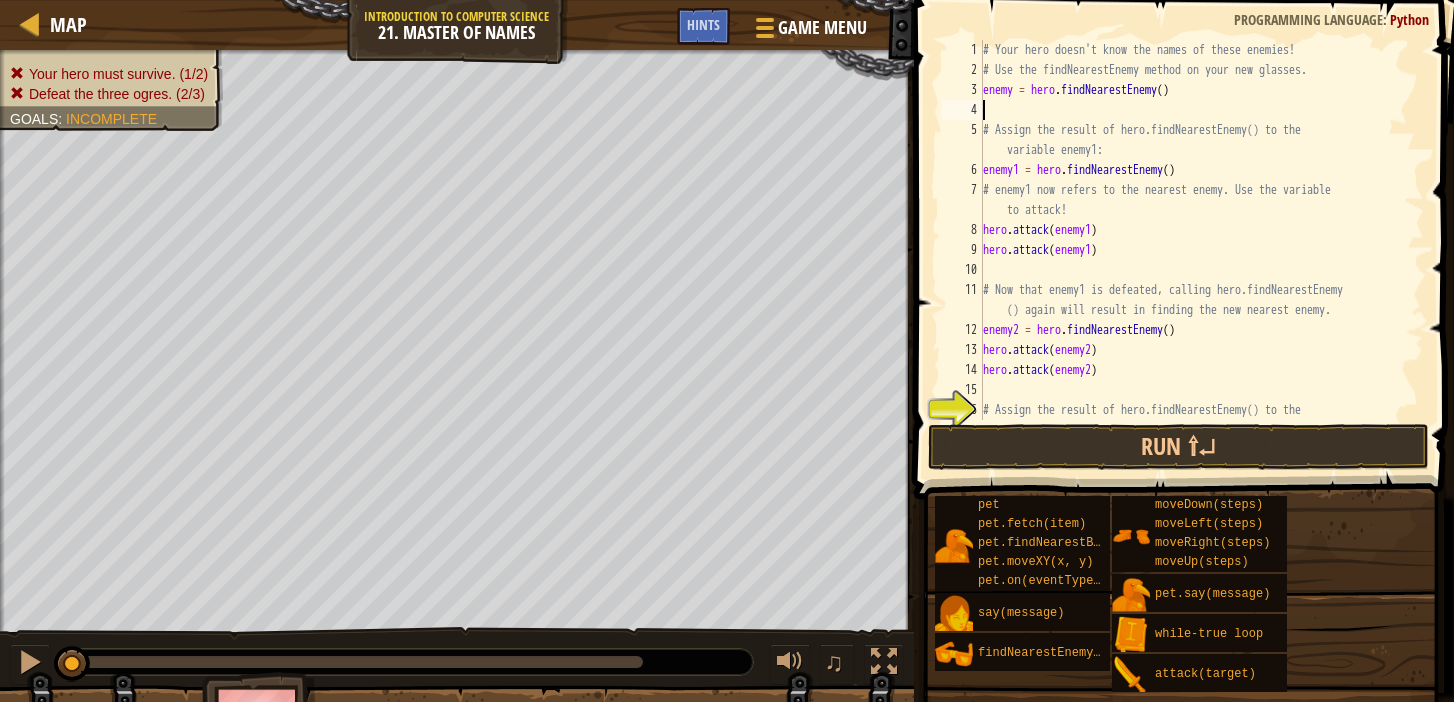 scroll, scrollTop: 9, scrollLeft: 0, axis: vertical 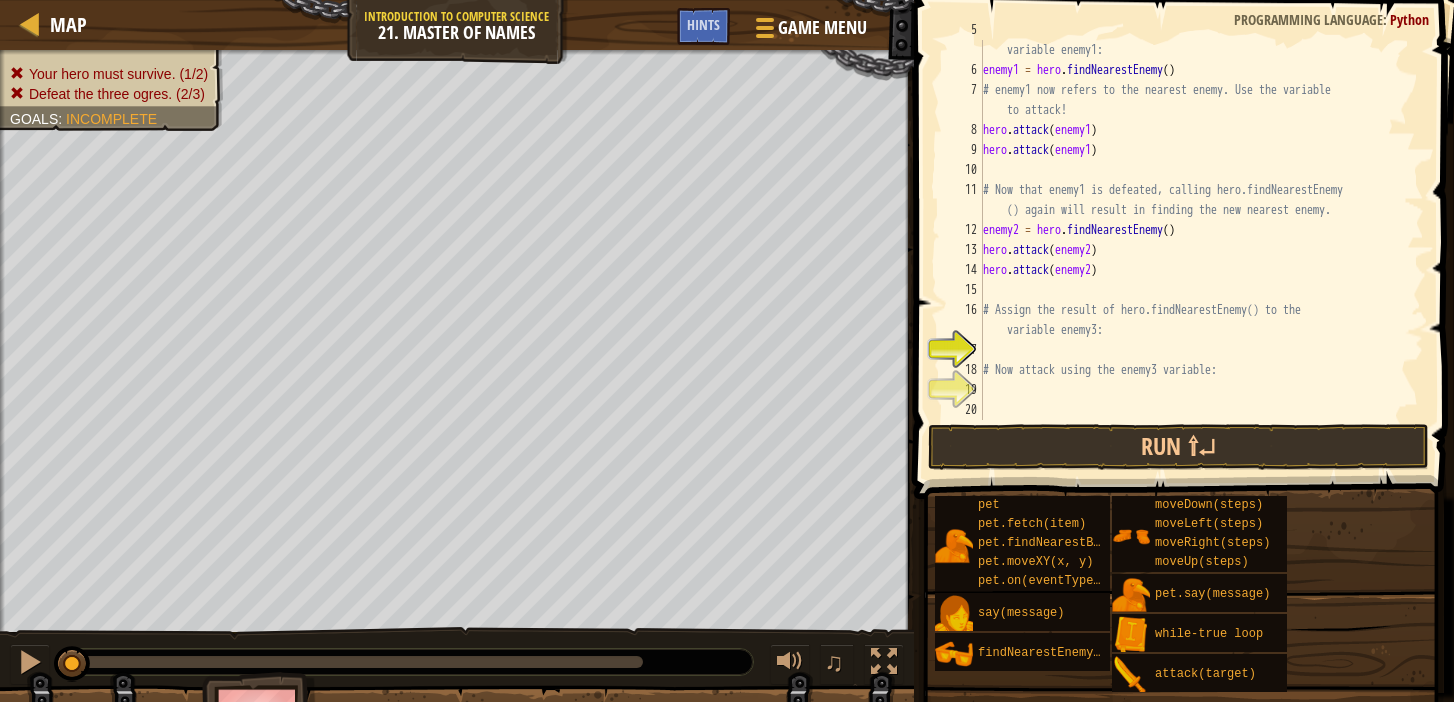click on "# Assign the result of hero.findNearestEnemy() to the       variable enemy1: enemy1   =   hero . findNearestEnemy ( ) # enemy1 now refers to the nearest enemy. Use the variable       to attack! hero . attack ( enemy1 ) hero . attack ( enemy1 ) # Now that enemy1 is defeated, calling hero.findNearestEnemy      () again will result in finding the new nearest enemy. enemy2   =   hero . findNearestEnemy ( ) hero . attack ( enemy2 ) hero . attack ( enemy2 ) # Assign the result of hero.findNearestEnemy() to the       variable enemy3: # Now attack using the enemy3 variable:" at bounding box center (1201, 240) 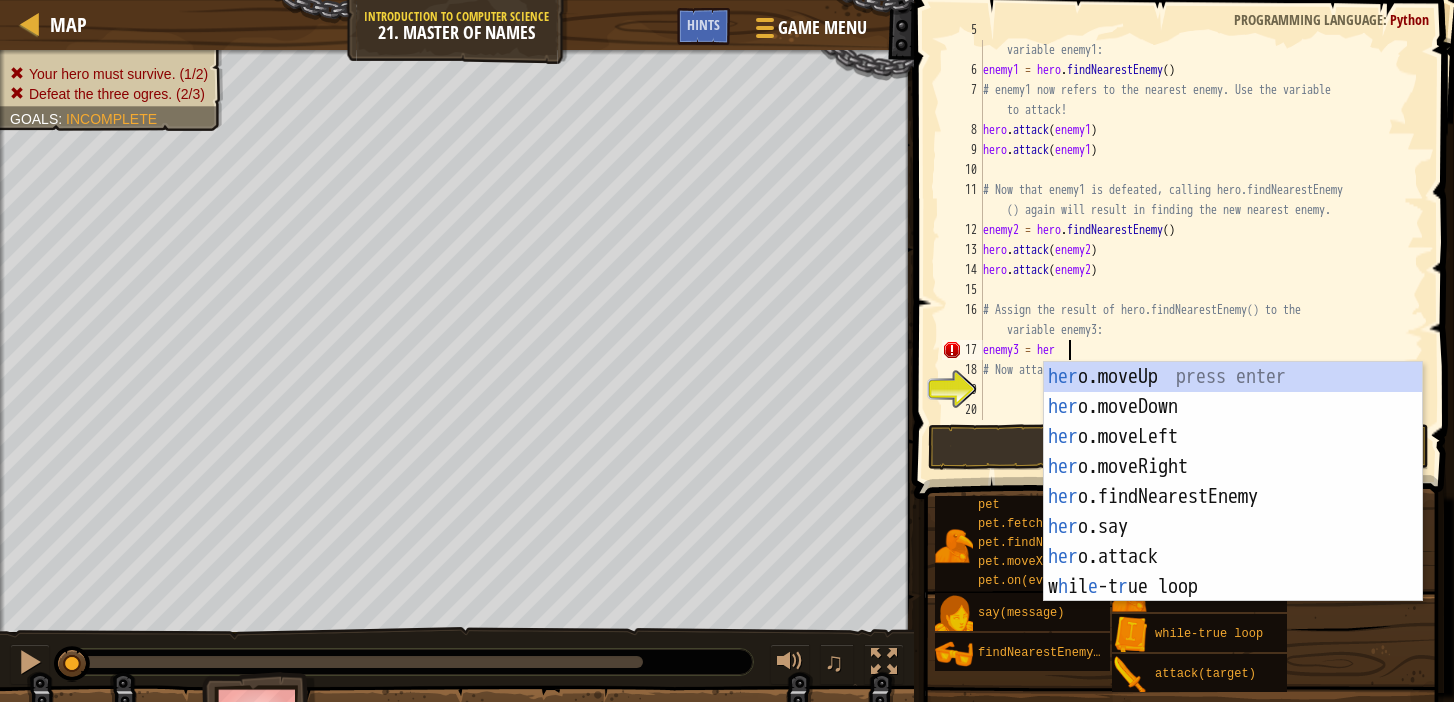 scroll, scrollTop: 9, scrollLeft: 7, axis: both 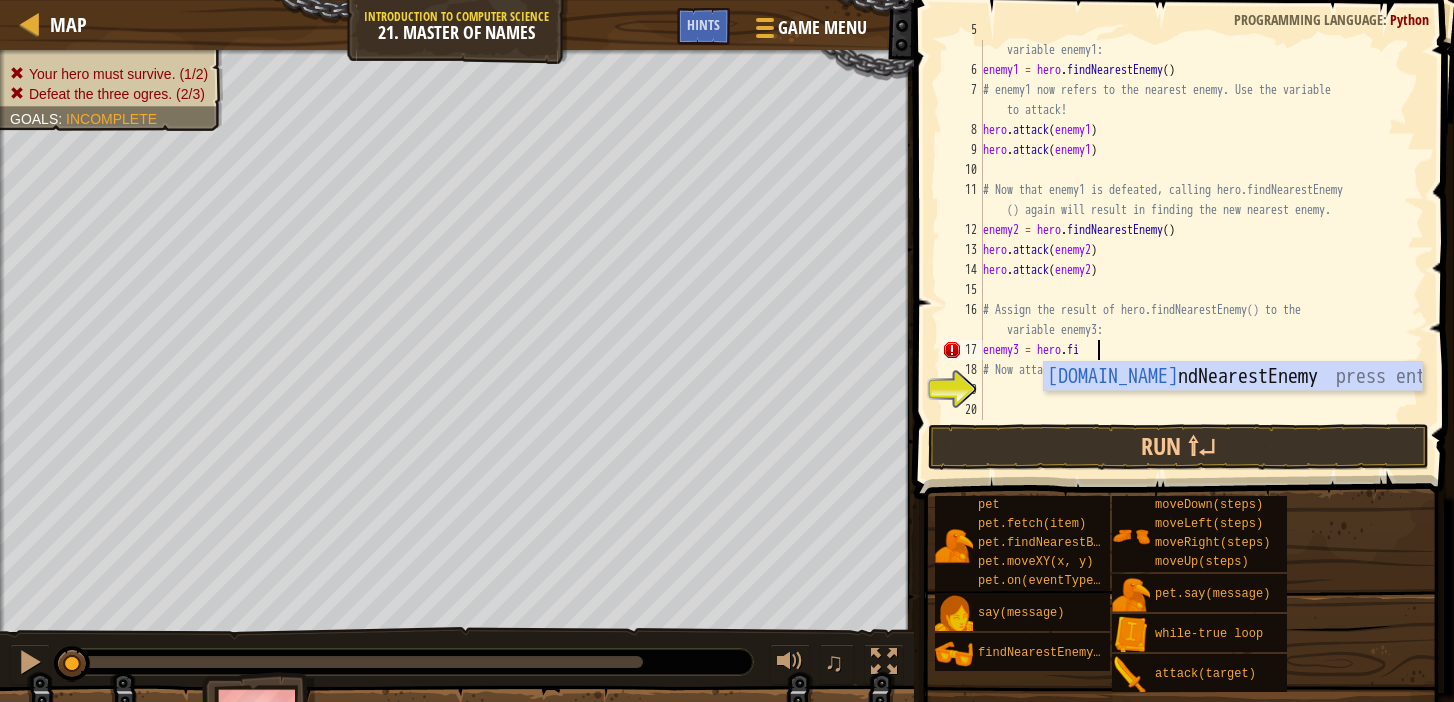 type on "enemy3 = hero.fin" 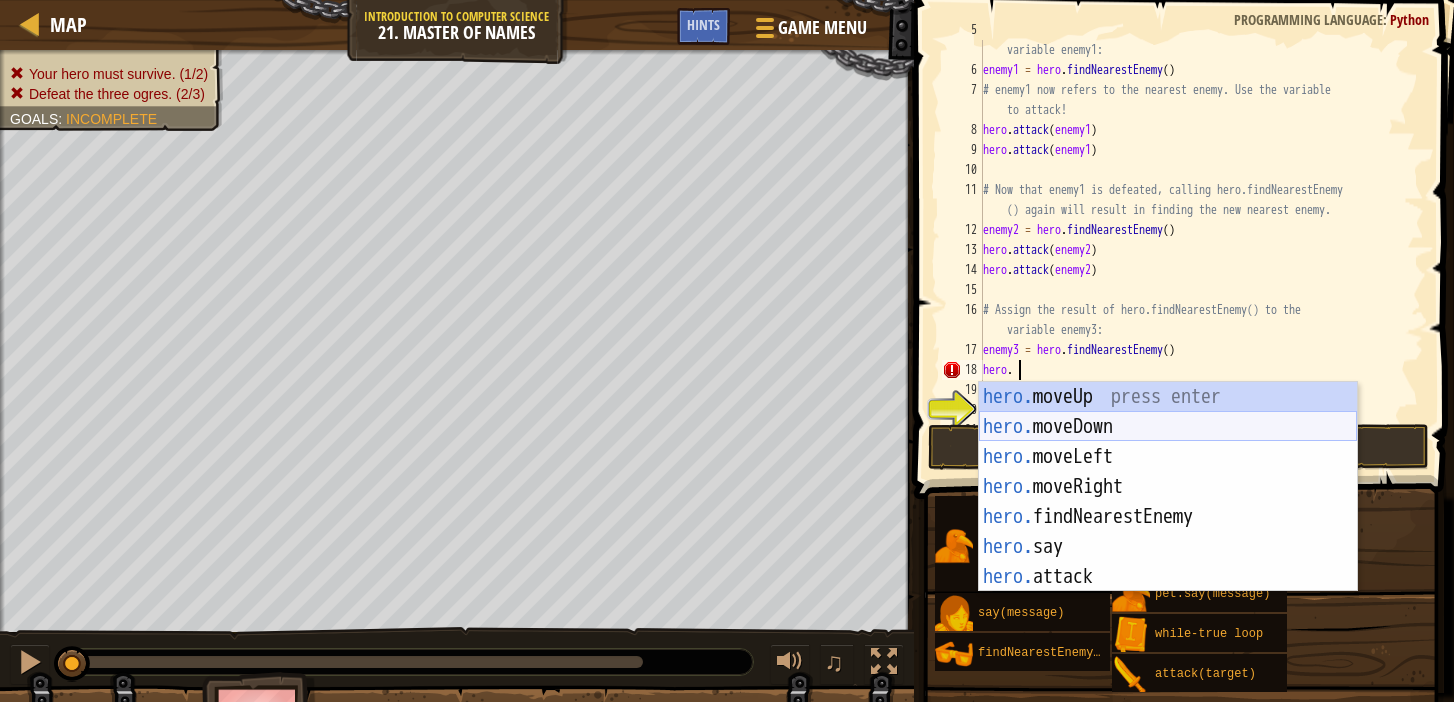 scroll, scrollTop: 9, scrollLeft: 2, axis: both 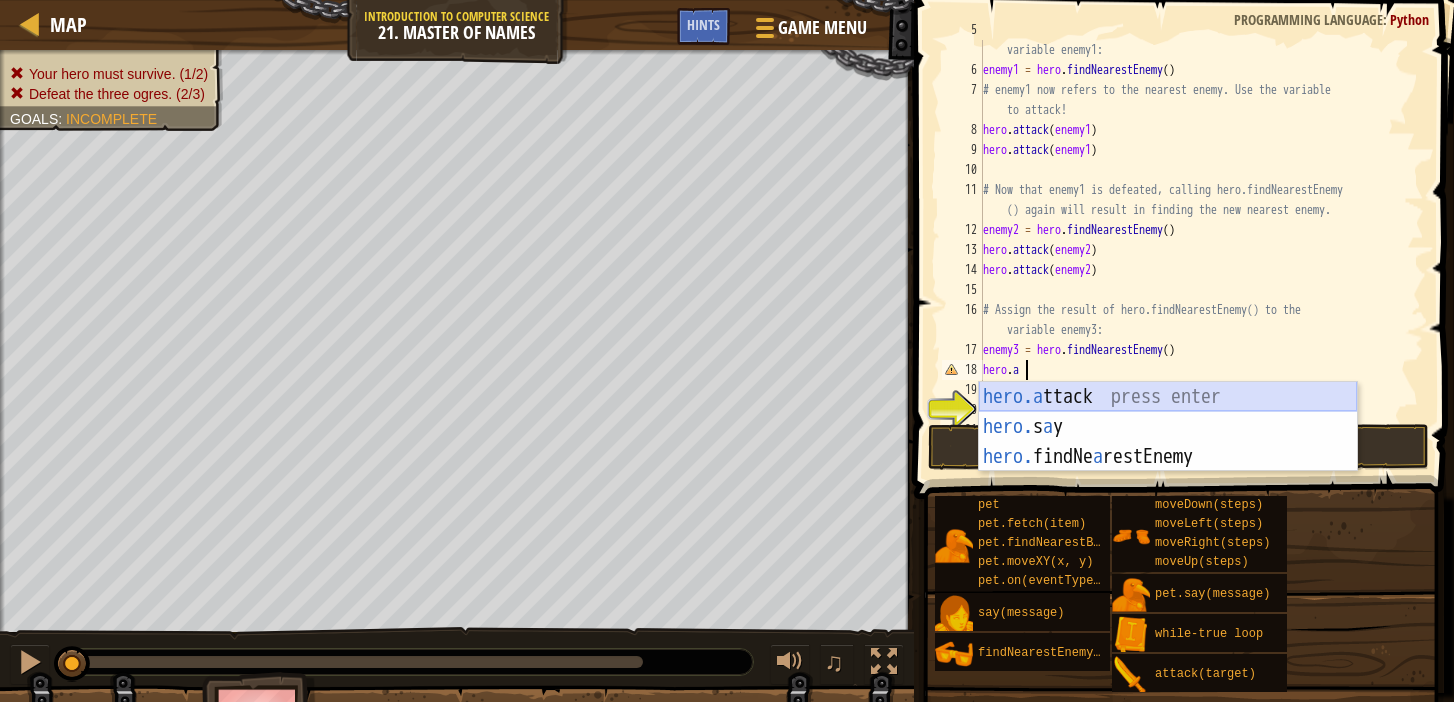 click on "hero.a ttack press enter hero. s a y press enter hero. findNe a restEnemy press enter" at bounding box center [1168, 457] 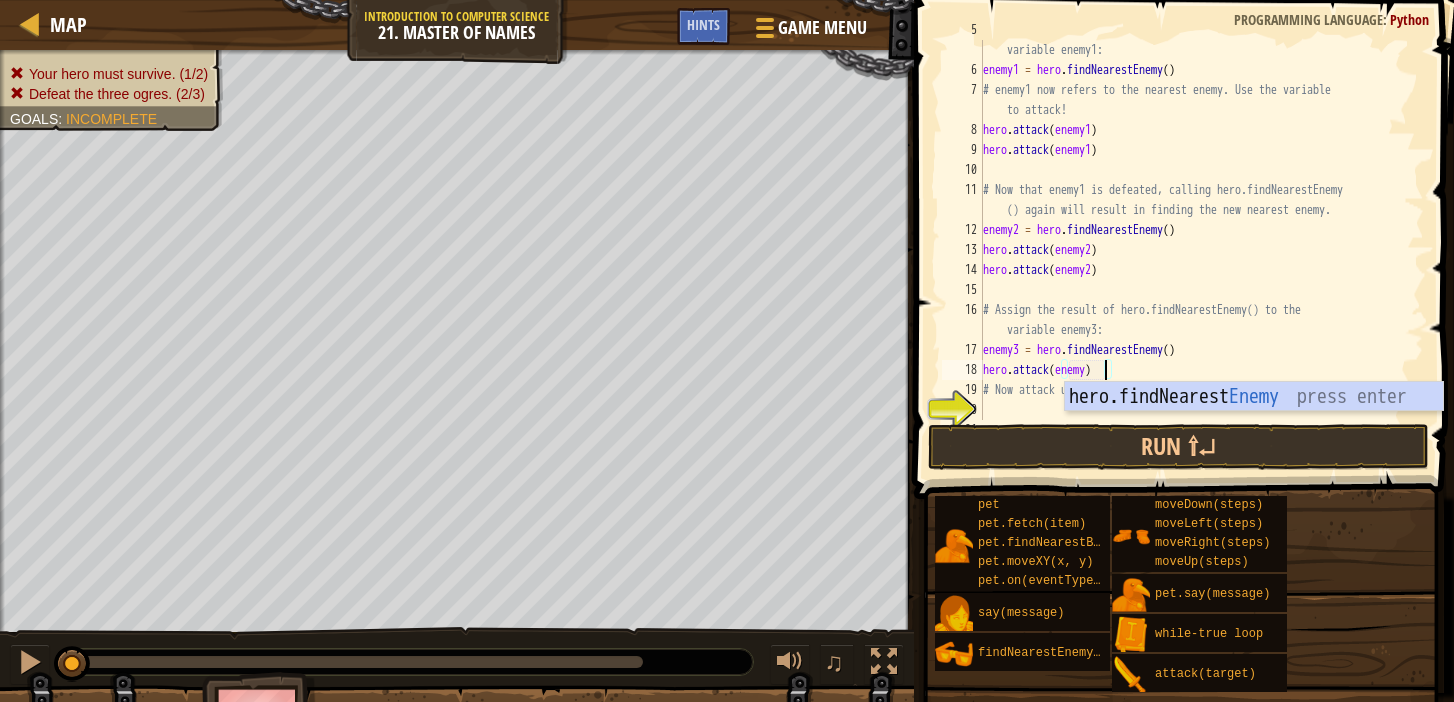 type on "hero.attack(enemy3)" 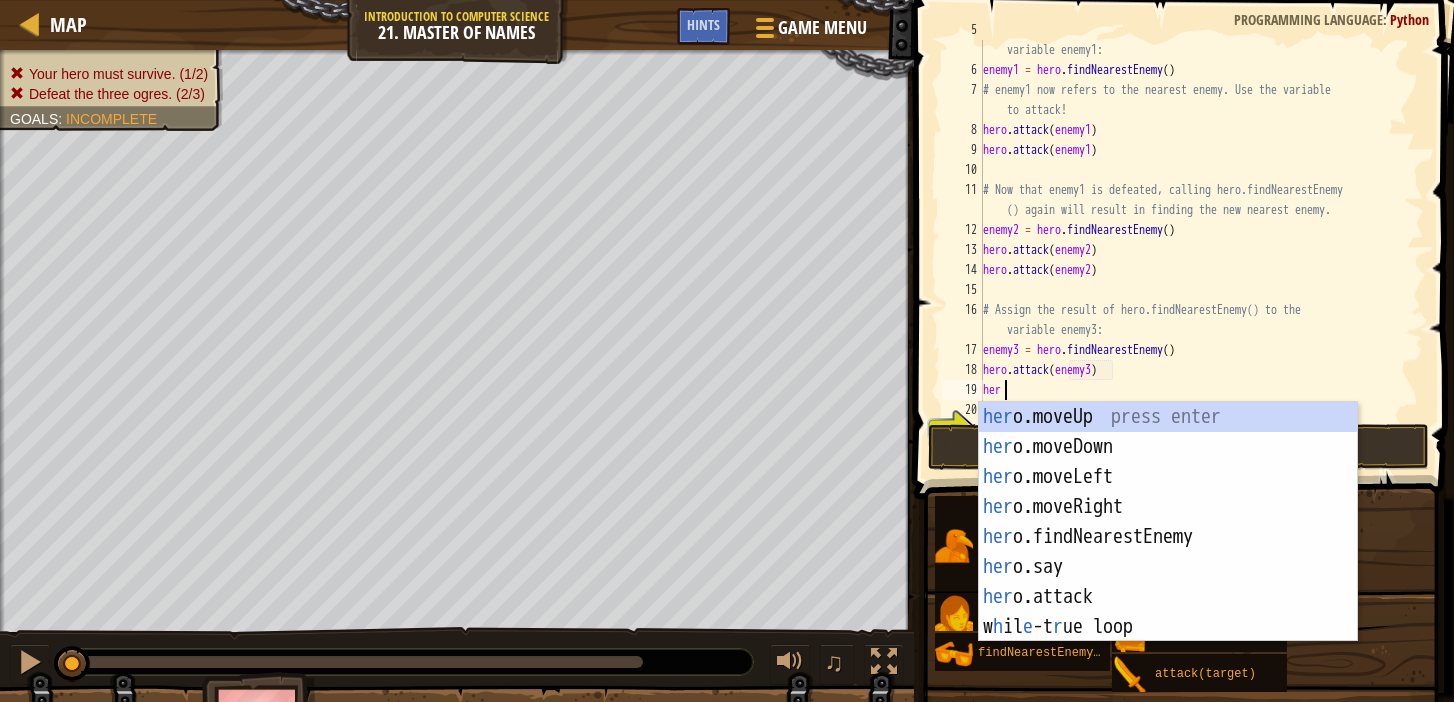 scroll, scrollTop: 9, scrollLeft: 1, axis: both 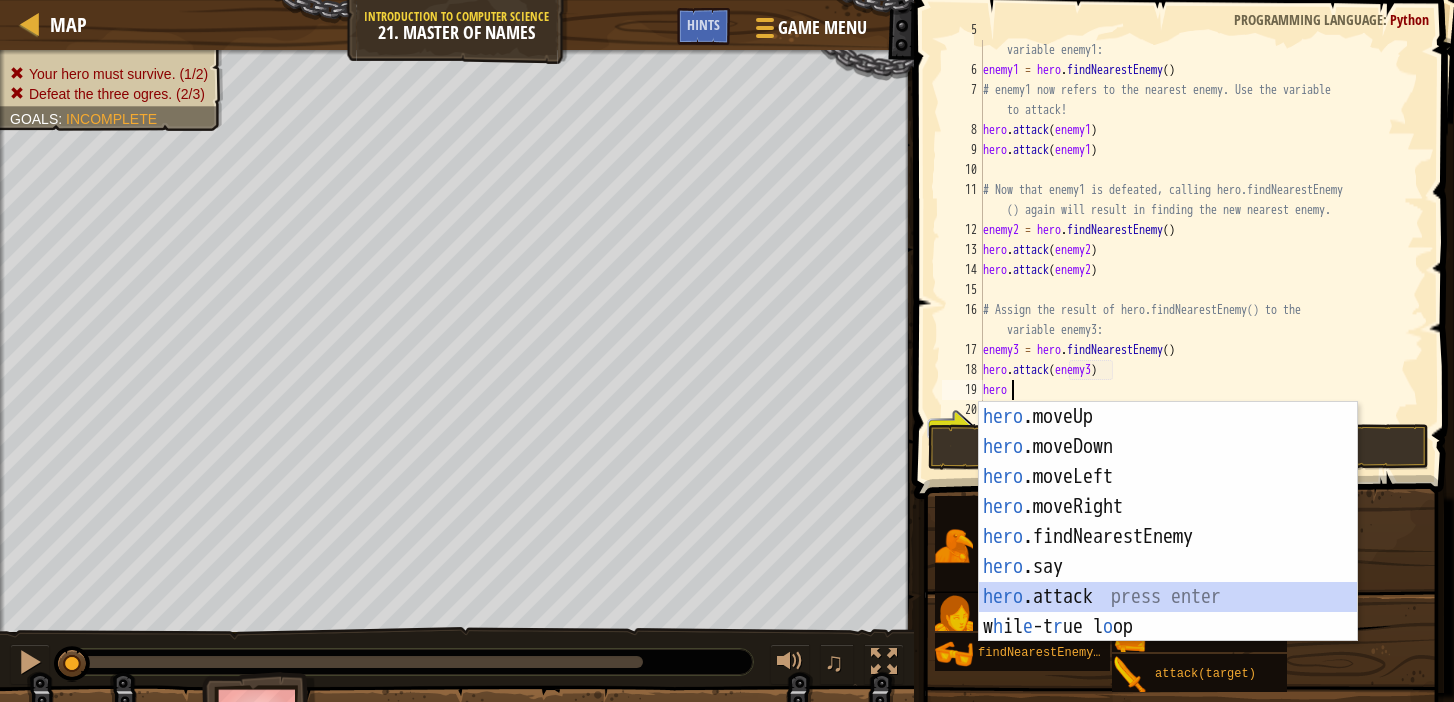 click on "hero .moveUp press enter hero .moveDown press enter hero .moveLeft press enter hero .moveRight press enter hero .findNearestEnemy press enter hero .say press enter hero .attack press enter w h il e -t r ue l o op press enter" at bounding box center (1168, 552) 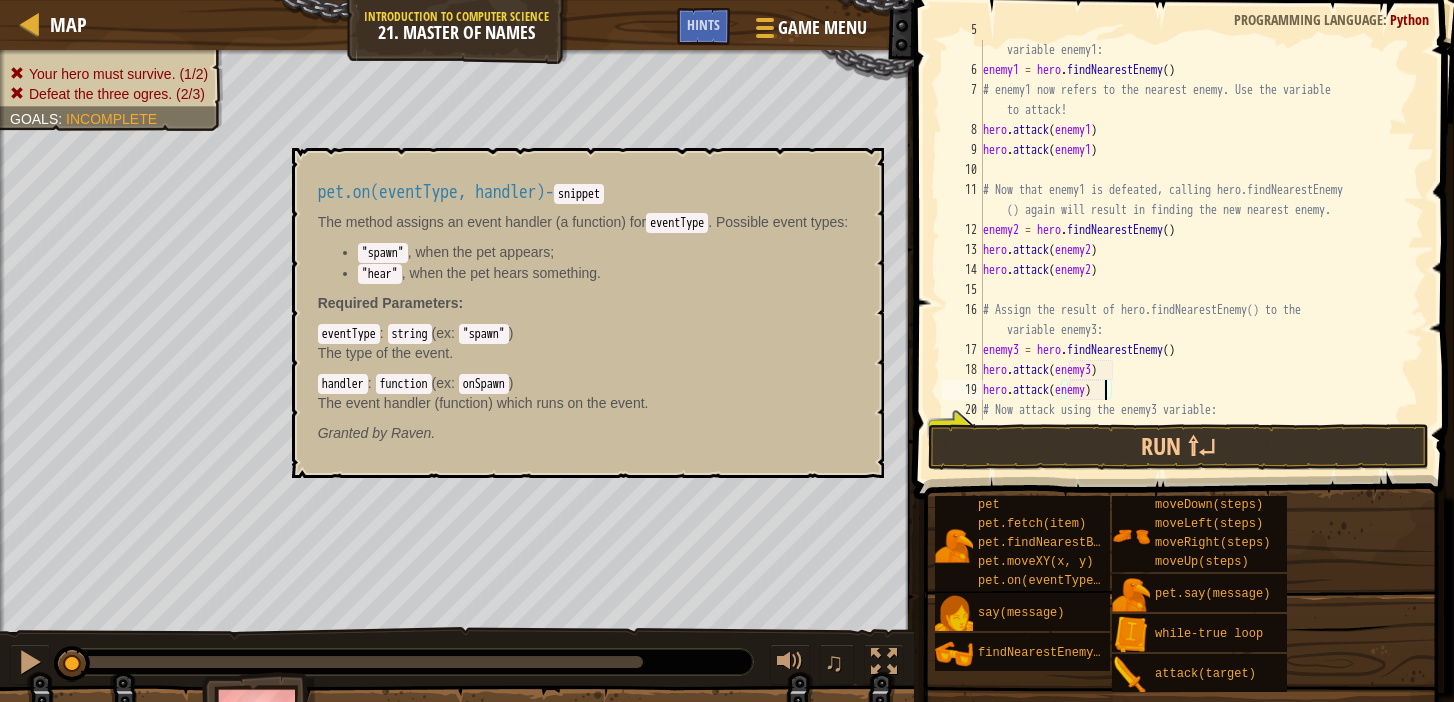scroll, scrollTop: 9, scrollLeft: 10, axis: both 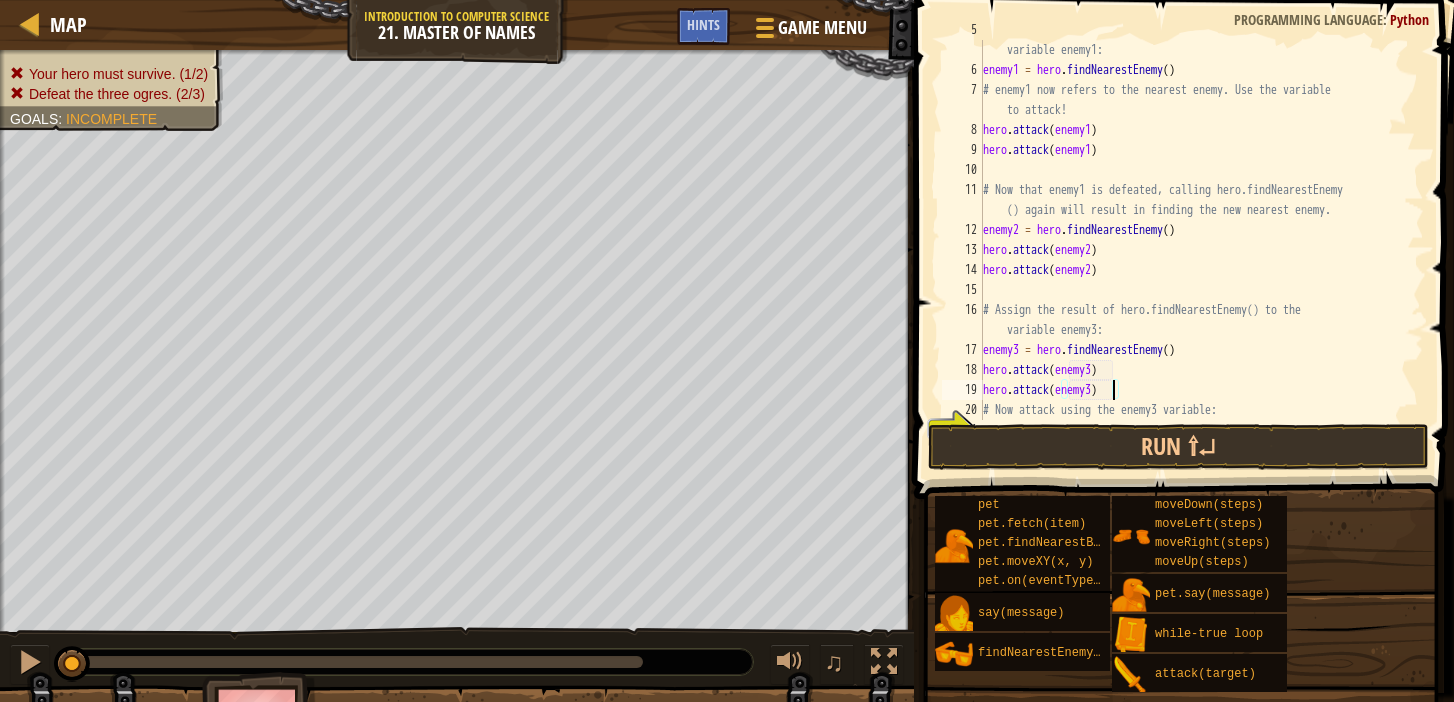 click on "# Assign the result of hero.findNearestEnemy() to the       variable enemy1: enemy1   =   hero . findNearestEnemy ( ) # enemy1 now refers to the nearest enemy. Use the variable       to attack! hero . attack ( enemy1 ) hero . attack ( enemy1 ) # Now that enemy1 is defeated, calling hero.findNearestEnemy      () again will result in finding the new nearest enemy. enemy2   =   hero . findNearestEnemy ( ) hero . attack ( enemy2 ) hero . attack ( enemy2 ) # Assign the result of hero.findNearestEnemy() to the       variable enemy3: enemy3   =   hero . findNearestEnemy ( ) hero . attack ( enemy3 ) hero . attack ( enemy3 ) # Now attack using the enemy3 variable:" at bounding box center [1201, 240] 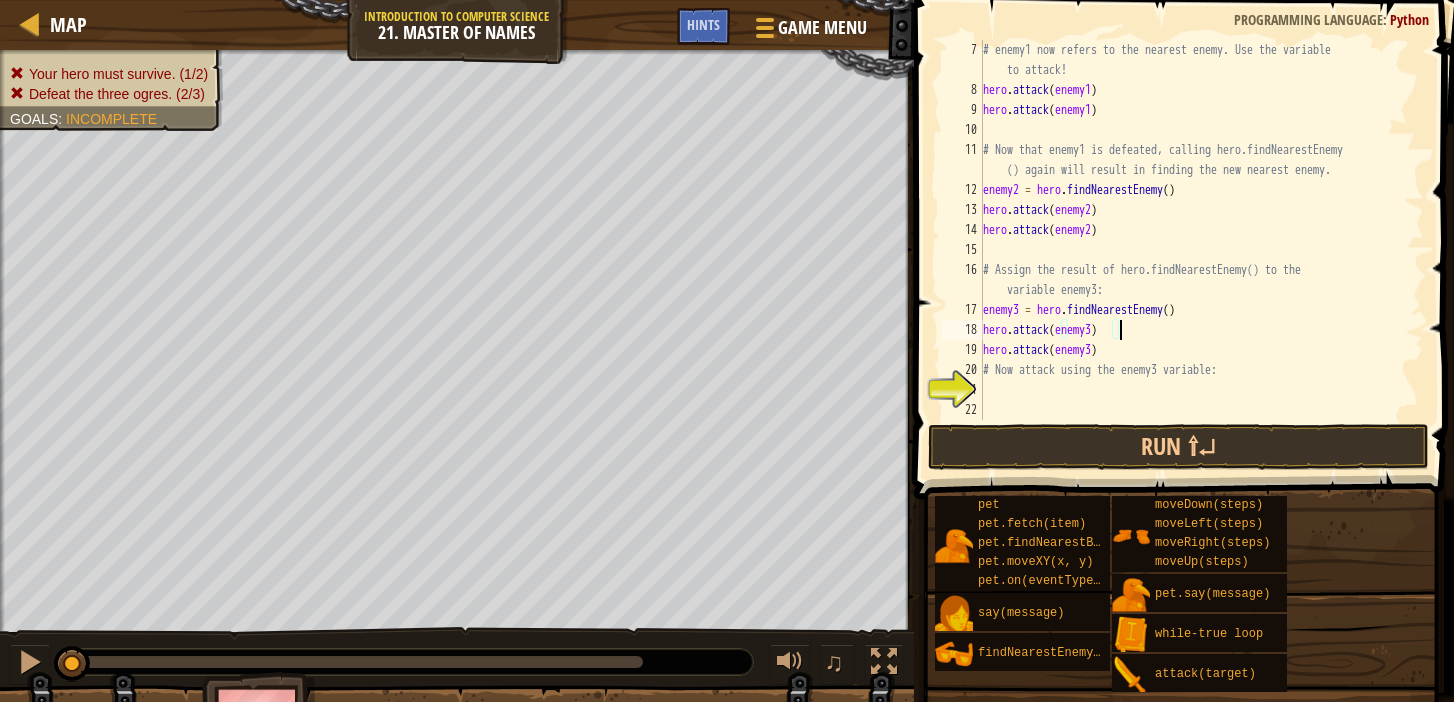 scroll, scrollTop: 140, scrollLeft: 0, axis: vertical 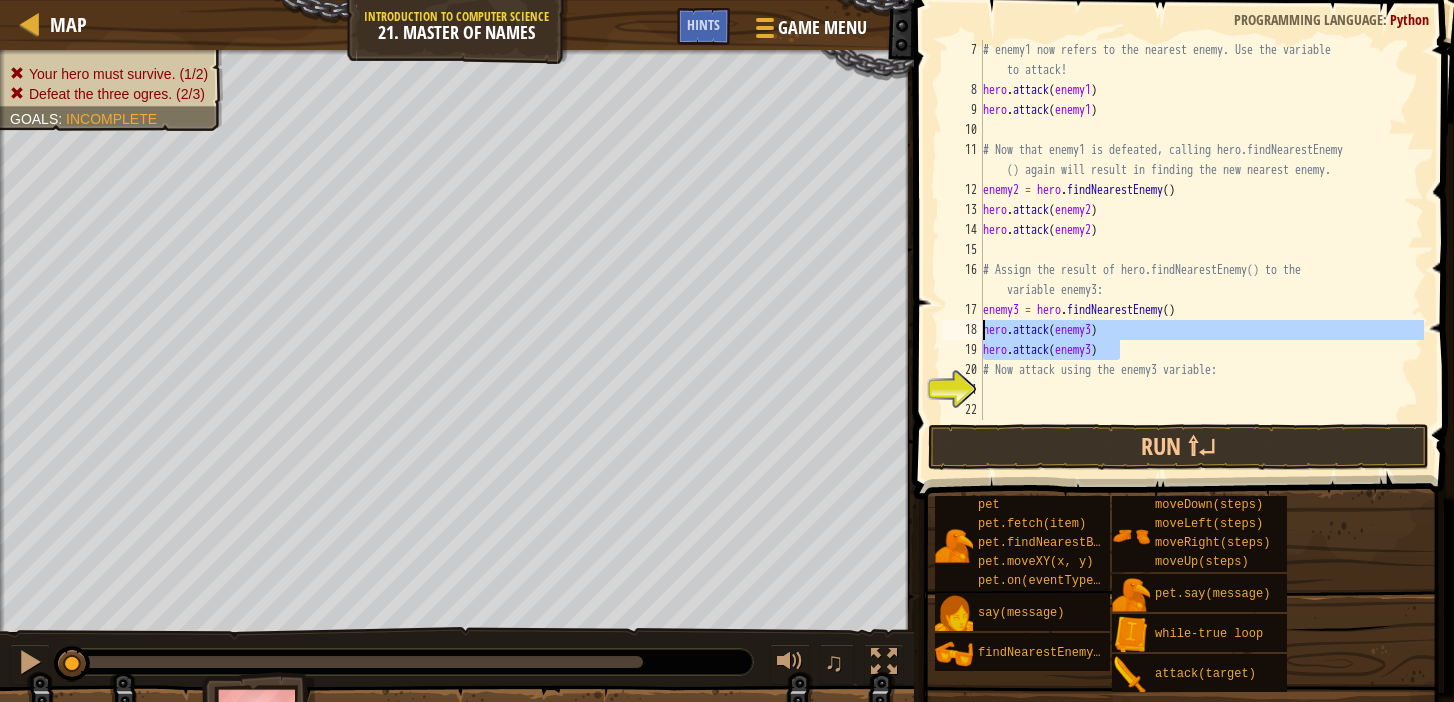 drag, startPoint x: 1139, startPoint y: 355, endPoint x: 972, endPoint y: 331, distance: 168.71574 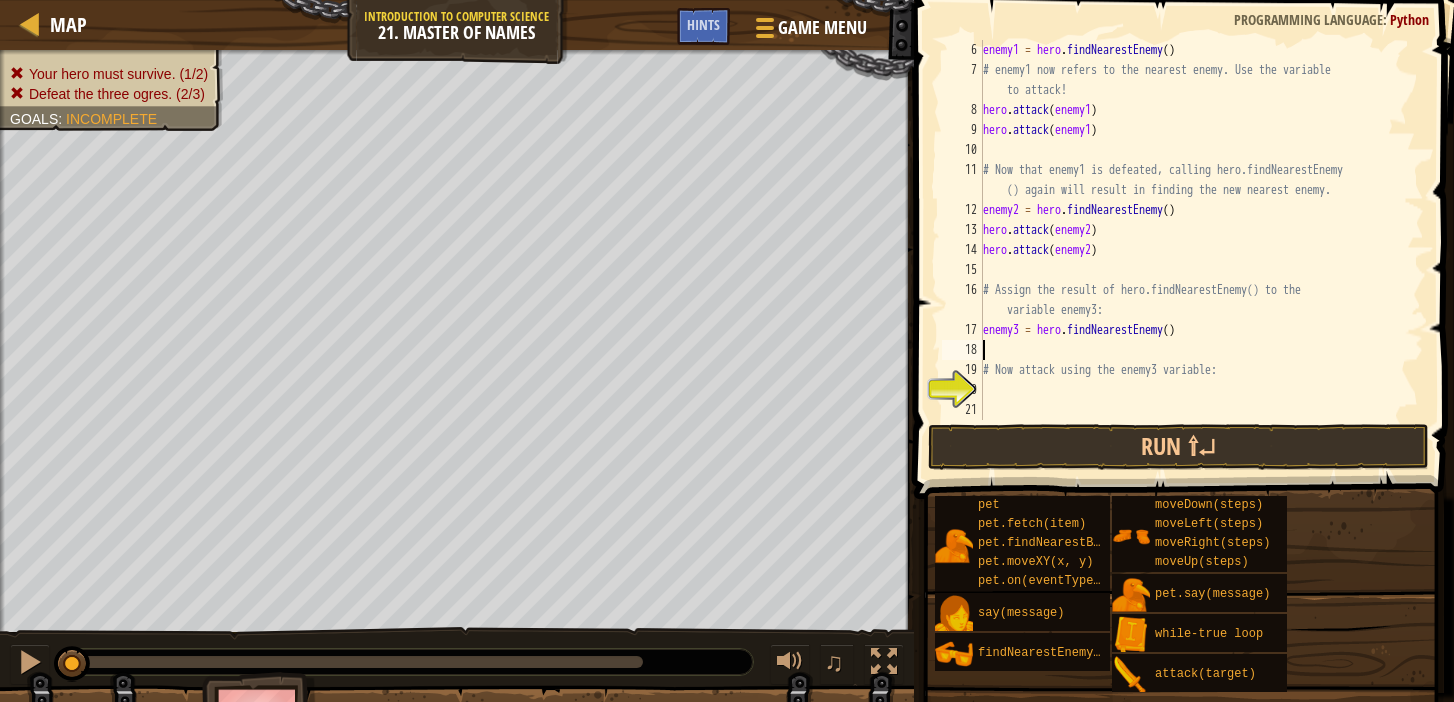 click on "enemy1   =   hero . findNearestEnemy ( ) # enemy1 now refers to the nearest enemy. Use the variable       to attack! hero . attack ( enemy1 ) hero . attack ( enemy1 ) # Now that enemy1 is defeated, calling hero.findNearestEnemy      () again will result in finding the new nearest enemy. enemy2   =   hero . findNearestEnemy ( ) hero . attack ( enemy2 ) hero . attack ( enemy2 ) # Assign the result of hero.findNearestEnemy() to the       variable enemy3: enemy3   =   hero . findNearestEnemy ( ) # Now attack using the enemy3 variable:" at bounding box center (1201, 250) 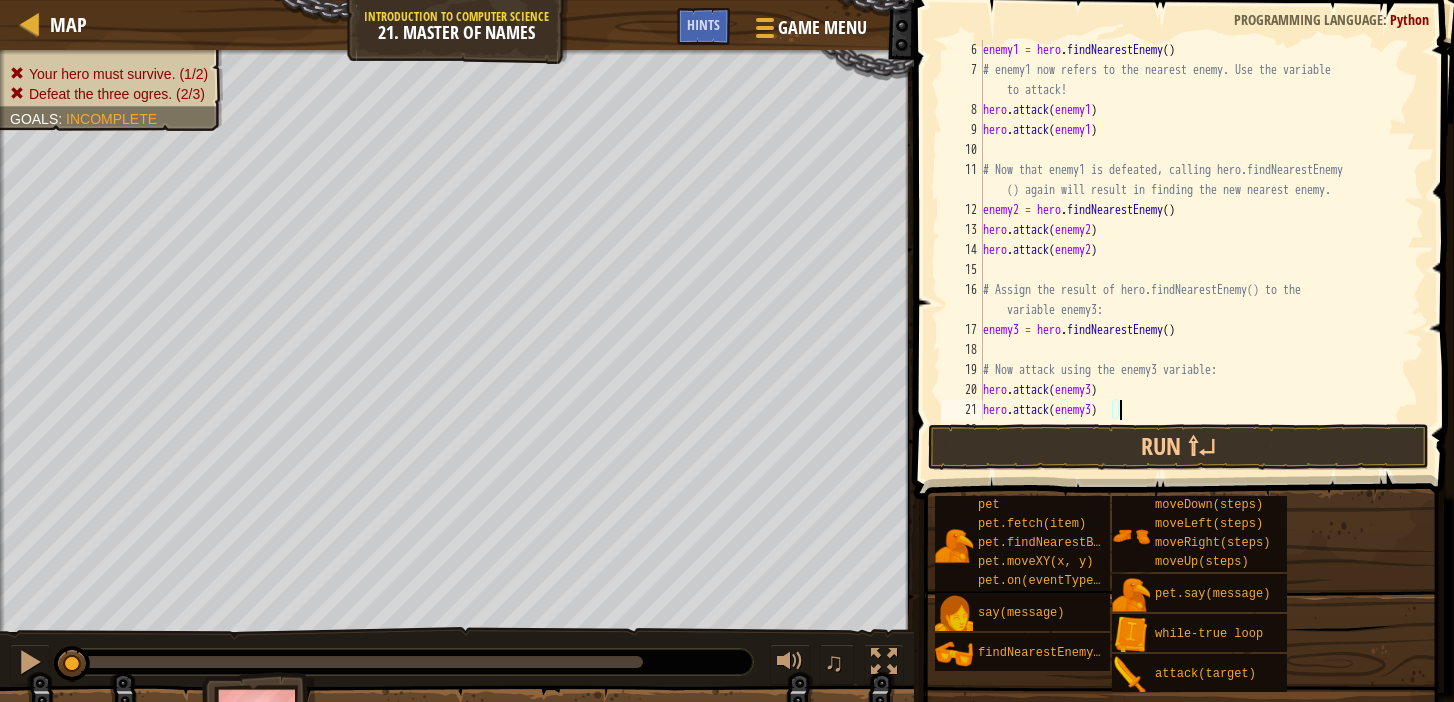 scroll, scrollTop: 140, scrollLeft: 0, axis: vertical 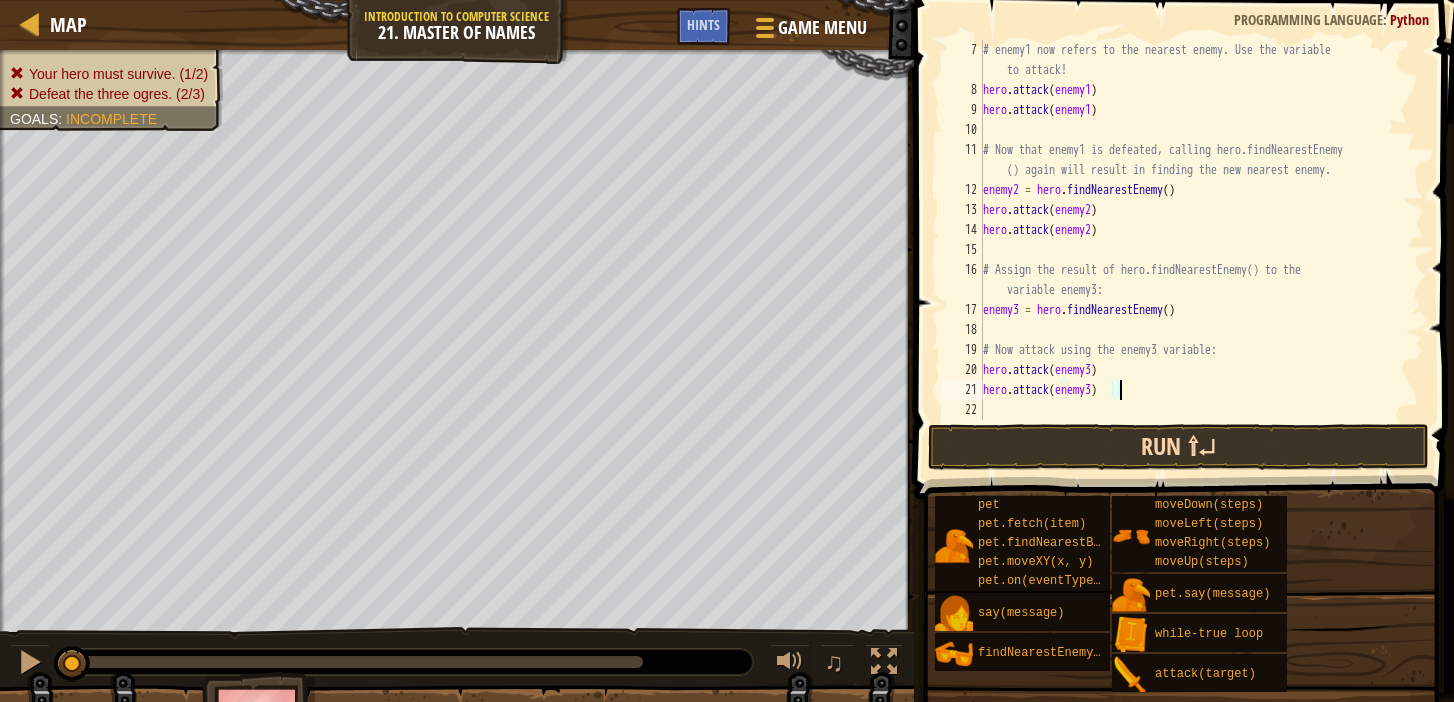 type on "hero.attack(enemy3)" 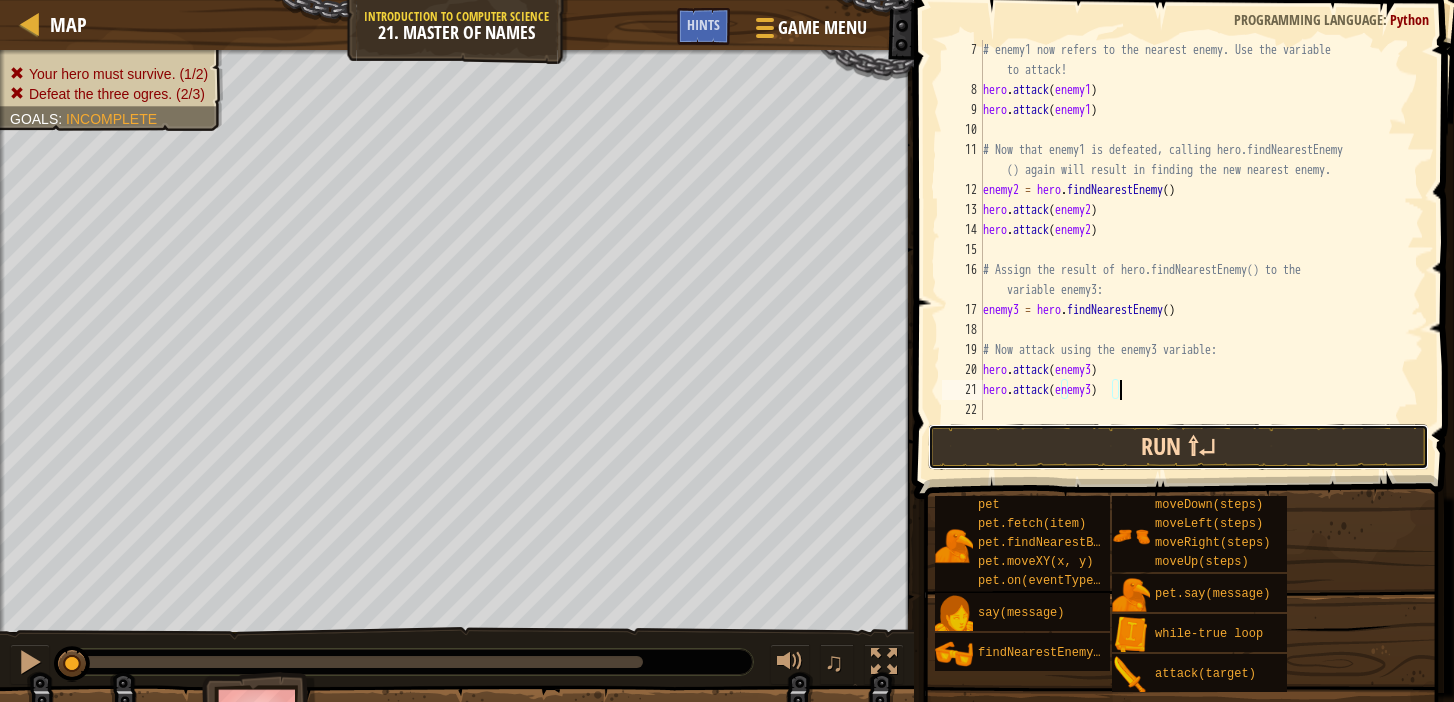 click on "Run ⇧↵" at bounding box center (1178, 447) 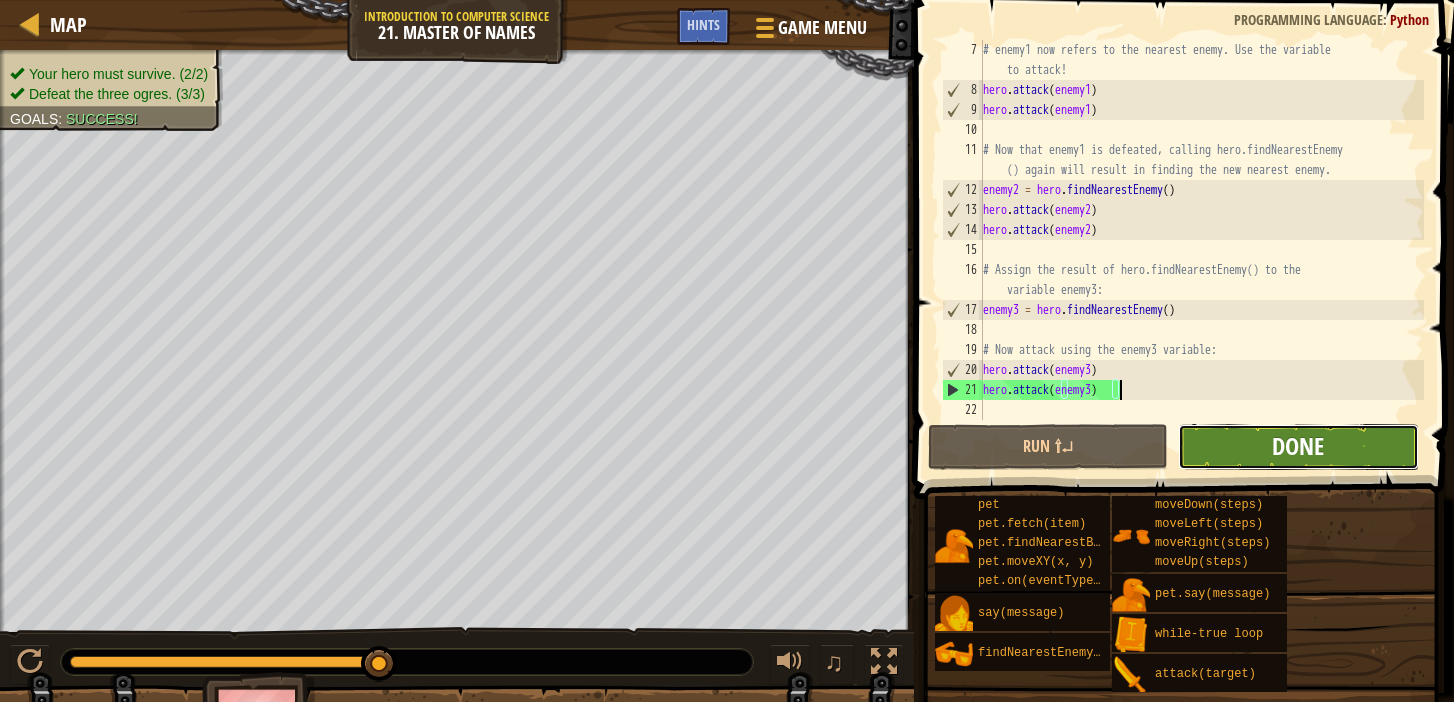 click on "Done" at bounding box center [1298, 446] 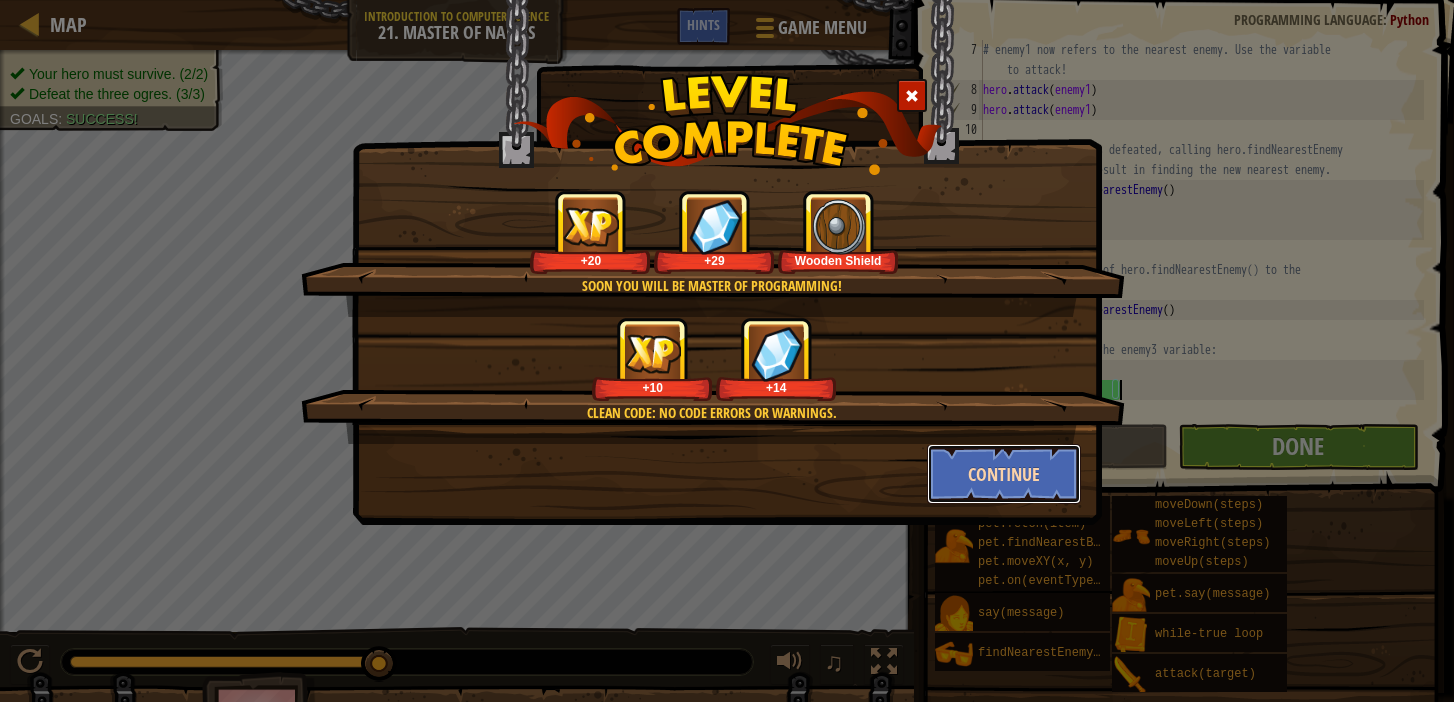 click on "Continue" at bounding box center [1004, 474] 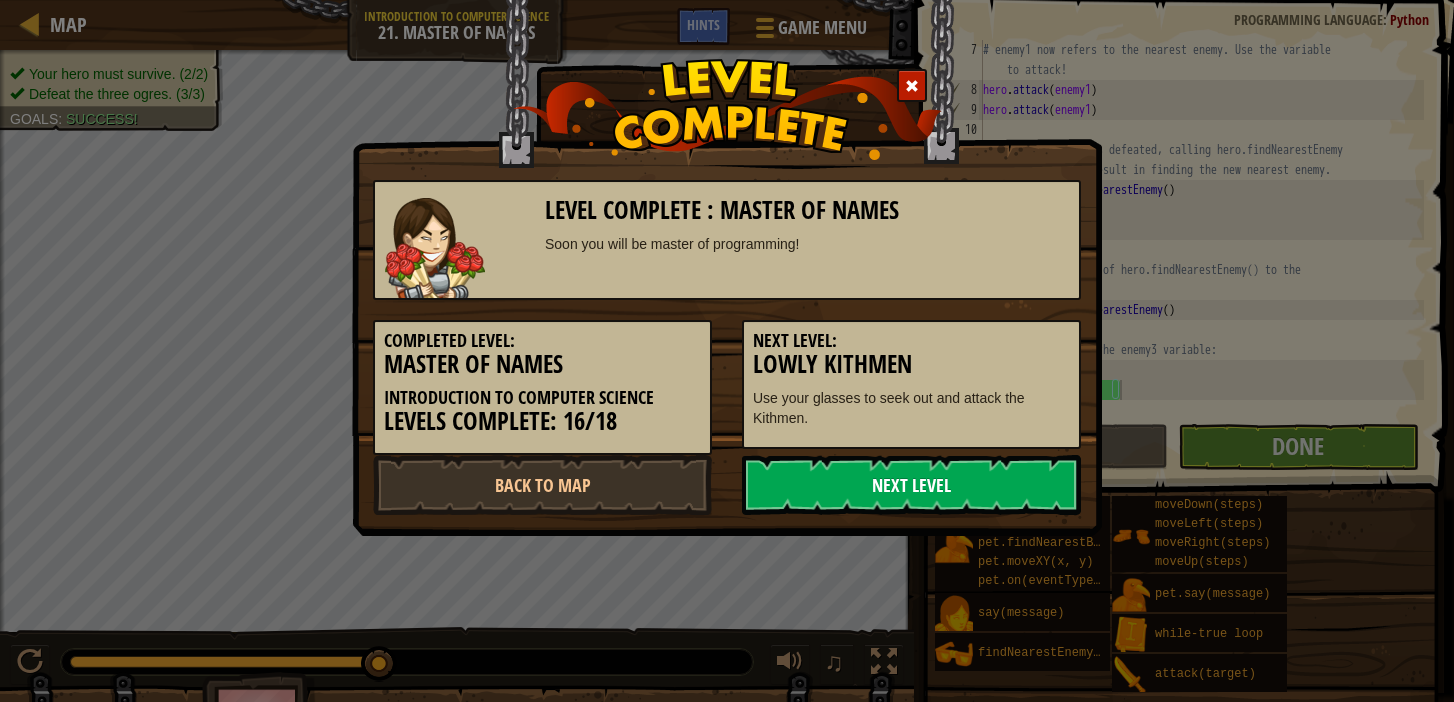 click on "Next Level" at bounding box center (911, 485) 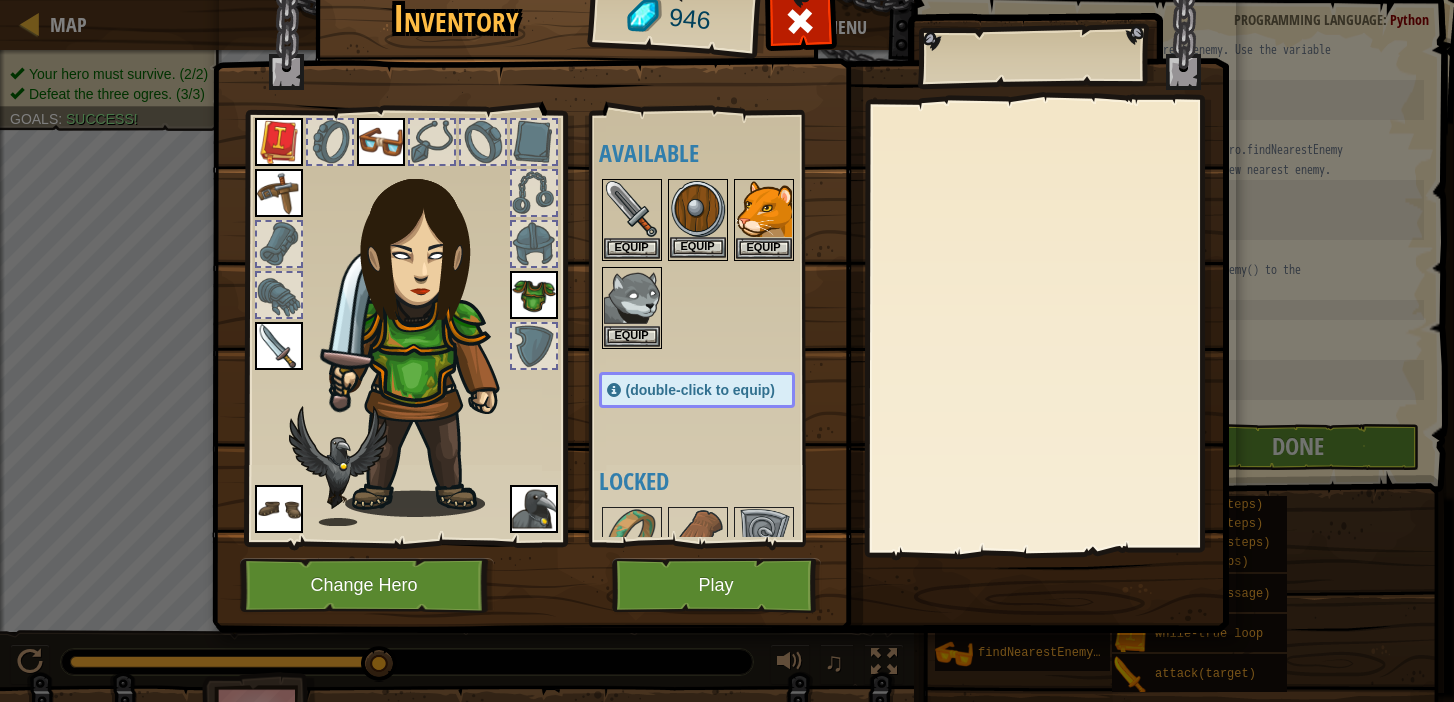 click at bounding box center [698, 209] 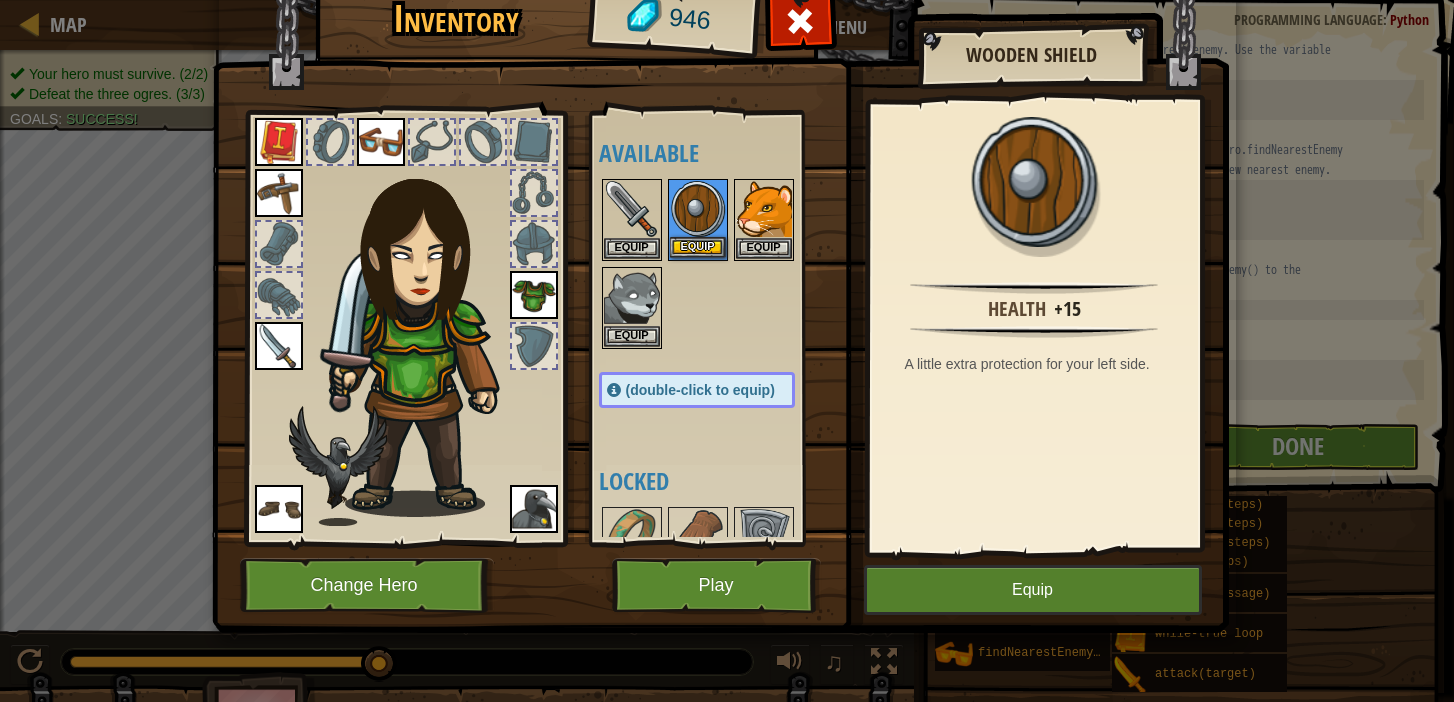 click at bounding box center (698, 209) 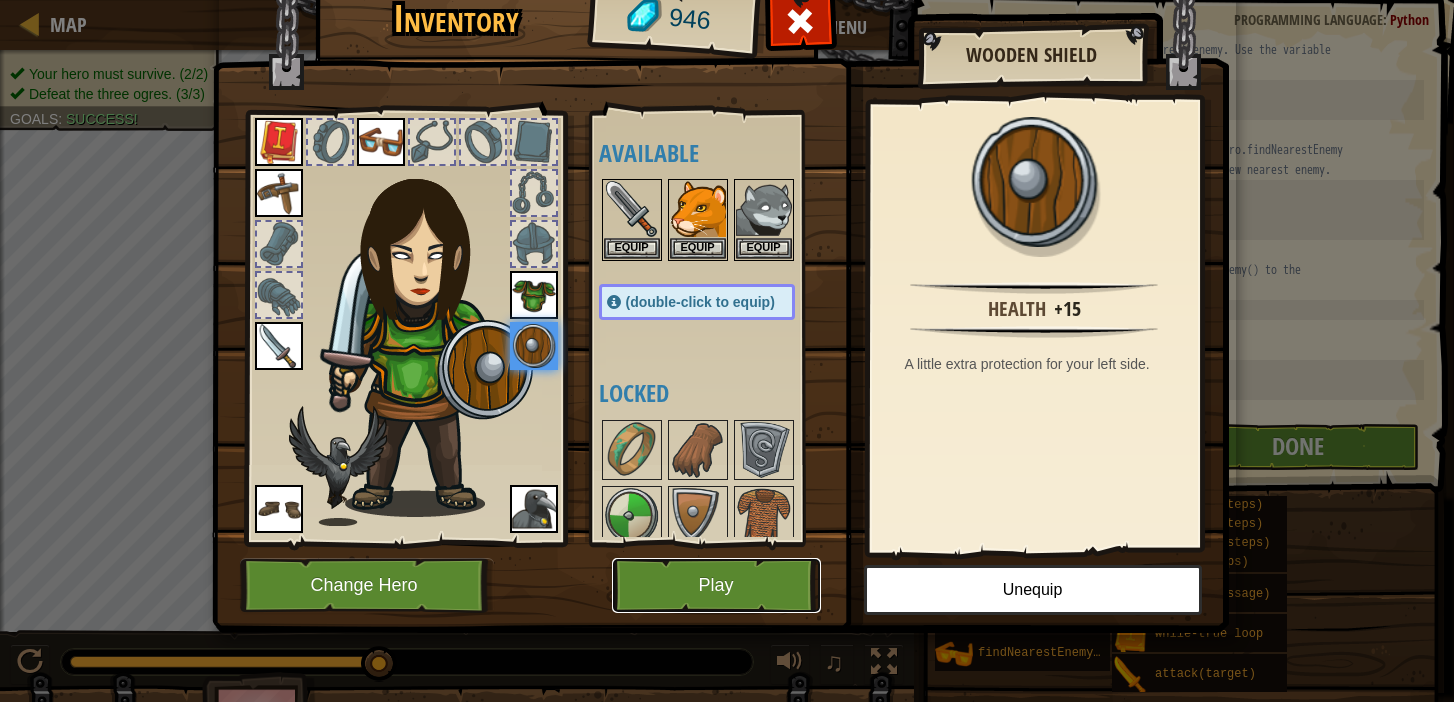 click on "Play" at bounding box center (716, 585) 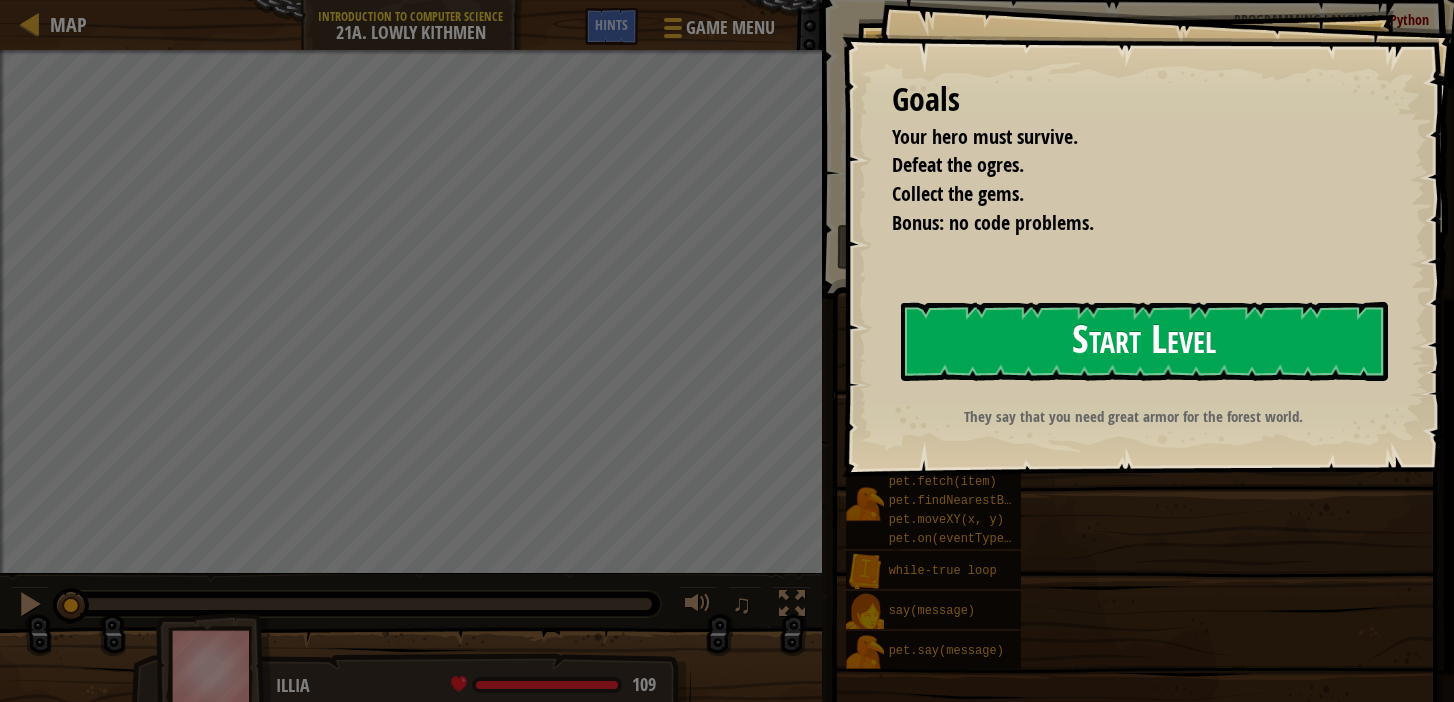 click on "Start Level" at bounding box center (1144, 341) 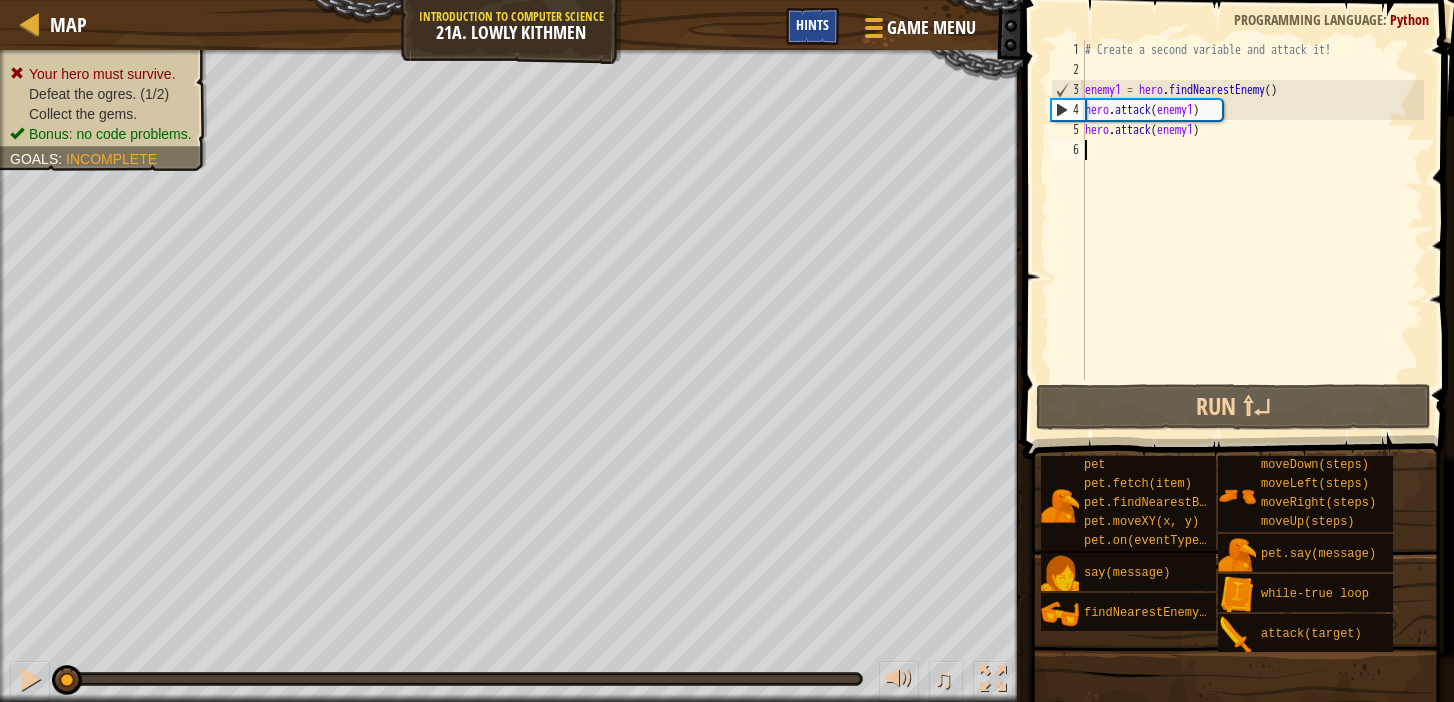 click on "Hints" at bounding box center [812, 24] 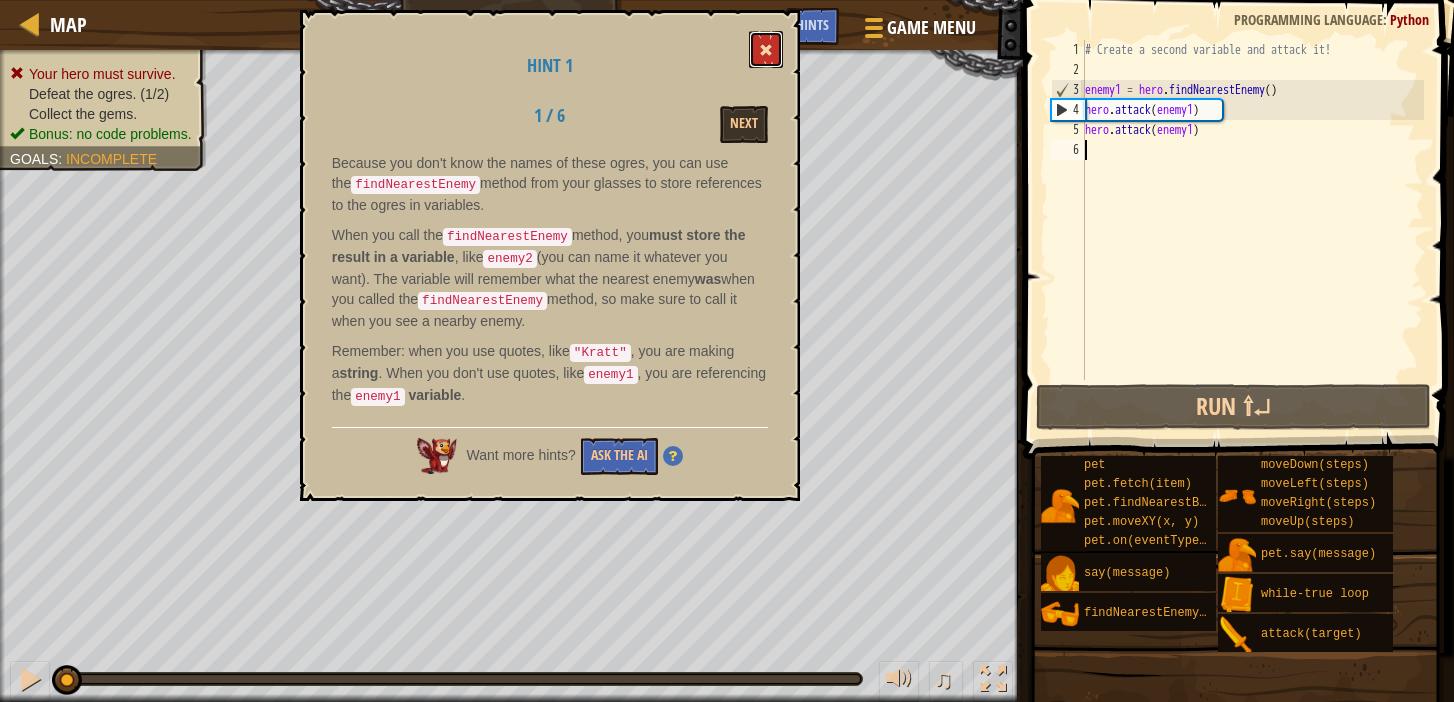 click at bounding box center (766, 50) 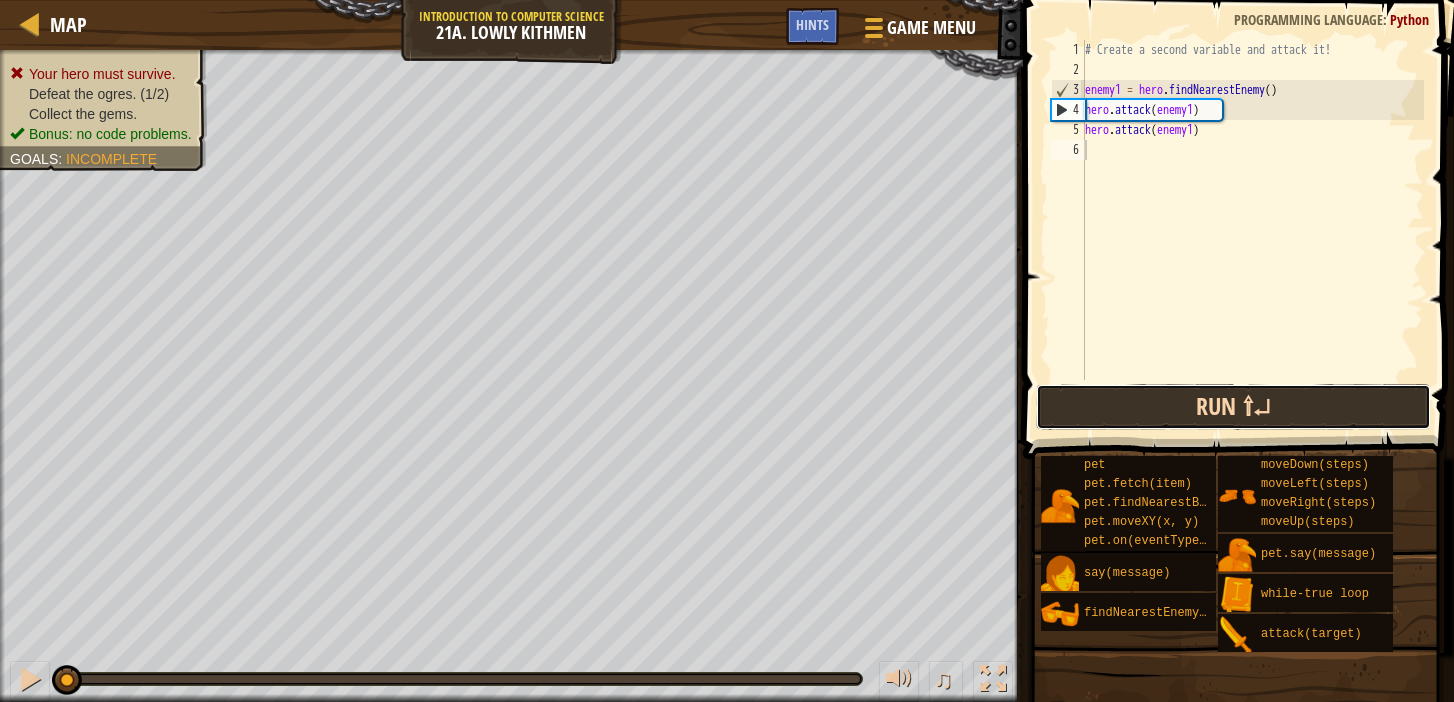click on "Run ⇧↵" at bounding box center (1233, 407) 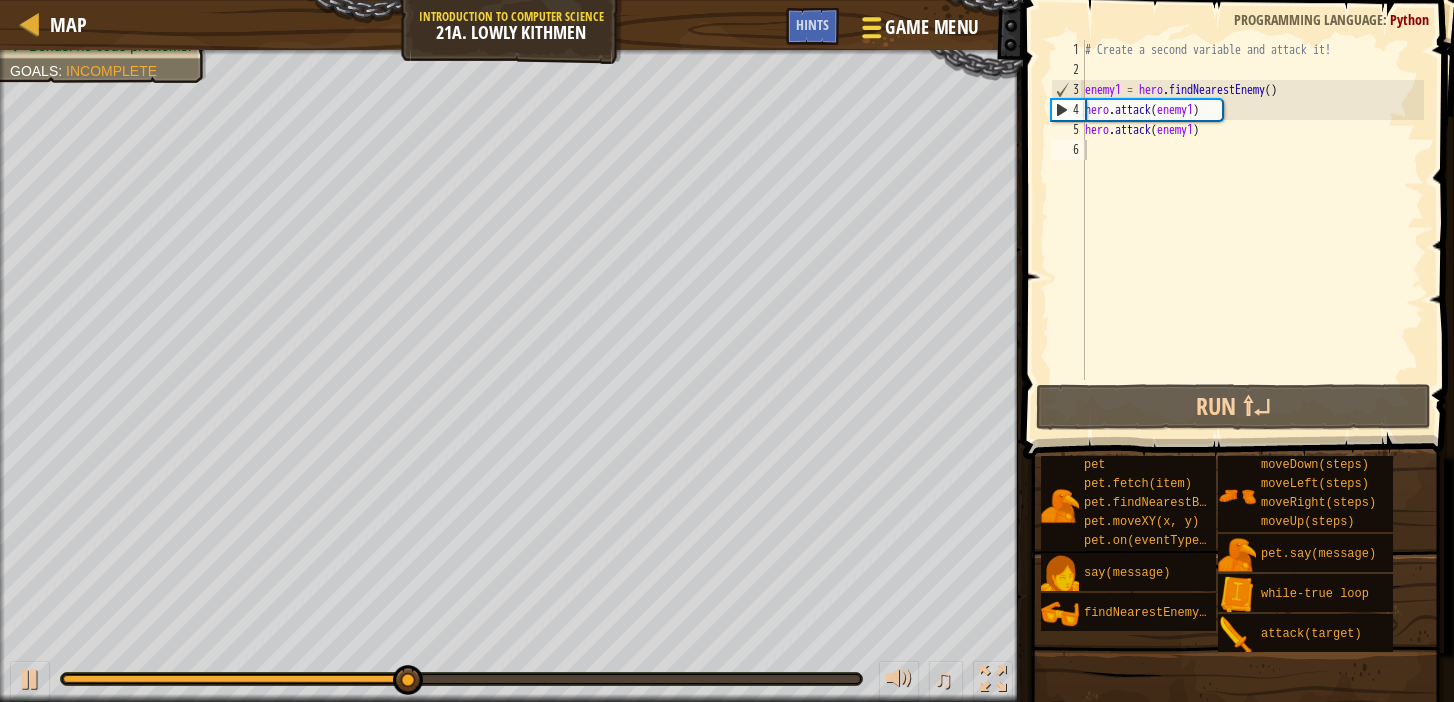 click on "Game Menu" at bounding box center (931, 27) 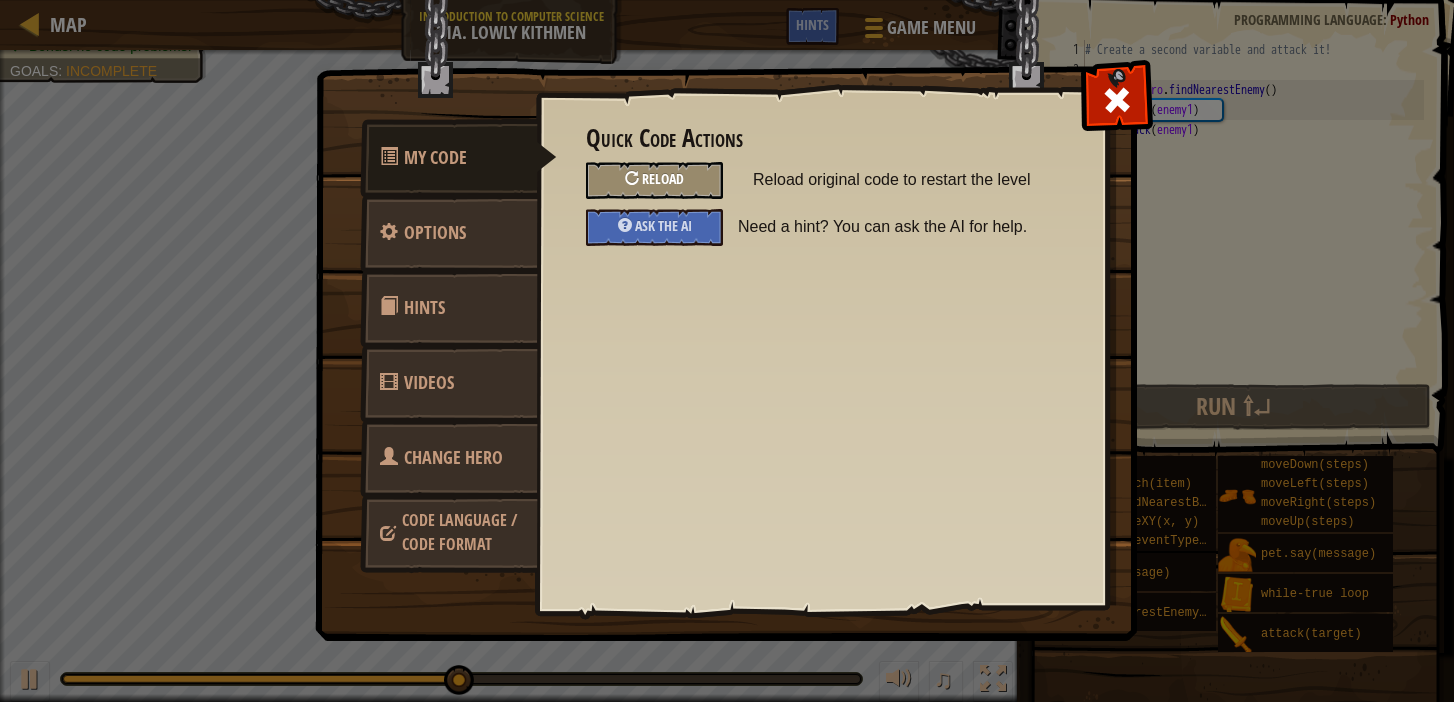 click on "Reload" at bounding box center (654, 180) 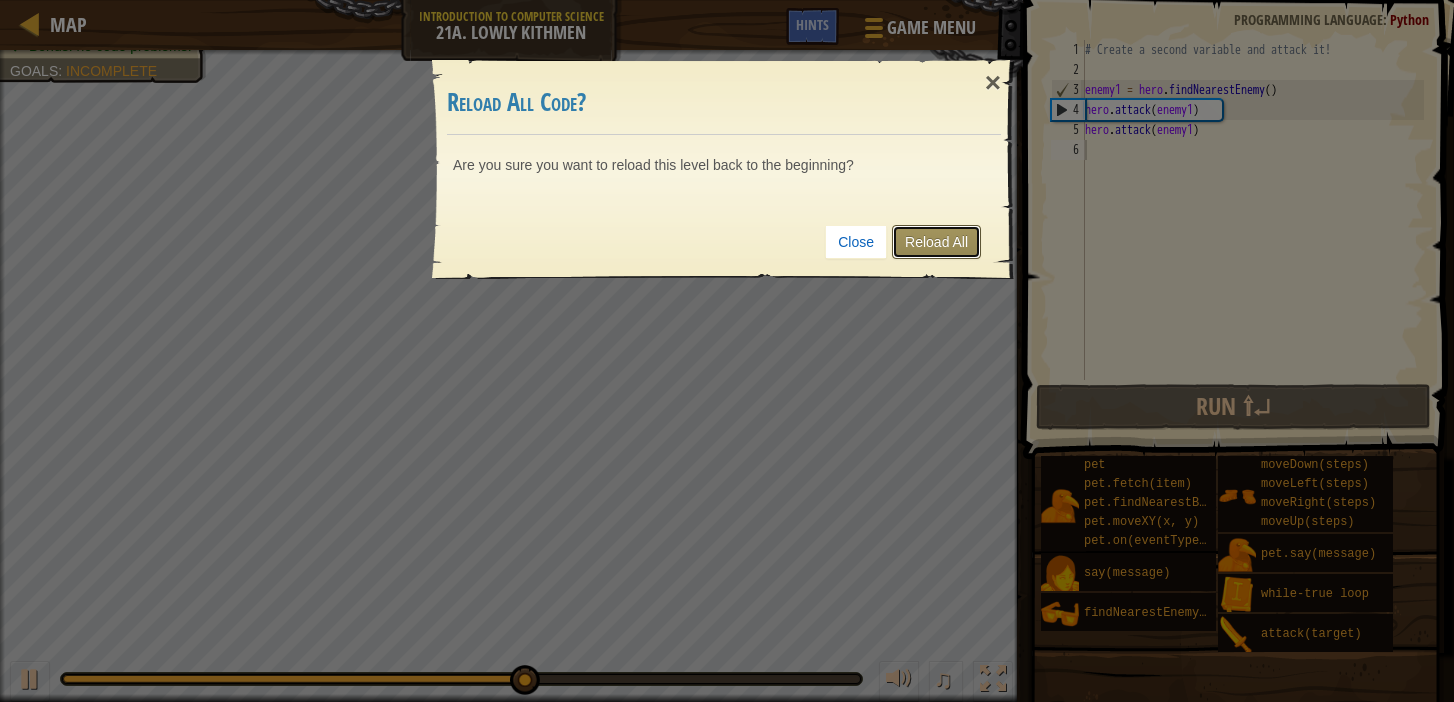 click on "Reload All" at bounding box center [936, 242] 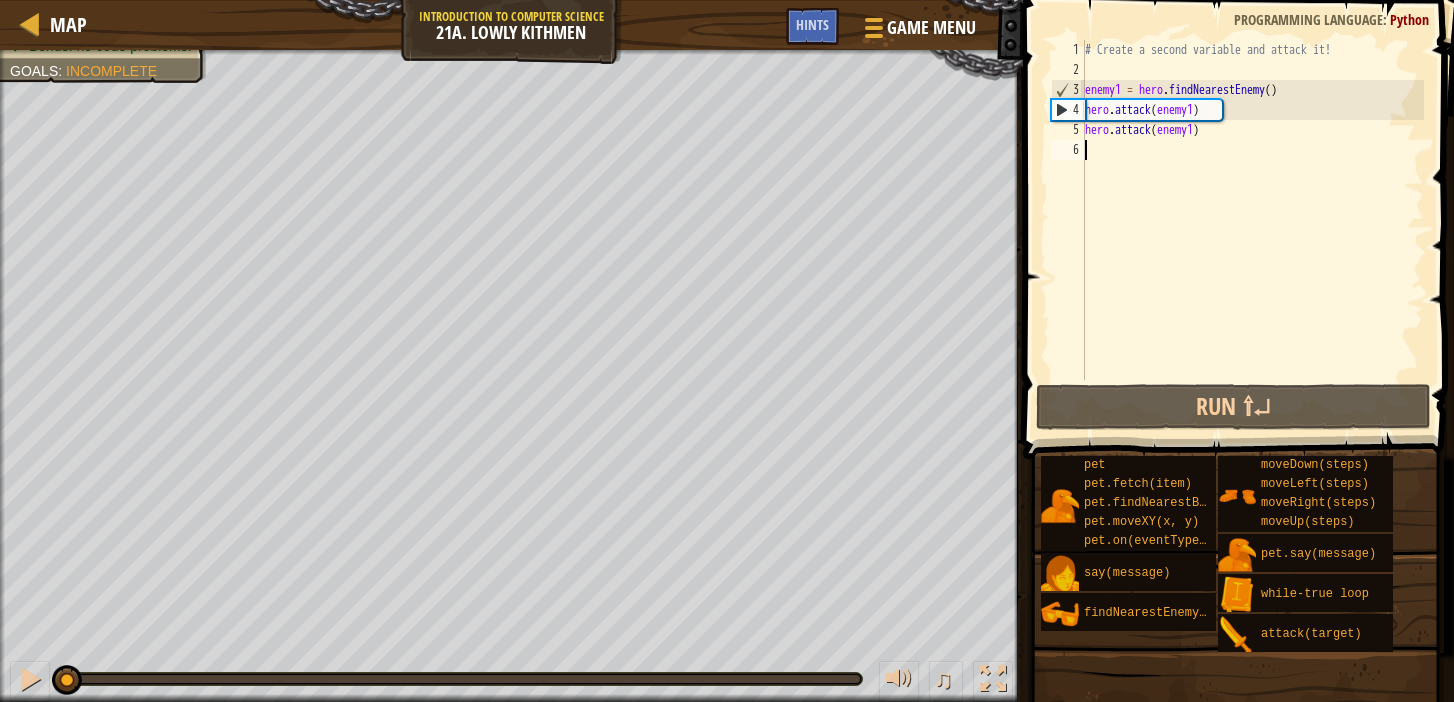 click on "# Create a second variable and attack it! enemy1   =   hero . findNearestEnemy ( ) hero . attack ( enemy1 ) hero . attack ( enemy1 )" at bounding box center [1252, 230] 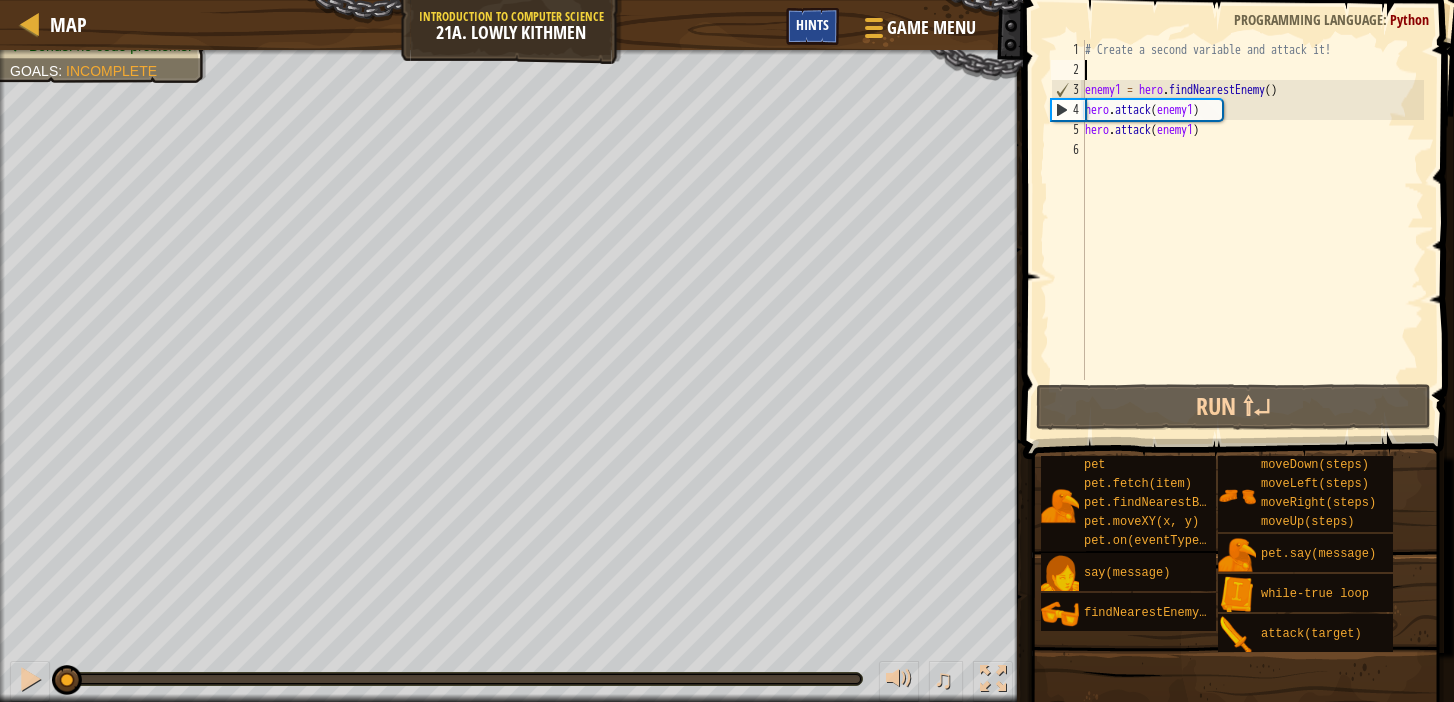 click on "Hints" at bounding box center (812, 24) 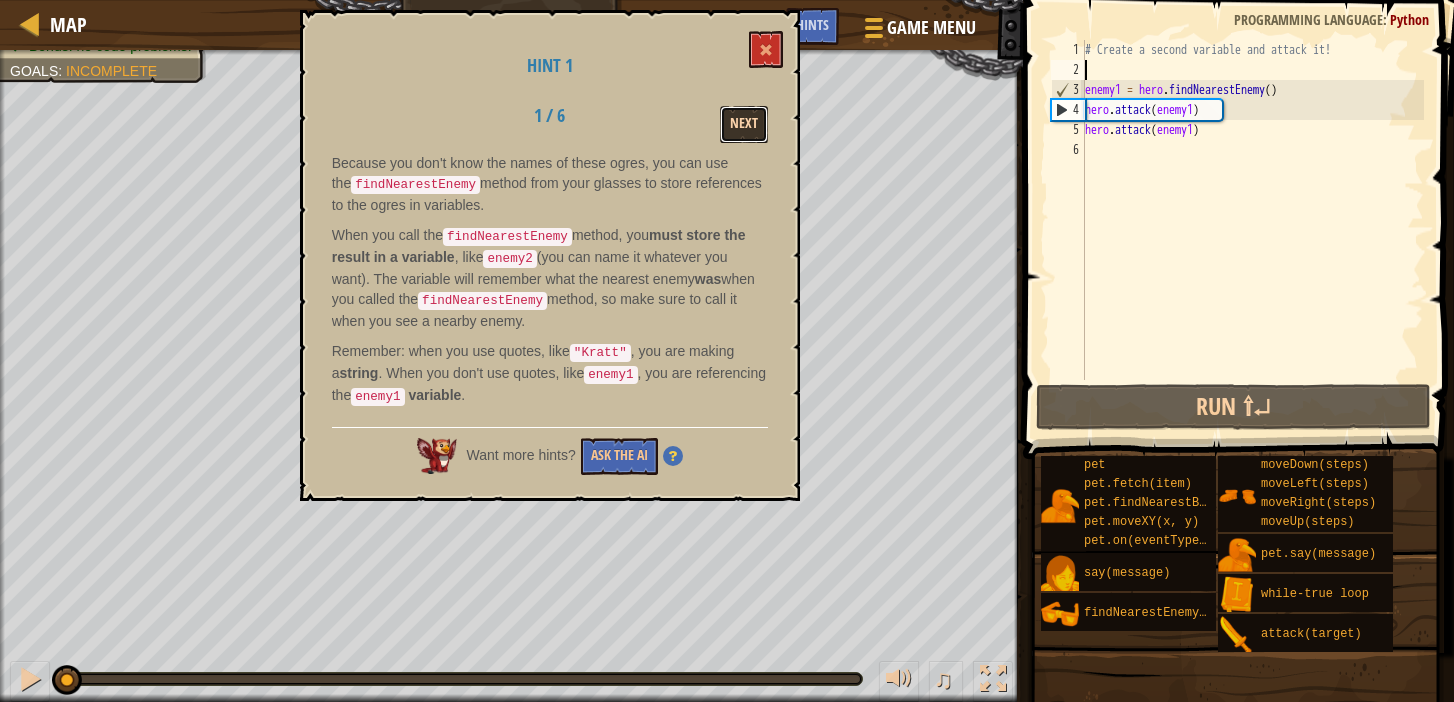 click on "Next" at bounding box center [744, 124] 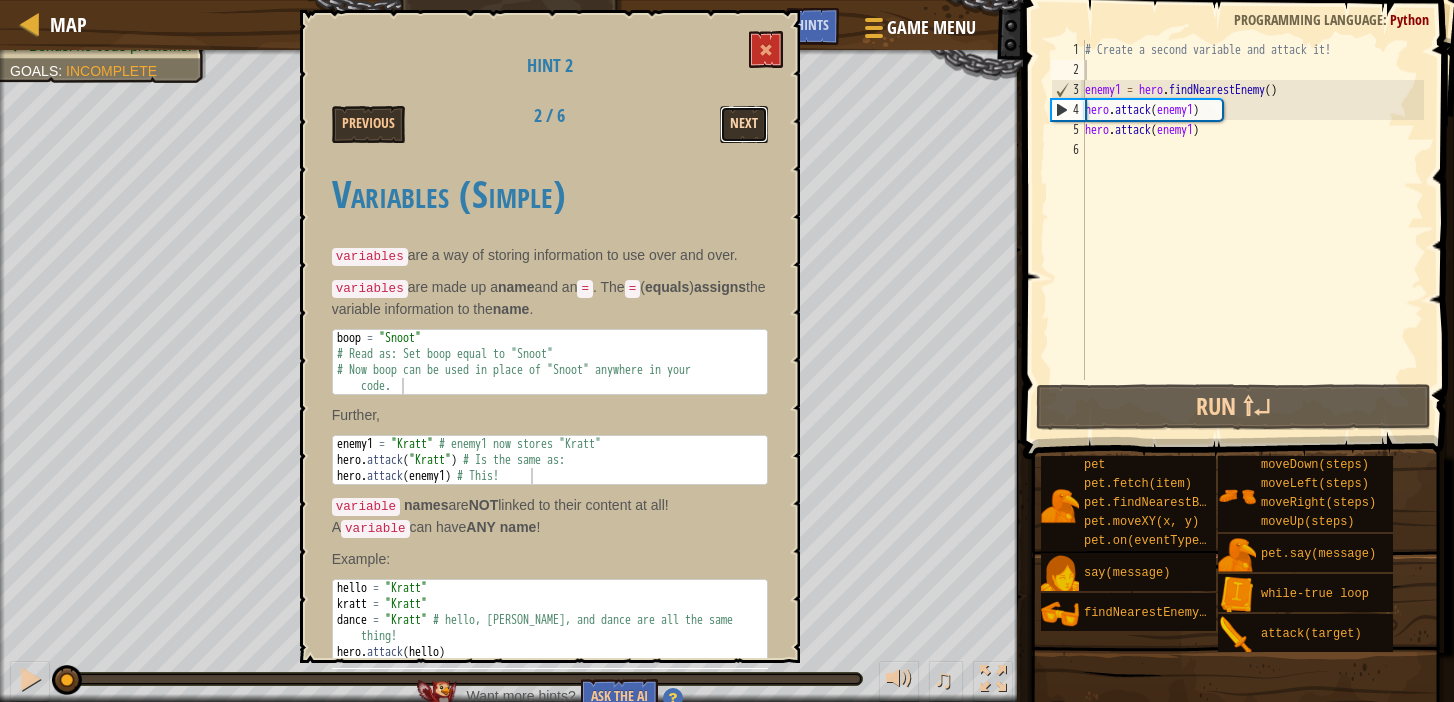 click on "Next" at bounding box center [744, 124] 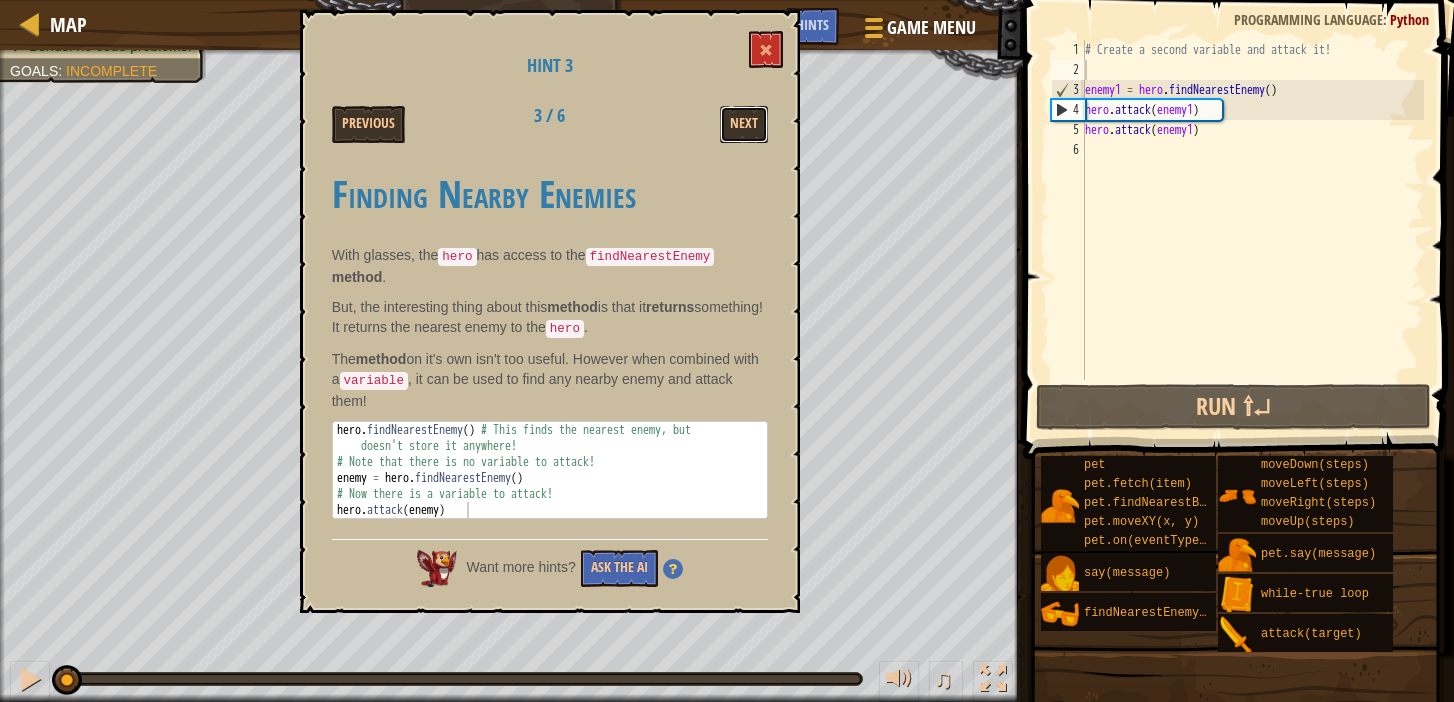 click on "Next" at bounding box center [744, 124] 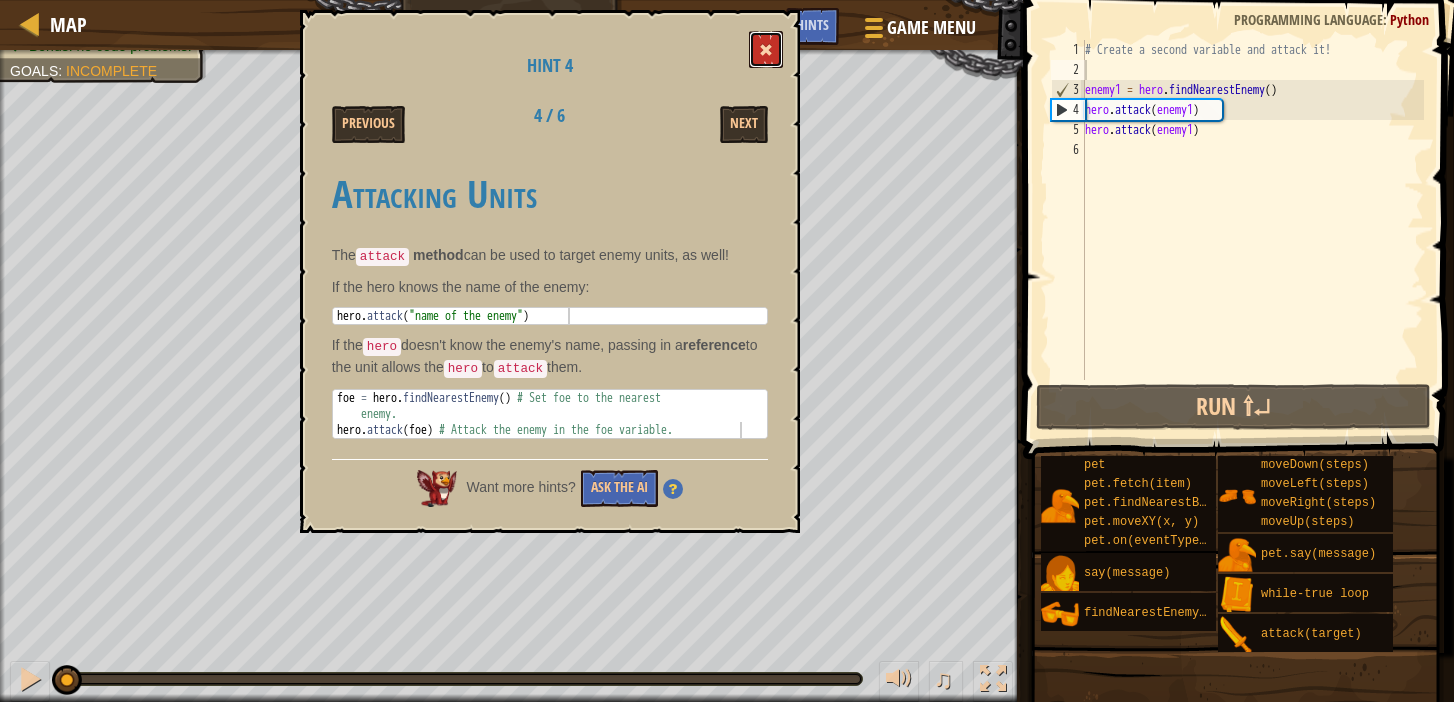 click at bounding box center (766, 50) 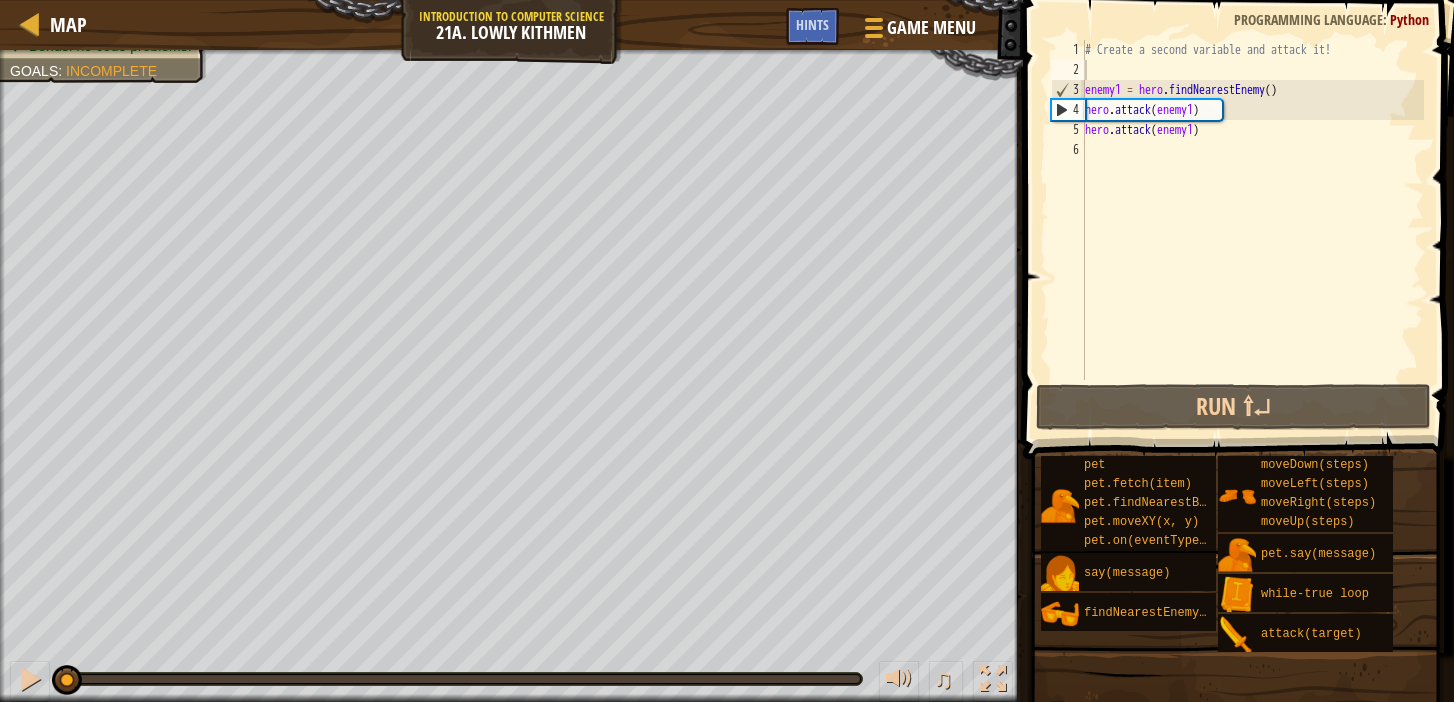 type on "enemy1 = hero.findNearestEnemy()" 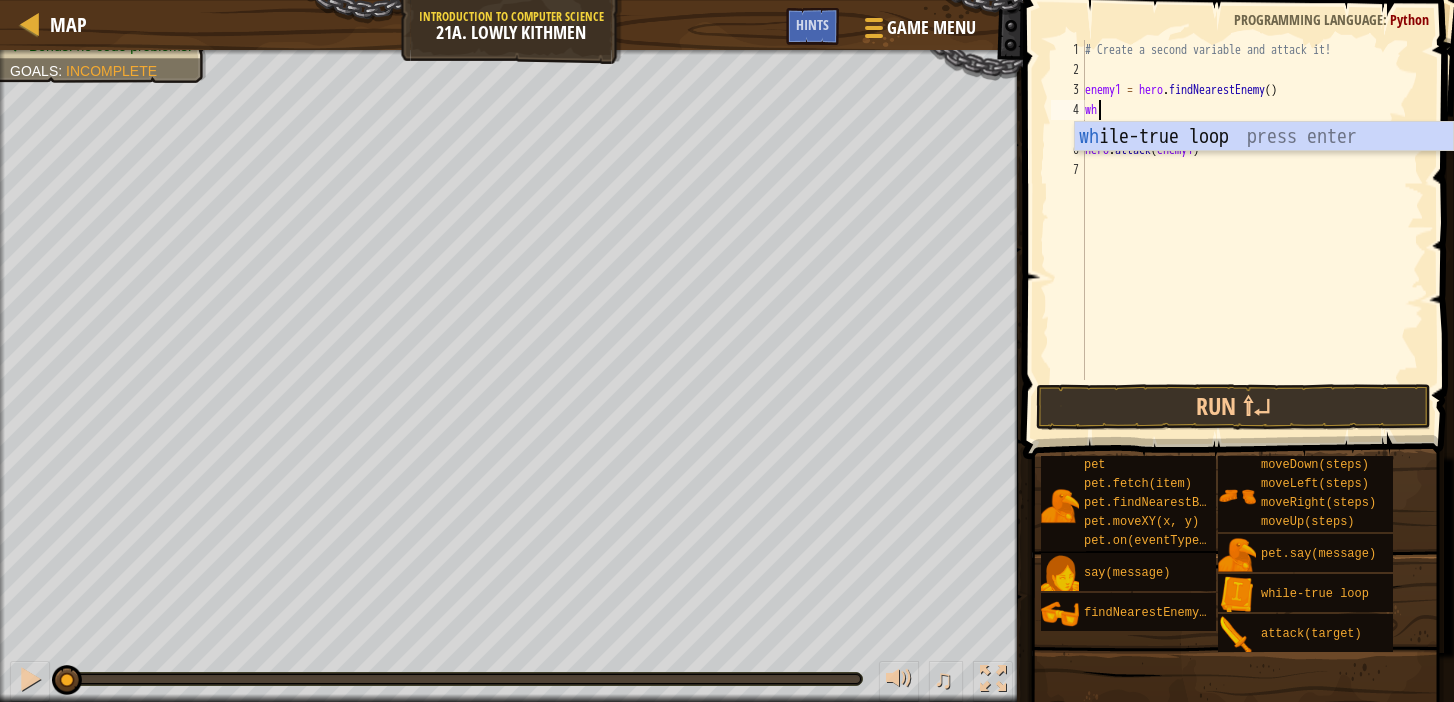 scroll, scrollTop: 9, scrollLeft: 0, axis: vertical 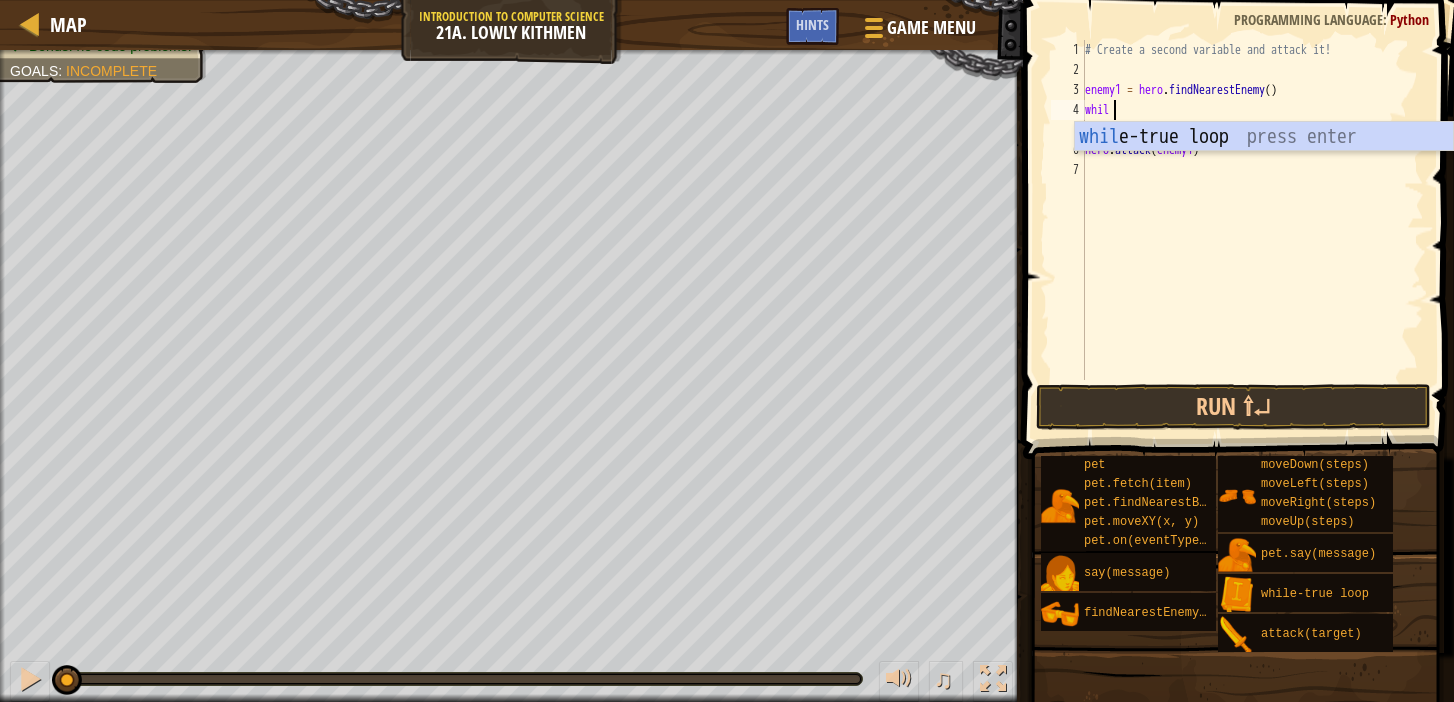 type on "while" 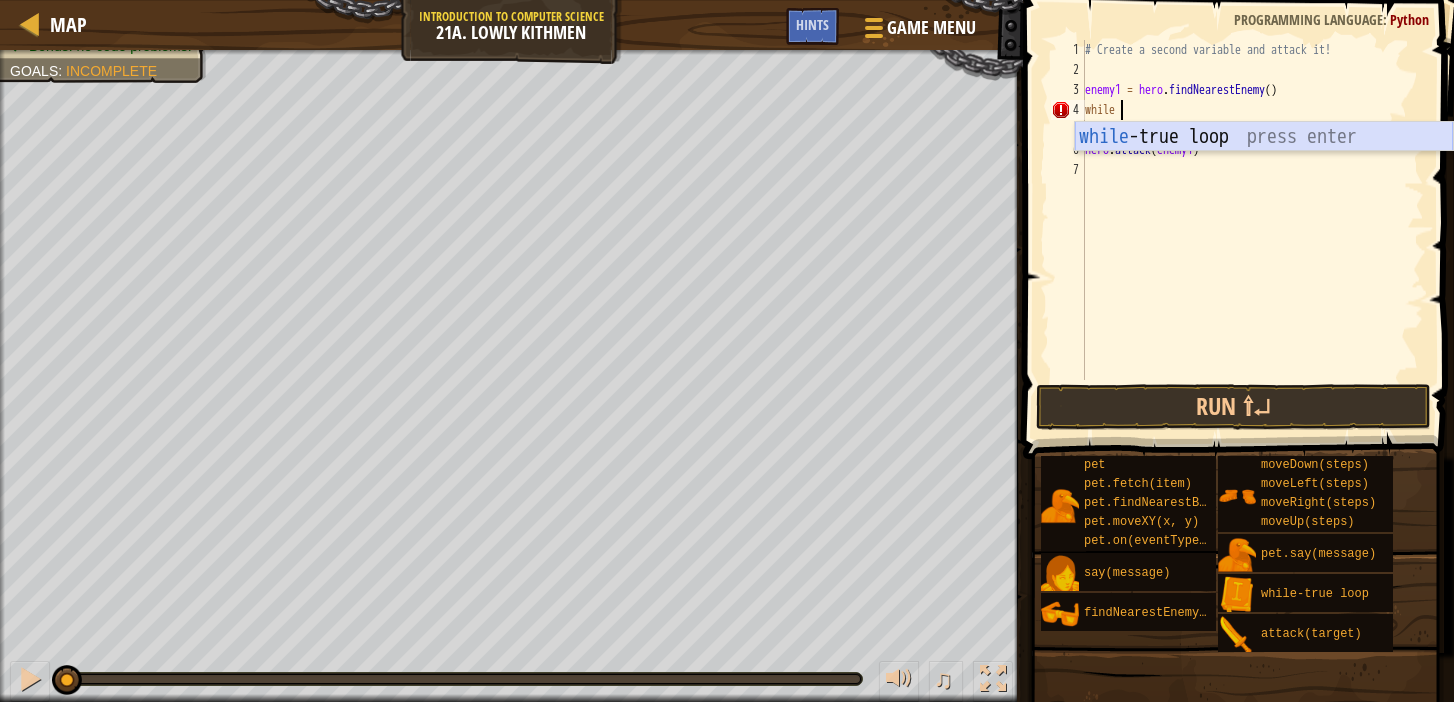 click on "while -true loop press enter" at bounding box center (1264, 167) 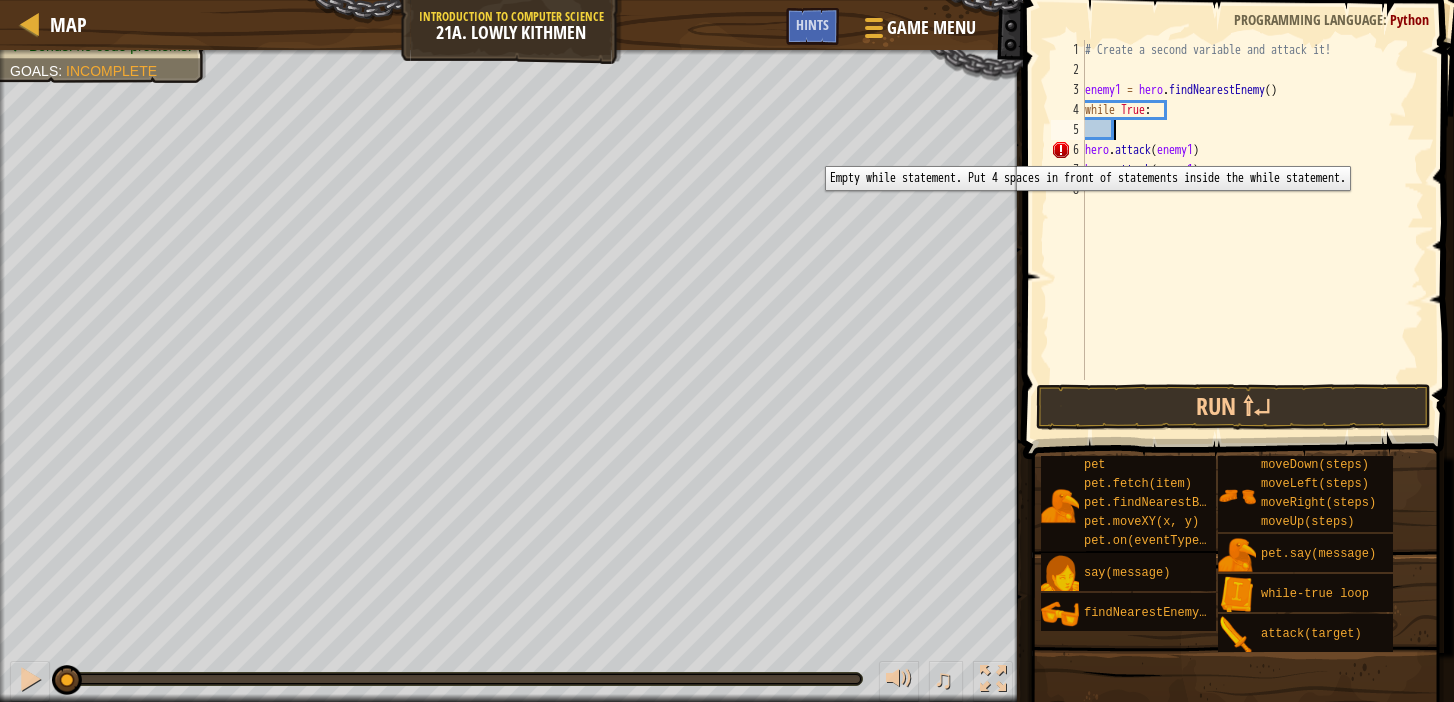 click on "6" at bounding box center [1068, 150] 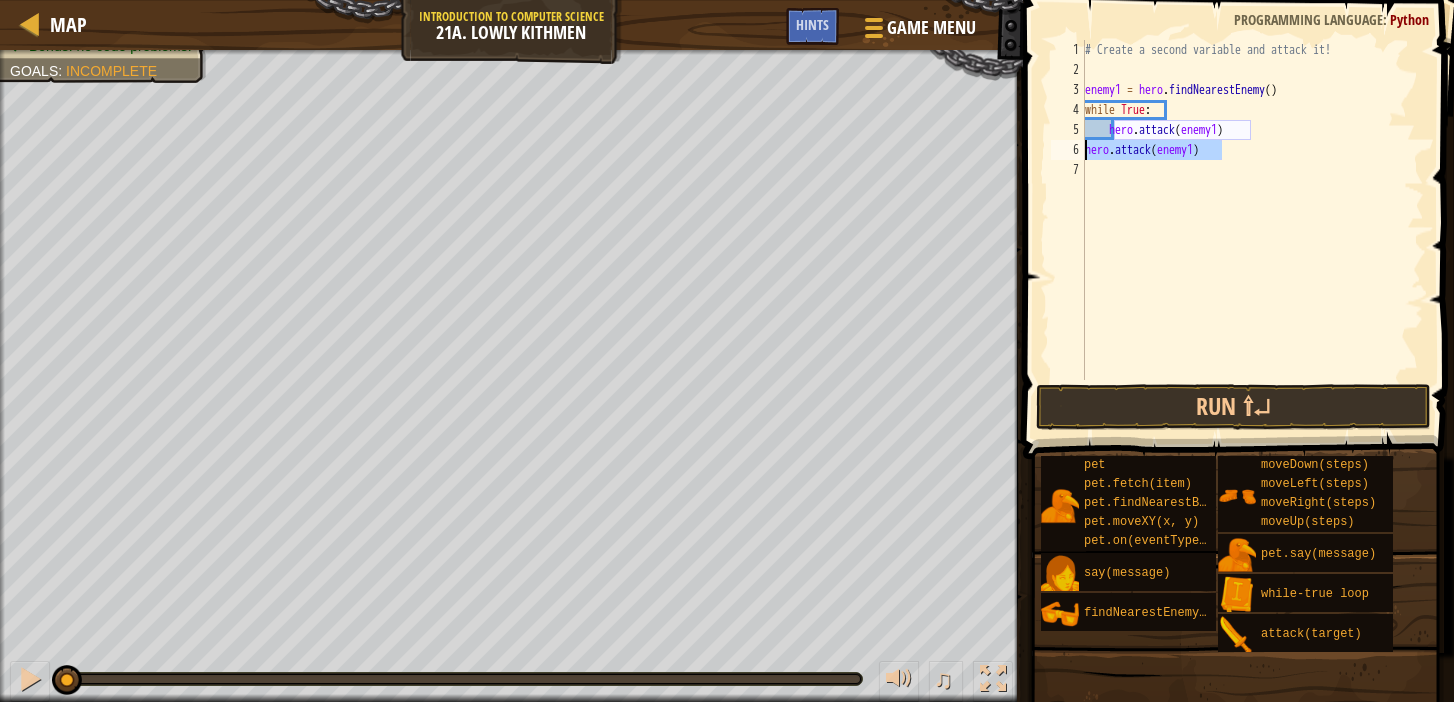 drag, startPoint x: 1231, startPoint y: 153, endPoint x: 1085, endPoint y: 144, distance: 146.27713 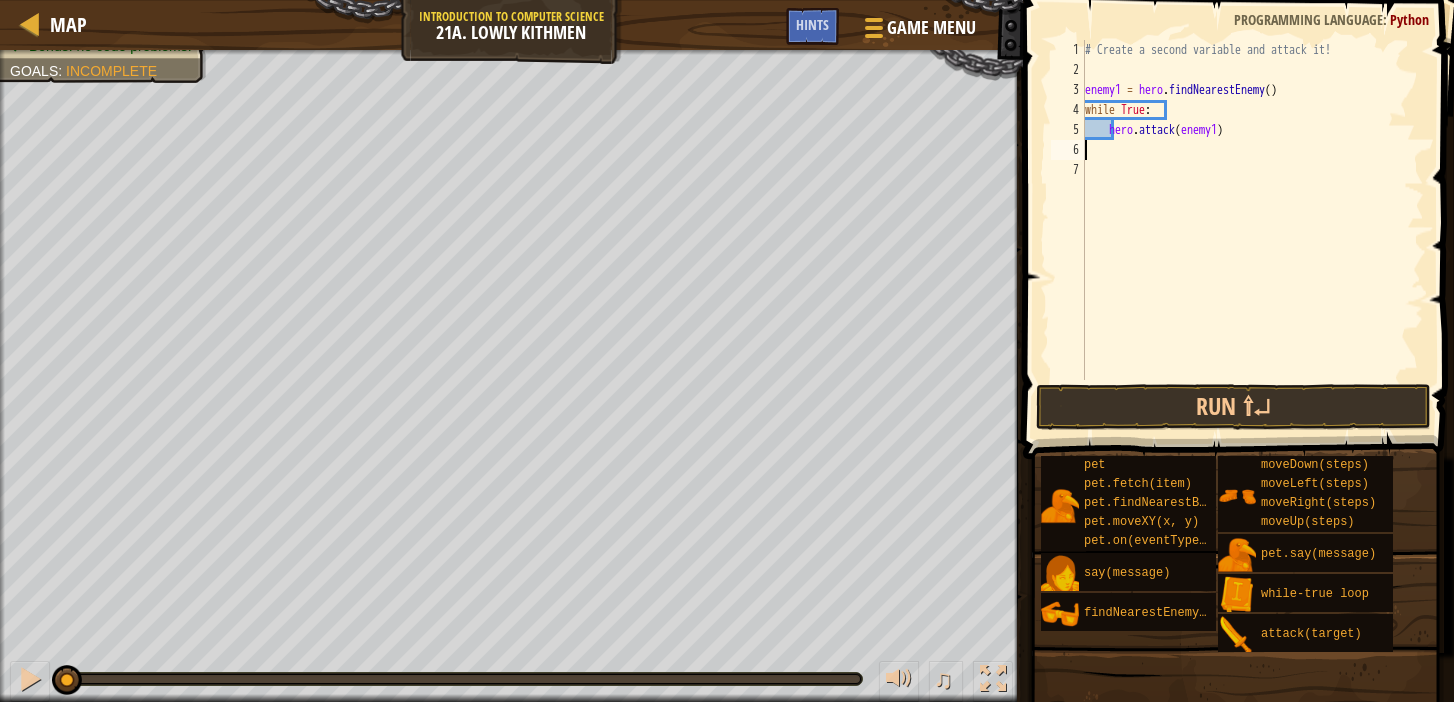 scroll, scrollTop: 9, scrollLeft: 0, axis: vertical 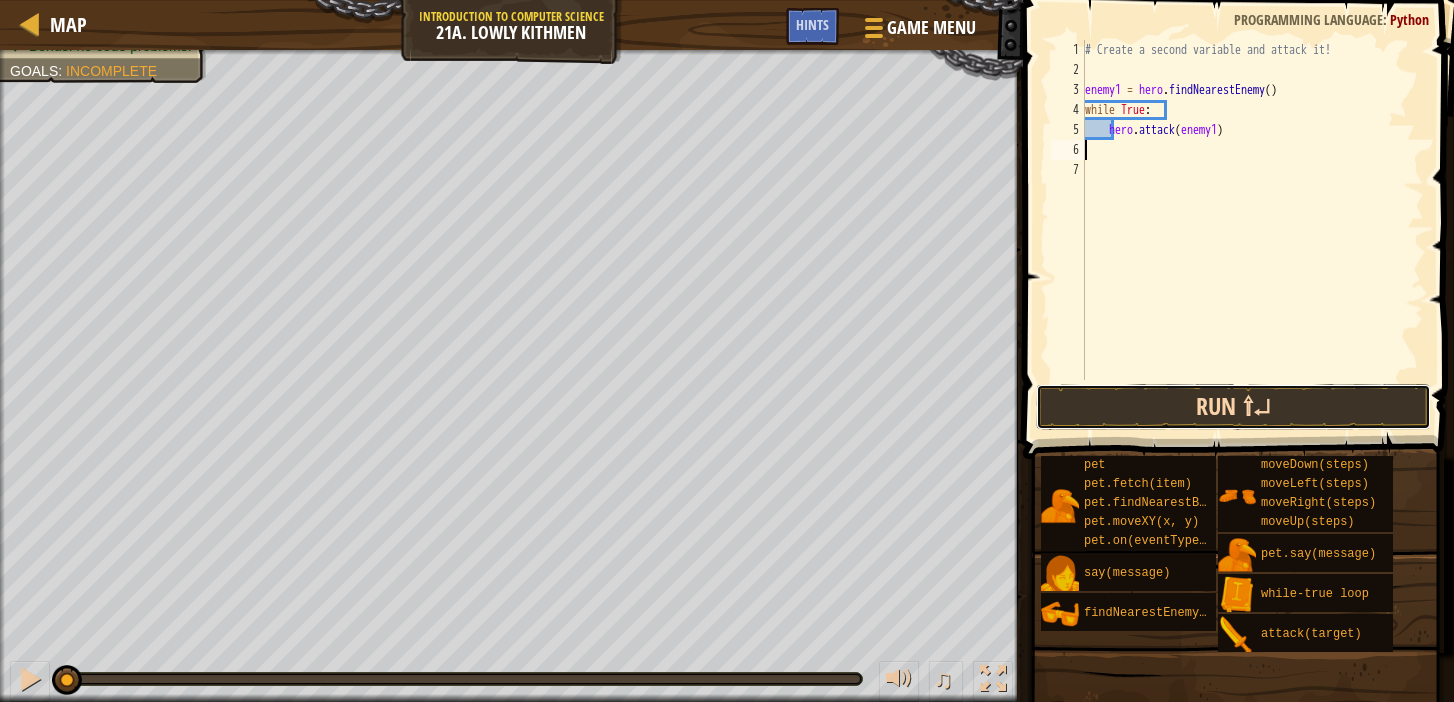 click on "Run ⇧↵" at bounding box center [1233, 407] 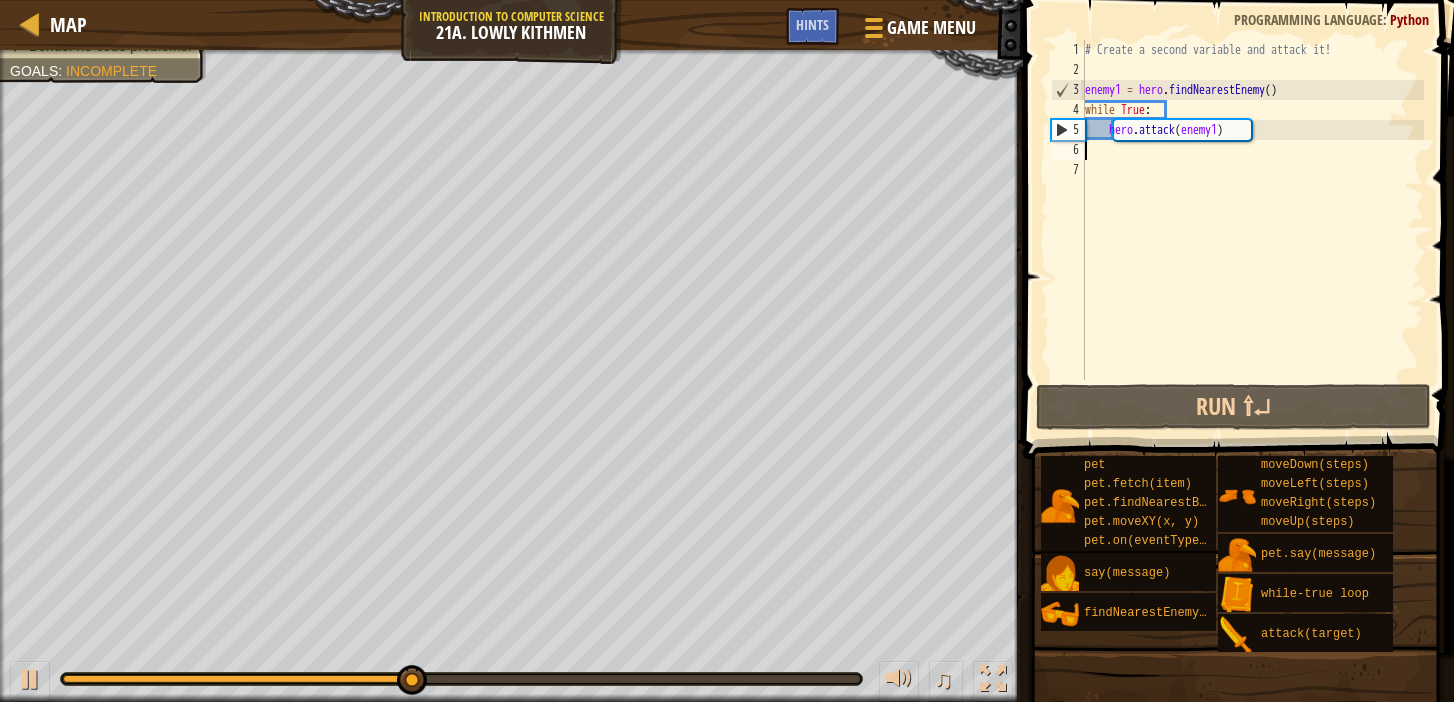 click on "# Create a second variable and attack it! enemy1   =   hero . findNearestEnemy ( ) while   True :      hero . attack ( enemy1 )" at bounding box center [1252, 230] 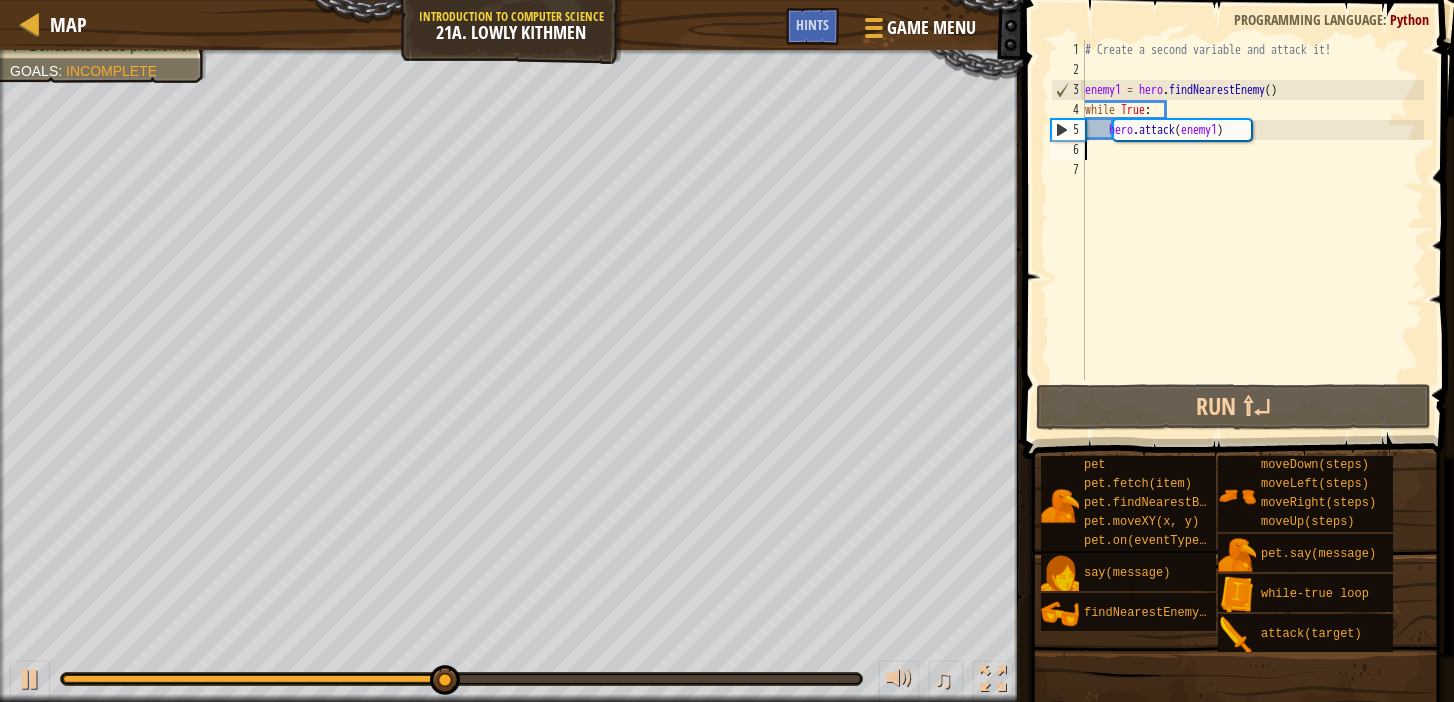 click on "# Create a second variable and attack it! enemy1   =   hero . findNearestEnemy ( ) while   True :      hero . attack ( enemy1 )" at bounding box center (1252, 230) 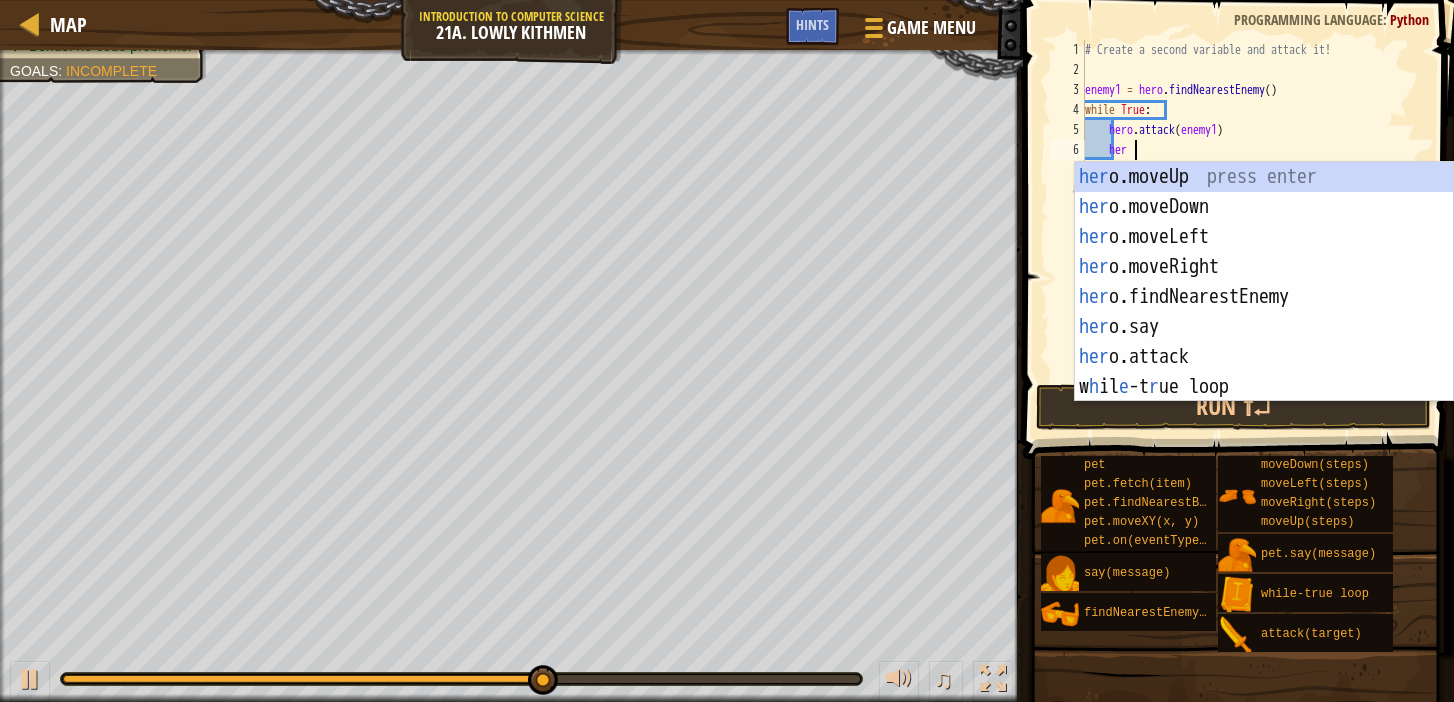 scroll, scrollTop: 9, scrollLeft: 3, axis: both 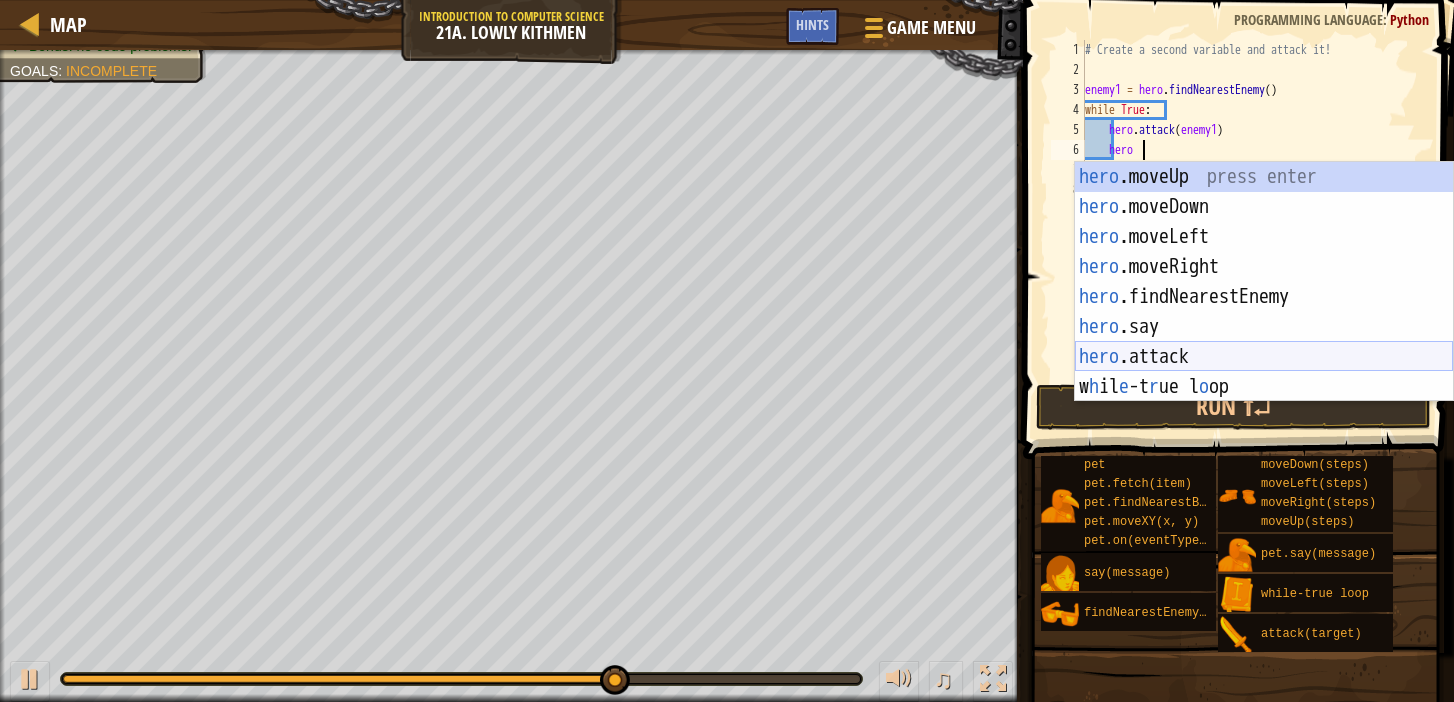 click on "hero .moveUp press enter hero .moveDown press enter hero .moveLeft press enter hero .moveRight press enter hero .findNearestEnemy press enter hero .say press enter hero .attack press enter w h il e -t r ue l o op press enter" at bounding box center [1264, 312] 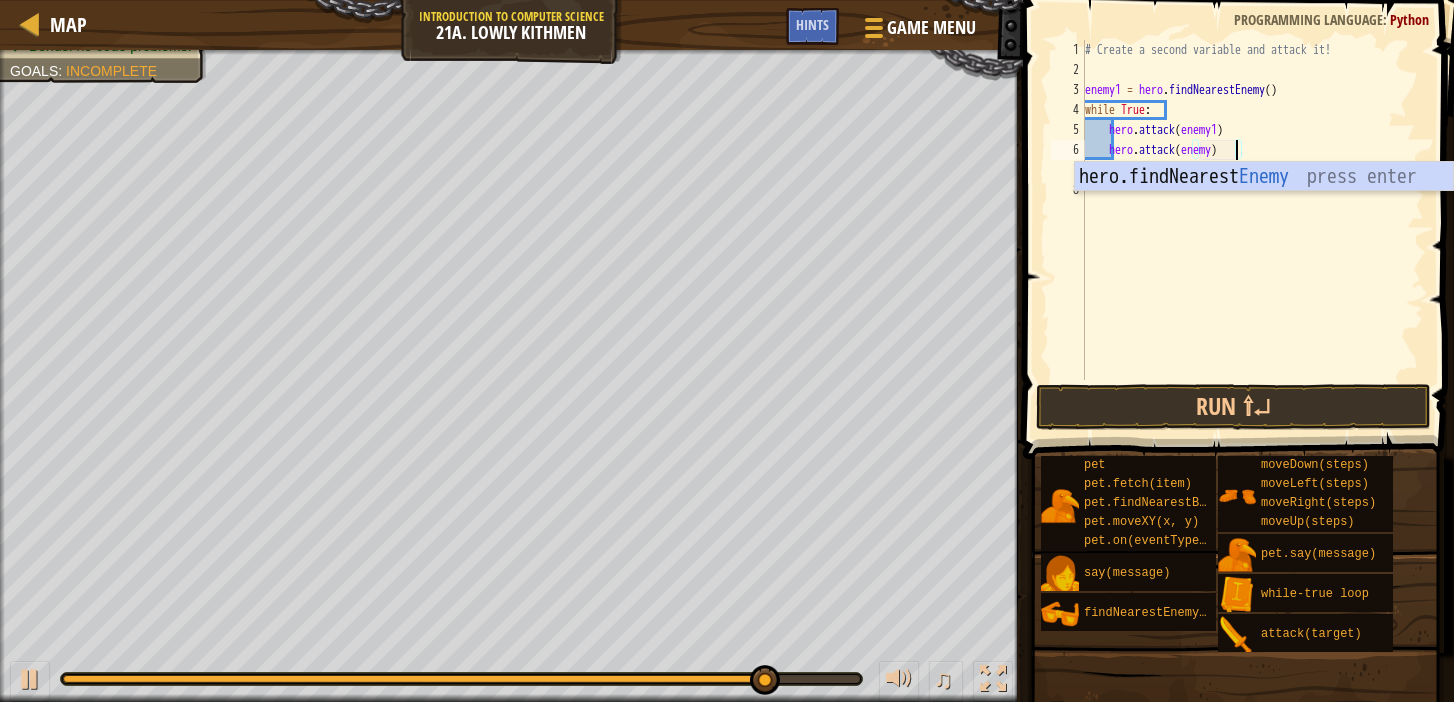 scroll, scrollTop: 9, scrollLeft: 12, axis: both 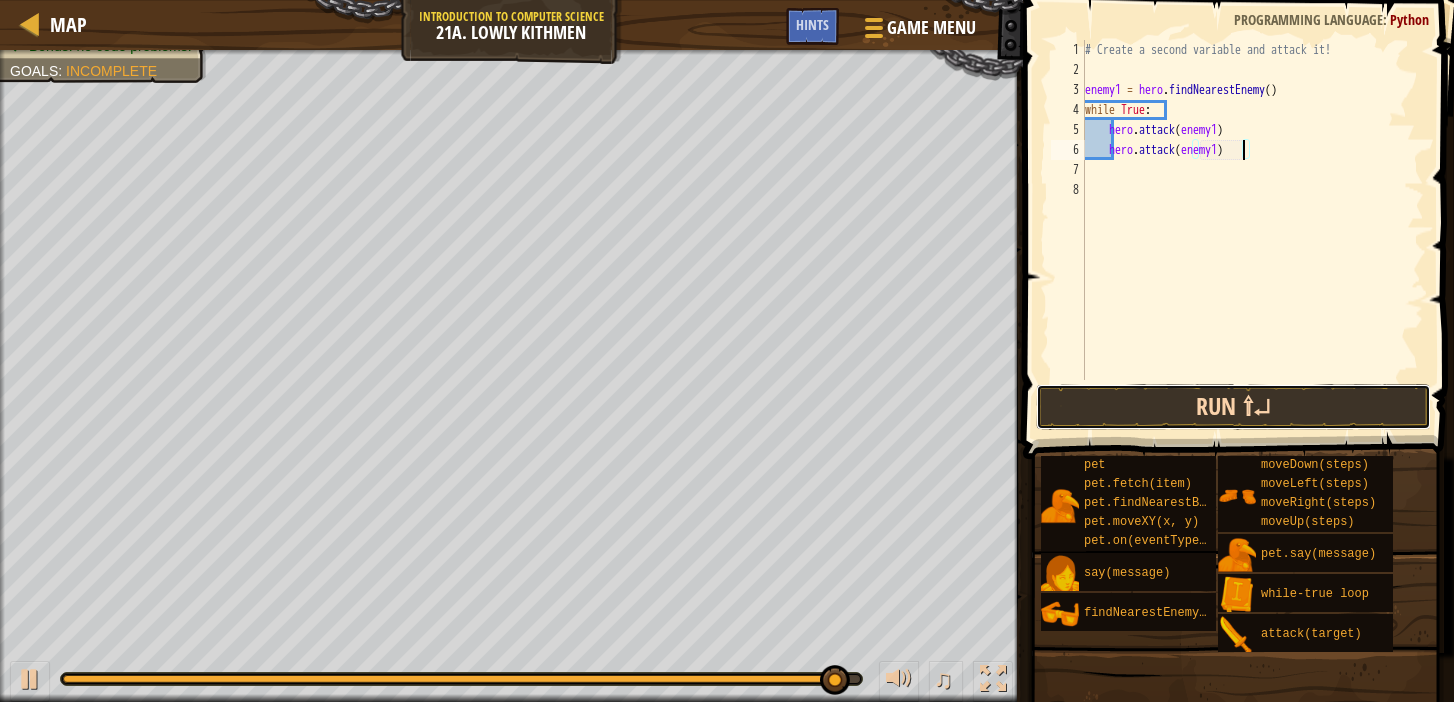 click on "Run ⇧↵" at bounding box center [1233, 407] 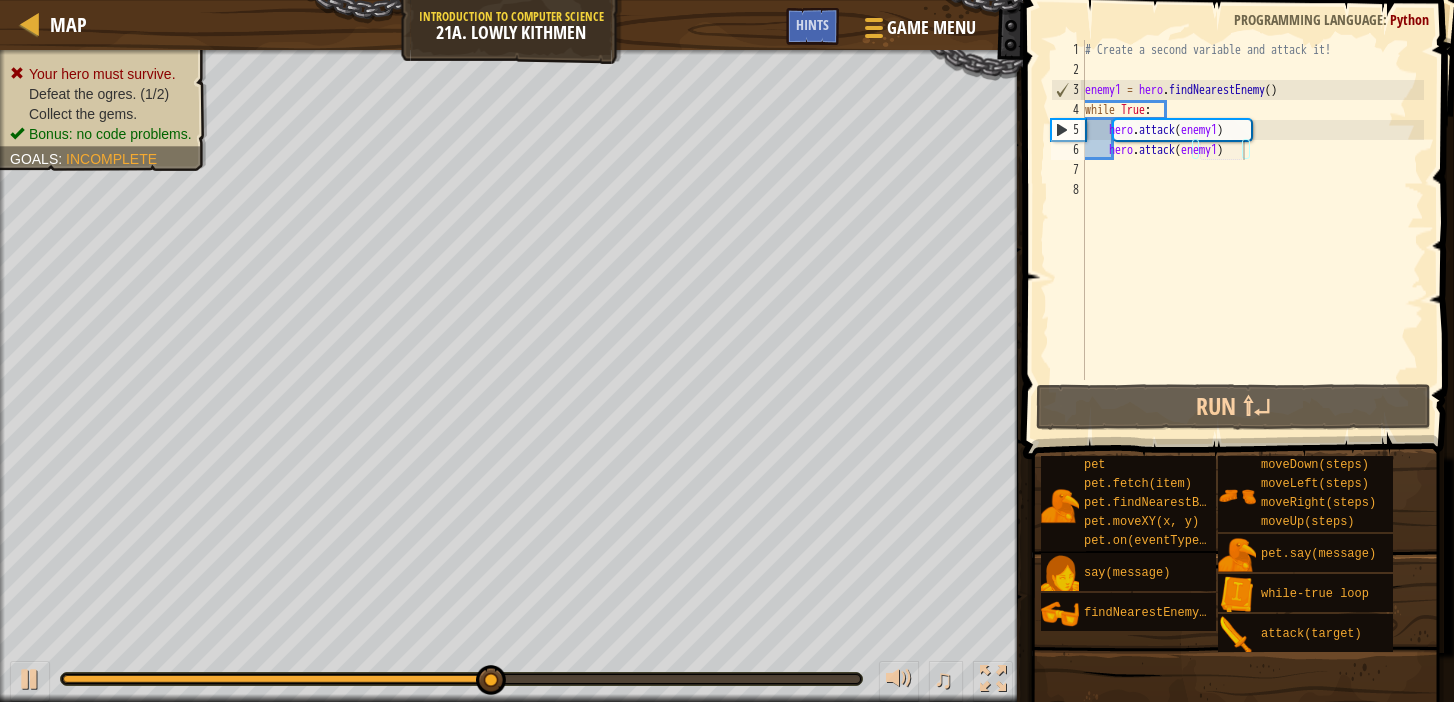 click on "Your hero must survive." at bounding box center (102, 74) 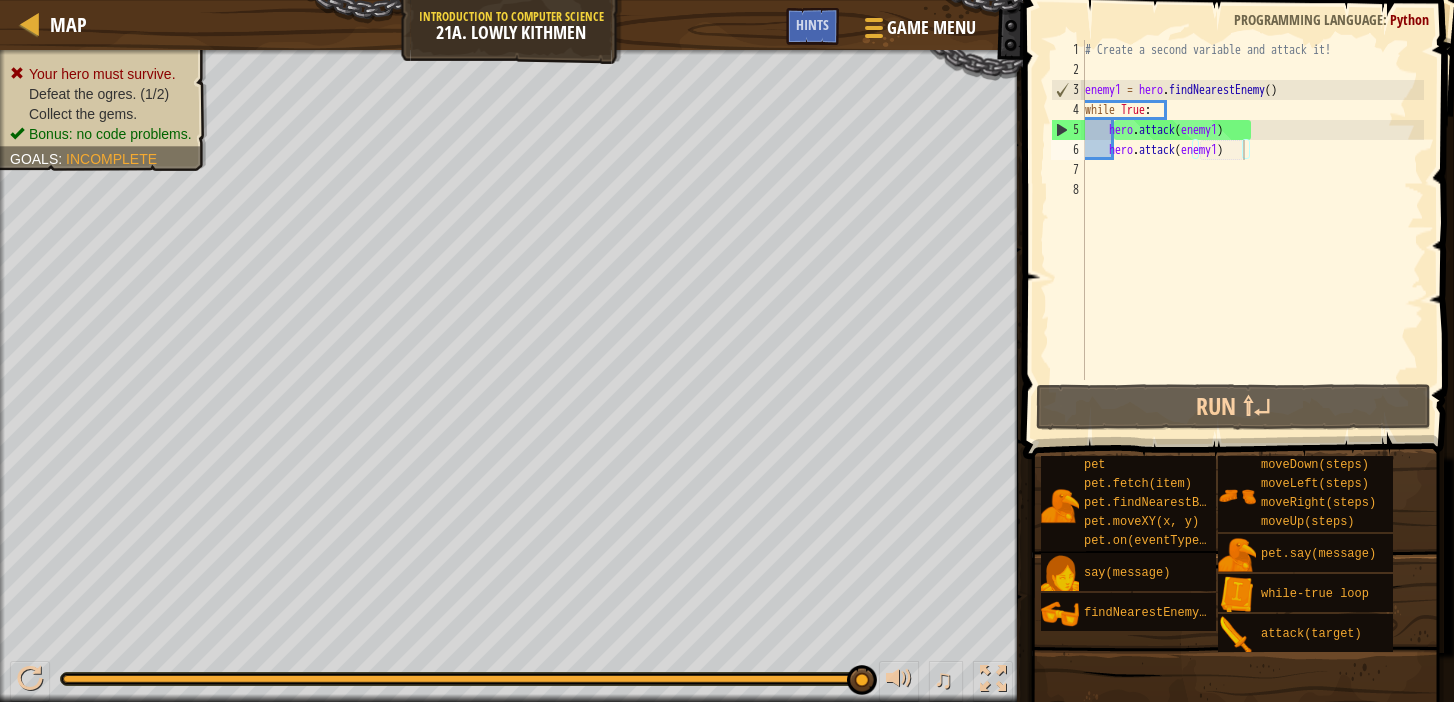 click on "# Create a second variable and attack it! enemy1   =   hero . findNearestEnemy ( ) while   True :      hero . attack ( enemy1 )      hero . attack ( enemy1 )" at bounding box center (1252, 230) 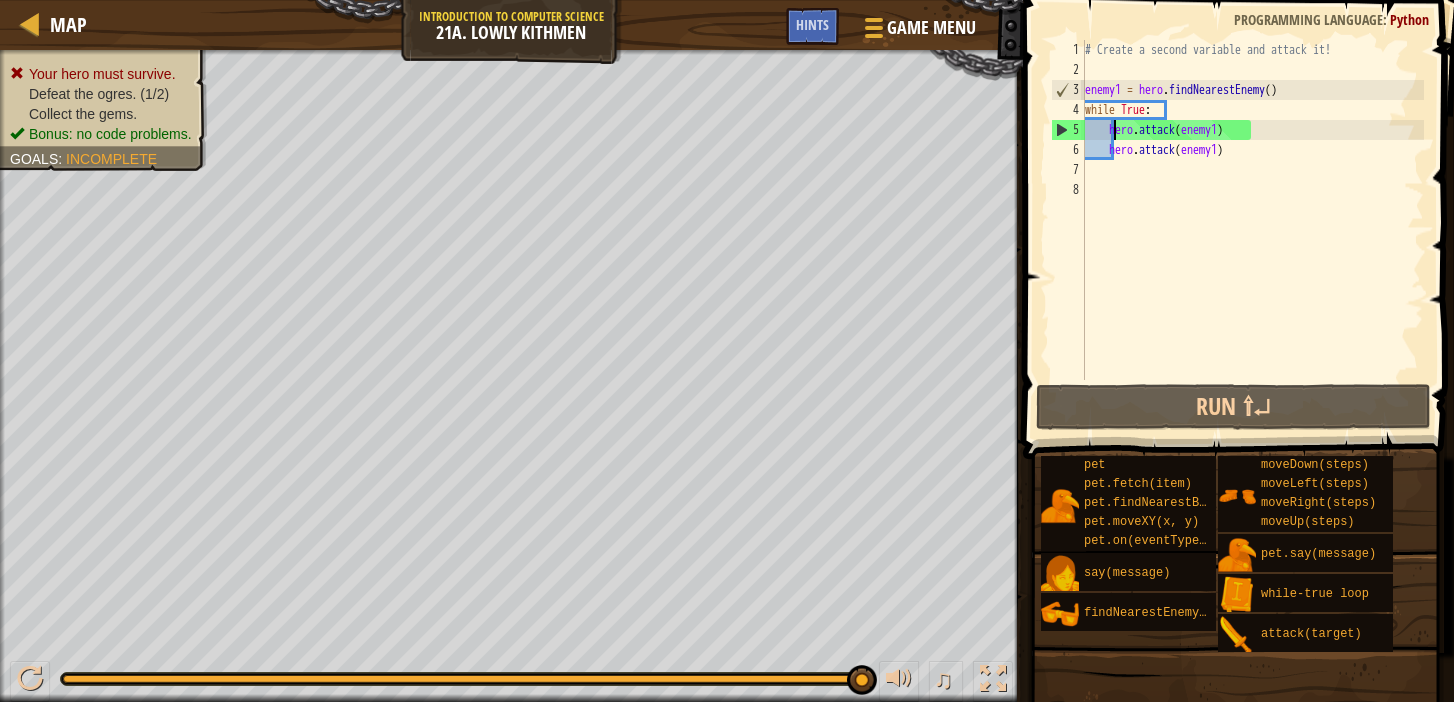 click on "# Create a second variable and attack it! enemy1   =   hero . findNearestEnemy ( ) while   True :      hero . attack ( enemy1 )      hero . attack ( enemy1 )" at bounding box center [1252, 230] 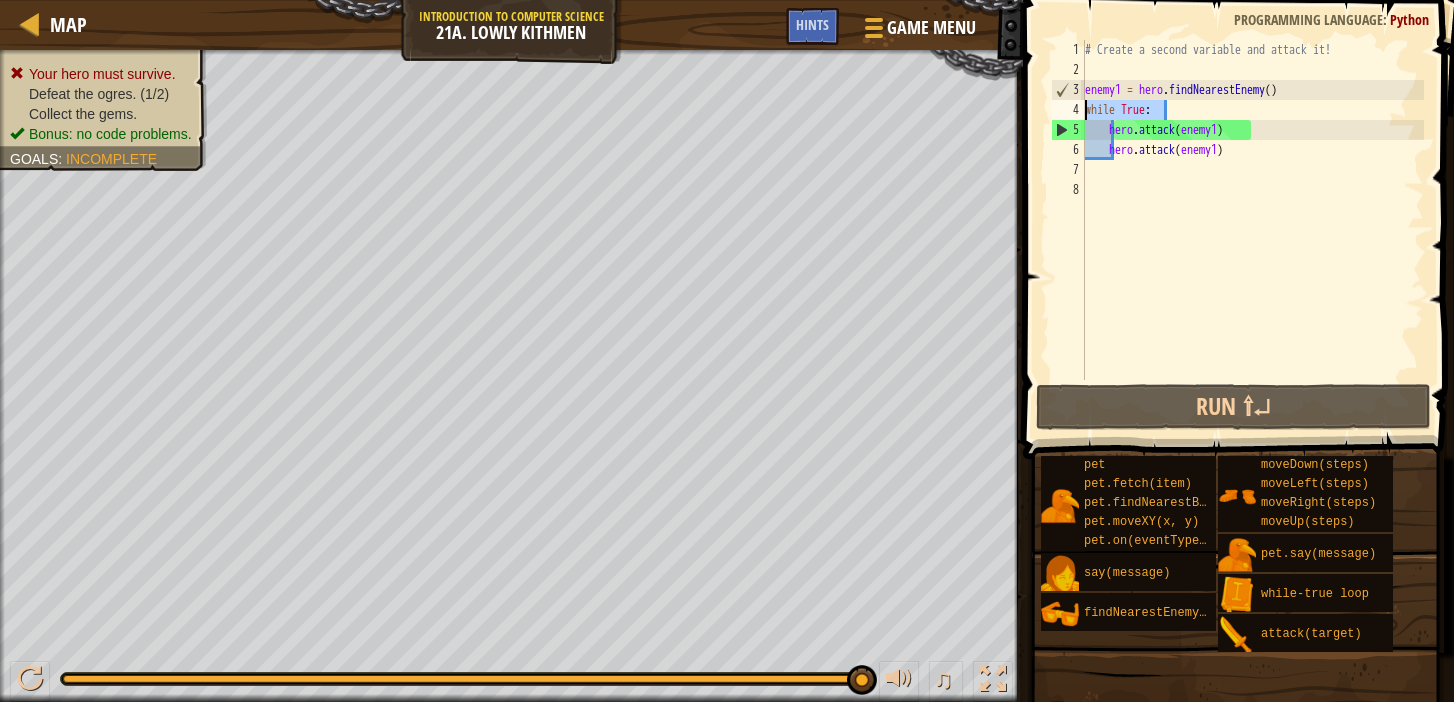 drag, startPoint x: 1182, startPoint y: 113, endPoint x: 1057, endPoint y: 107, distance: 125.14392 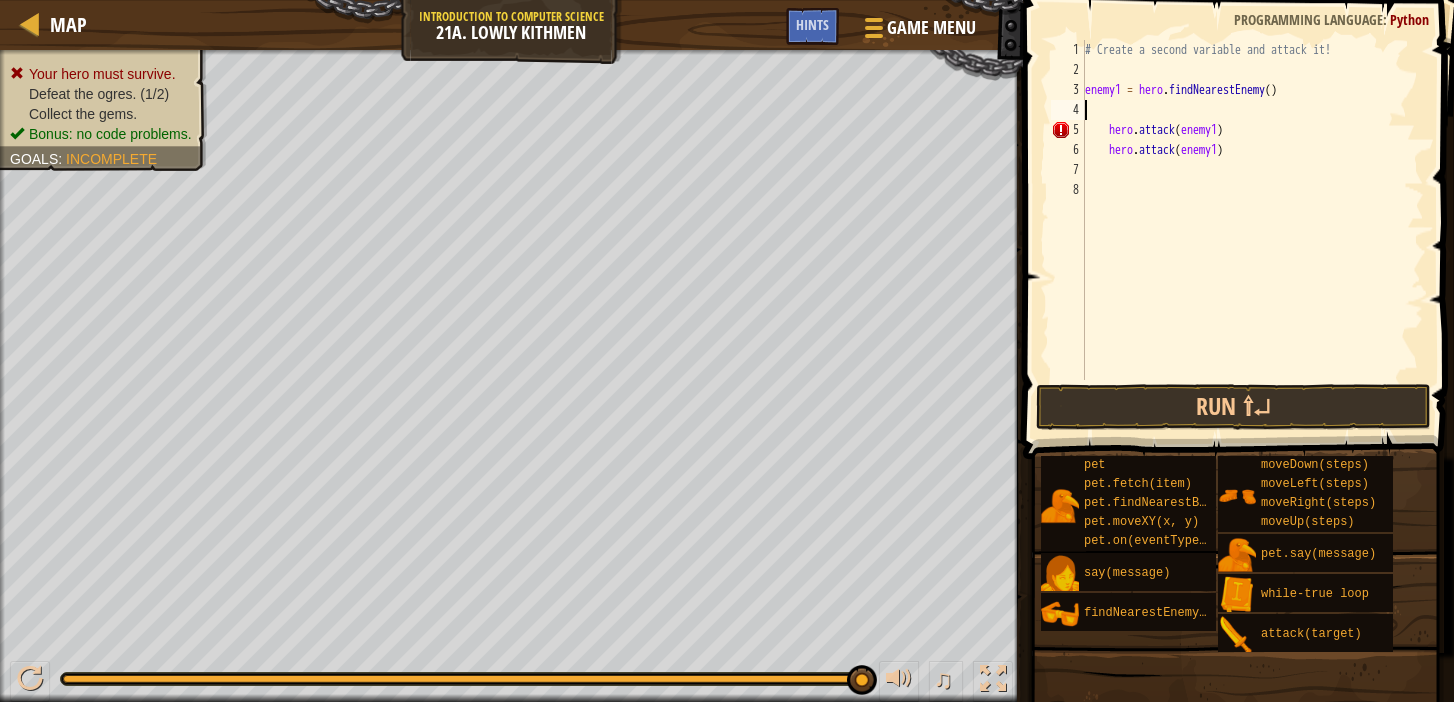 click on "# Create a second variable and attack it! enemy1   =   hero . findNearestEnemy ( )      hero . attack ( enemy1 )      hero . attack ( enemy1 )" at bounding box center (1252, 230) 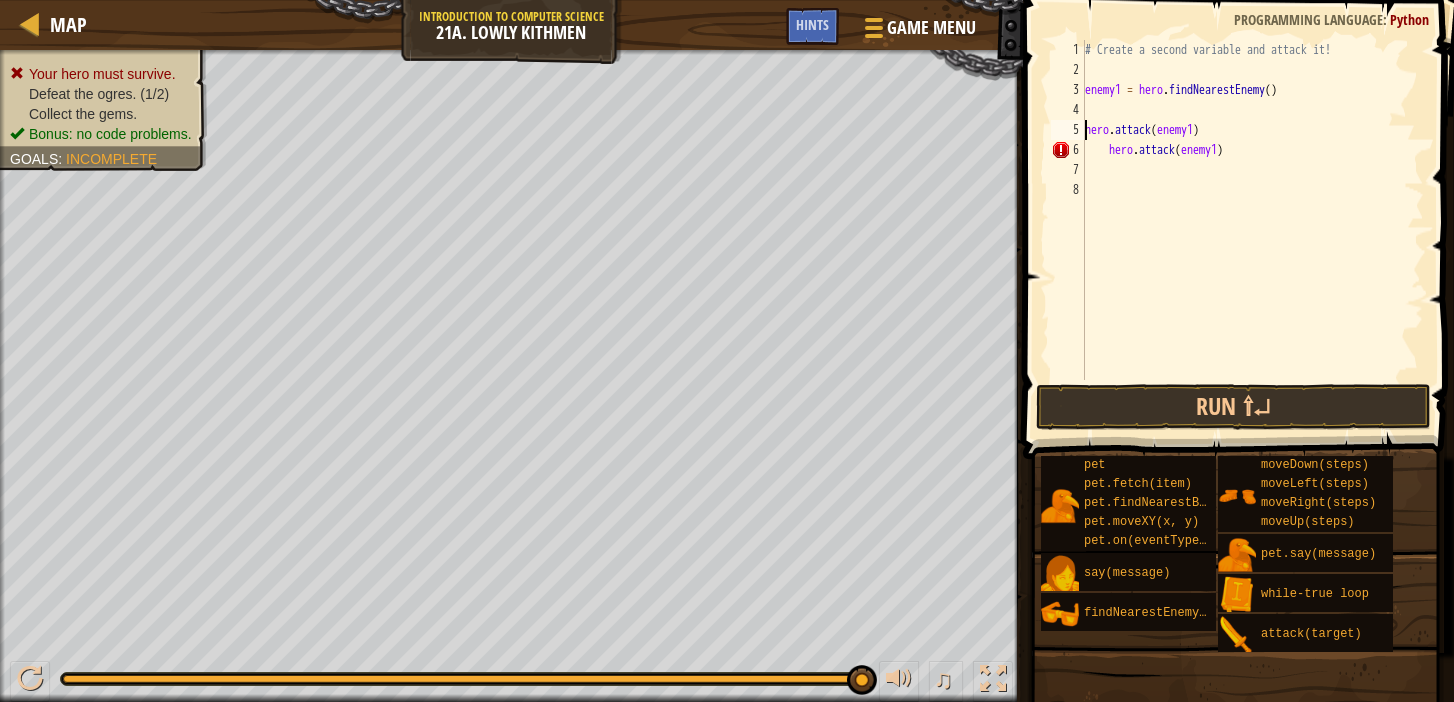 click on "# Create a second variable and attack it! enemy1   =   hero . findNearestEnemy ( ) hero . attack ( enemy1 )      hero . attack ( enemy1 )" at bounding box center [1252, 230] 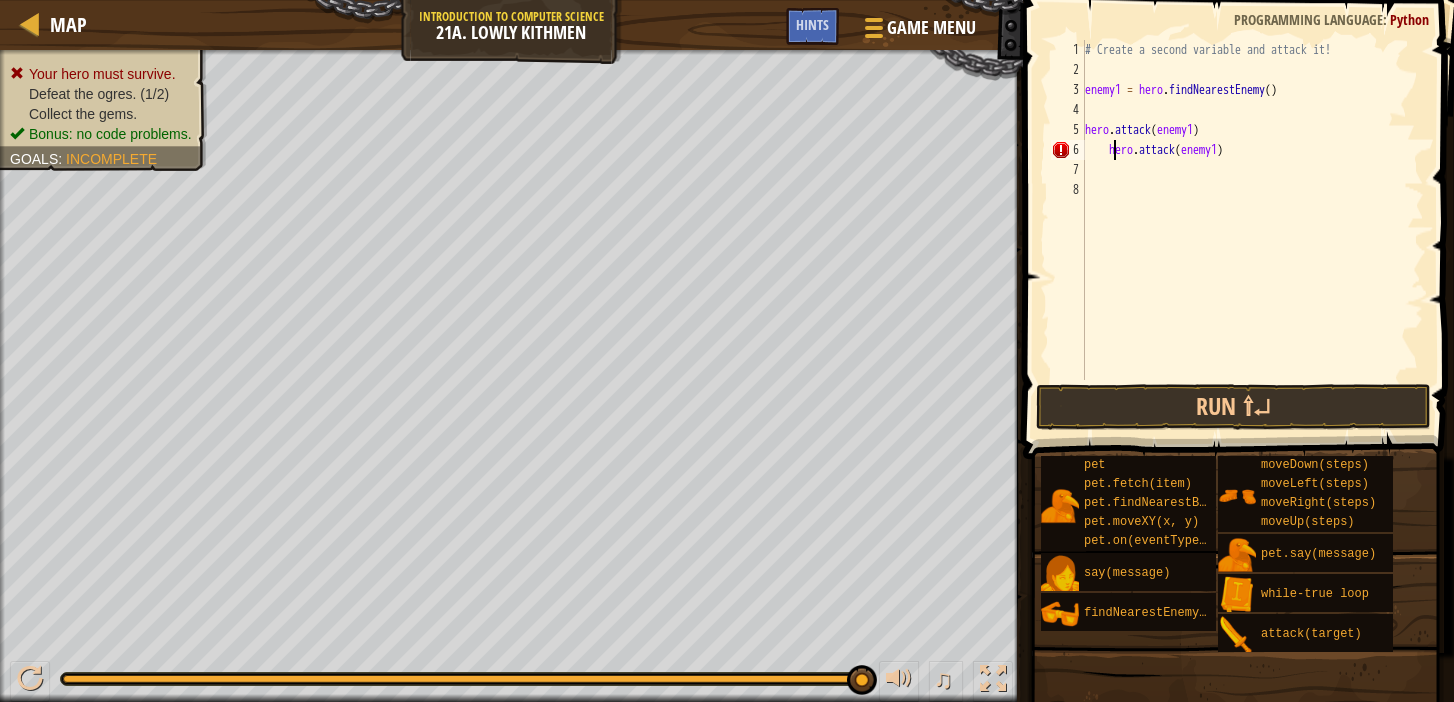 type on "hero.attack(enemy1)" 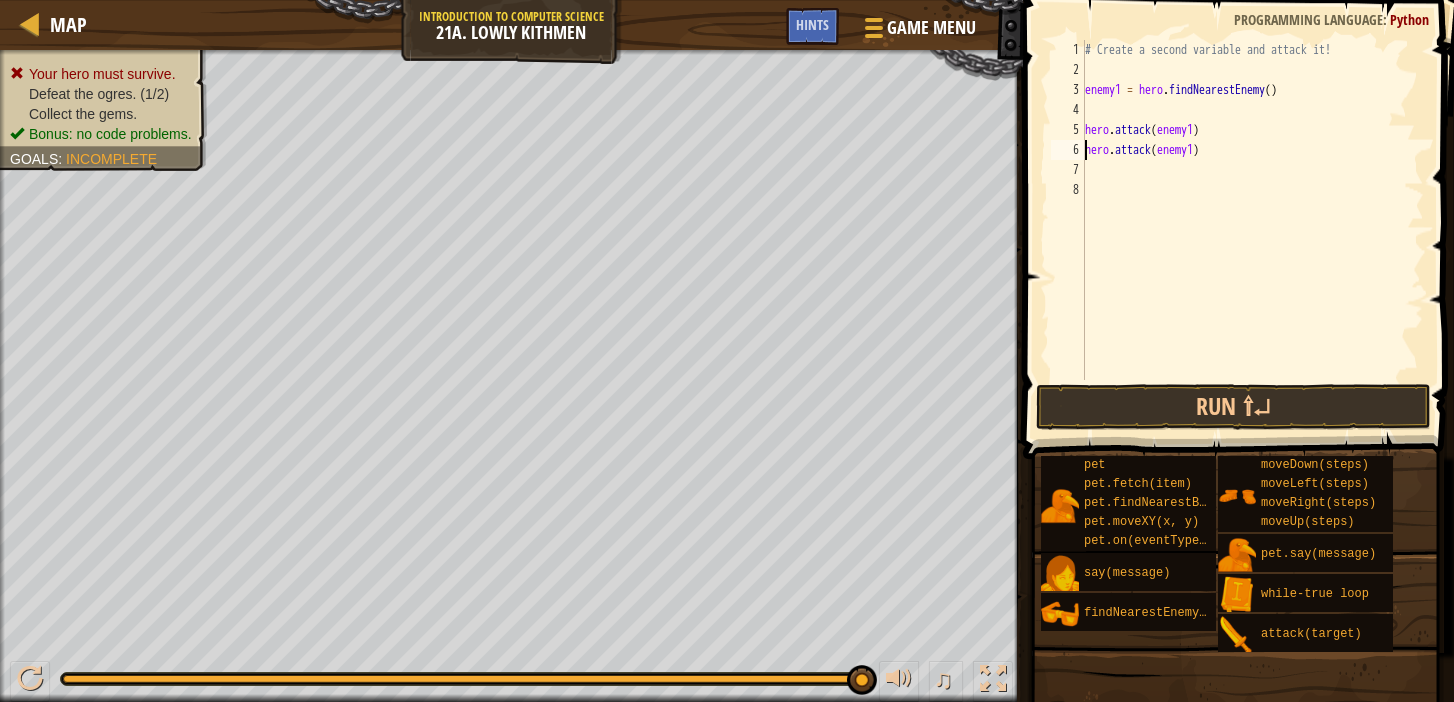 click on "# Create a second variable and attack it! enemy1   =   hero . findNearestEnemy ( ) hero . attack ( enemy1 ) hero . attack ( enemy1 )" at bounding box center [1252, 230] 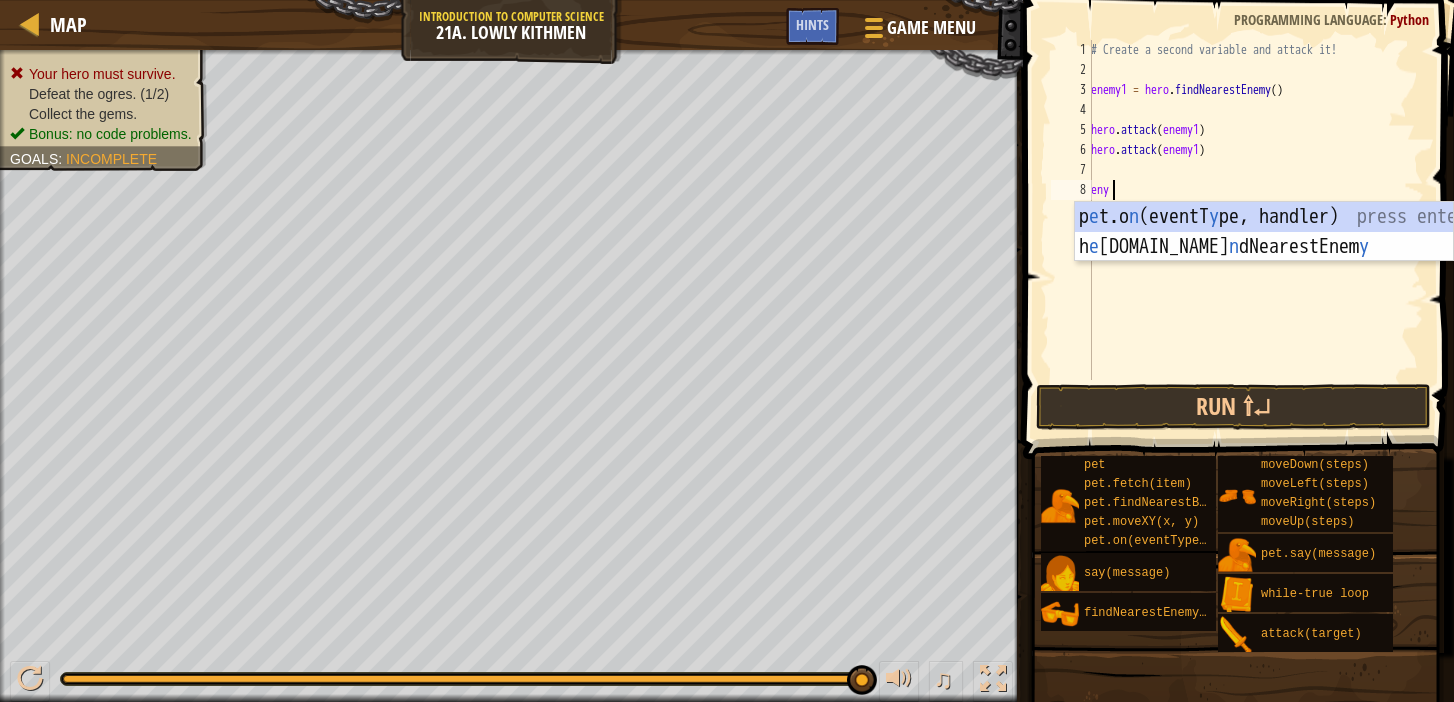 type on "en" 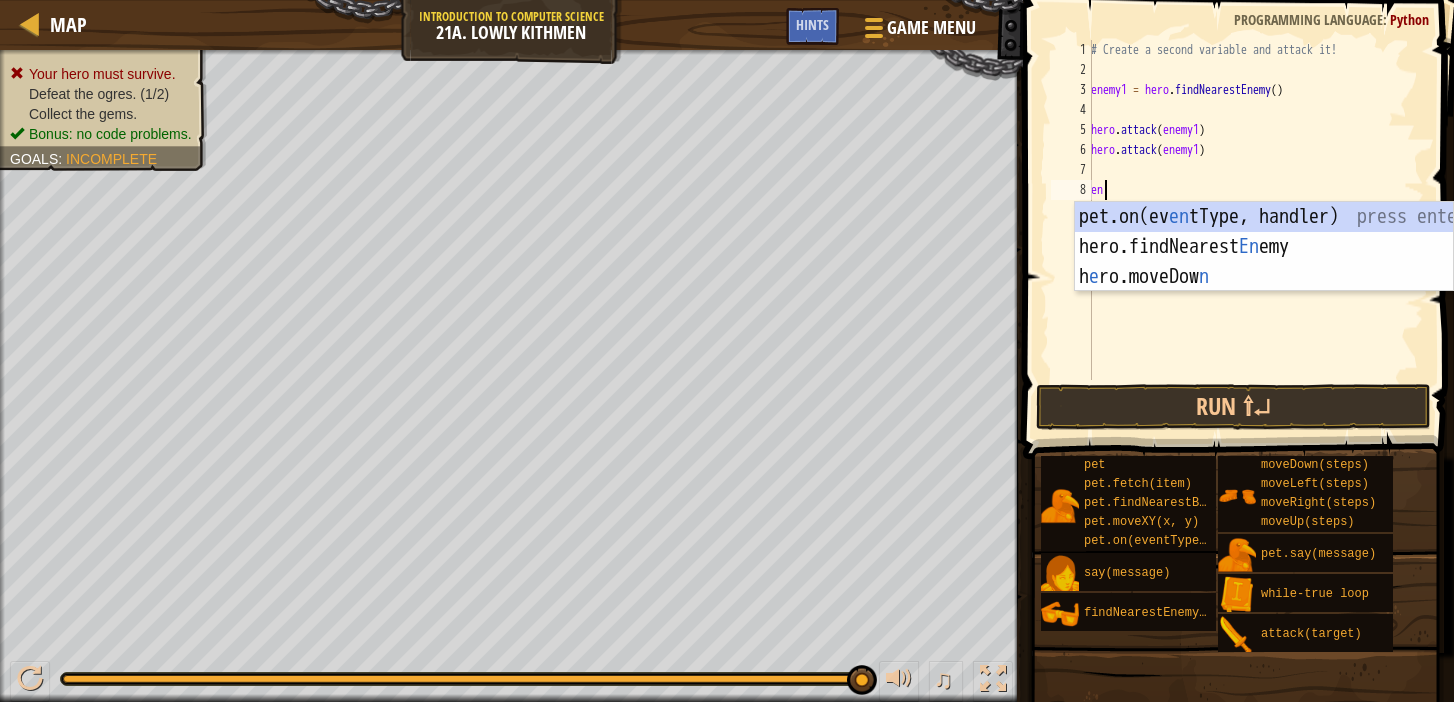 scroll, scrollTop: 9, scrollLeft: 0, axis: vertical 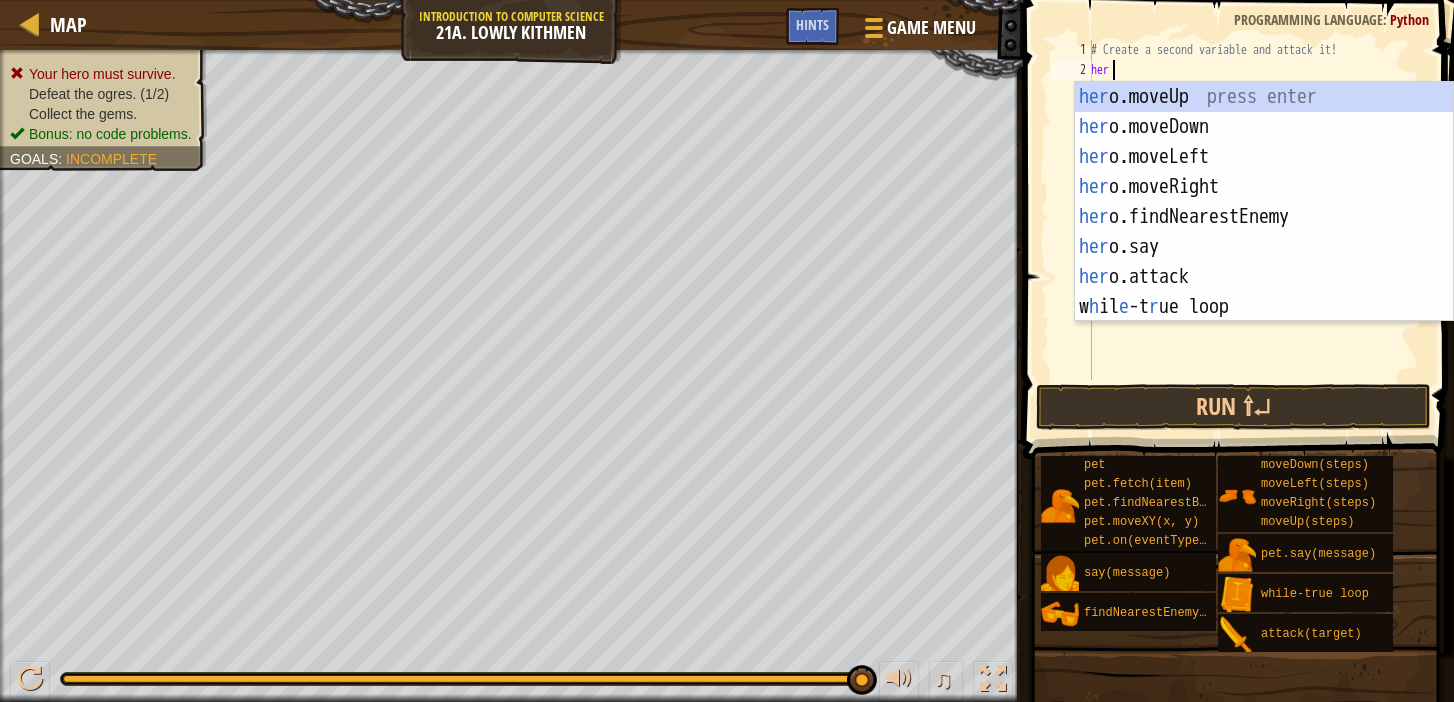 type on "hero" 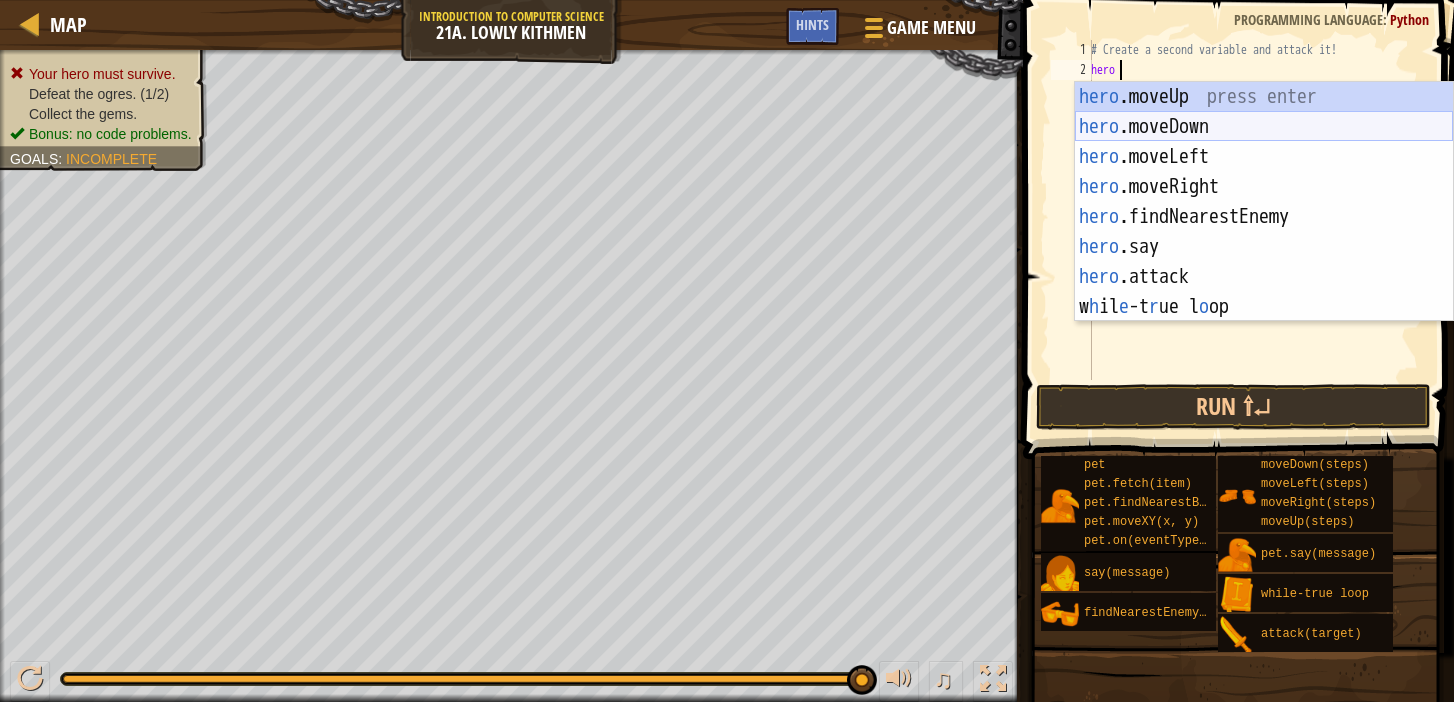 click on "hero .moveUp press enter hero .moveDown press enter hero .moveLeft press enter hero .moveRight press enter hero .findNearestEnemy press enter hero .say press enter hero .attack press enter w h il e -t r ue l o op press enter" at bounding box center (1264, 232) 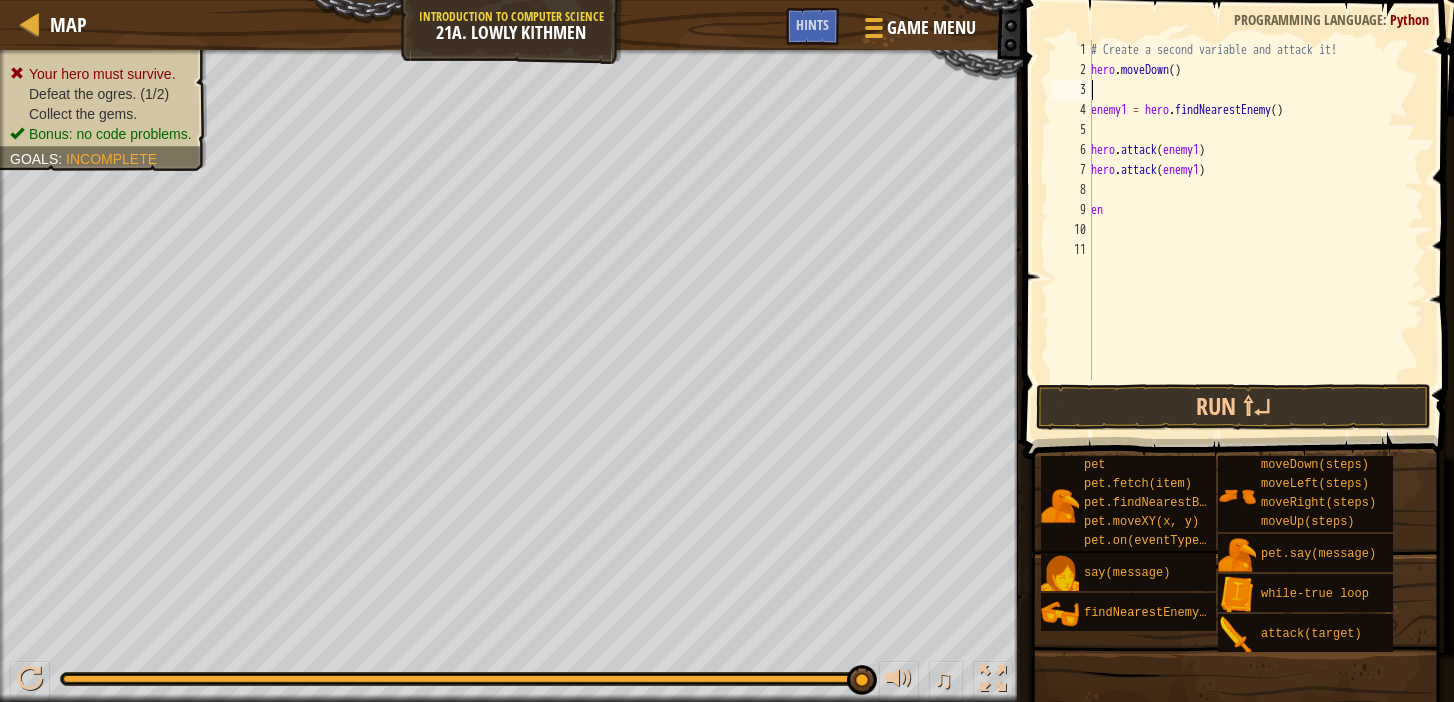 click on "# Create a second variable and attack it! hero . moveDown ( ) enemy1   =   hero . findNearestEnemy ( ) hero . attack ( enemy1 ) hero . attack ( enemy1 ) en" at bounding box center [1255, 230] 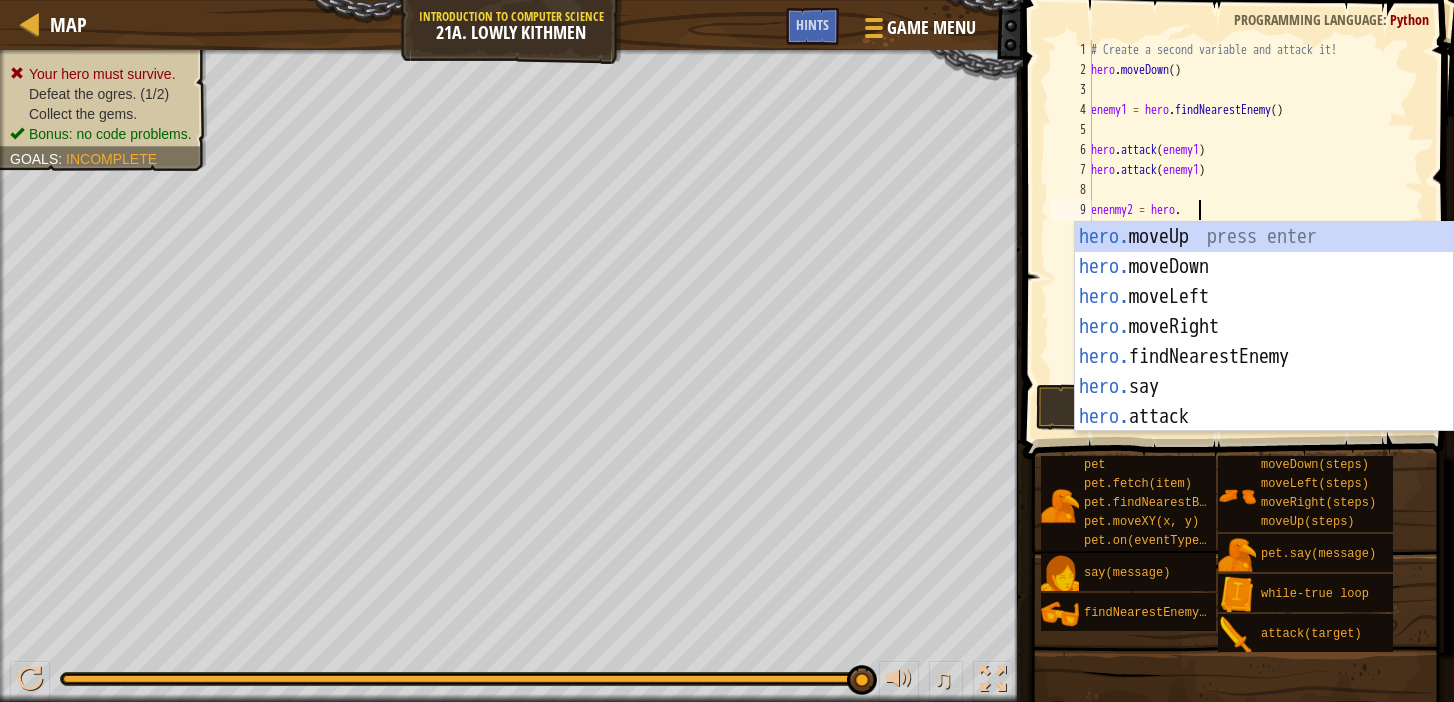 scroll, scrollTop: 9, scrollLeft: 8, axis: both 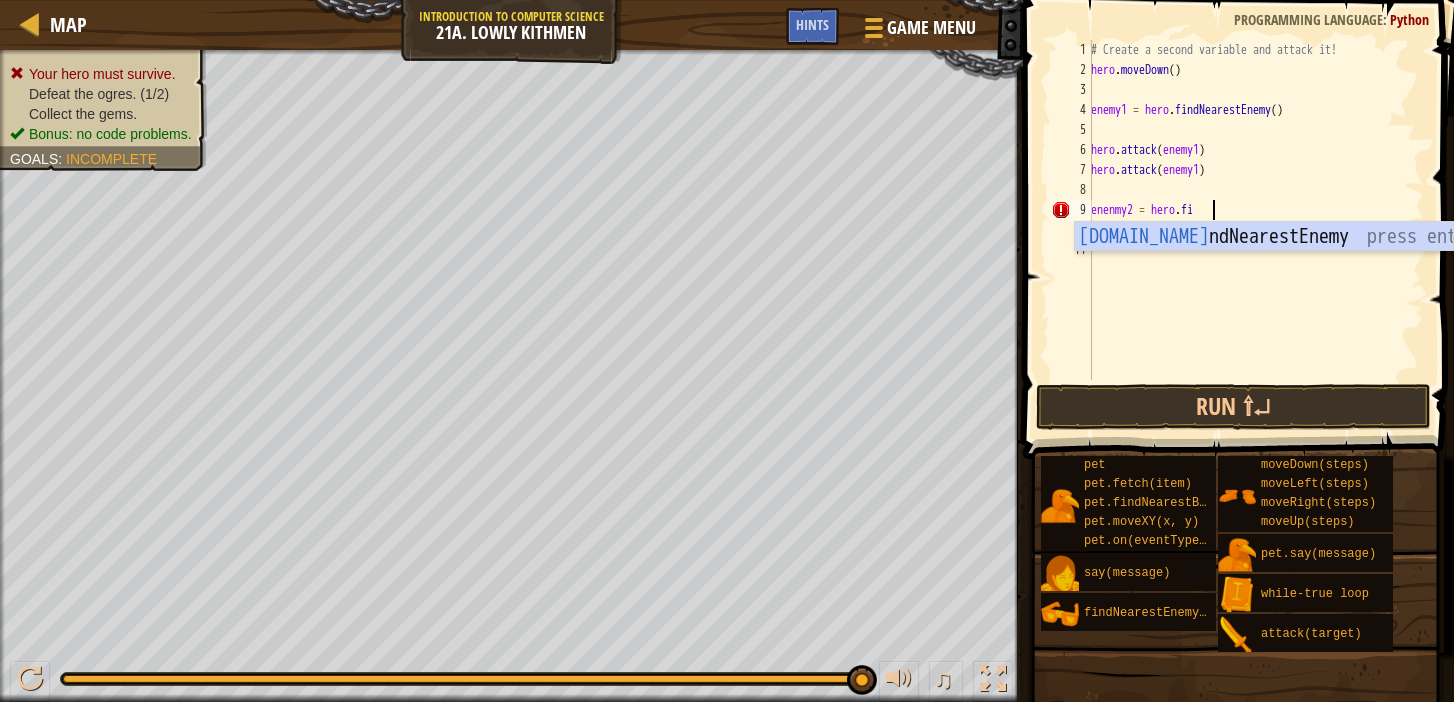type on "enenmy2 = hero.fin" 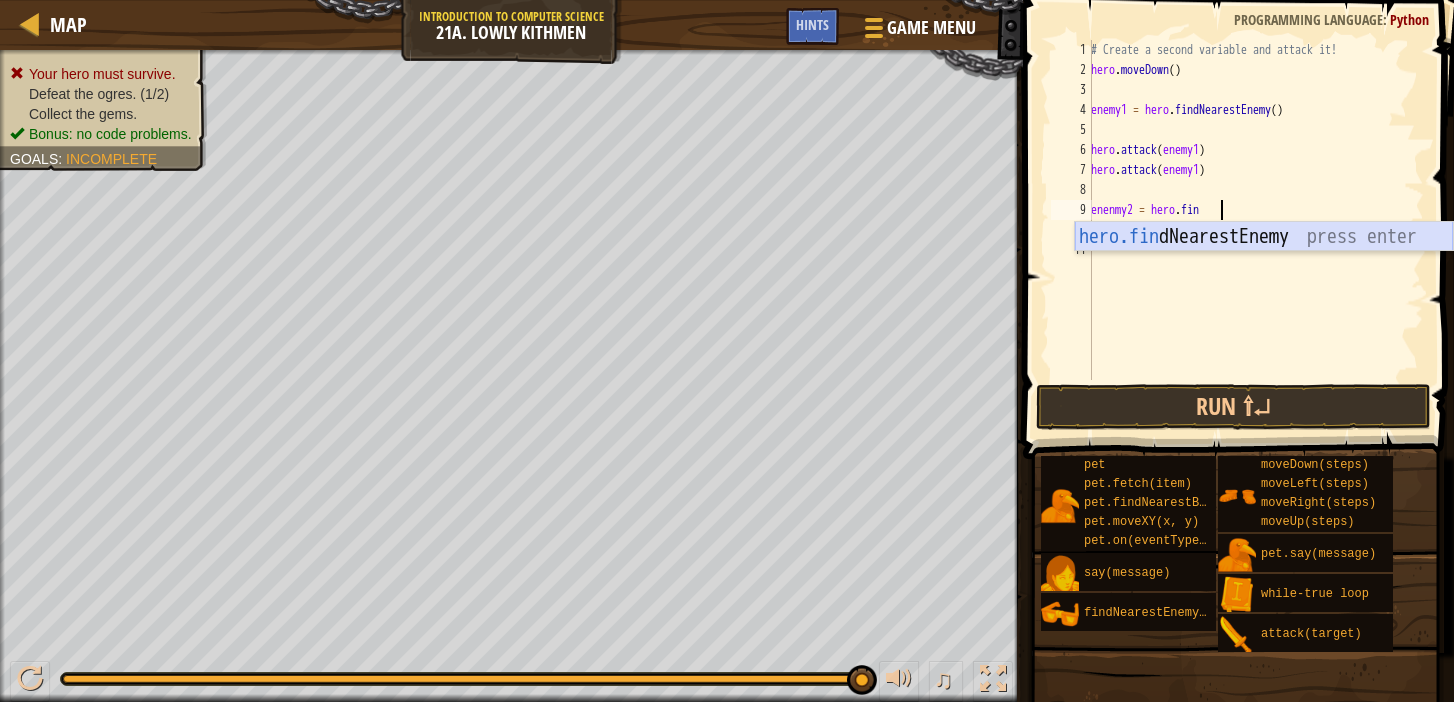 click on "hero.fin dNearestEnemy press enter" at bounding box center (1264, 267) 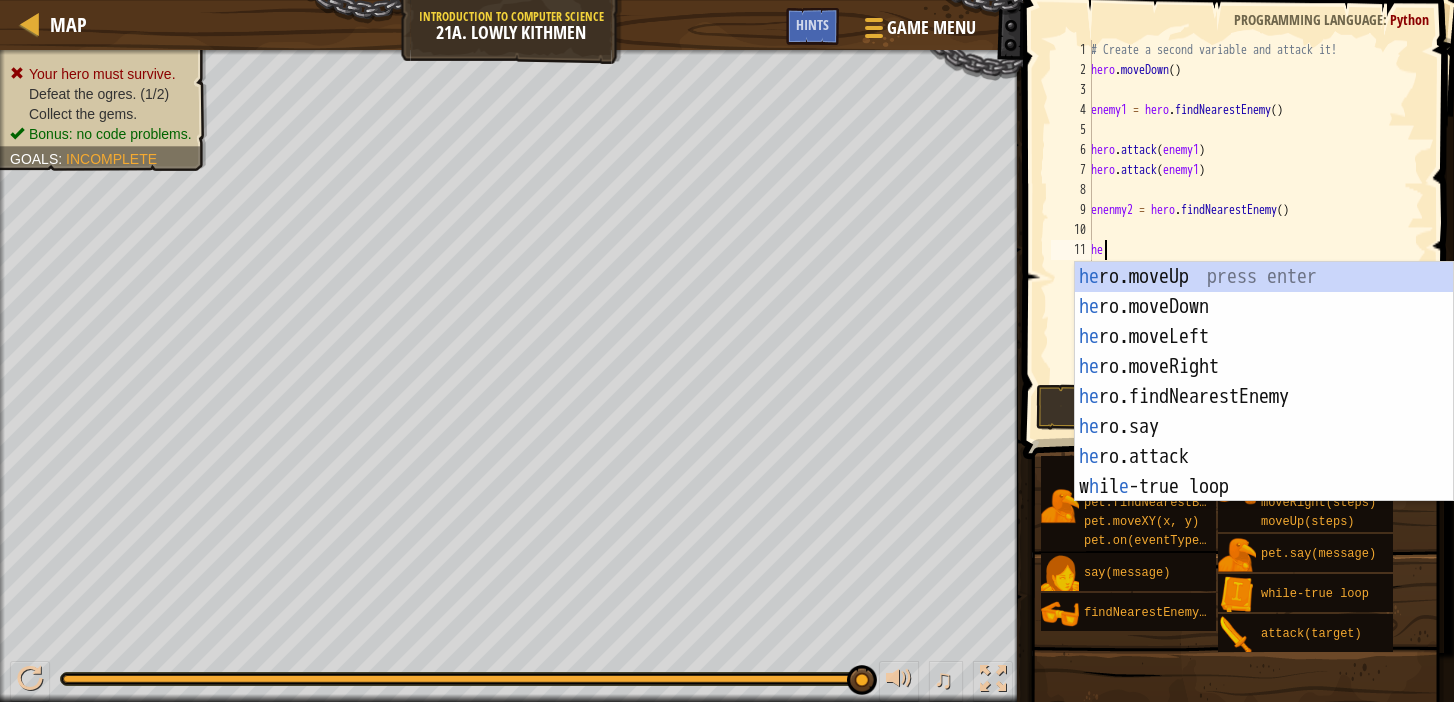 scroll, scrollTop: 9, scrollLeft: 0, axis: vertical 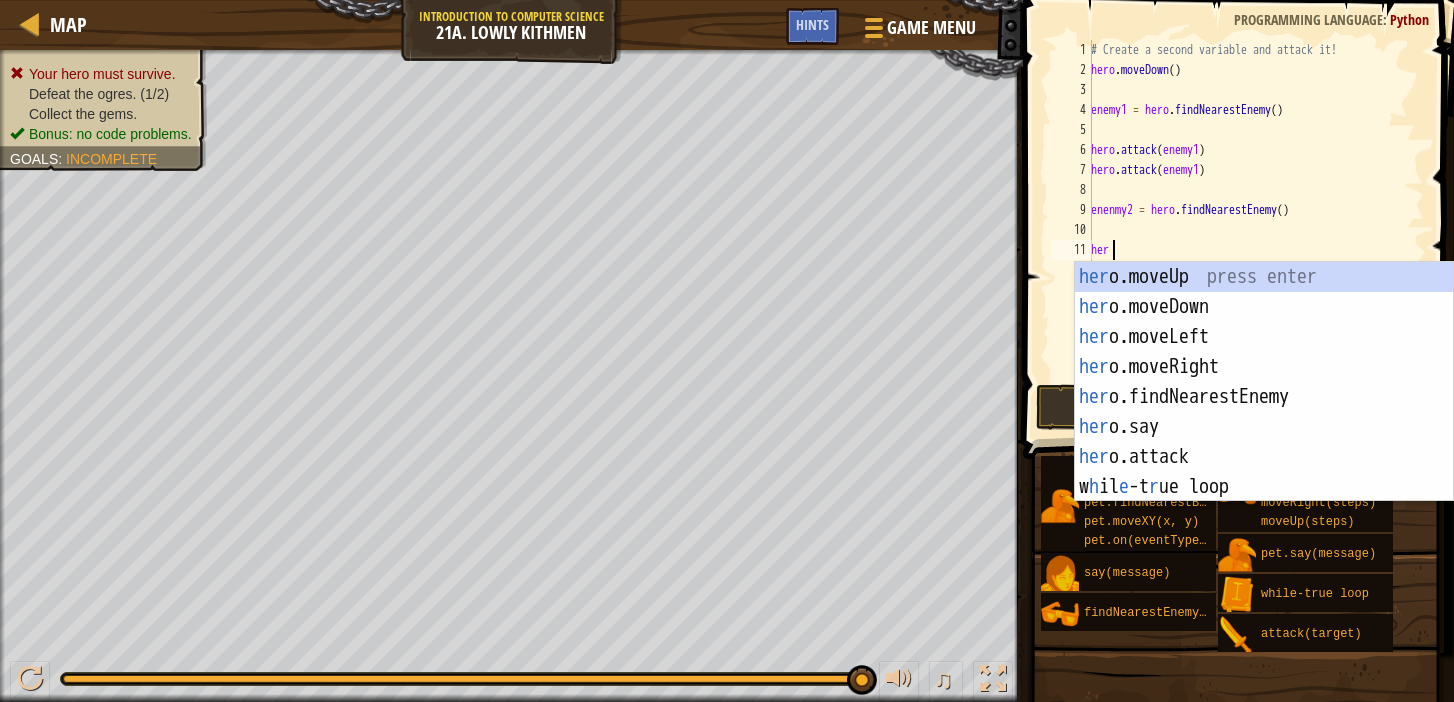 type on "hero" 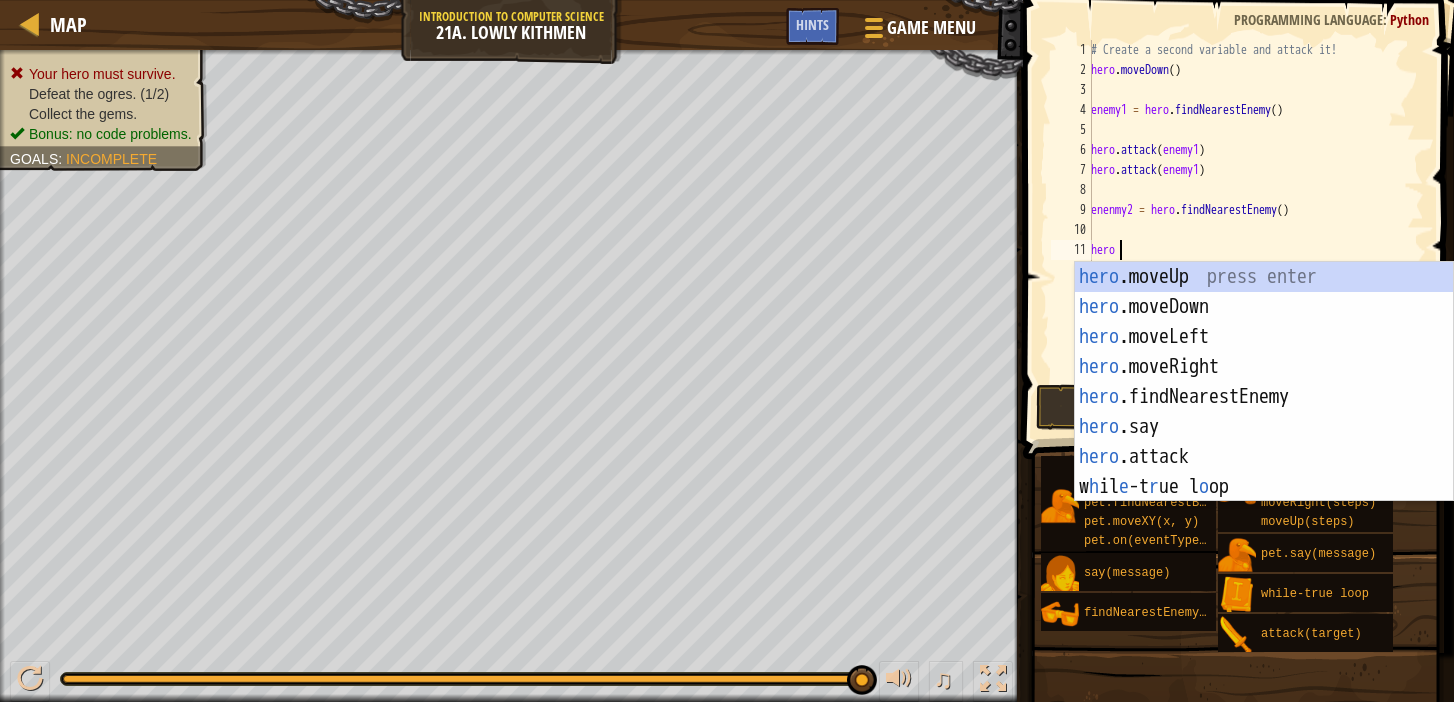 scroll, scrollTop: 0, scrollLeft: 0, axis: both 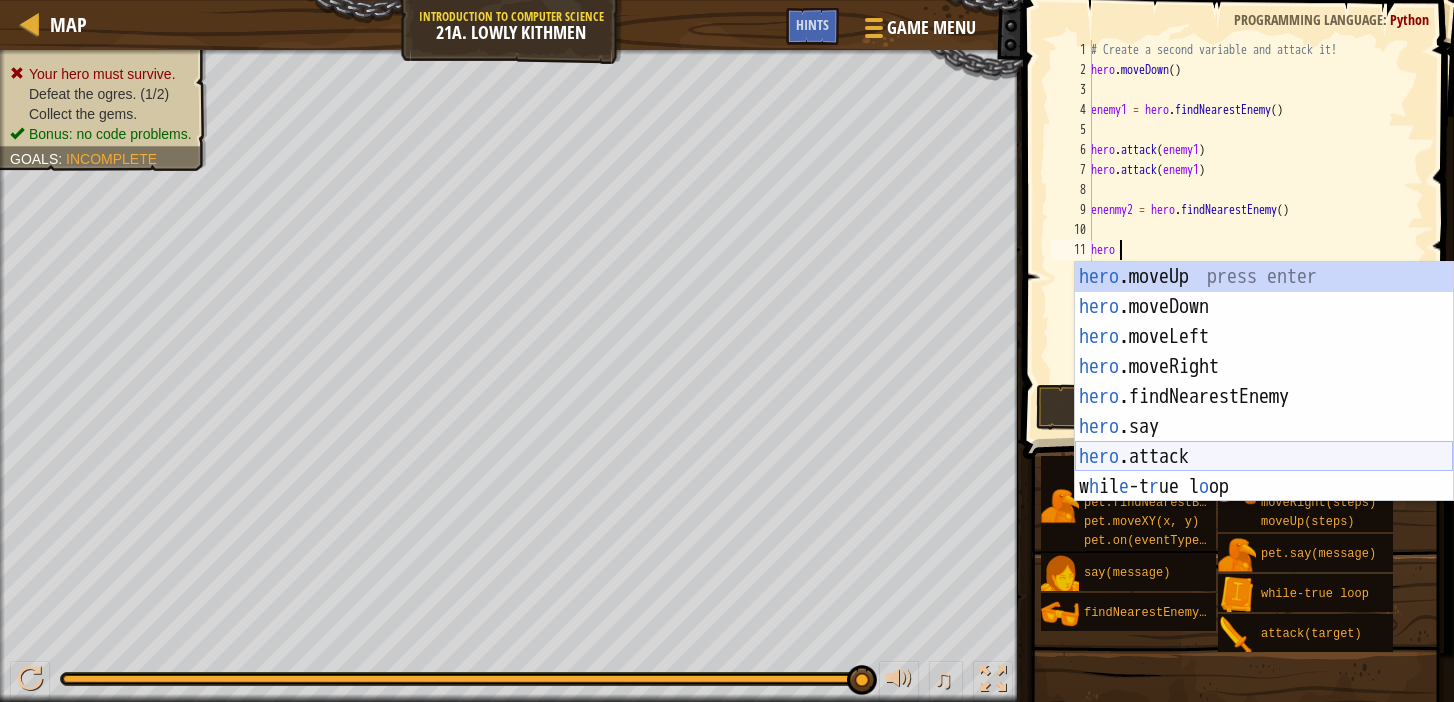 click on "hero .moveUp press enter hero .moveDown press enter hero .moveLeft press enter hero .moveRight press enter hero .findNearestEnemy press enter hero .say press enter hero .attack press enter w h il e -t r ue l o op press enter" at bounding box center [1264, 412] 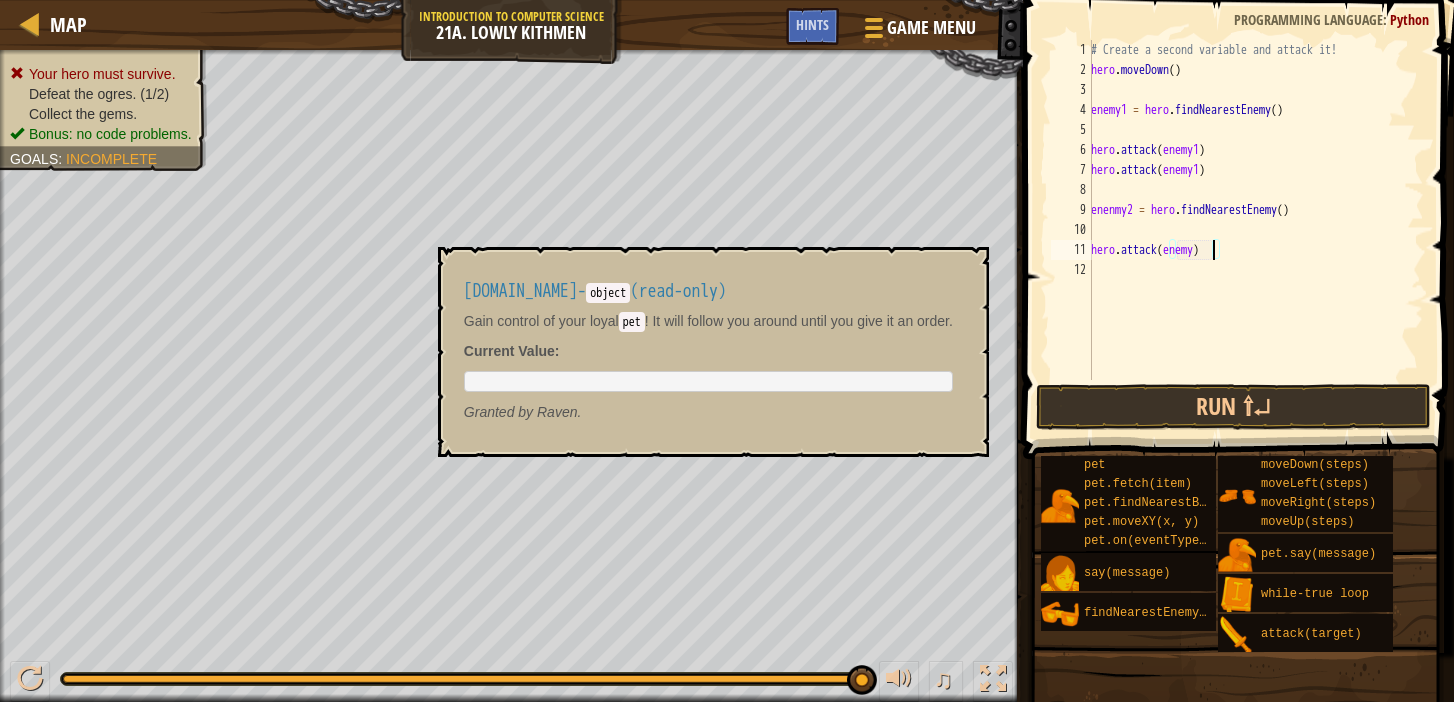 type on "hero.attack(enemy2)" 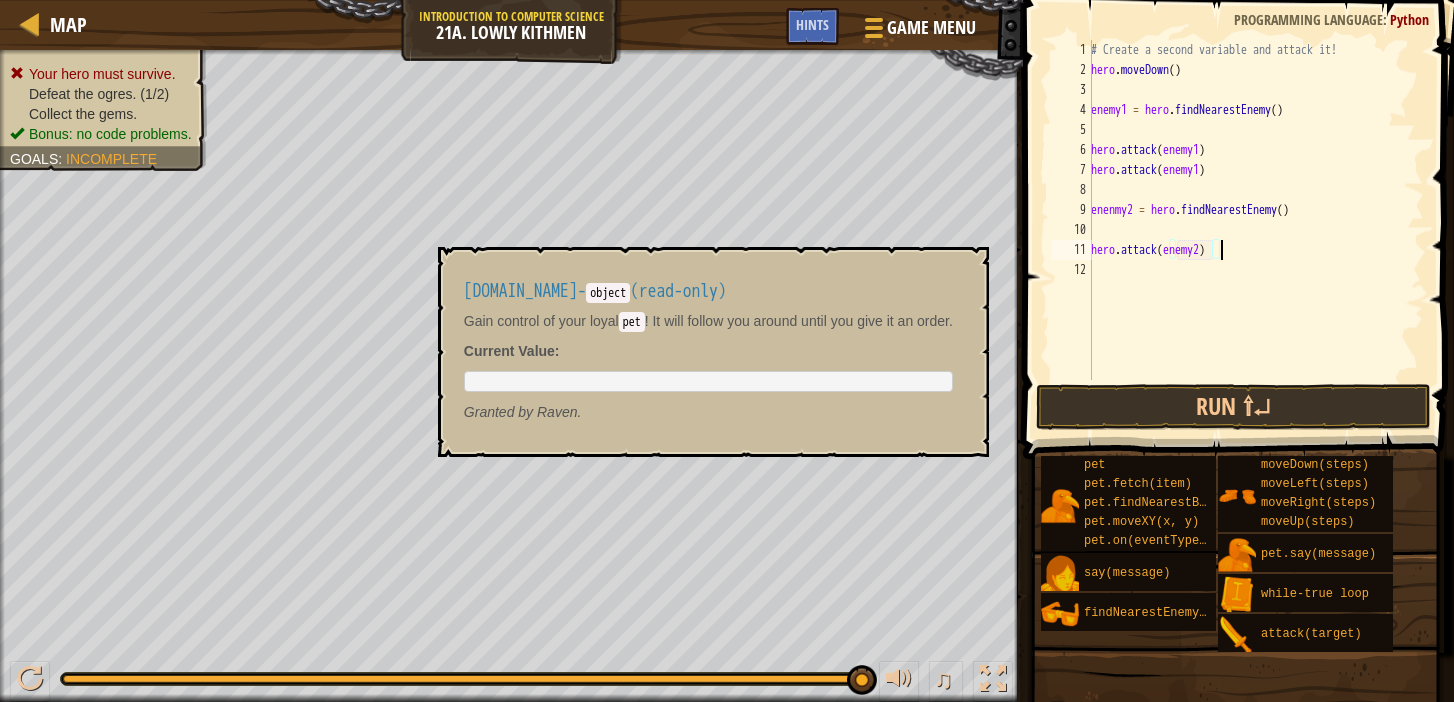 scroll, scrollTop: 9, scrollLeft: 10, axis: both 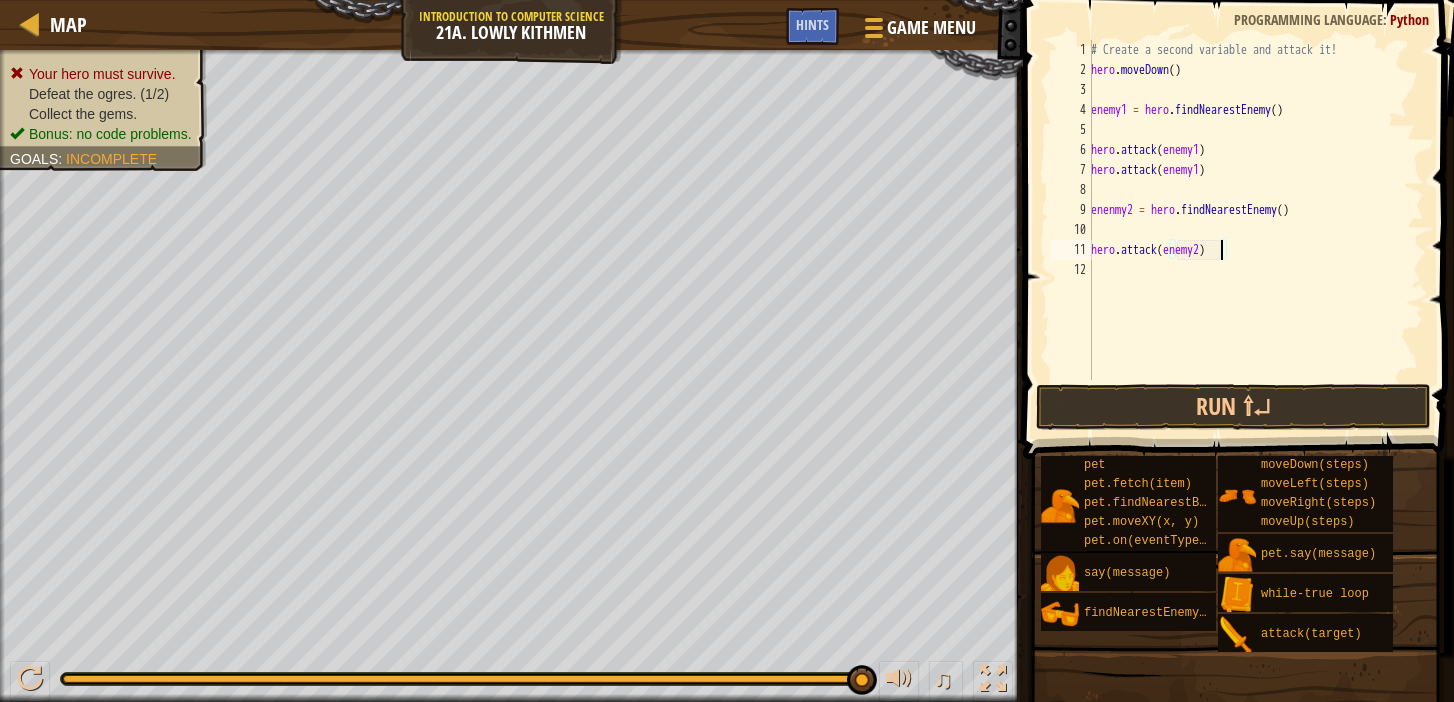 click on "# Create a second variable and attack it! hero . moveDown ( ) enemy1   =   hero . findNearestEnemy ( ) hero . attack ( enemy1 ) hero . attack ( enemy1 ) enenmy2   =   hero . findNearestEnemy ( ) hero . attack ( enemy2 )" at bounding box center [1255, 230] 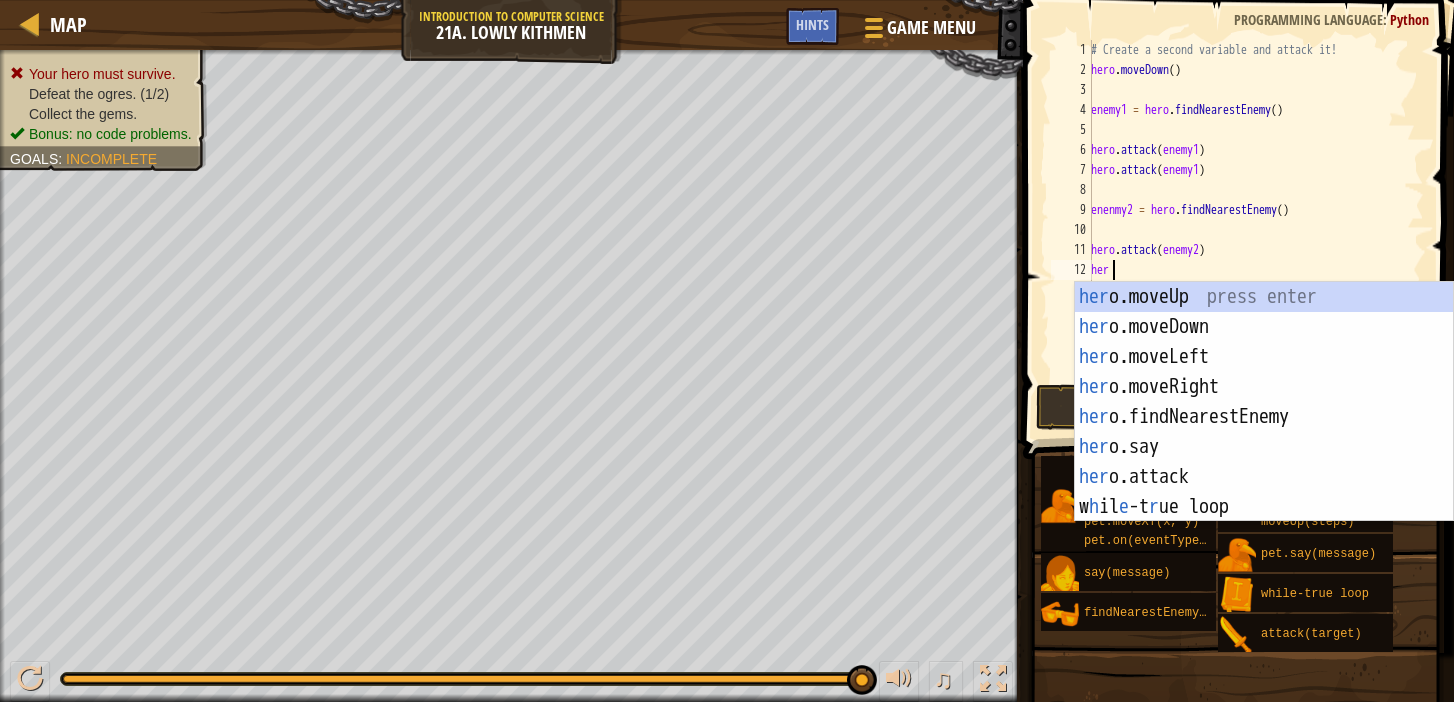 scroll, scrollTop: 9, scrollLeft: 1, axis: both 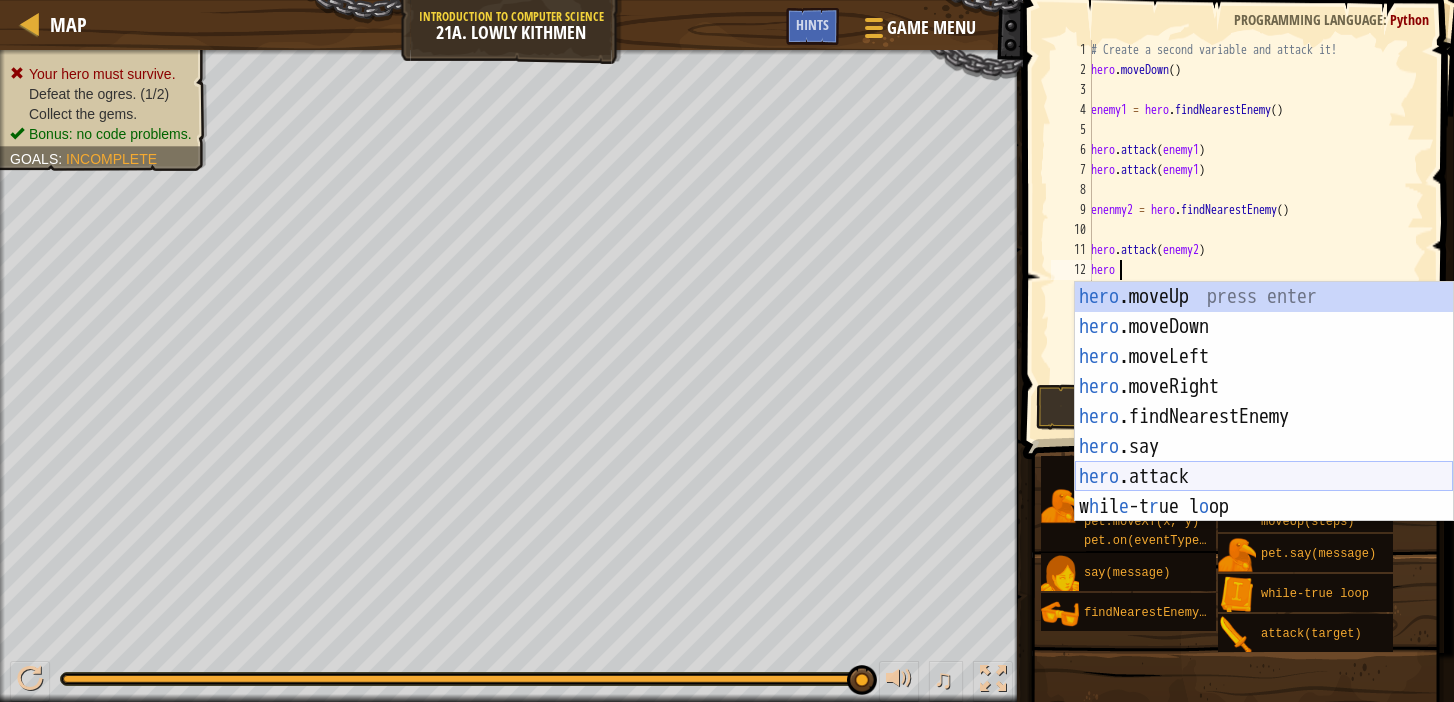click on "hero .moveUp press enter hero .moveDown press enter hero .moveLeft press enter hero .moveRight press enter hero .findNearestEnemy press enter hero .say press enter hero .attack press enter w h il e -t r ue l o op press enter" at bounding box center [1264, 432] 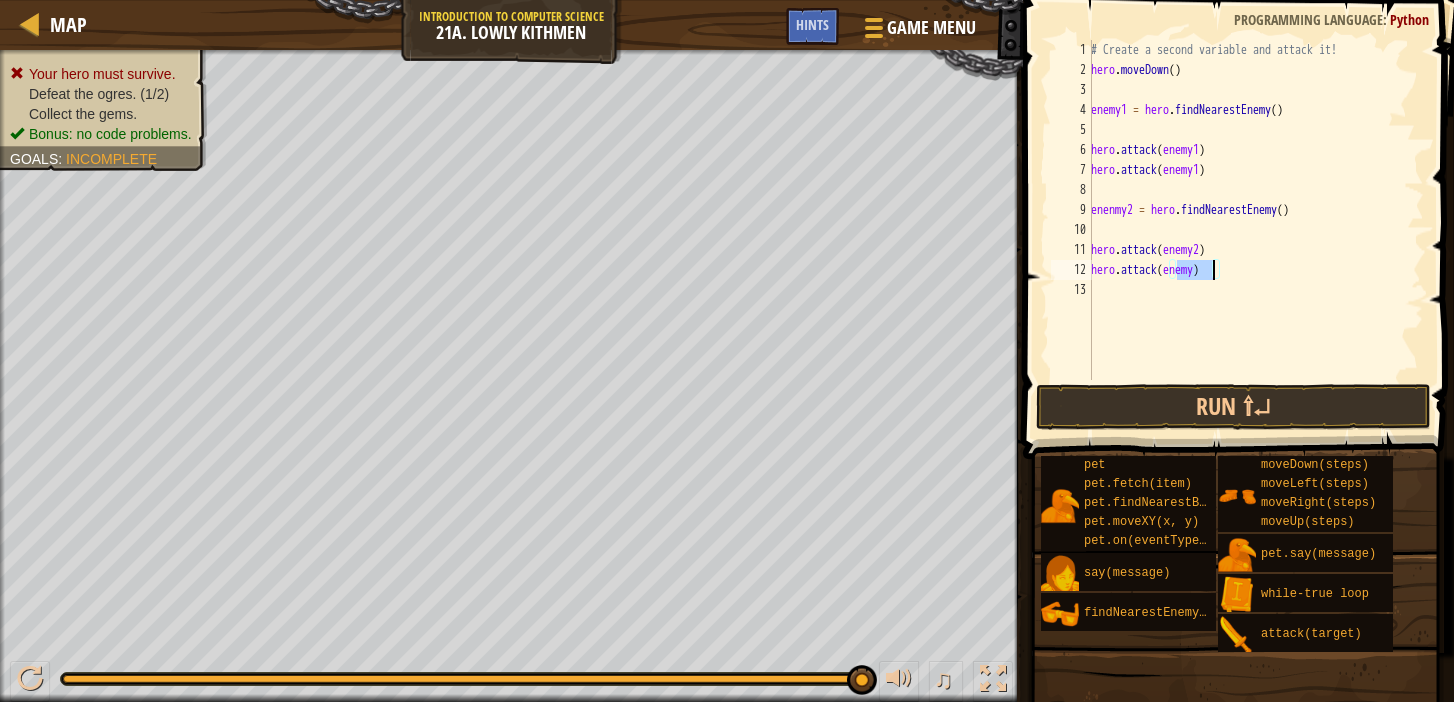 click on "# Create a second variable and attack it! hero . moveDown ( ) enemy1   =   hero . findNearestEnemy ( ) hero . attack ( enemy1 ) hero . attack ( enemy1 ) enenmy2   =   hero . findNearestEnemy ( ) hero . attack ( enemy2 ) hero . attack ( enemy )" at bounding box center [1255, 230] 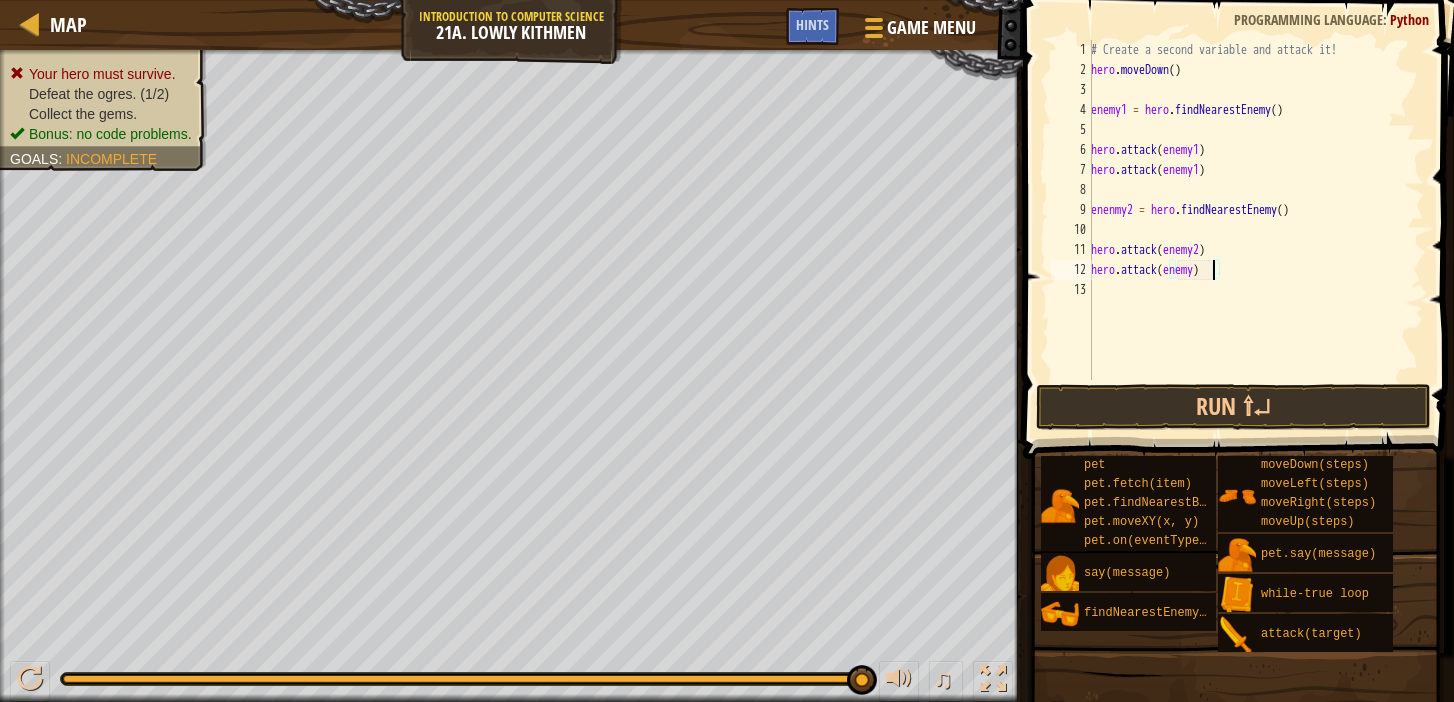 type on "hero.attack(enemy2)" 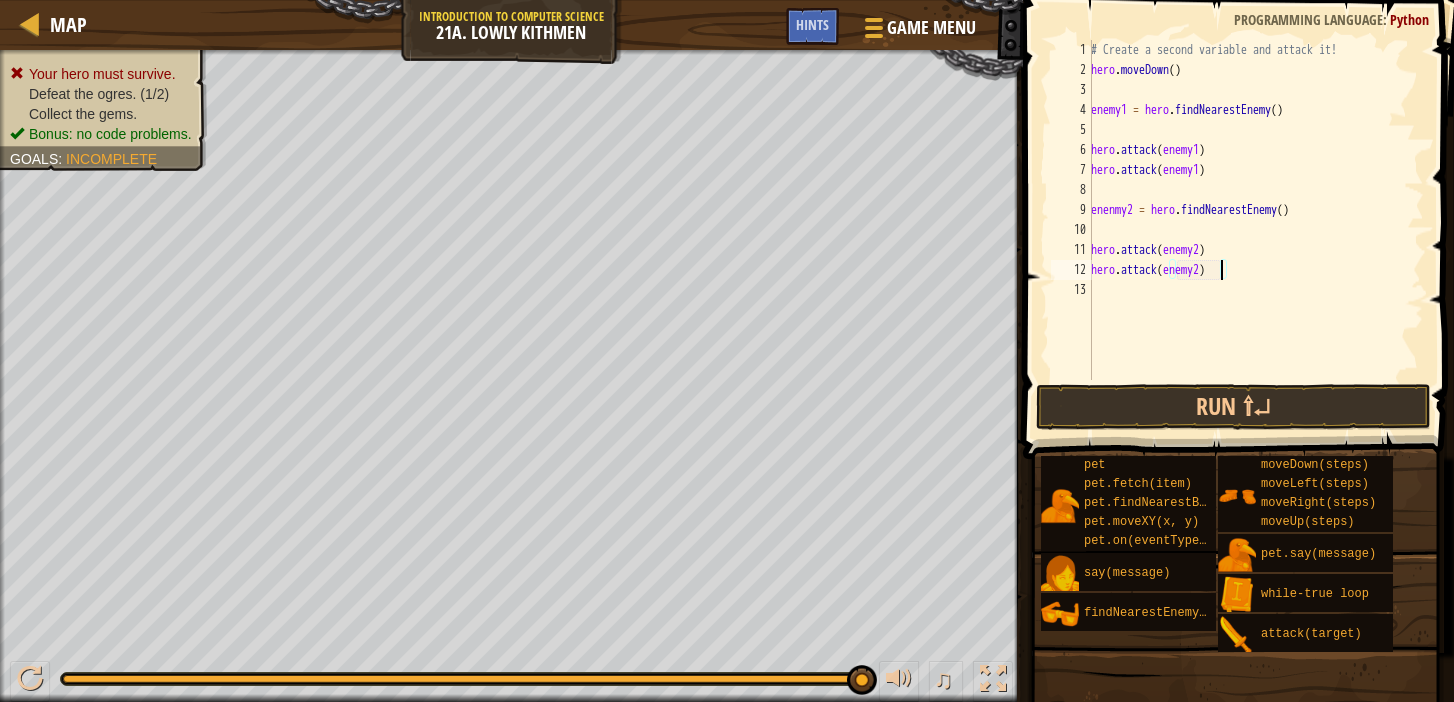 click on "# Create a second variable and attack it! hero . moveDown ( ) enemy1   =   hero . findNearestEnemy ( ) hero . attack ( enemy1 ) hero . attack ( enemy1 ) enenmy2   =   hero . findNearestEnemy ( ) hero . attack ( enemy2 ) hero . attack ( enemy2 )" at bounding box center [1255, 230] 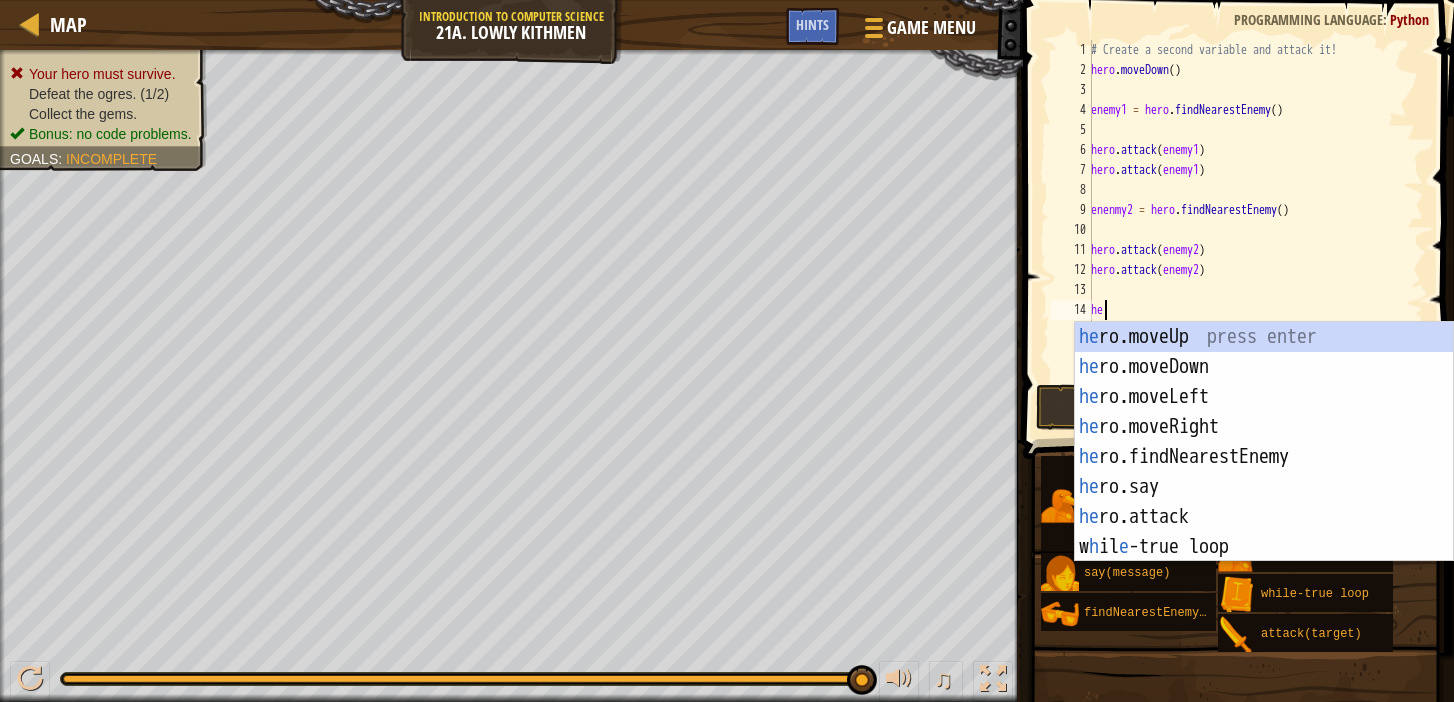 scroll, scrollTop: 9, scrollLeft: 1, axis: both 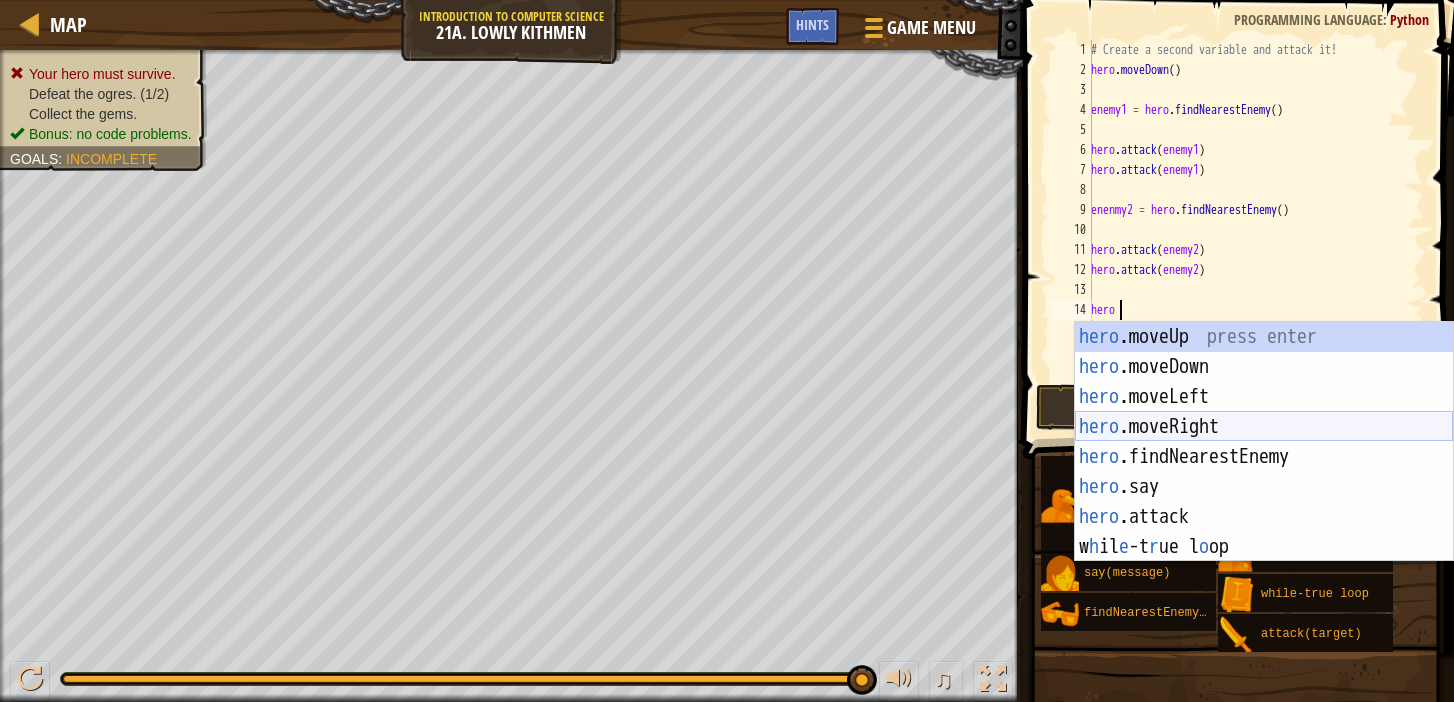 click on "hero .moveUp press enter hero .moveDown press enter hero .moveLeft press enter hero .moveRight press enter hero .findNearestEnemy press enter hero .say press enter hero .attack press enter w h il e -t r ue l o op press enter" at bounding box center (1264, 472) 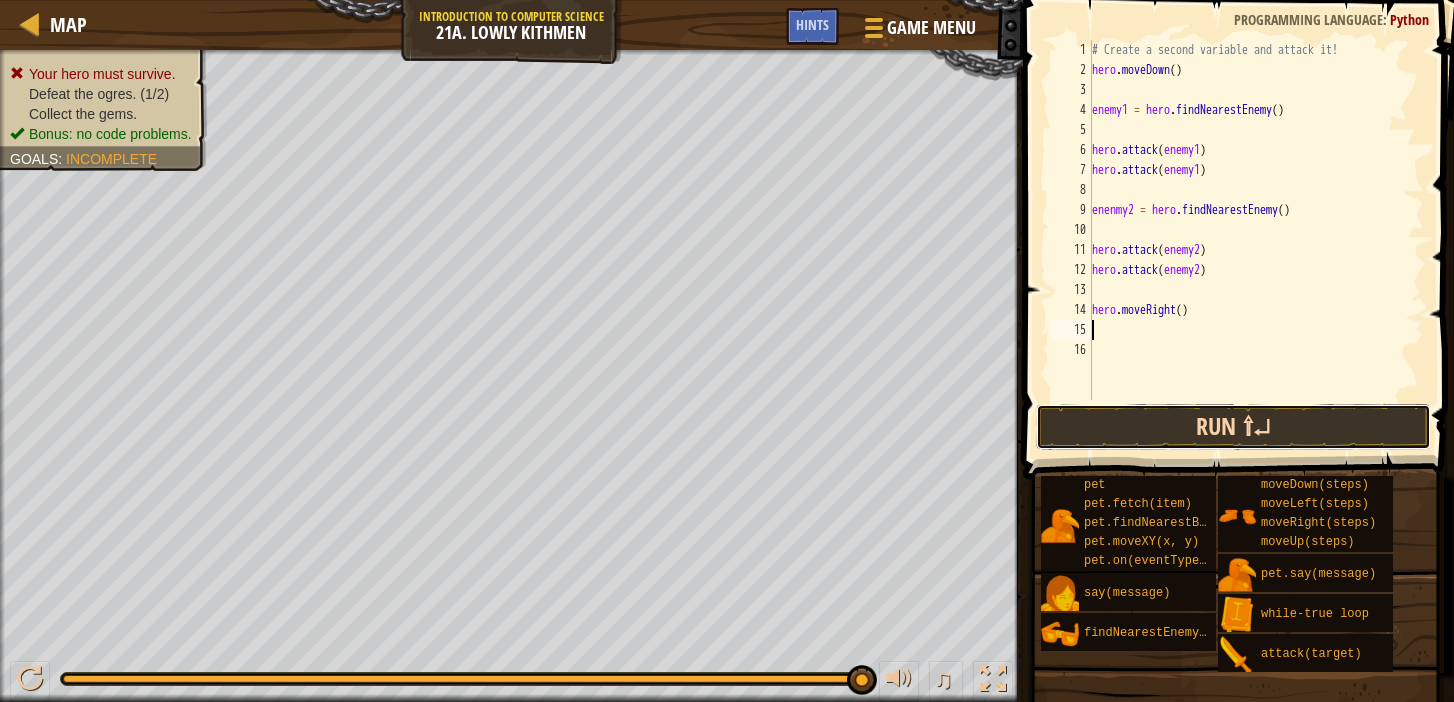 click on "Run ⇧↵" at bounding box center (1233, 427) 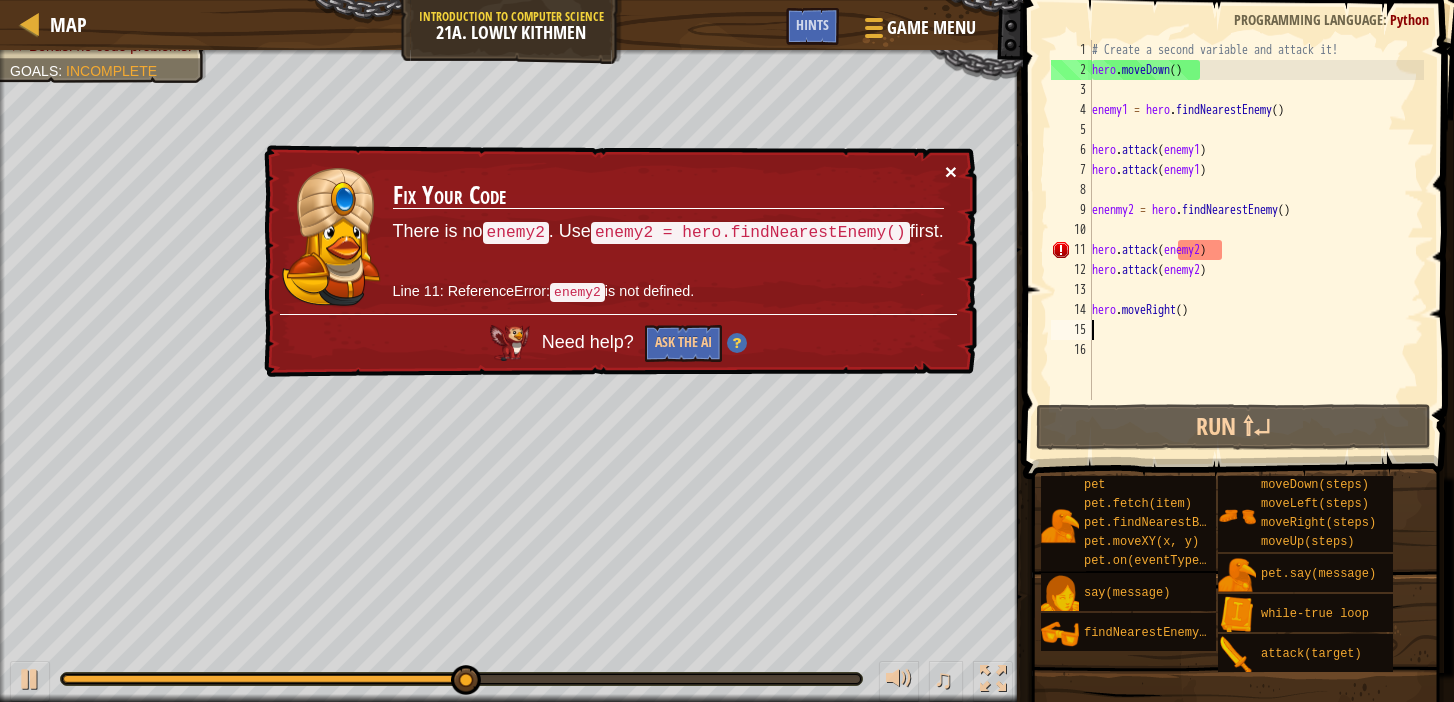 click on "×" at bounding box center (951, 171) 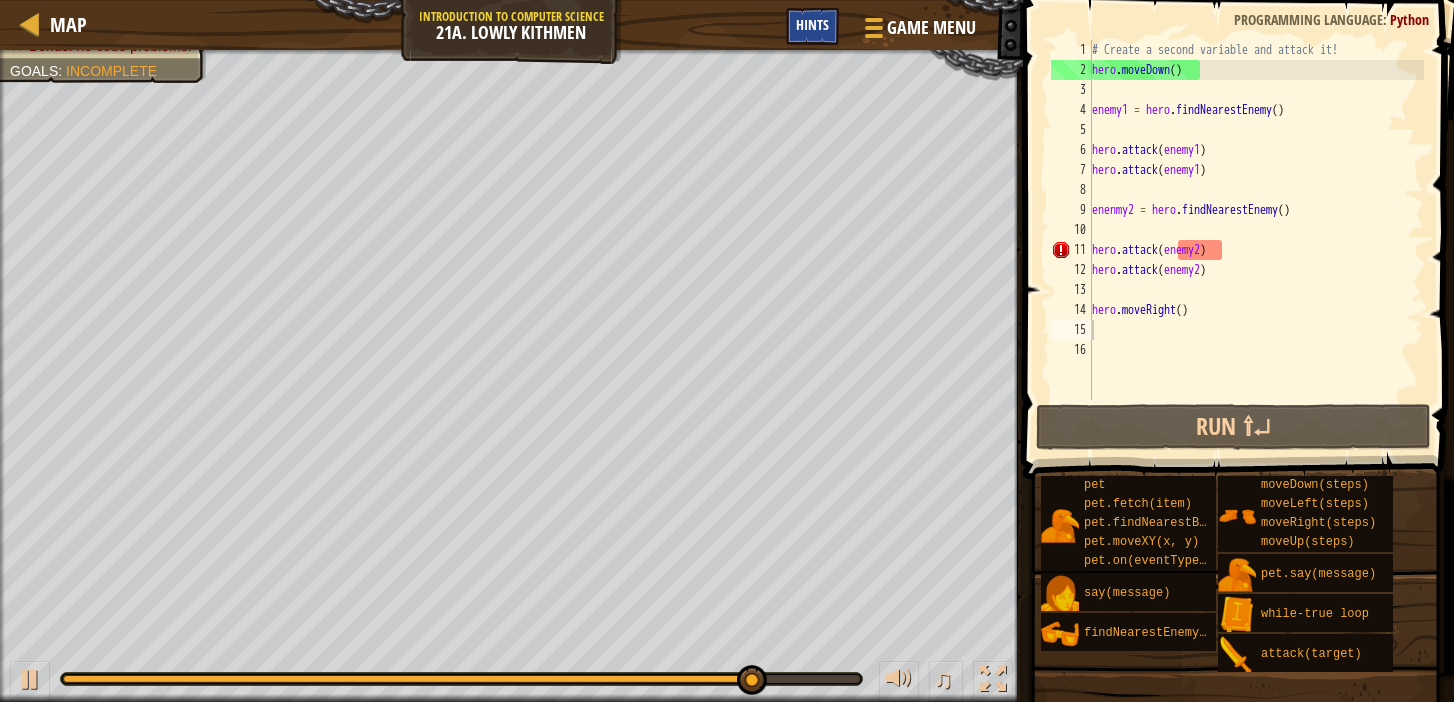 click on "Hints" at bounding box center (812, 24) 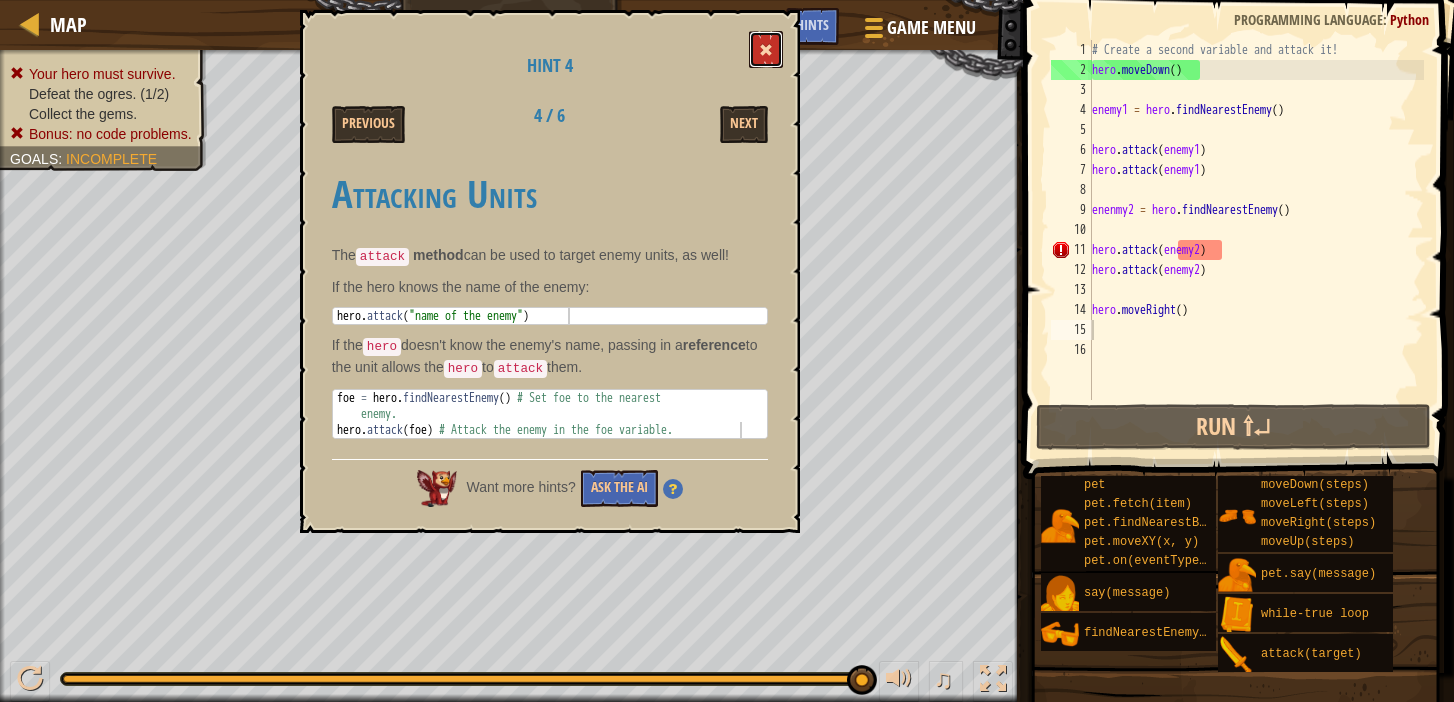 click at bounding box center (766, 50) 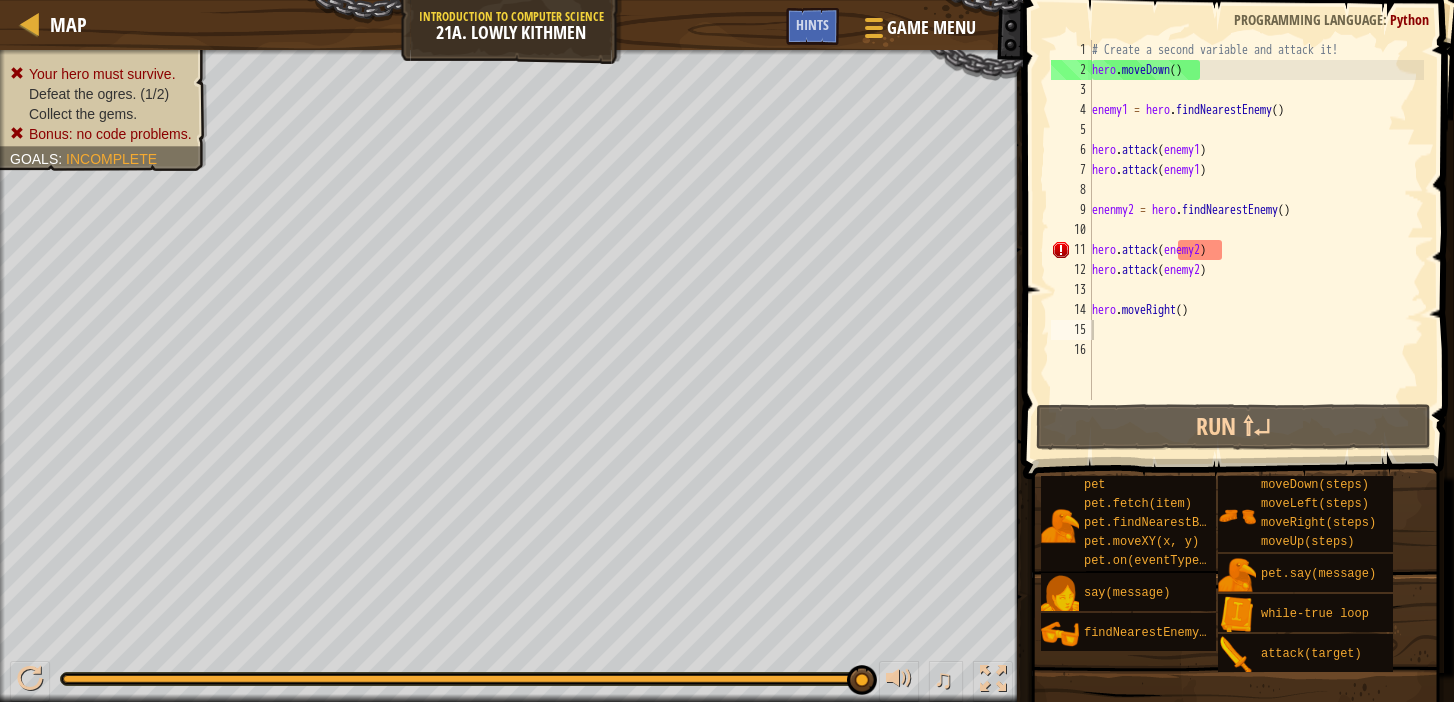 click on "# Create a second variable and attack it! hero . moveDown ( ) enemy1   =   hero . findNearestEnemy ( ) hero . attack ( enemy1 ) hero . attack ( enemy1 ) enenmy2   =   hero . findNearestEnemy ( ) hero . attack ( enemy2 ) hero . attack ( enemy2 ) hero . moveRight ( )" at bounding box center [1256, 240] 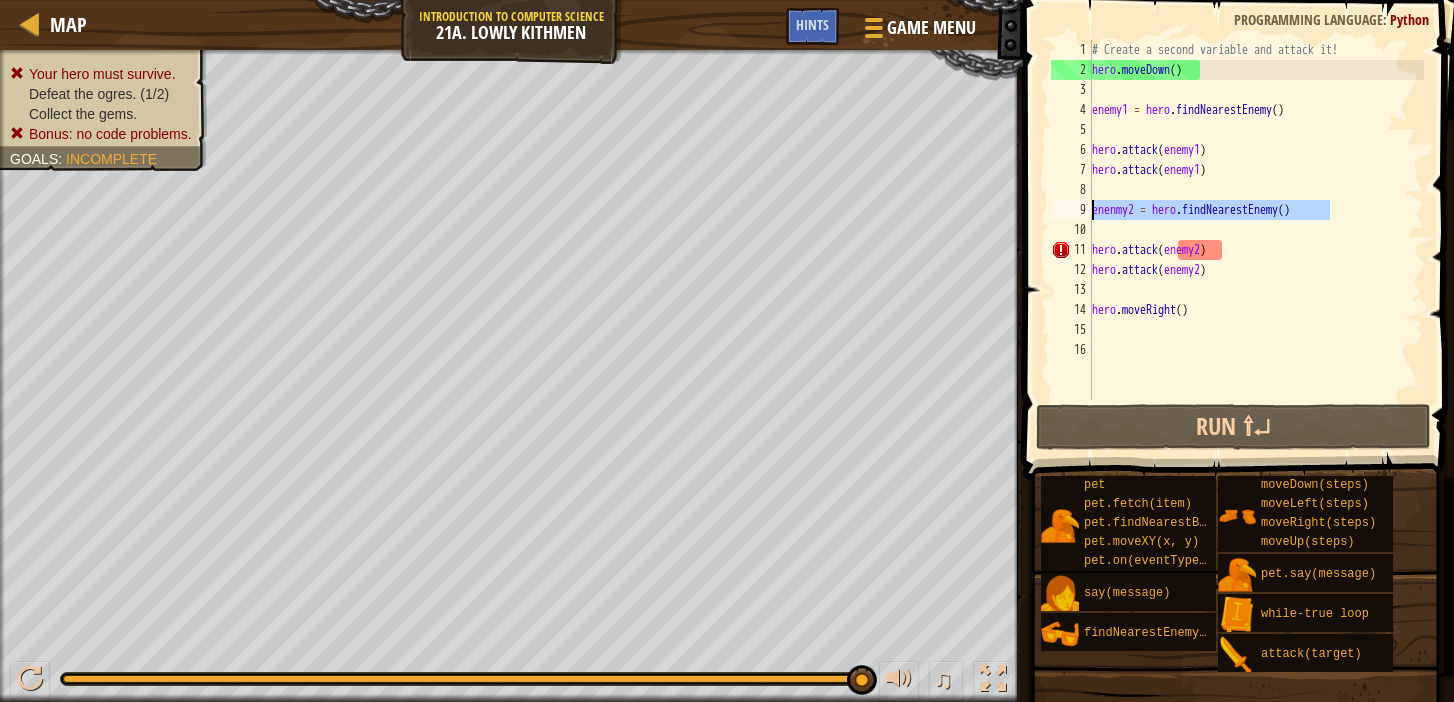 drag, startPoint x: 1338, startPoint y: 214, endPoint x: 1093, endPoint y: 212, distance: 245.00816 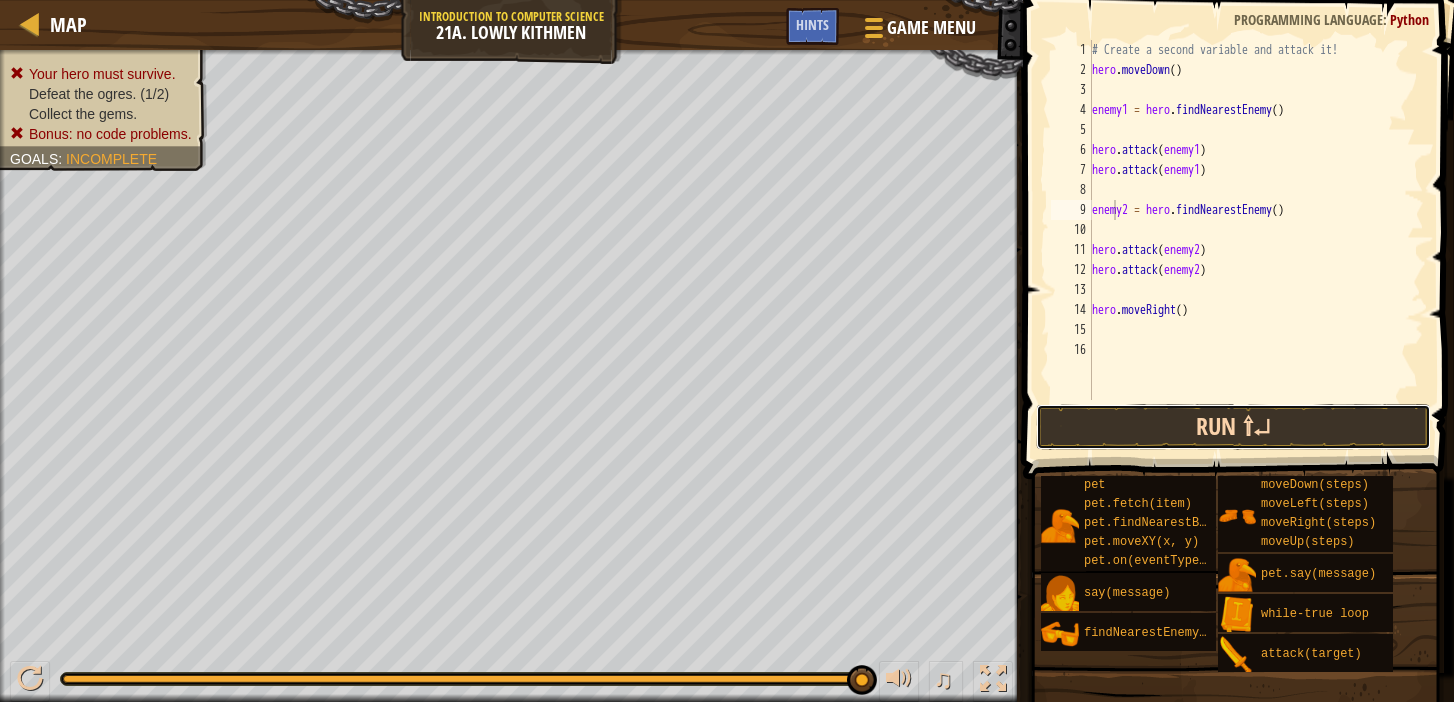 click on "Run ⇧↵" at bounding box center (1233, 427) 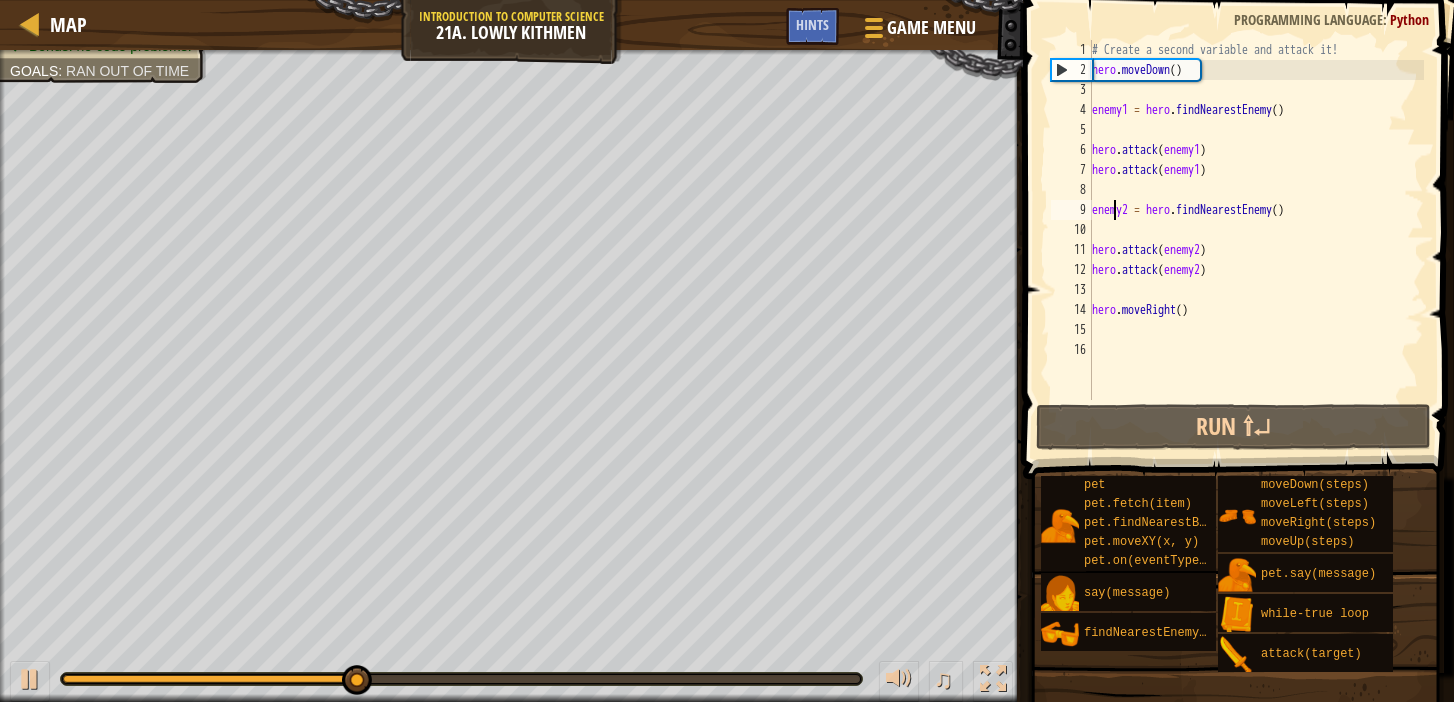 click on "# Create a second variable and attack it! hero . moveDown ( ) enemy1   =   hero . findNearestEnemy ( ) hero . attack ( enemy1 ) hero . attack ( enemy1 ) enemy2   =   hero . findNearestEnemy ( ) hero . attack ( enemy2 ) hero . attack ( enemy2 ) hero . moveRight ( )" at bounding box center (1256, 240) 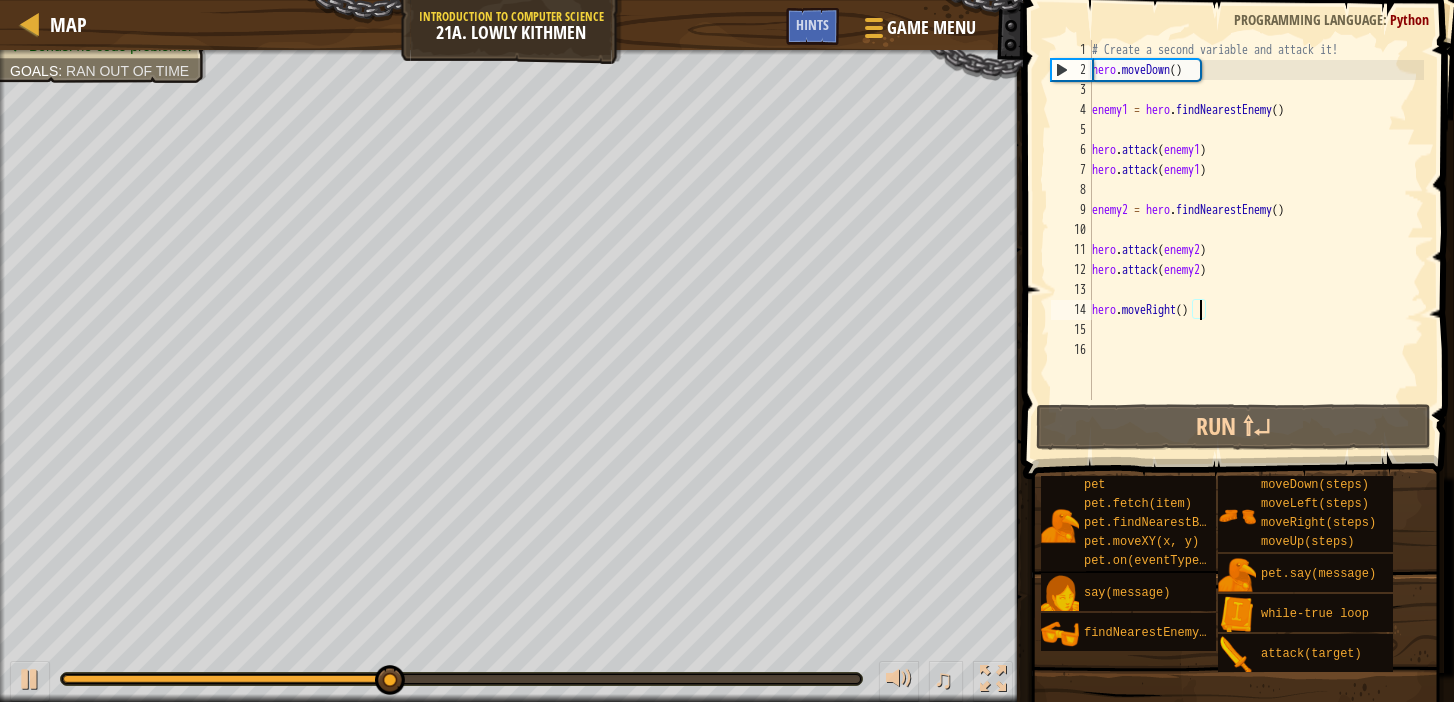 scroll, scrollTop: 9, scrollLeft: 9, axis: both 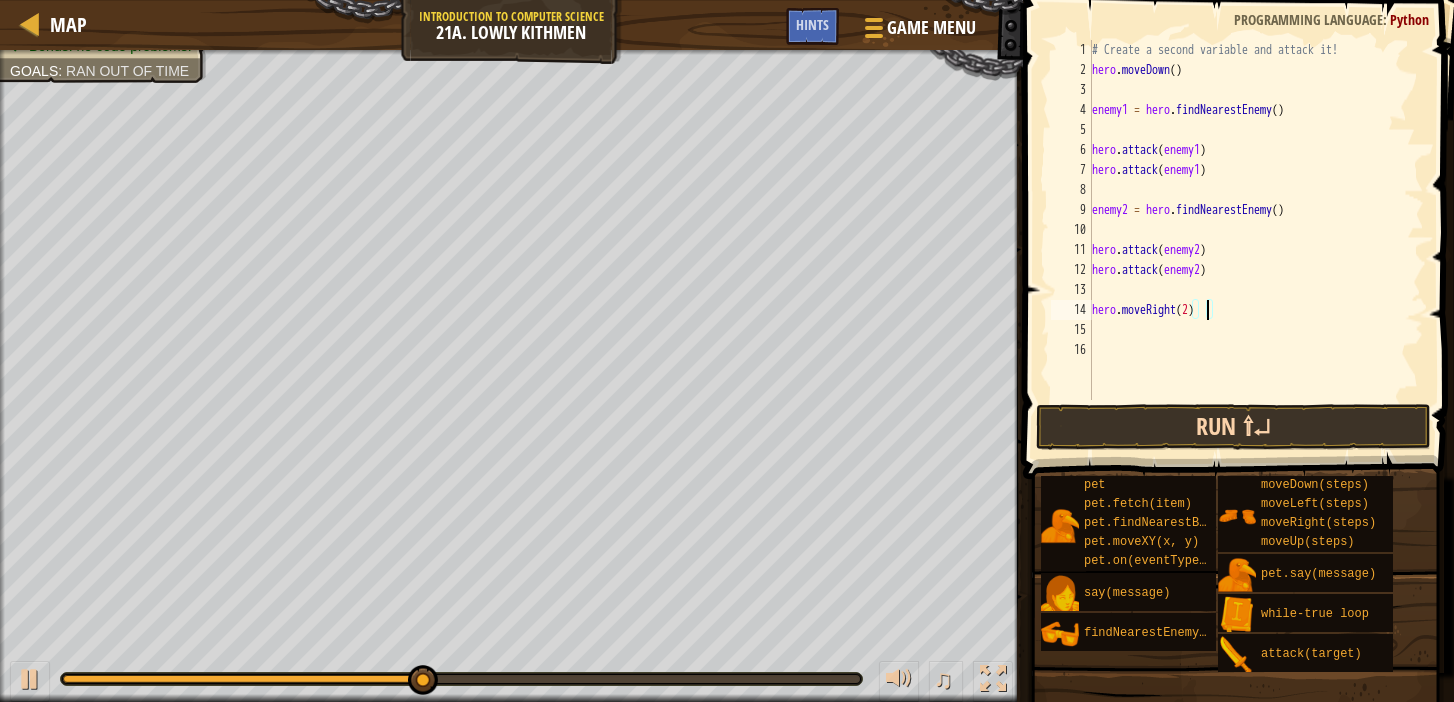 type on "hero.moveRight(2)" 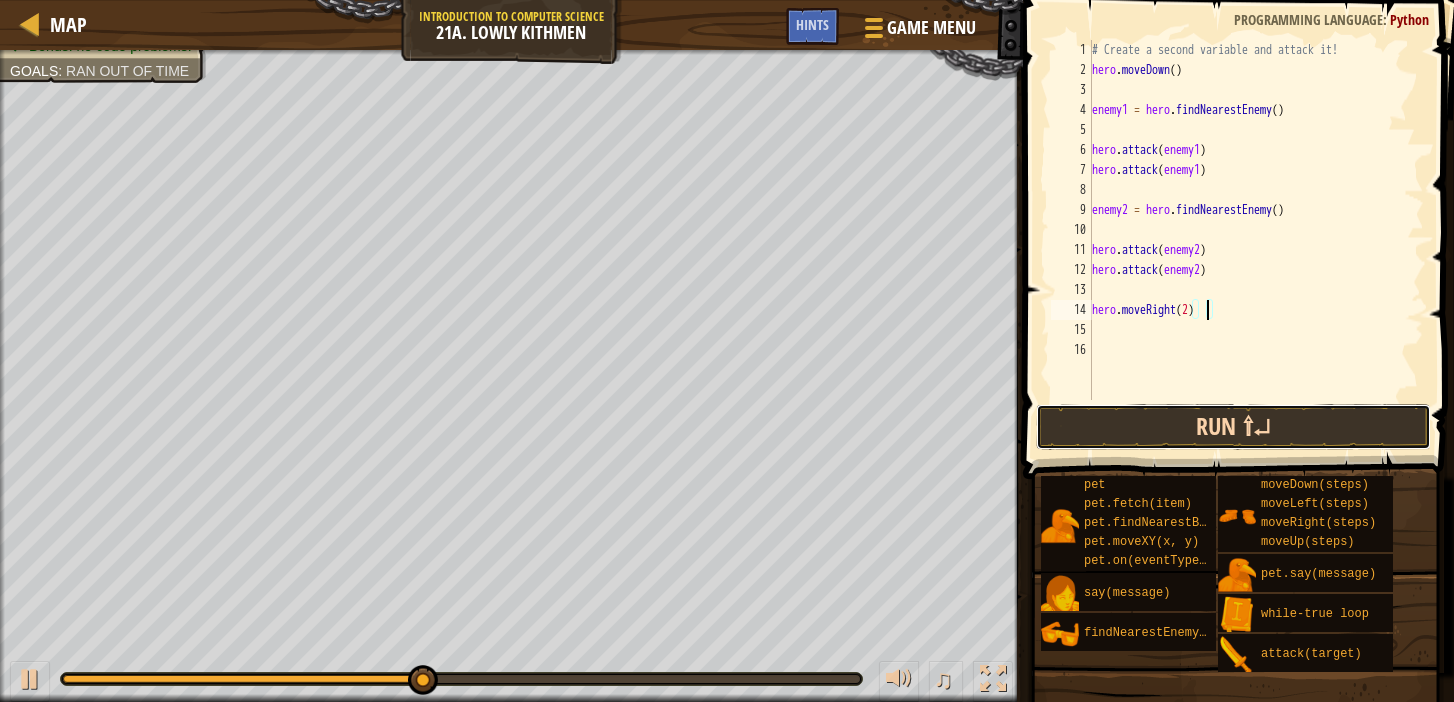 click on "Run ⇧↵" at bounding box center (1233, 427) 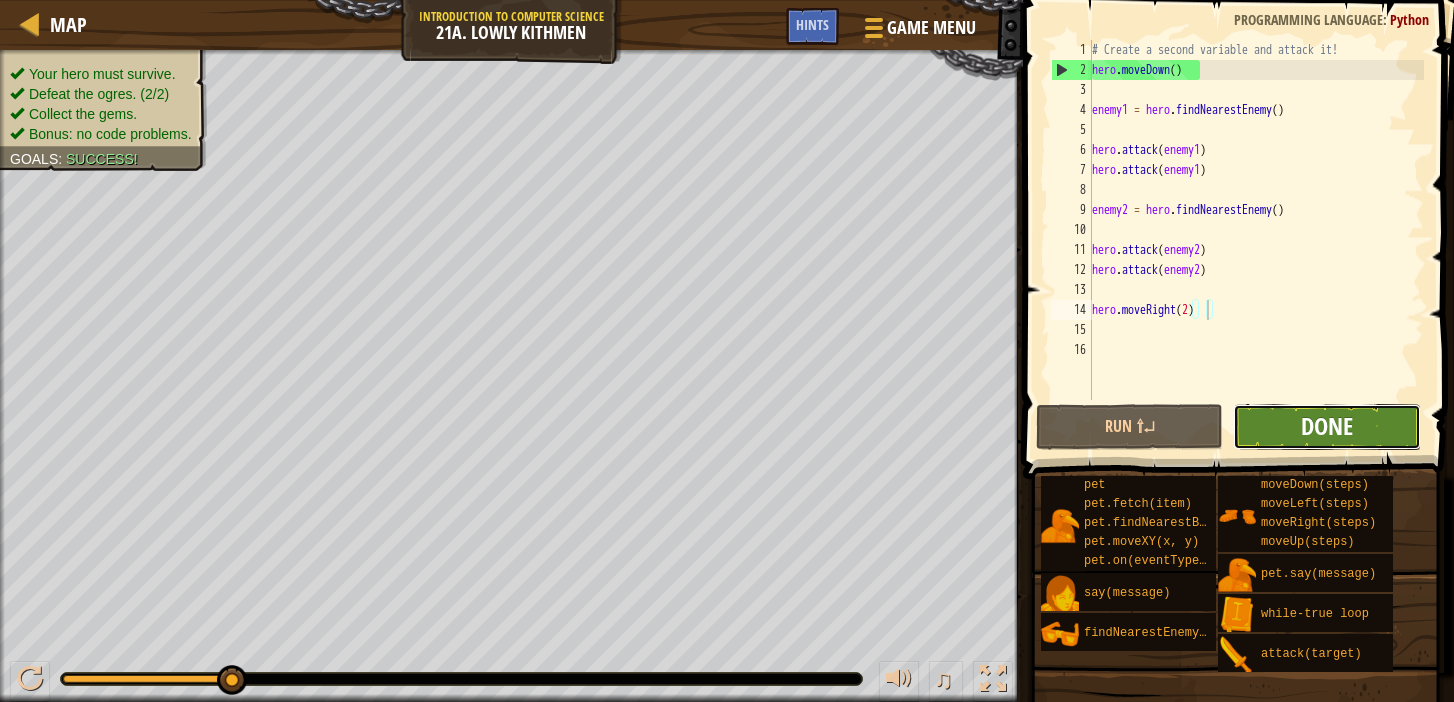 click on "Done" at bounding box center [1327, 426] 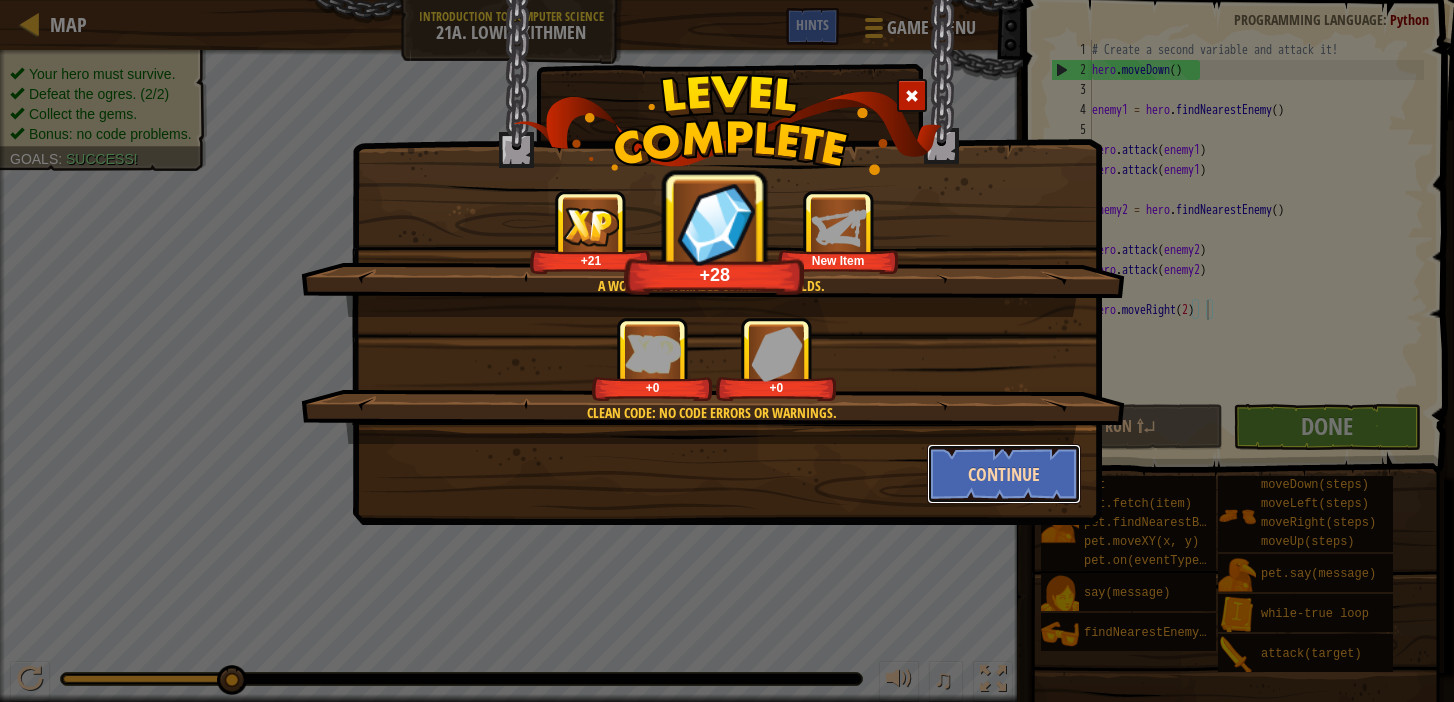 click on "Continue" at bounding box center [1004, 474] 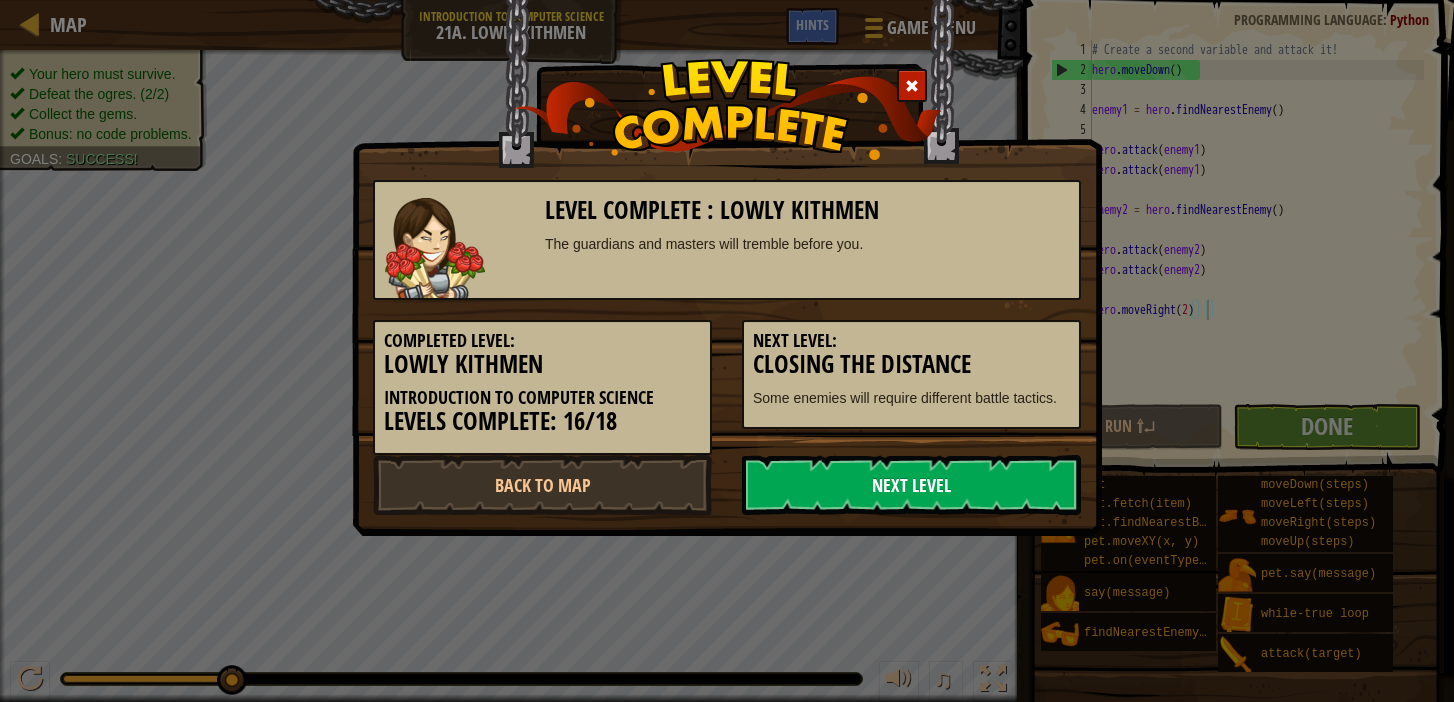 click on "Next Level" at bounding box center [911, 485] 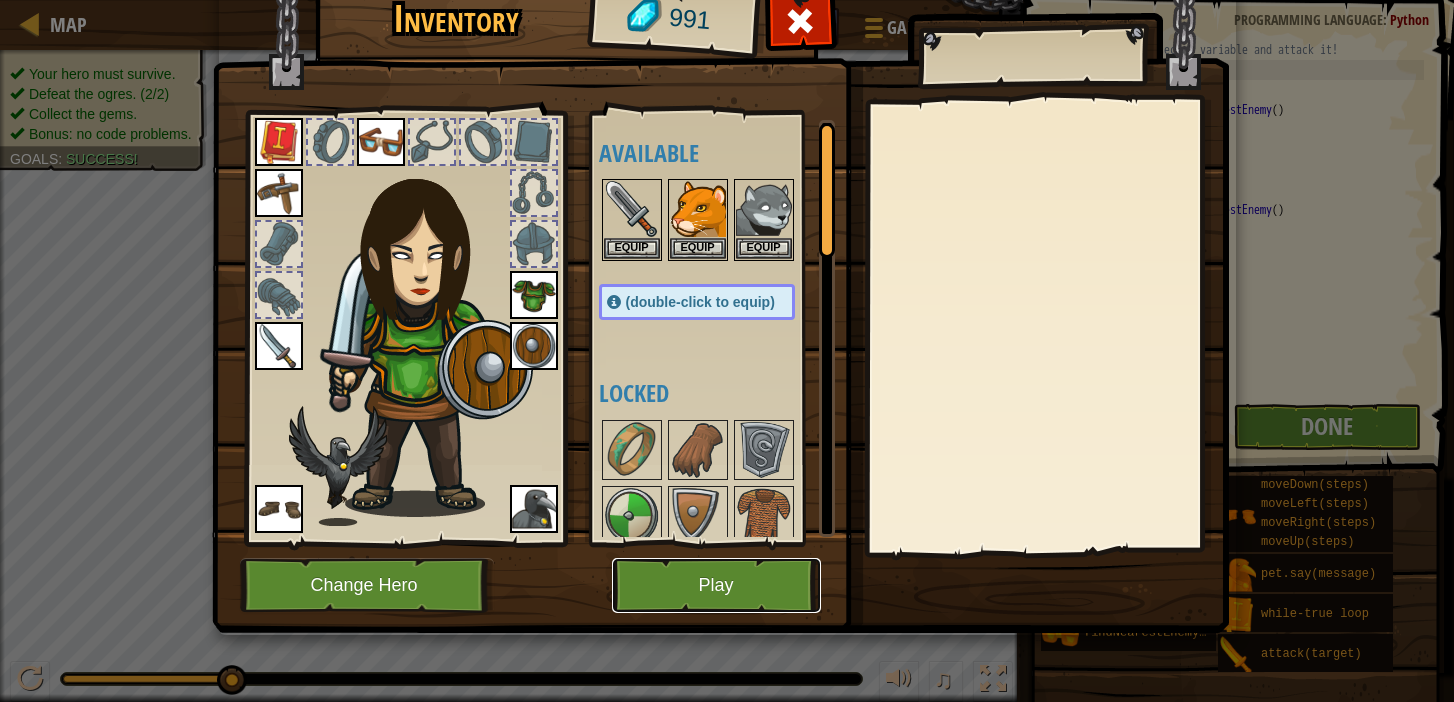 click on "Play" at bounding box center (716, 585) 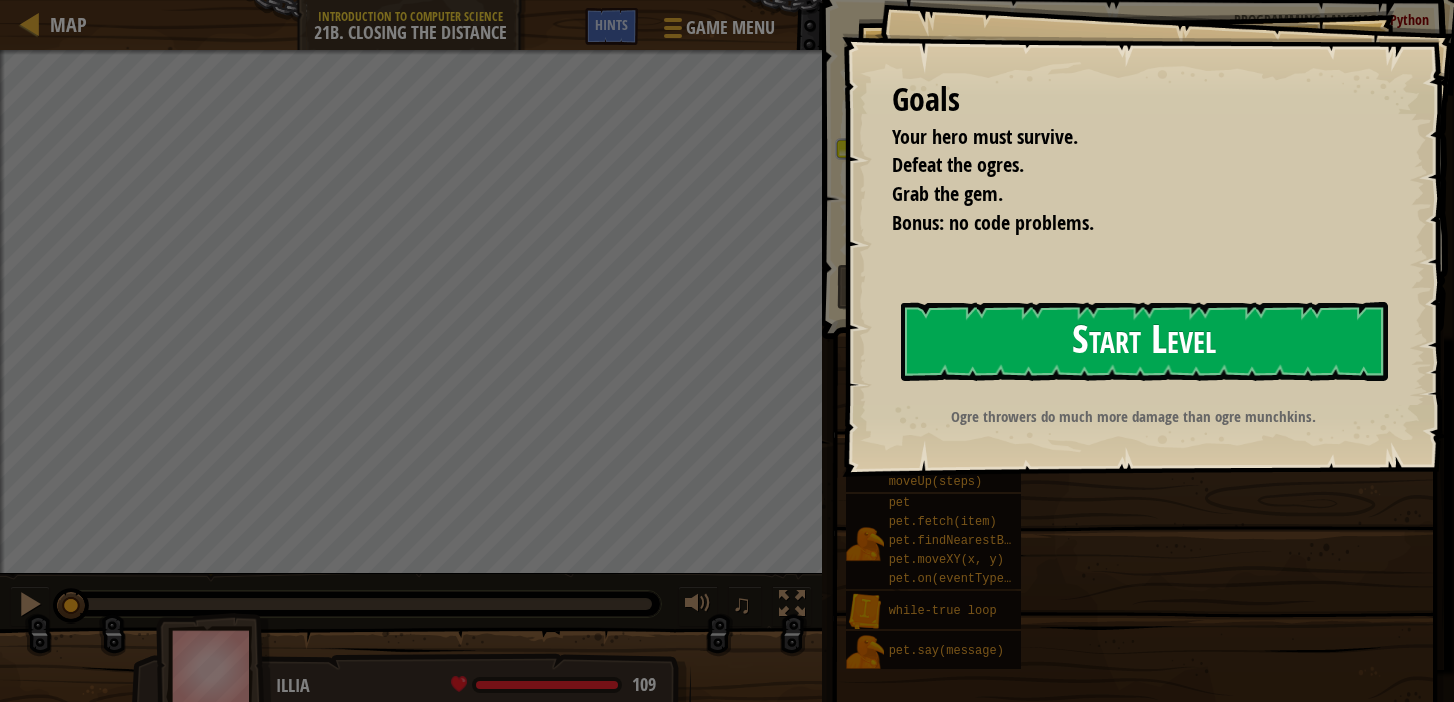 click on "Start Level" at bounding box center (1144, 341) 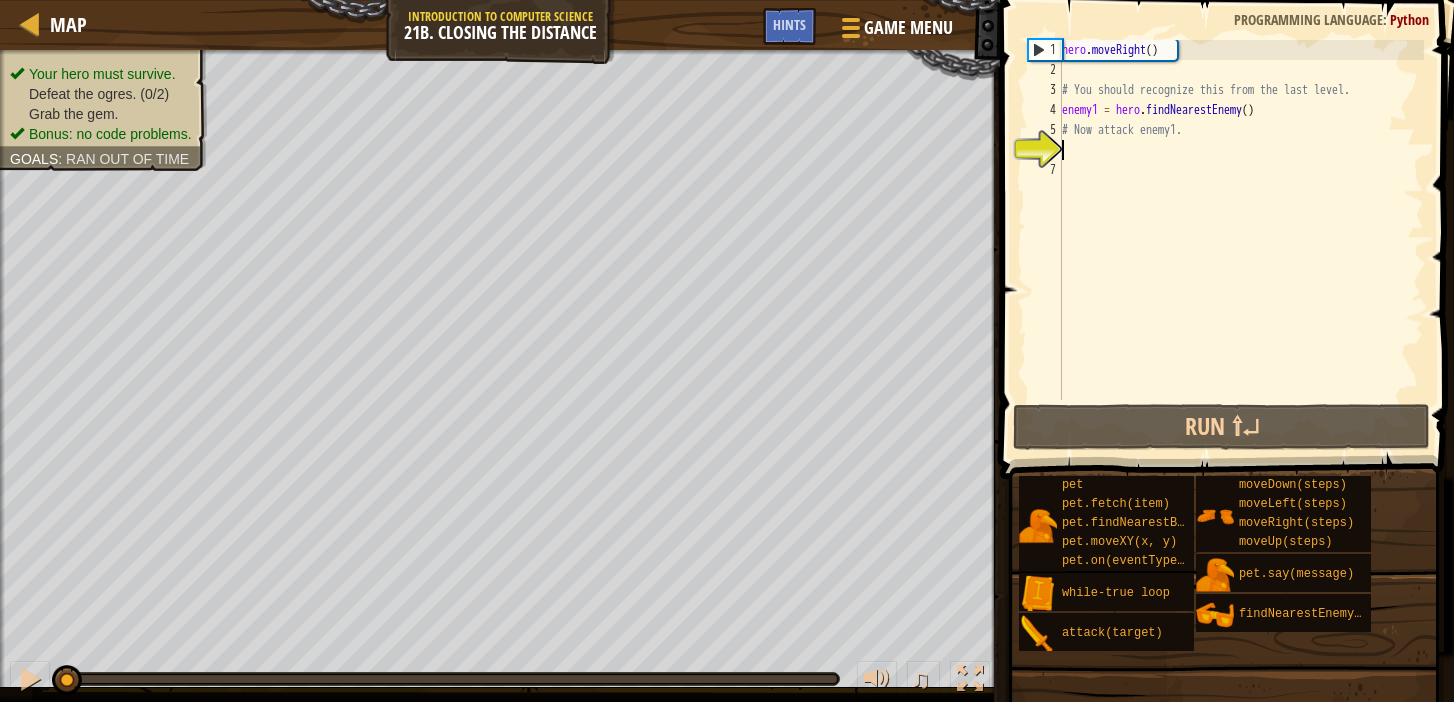 scroll, scrollTop: 9, scrollLeft: 0, axis: vertical 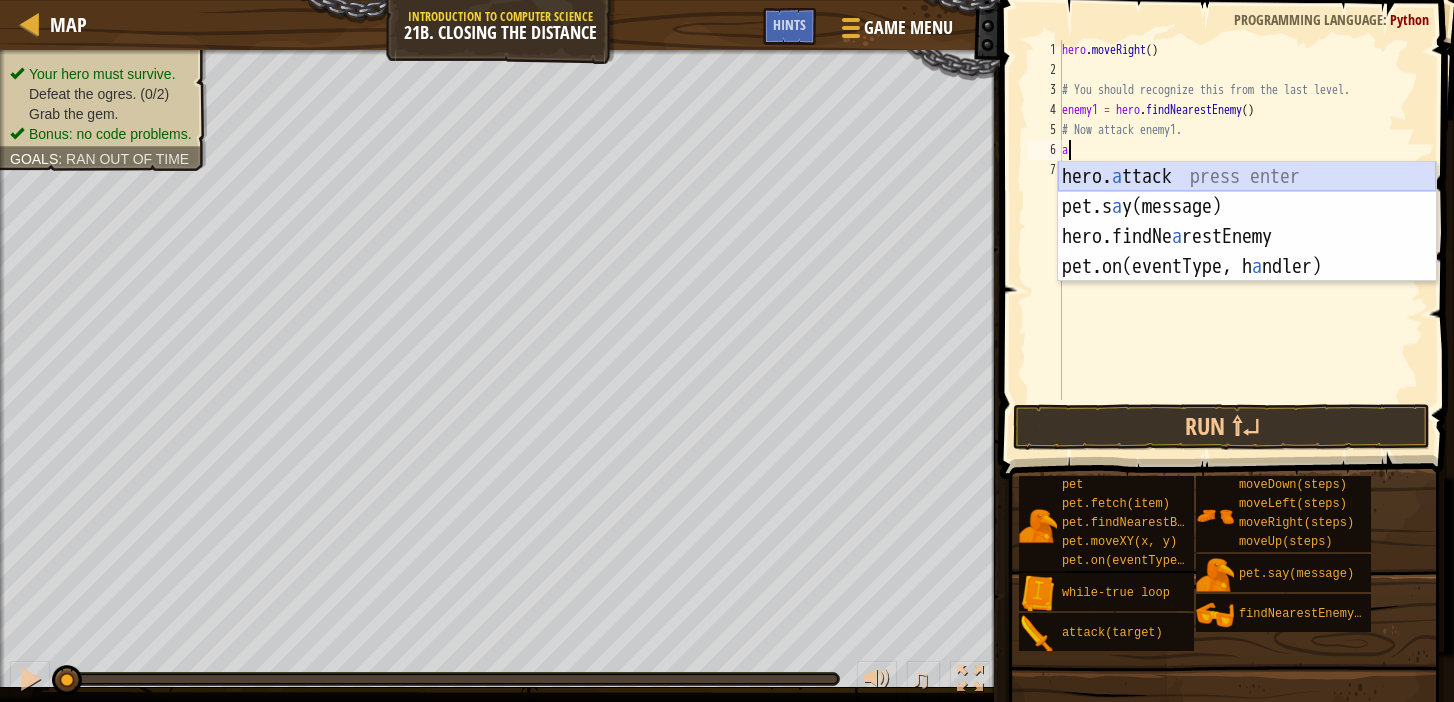 click on "hero. a ttack press enter pet.s a y(message) press enter hero.findNe a restEnemy press enter pet.on(eventType, h a ndler) press enter" at bounding box center (1247, 252) 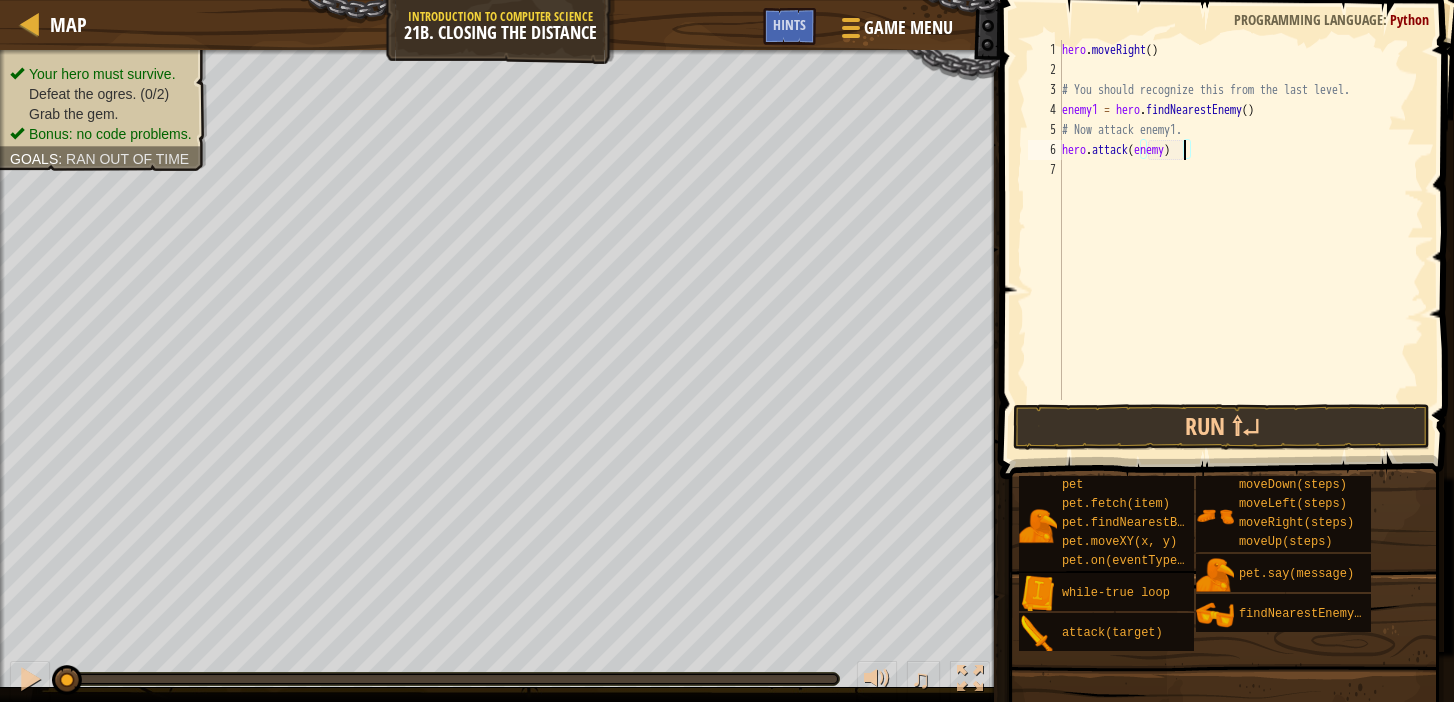 type on "hero.attack(enemy1)" 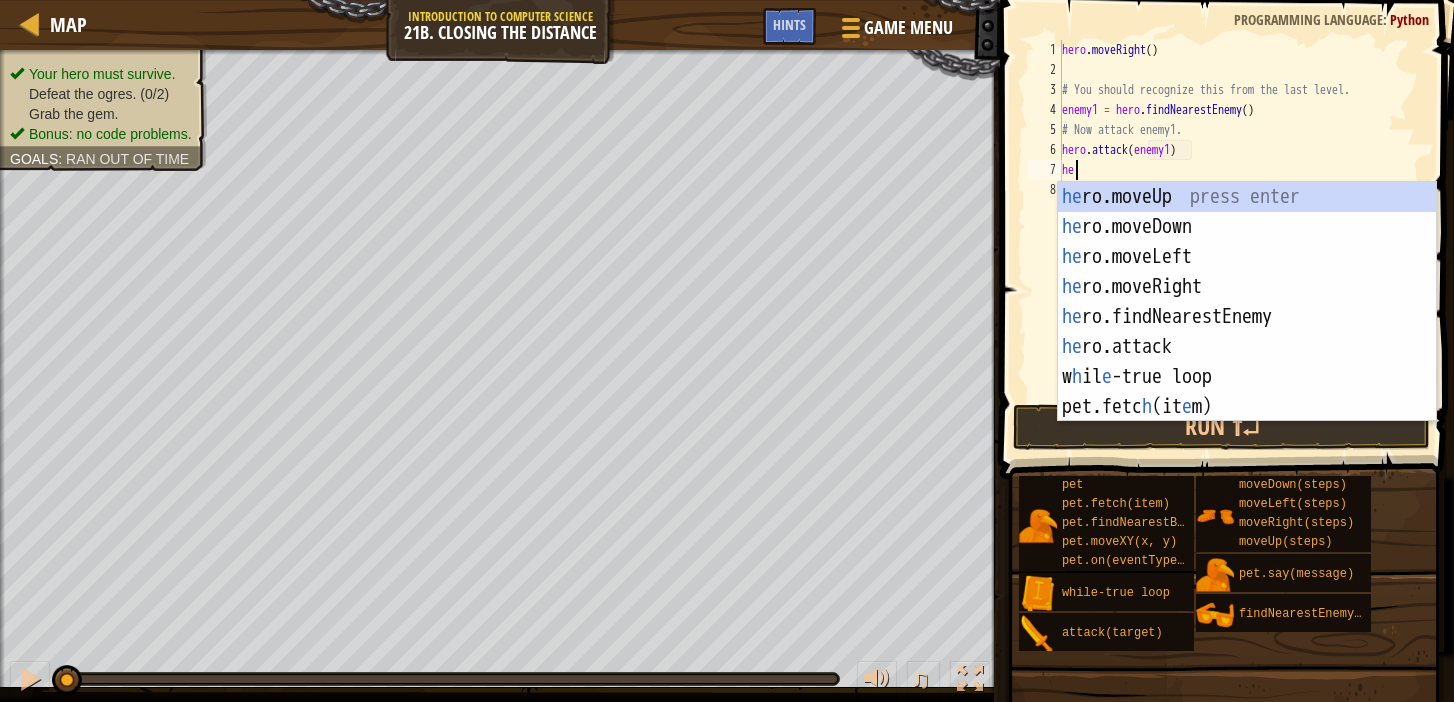 scroll, scrollTop: 9, scrollLeft: 1, axis: both 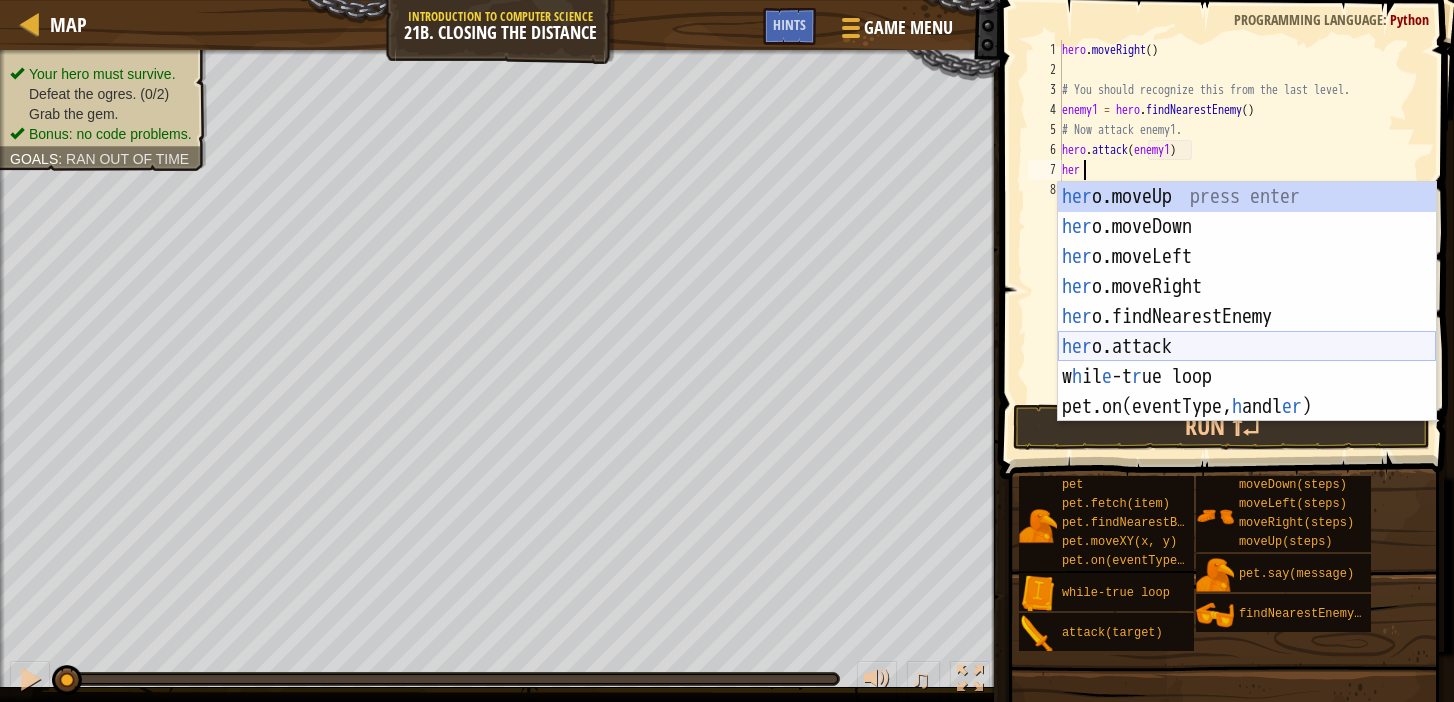 click on "her o.moveUp press enter her o.moveDown press enter her o.moveLeft press enter her o.moveRight press enter her o.findNearestEnemy press enter her o.attack press enter w h il e -t r ue loop press enter pet.on(eventType,  h andl er ) press enter" at bounding box center [1247, 332] 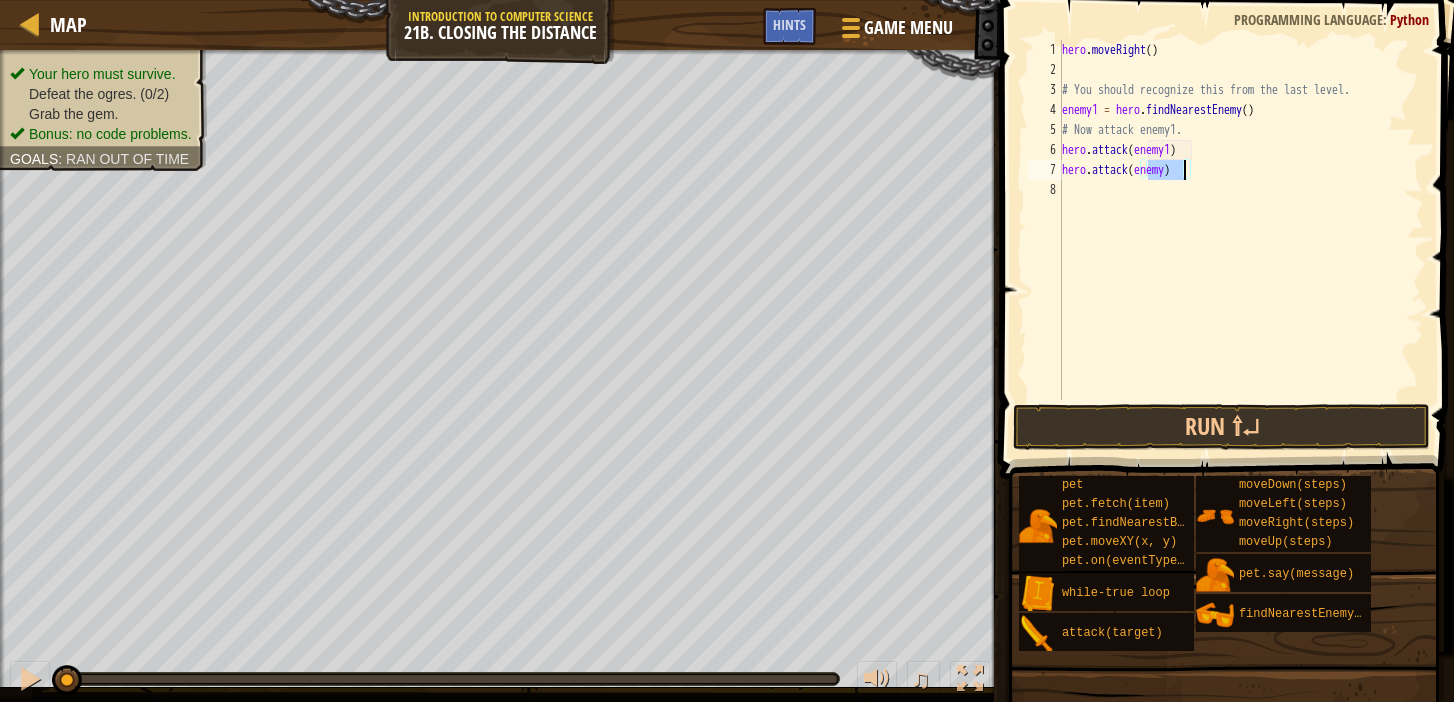 click on "hero . moveRight ( ) # You should recognize this from the last level. enemy1   =   hero . findNearestEnemy ( ) # Now attack enemy1. hero . attack ( enemy1 ) hero . attack ( enemy )" at bounding box center [1241, 240] 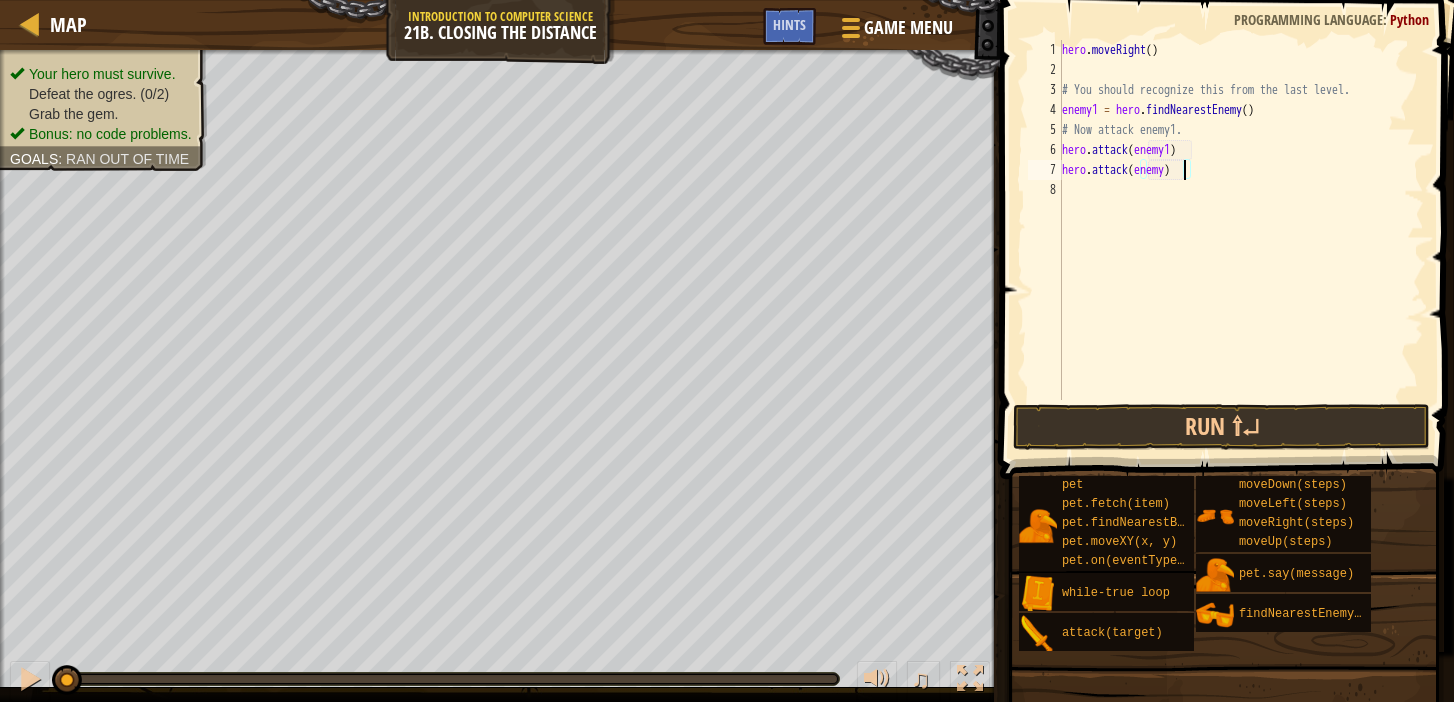 type on "hero.attack(enemy1)" 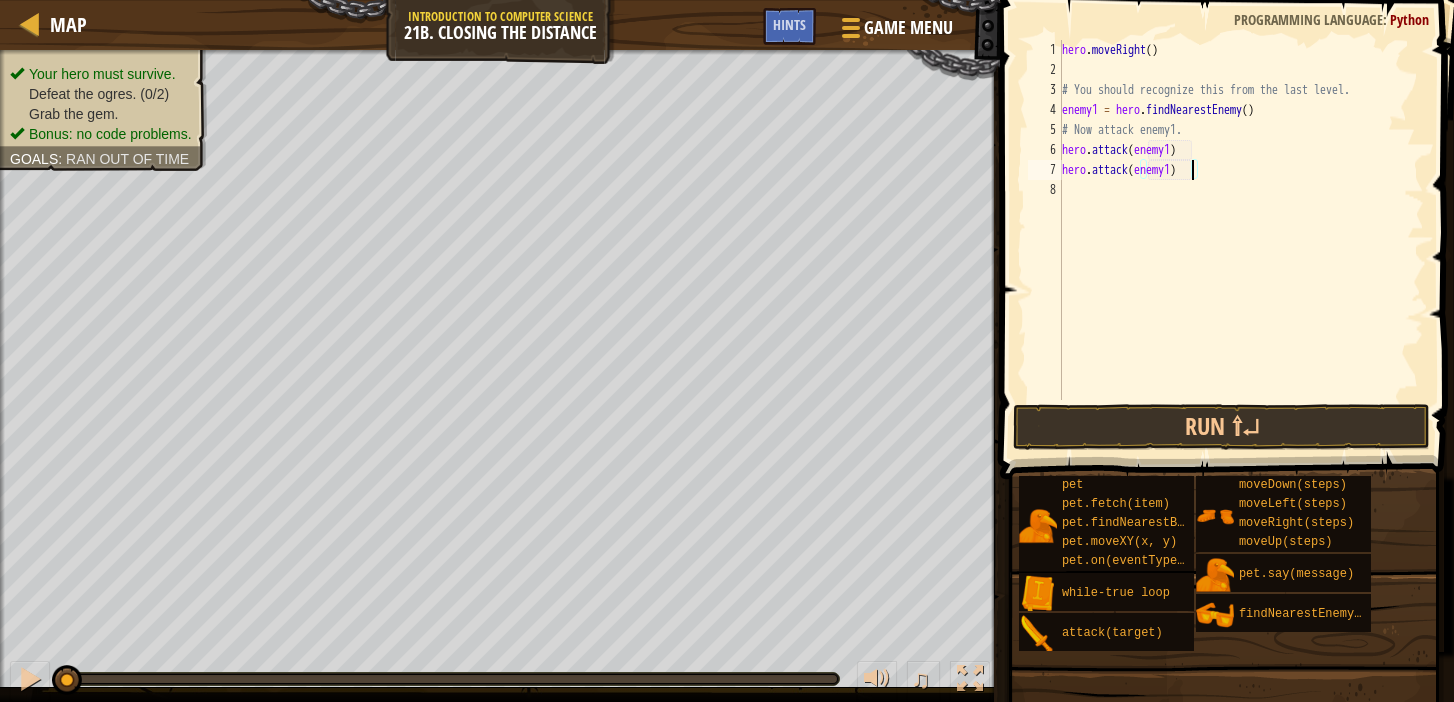 click on "hero . moveRight ( ) # You should recognize this from the last level. enemy1   =   hero . findNearestEnemy ( ) # Now attack enemy1. hero . attack ( enemy1 ) hero . attack ( enemy1 )" at bounding box center (1241, 240) 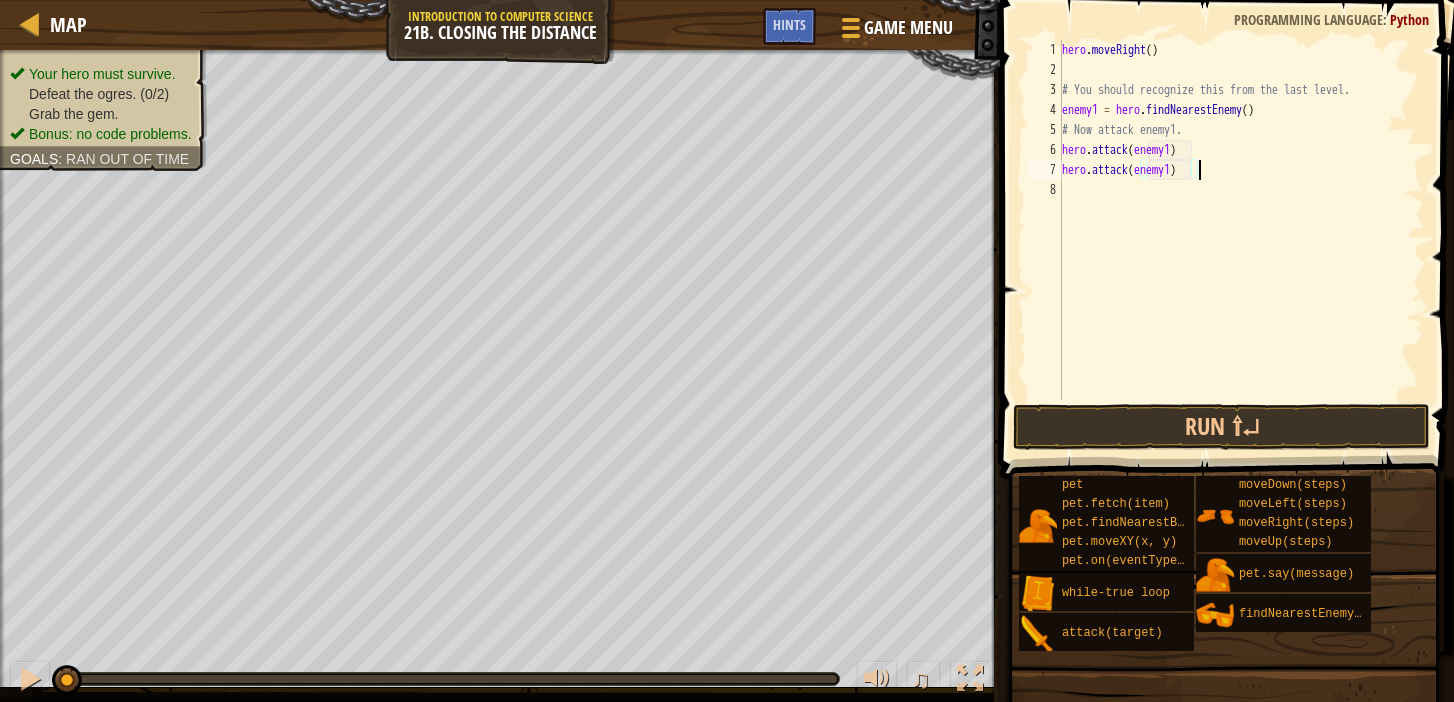scroll, scrollTop: 9, scrollLeft: 0, axis: vertical 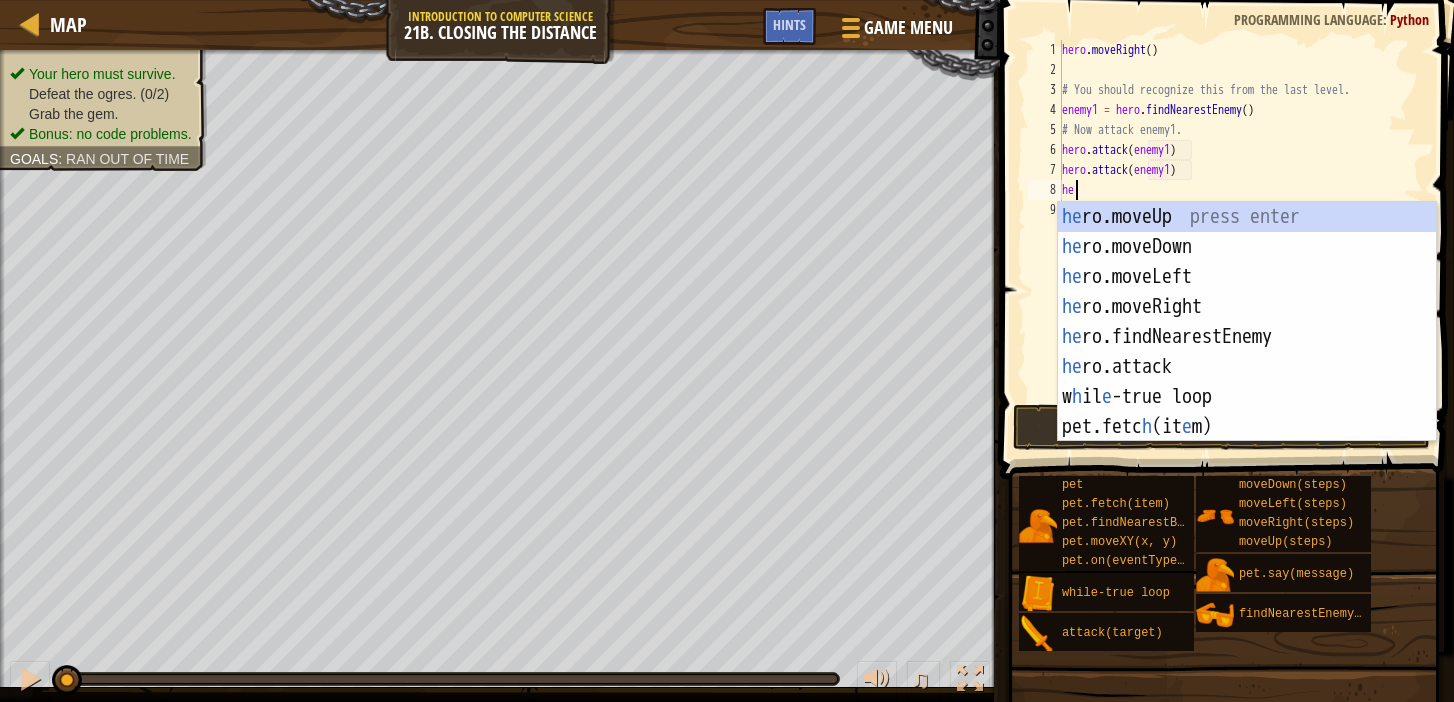 type on "hero" 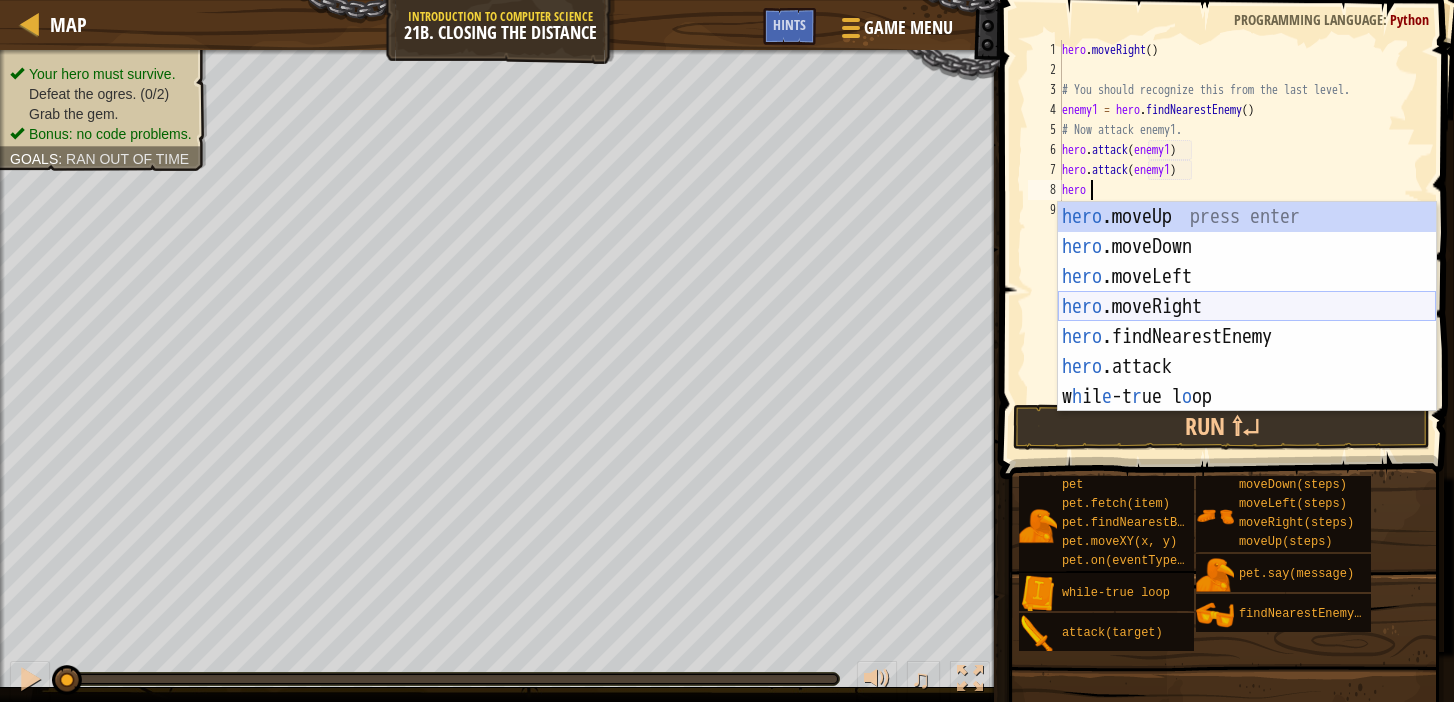 click on "hero .moveUp press enter hero .moveDown press enter hero .moveLeft press enter hero .moveRight press enter hero .findNearestEnemy press enter hero .attack press enter w h il e -t r ue l o op press enter" at bounding box center (1247, 337) 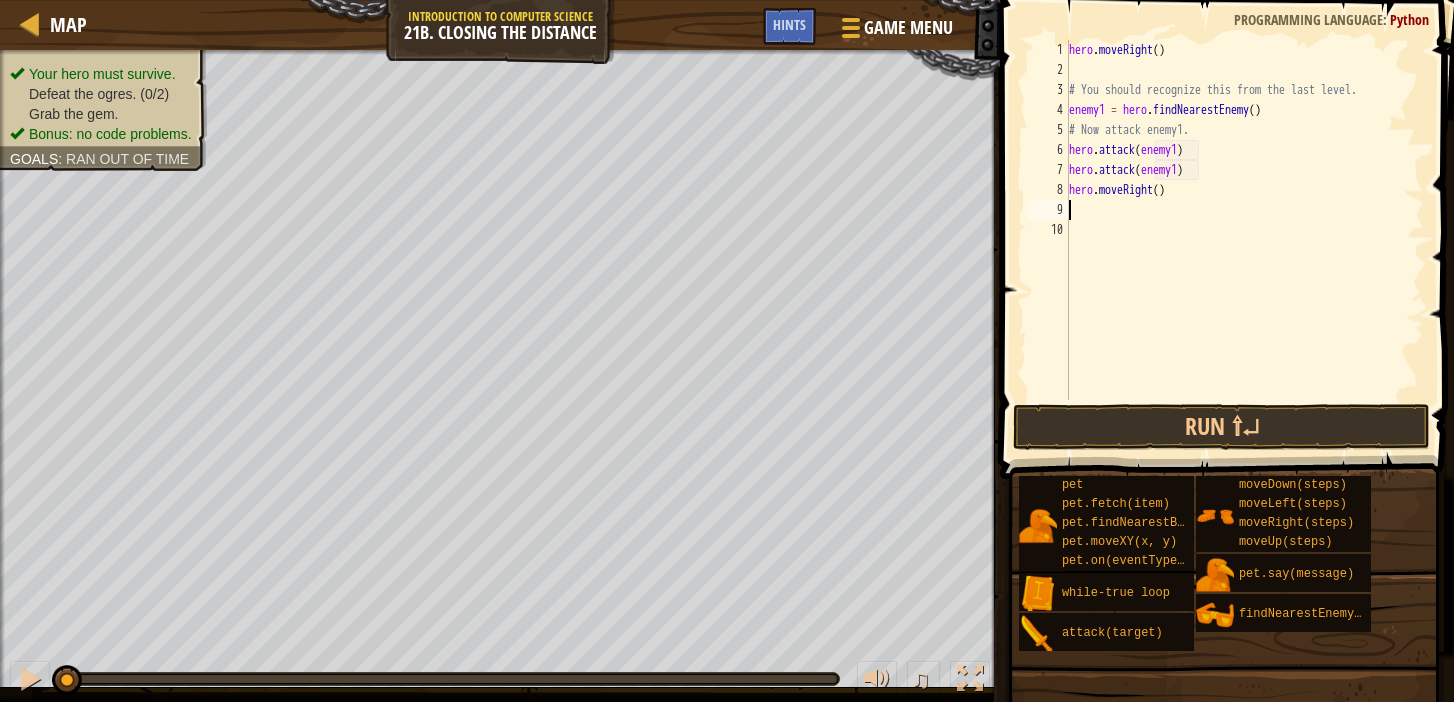 click on "hero . moveRight ( ) # You should recognize this from the last level. enemy1   =   hero . findNearestEnemy ( ) # Now attack enemy1. hero . attack ( enemy1 ) hero . attack ( enemy1 ) hero . moveRight ( )" at bounding box center (1245, 240) 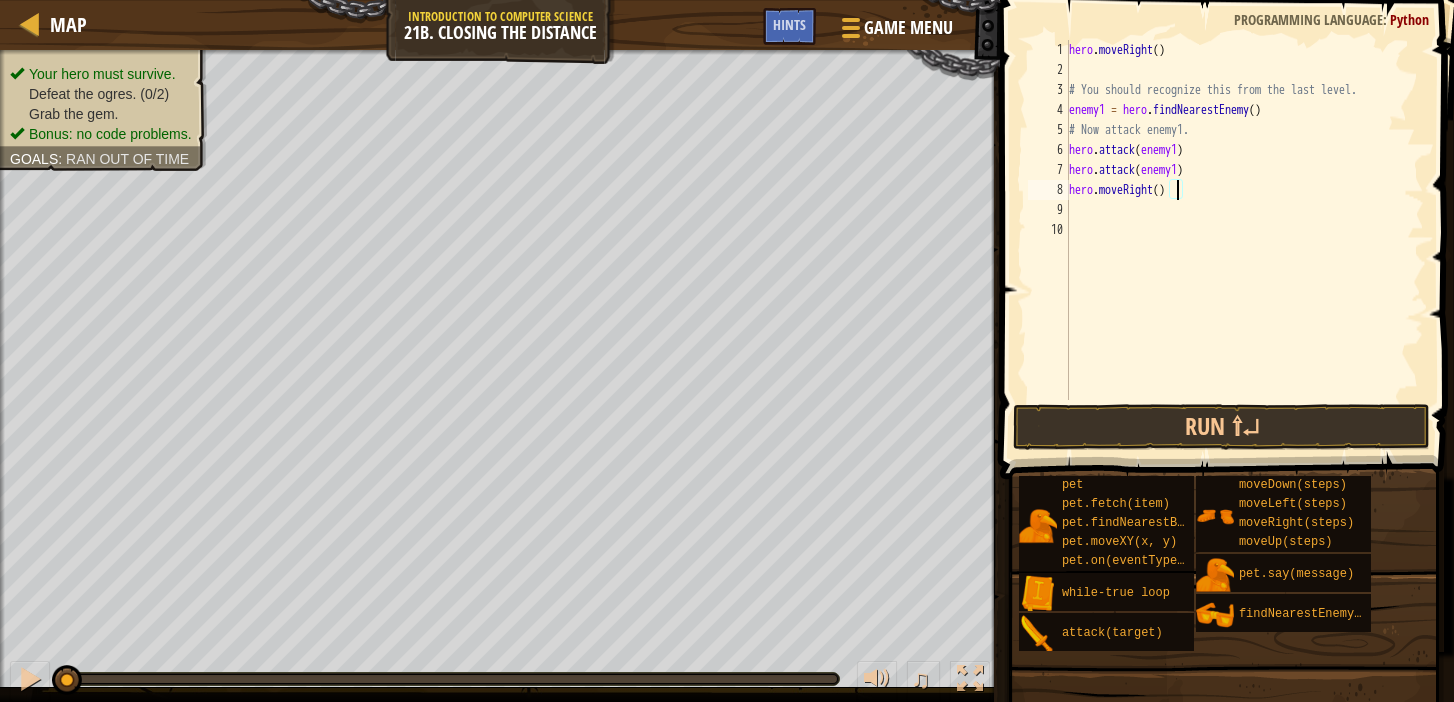 type on "hero.moveRight(2)" 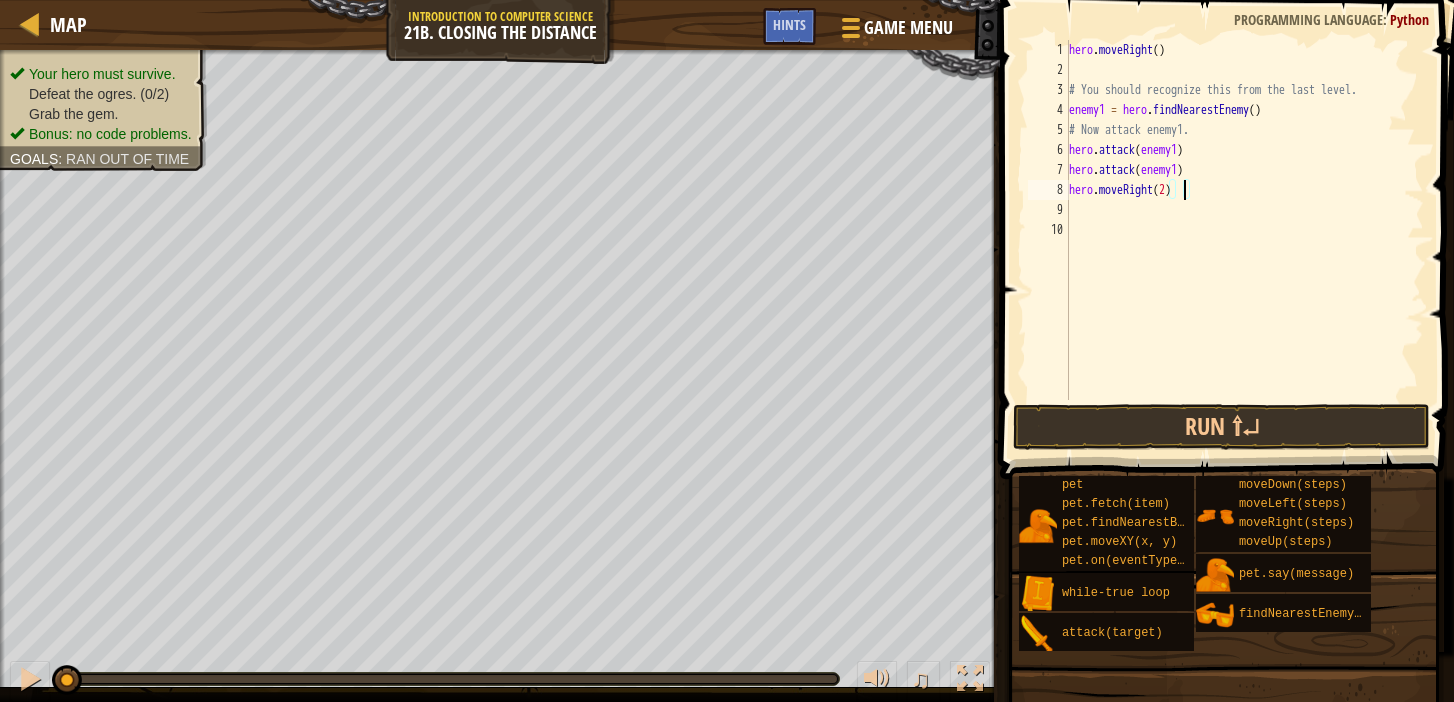 scroll, scrollTop: 9, scrollLeft: 9, axis: both 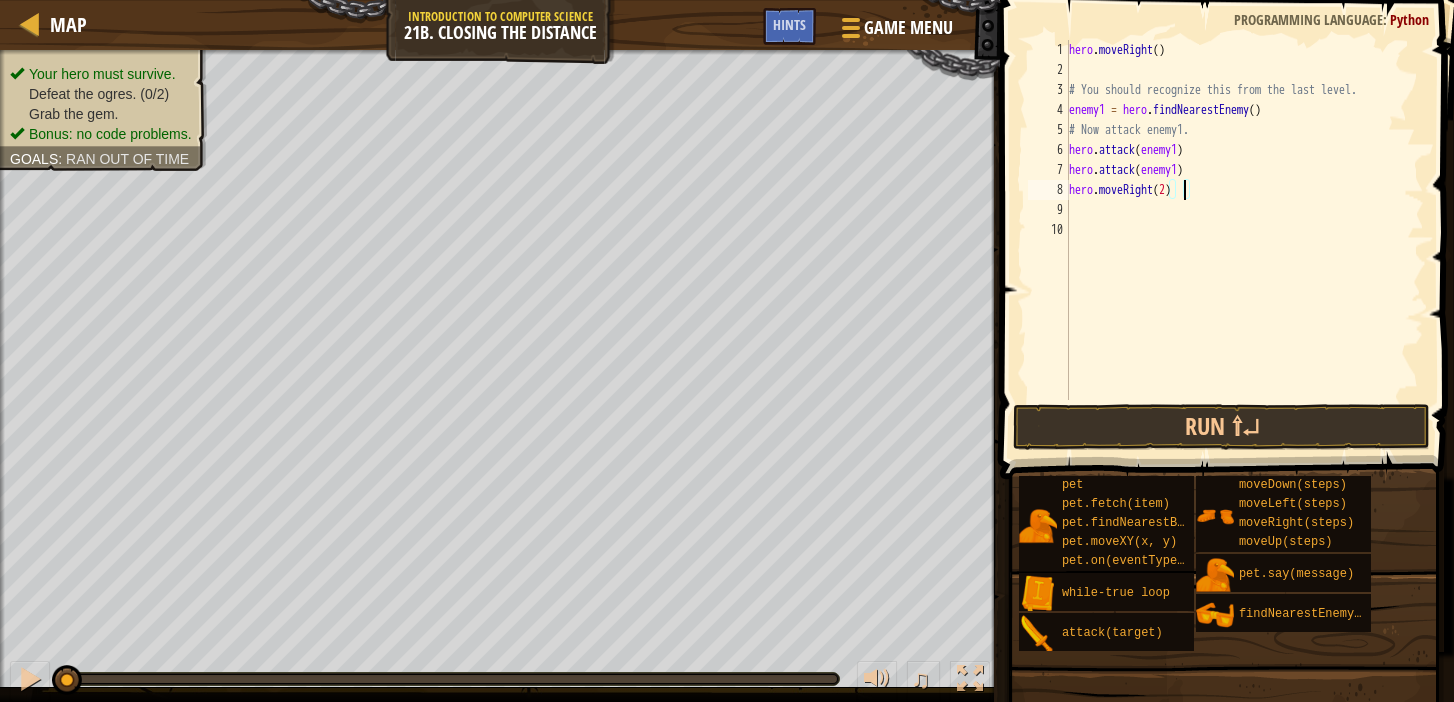 click on "hero . moveRight ( ) # You should recognize this from the last level. enemy1   =   hero . findNearestEnemy ( ) # Now attack enemy1. hero . attack ( enemy1 ) hero . attack ( enemy1 ) hero . moveRight ( 2 )" at bounding box center [1245, 240] 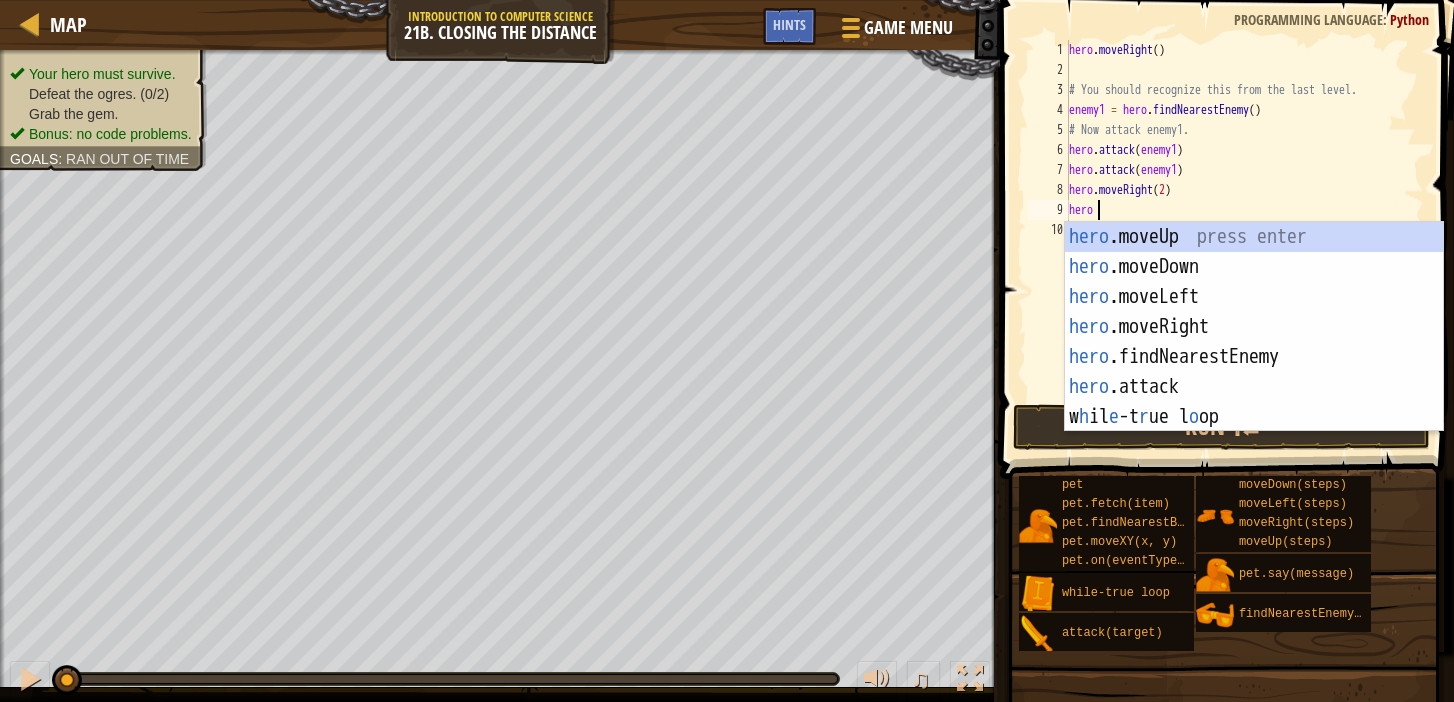 scroll, scrollTop: 9, scrollLeft: 1, axis: both 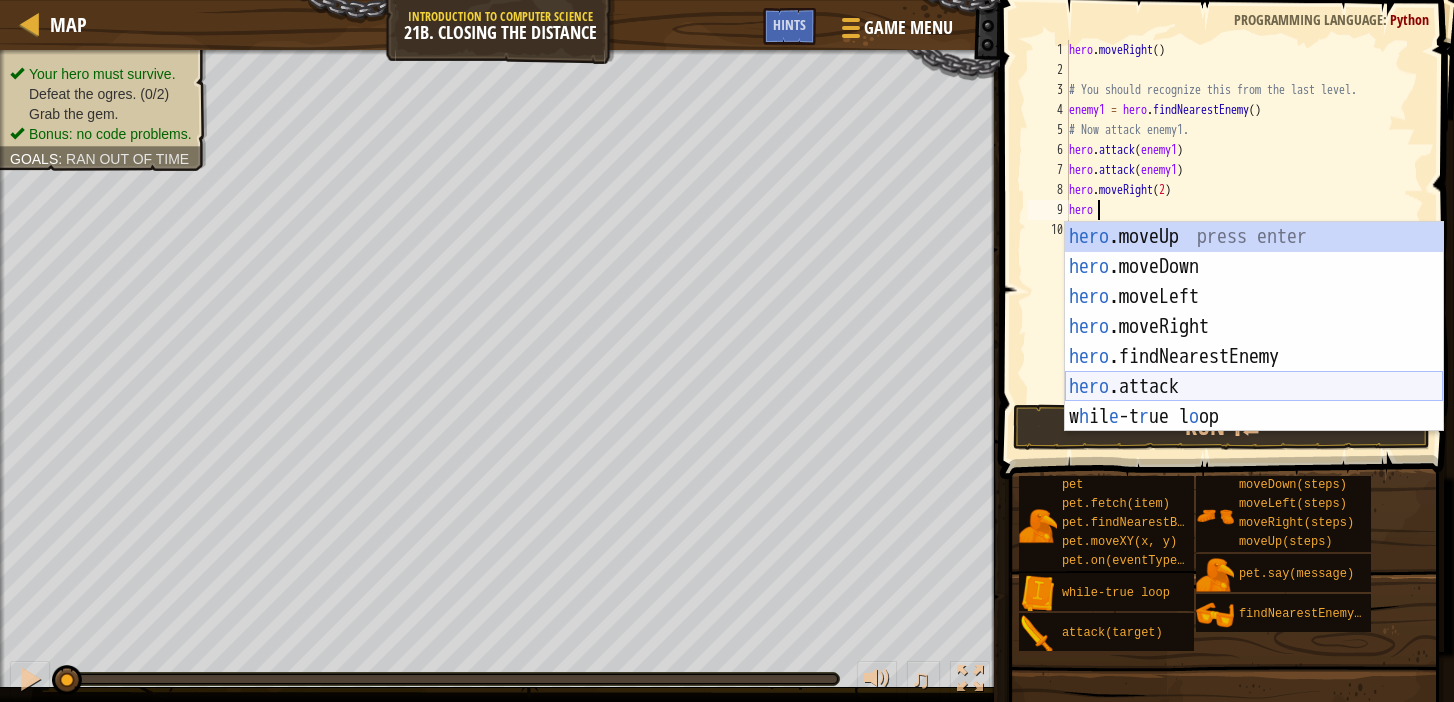click on "hero .moveUp press enter hero .moveDown press enter hero .moveLeft press enter hero .moveRight press enter hero .findNearestEnemy press enter hero .attack press enter w h il e -t r ue l o op press enter" at bounding box center (1254, 357) 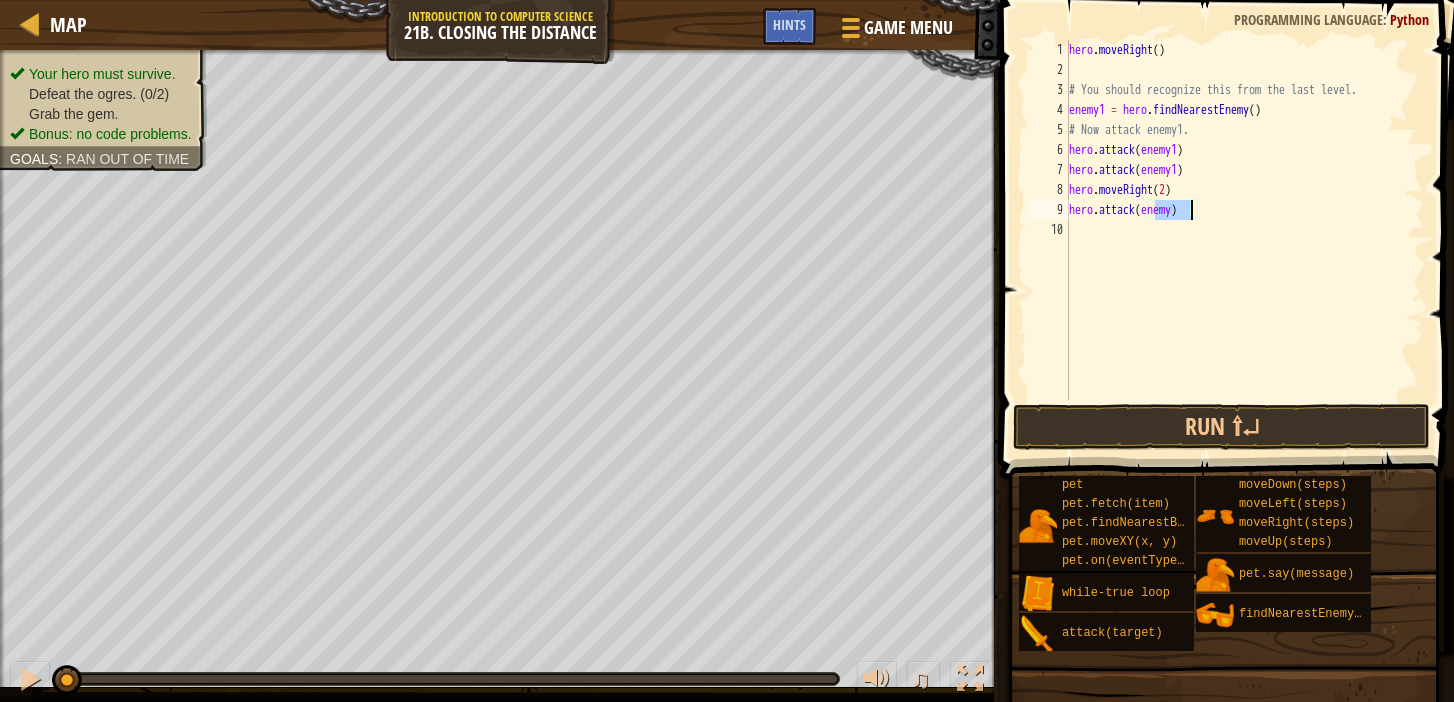 type on "hero.attack(enemy1)" 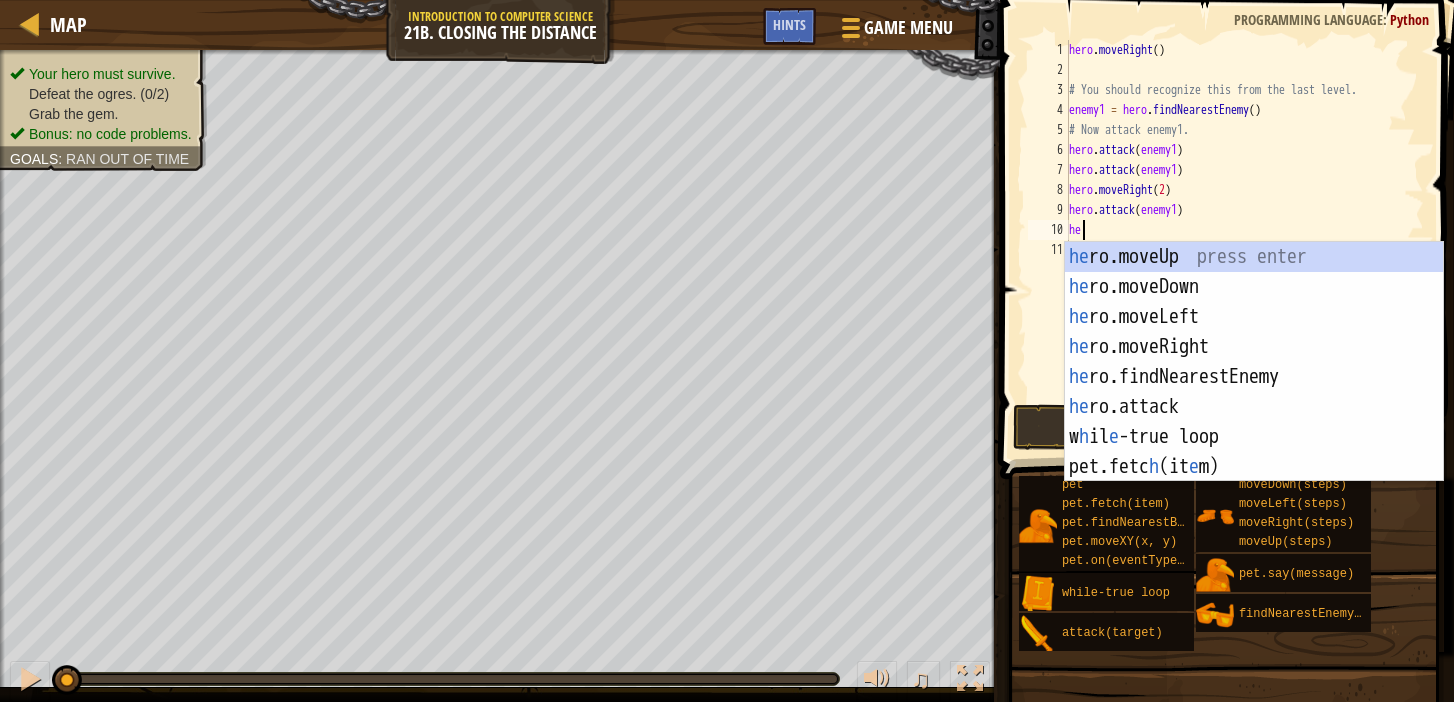 scroll, scrollTop: 9, scrollLeft: 1, axis: both 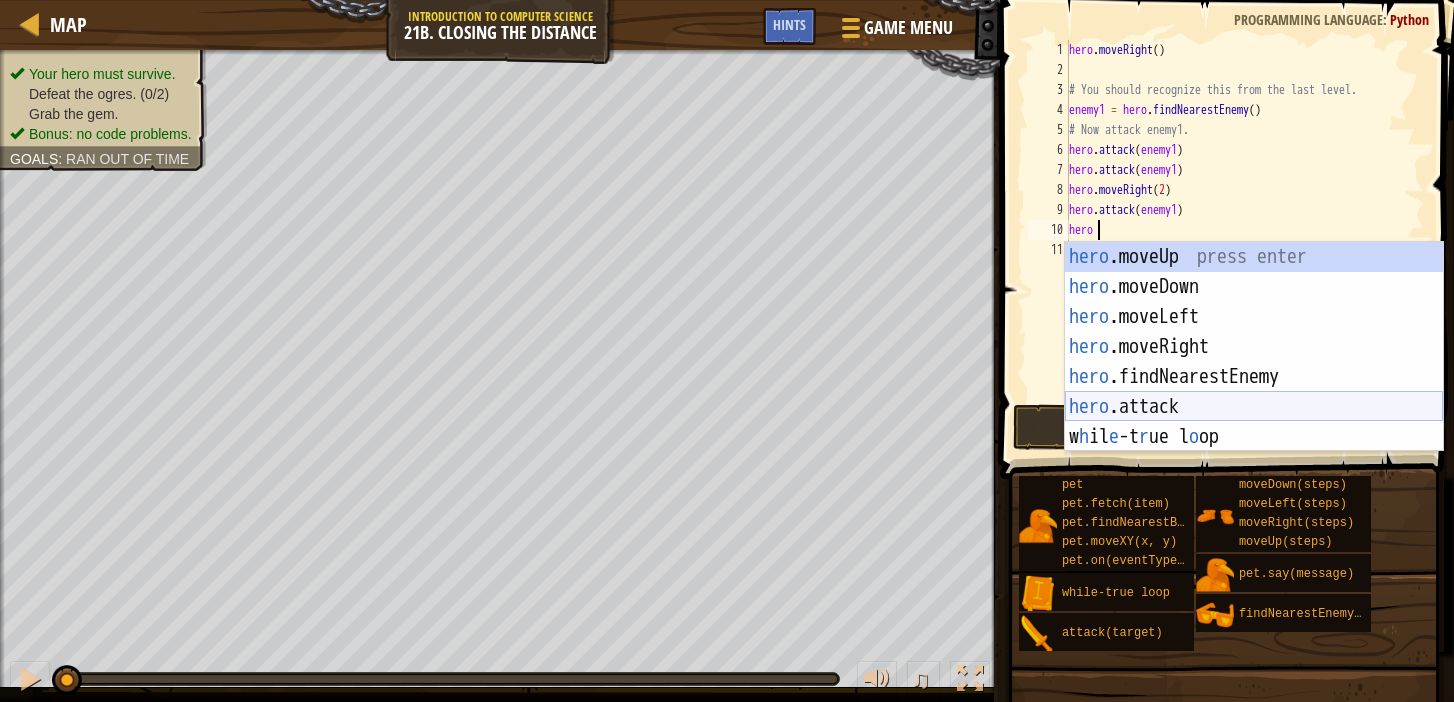 click on "hero .moveUp press enter hero .moveDown press enter hero .moveLeft press enter hero .moveRight press enter hero .findNearestEnemy press enter hero .attack press enter w h il e -t r ue l o op press enter" at bounding box center (1254, 377) 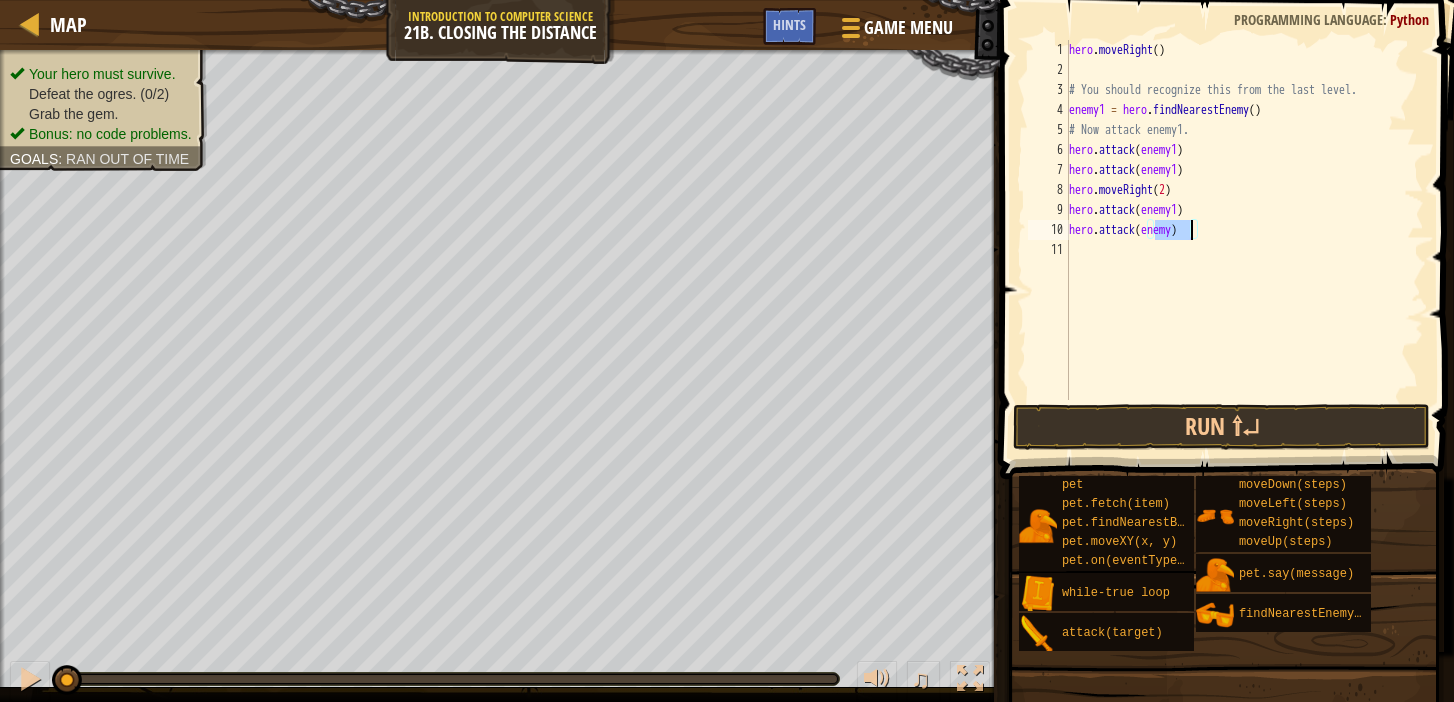 click on "hero . moveRight ( ) # You should recognize this from the last level. enemy1   =   hero . findNearestEnemy ( ) # Now attack enemy1. hero . attack ( enemy1 ) hero . attack ( enemy1 ) hero . moveRight ( 2 ) hero . attack ( enemy1 ) hero . attack ( enemy )" at bounding box center [1245, 240] 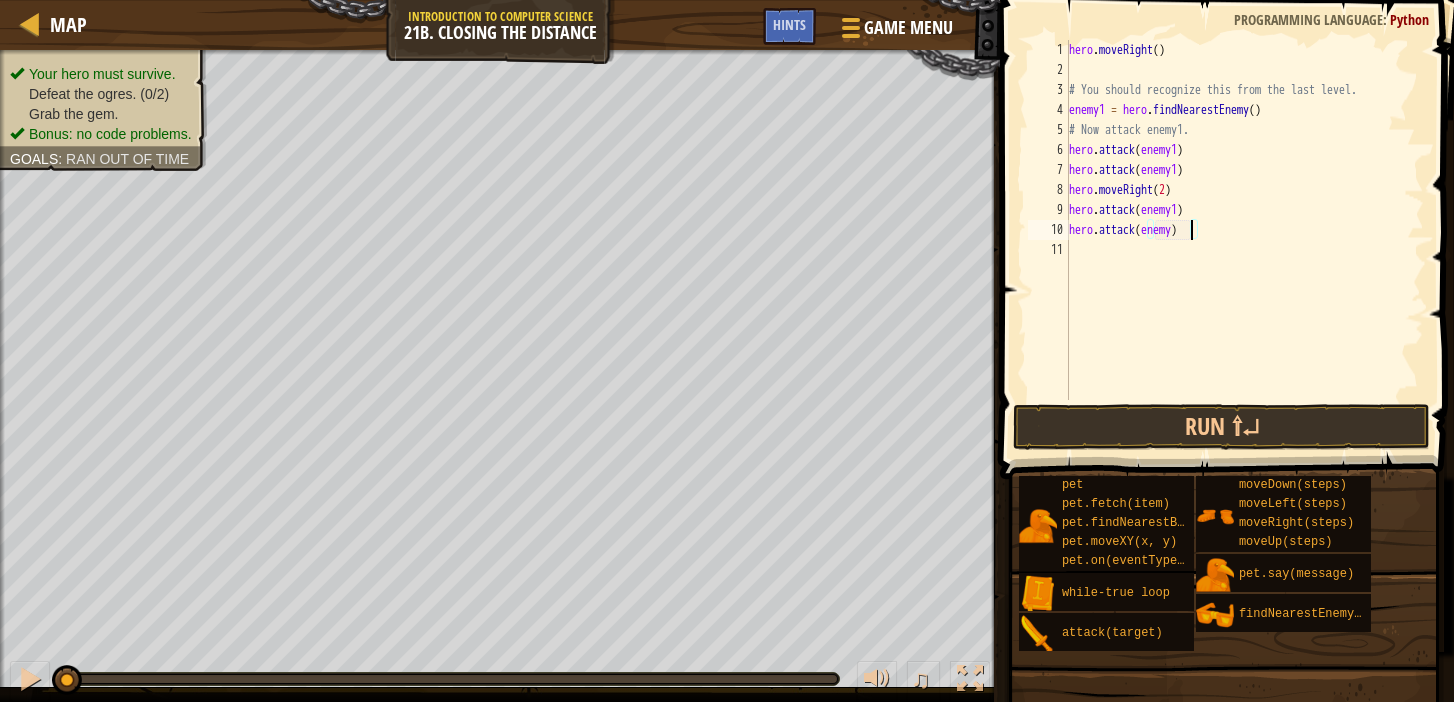 type on "hero.attack(enemy1)" 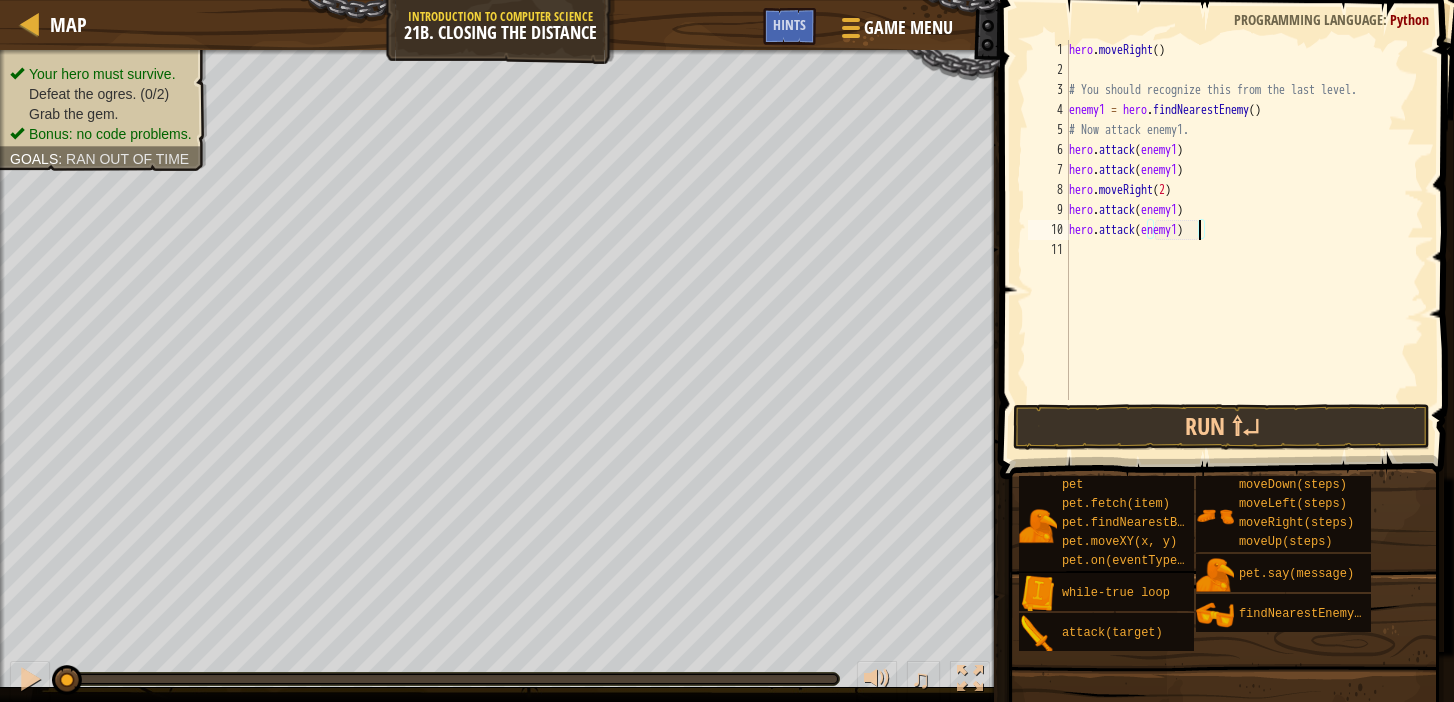 click on "hero . moveRight ( ) # You should recognize this from the last level. enemy1   =   hero . findNearestEnemy ( ) # Now attack enemy1. hero . attack ( enemy1 ) hero . attack ( enemy1 ) hero . moveRight ( 2 ) hero . attack ( enemy1 ) hero . attack ( enemy1 )" at bounding box center (1245, 240) 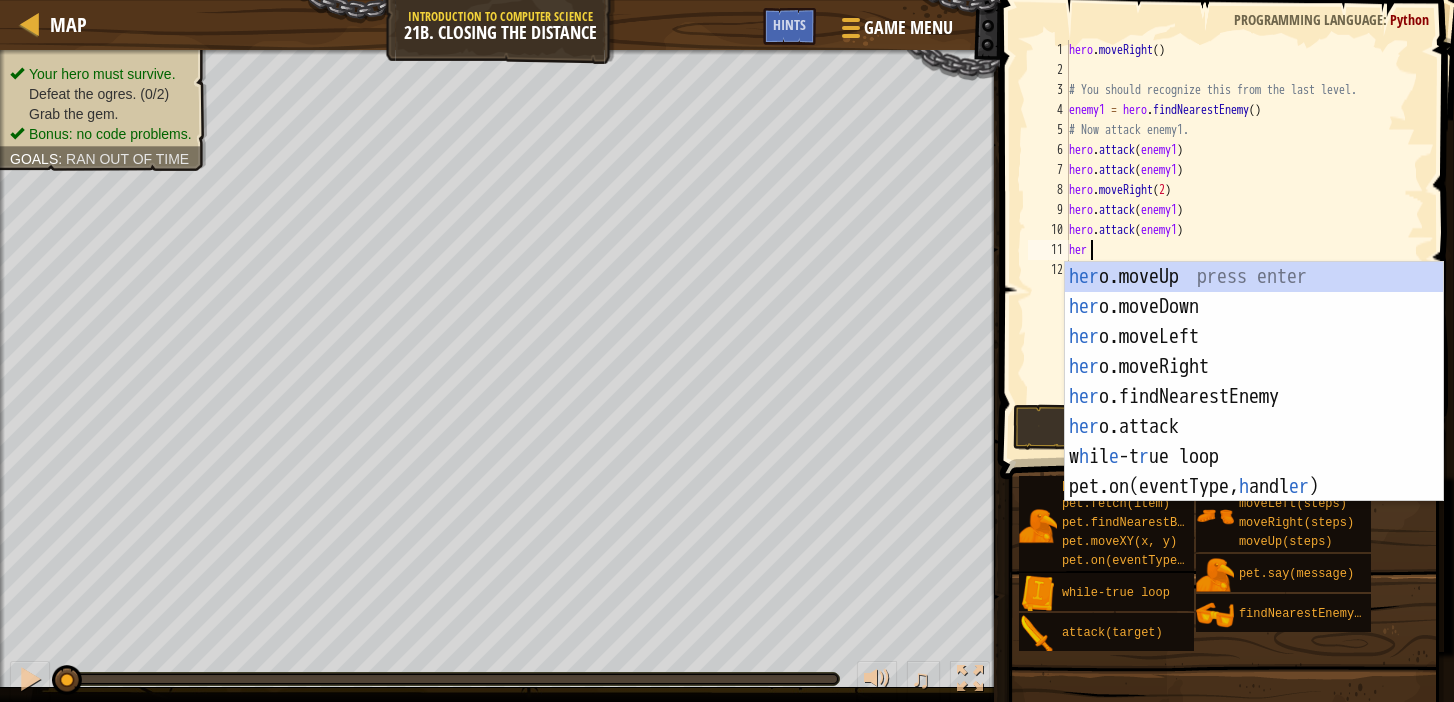 scroll, scrollTop: 9, scrollLeft: 1, axis: both 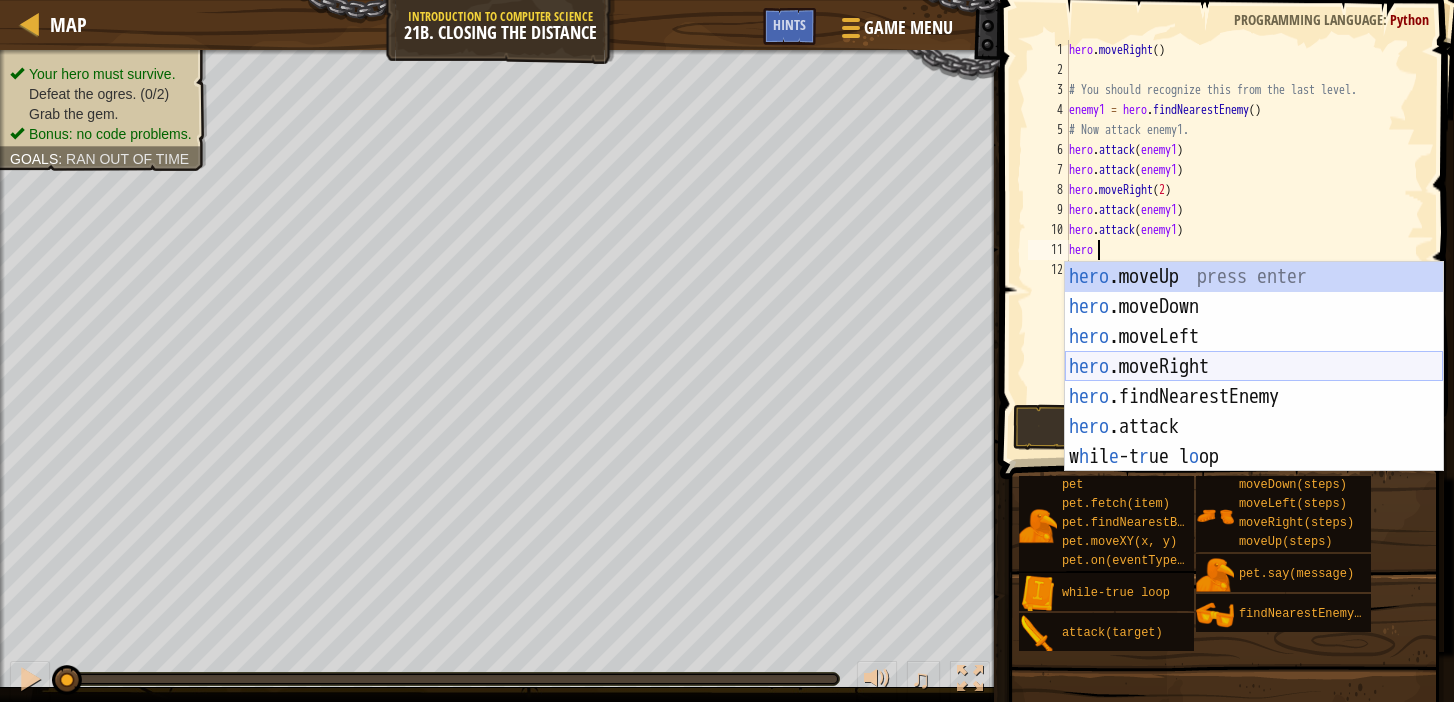 click on "hero .moveUp press enter hero .moveDown press enter hero .moveLeft press enter hero .moveRight press enter hero .findNearestEnemy press enter hero .attack press enter w h il e -t r ue l o op press enter" at bounding box center (1254, 397) 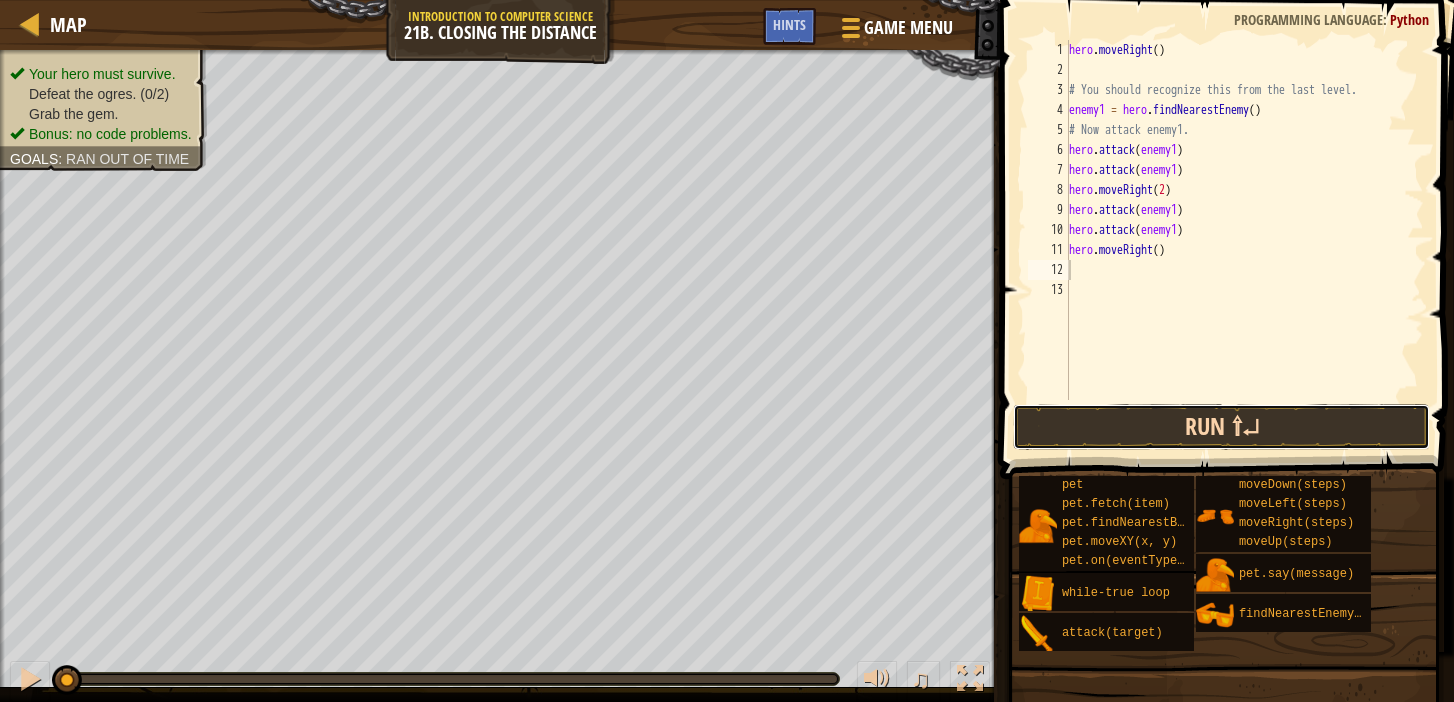 click on "Run ⇧↵" at bounding box center [1221, 427] 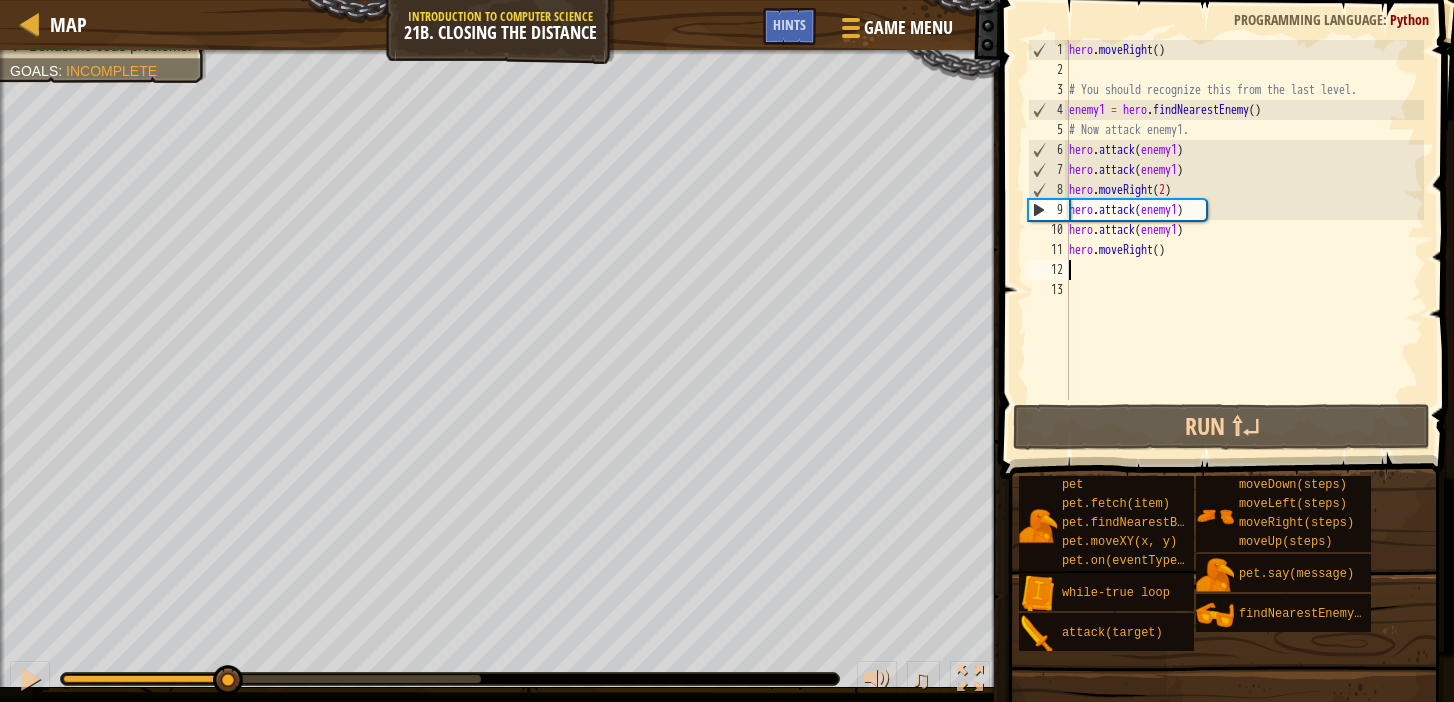 click on "Your hero must survive. Defeat the ogres. (1/2) Grab the gem. Bonus: no code problems. Goals : Incomplete ♫ Illia 96 x: 43 y: 41 x: 43 y: 41 action: move slamRange: 10m actions: [object Object] action: move" at bounding box center [727, 376] 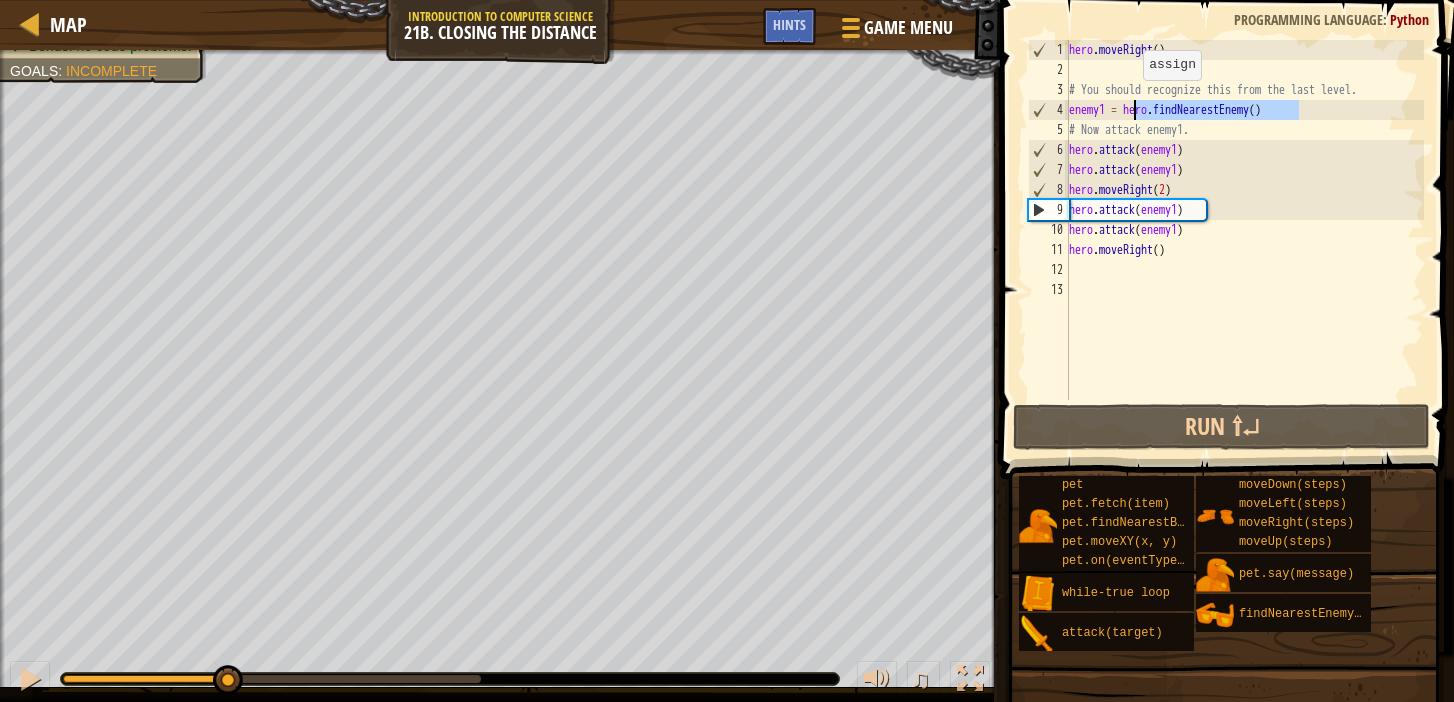 drag, startPoint x: 1304, startPoint y: 115, endPoint x: 1133, endPoint y: 100, distance: 171.65663 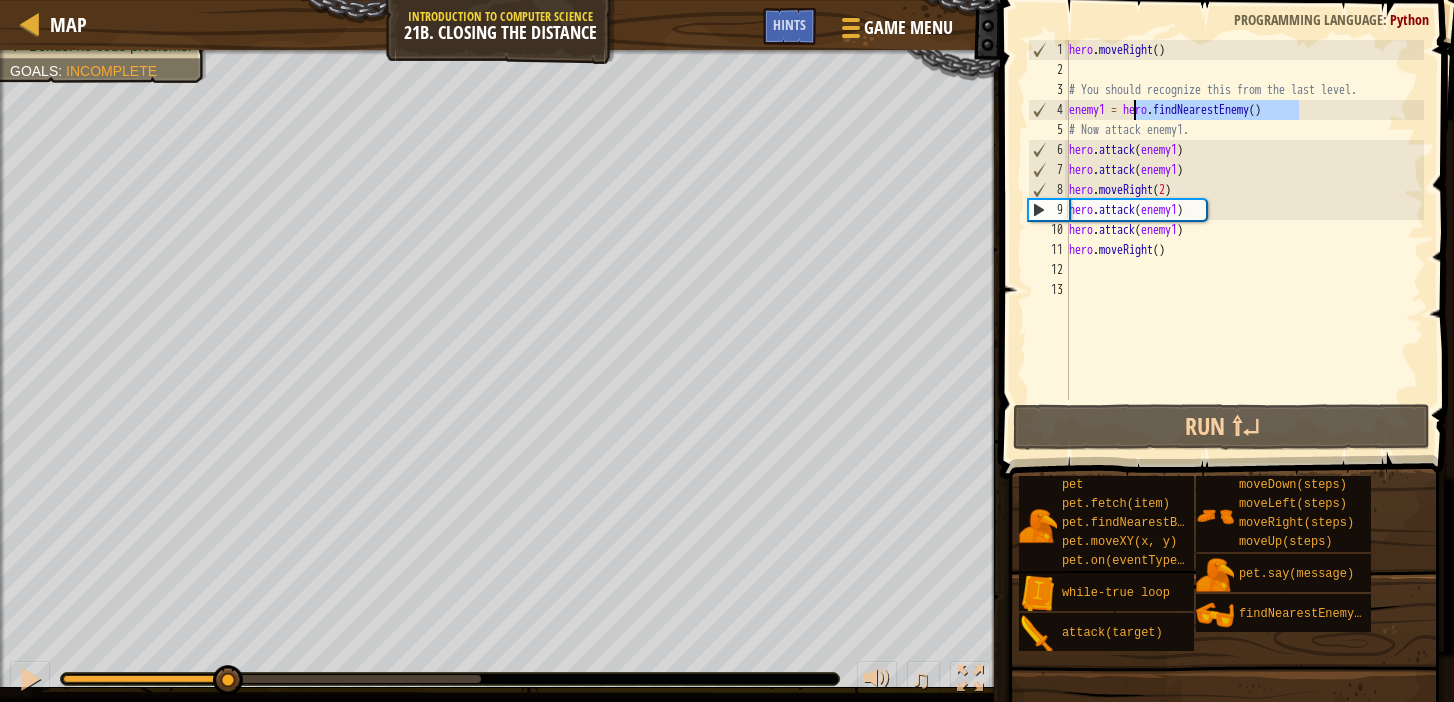 click on "hero . moveRight ( ) # You should recognize this from the last level. enemy1   =   hero . findNearestEnemy ( ) # Now attack enemy1. hero . attack ( enemy1 ) hero . attack ( enemy1 ) hero . moveRight ( 2 ) hero . attack ( enemy1 ) hero . attack ( enemy1 ) hero . moveRight ( )" at bounding box center [1245, 240] 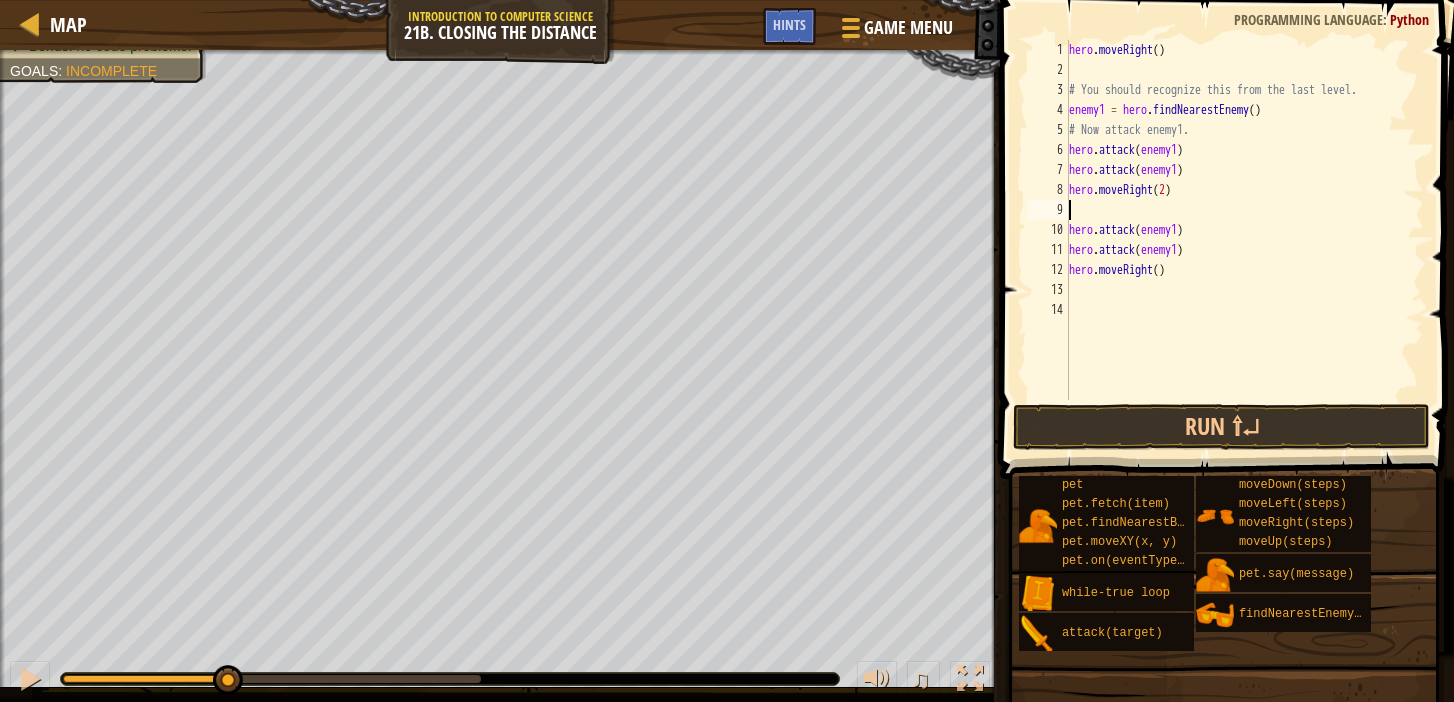 paste on "hero.findNearestEnemy()" 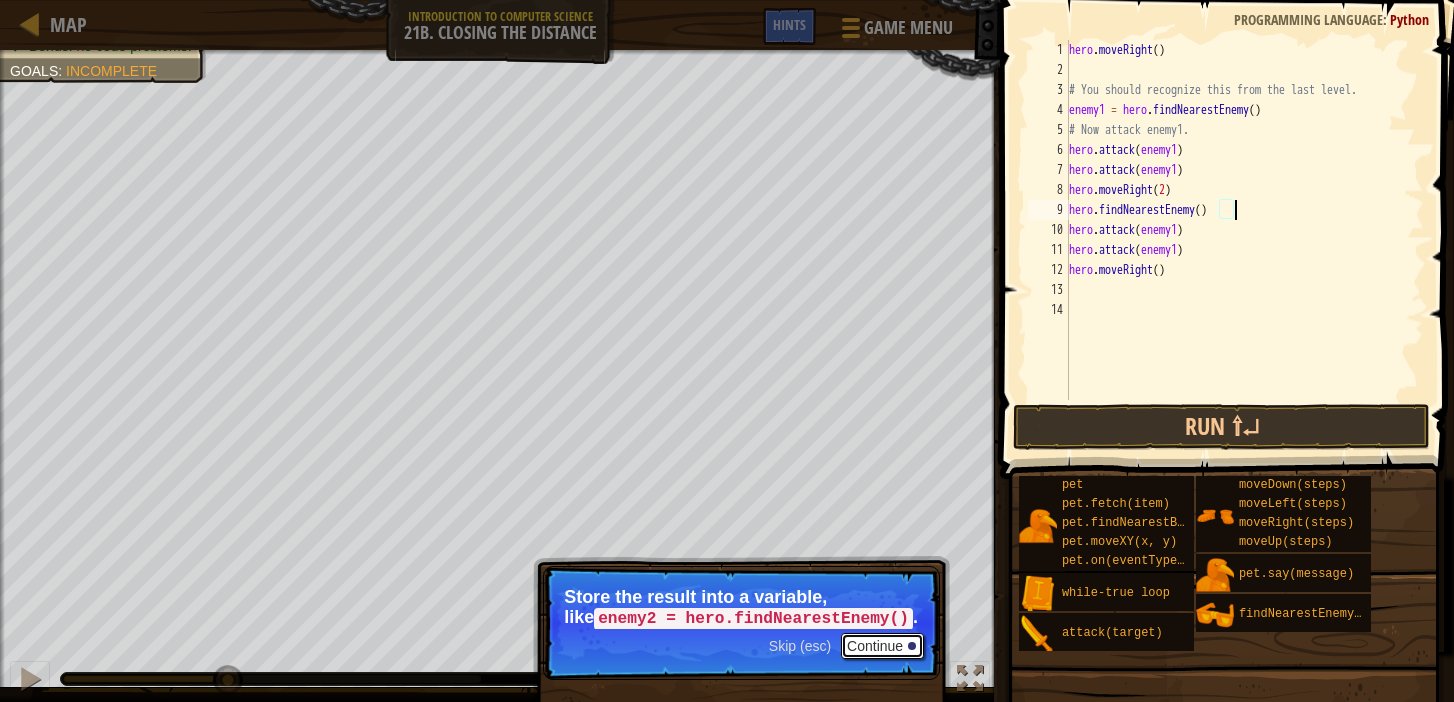 click on "Continue" at bounding box center [882, 646] 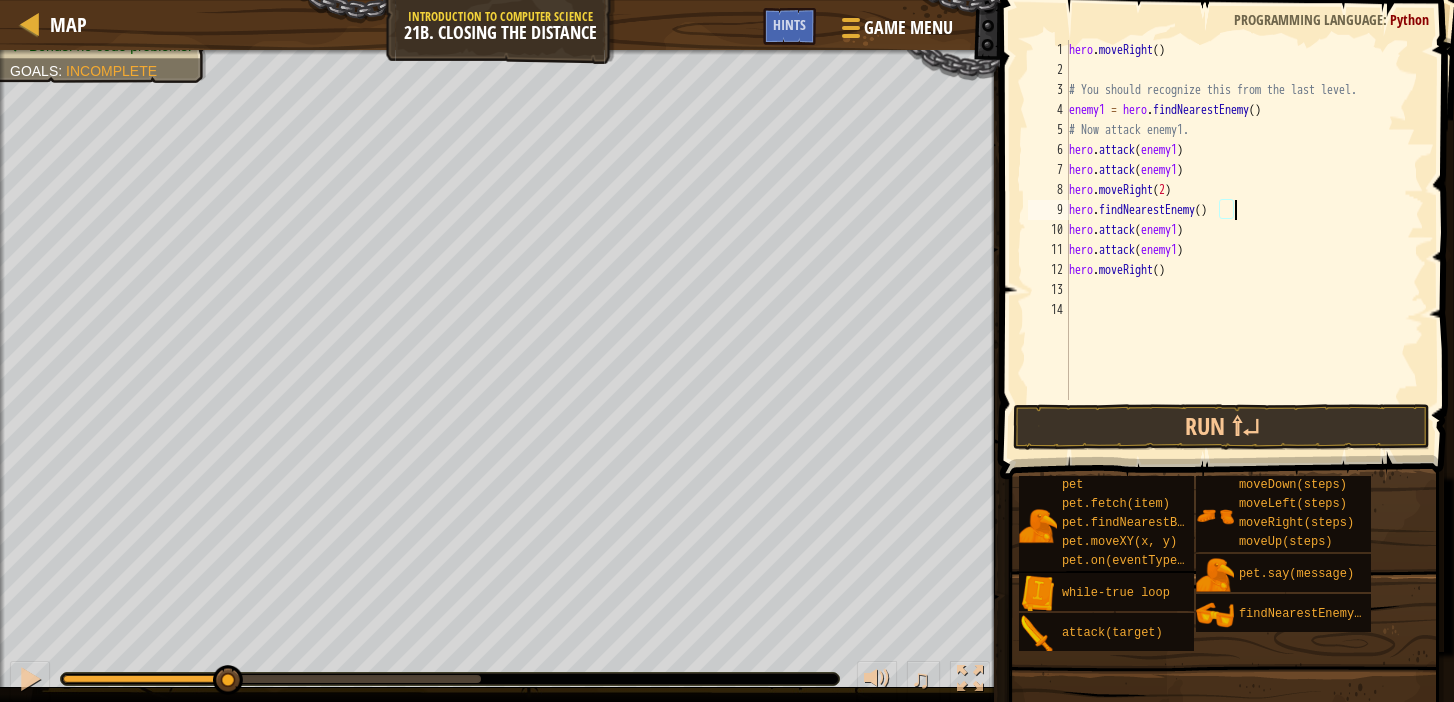scroll, scrollTop: 9, scrollLeft: 13, axis: both 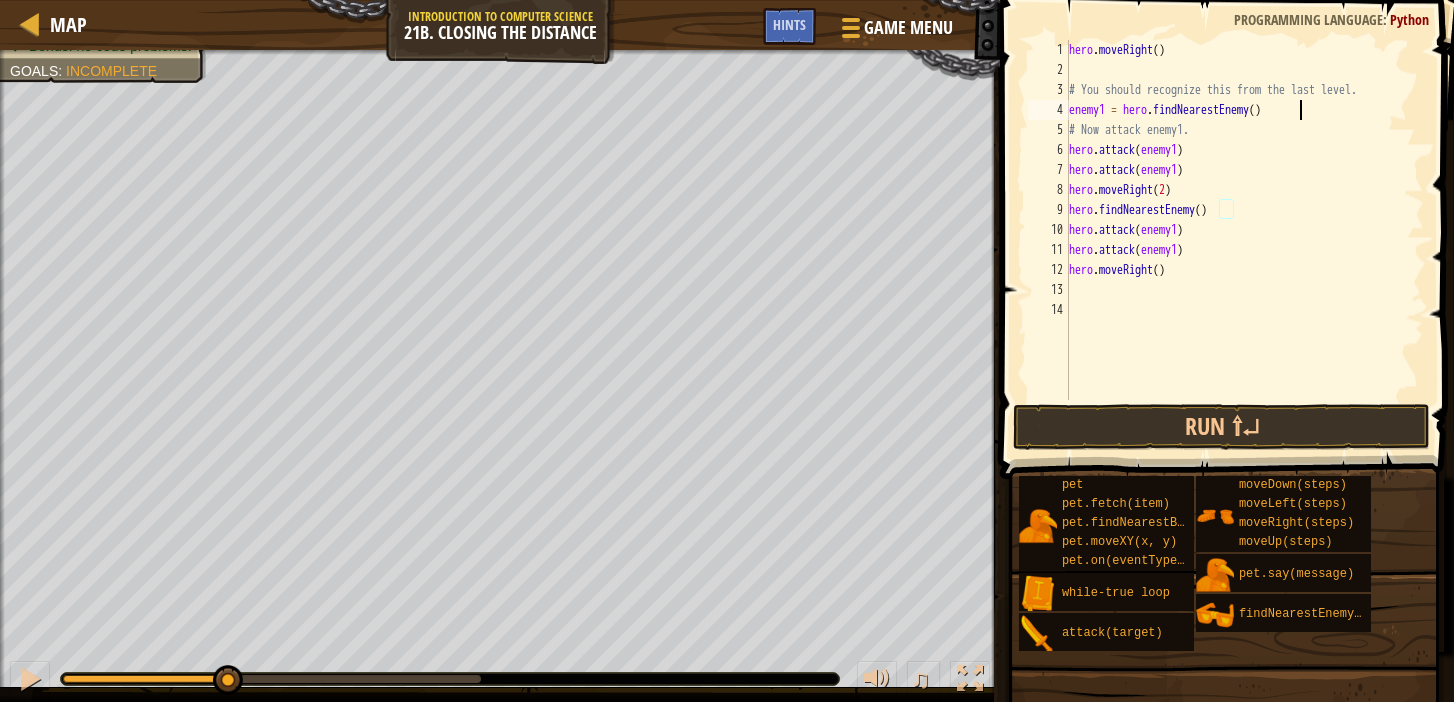 click on "hero . moveRight ( ) # You should recognize this from the last level. enemy1   =   hero . findNearestEnemy ( ) # Now attack enemy1. hero . attack ( enemy1 ) hero . attack ( enemy1 ) hero . moveRight ( 2 ) hero . findNearestEnemy ( ) hero . attack ( enemy1 ) hero . attack ( enemy1 ) hero . moveRight ( )" at bounding box center (1245, 240) 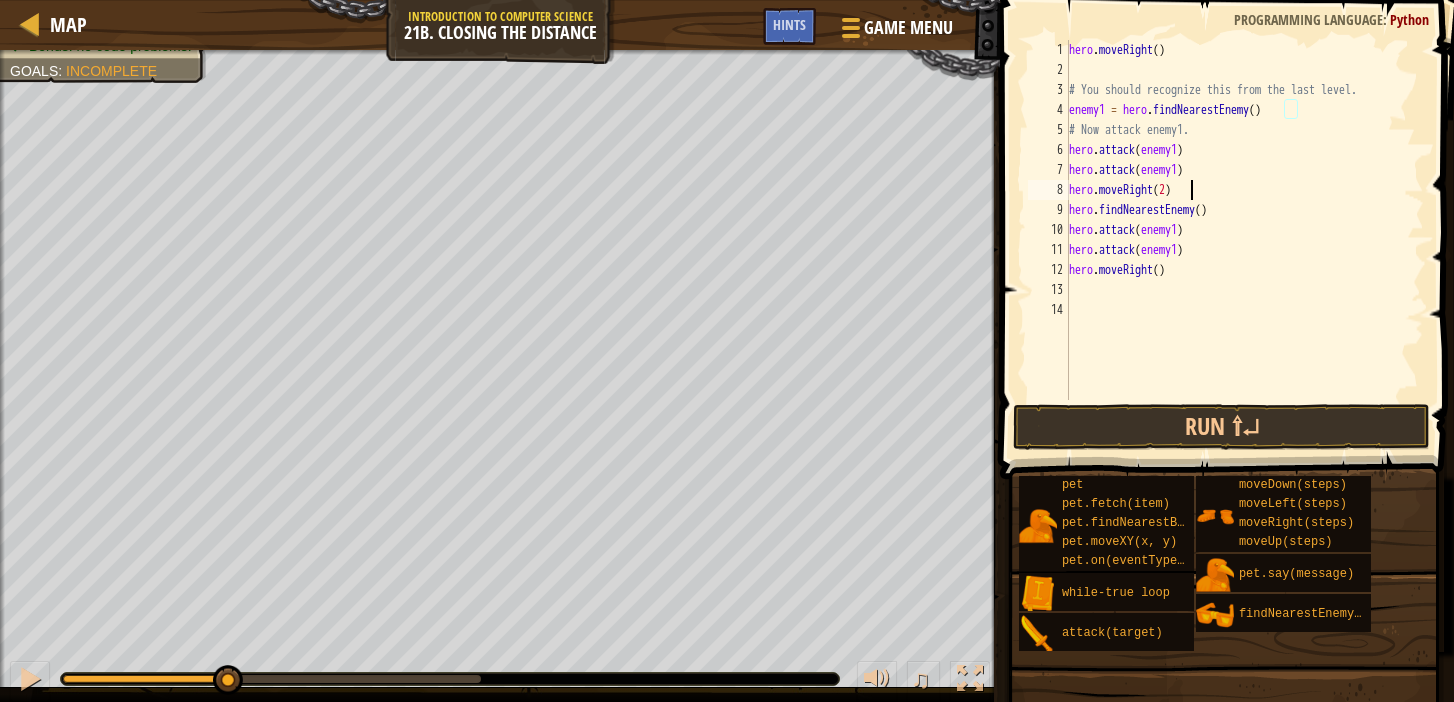 click on "hero . moveRight ( ) # You should recognize this from the last level. enemy1   =   hero . findNearestEnemy ( ) # Now attack enemy1. hero . attack ( enemy1 ) hero . attack ( enemy1 ) hero . moveRight ( 2 ) hero . findNearestEnemy ( ) hero . attack ( enemy1 ) hero . attack ( enemy1 ) hero . moveRight ( )" at bounding box center (1245, 240) 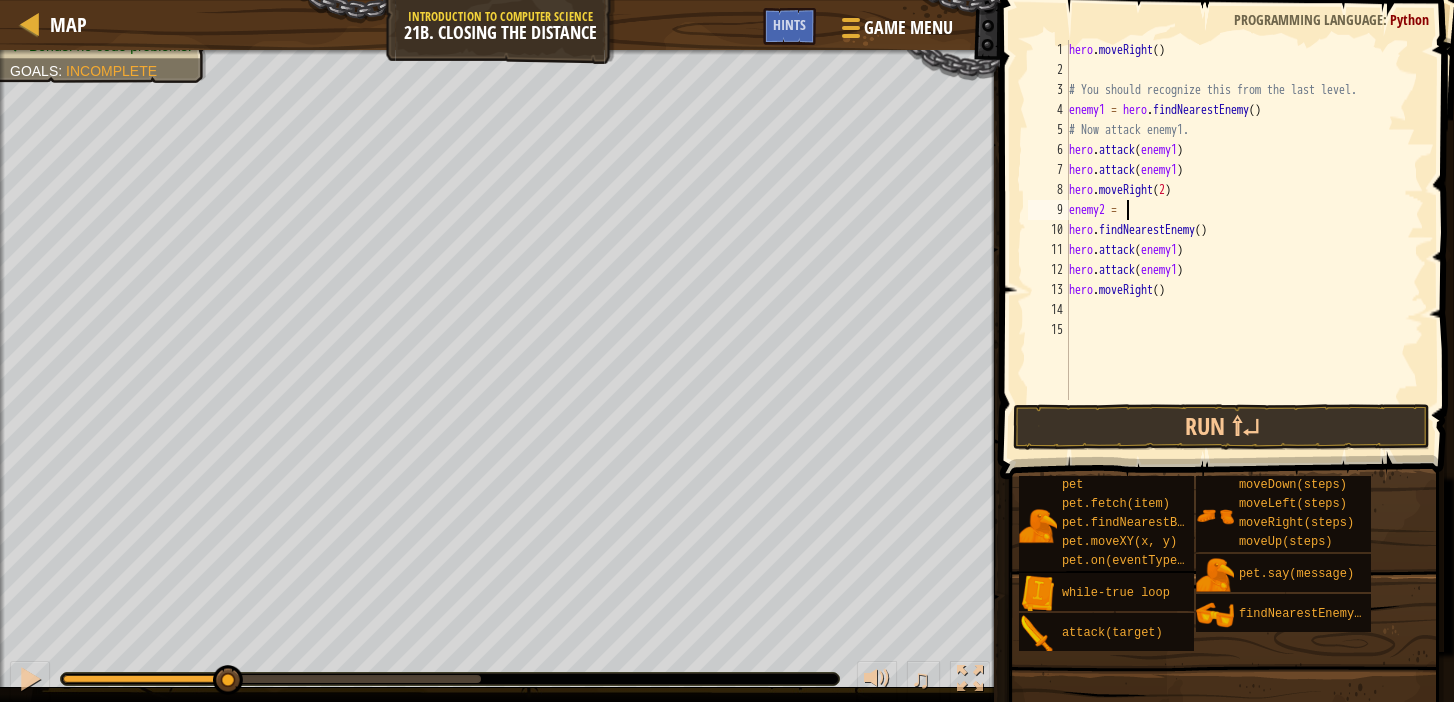 scroll, scrollTop: 9, scrollLeft: 4, axis: both 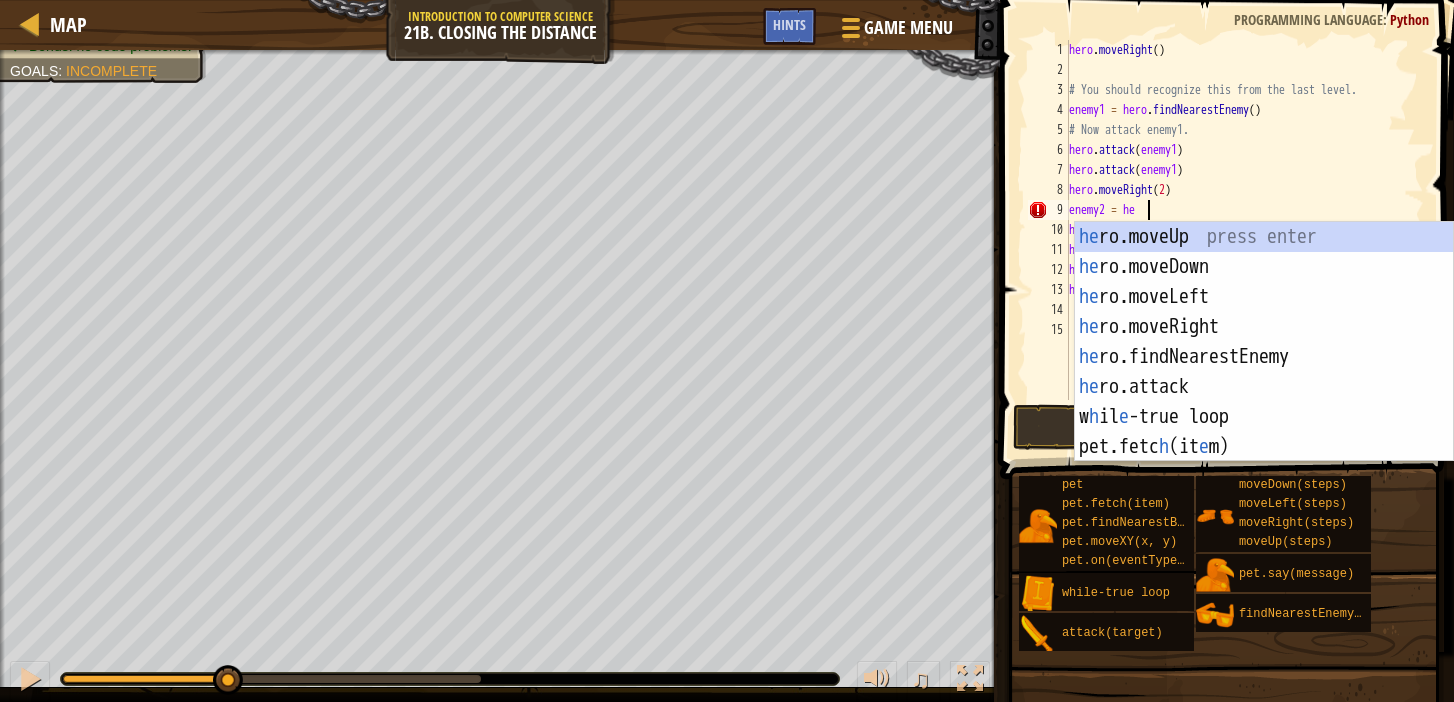 type on "enemy2 = her" 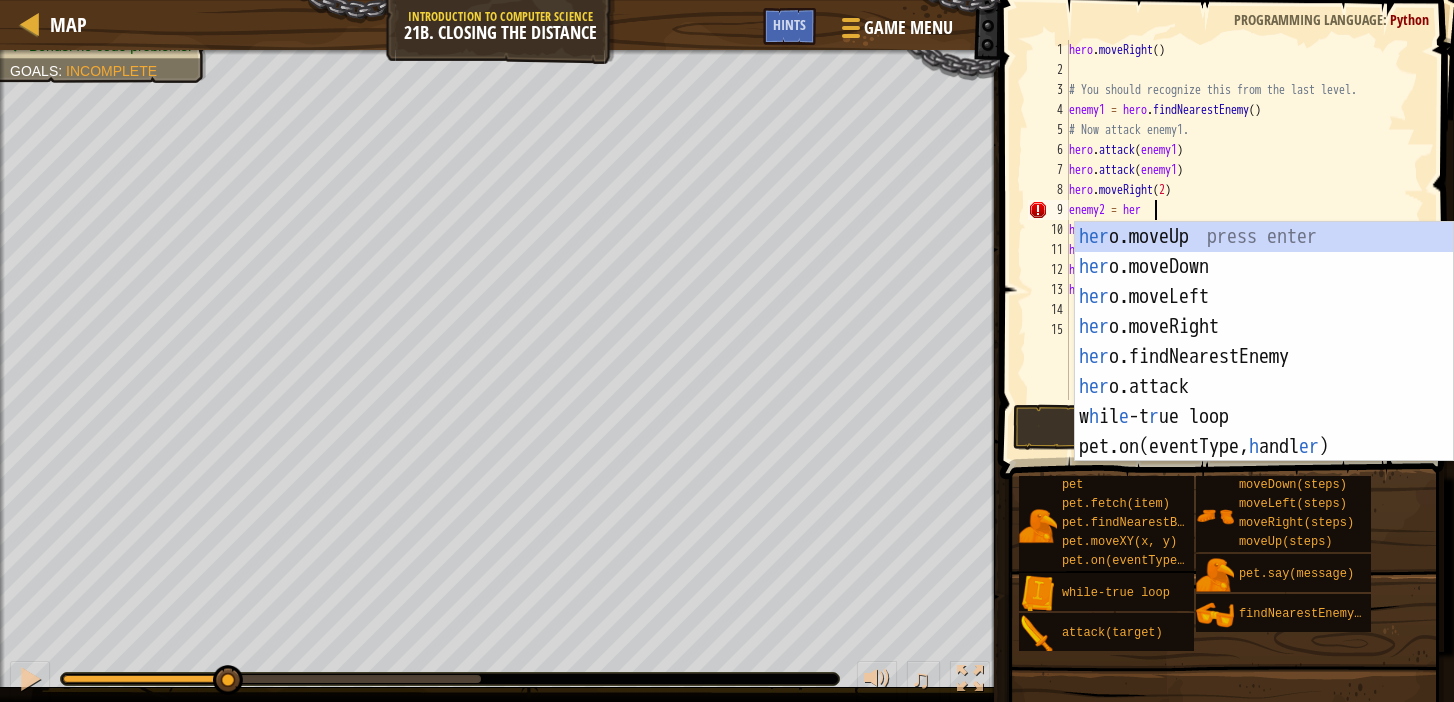 scroll, scrollTop: 9, scrollLeft: 6, axis: both 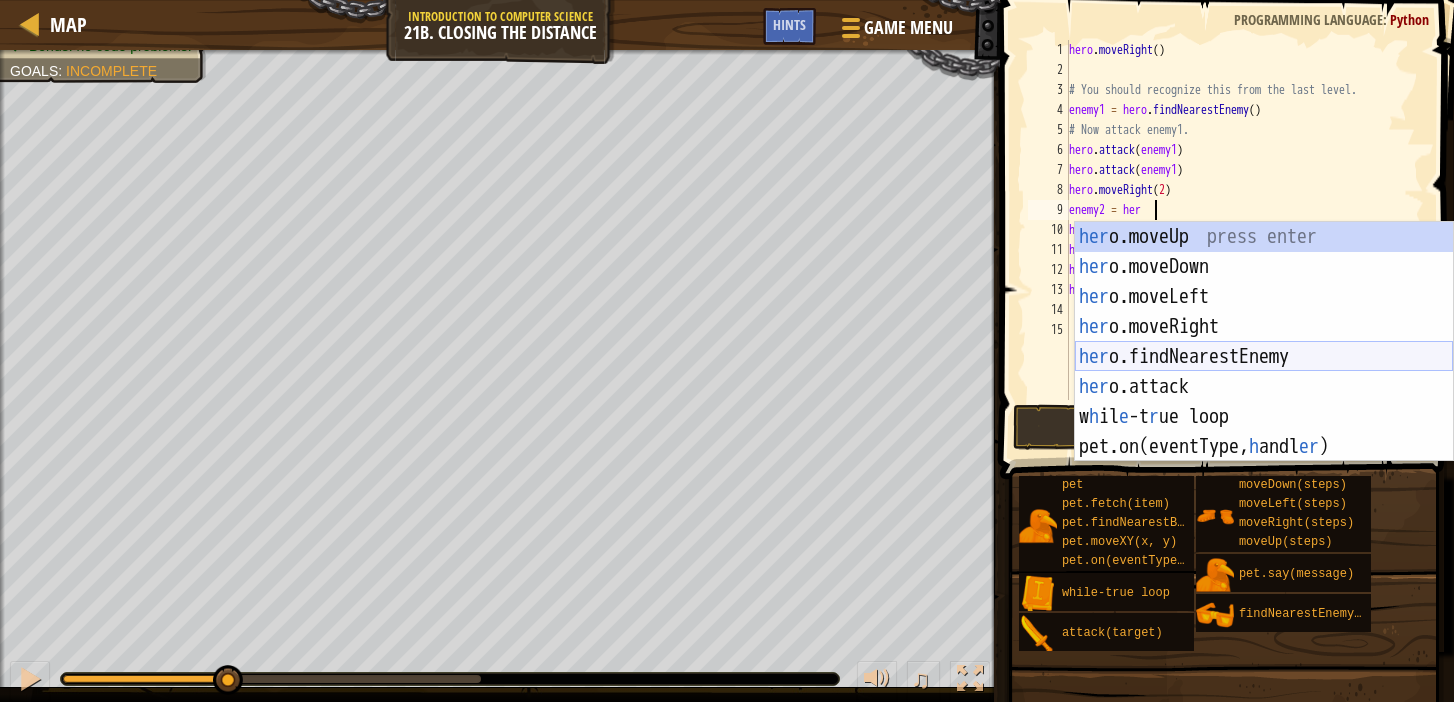 click on "her o.moveUp press enter her o.moveDown press enter her o.moveLeft press enter her o.moveRight press enter her o.findNearestEnemy press enter her o.attack press enter w h il e -t r ue loop press enter pet.on(eventType,  h andl er ) press enter" at bounding box center (1264, 372) 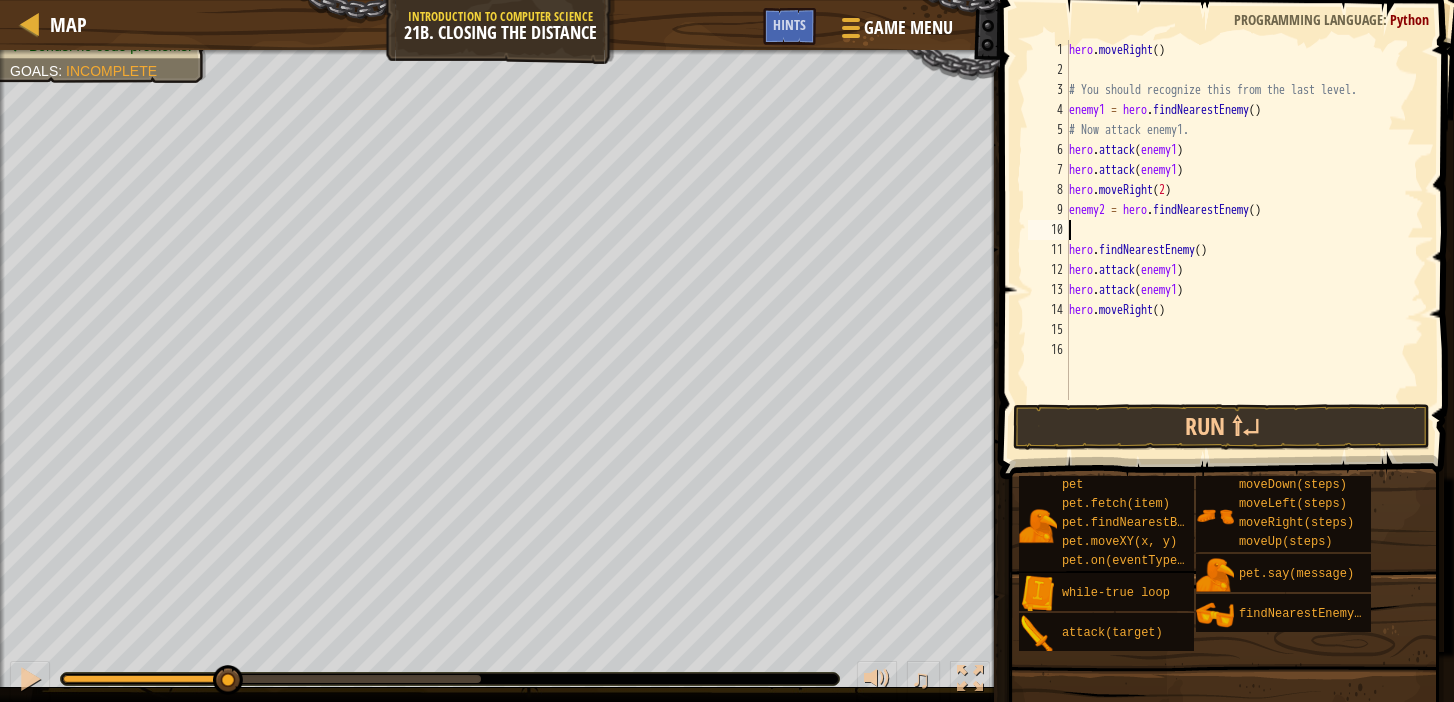scroll, scrollTop: 9, scrollLeft: 0, axis: vertical 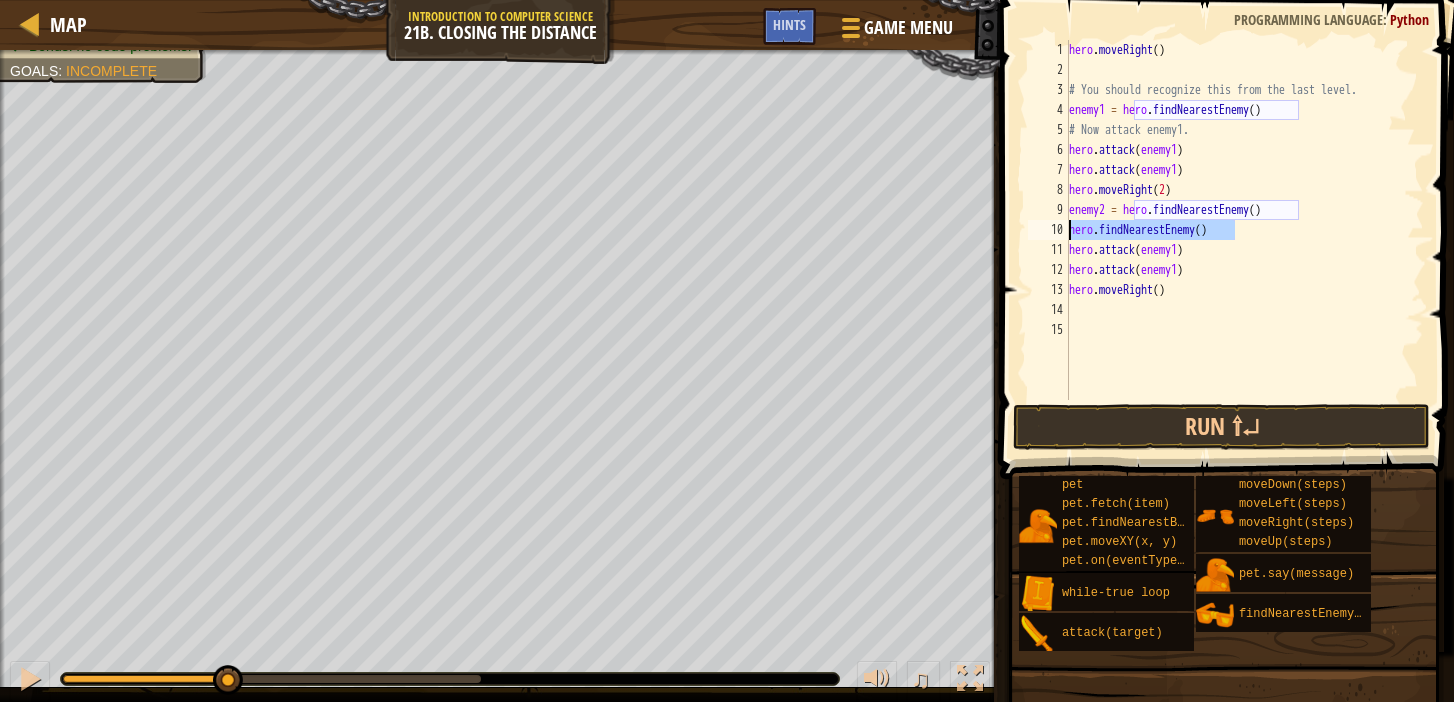 drag, startPoint x: 1251, startPoint y: 233, endPoint x: 1060, endPoint y: 228, distance: 191.06543 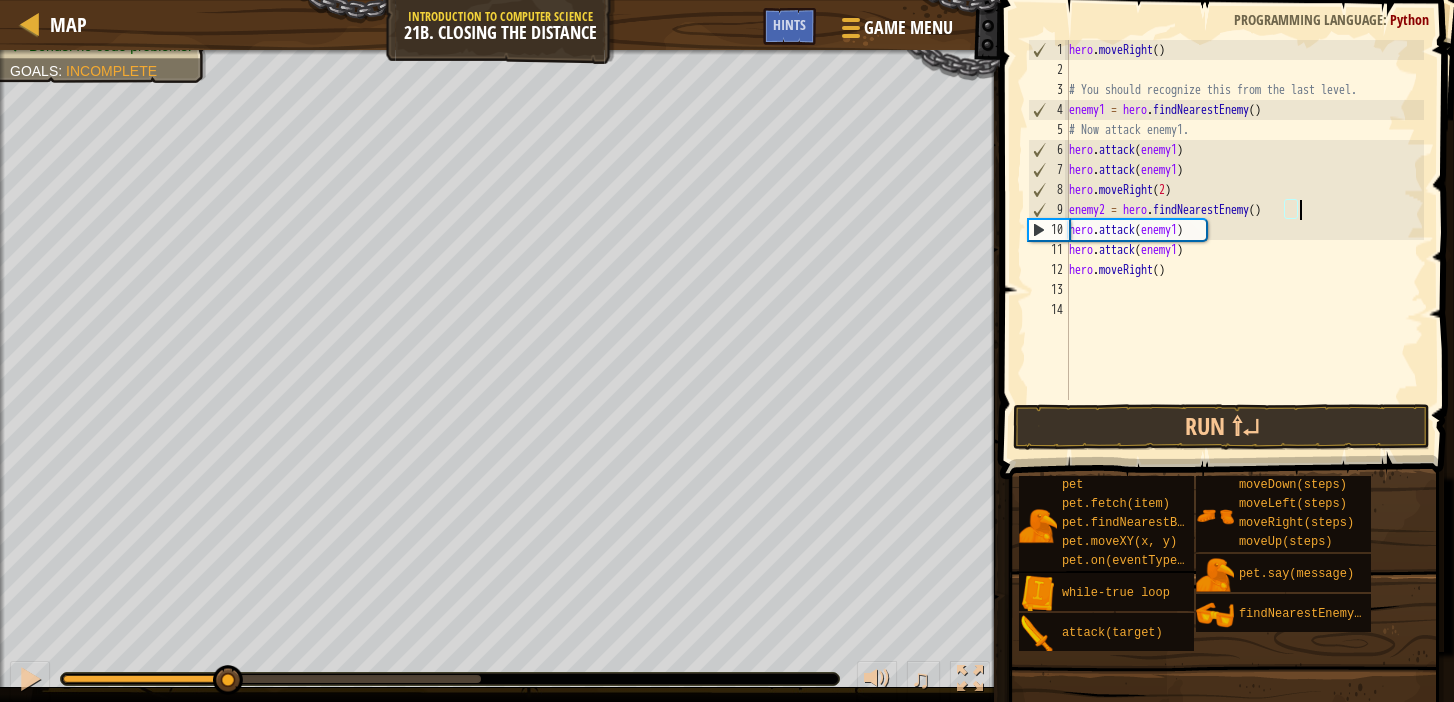 click on "hero . moveRight ( ) # You should recognize this from the last level. enemy1   =   hero . findNearestEnemy ( ) # Now attack enemy1. hero . attack ( enemy1 ) hero . attack ( enemy1 ) hero . moveRight ( 2 ) enemy2   =   hero . findNearestEnemy ( ) hero . attack ( enemy1 ) hero . attack ( enemy1 ) hero . moveRight ( )" at bounding box center (1245, 240) 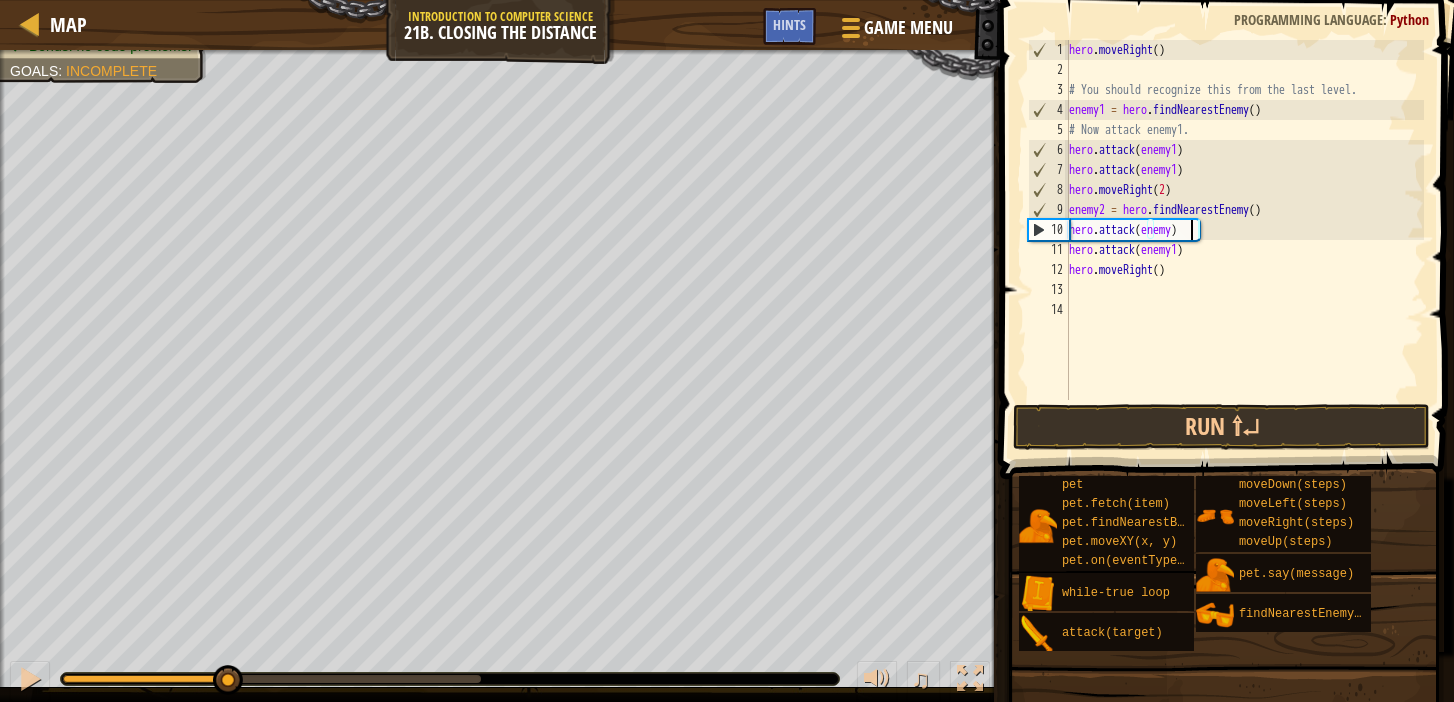 scroll, scrollTop: 9, scrollLeft: 10, axis: both 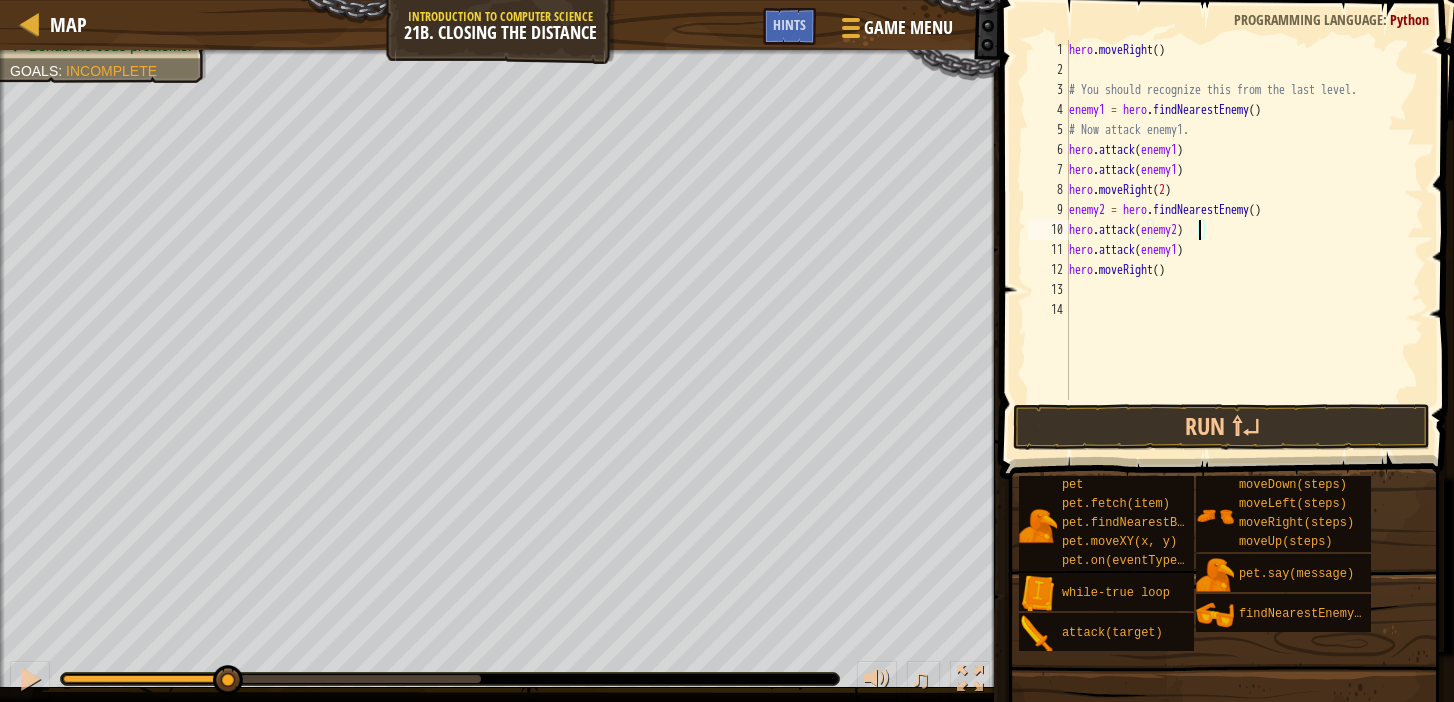 click on "hero . moveRight ( ) # You should recognize this from the last level. enemy1   =   hero . findNearestEnemy ( ) # Now attack enemy1. hero . attack ( enemy1 ) hero . attack ( enemy1 ) hero . moveRight ( 2 ) enemy2   =   hero . findNearestEnemy ( ) hero . attack ( enemy2 ) hero . attack ( enemy1 ) hero . moveRight ( )" at bounding box center [1245, 240] 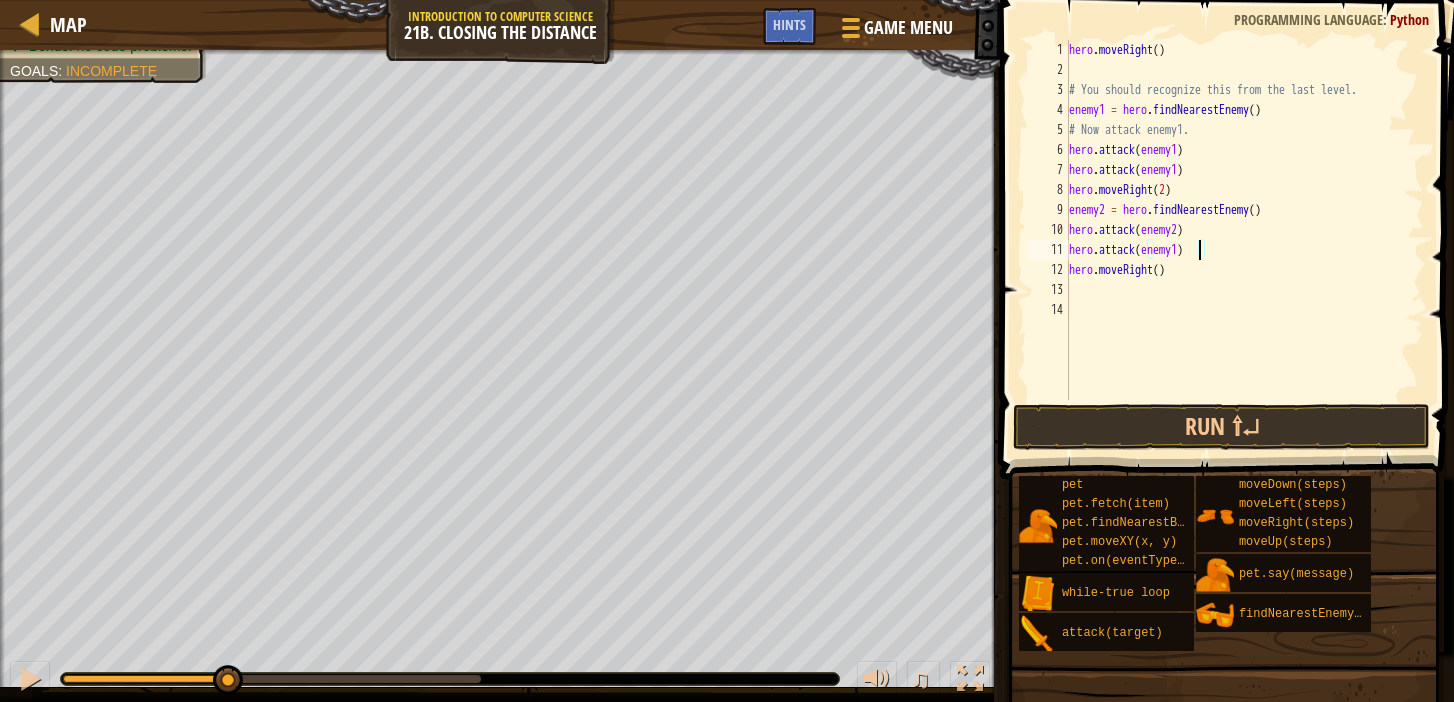 scroll, scrollTop: 9, scrollLeft: 10, axis: both 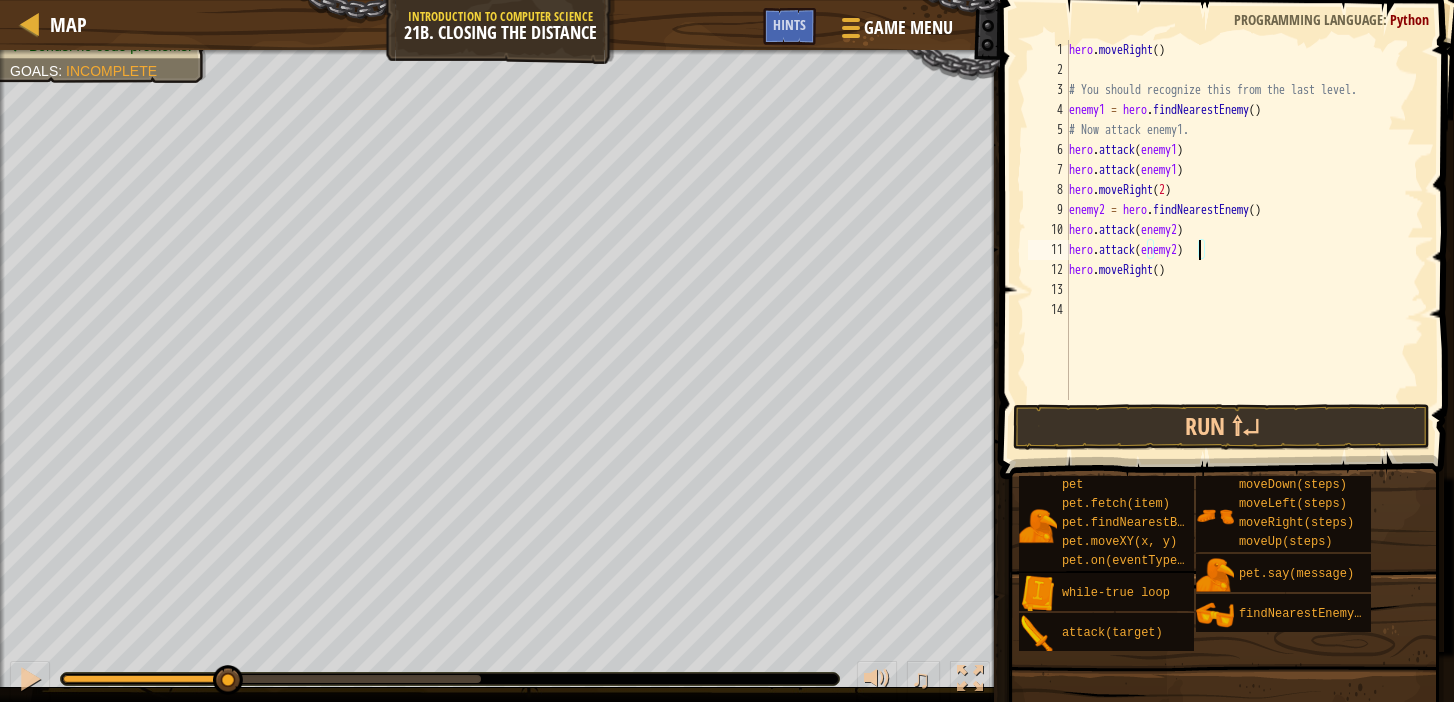 click on "hero . moveRight ( ) # You should recognize this from the last level. enemy1   =   hero . findNearestEnemy ( ) # Now attack enemy1. hero . attack ( enemy1 ) hero . attack ( enemy1 ) hero . moveRight ( 2 ) enemy2   =   hero . findNearestEnemy ( ) hero . attack ( enemy2 ) hero . attack ( enemy2 ) hero . moveRight ( )" at bounding box center [1245, 240] 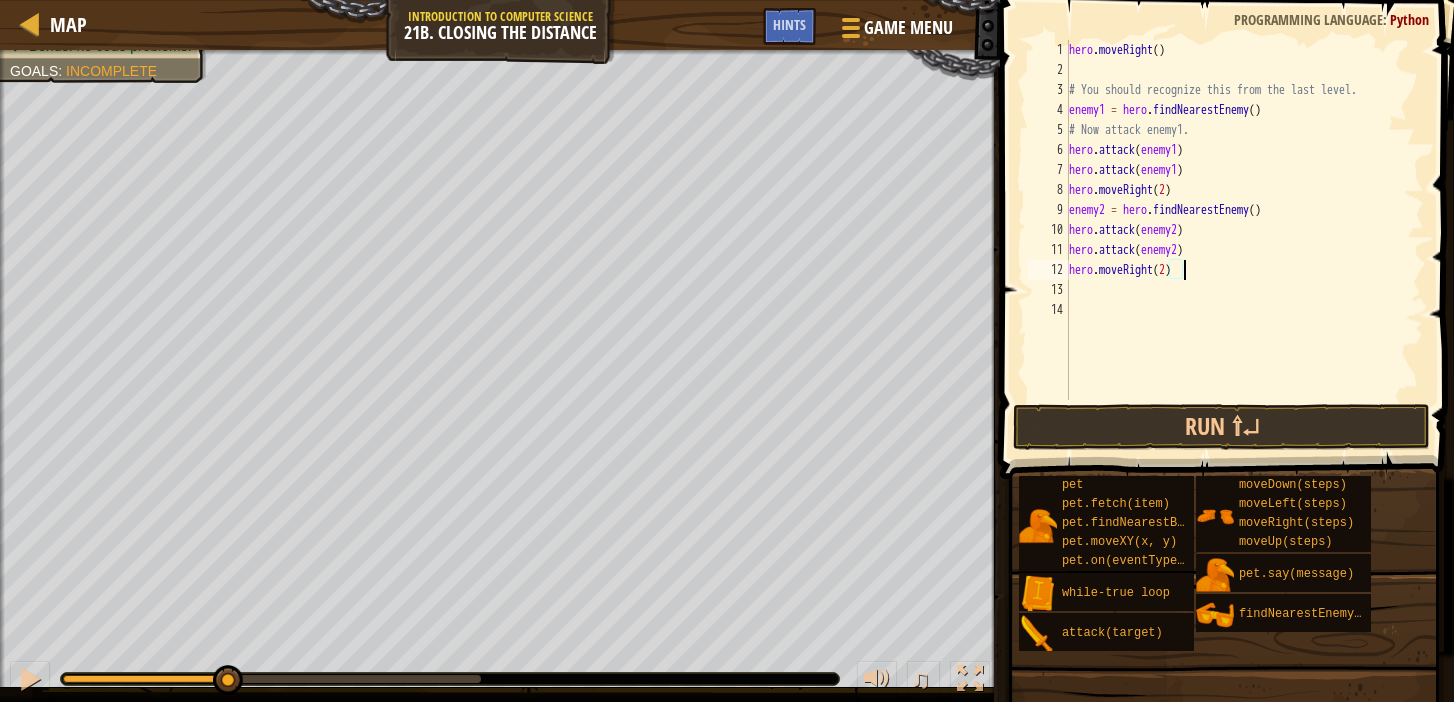 scroll, scrollTop: 9, scrollLeft: 9, axis: both 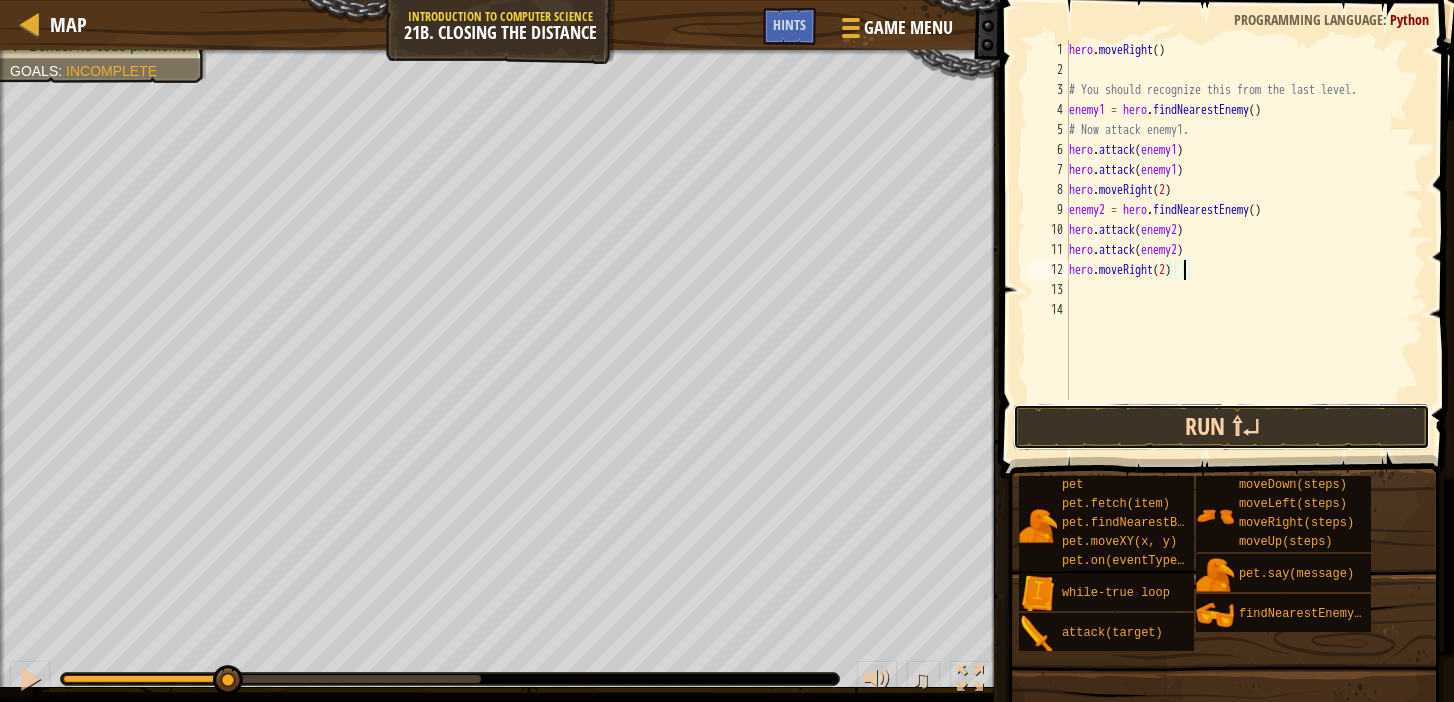 click on "Run ⇧↵" at bounding box center [1221, 427] 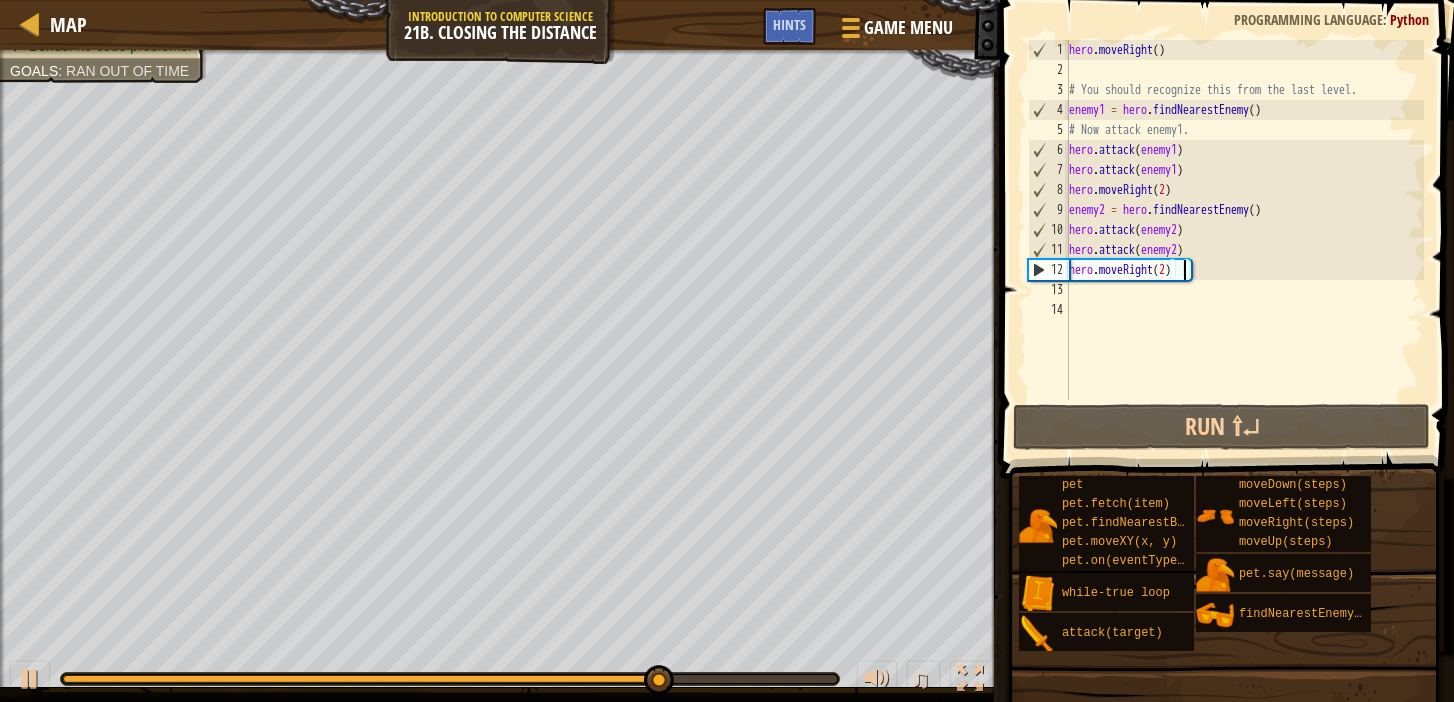 click on "hero . moveRight ( ) # You should recognize this from the last level. enemy1   =   hero . findNearestEnemy ( ) # Now attack enemy1. hero . attack ( enemy1 ) hero . attack ( enemy1 ) hero . moveRight ( 2 ) enemy2   =   hero . findNearestEnemy ( ) hero . attack ( enemy2 ) hero . attack ( enemy2 ) hero . moveRight ( 2 )" at bounding box center [1245, 240] 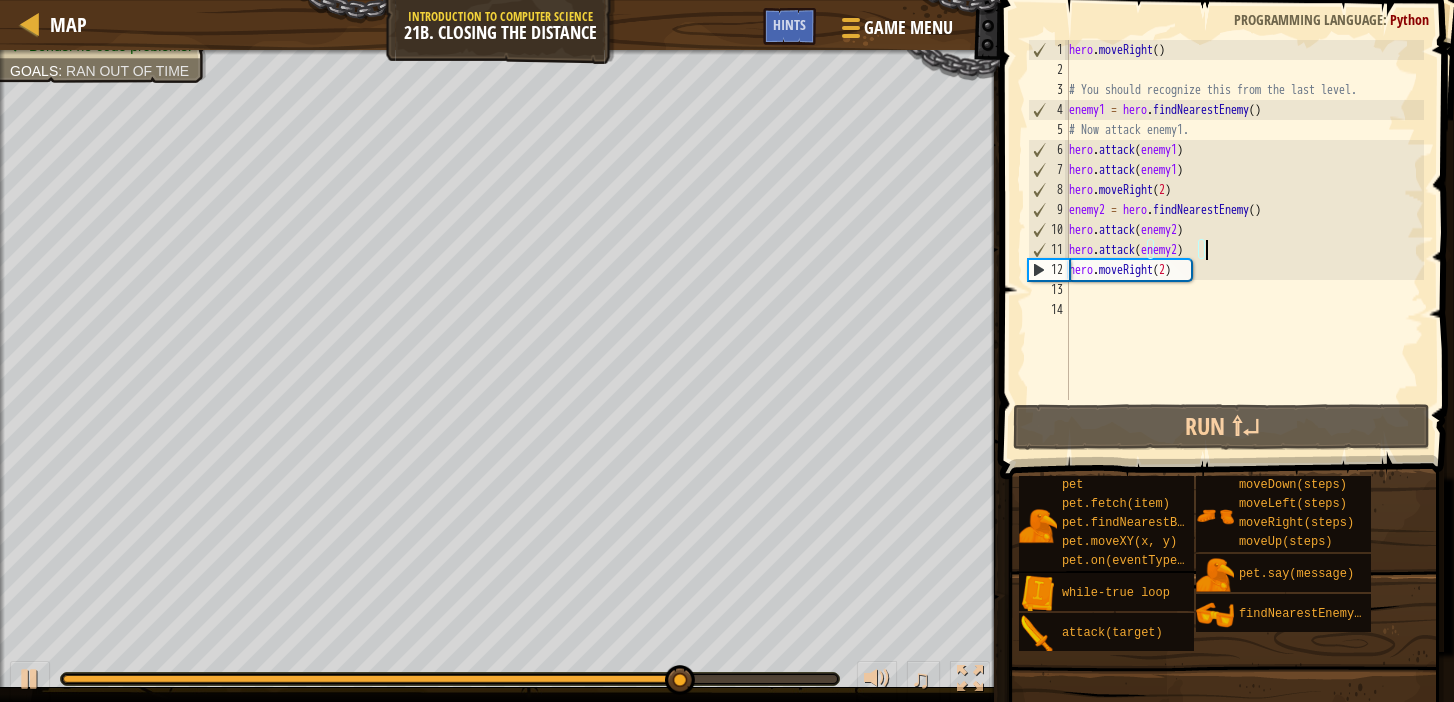 scroll, scrollTop: 9, scrollLeft: 0, axis: vertical 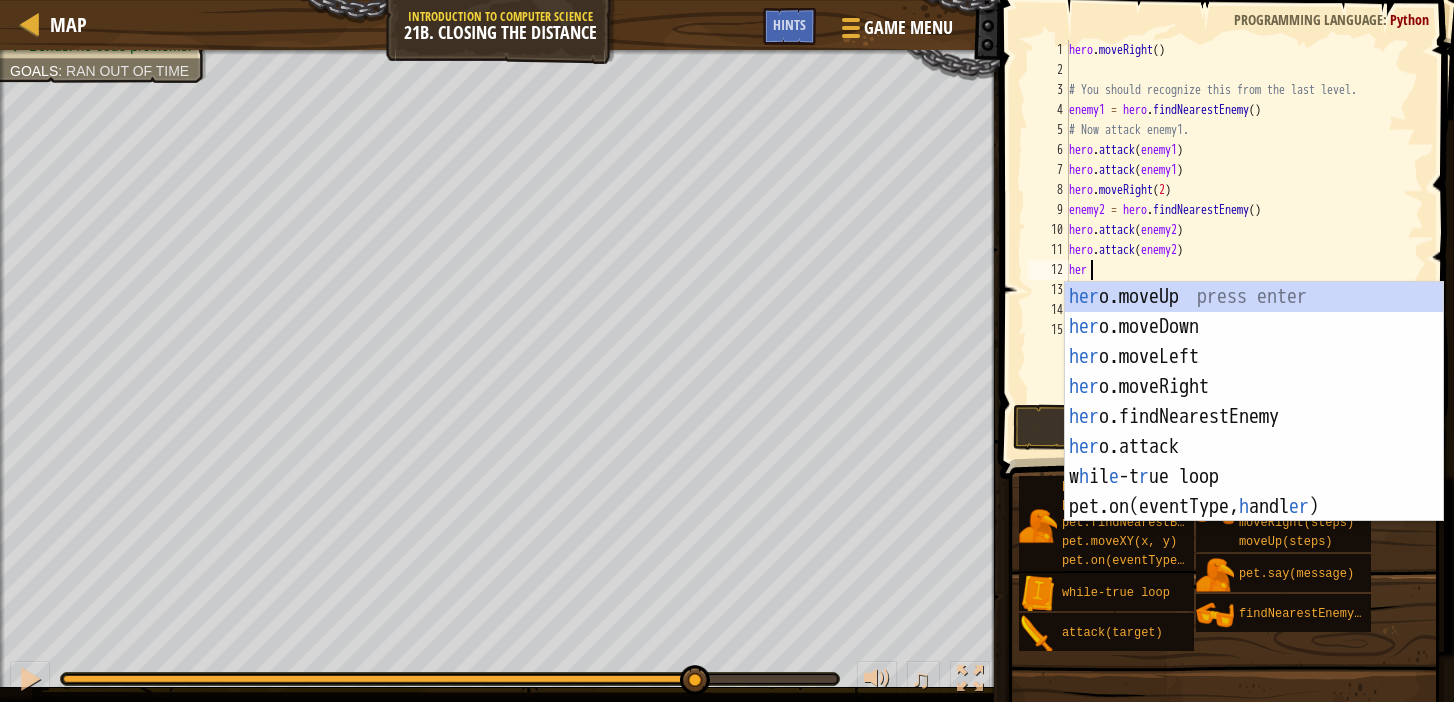 type on "hero" 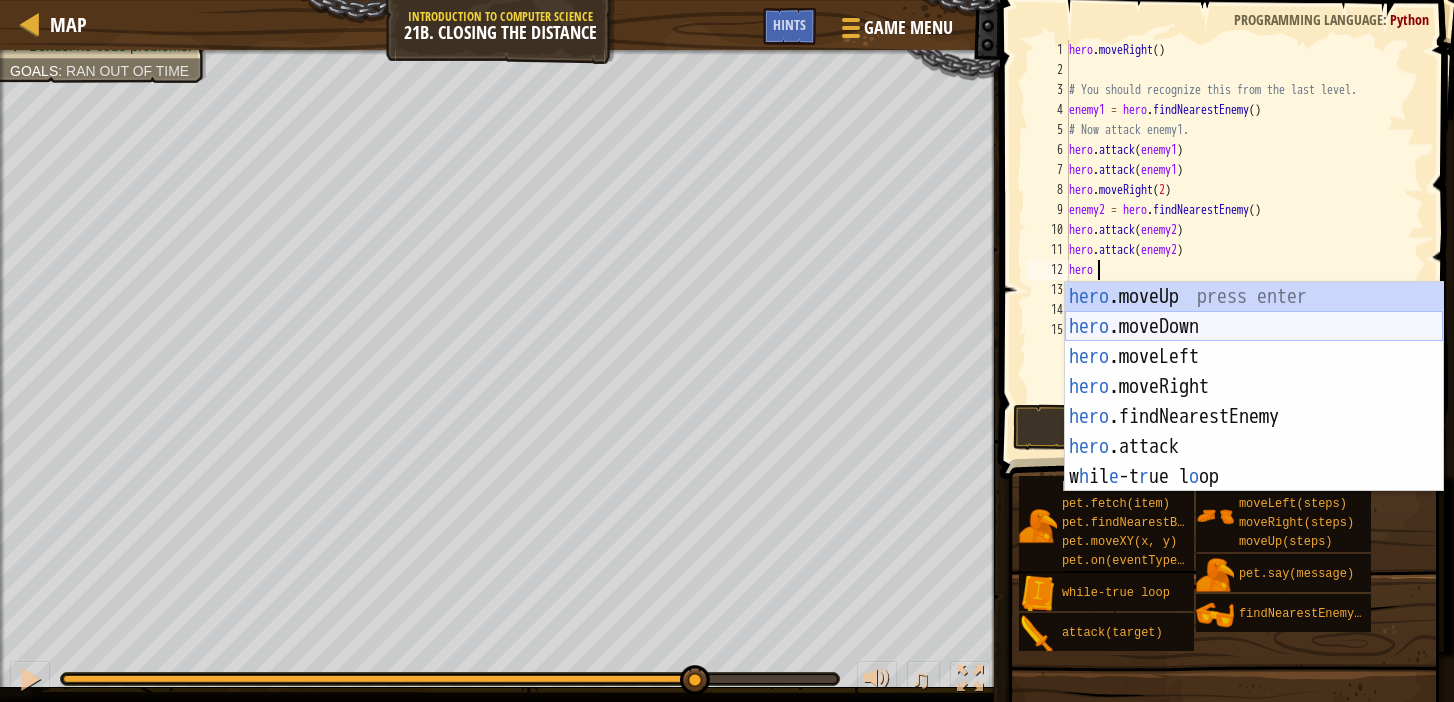 click on "hero .moveUp press enter hero .moveDown press enter hero .moveLeft press enter hero .moveRight press enter hero .findNearestEnemy press enter hero .attack press enter w h il e -t r ue l o op press enter" at bounding box center [1254, 417] 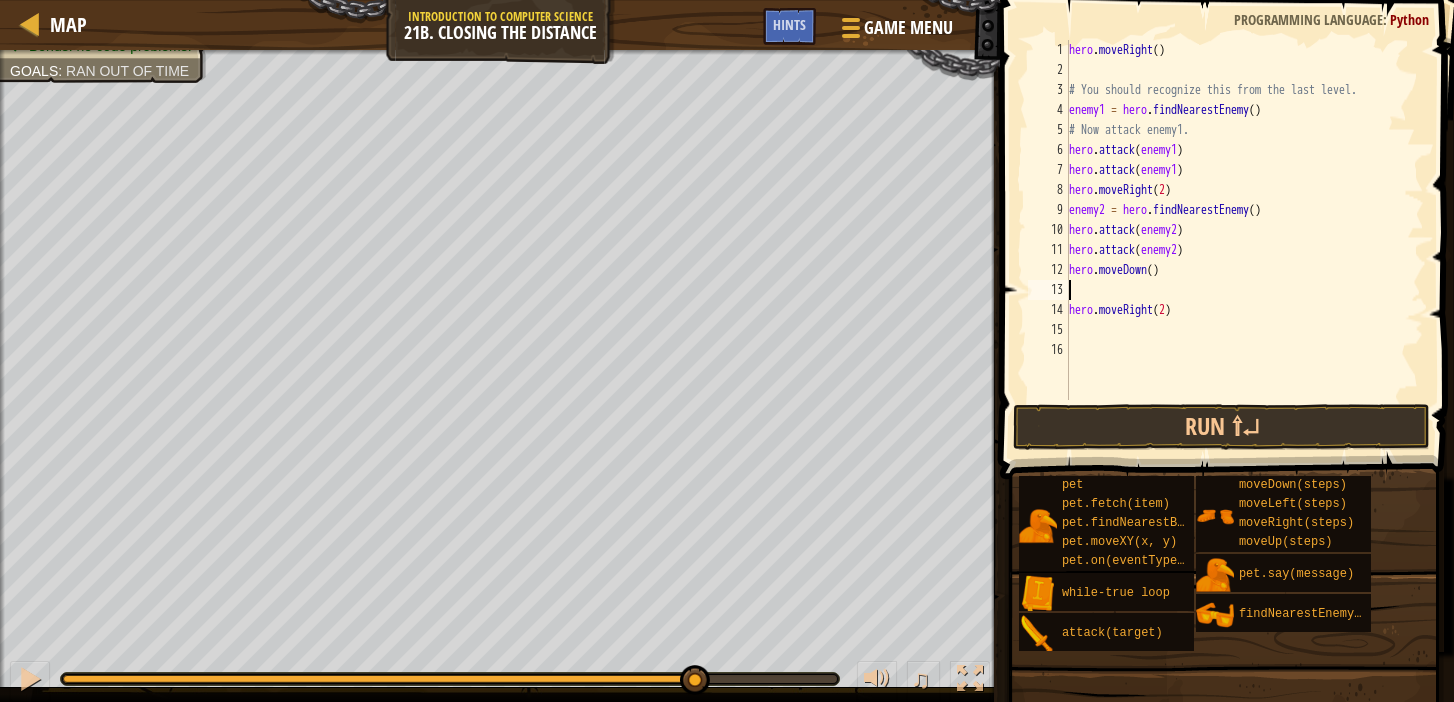 scroll, scrollTop: 9, scrollLeft: 0, axis: vertical 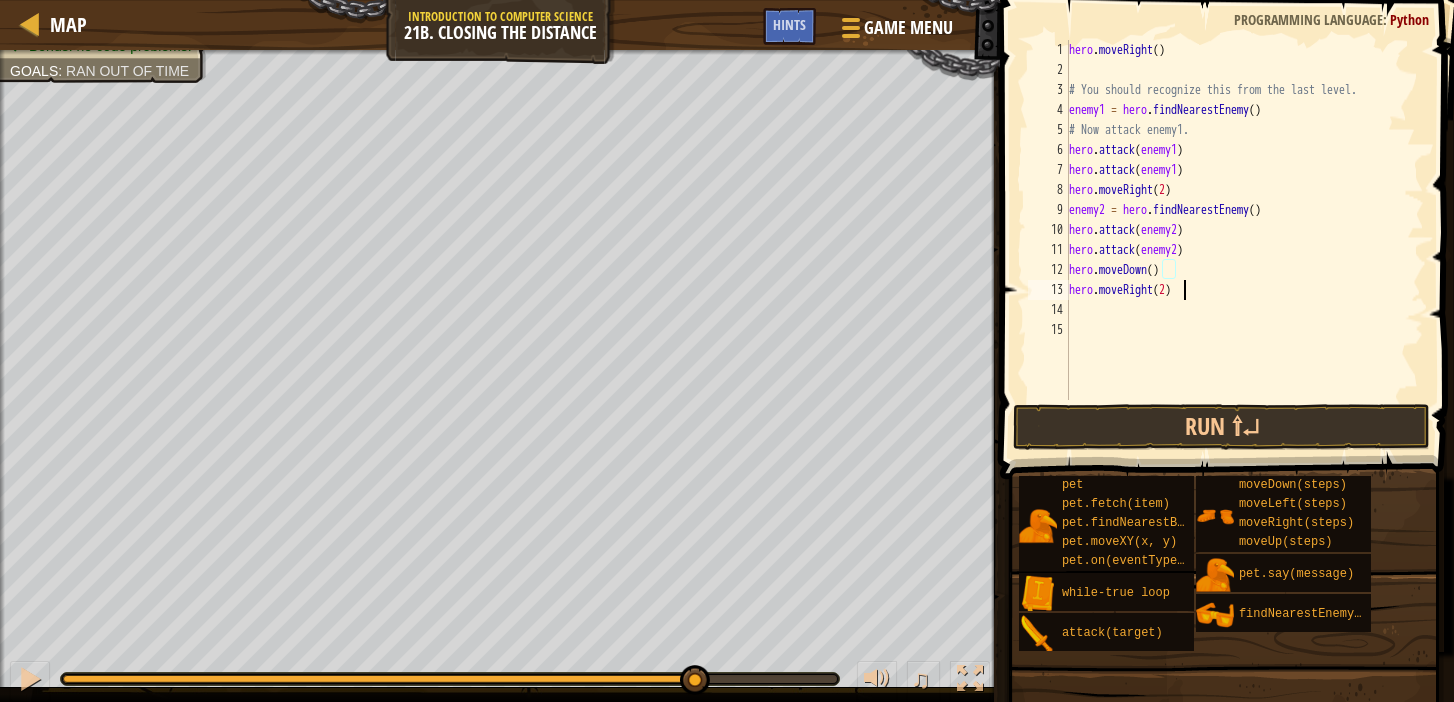 click on "hero . moveRight ( ) # You should recognize this from the last level. enemy1   =   hero . findNearestEnemy ( ) # Now attack enemy1. hero . attack ( enemy1 ) hero . attack ( enemy1 ) hero . moveRight ( 2 ) enemy2   =   hero . findNearestEnemy ( ) hero . attack ( enemy2 ) hero . attack ( enemy2 ) hero . moveDown ( ) hero . moveRight ( 2 )" at bounding box center [1245, 240] 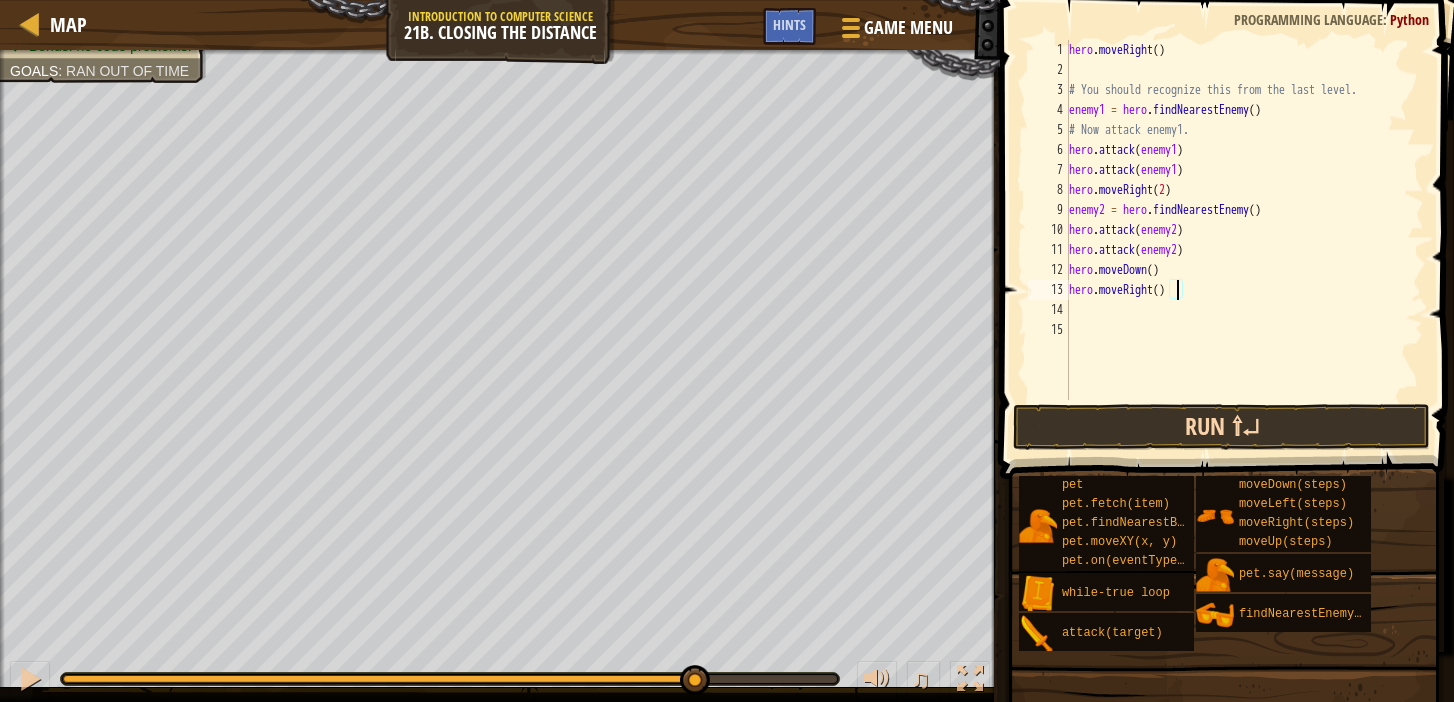 type on "hero.moveRight()" 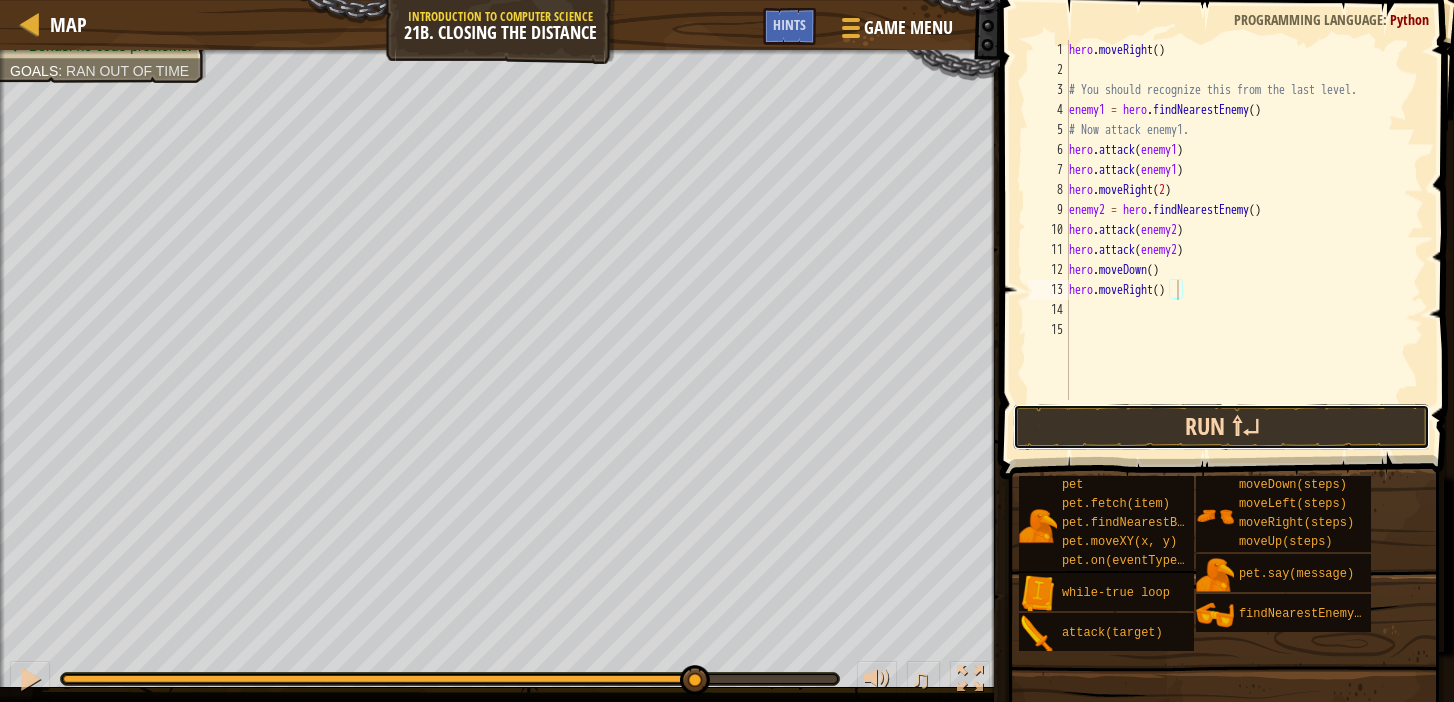 click on "Run ⇧↵" at bounding box center [1221, 427] 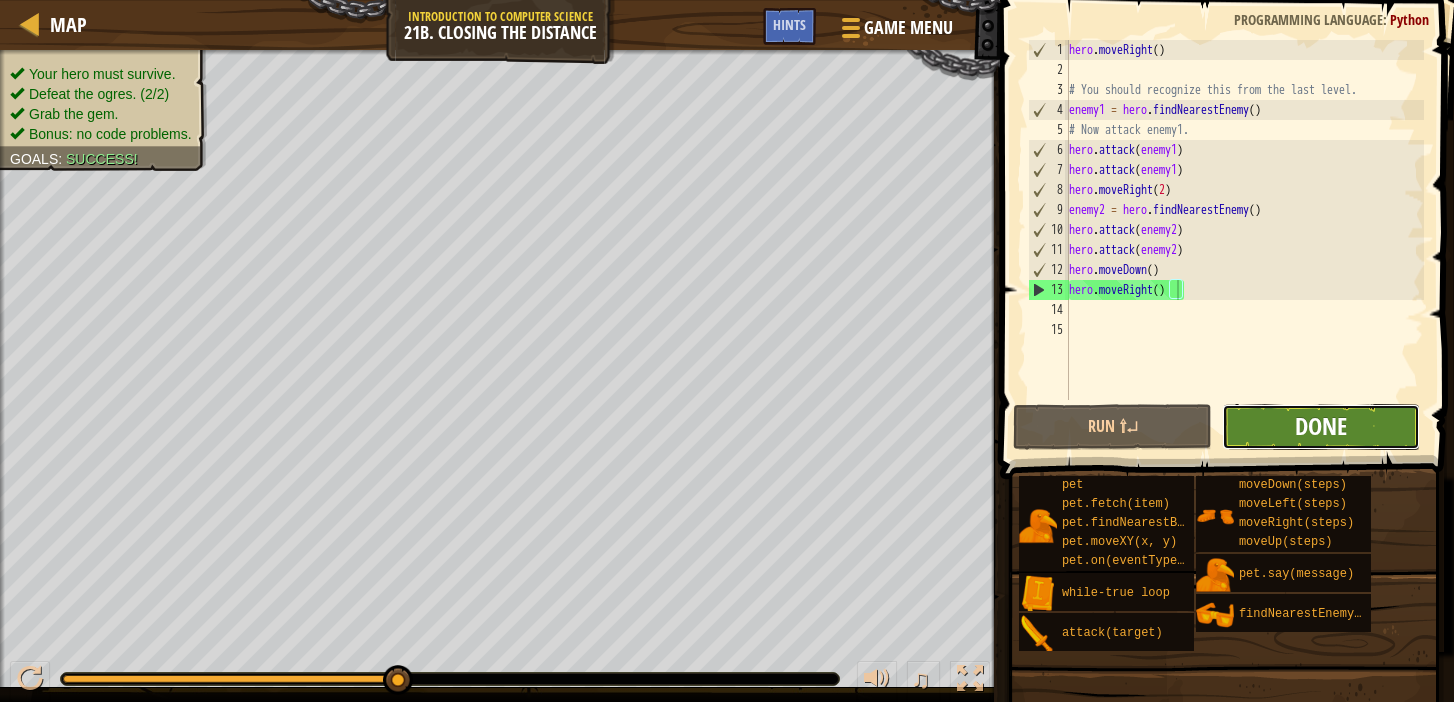 click on "Done" at bounding box center [1321, 426] 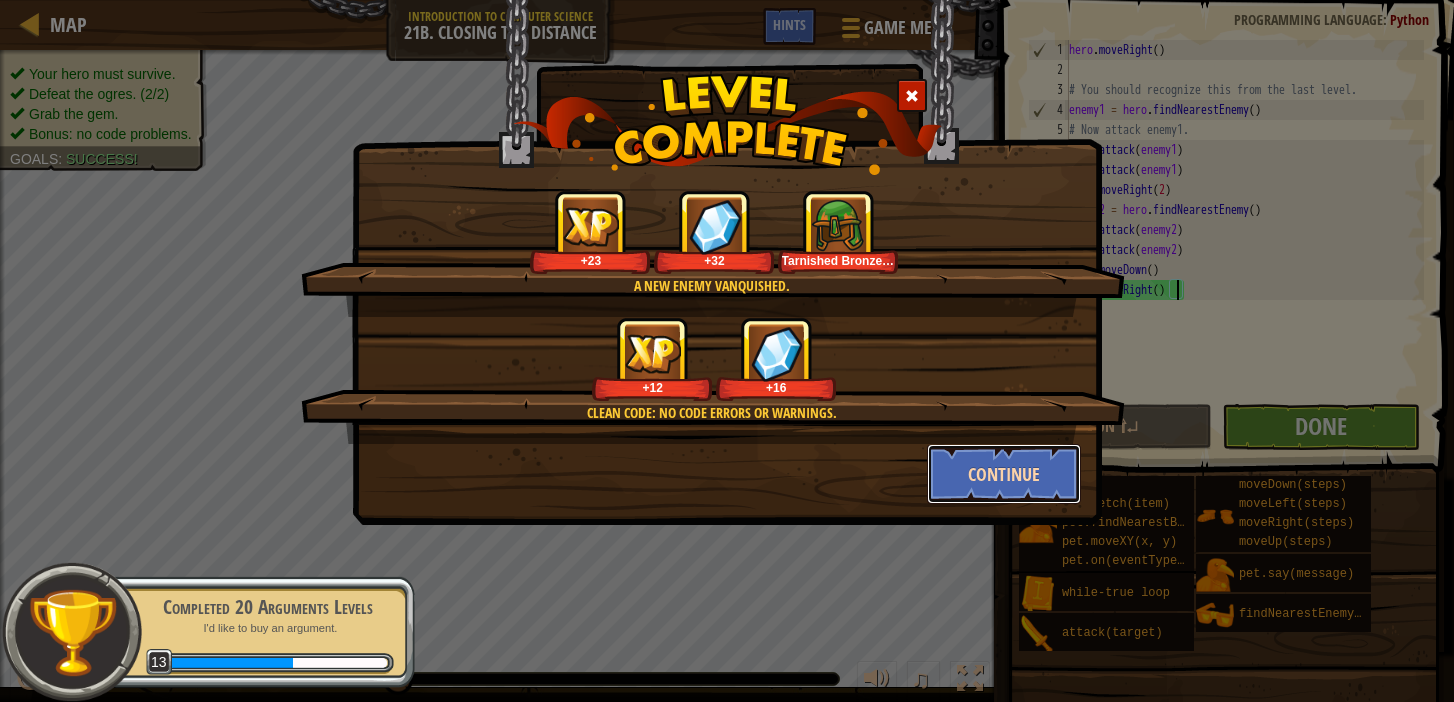 click on "Continue" at bounding box center (1004, 474) 